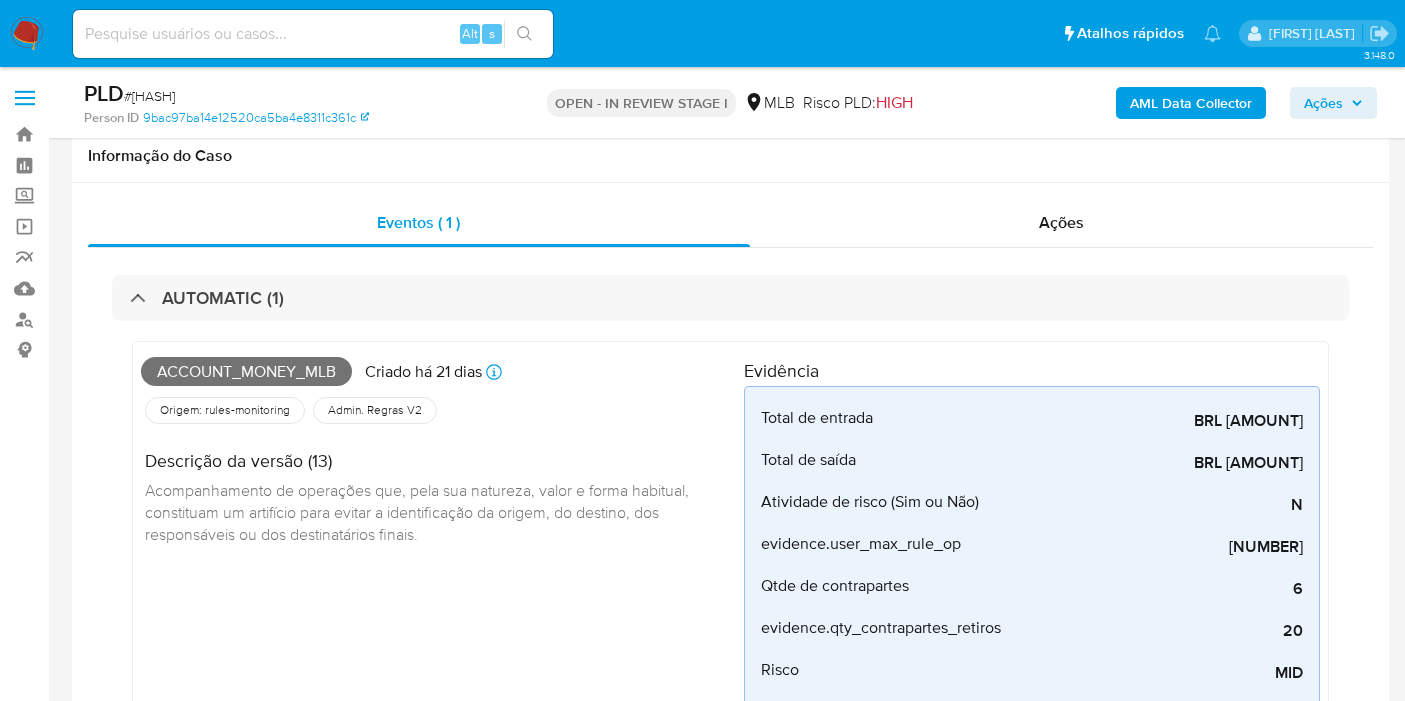 scroll, scrollTop: 888, scrollLeft: 0, axis: vertical 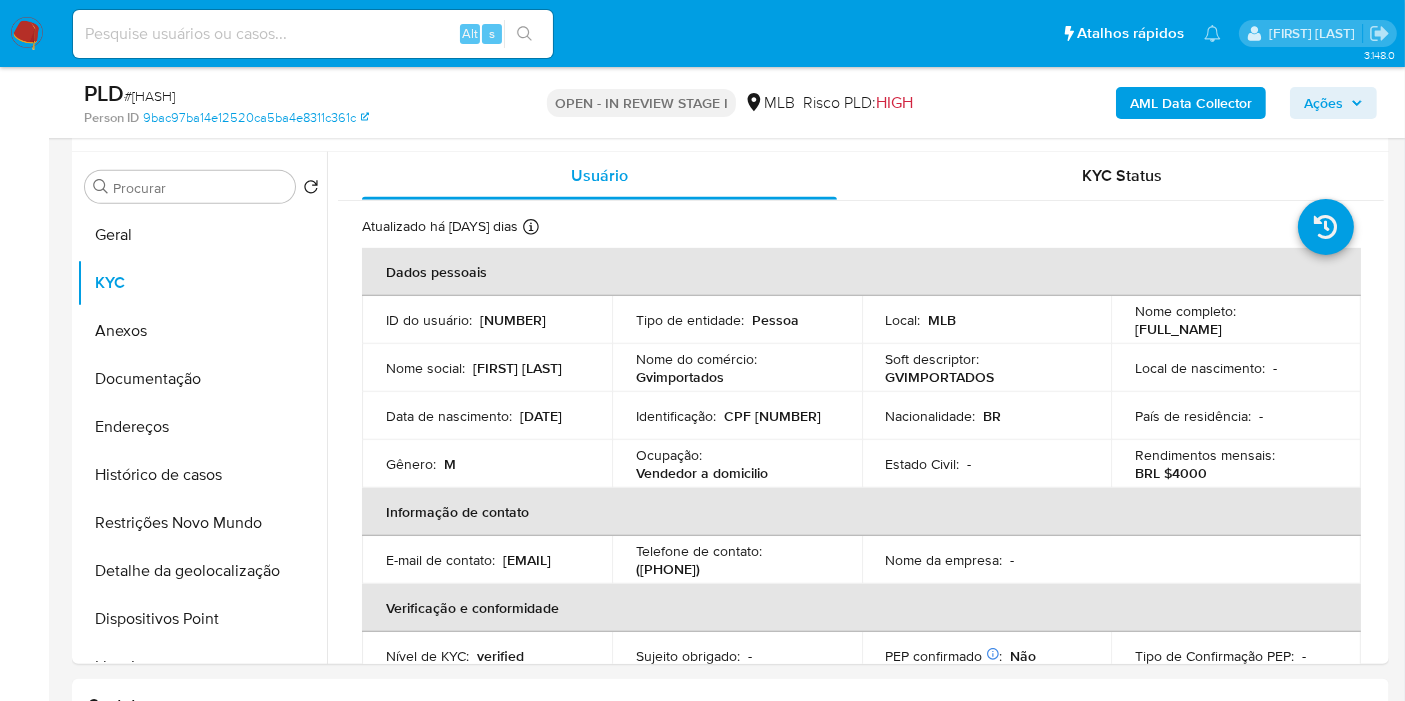 click on "Ações" at bounding box center (1333, 103) 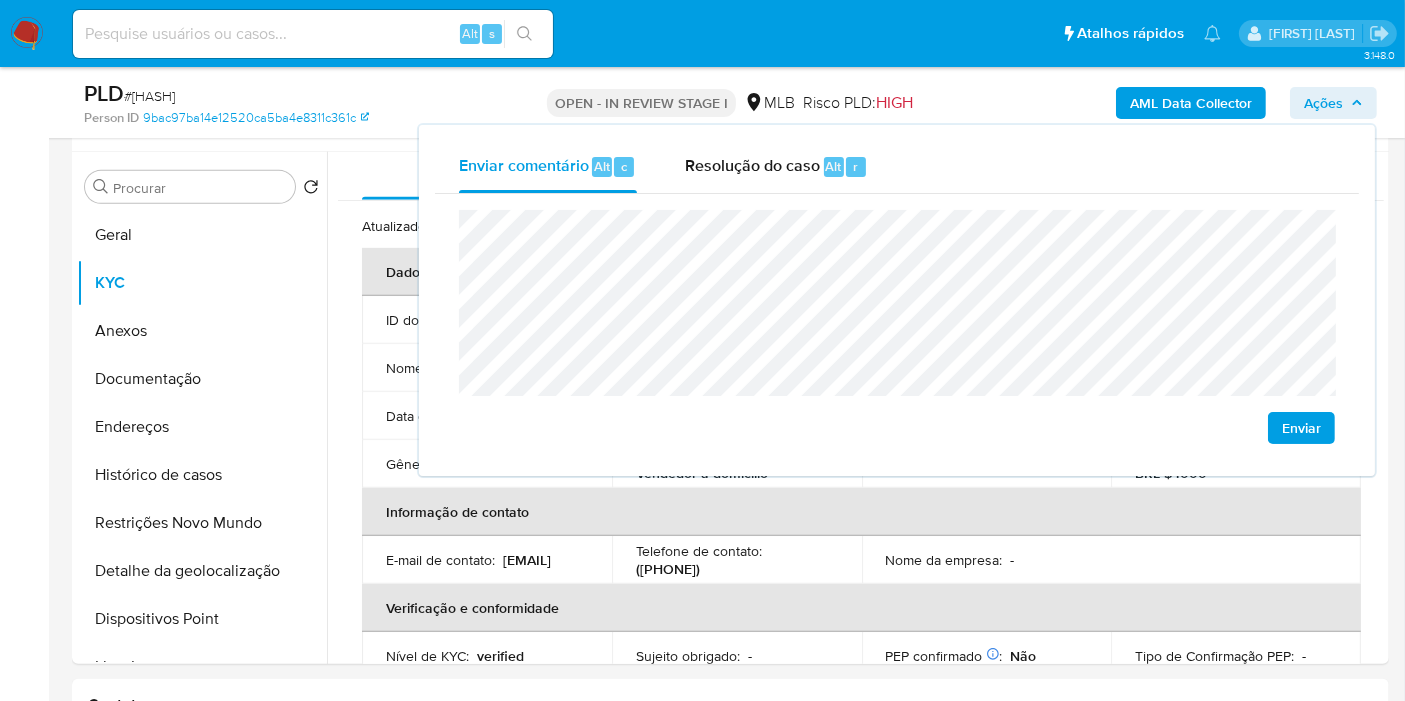 click on "Bandeja Painel Screening Pesquisa em Listas Watchlist Ferramentas Operações em massa relatórios Mulan Localizador de pessoas Consolidado" at bounding box center (24, 1336) 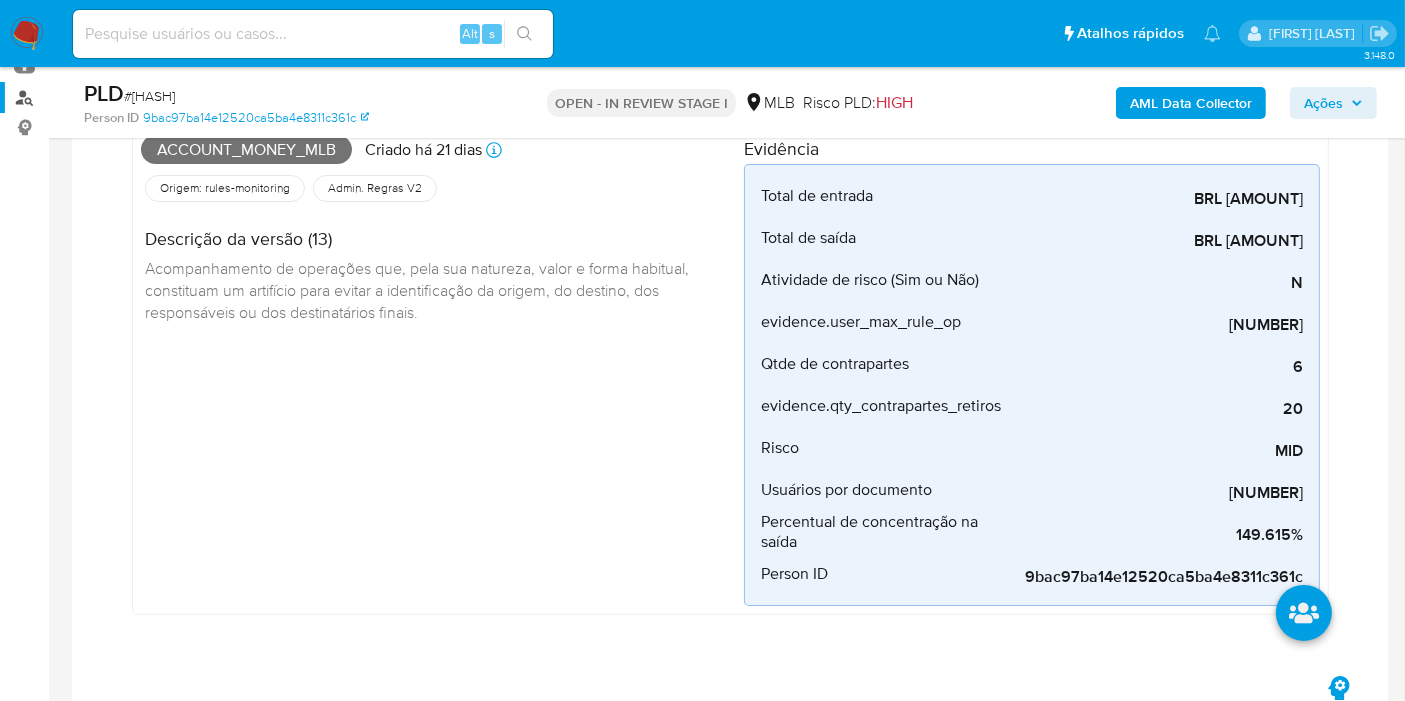 scroll, scrollTop: 0, scrollLeft: 0, axis: both 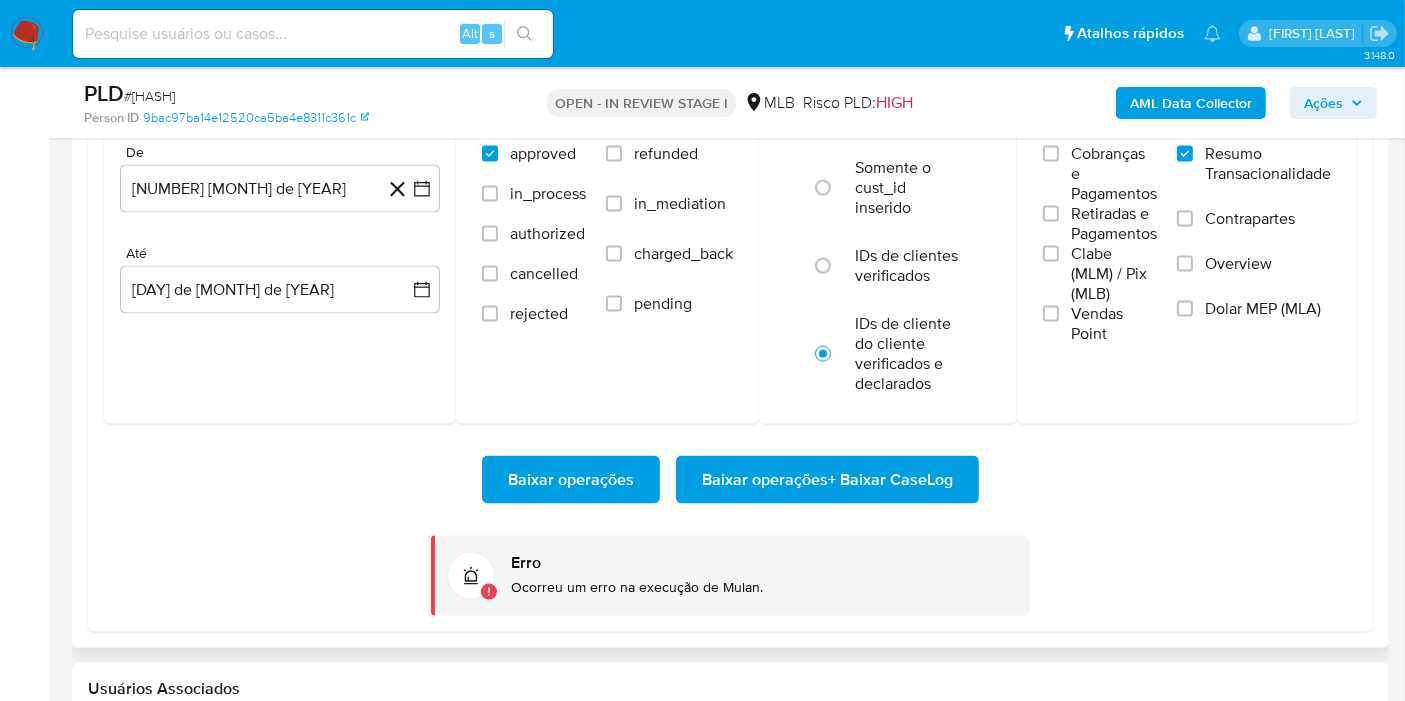 click on "Baixar operações  +   Baixar CaseLog" at bounding box center [827, 480] 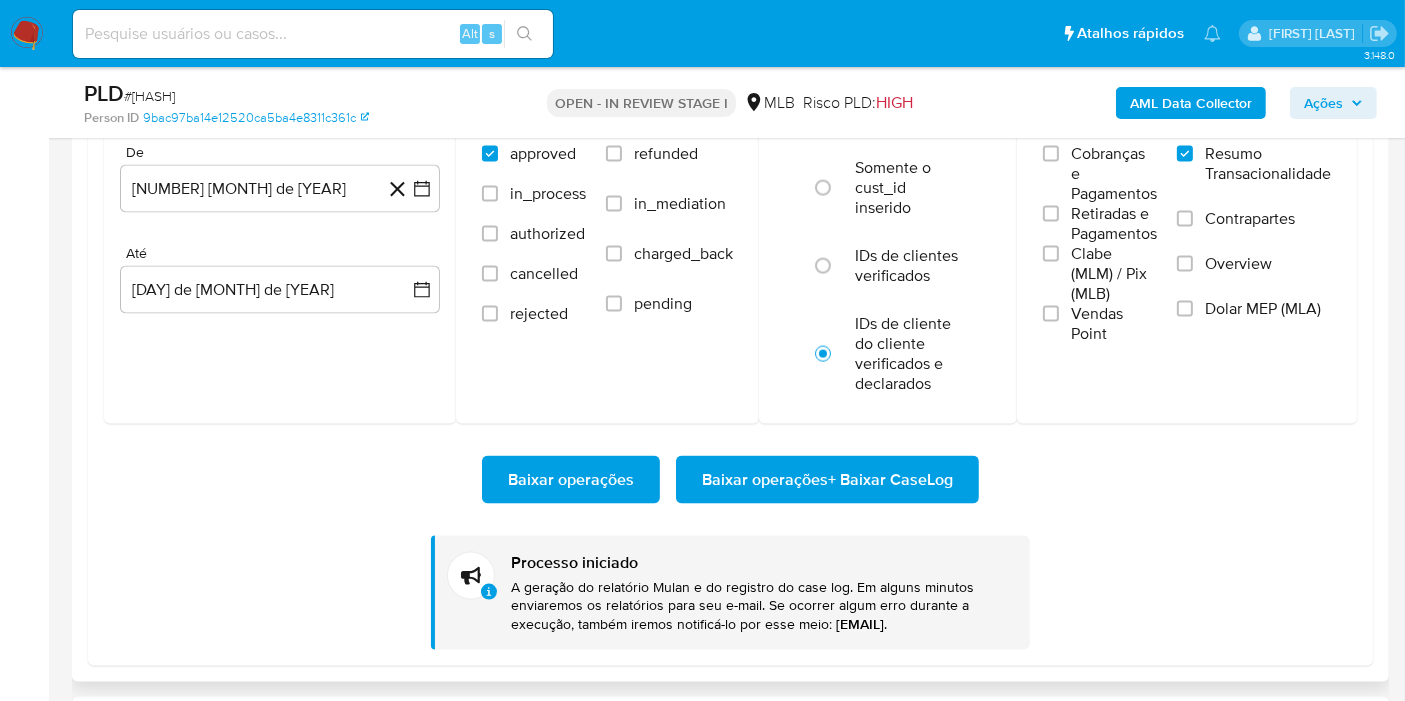 click on "Baixar operações Baixar operações  +   Baixar CaseLog Processo iniciado A geração do relatório Mulan e do registro do case log. Em alguns minutos enviaremos os relatórios para seu e-mail. Se ocorrer algum erro durante a execução, também iremos notificá-lo por esse meio:    lucas.barboza@mercadolivre.com ." at bounding box center (730, 537) 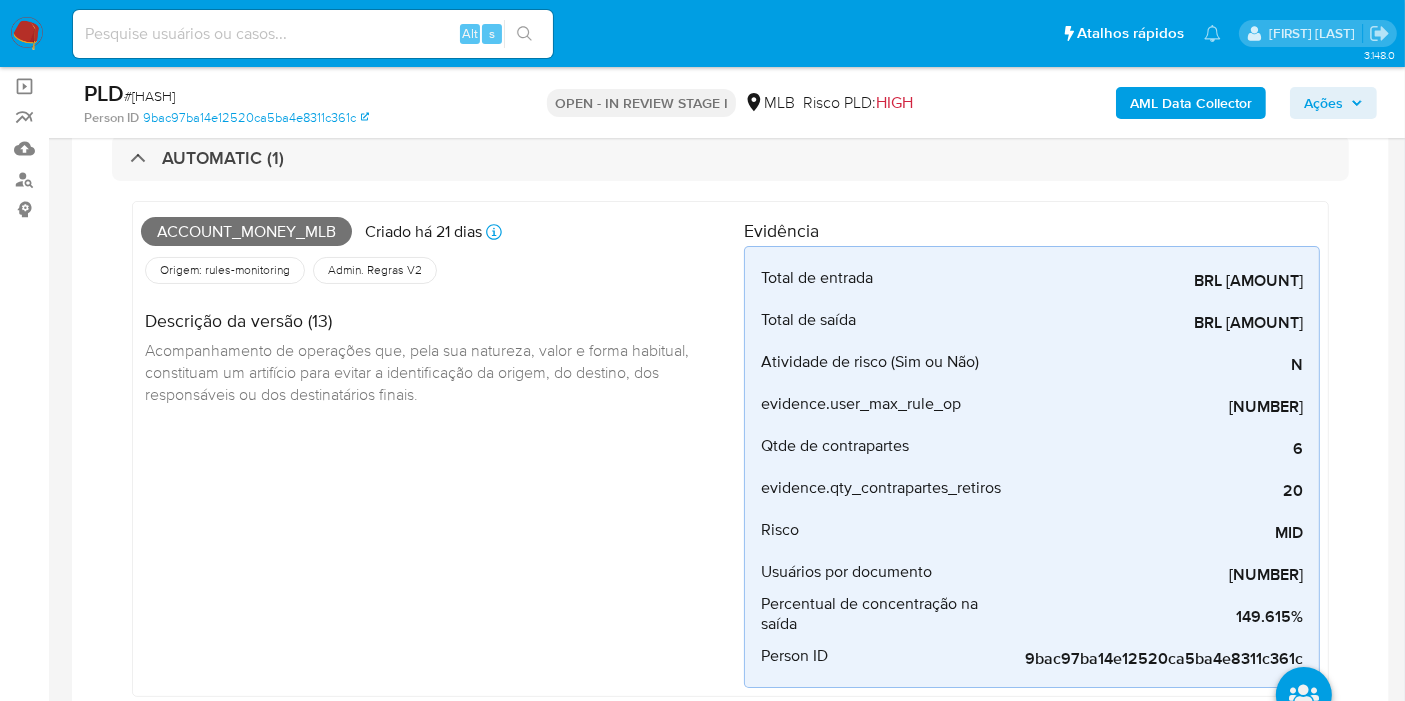 scroll, scrollTop: 0, scrollLeft: 0, axis: both 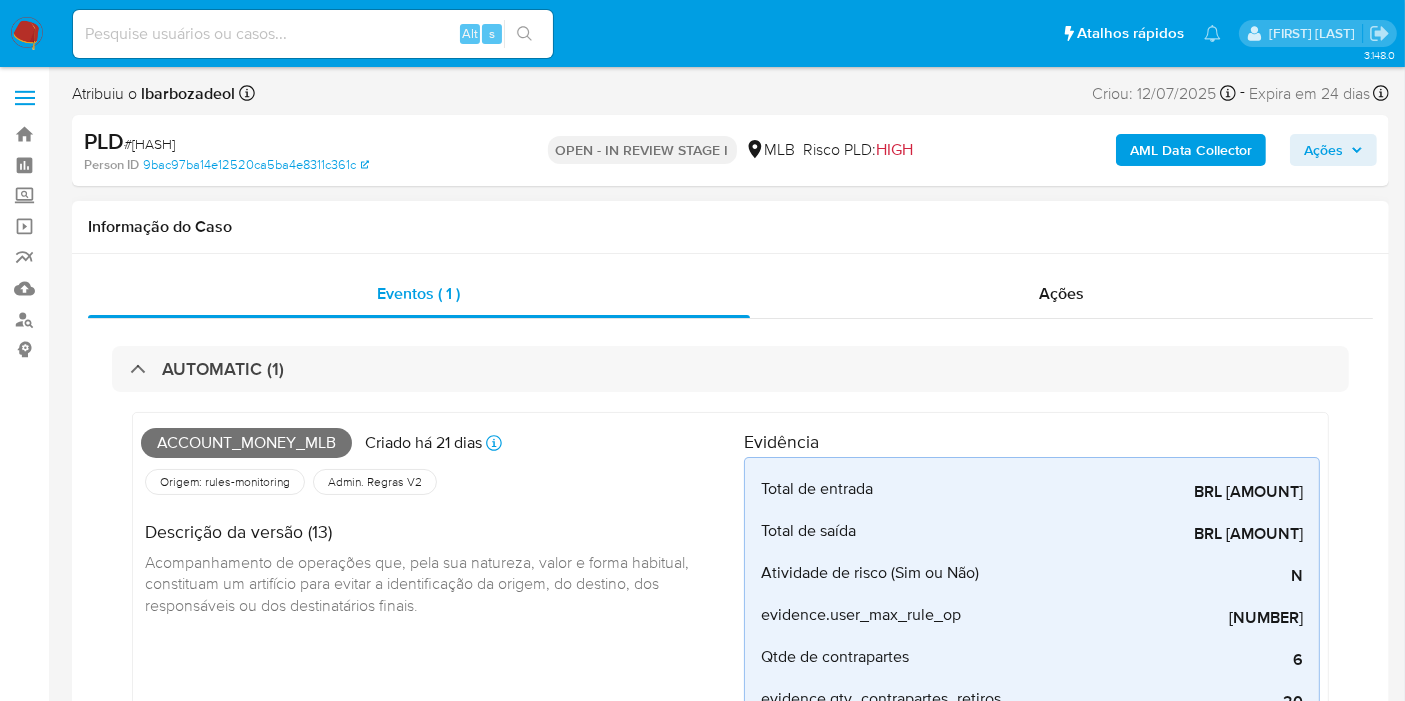 click on "Account_money_mlb" at bounding box center [246, 443] 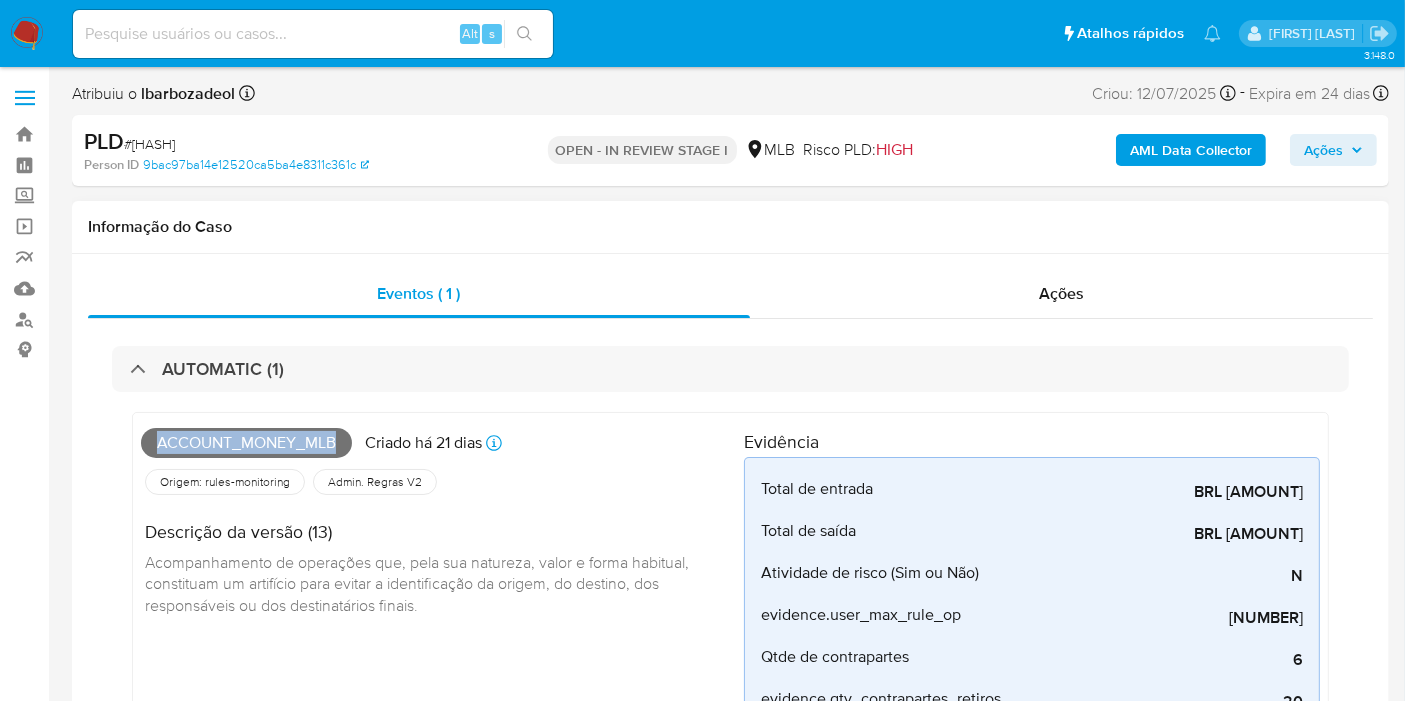 click on "Account_money_mlb" at bounding box center (246, 443) 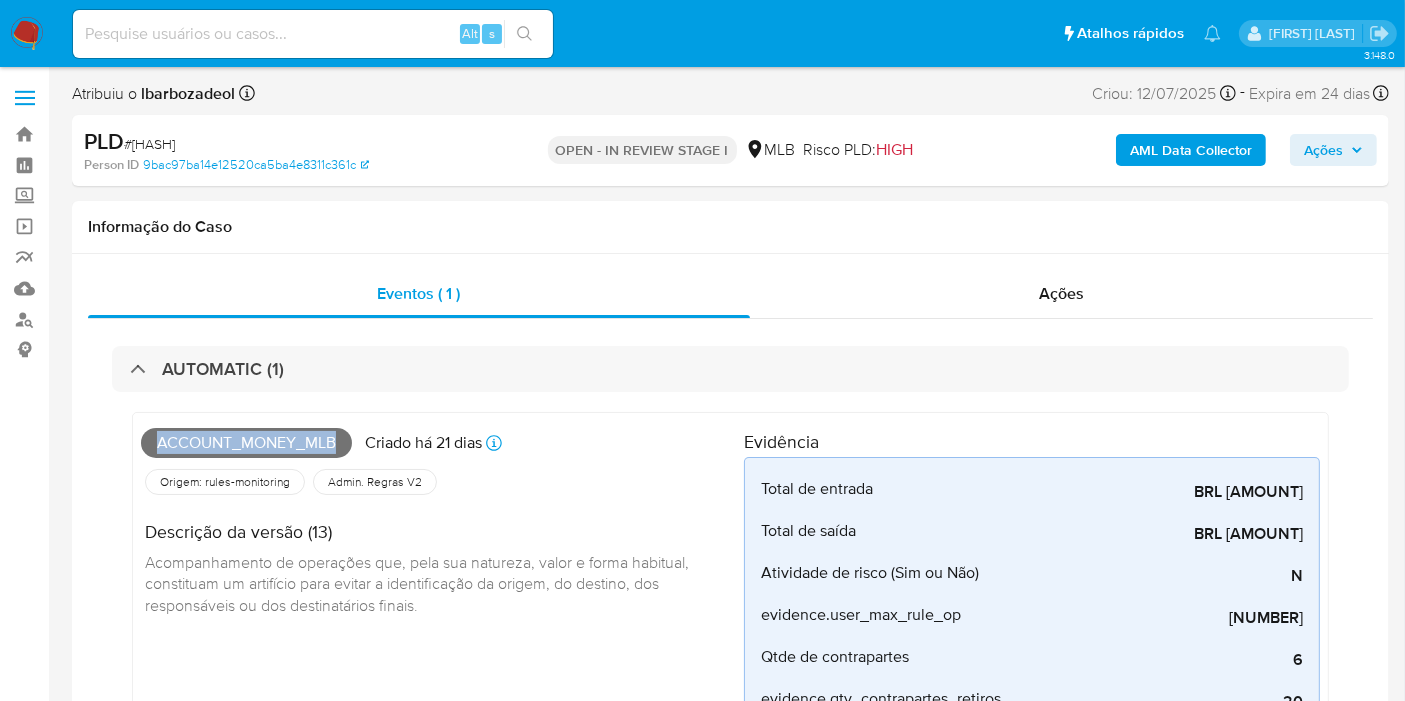 copy on "Account_money_mlb" 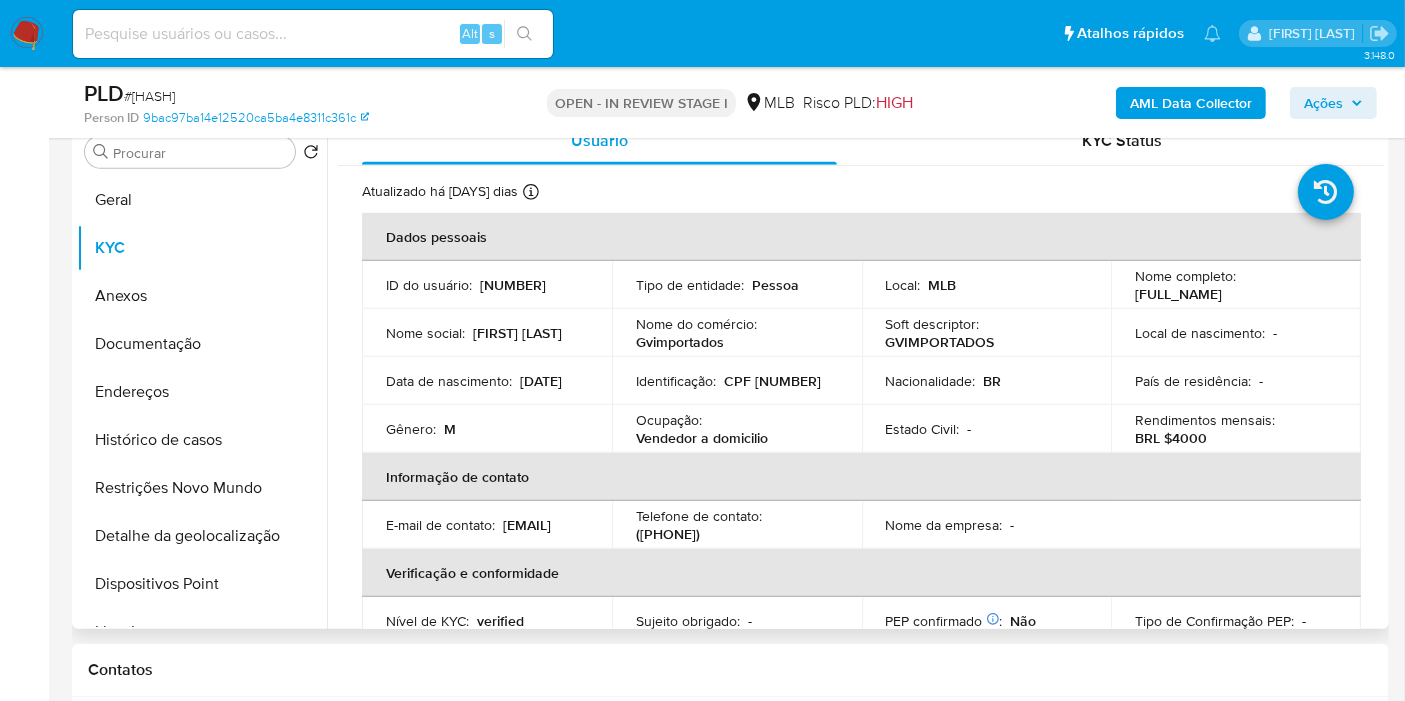 scroll, scrollTop: 888, scrollLeft: 0, axis: vertical 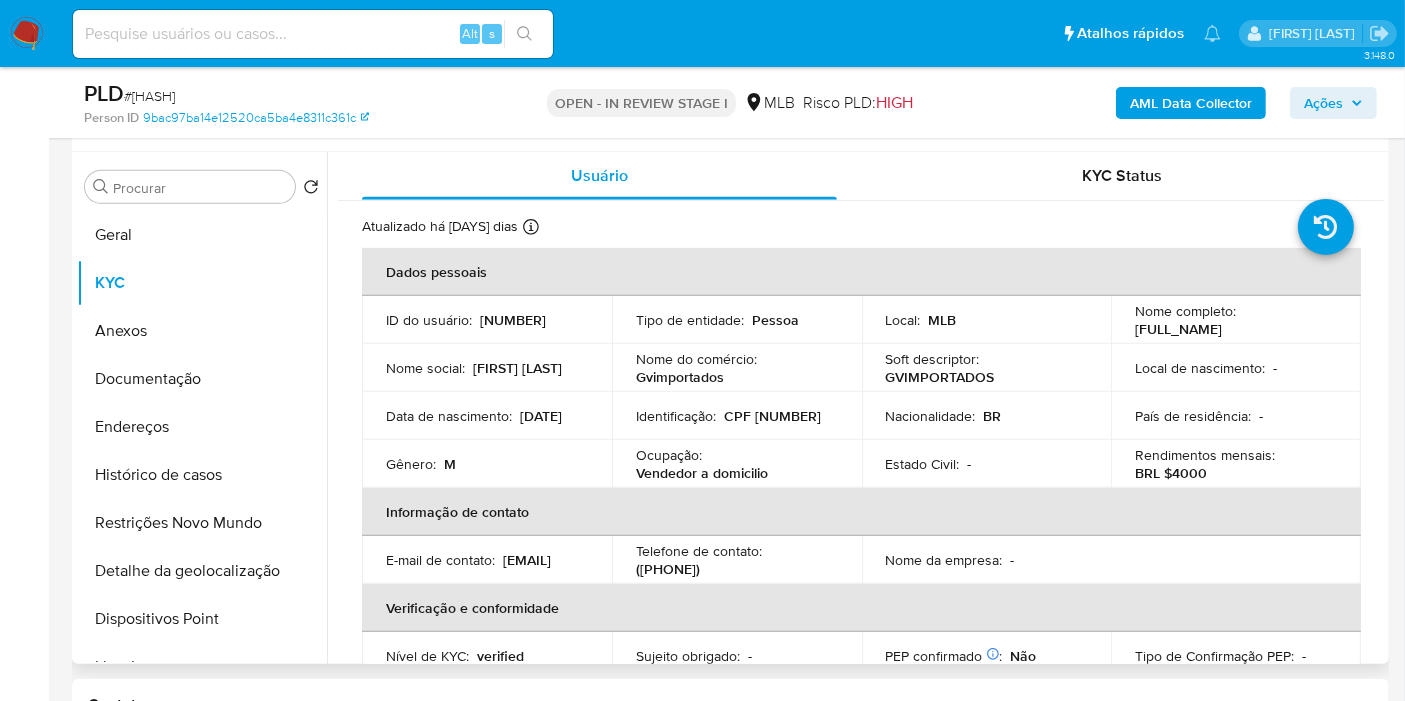 click on "Nome social :    Guilherme Vieira" at bounding box center (487, 368) 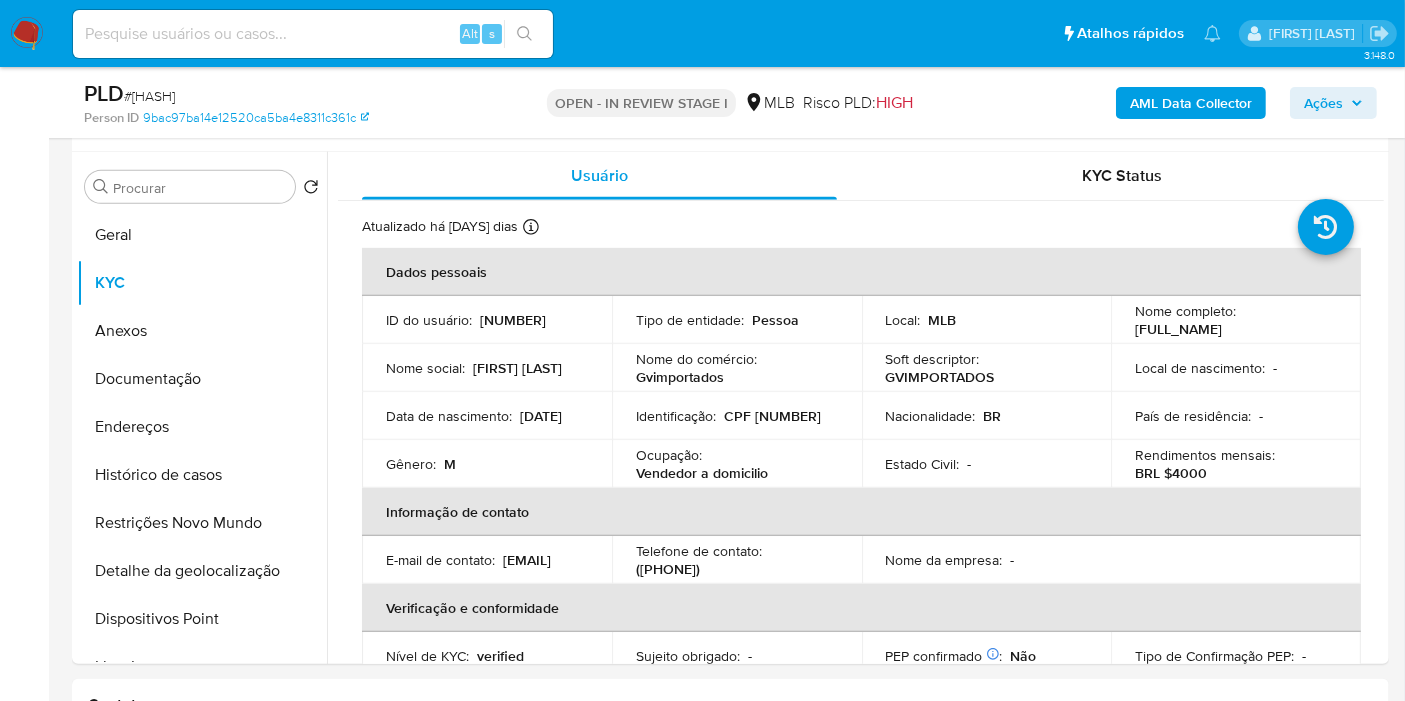 copy on "2458792709" 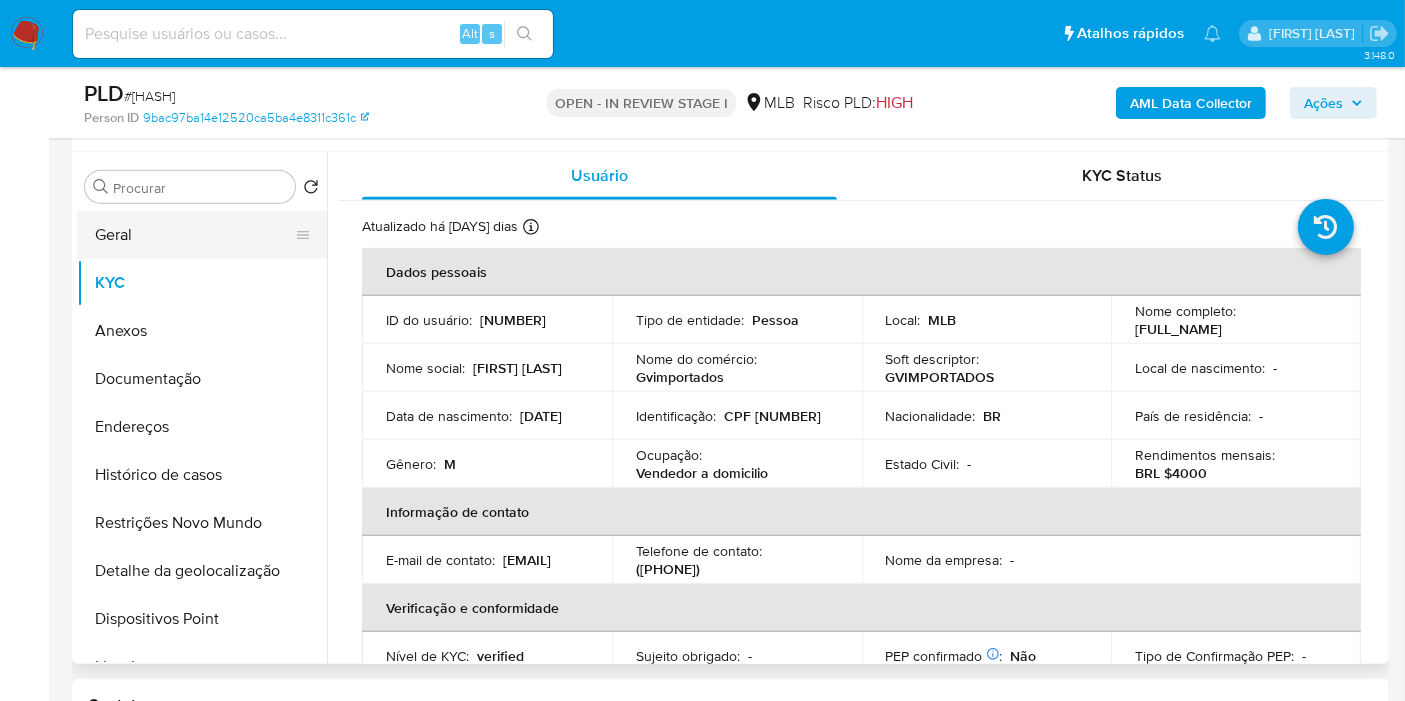 click on "Geral" at bounding box center (194, 235) 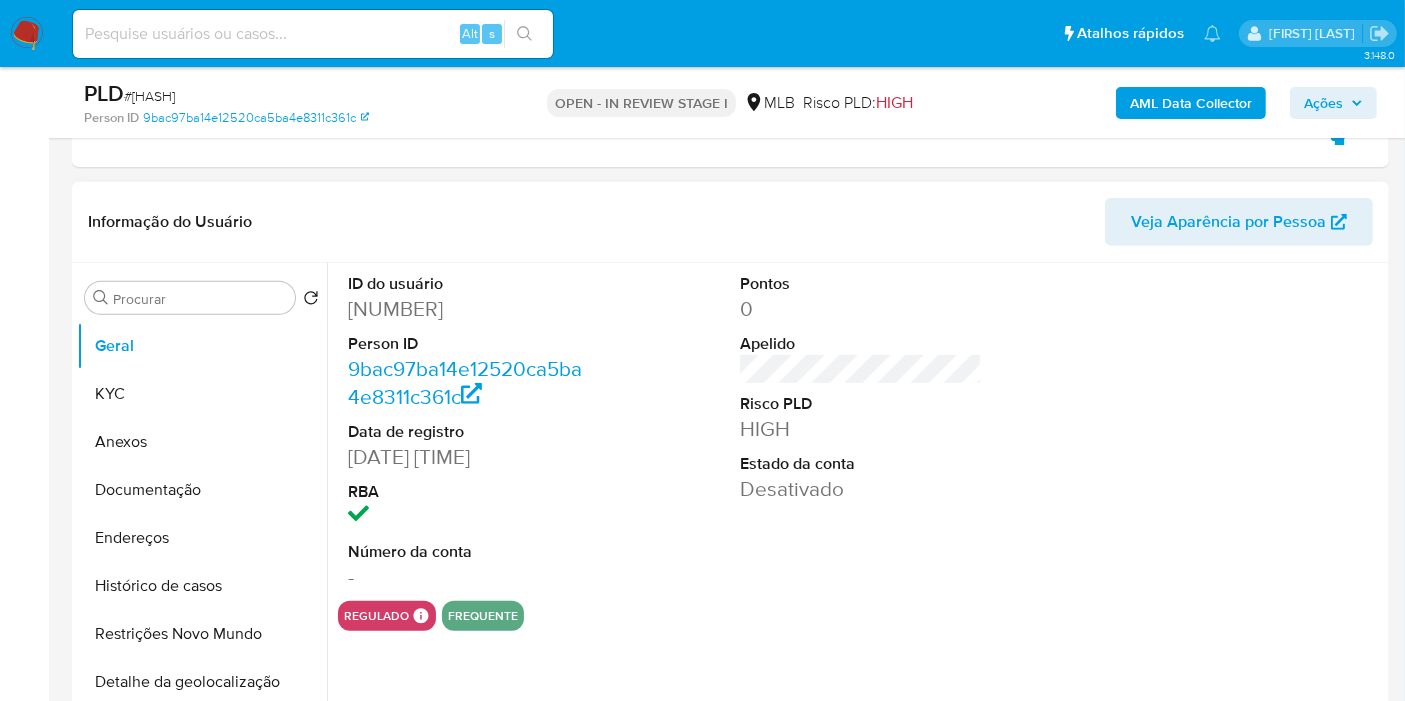 scroll, scrollTop: 888, scrollLeft: 0, axis: vertical 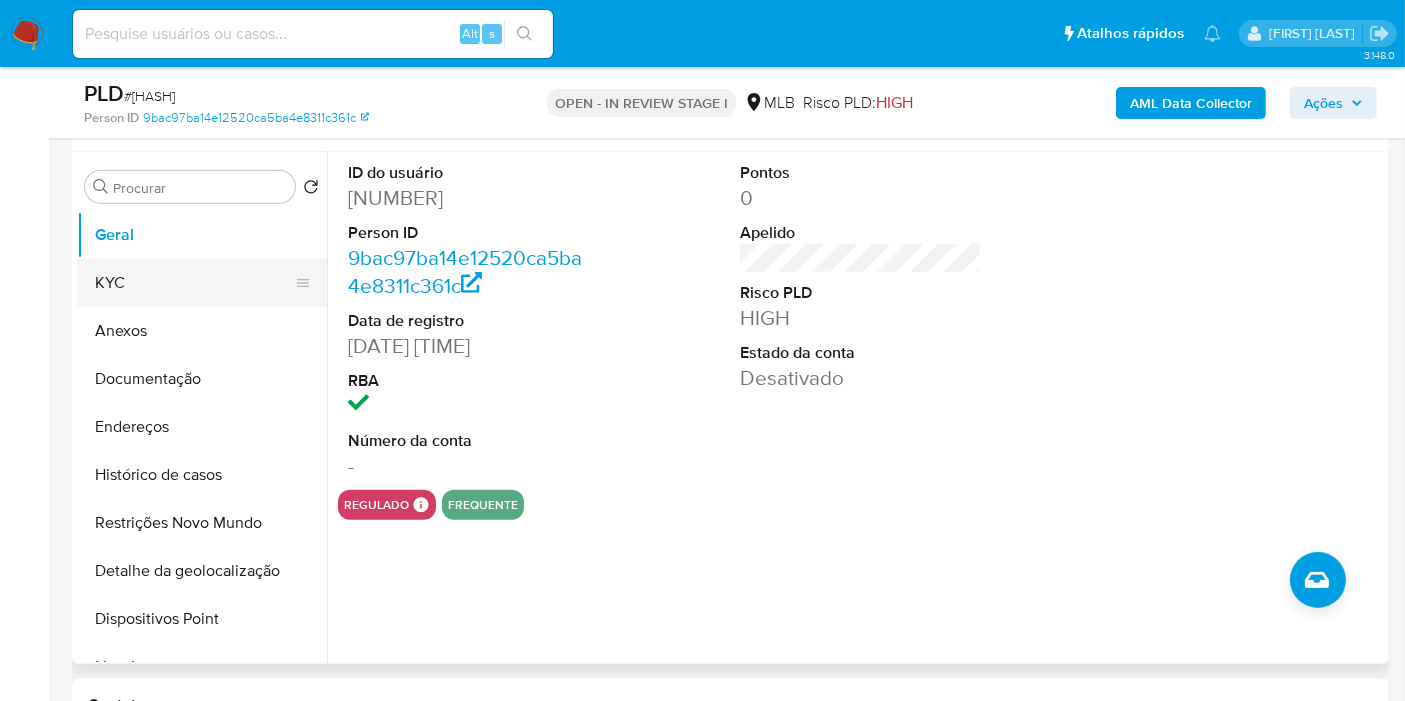 click on "KYC" at bounding box center [194, 283] 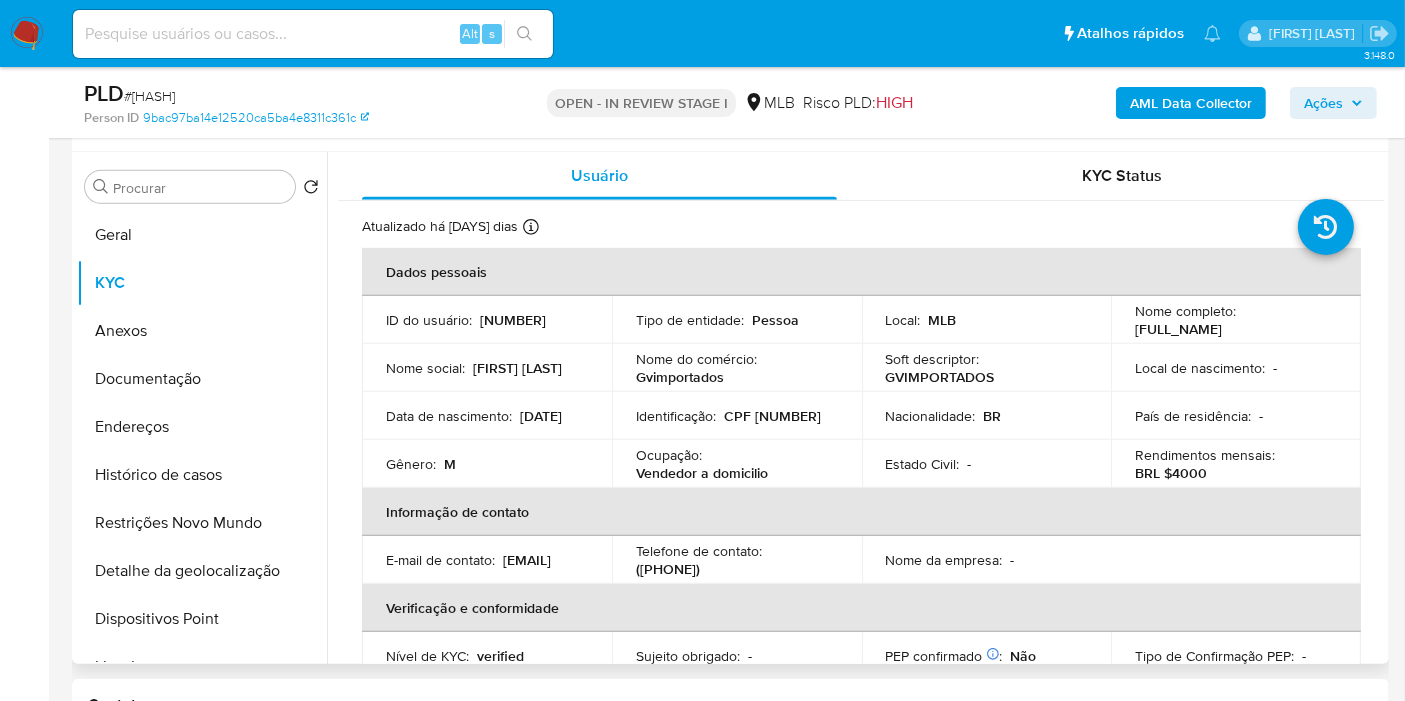 type 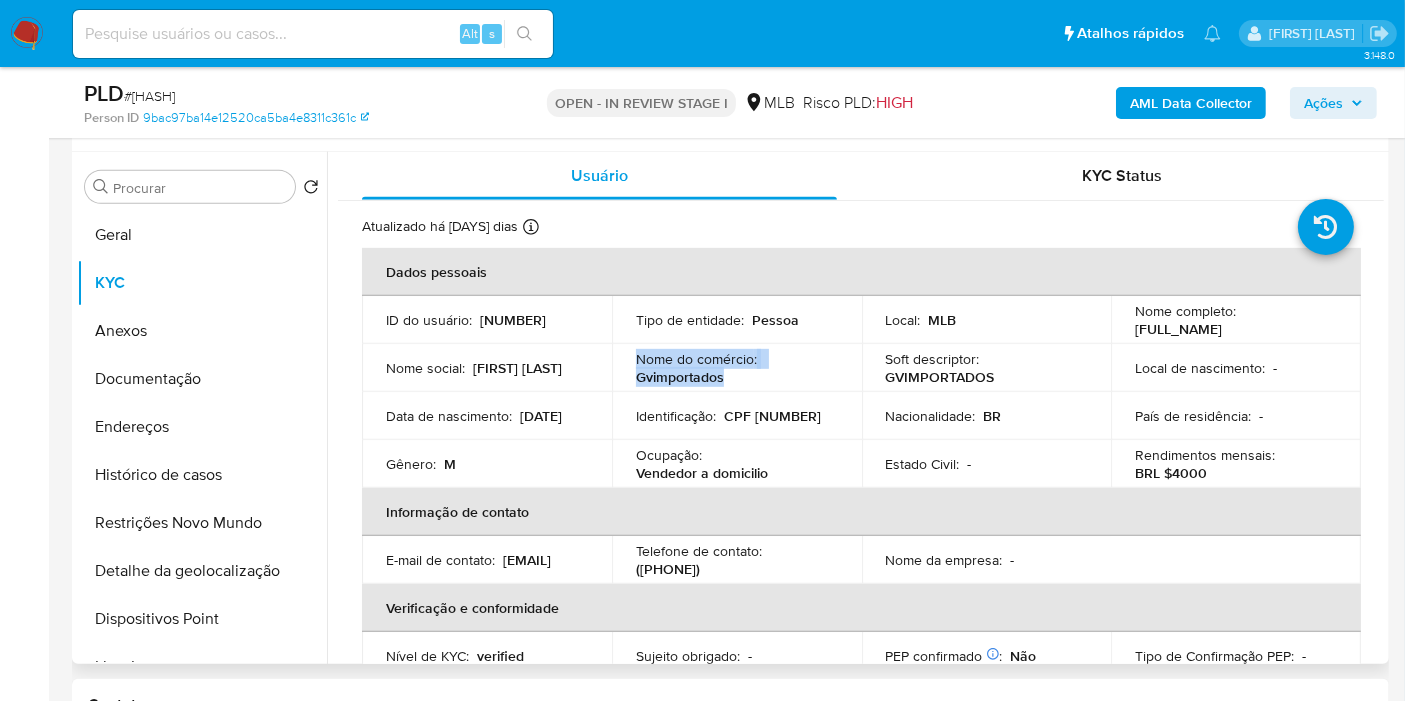 drag, startPoint x: 722, startPoint y: 375, endPoint x: 631, endPoint y: 352, distance: 93.8616 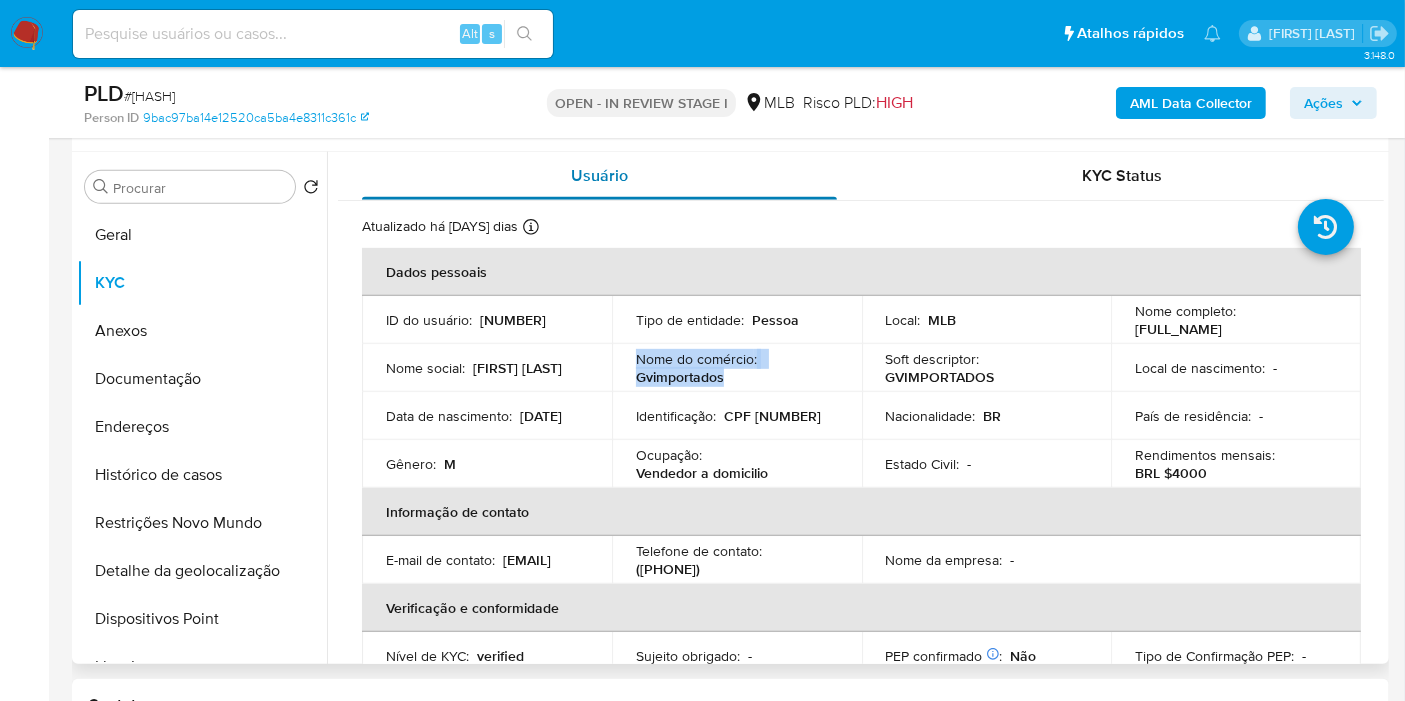 copy on "Nome do comércio :    Gvimportados" 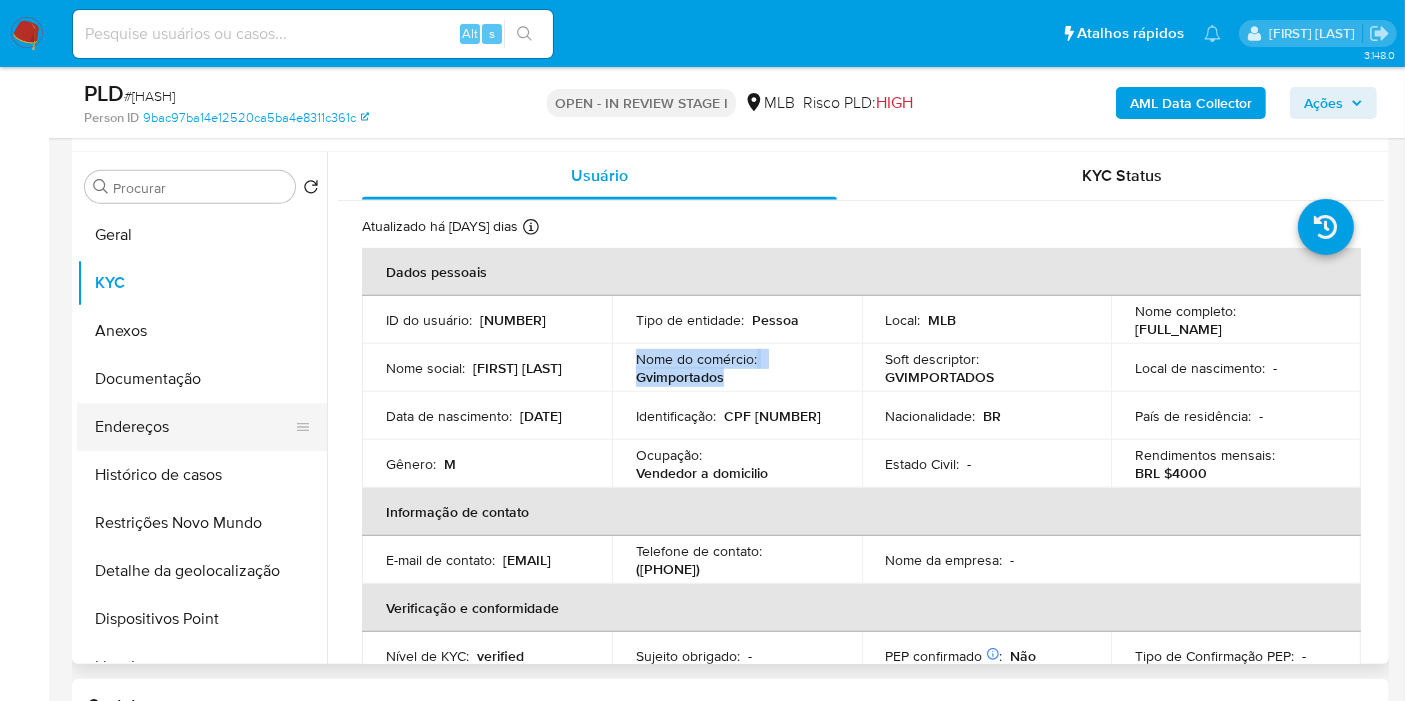click on "Endereços" at bounding box center [194, 427] 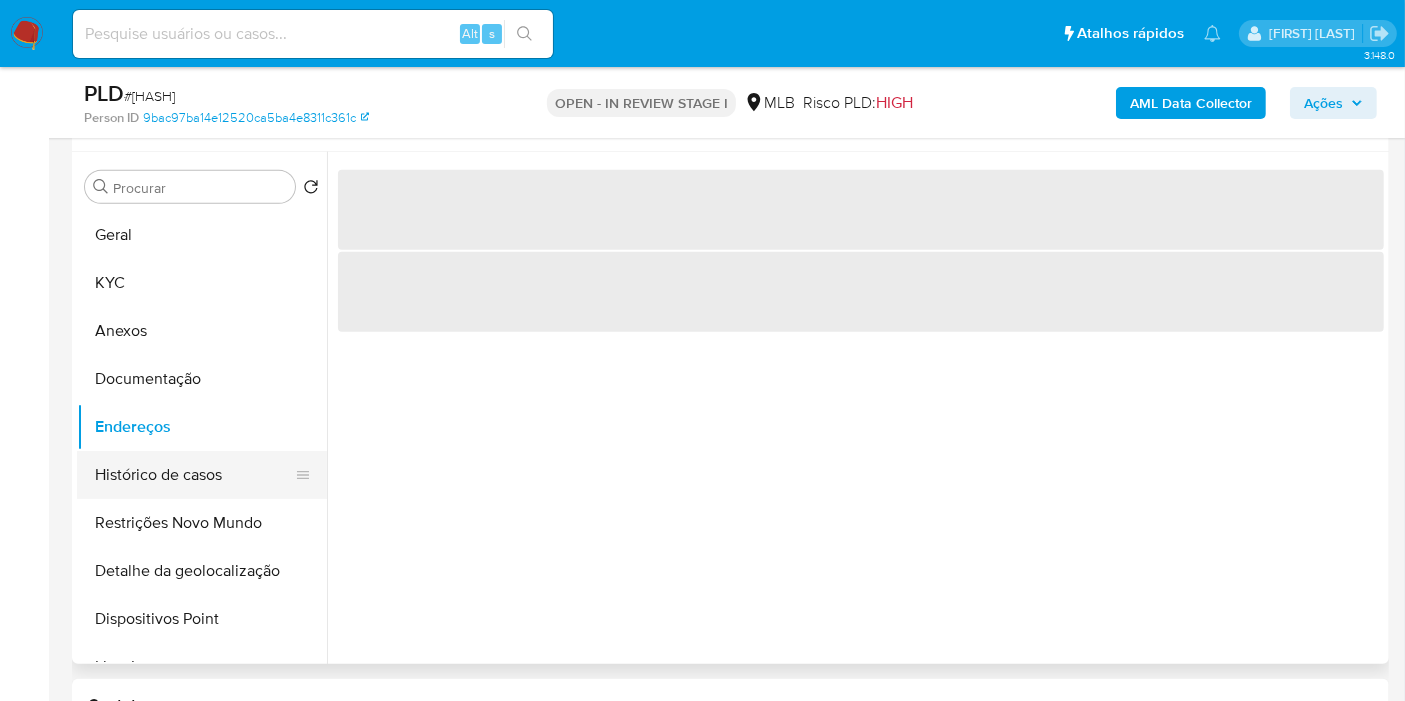 click on "Histórico de casos" at bounding box center [194, 475] 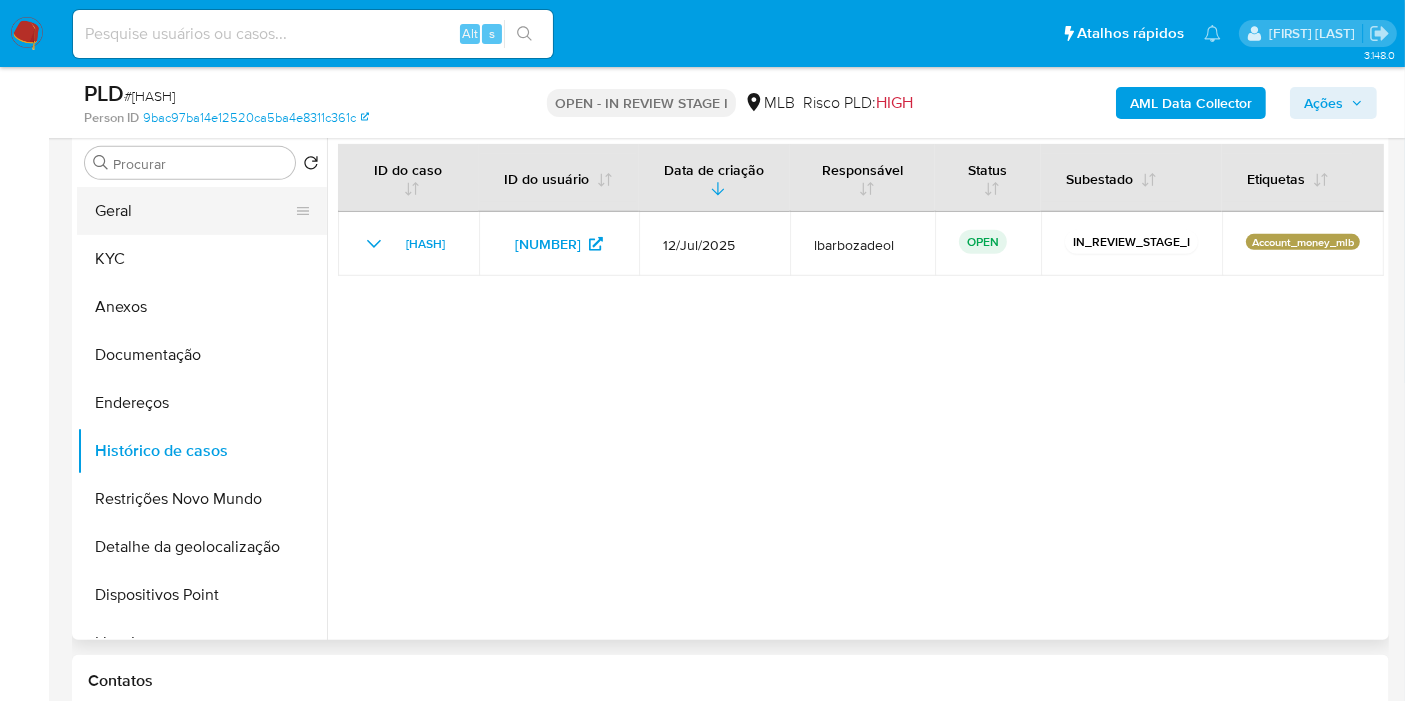 click on "Geral" at bounding box center (194, 211) 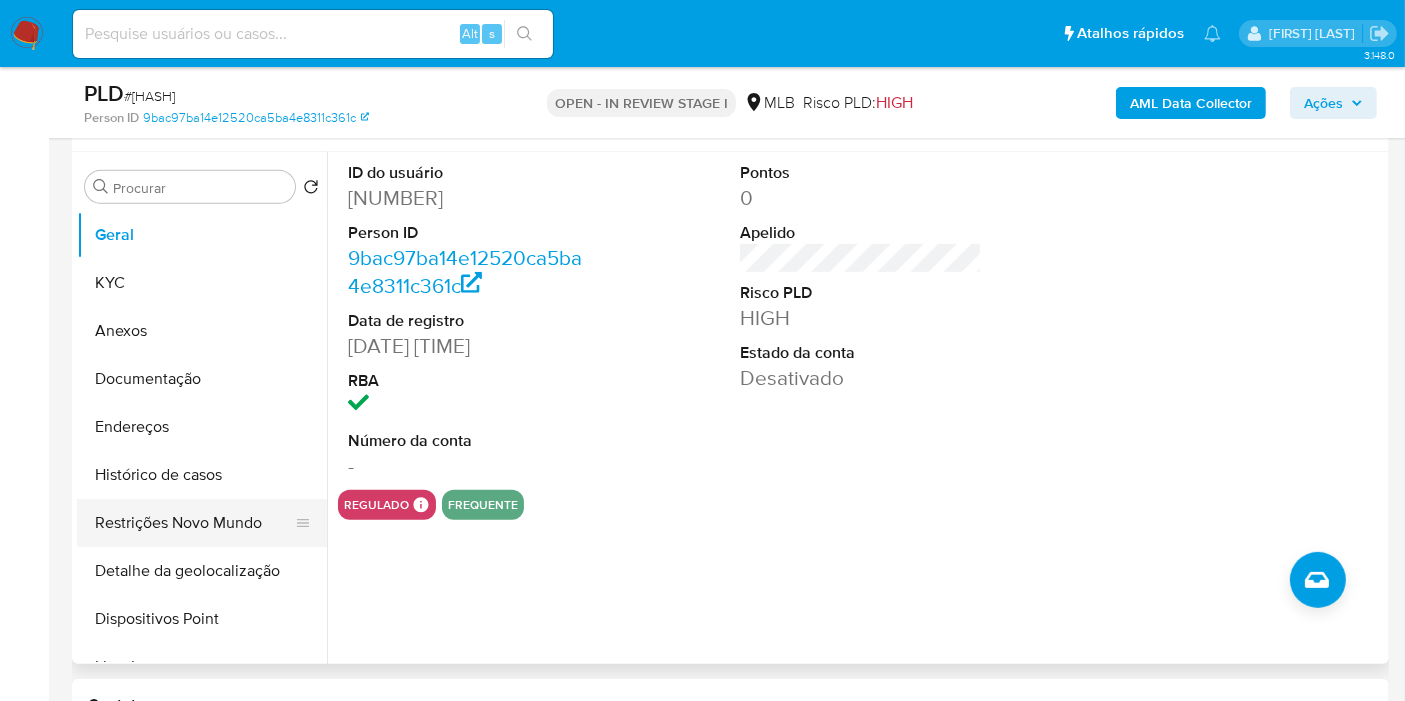click on "Restrições Novo Mundo" at bounding box center [194, 523] 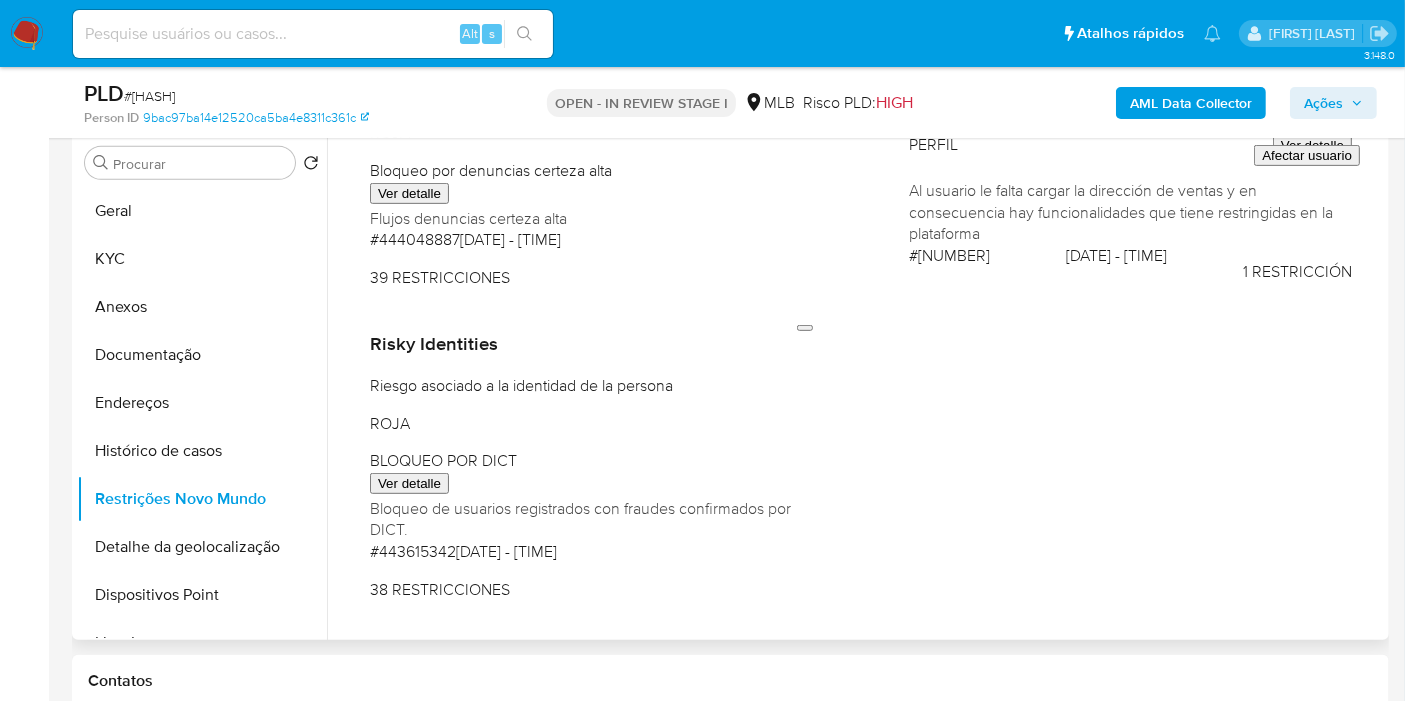 scroll, scrollTop: 222, scrollLeft: 0, axis: vertical 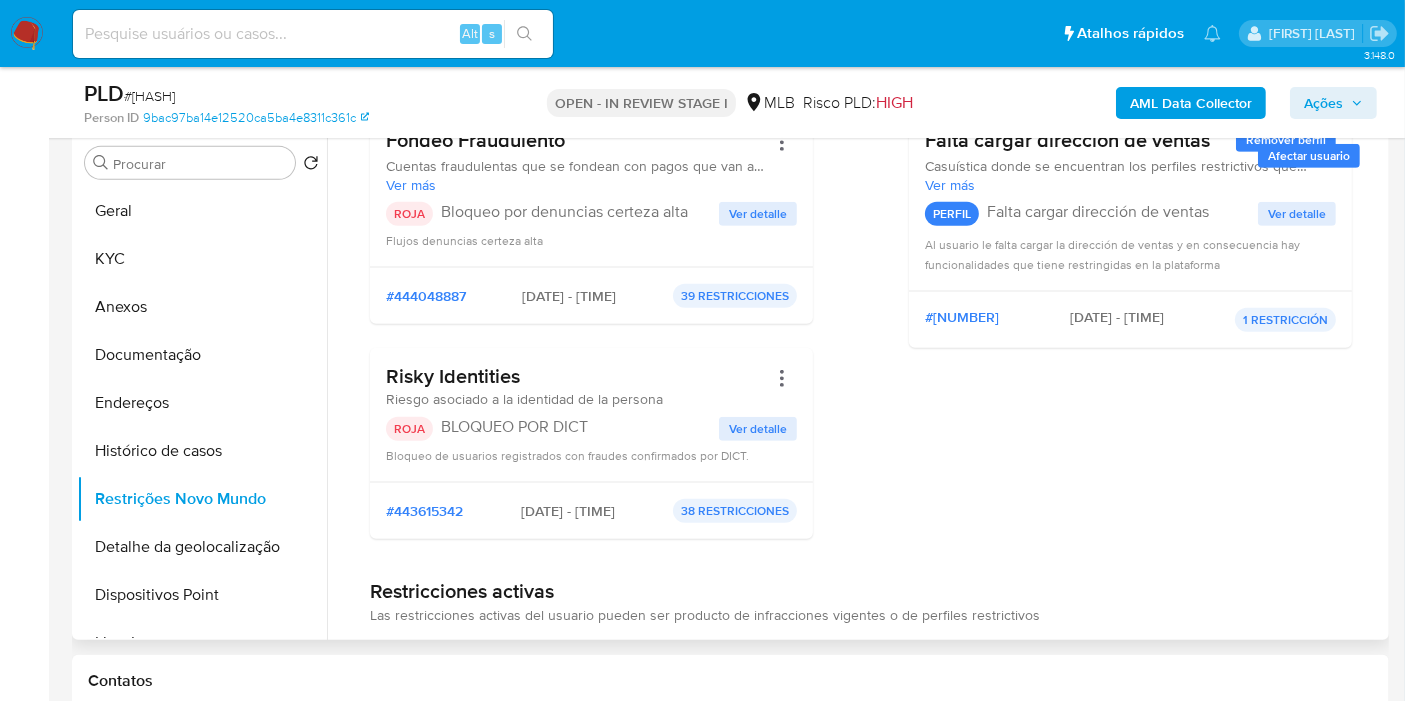 click on "Ver detalle" at bounding box center (758, 429) 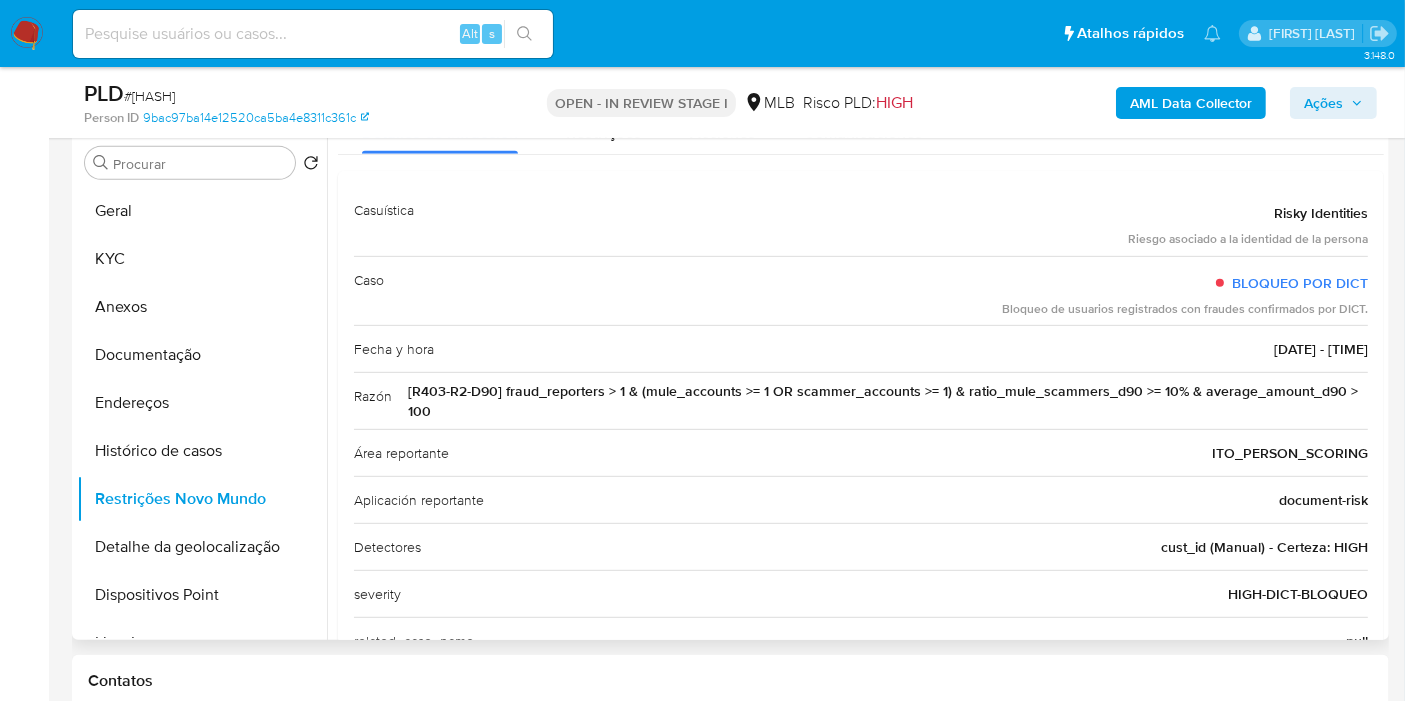 scroll, scrollTop: 0, scrollLeft: 0, axis: both 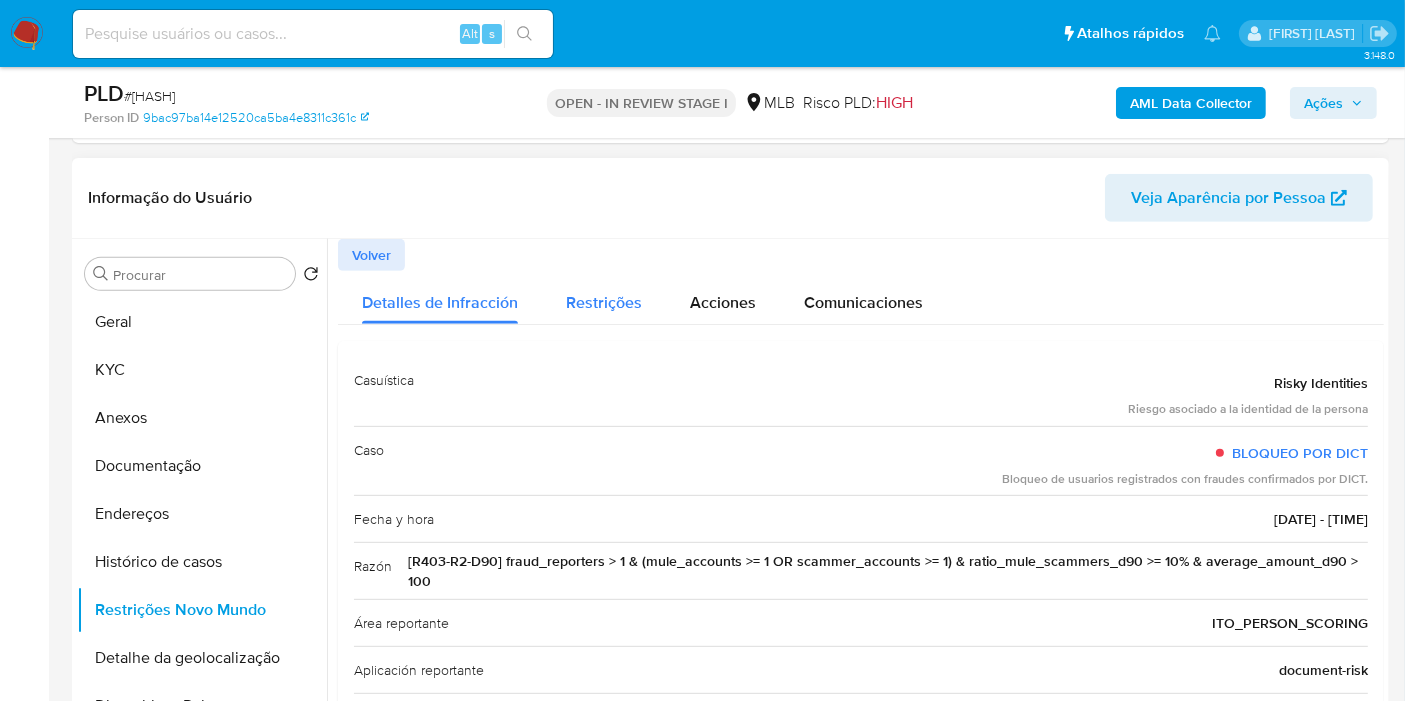 click on "Restrições" at bounding box center (604, 302) 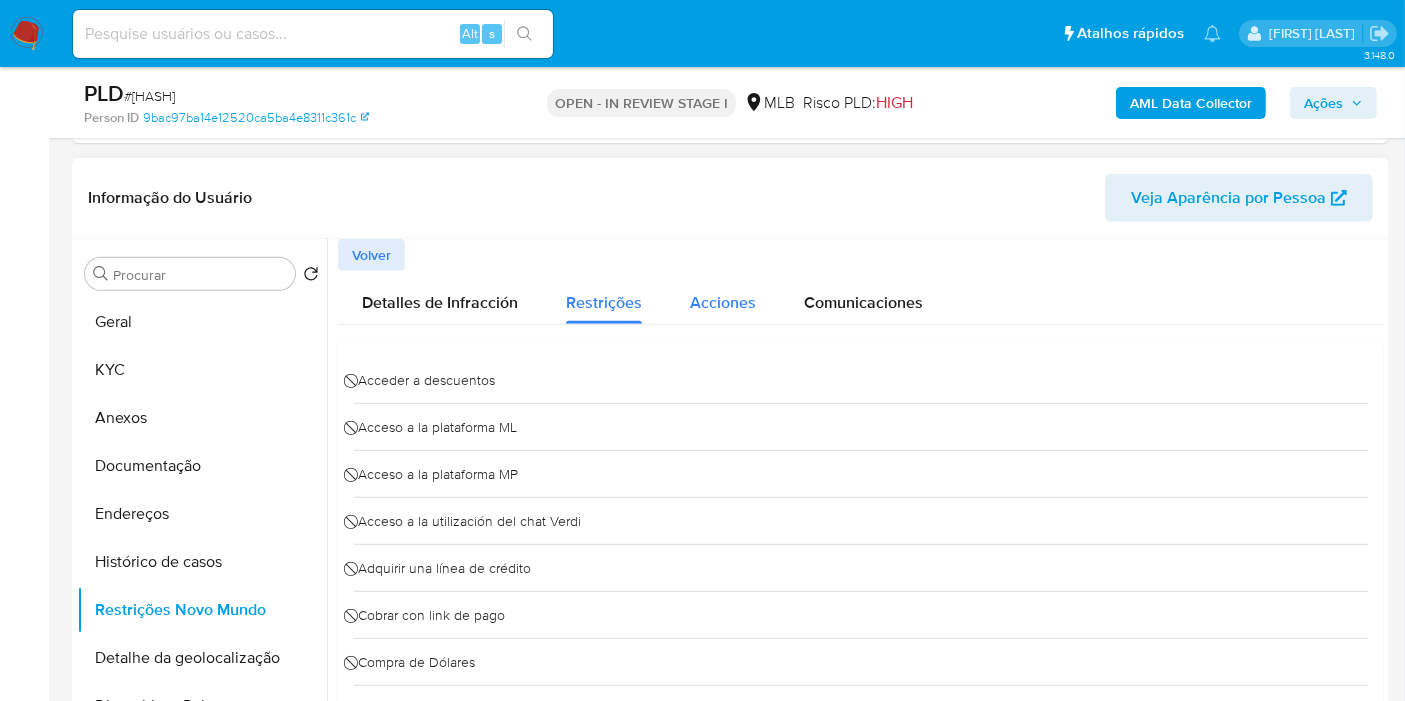click on "Acciones" at bounding box center [723, 302] 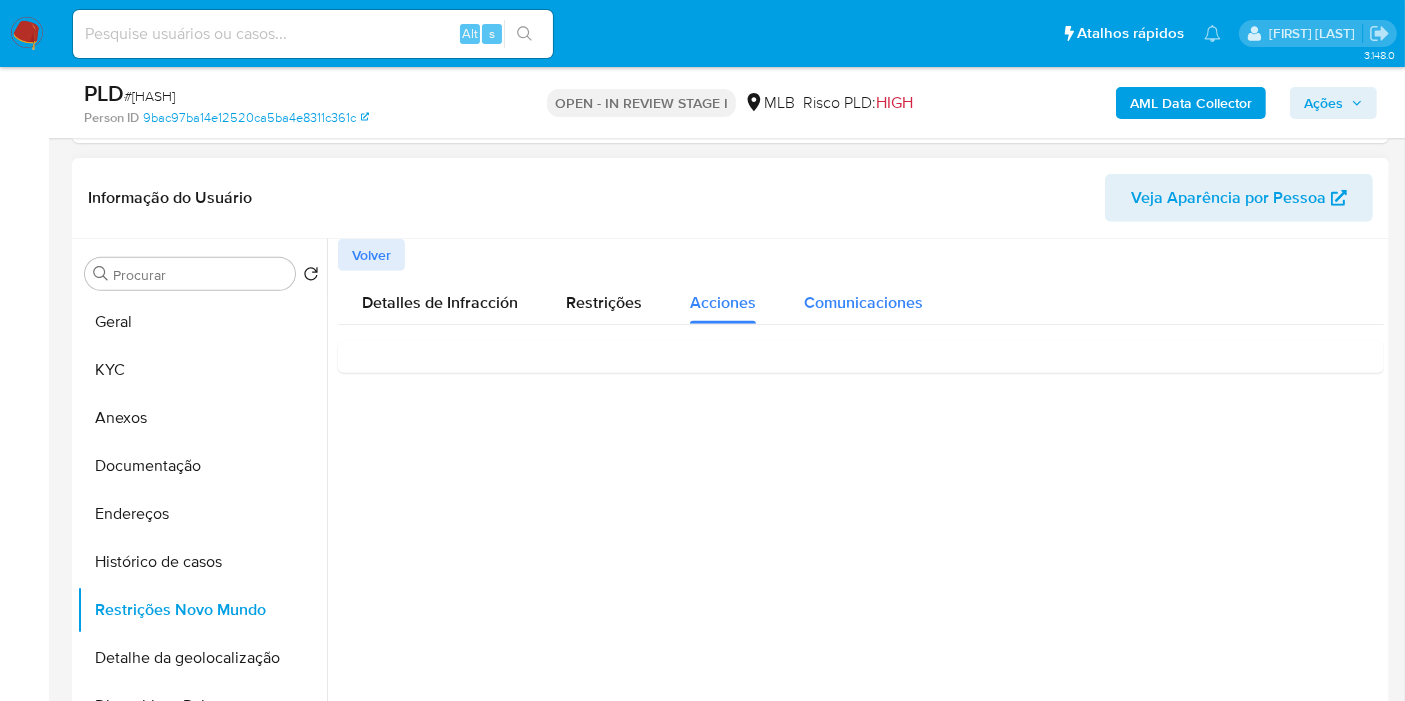 click on "Comunicaciones" at bounding box center [863, 302] 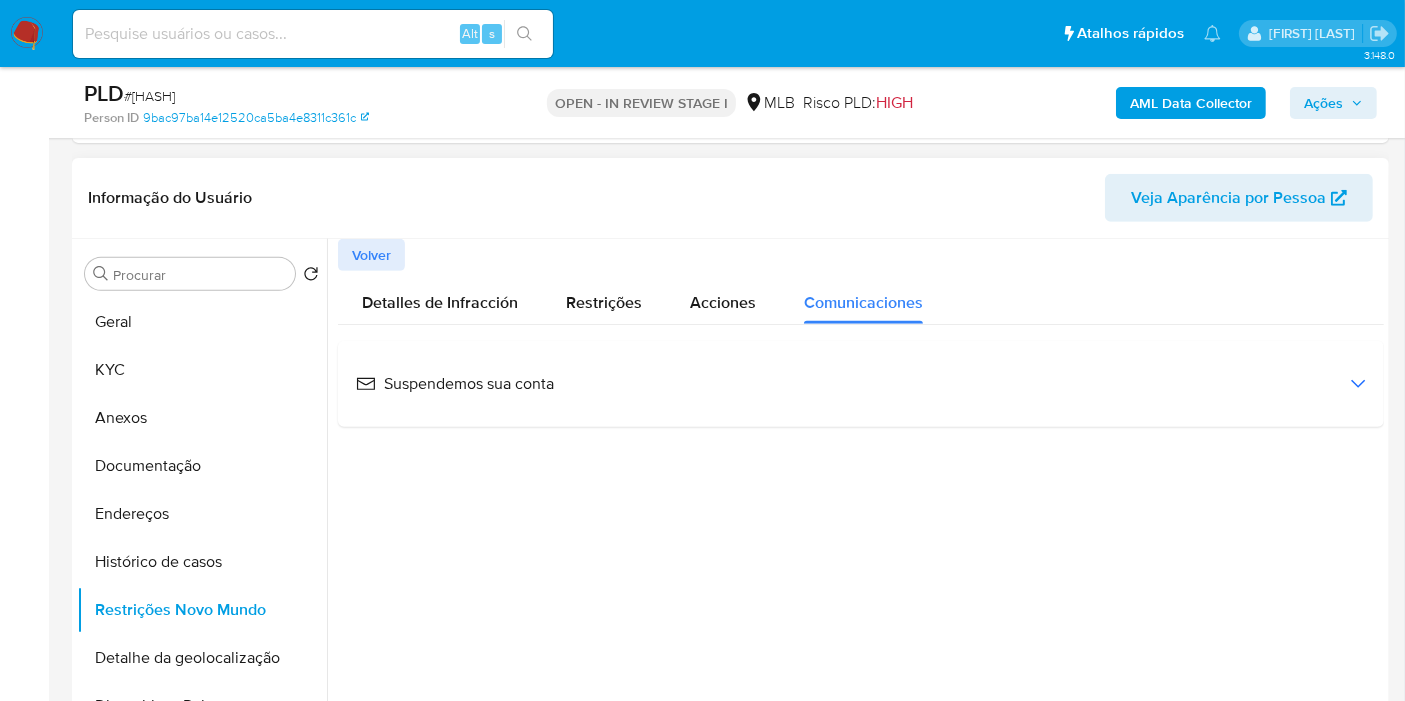 click on "Suspendemos sua conta" at bounding box center [861, 384] 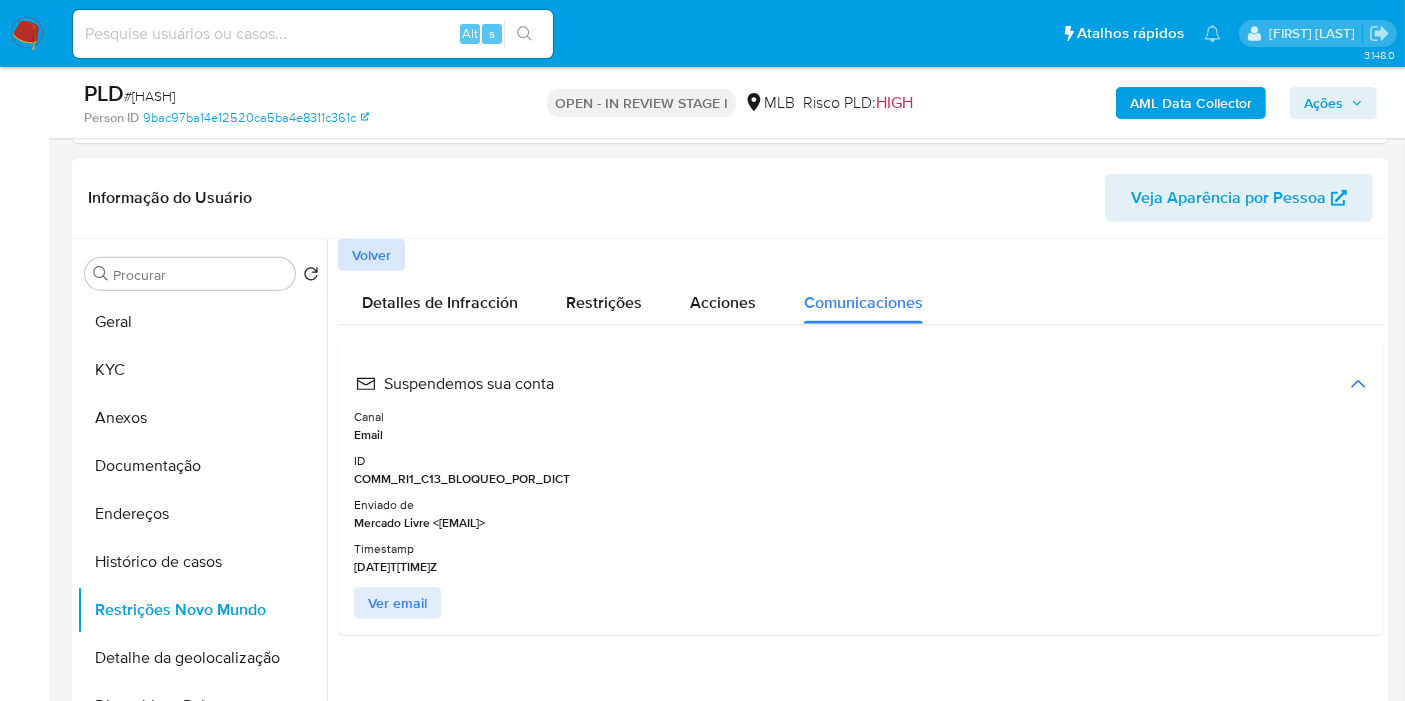 click on "Volver" at bounding box center [371, 255] 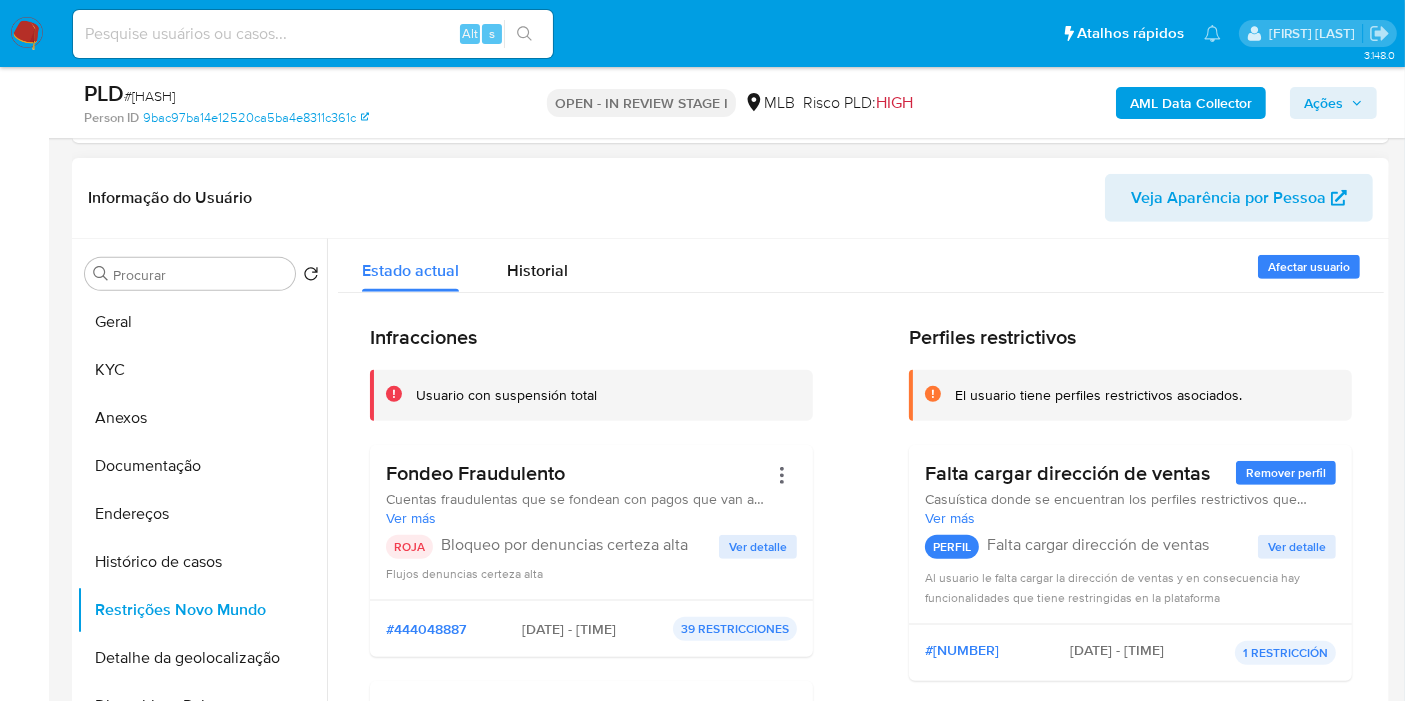 click on "Ver detalle" at bounding box center (758, 547) 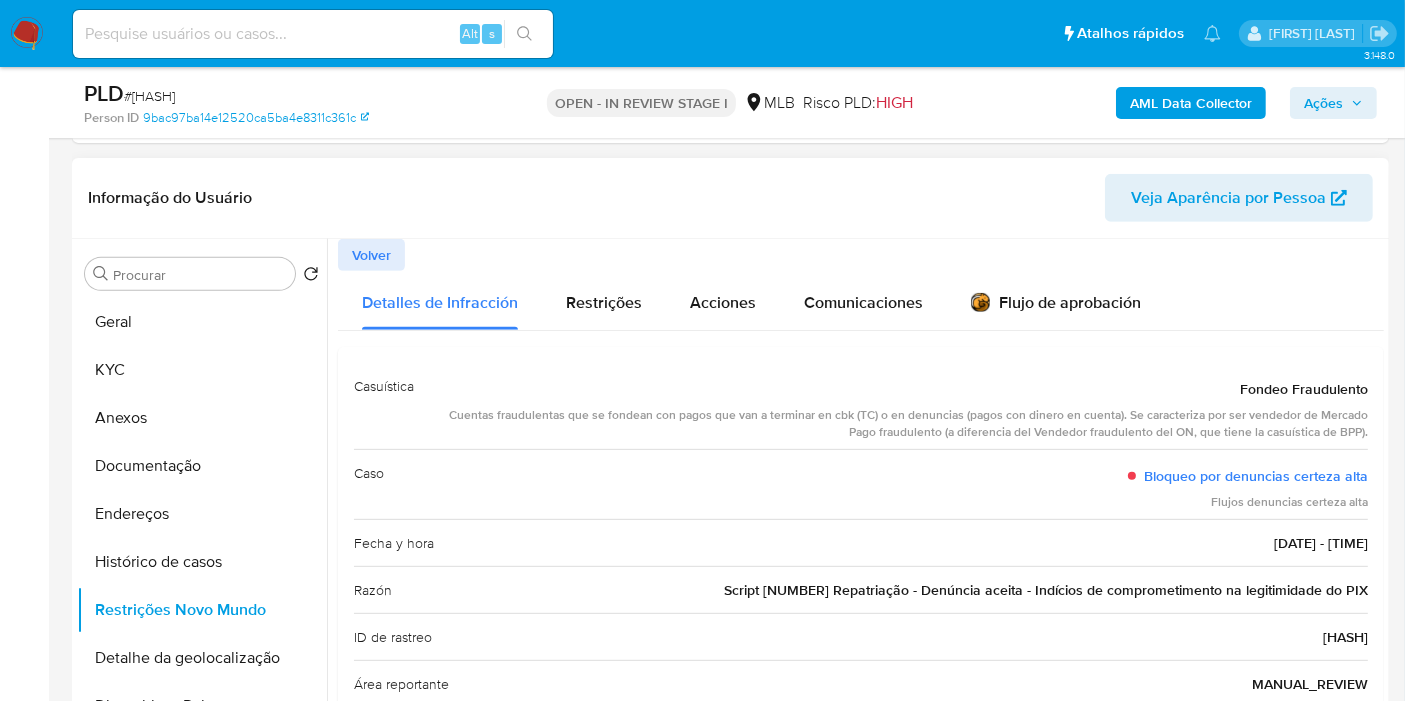 drag, startPoint x: 875, startPoint y: 415, endPoint x: 1166, endPoint y: 432, distance: 291.49615 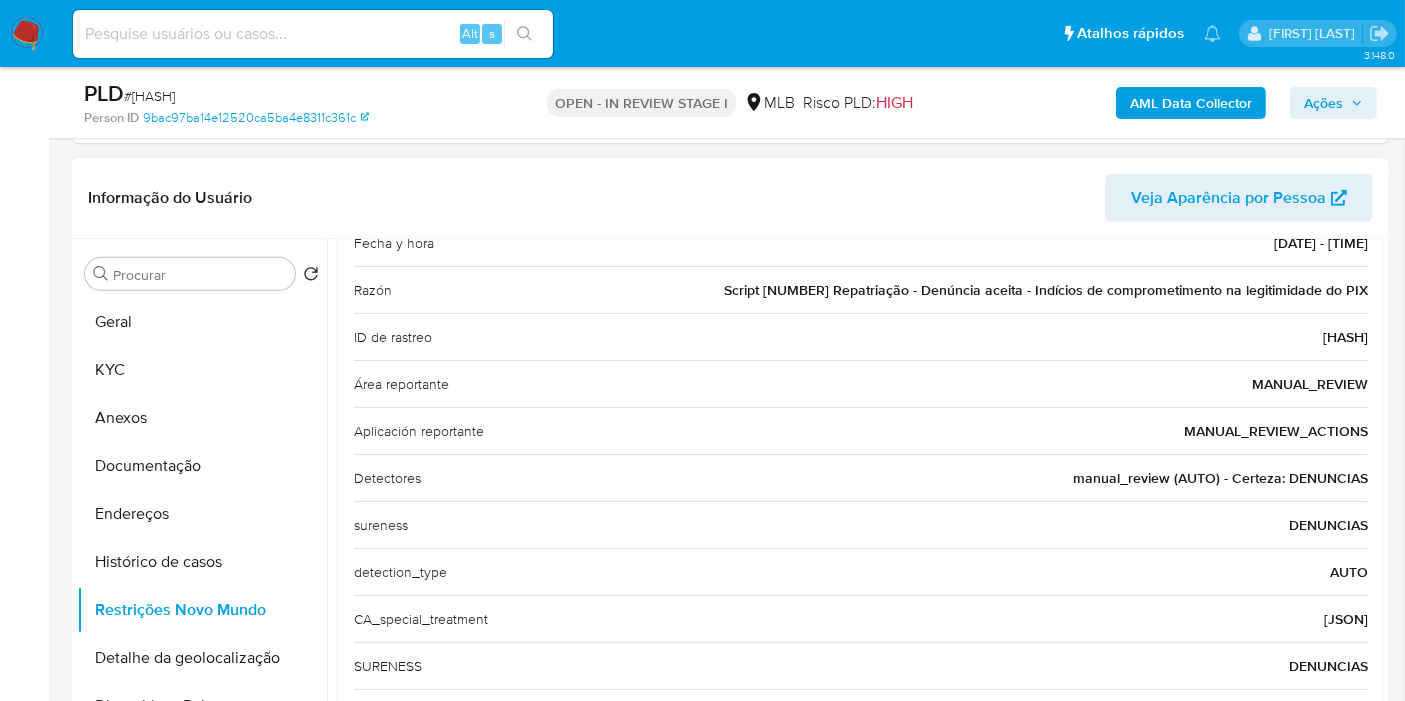 scroll, scrollTop: 0, scrollLeft: 0, axis: both 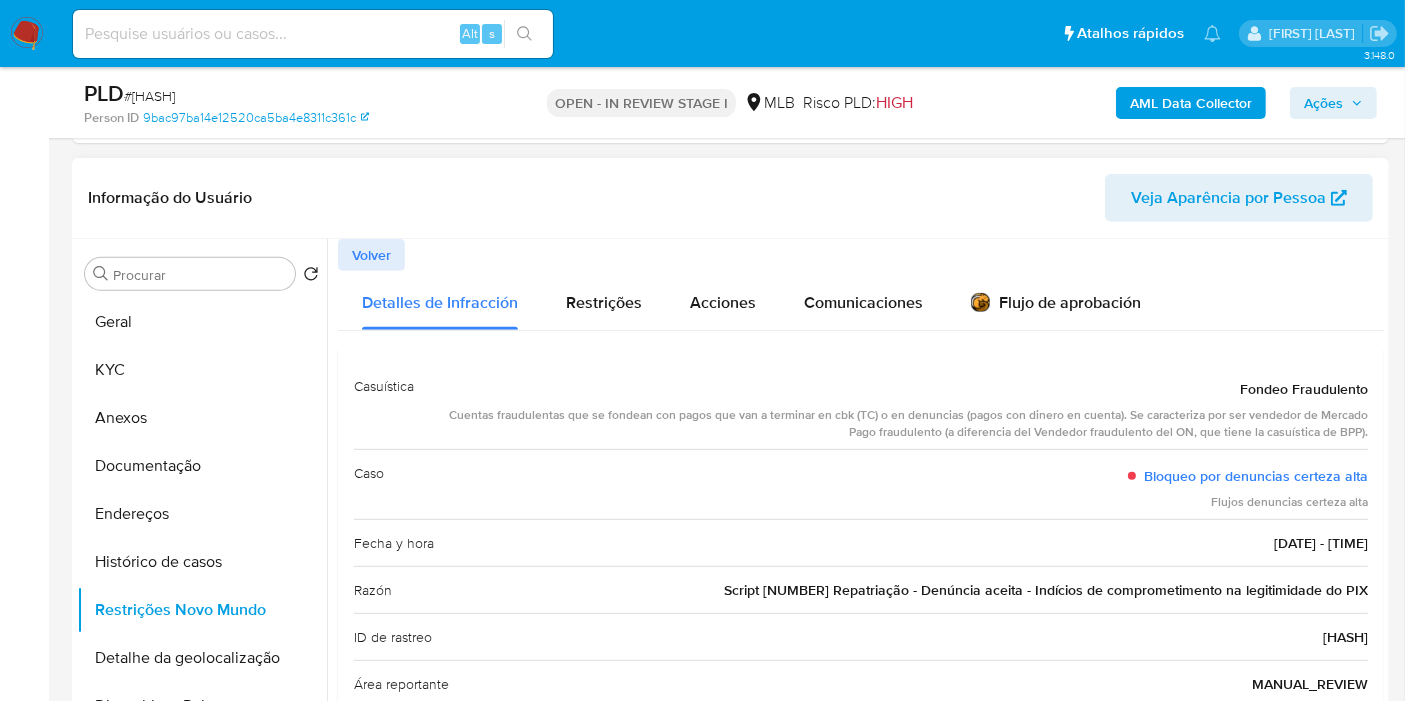 click on "Volver" at bounding box center [371, 255] 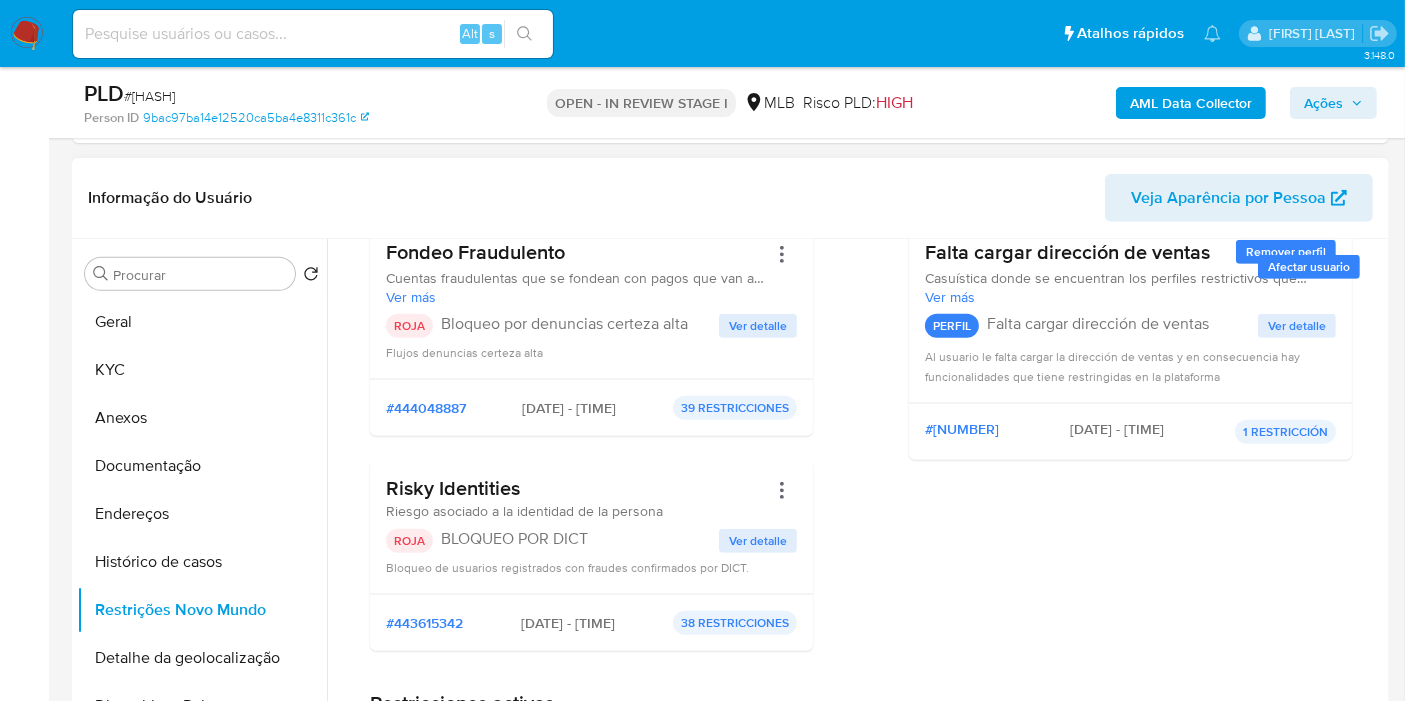 scroll, scrollTop: 222, scrollLeft: 0, axis: vertical 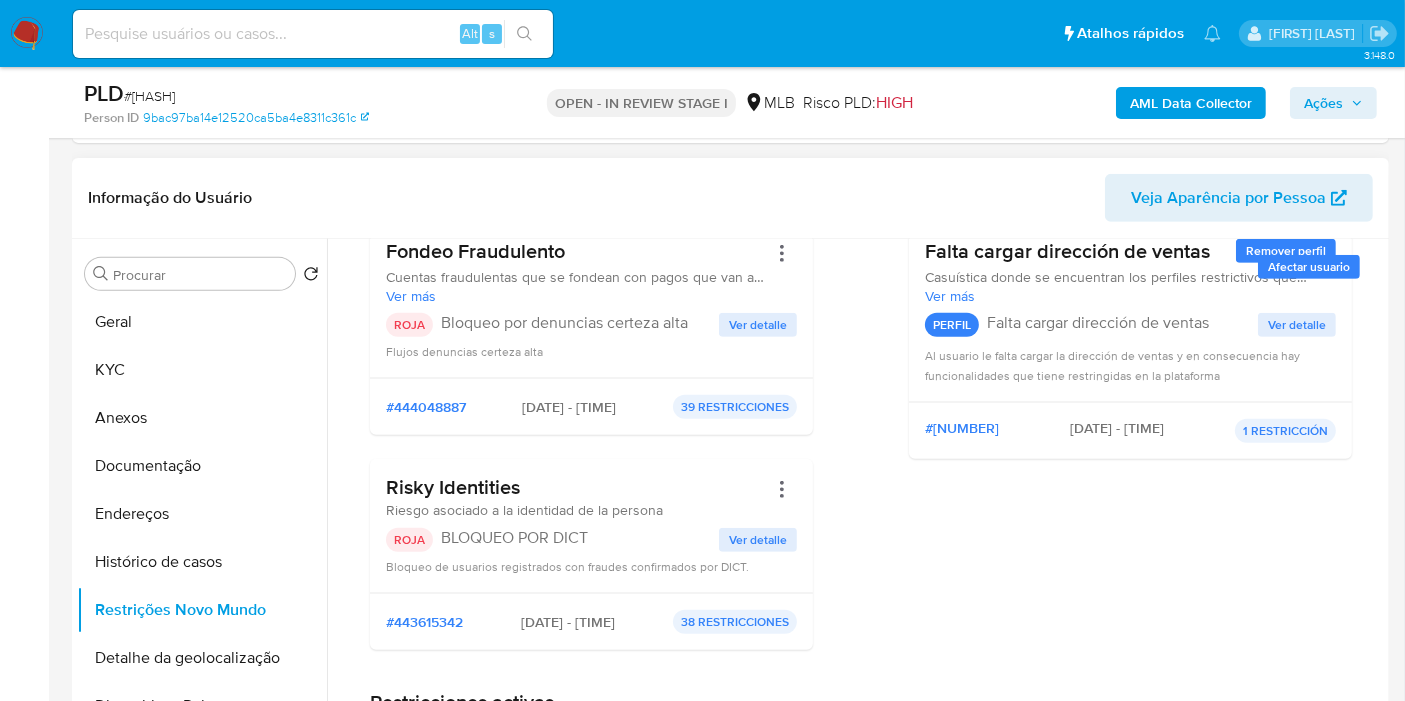 click on "Ver detalle" at bounding box center (758, 540) 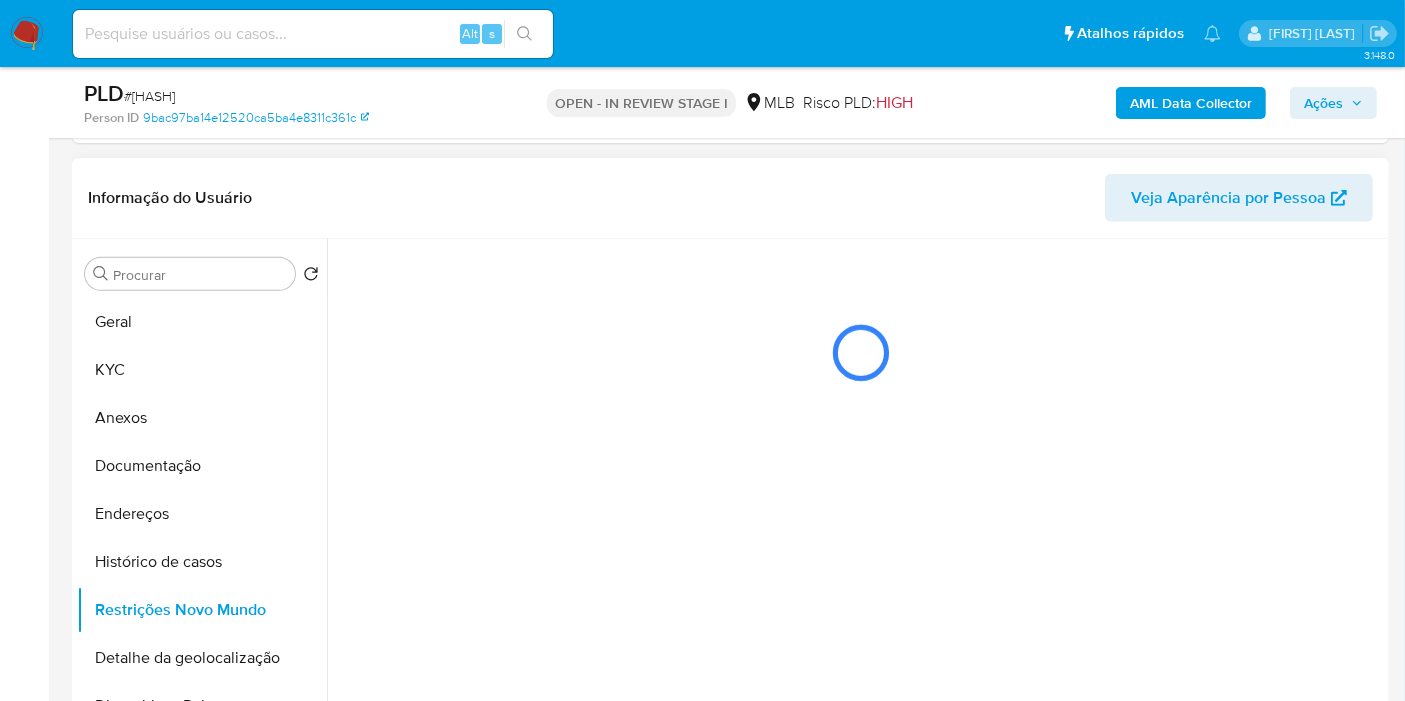 scroll, scrollTop: 0, scrollLeft: 0, axis: both 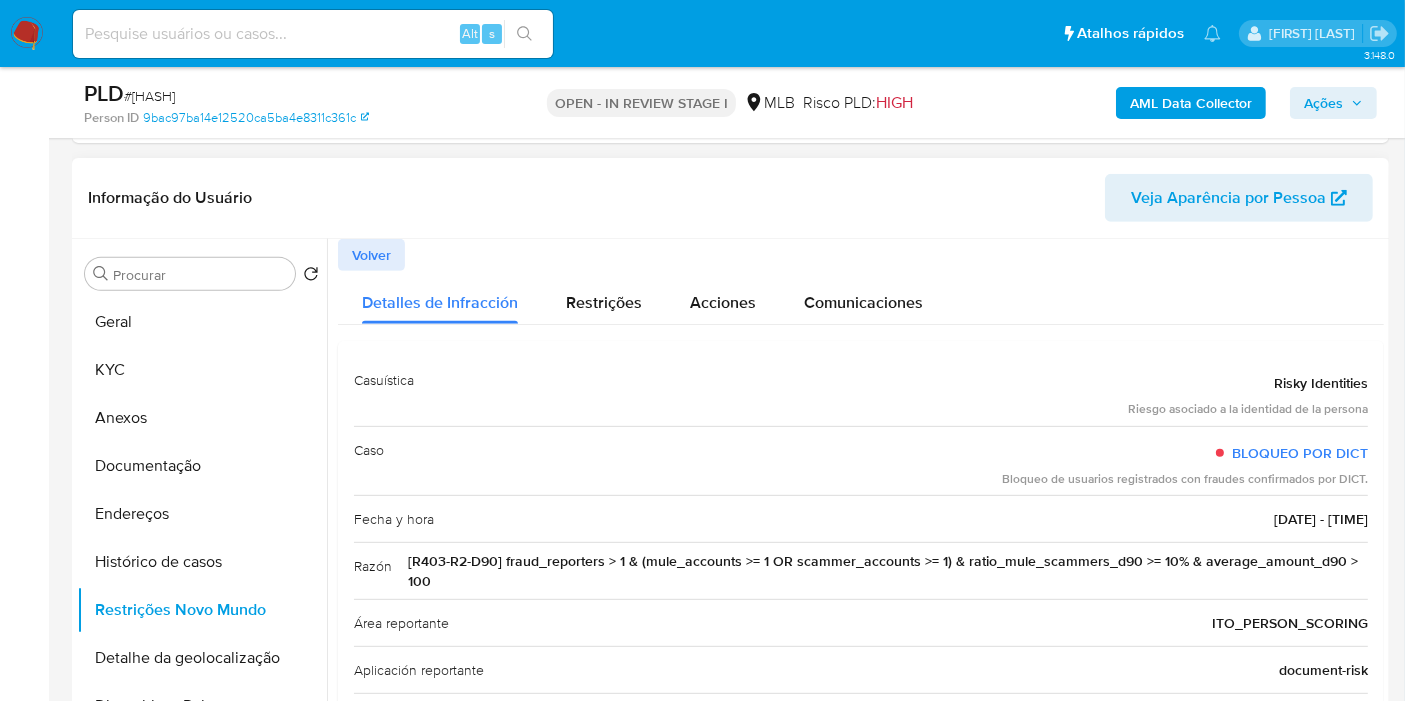 click on "Volver" at bounding box center [371, 255] 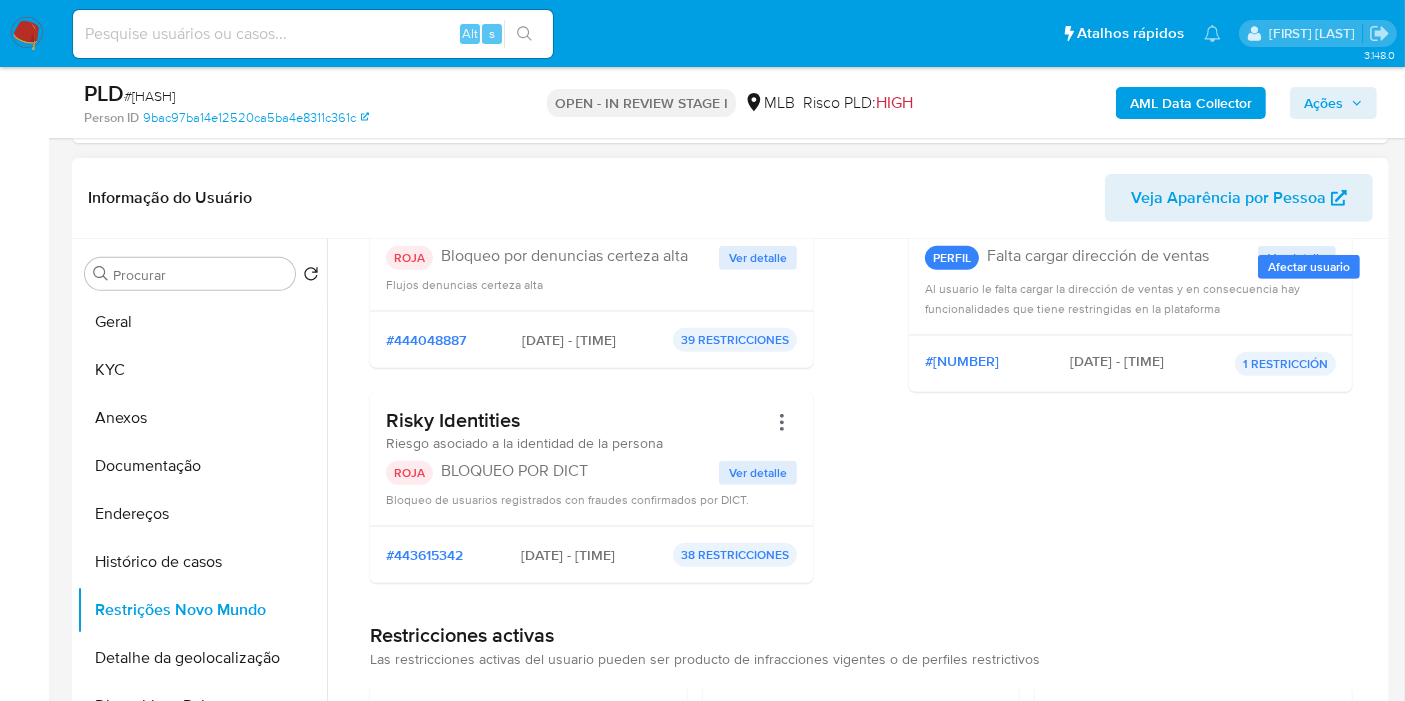 scroll, scrollTop: 333, scrollLeft: 0, axis: vertical 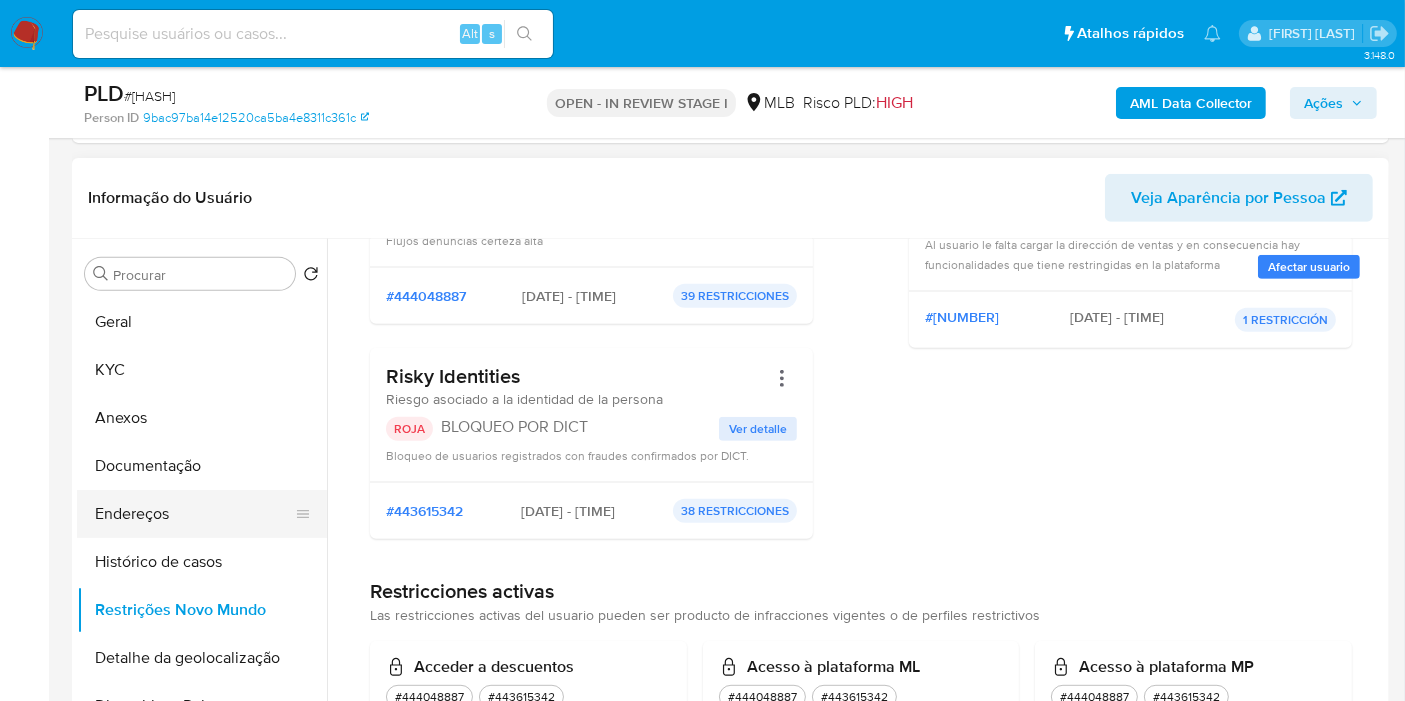 click on "Endereços" at bounding box center [194, 514] 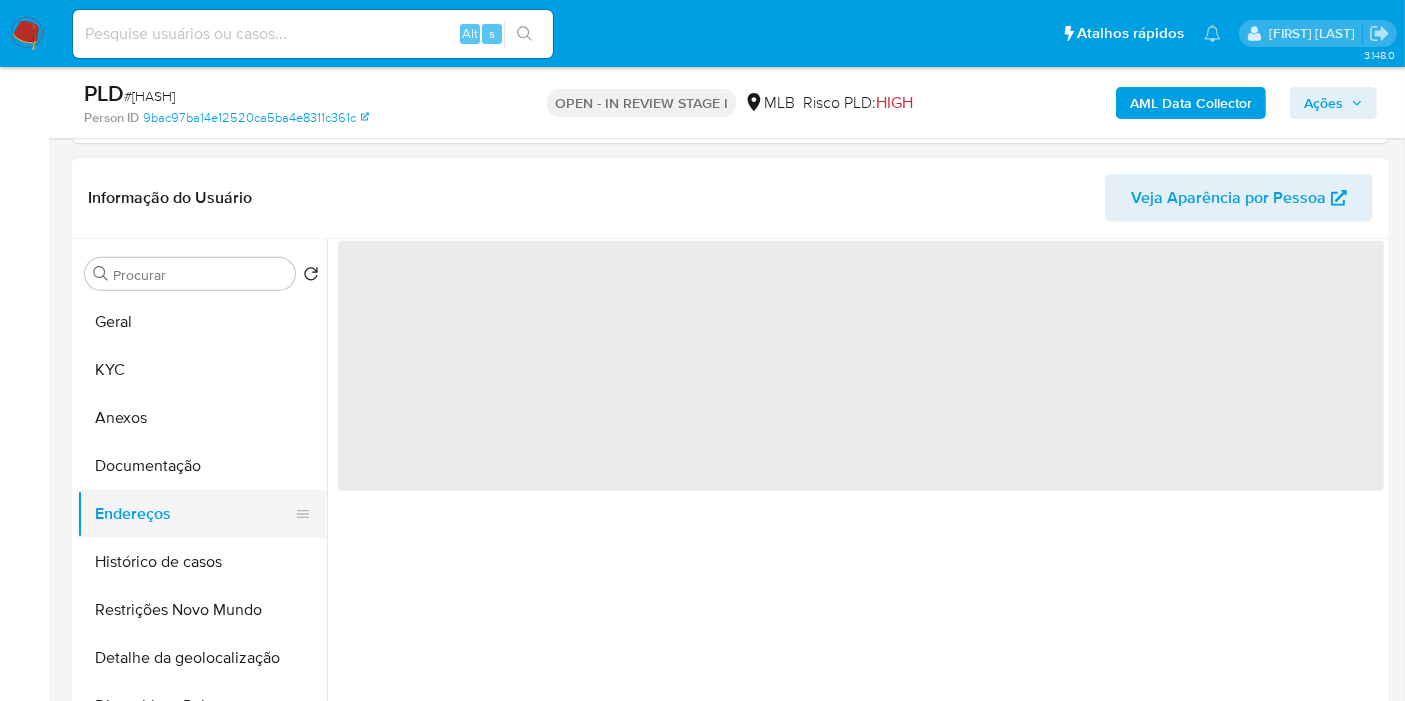 scroll, scrollTop: 0, scrollLeft: 0, axis: both 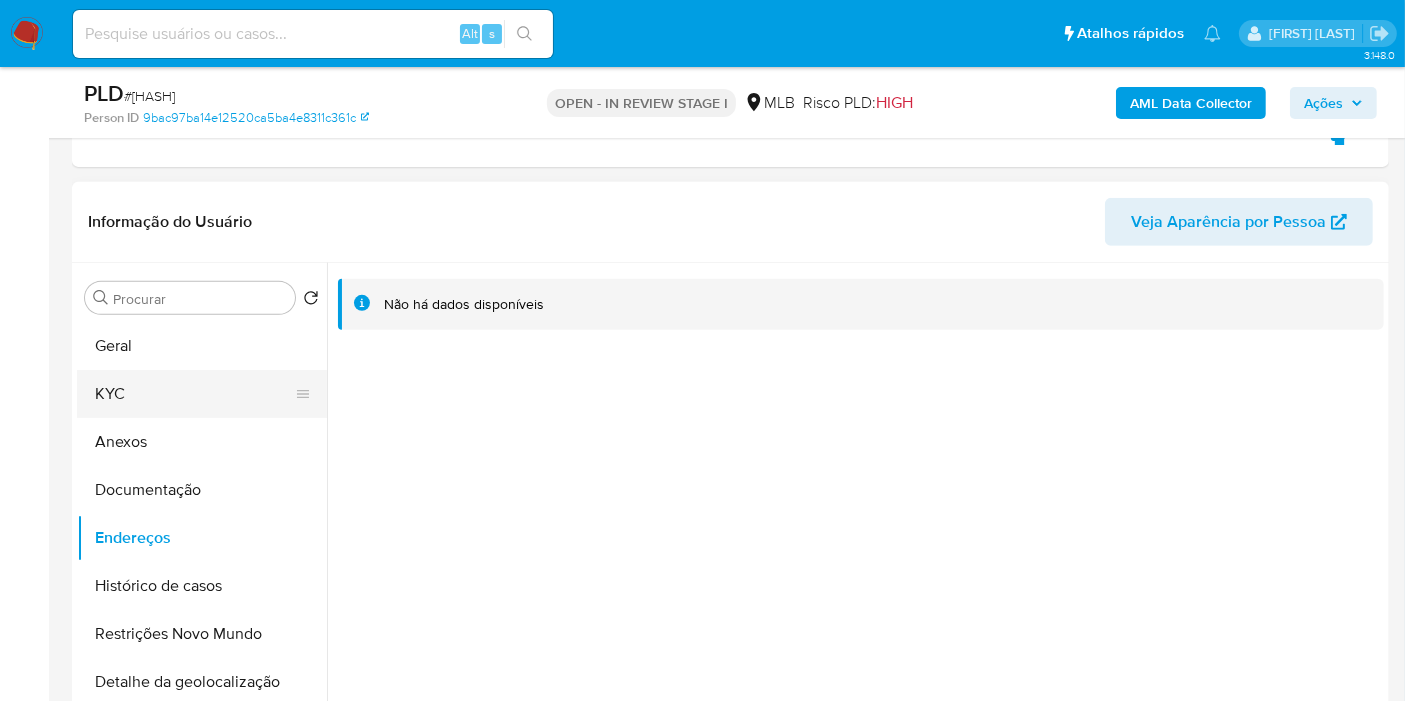 click on "KYC" at bounding box center [194, 394] 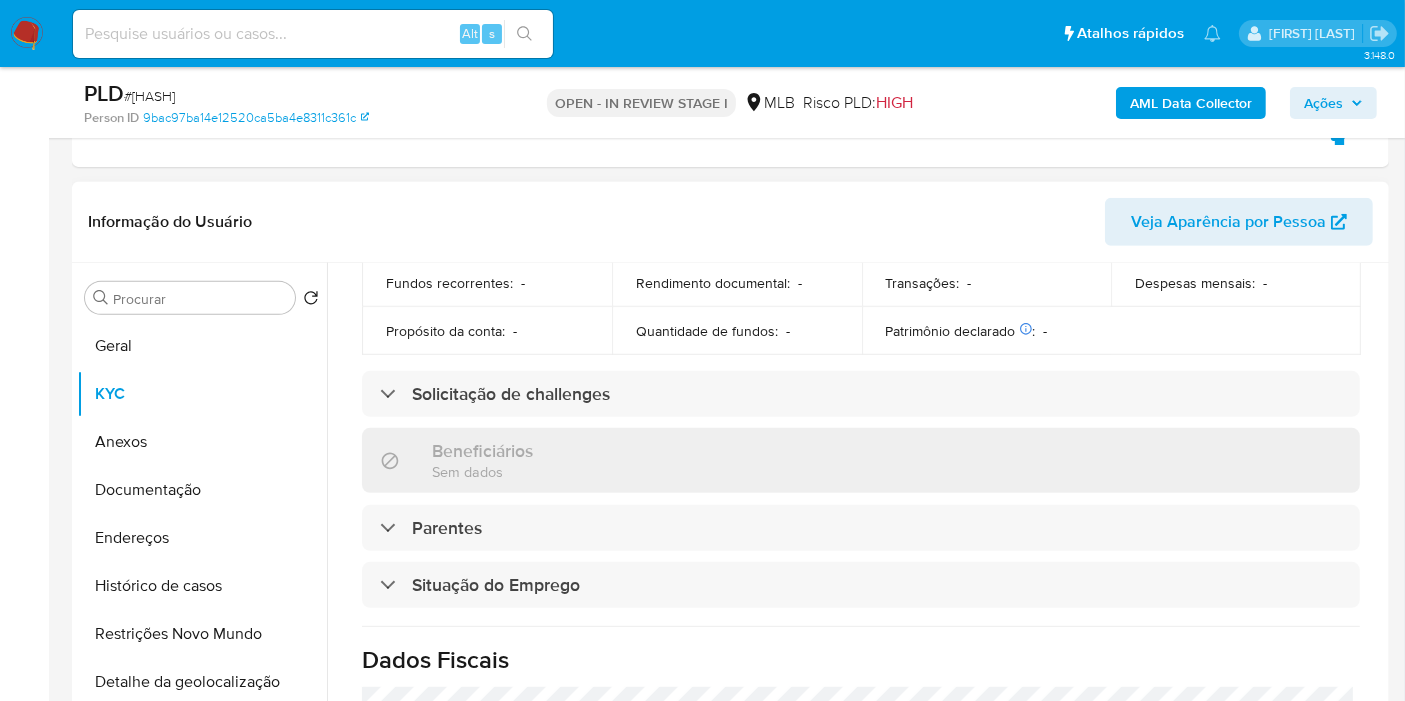 scroll, scrollTop: 908, scrollLeft: 0, axis: vertical 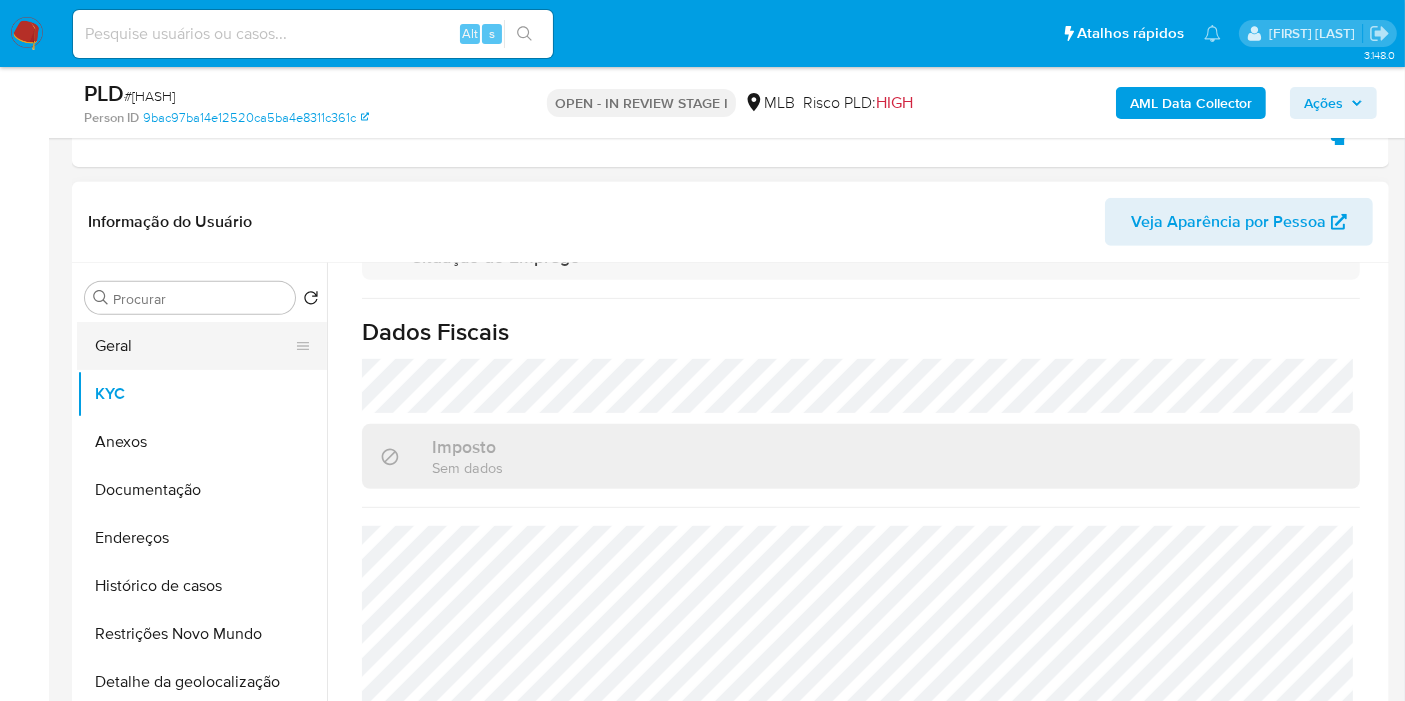 click on "Geral" at bounding box center [194, 346] 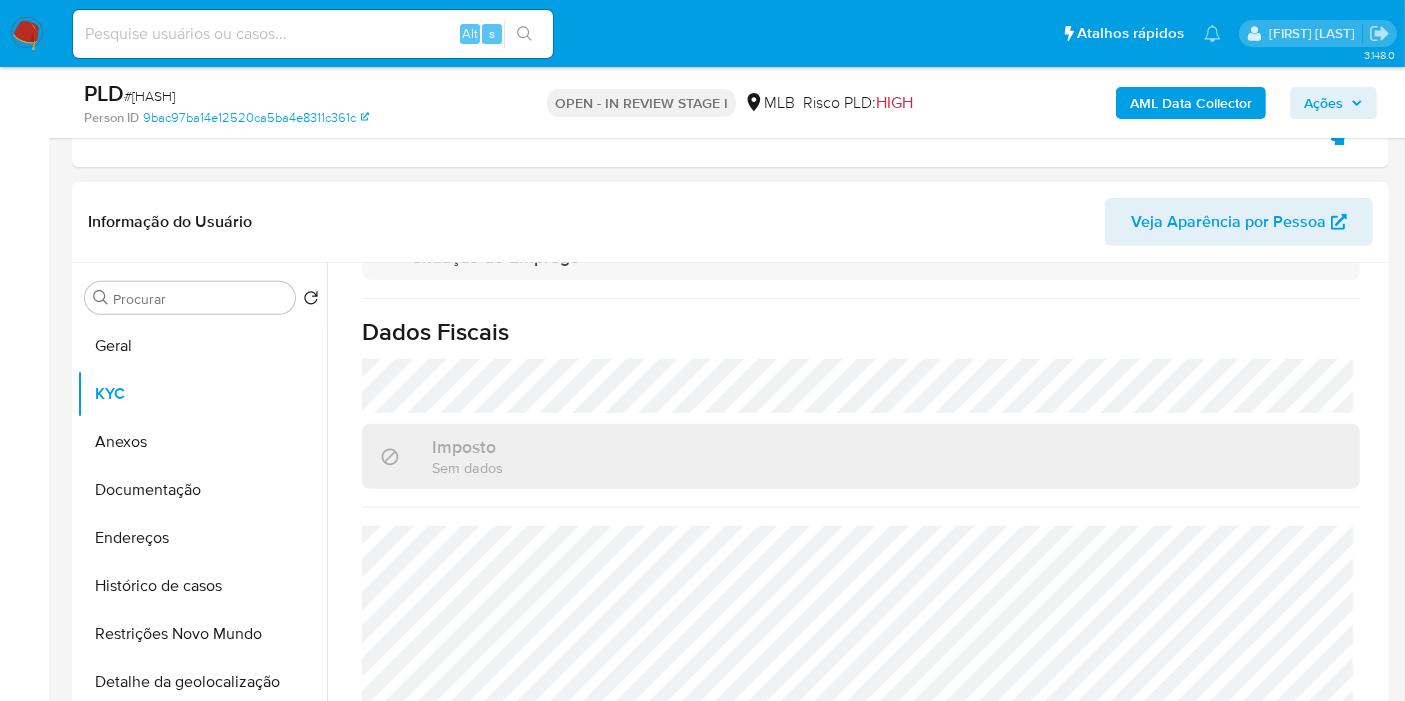 scroll, scrollTop: 0, scrollLeft: 0, axis: both 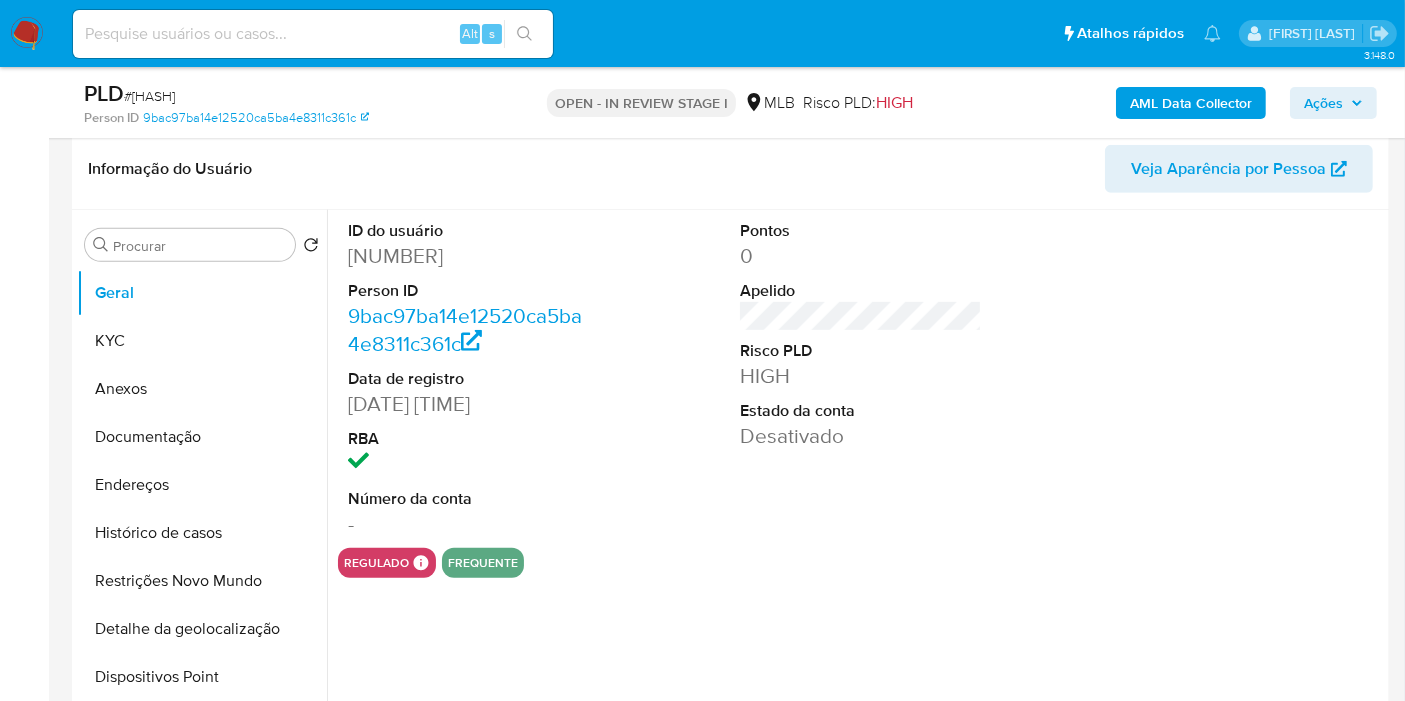 type 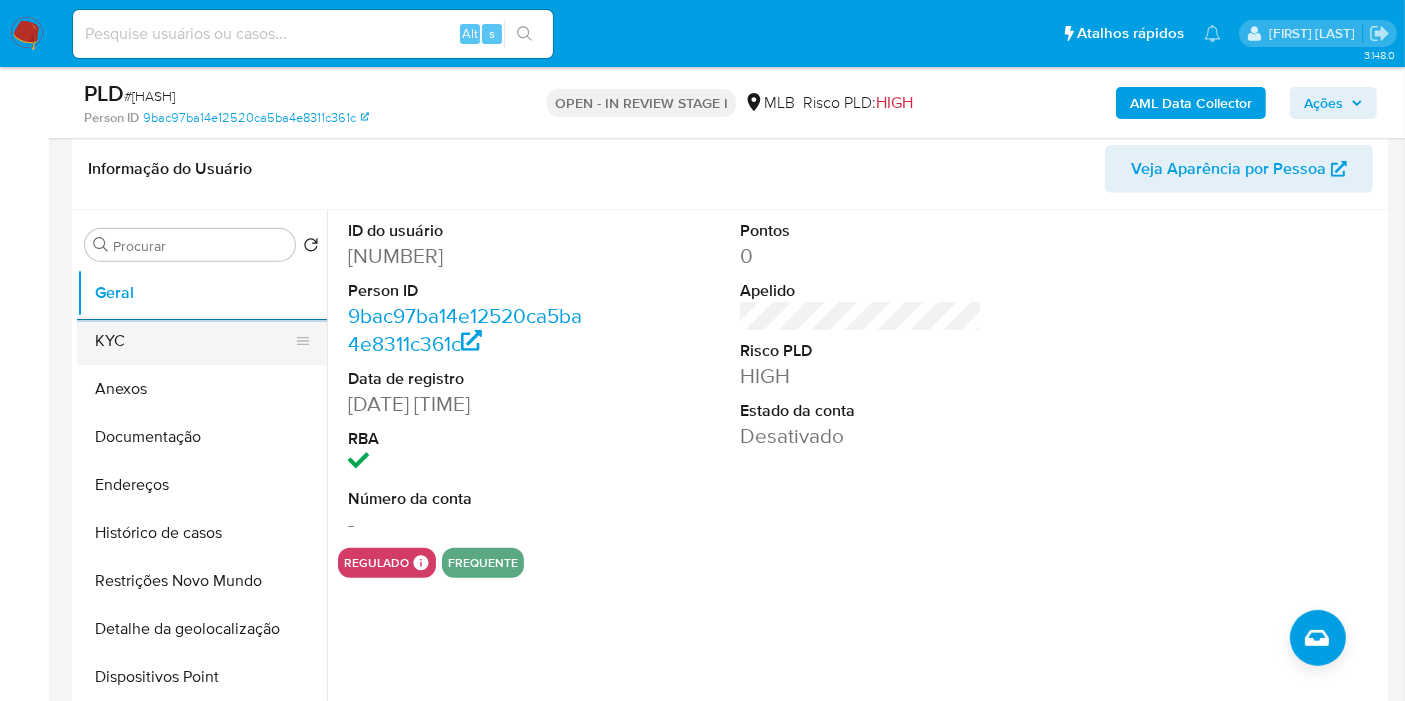 click on "KYC" at bounding box center [194, 341] 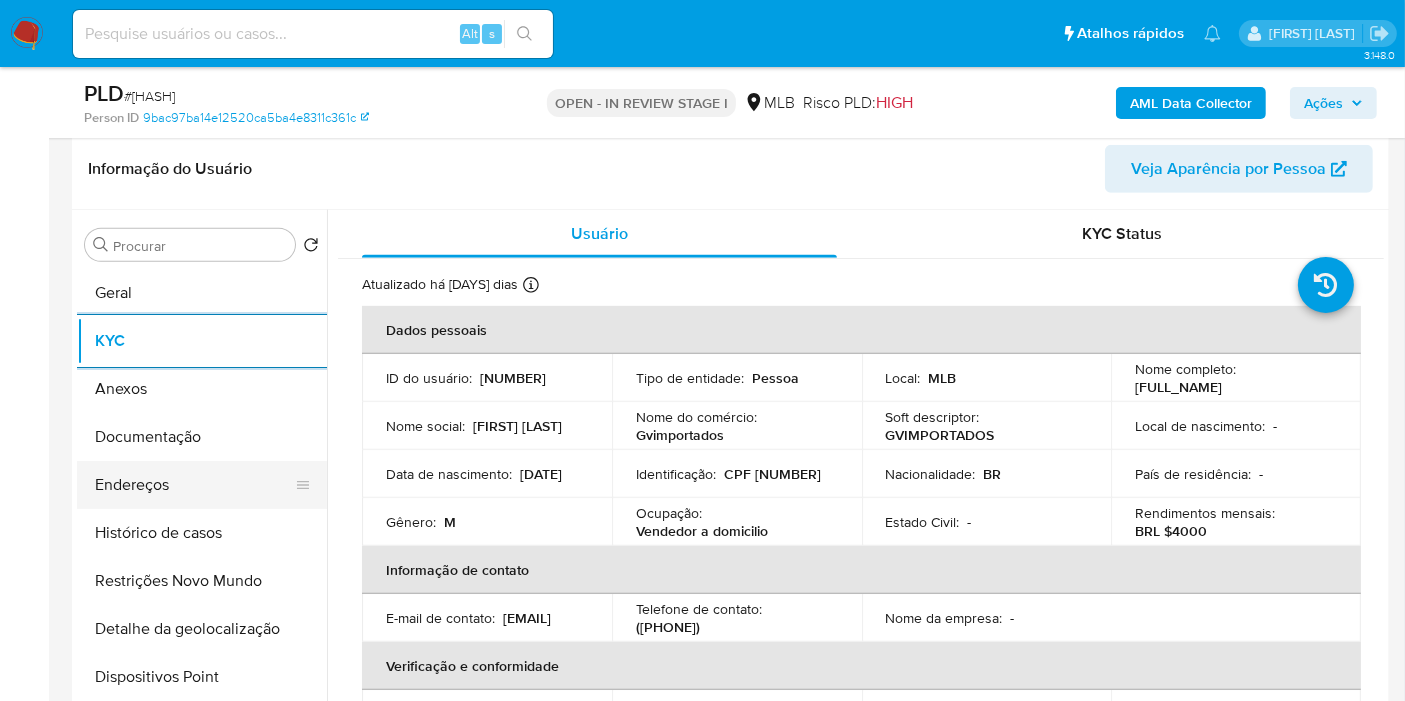 click on "Endereços" at bounding box center [194, 485] 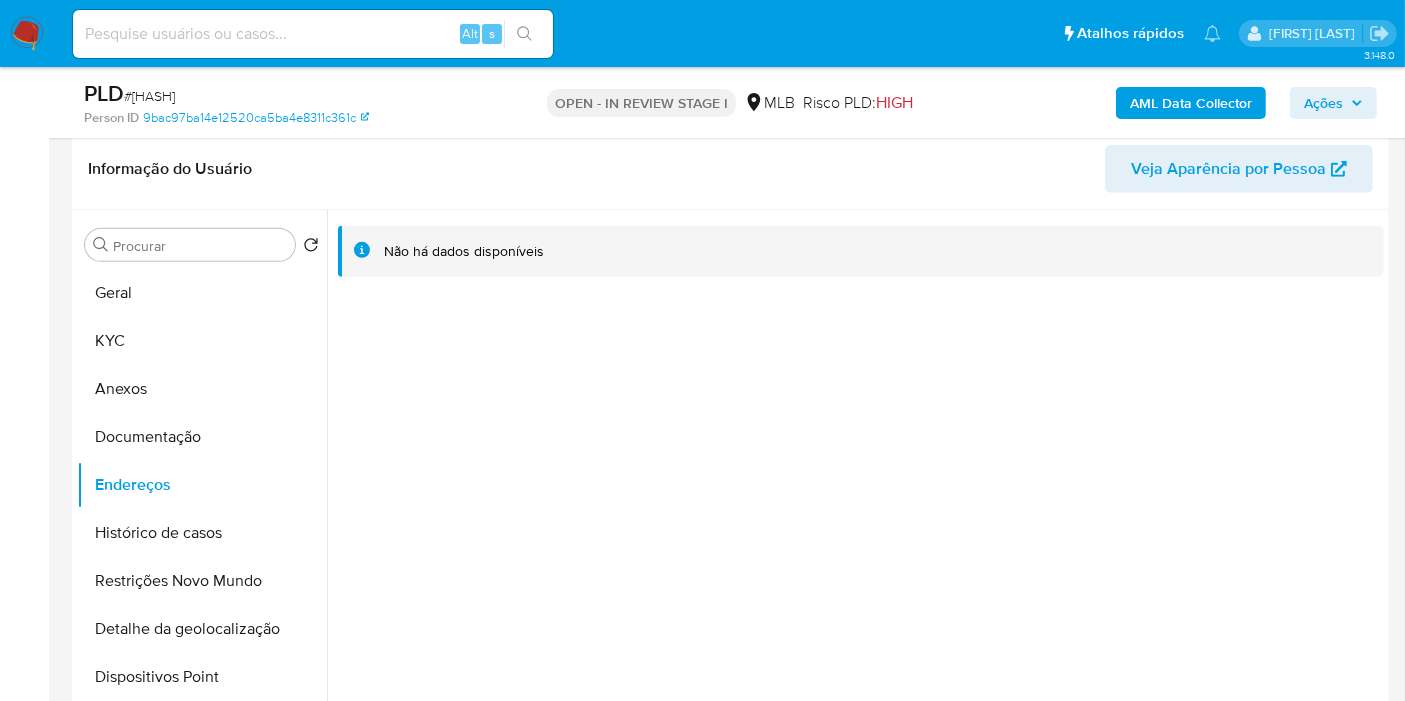 type 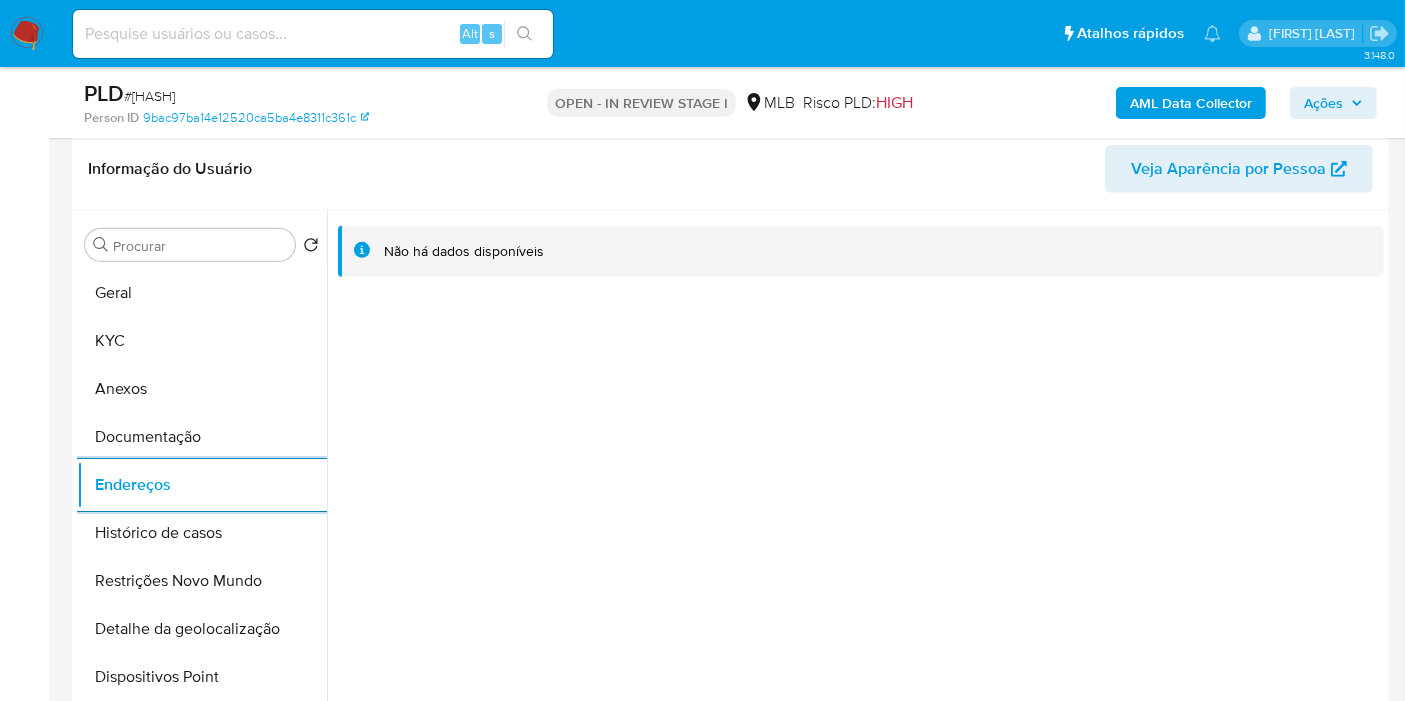 drag, startPoint x: 208, startPoint y: 613, endPoint x: 663, endPoint y: 614, distance: 455.0011 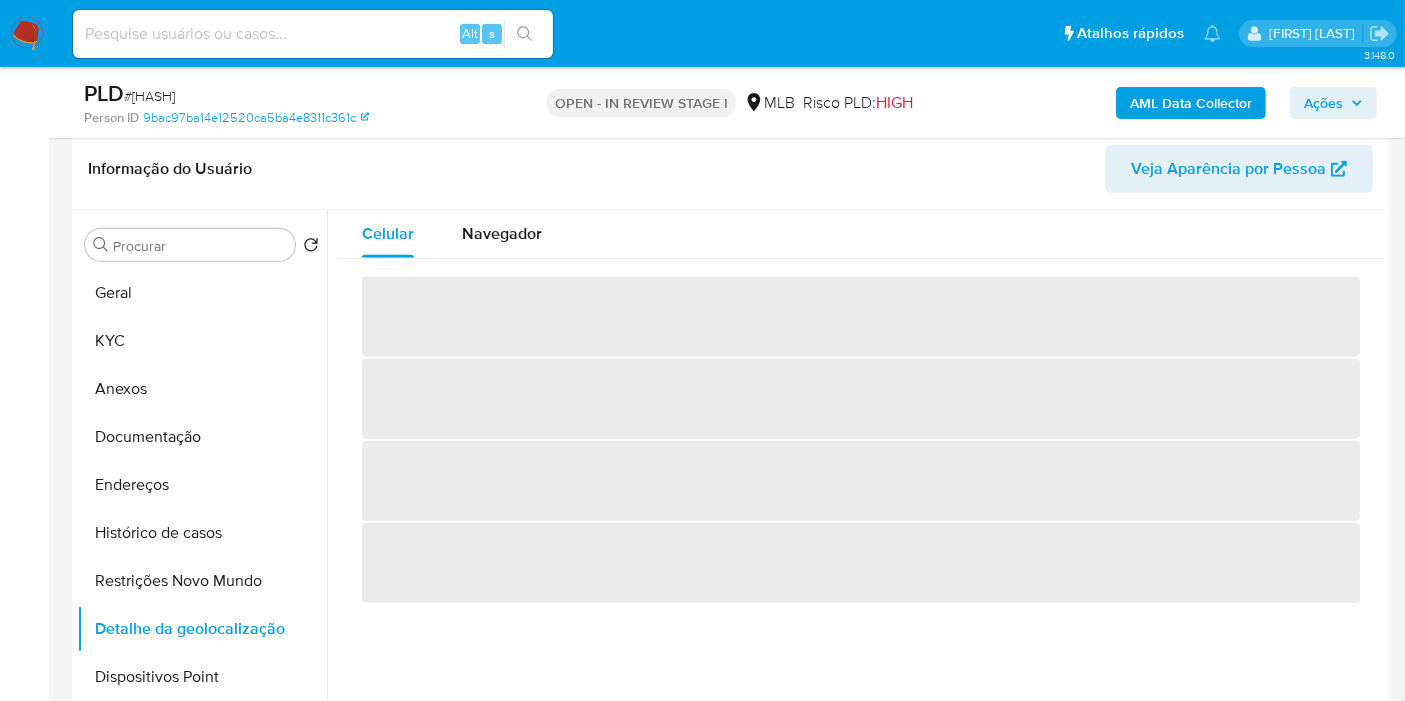type 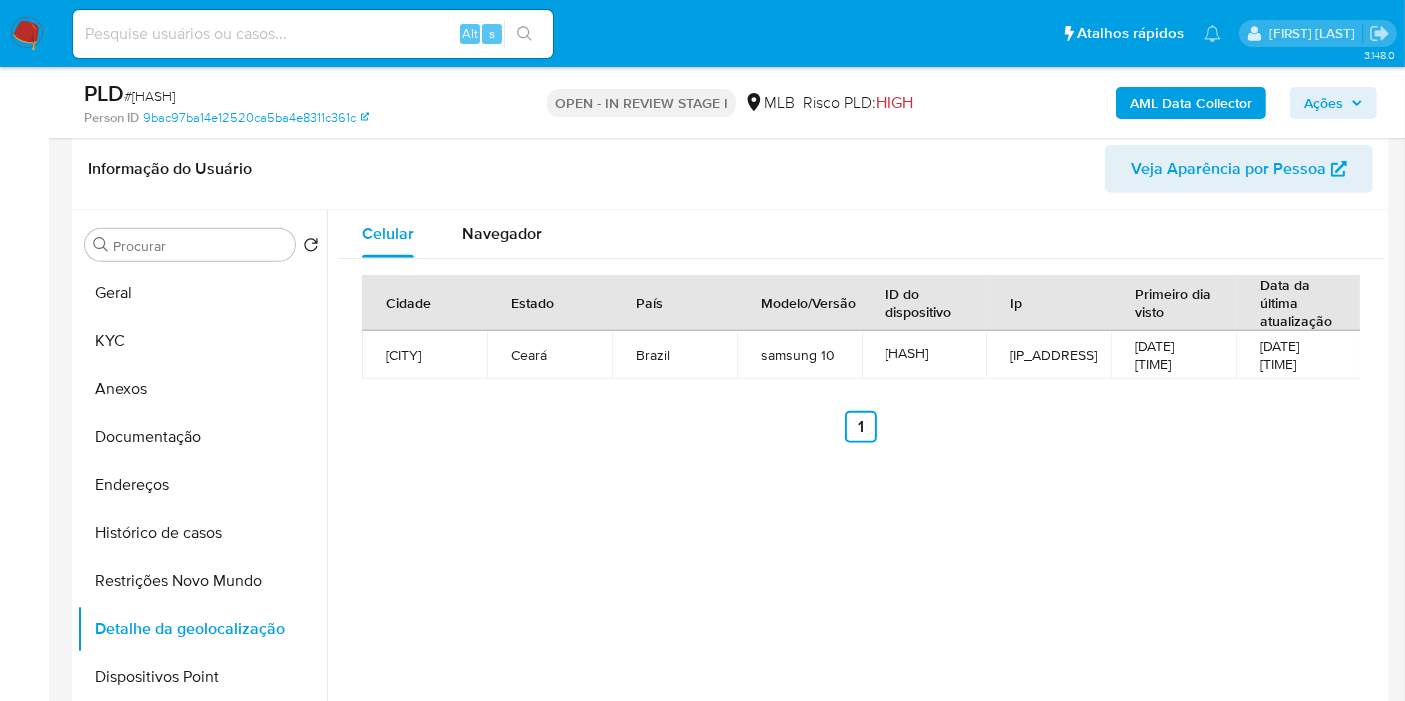 drag, startPoint x: 146, startPoint y: 581, endPoint x: 477, endPoint y: 577, distance: 331.02417 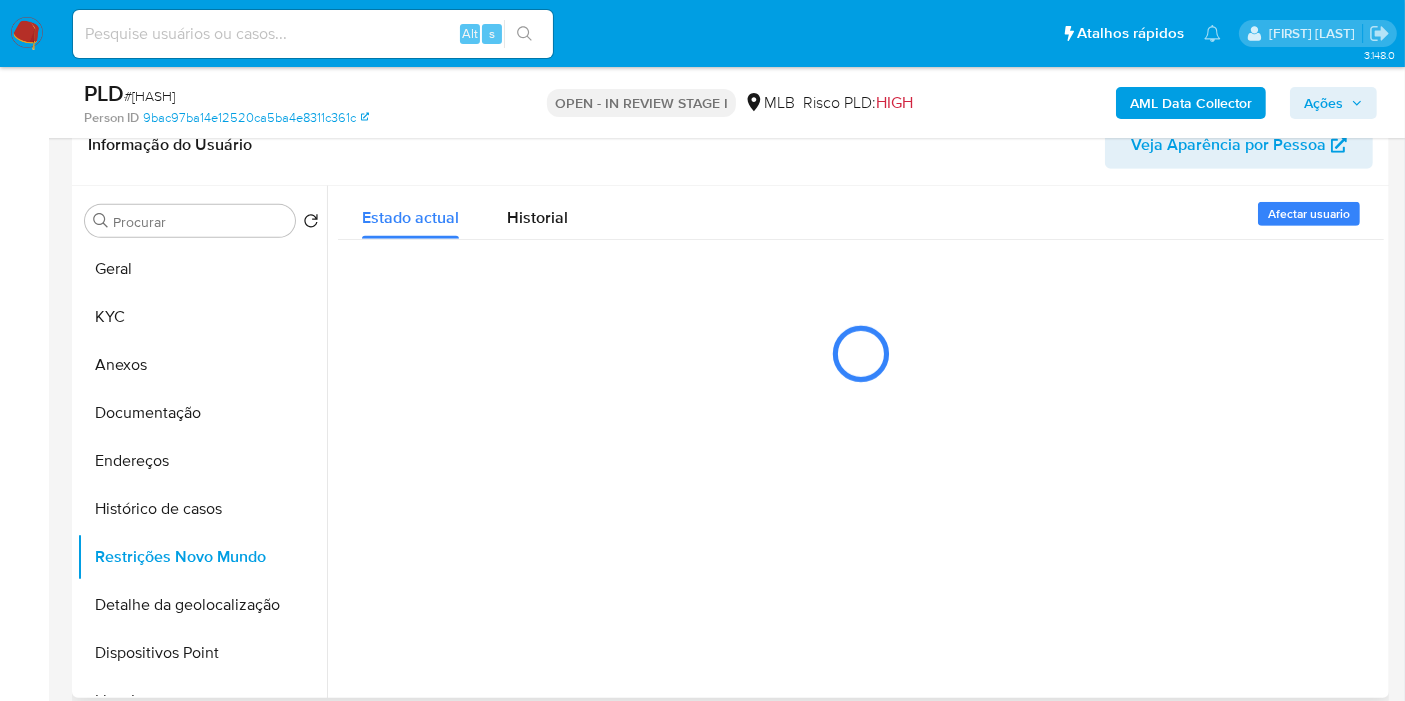 type 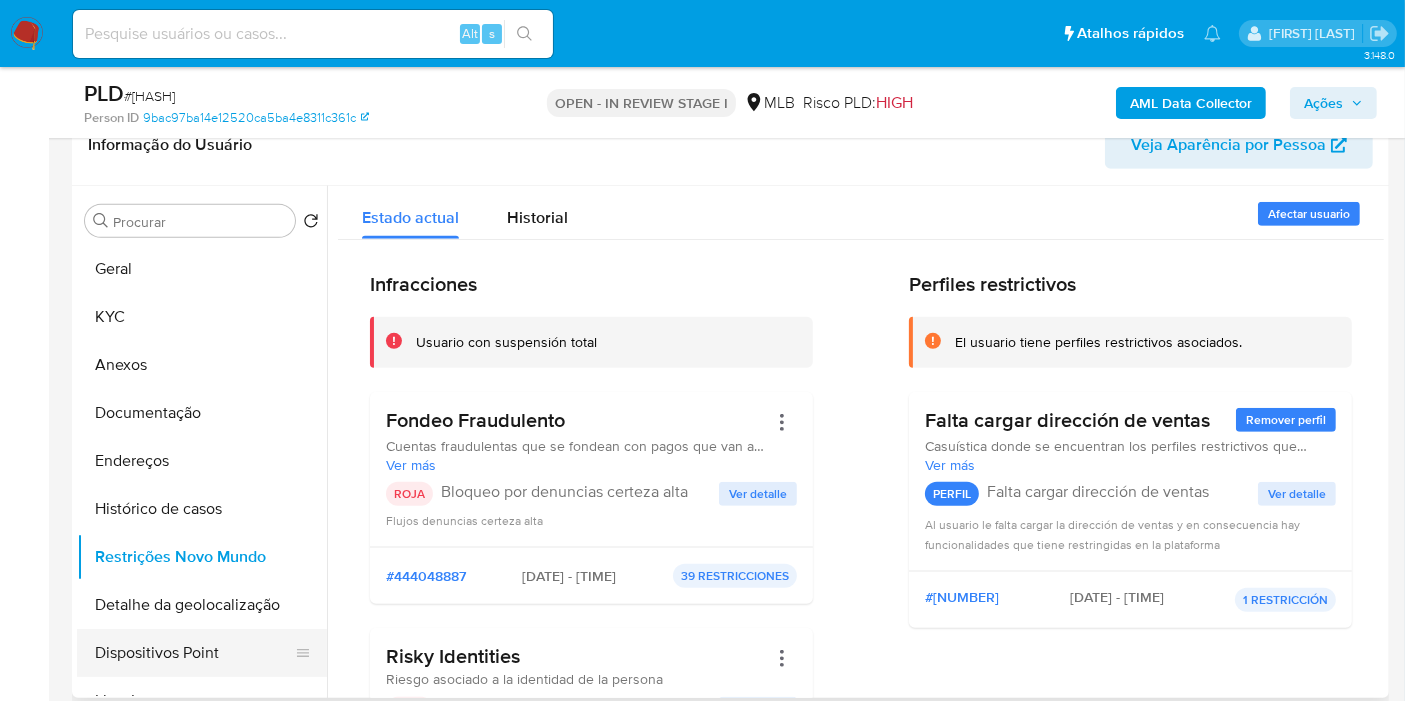 drag, startPoint x: 131, startPoint y: 644, endPoint x: 165, endPoint y: 639, distance: 34.36568 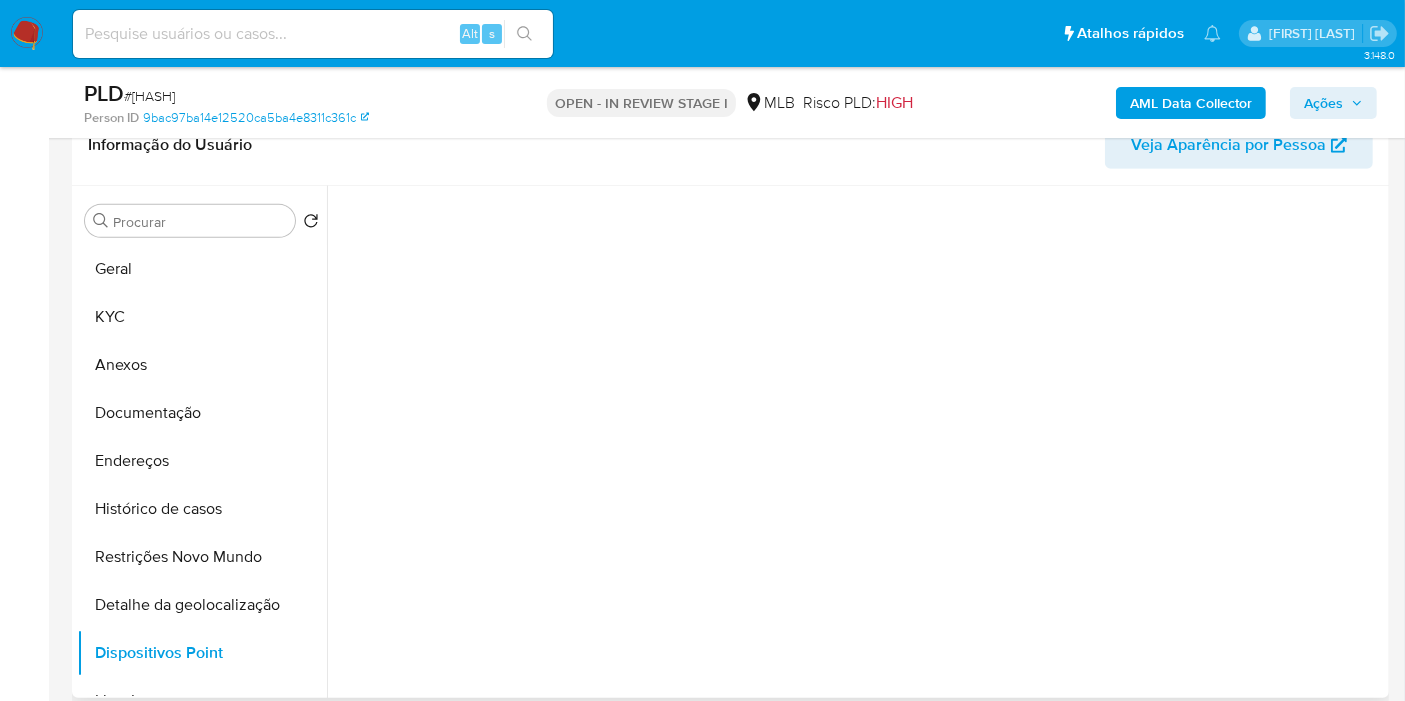 type 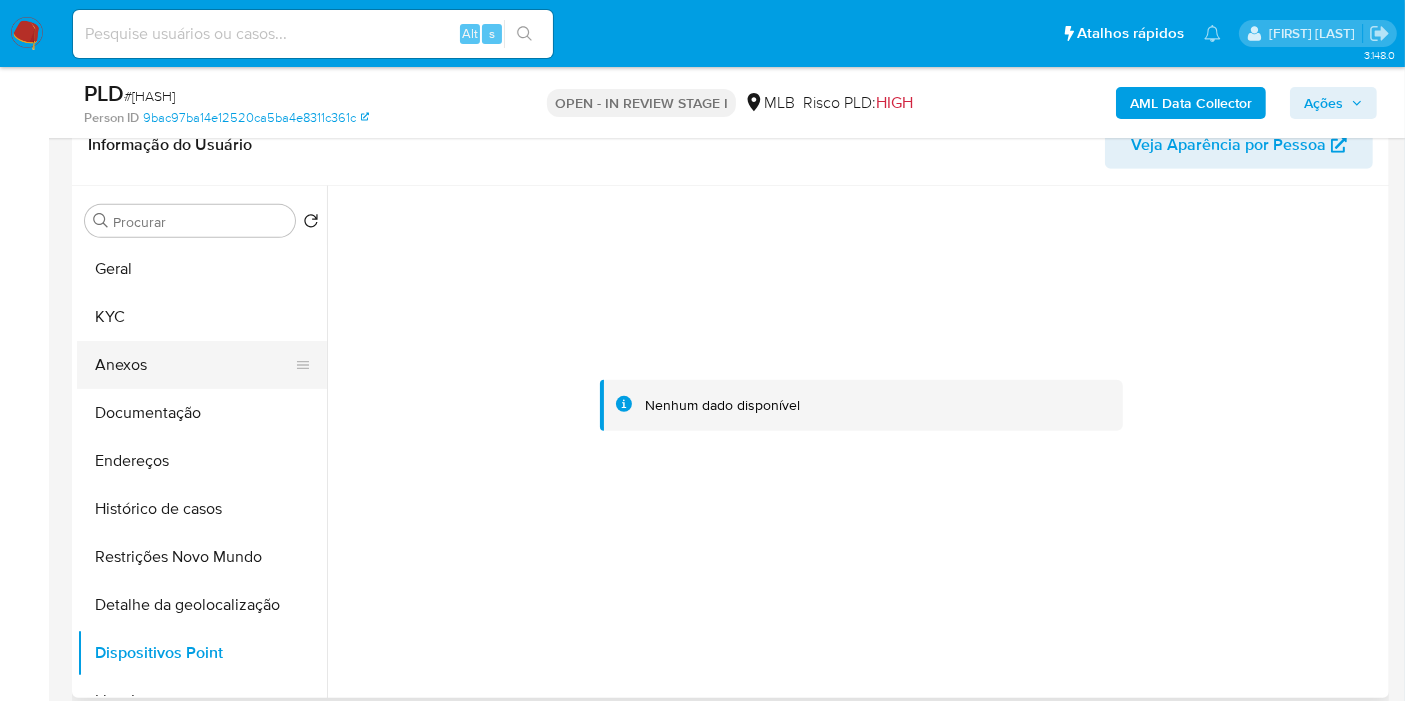click on "Anexos" at bounding box center [194, 365] 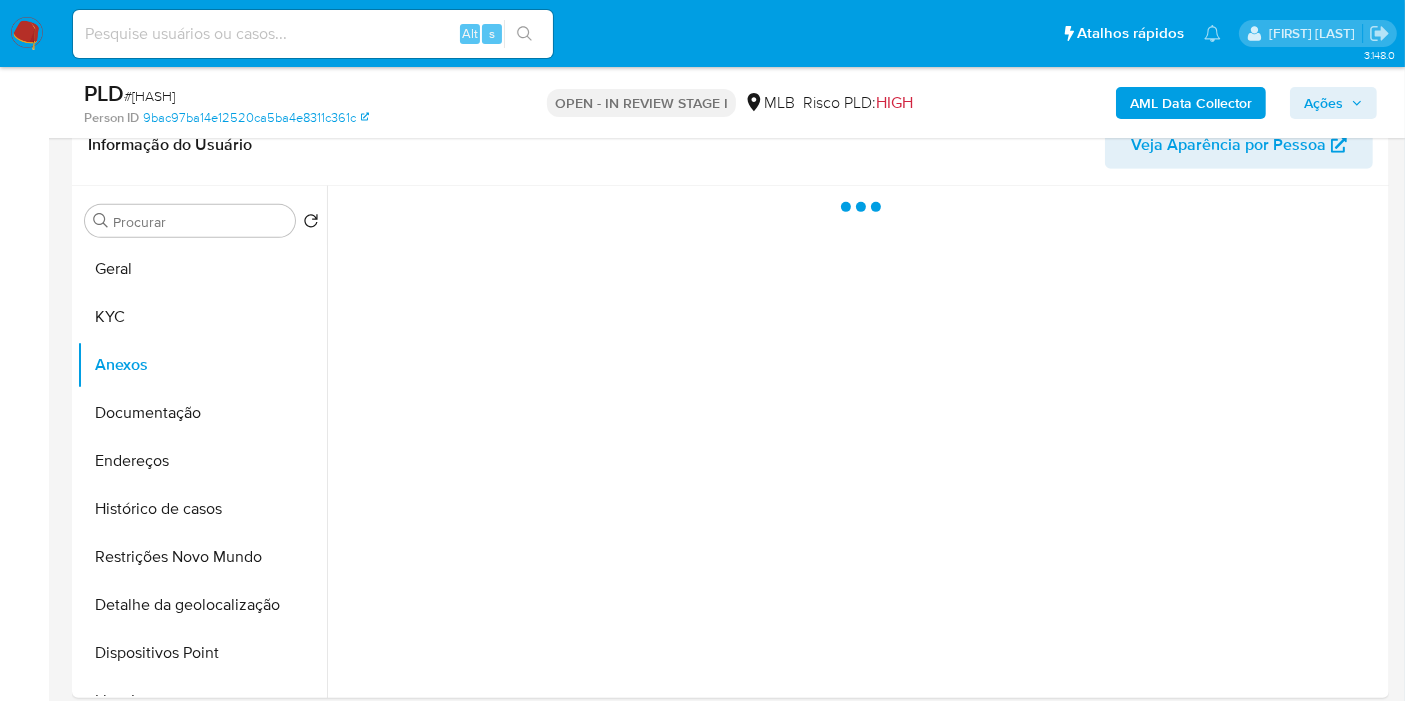 click on "Ações" at bounding box center [1323, 103] 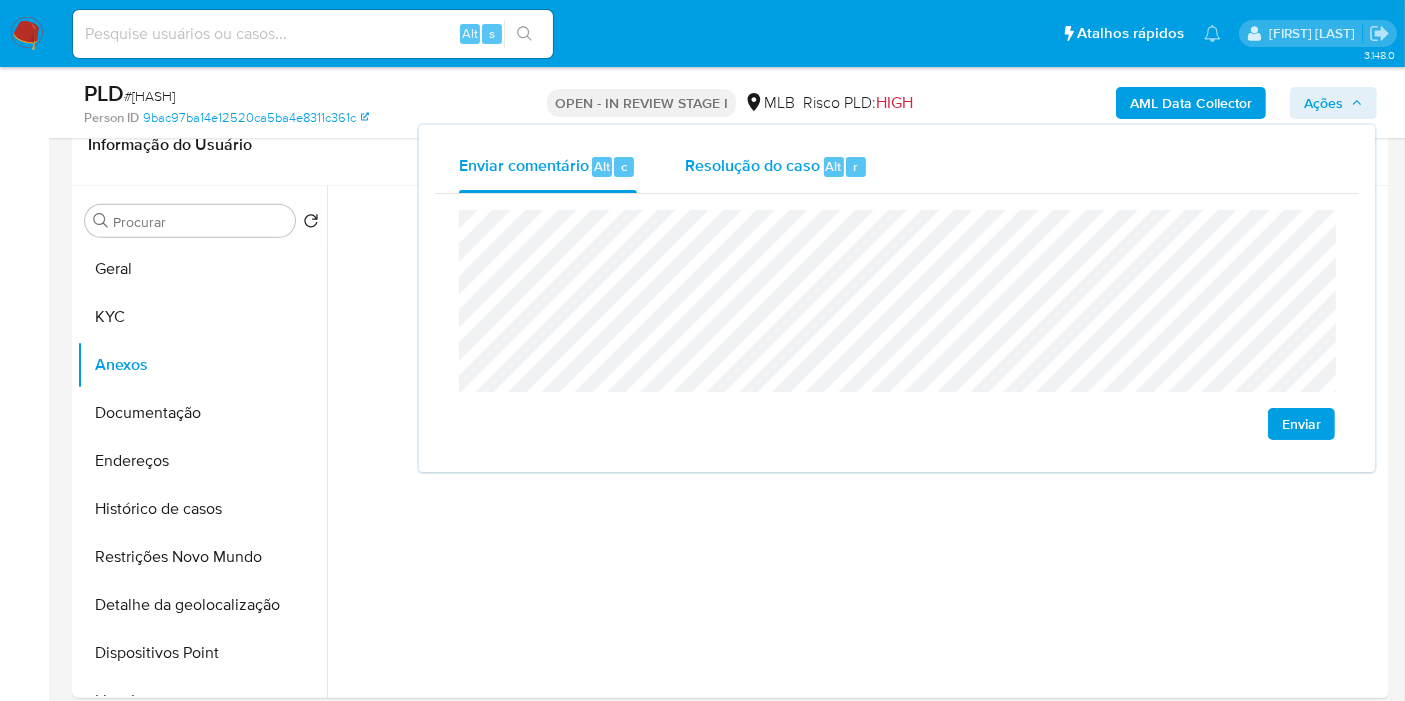 click on "Alt" at bounding box center [834, 166] 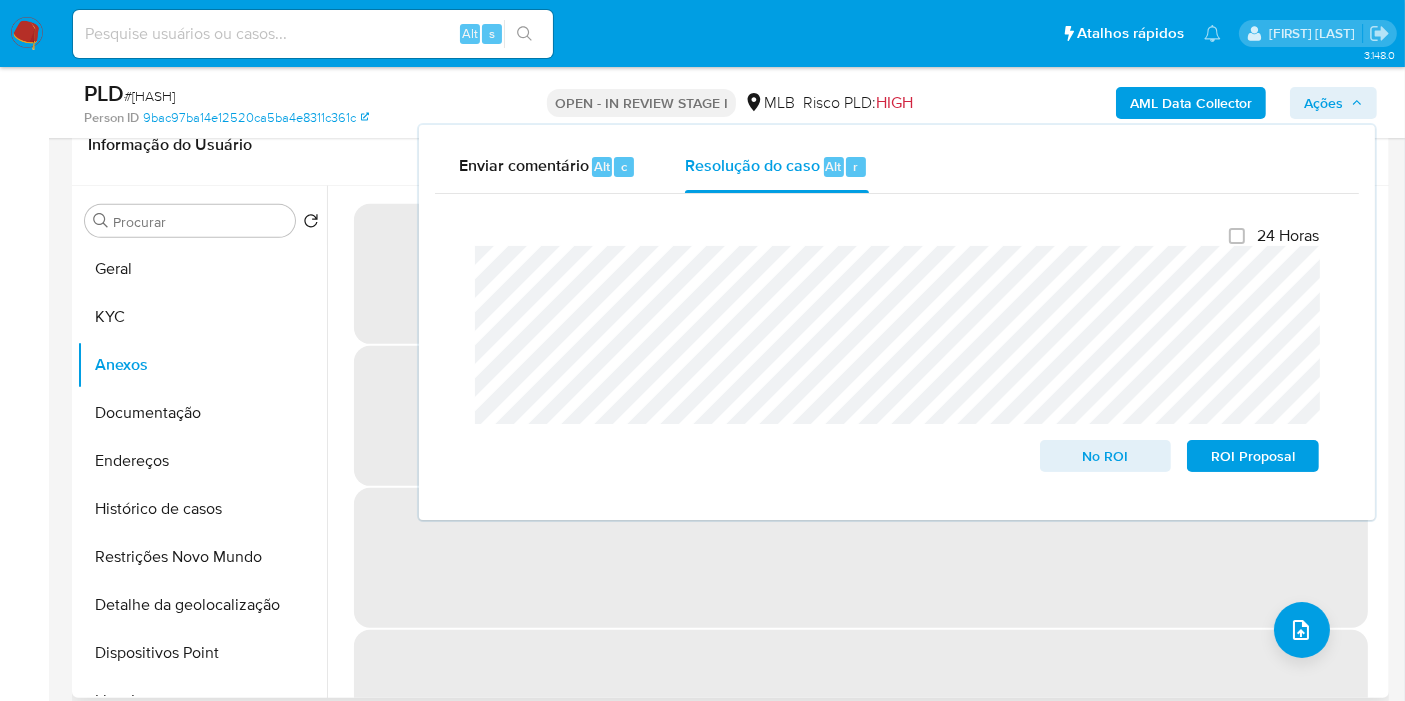 click on "‌" at bounding box center (861, 700) 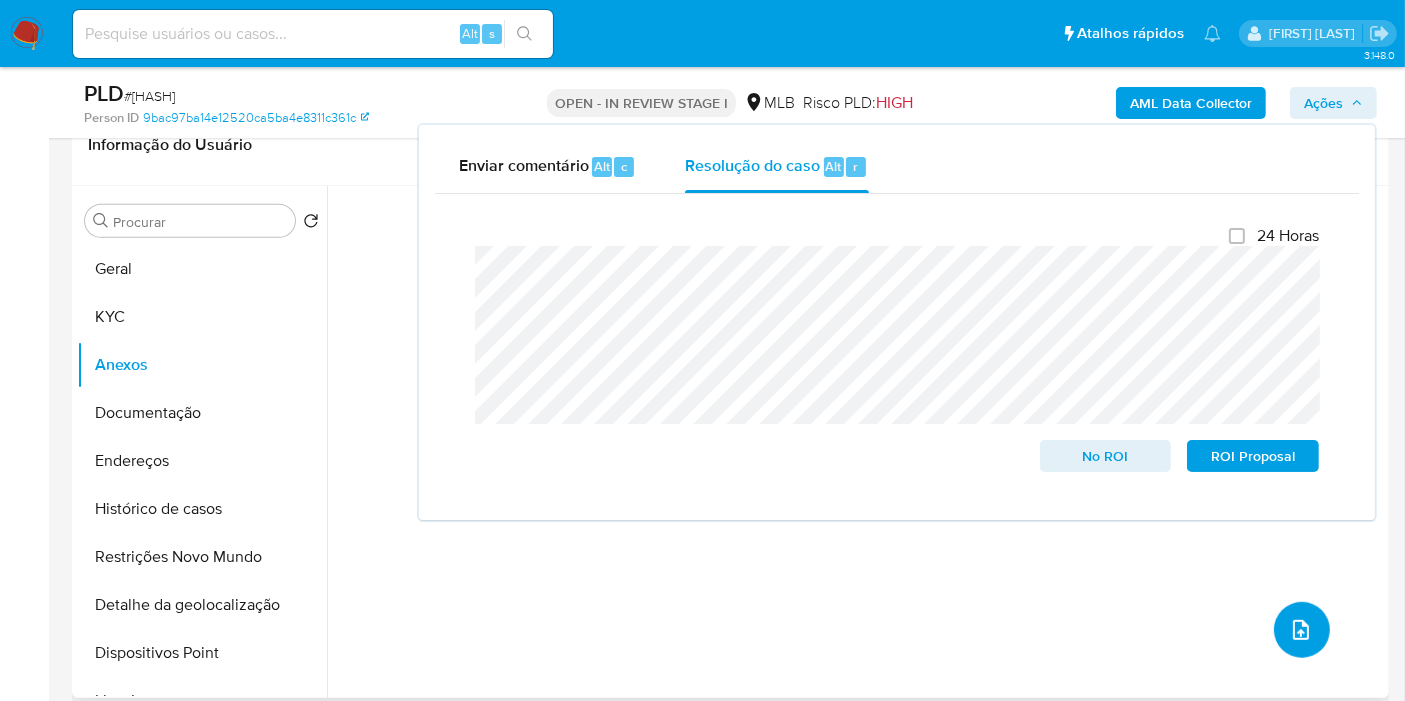 click 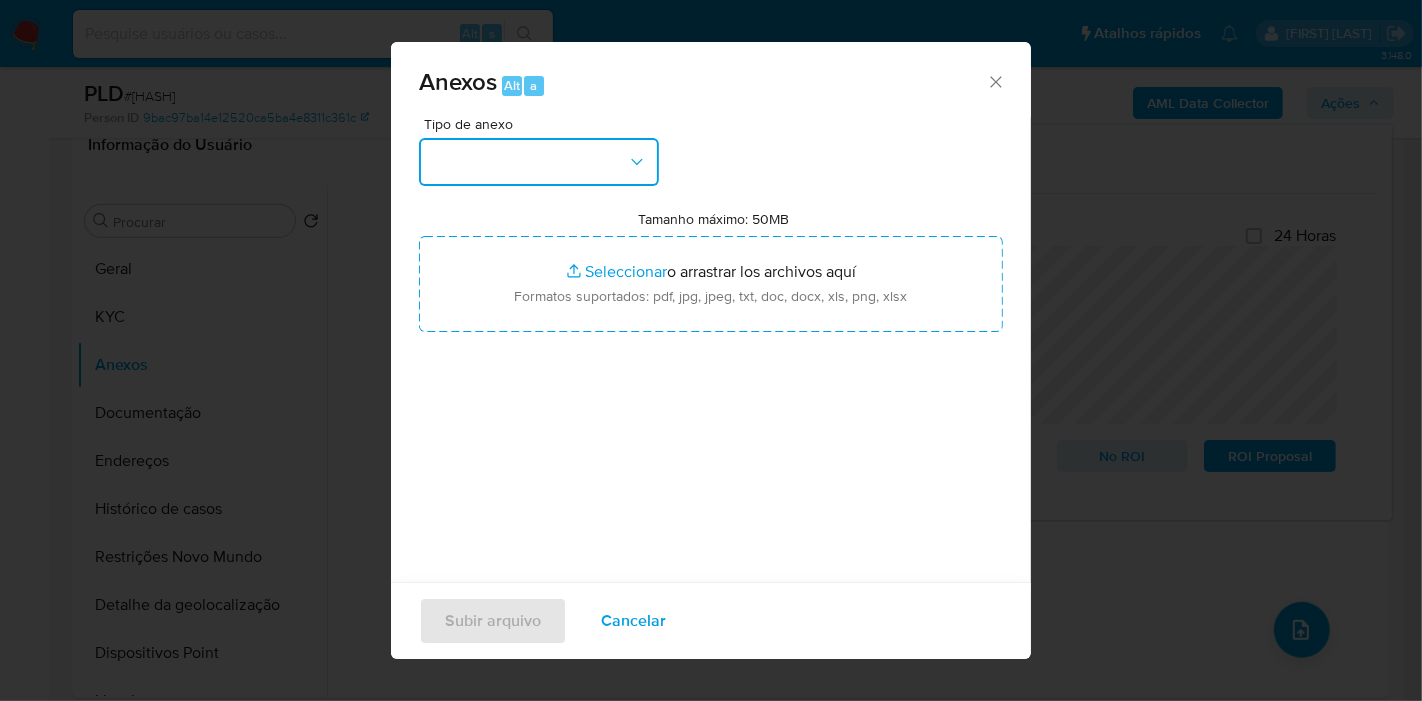 click at bounding box center (539, 162) 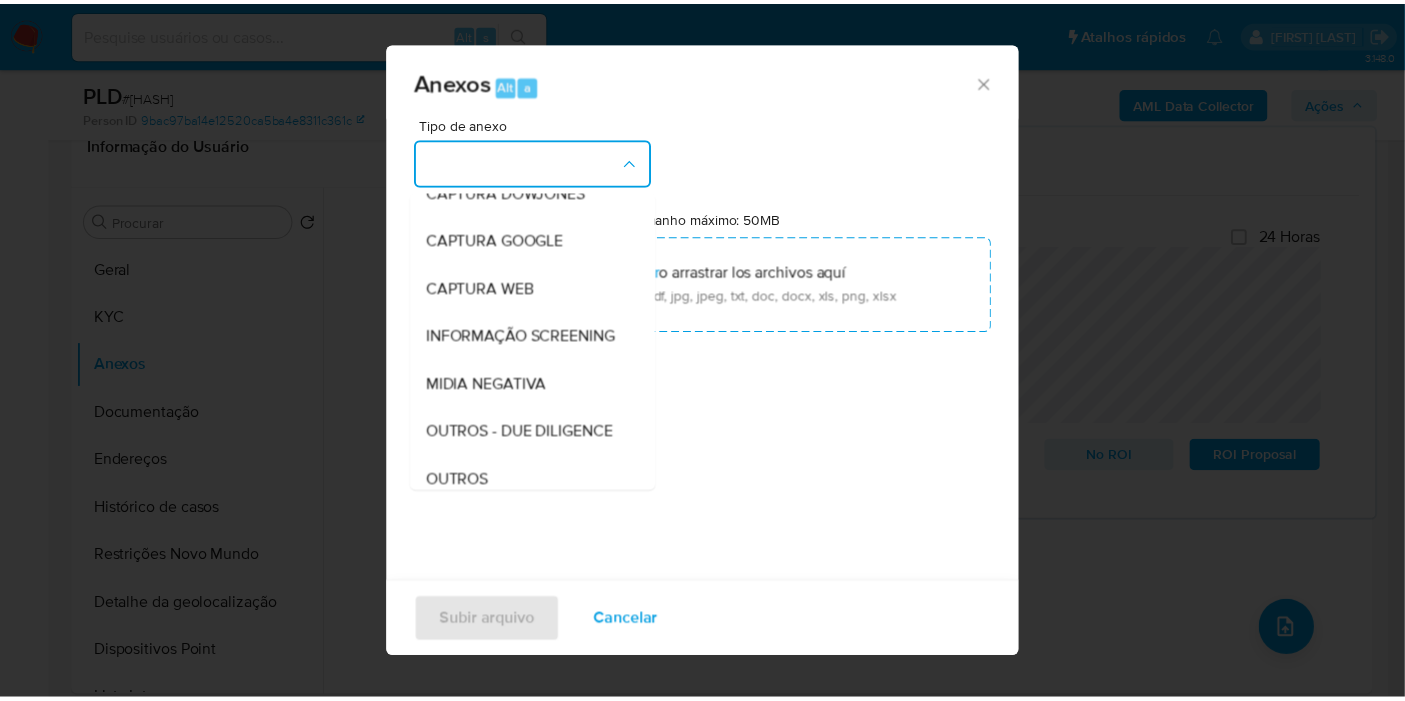 scroll, scrollTop: 307, scrollLeft: 0, axis: vertical 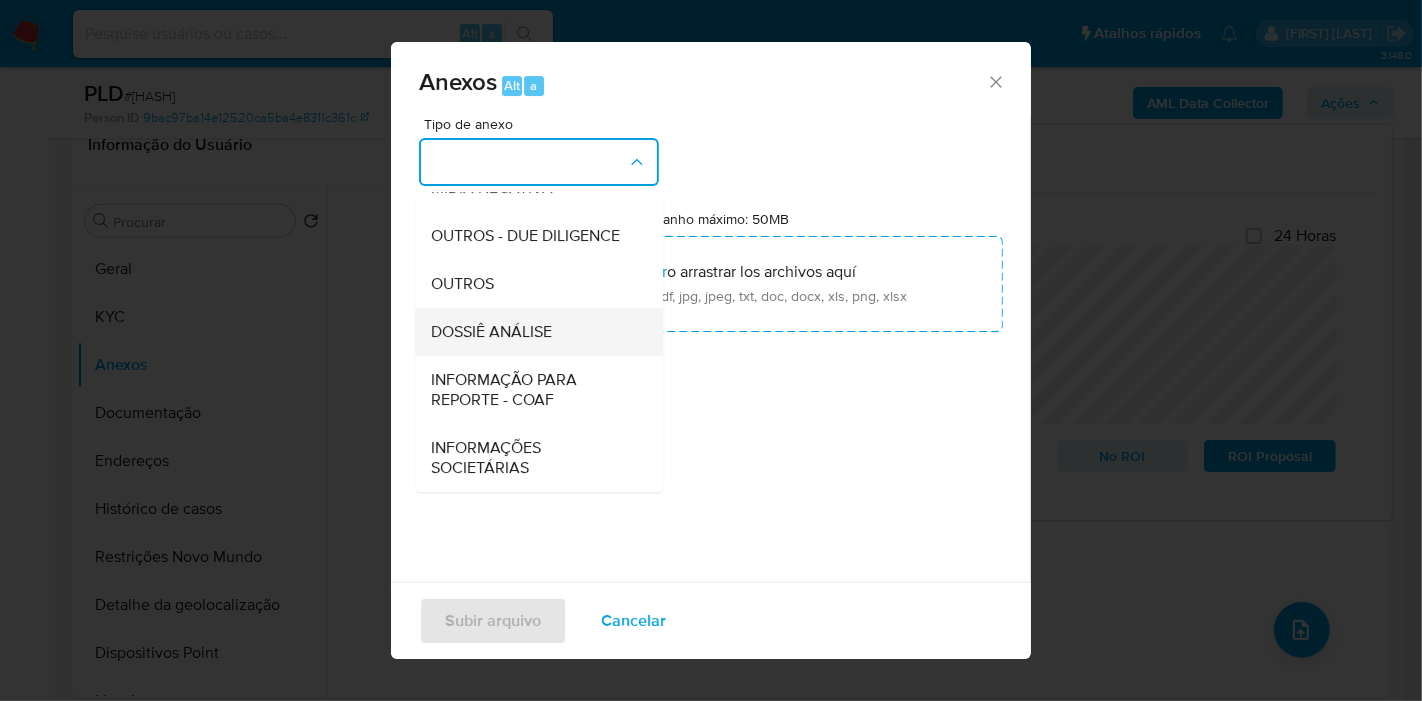 click on "DOSSIÊ ANÁLISE" at bounding box center [491, 332] 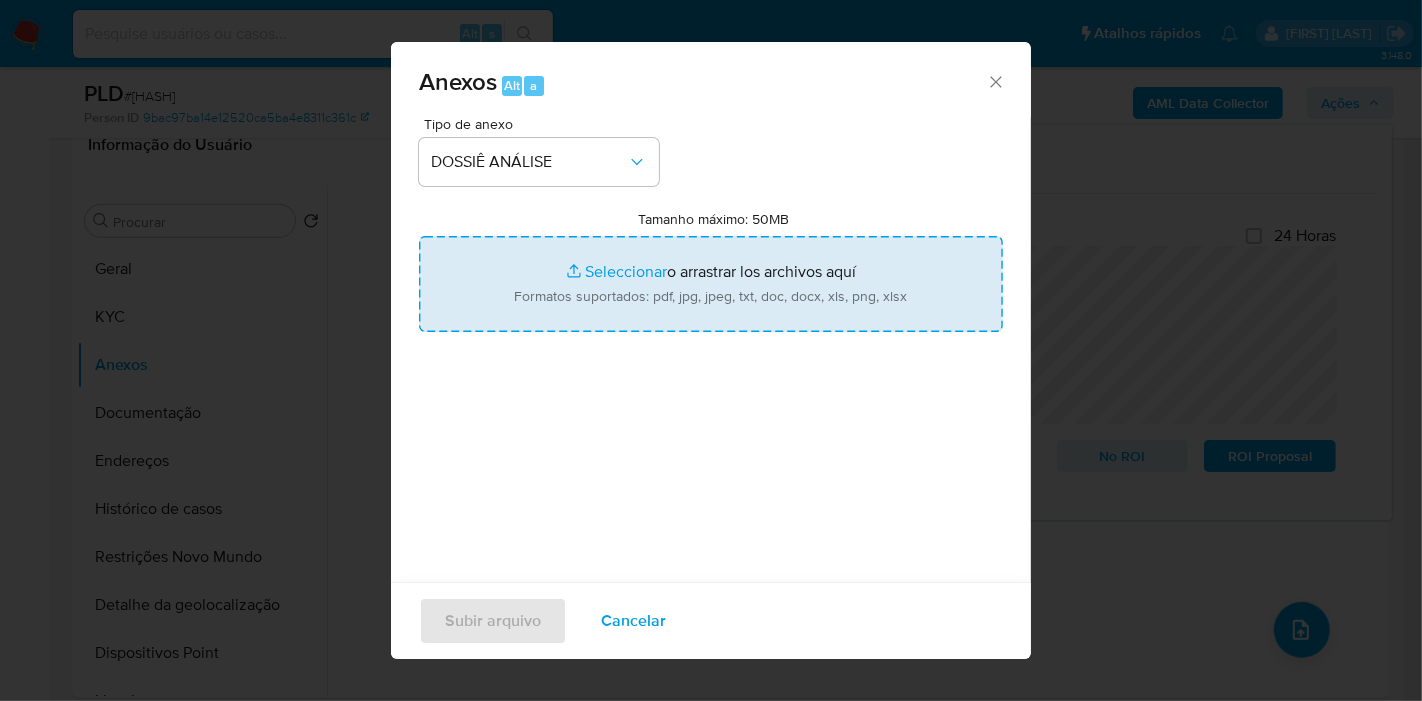 click on "Tamanho máximo: 50MB Seleccionar archivos" at bounding box center (711, 284) 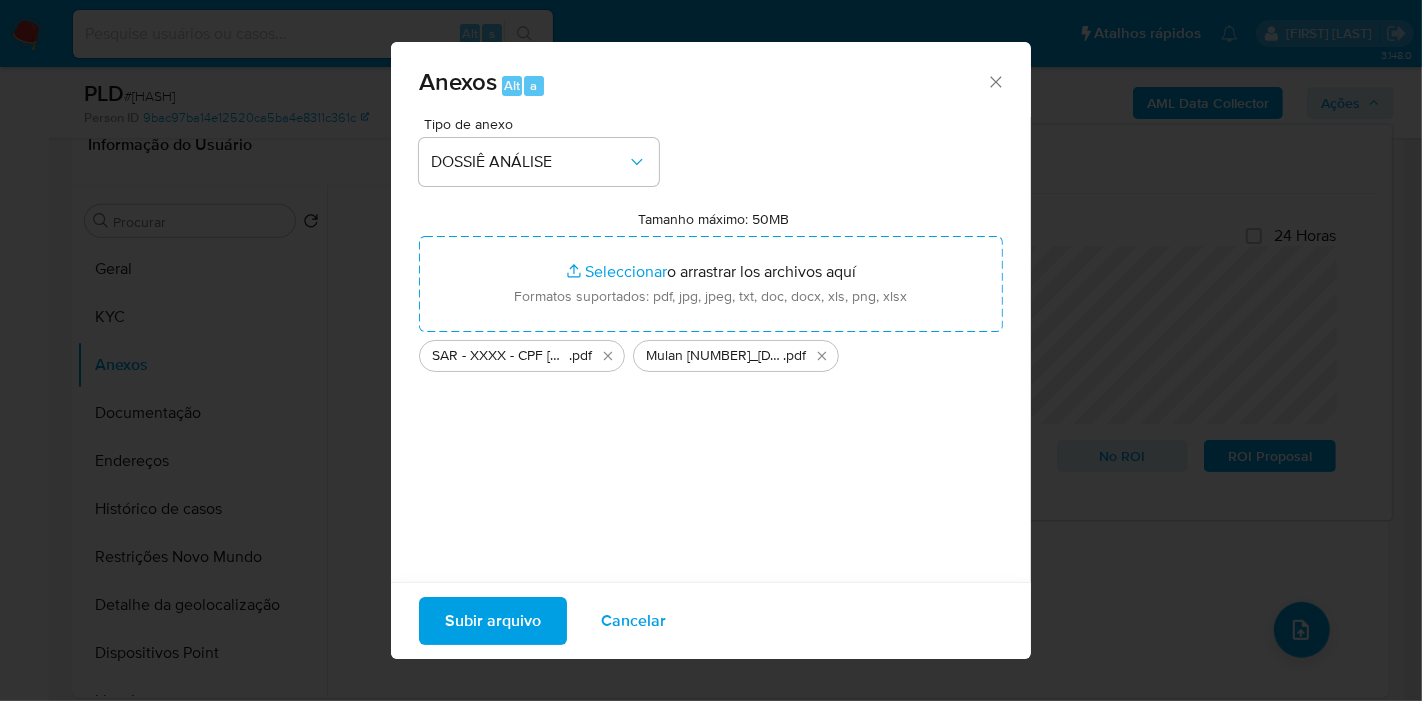 click on "Subir arquivo" at bounding box center [493, 621] 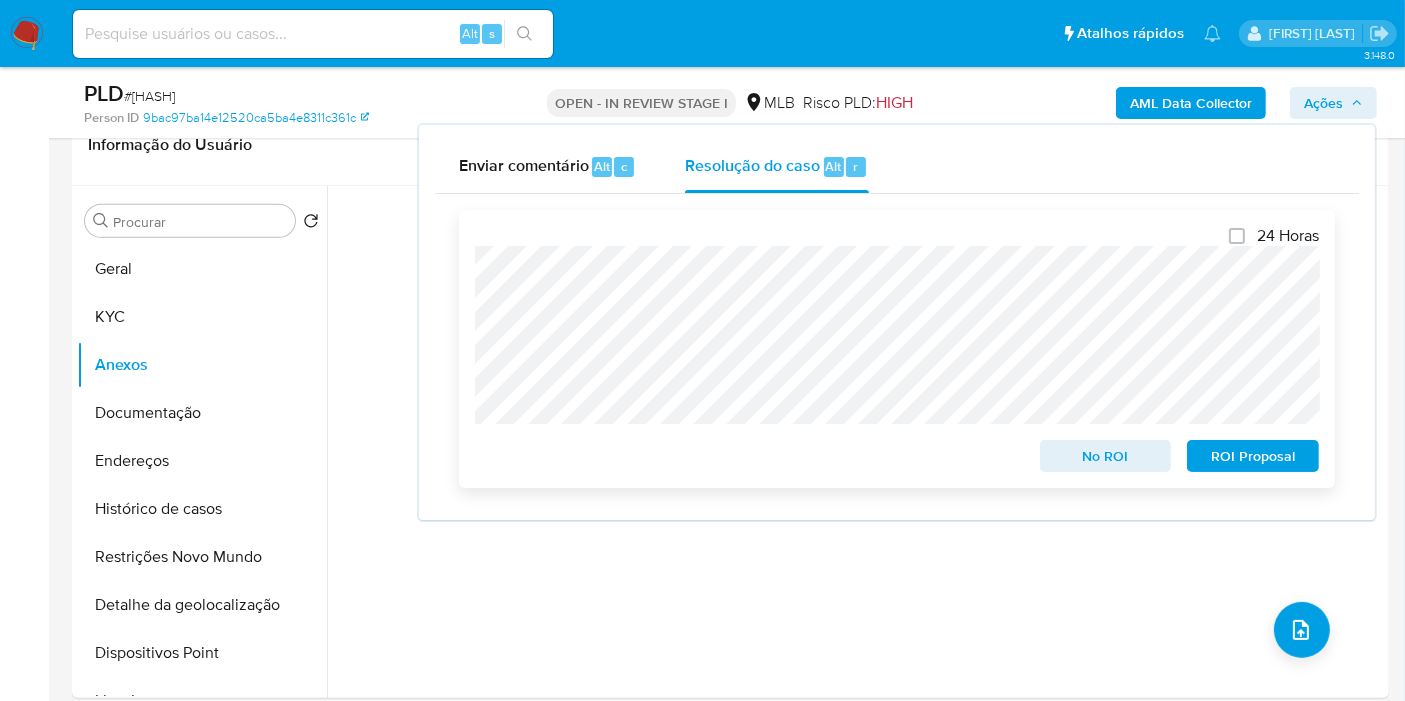 click on "ROI Proposal" at bounding box center (1253, 456) 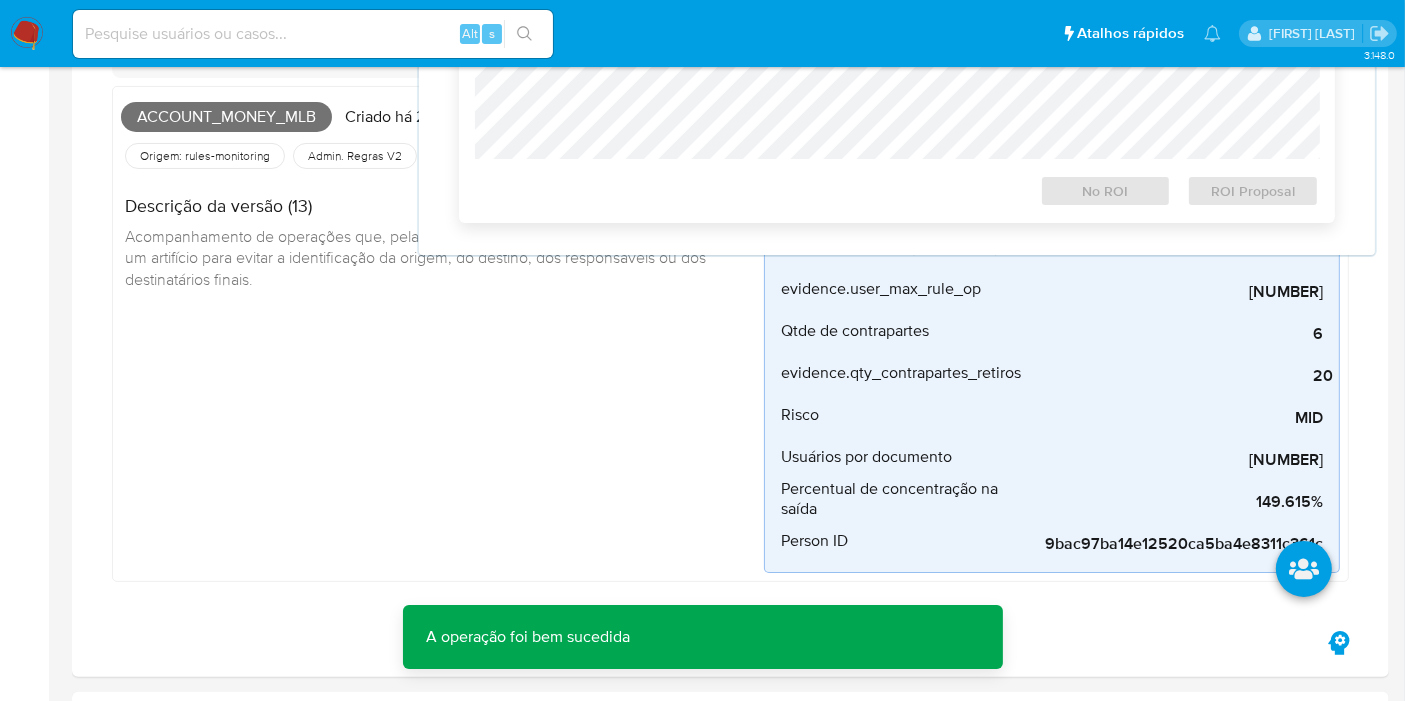scroll, scrollTop: 0, scrollLeft: 0, axis: both 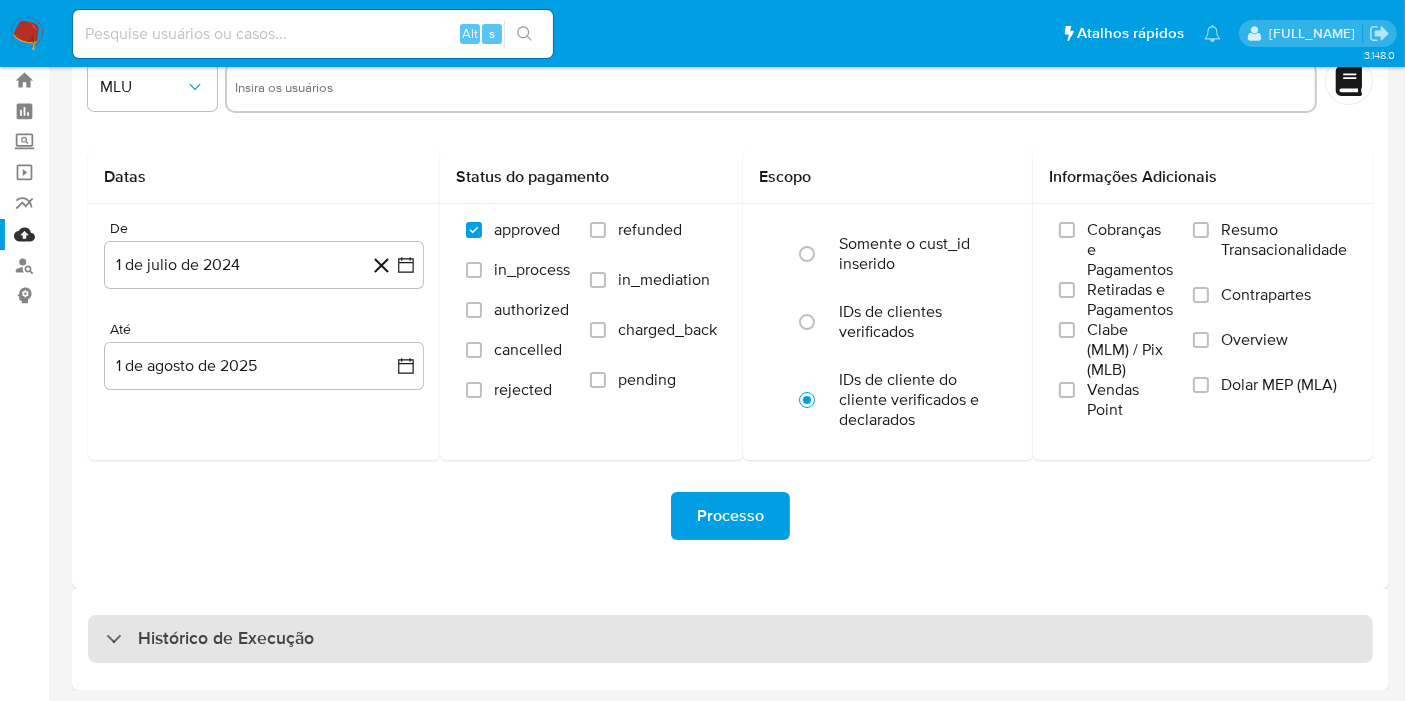 click on "Histórico de Execução" at bounding box center (730, 639) 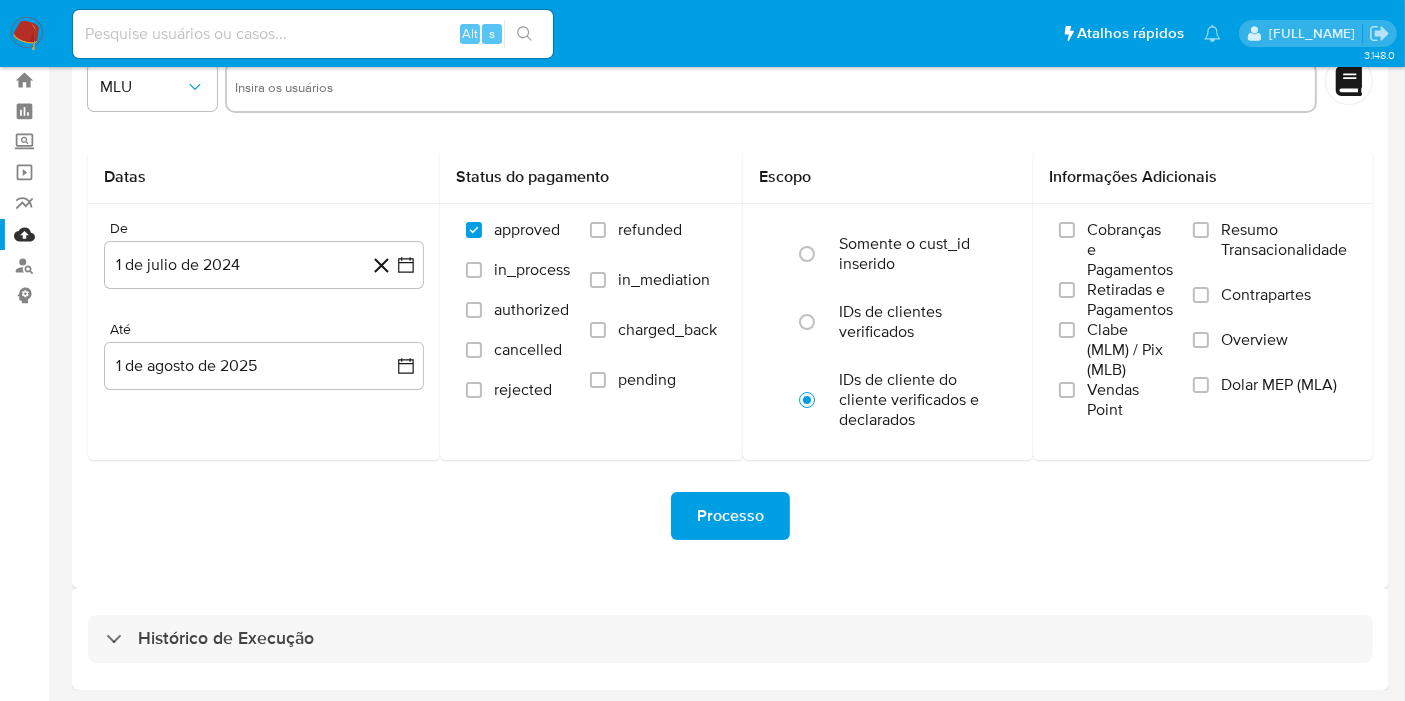 select on "10" 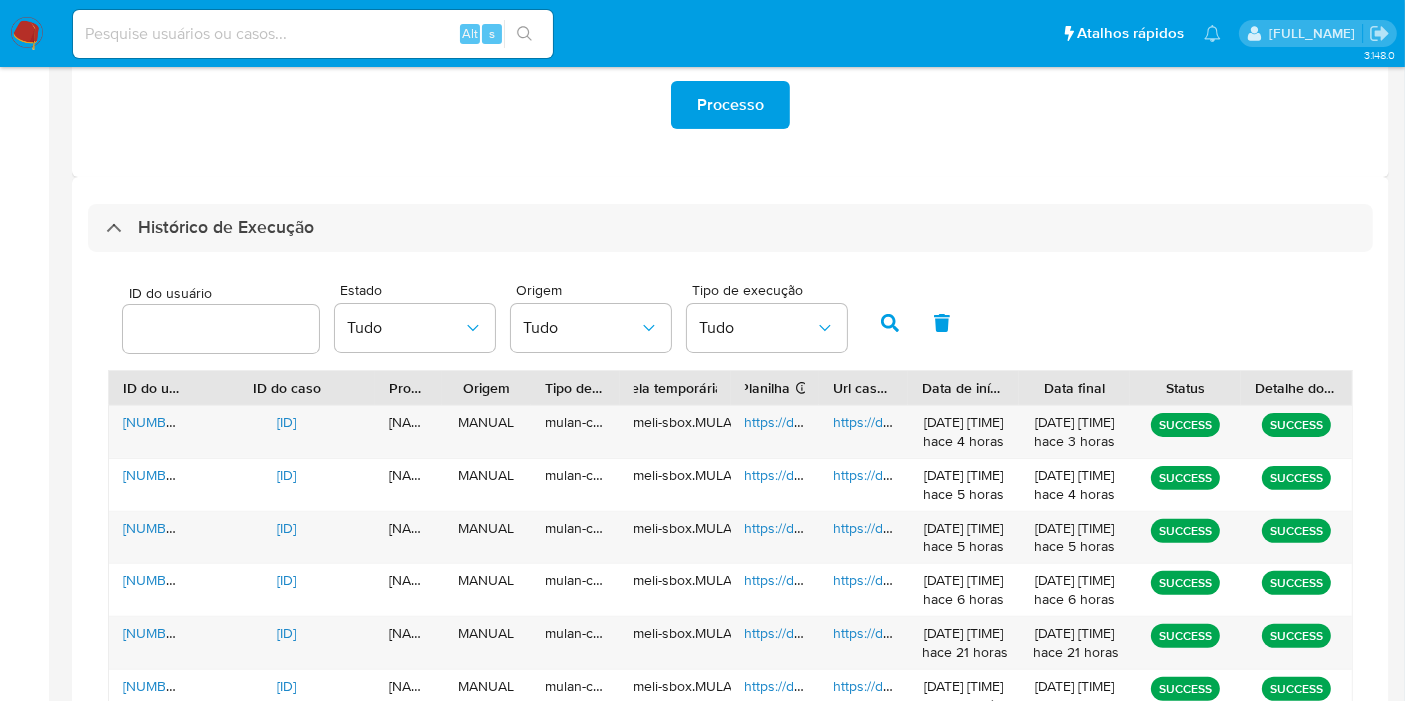 scroll, scrollTop: 499, scrollLeft: 0, axis: vertical 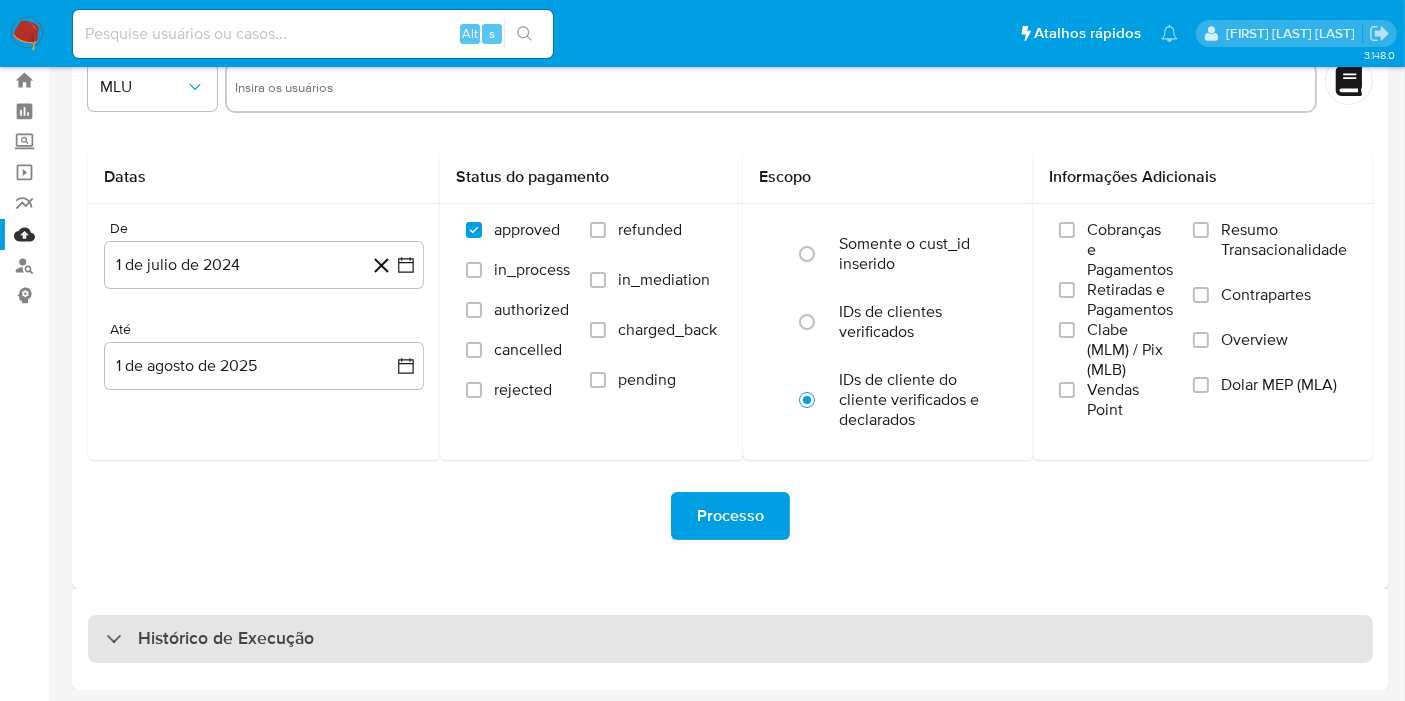 click on "Histórico de Execução" at bounding box center (730, 639) 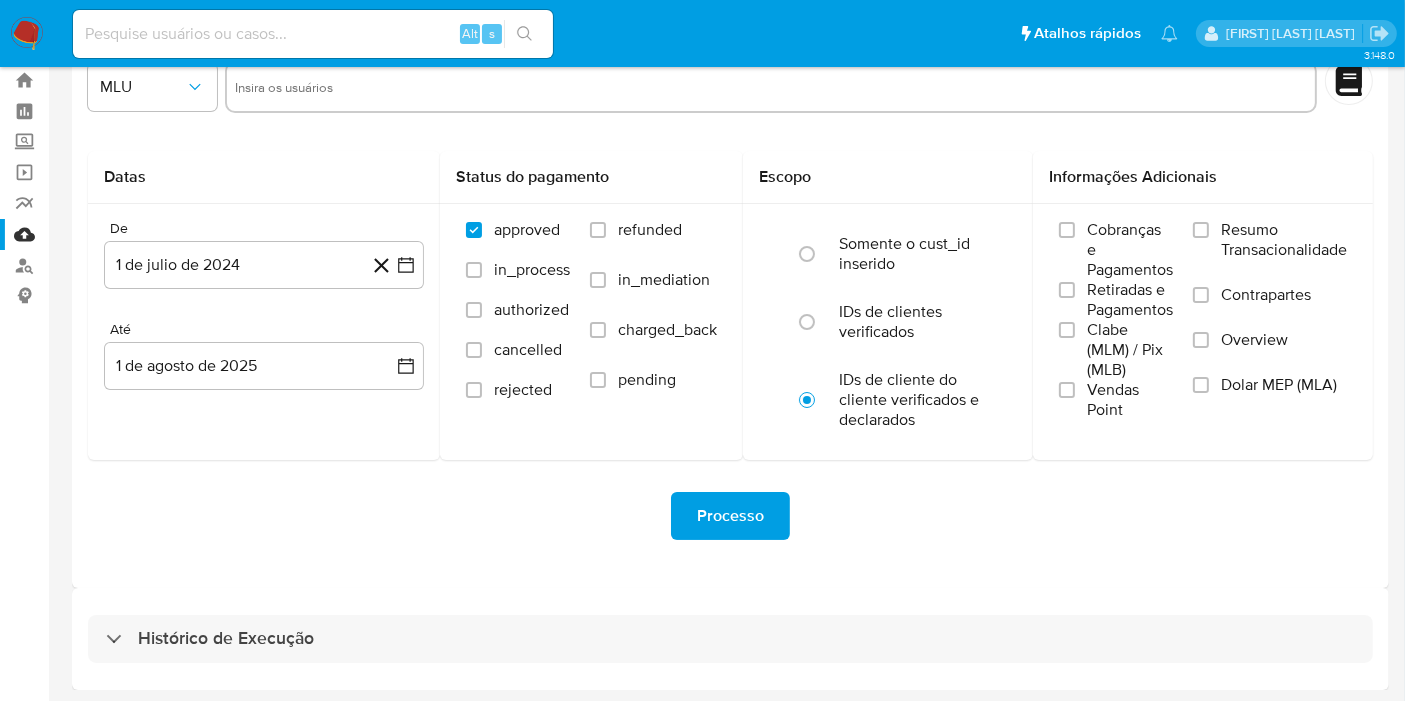 select on "10" 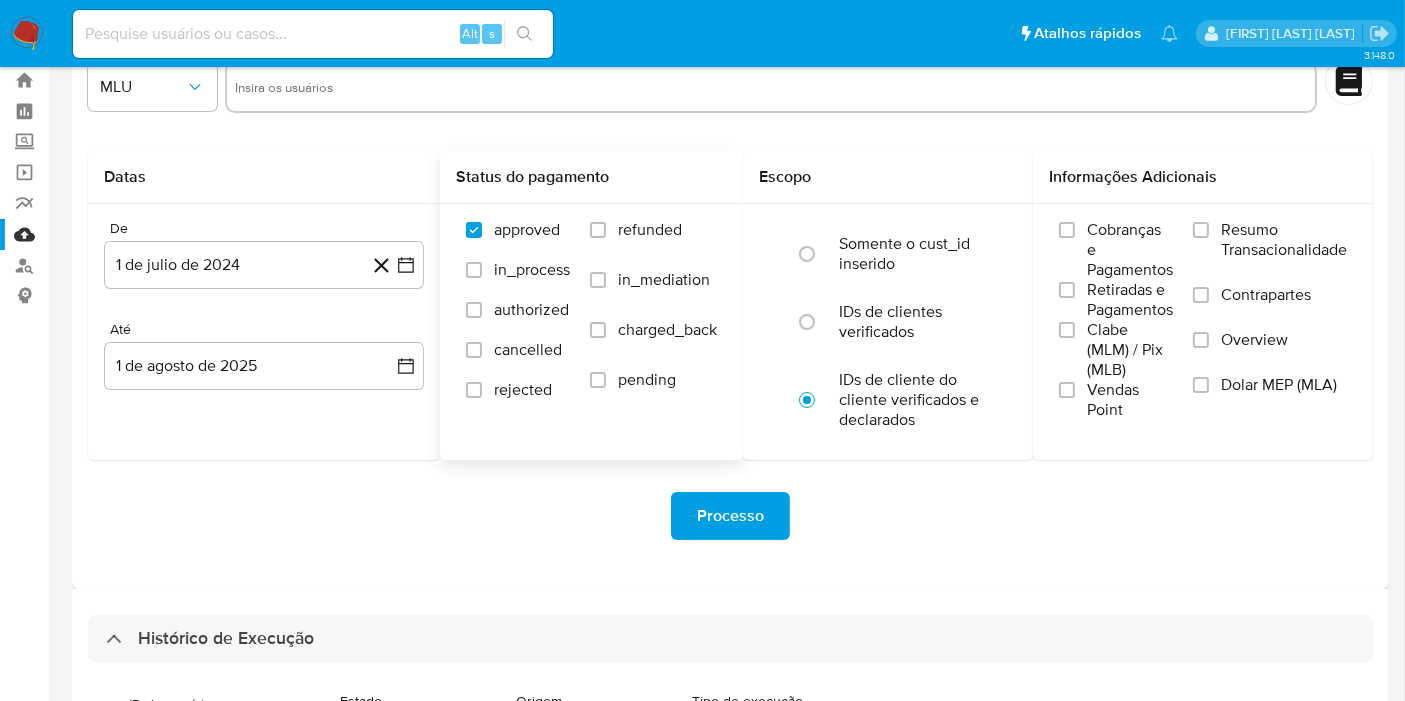 scroll, scrollTop: 388, scrollLeft: 0, axis: vertical 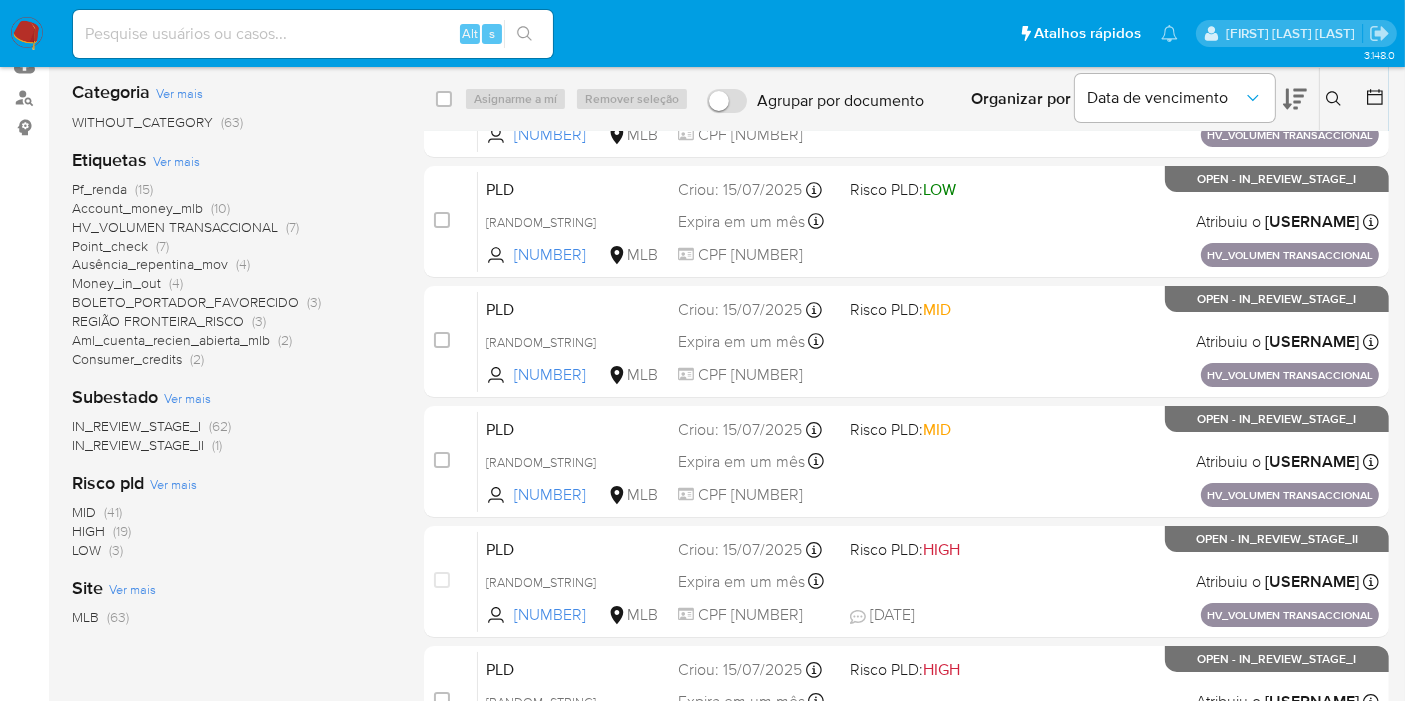 click on "(19)" at bounding box center [122, 531] 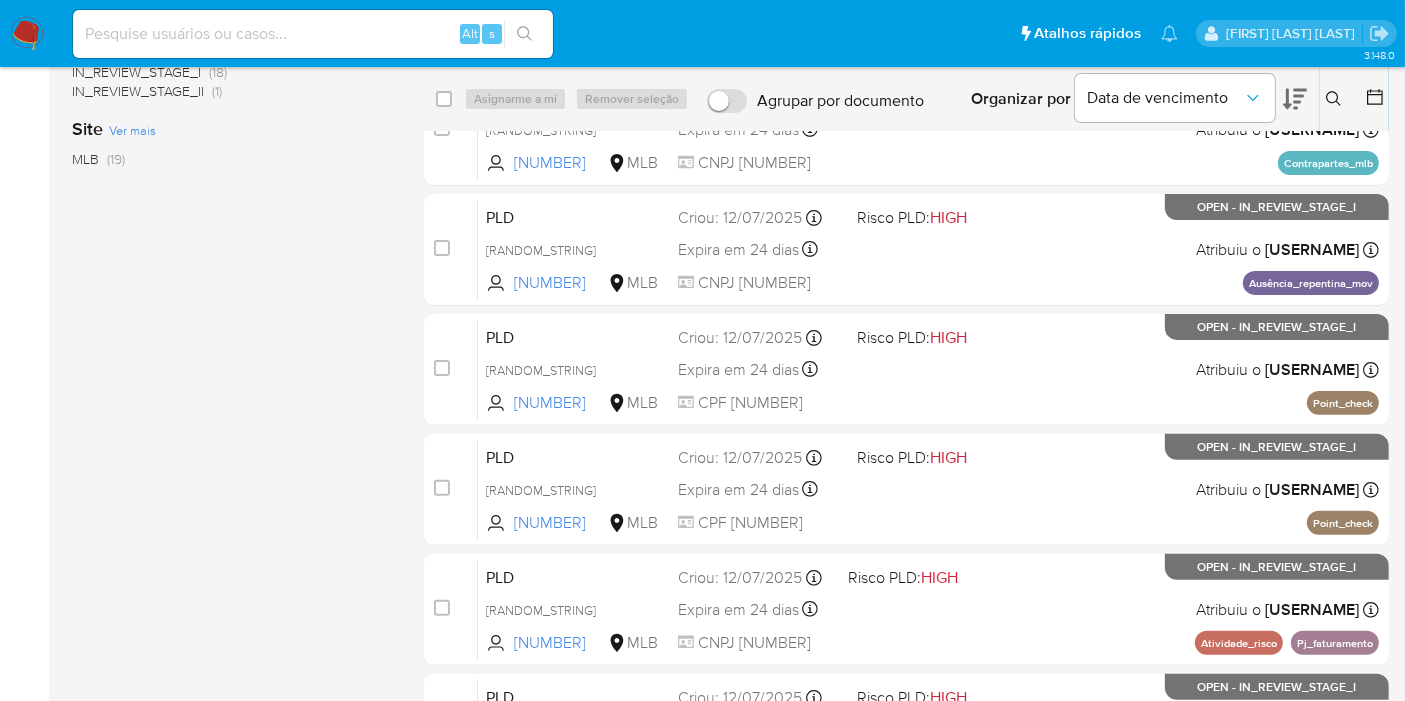 scroll, scrollTop: 555, scrollLeft: 0, axis: vertical 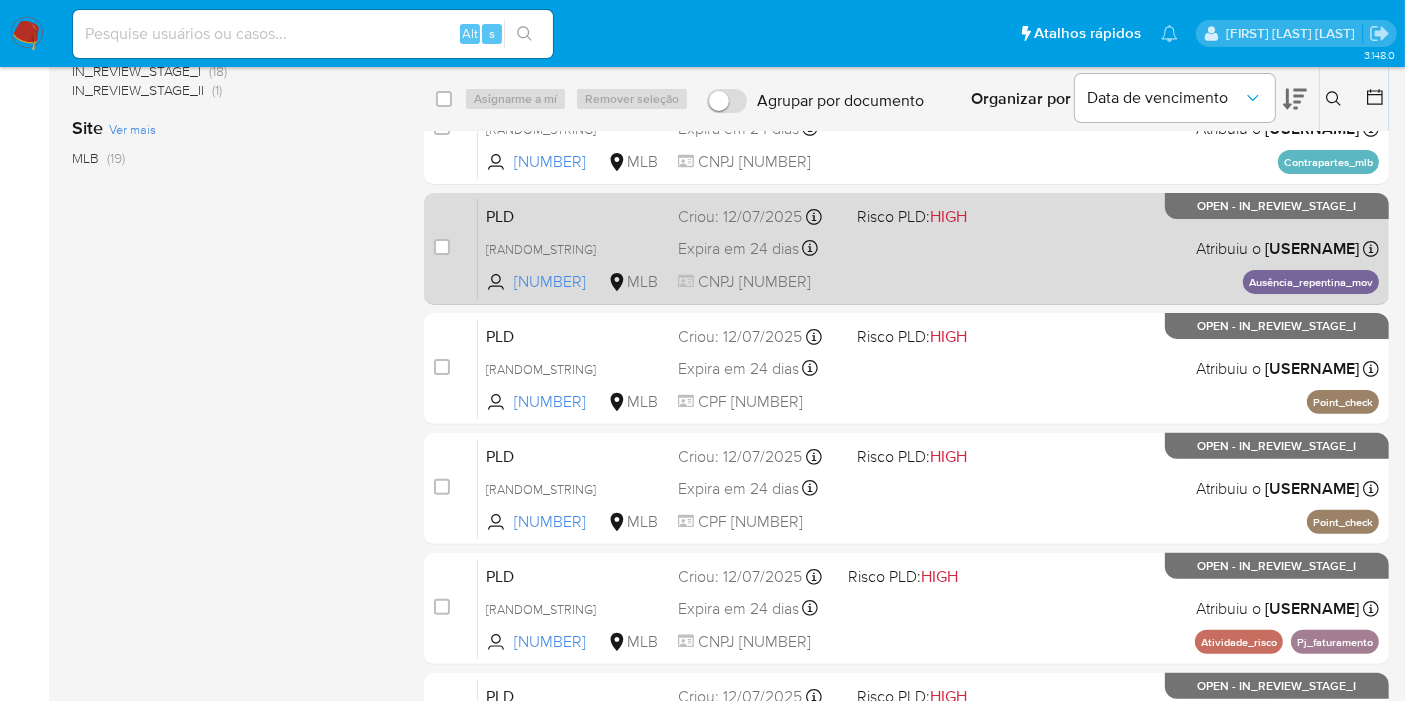 click on "[RANDOM_STRING] [RANDOM_STRING] [NUMBER] [RANDOM_STRING] [RANDOM_STRING] [RANDOM_STRING] Criou: [DATE]   Criou: [DATE] [TIME] Expira em 24 dias   Expira em [DATE] [TIME] CNPJ   [NUMBER] Atribuiu o   [USERNAME]   Asignado el: [DATE] [TIME] Ausência_repentina_mov OPEN - IN_REVIEW_STAGE_I" at bounding box center [928, 248] 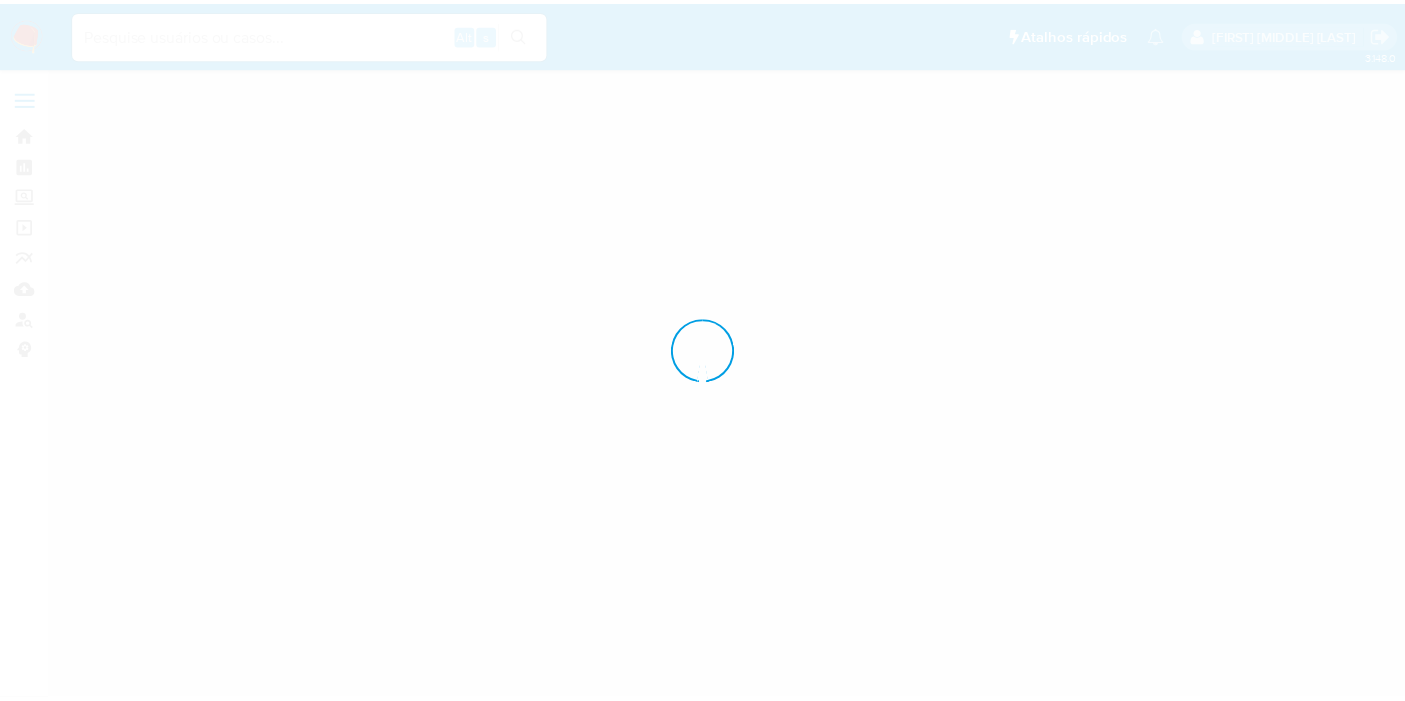 scroll, scrollTop: 0, scrollLeft: 0, axis: both 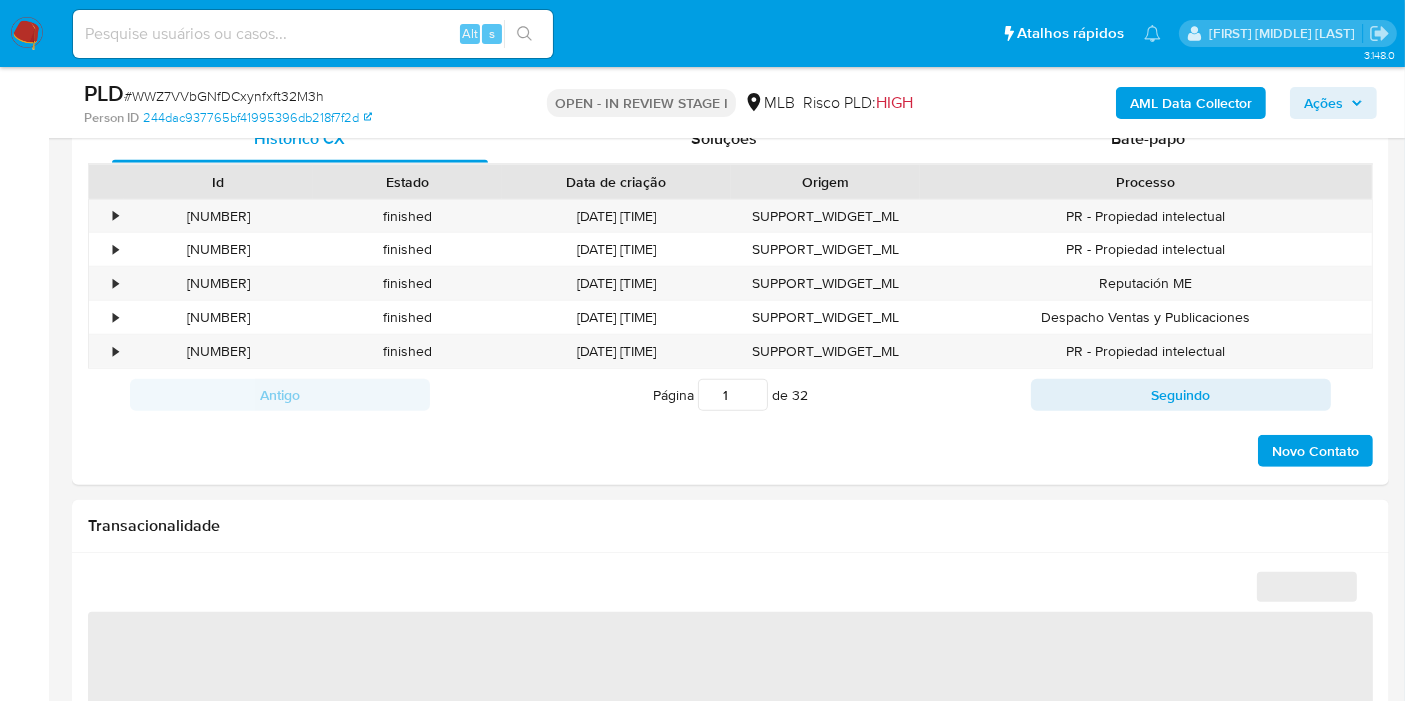 select on "10" 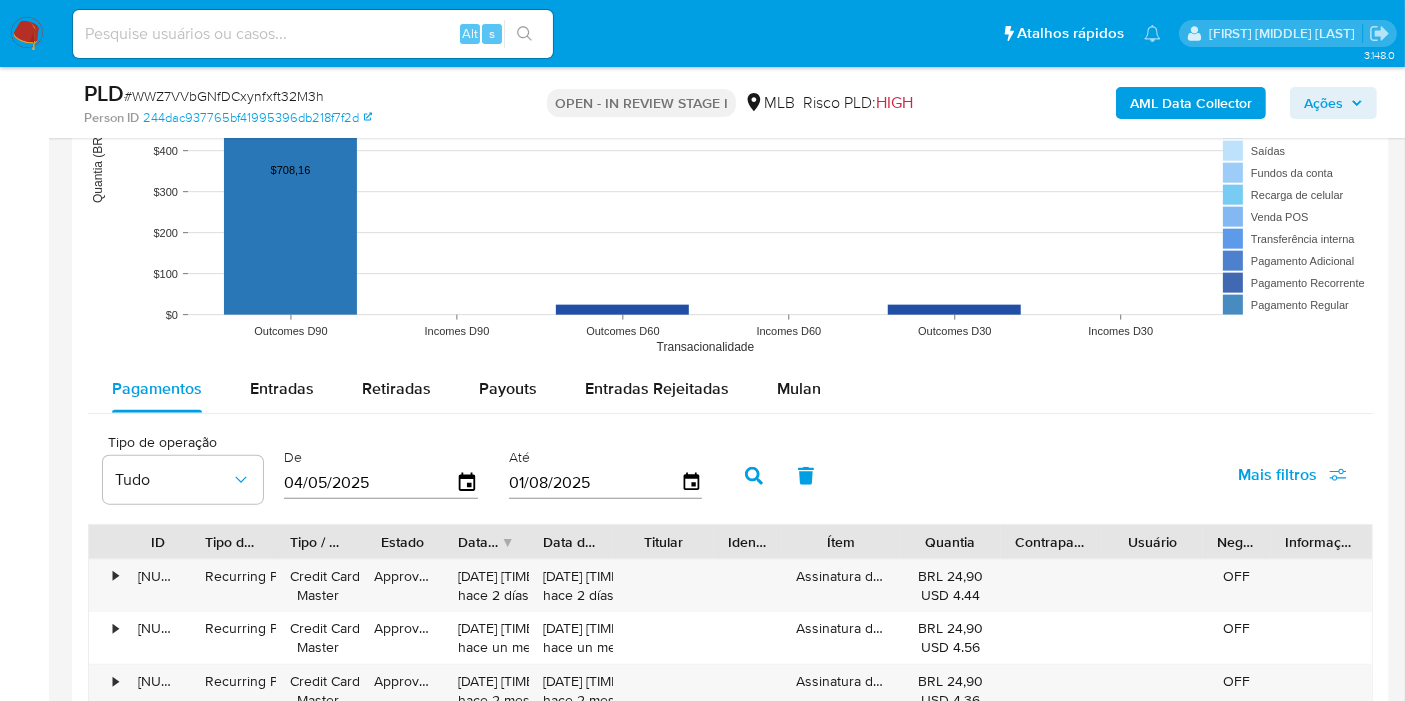 drag, startPoint x: 270, startPoint y: 393, endPoint x: 419, endPoint y: 325, distance: 163.78339 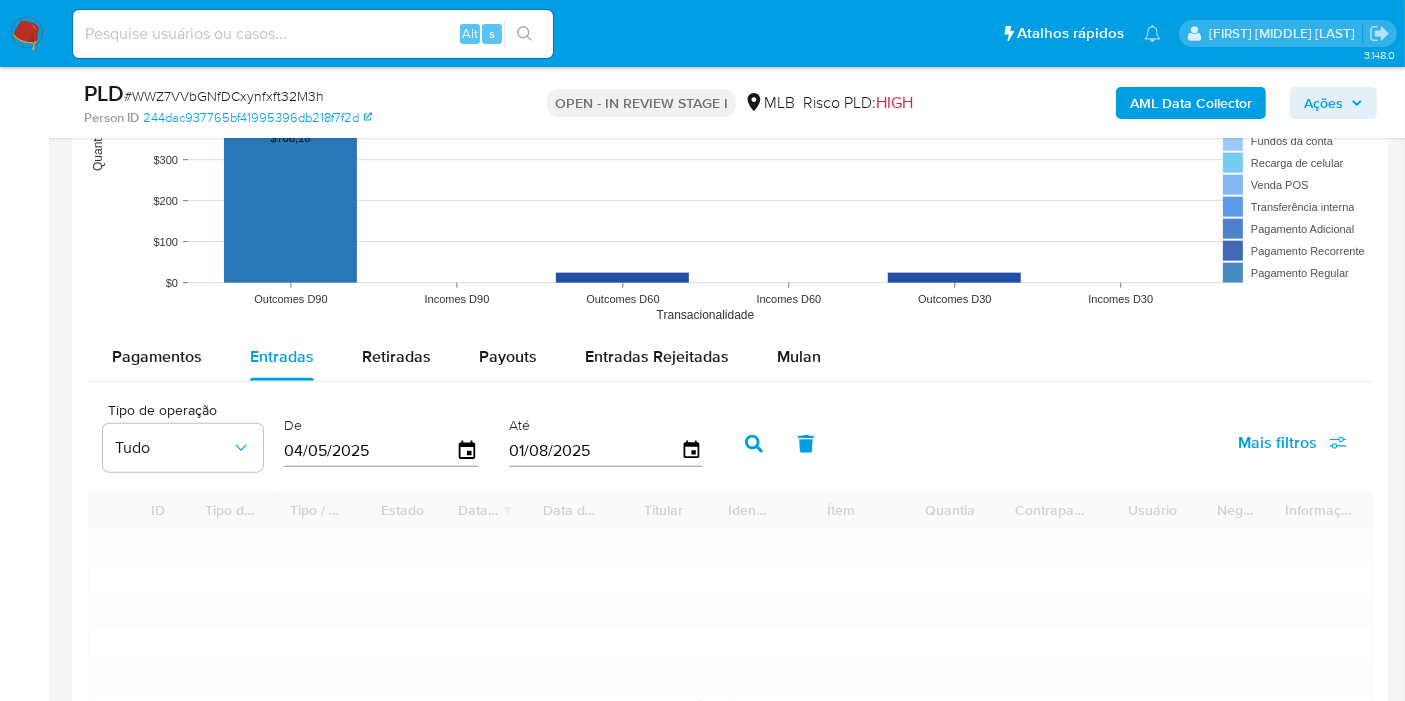 scroll, scrollTop: 2333, scrollLeft: 0, axis: vertical 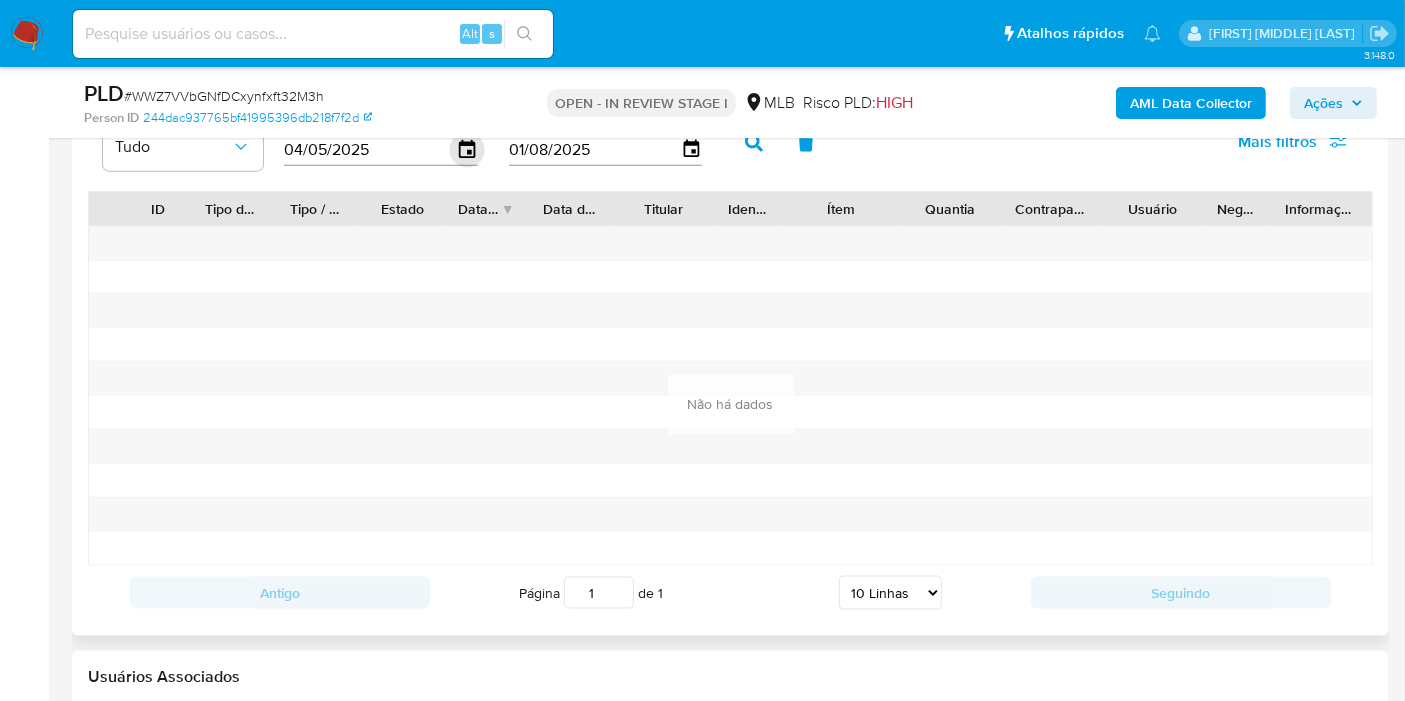 click 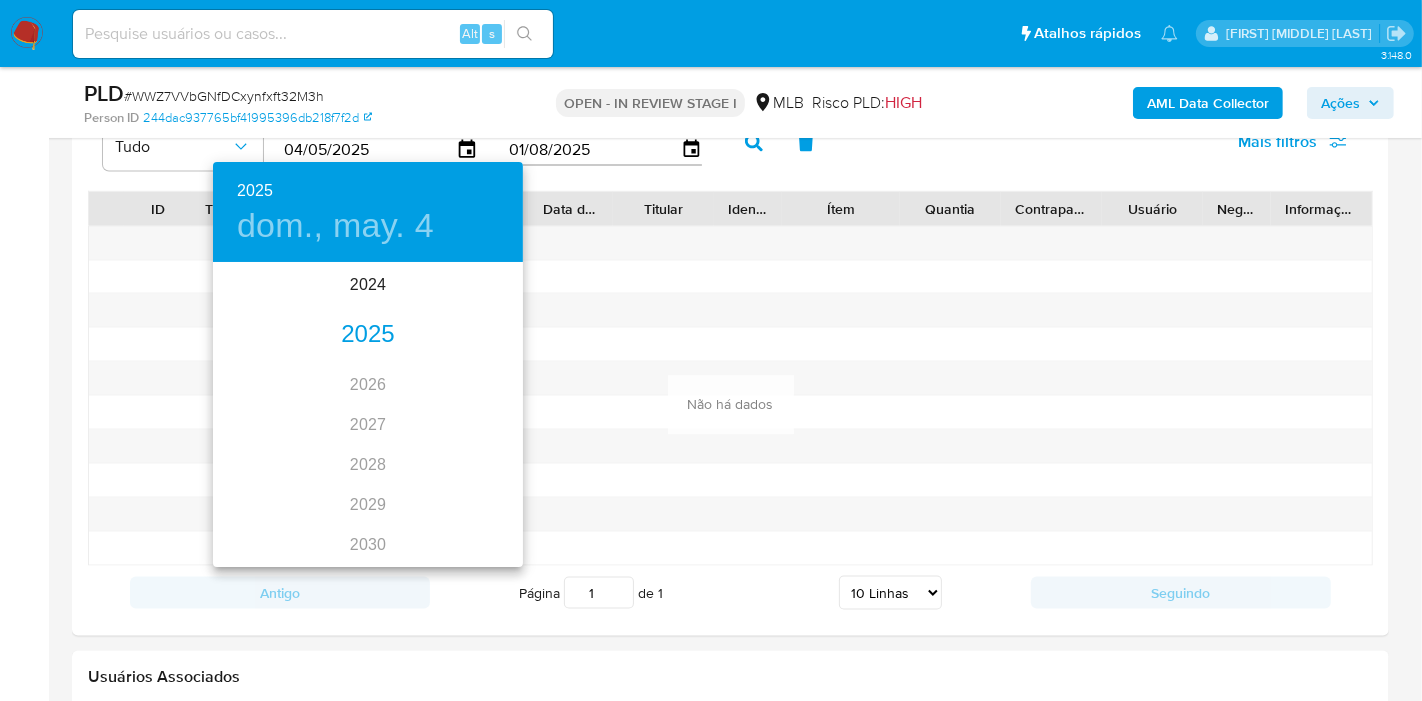 click on "2025" at bounding box center (368, 335) 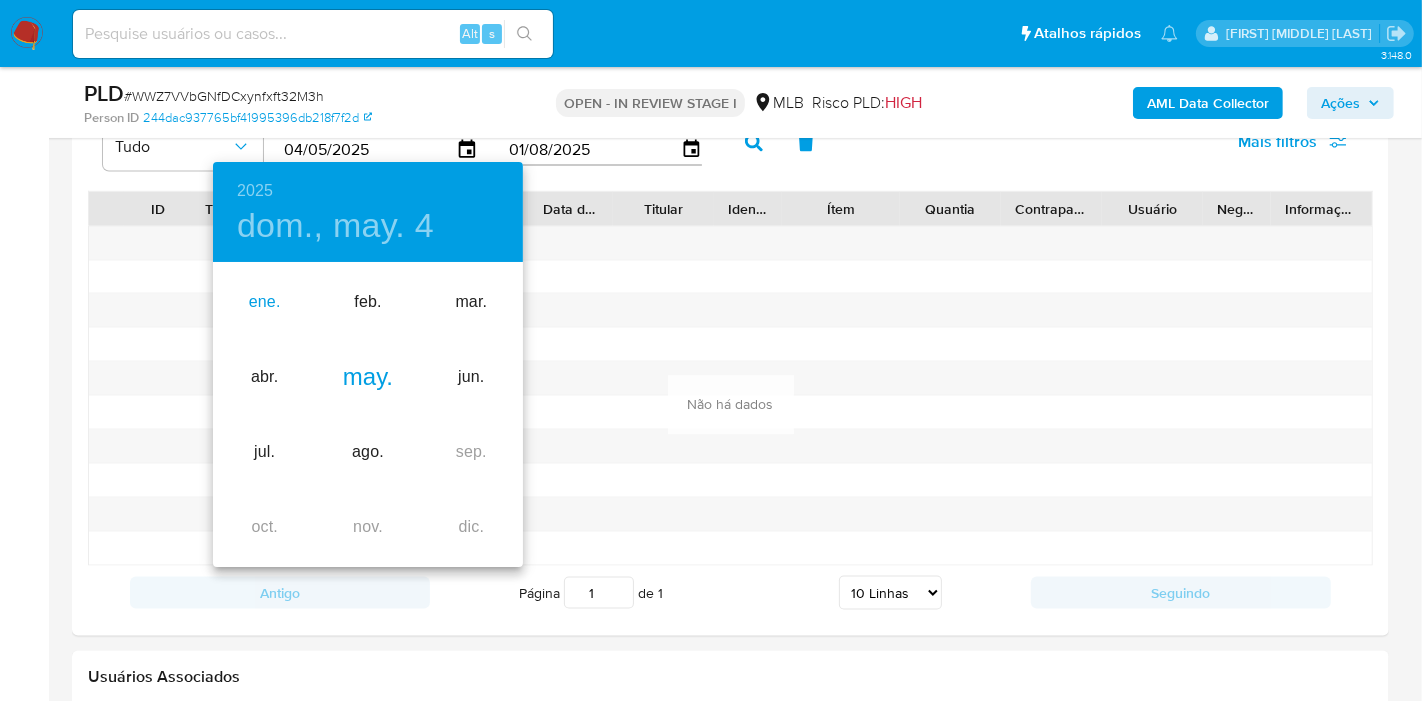 click on "ene." at bounding box center [264, 302] 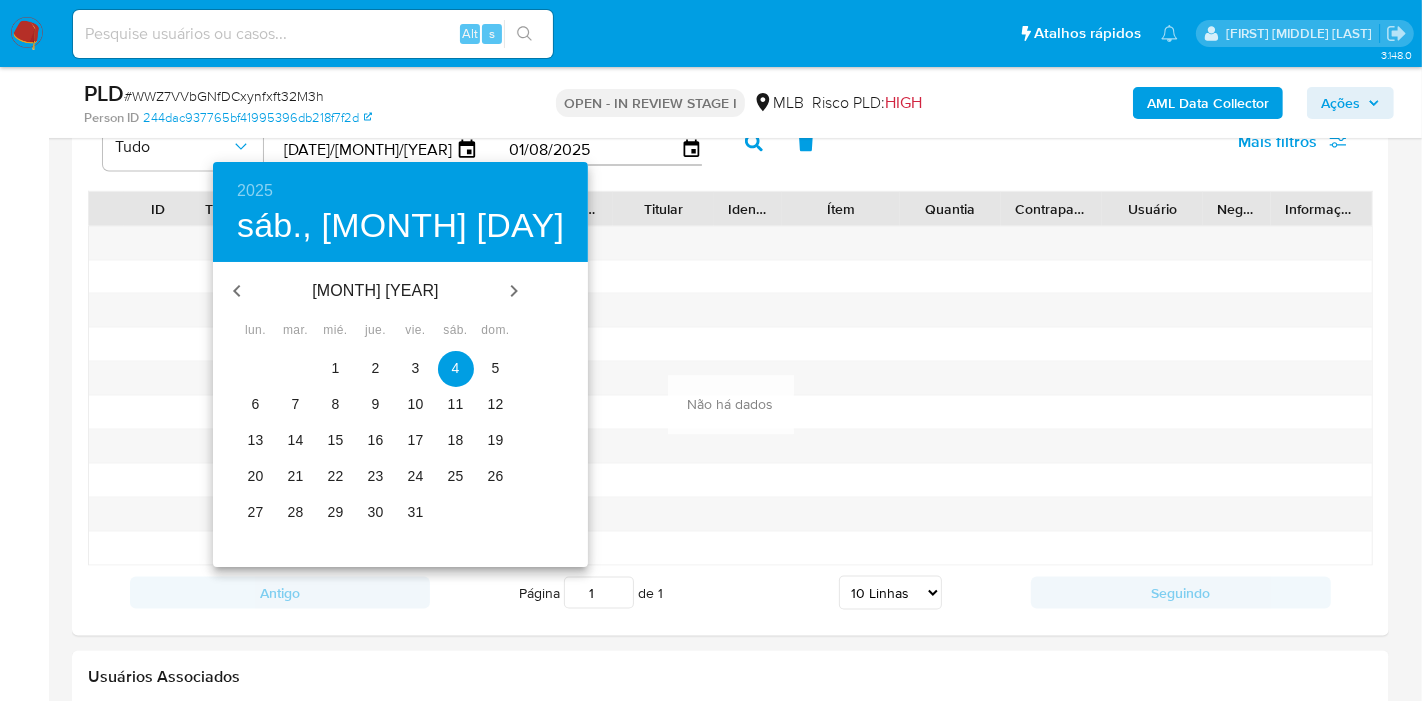 click on "1" at bounding box center (336, 368) 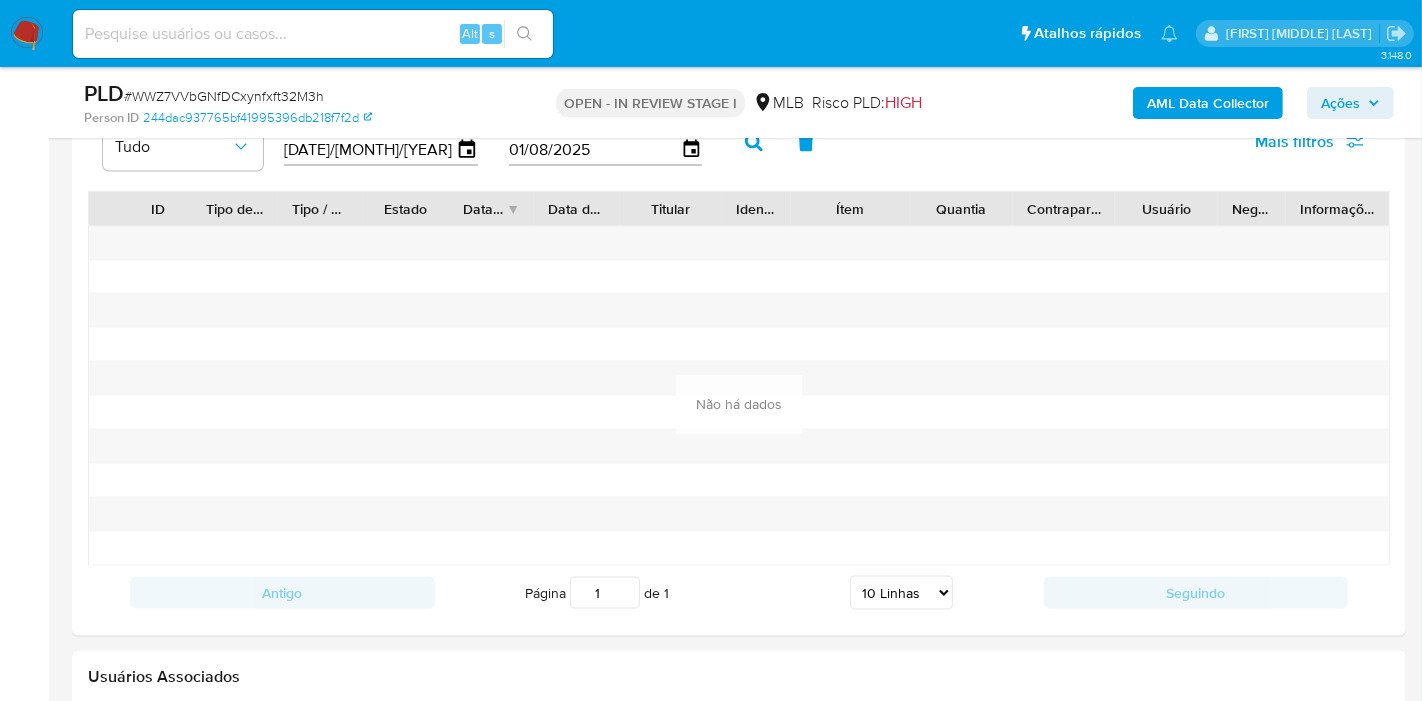 type on "01/01/2025" 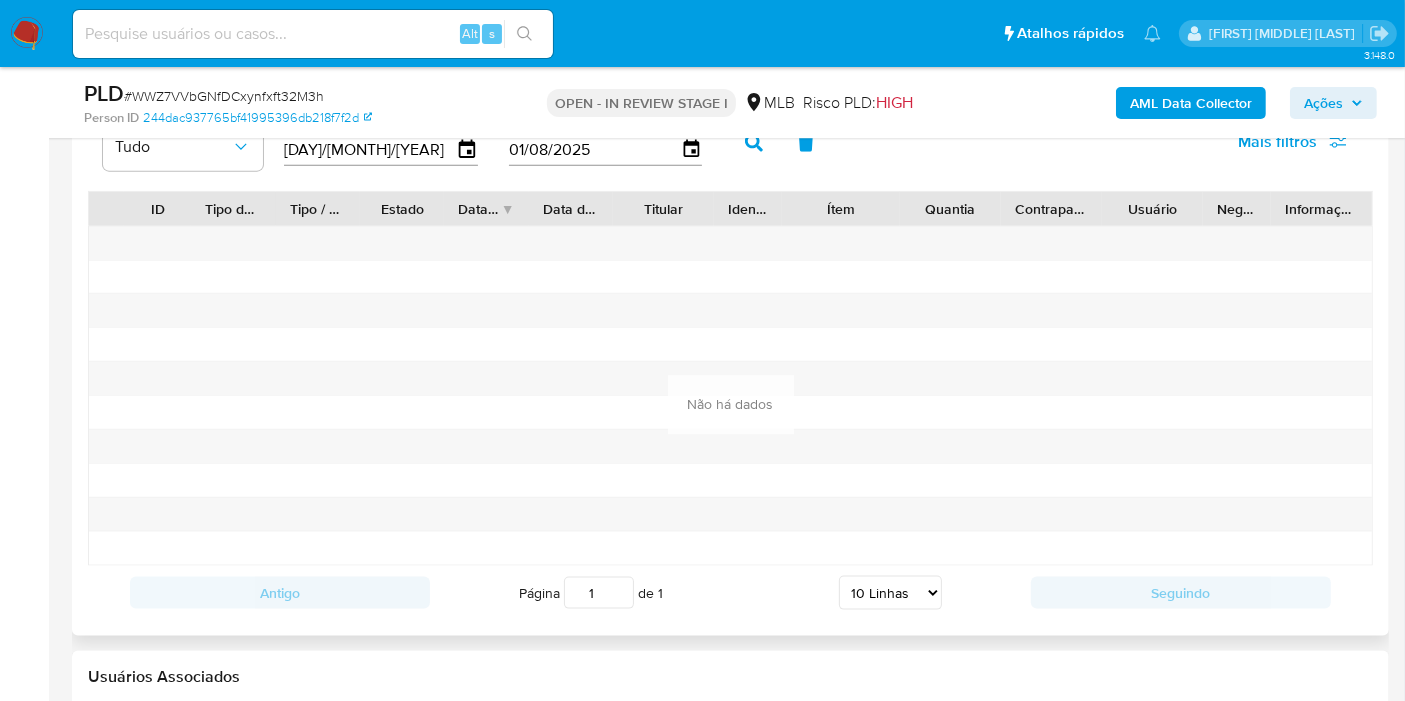click 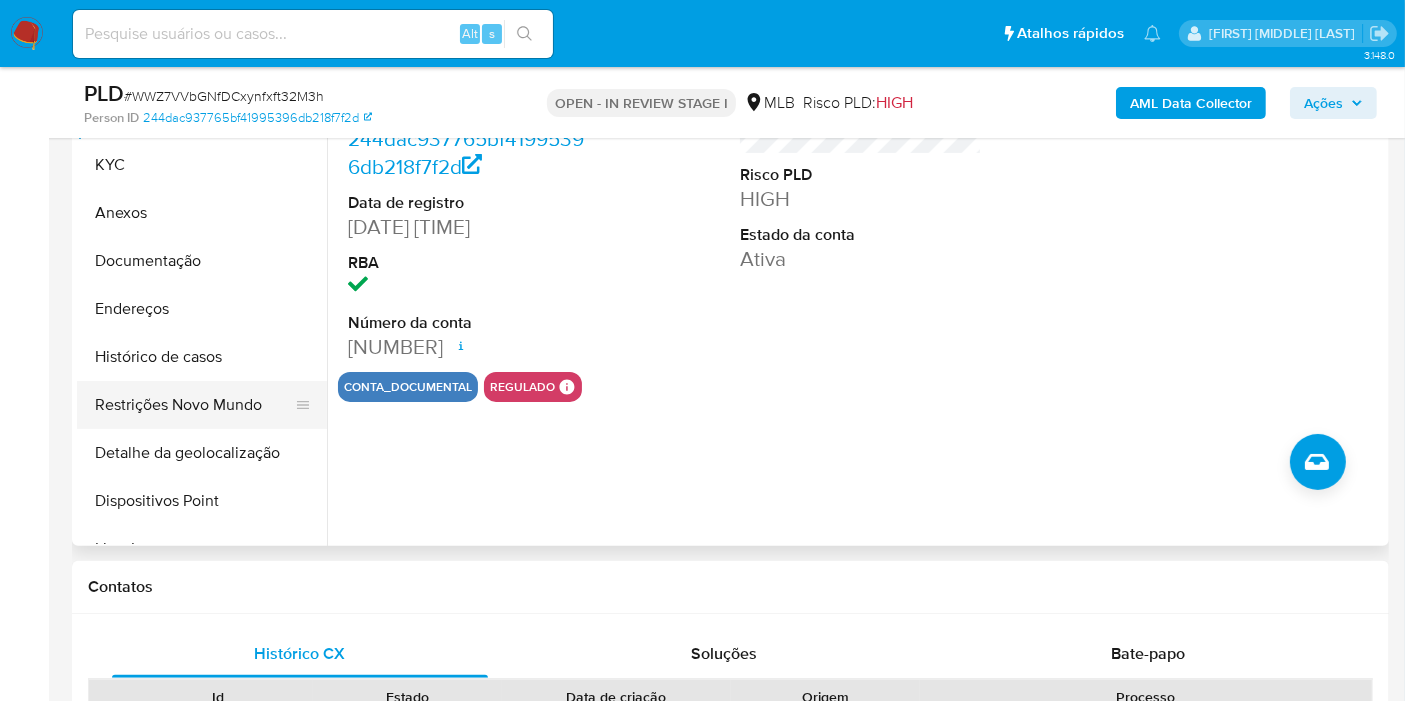 click on "Restrições Novo Mundo" at bounding box center (194, 405) 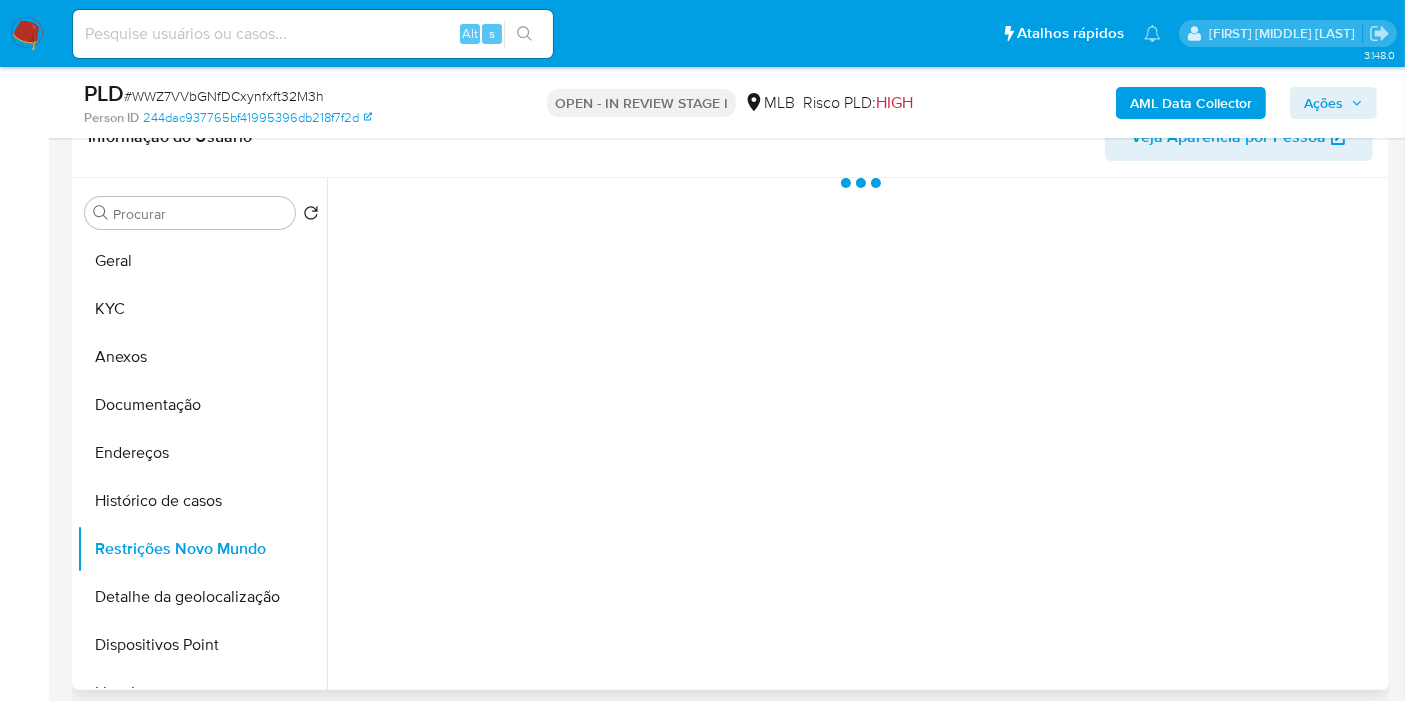 scroll, scrollTop: 374, scrollLeft: 0, axis: vertical 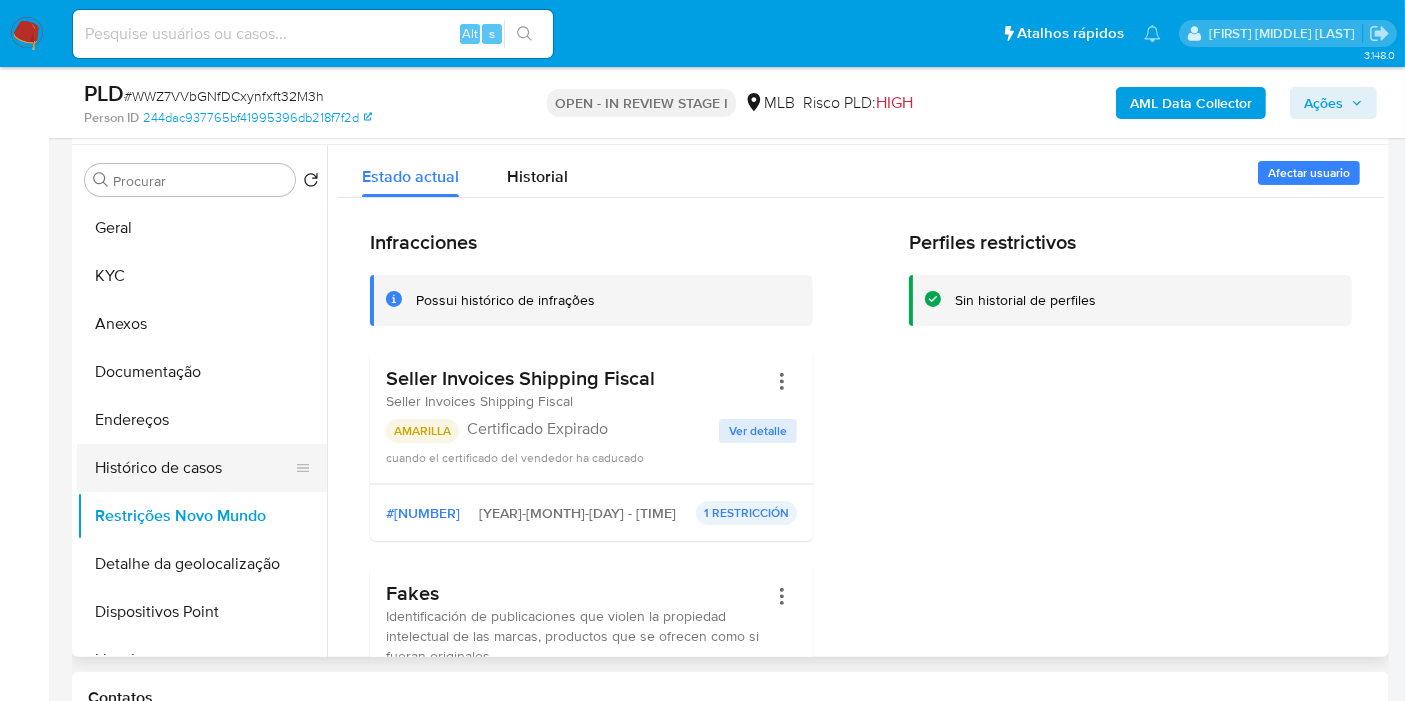 click on "Histórico de casos" at bounding box center [194, 468] 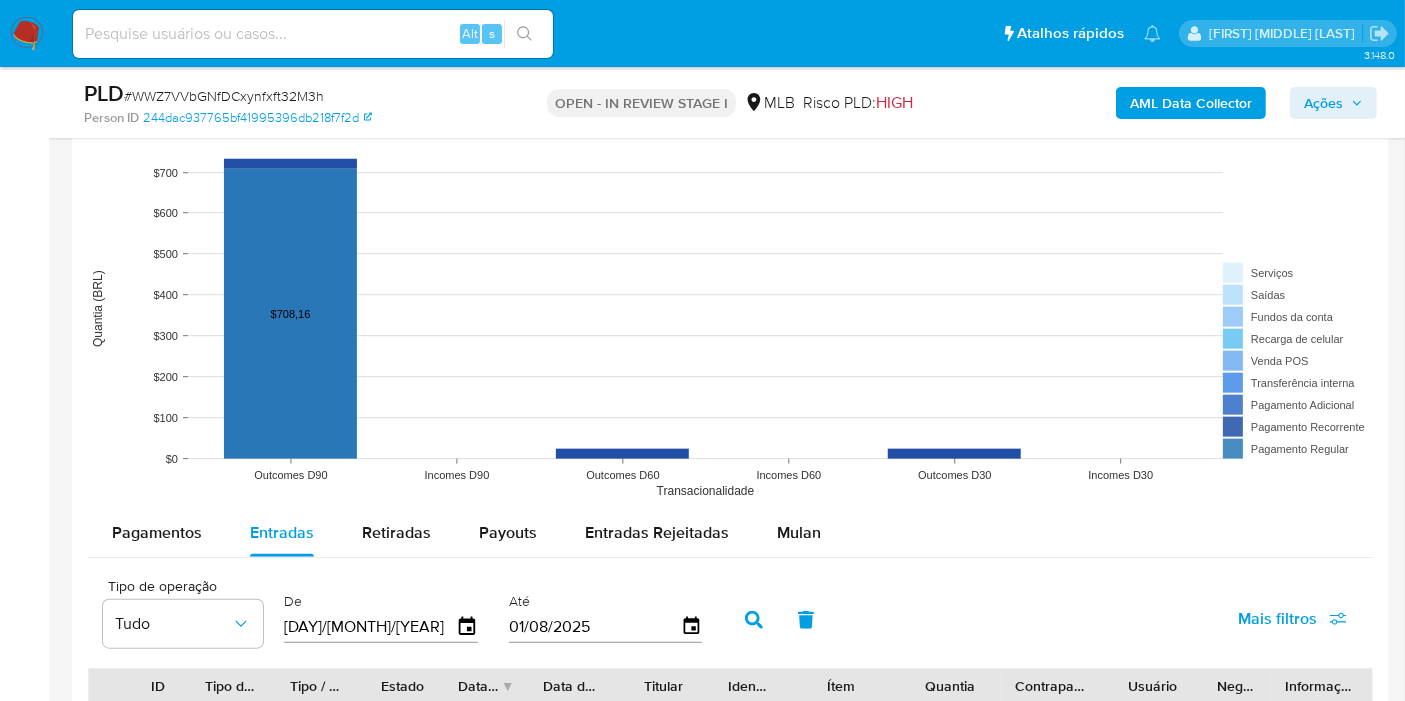 scroll, scrollTop: 2151, scrollLeft: 0, axis: vertical 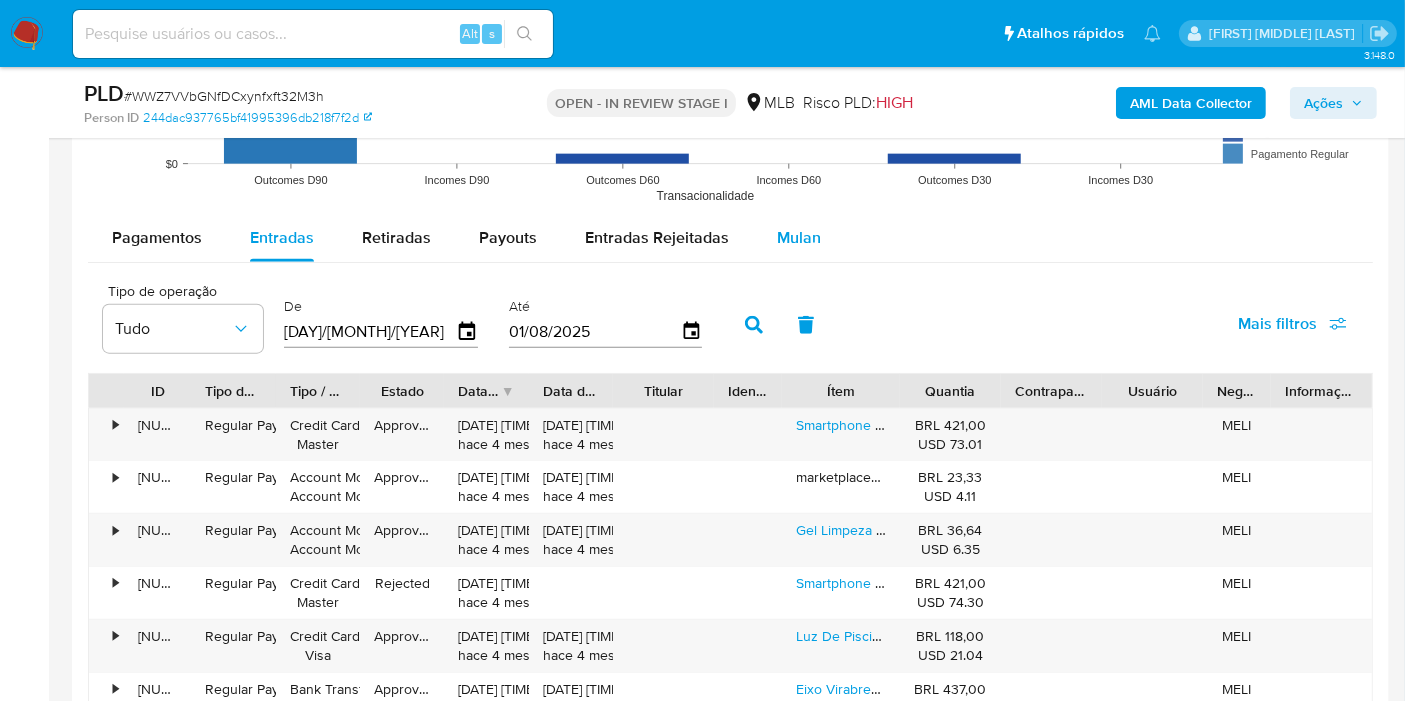 click on "Mulan" at bounding box center [799, 237] 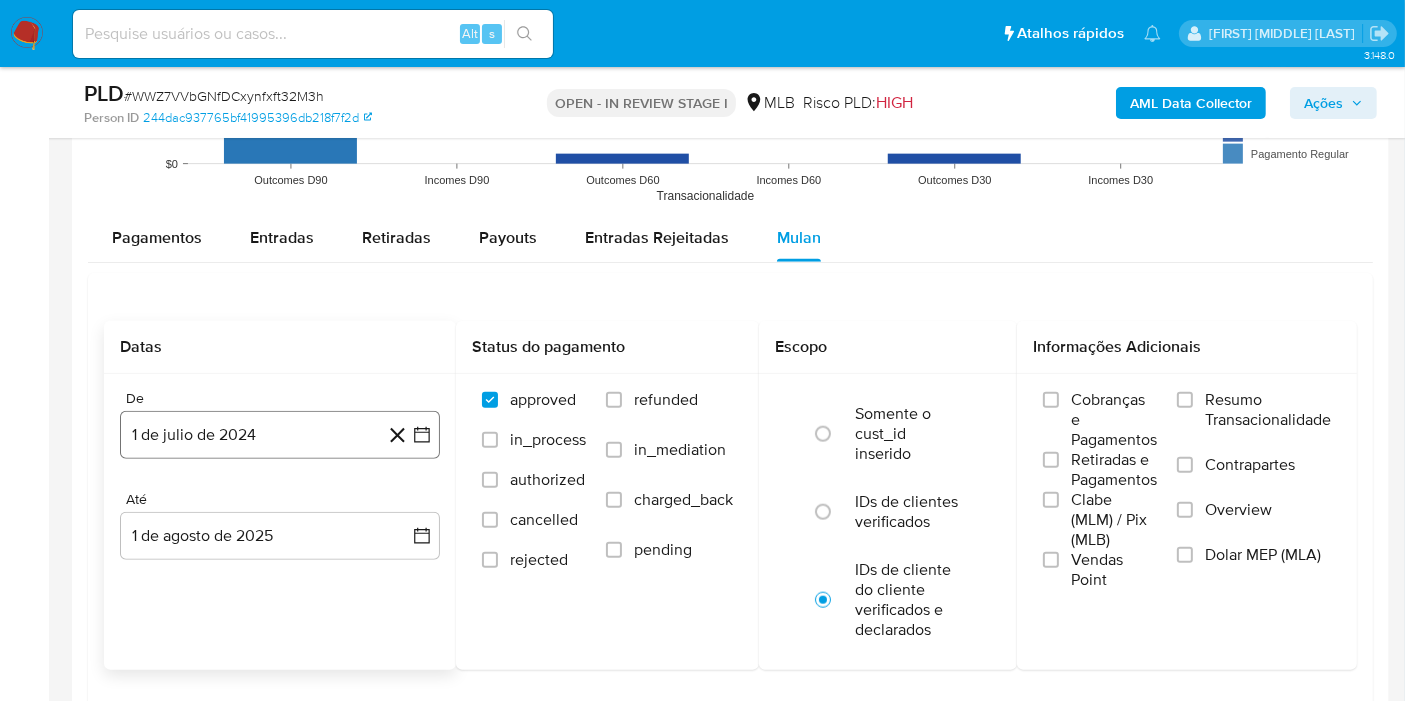 click on "1 de julio de 2024" at bounding box center (280, 435) 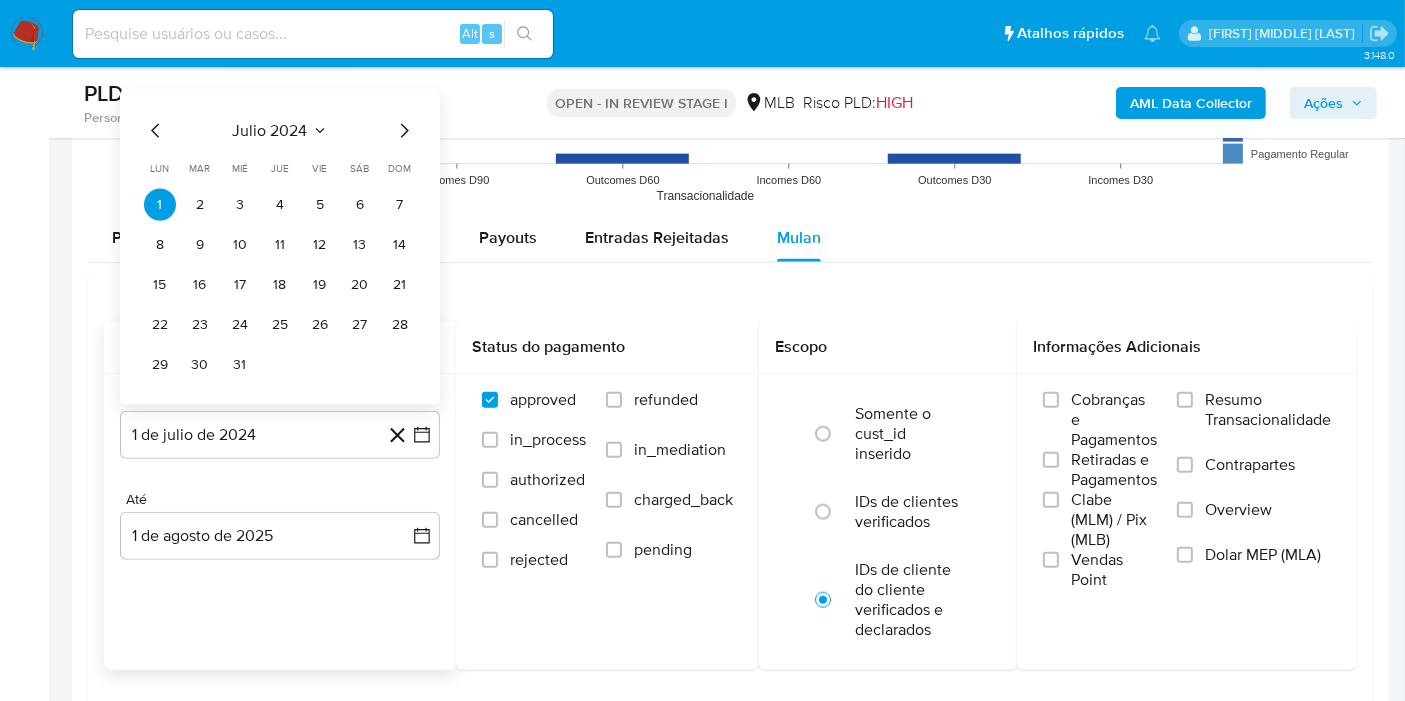 click on "julio 2024" at bounding box center (270, 131) 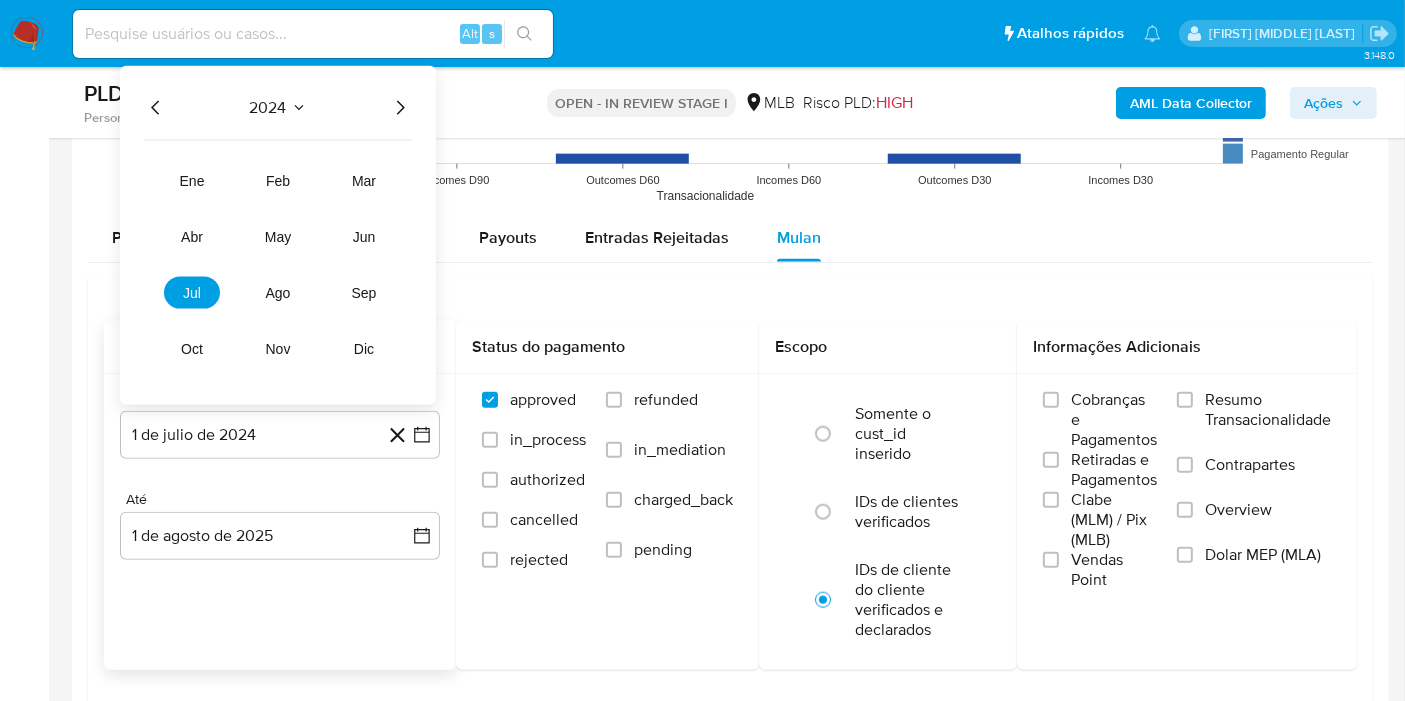 click 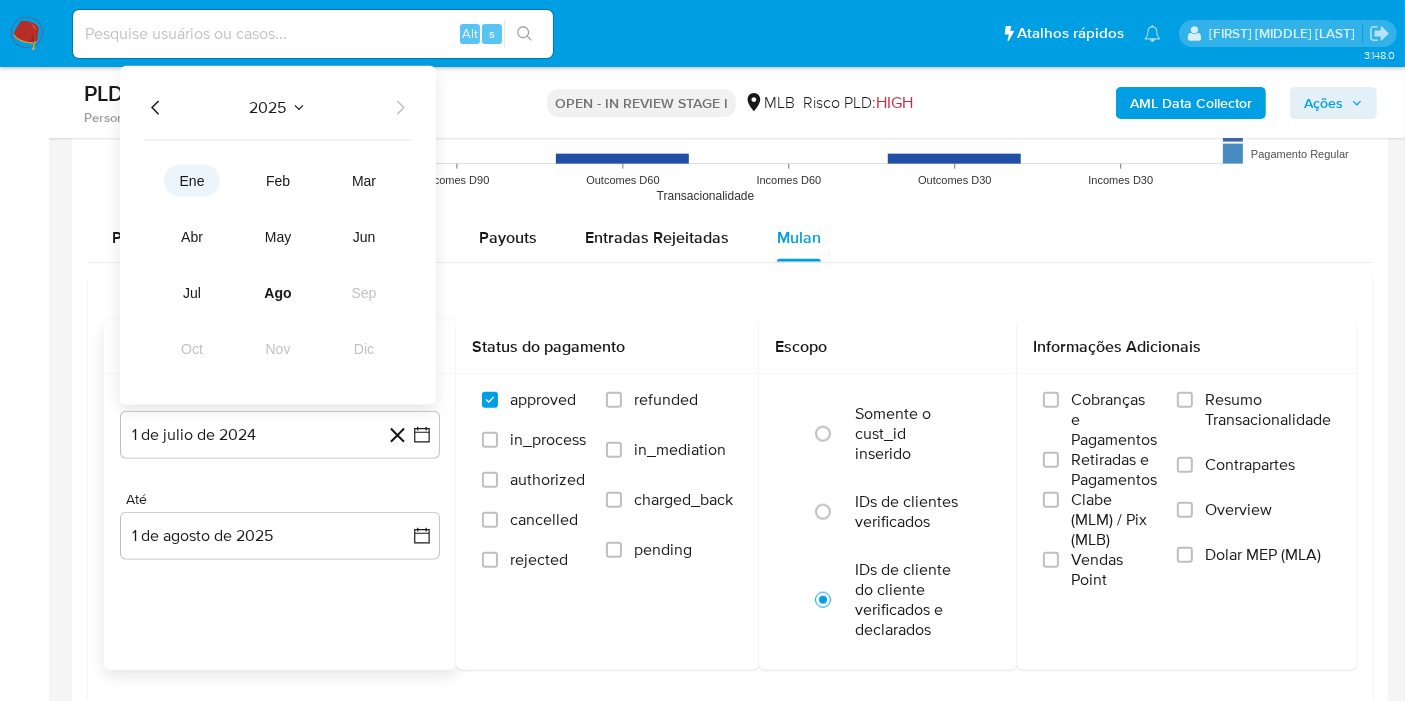 click on "ene" at bounding box center (192, 181) 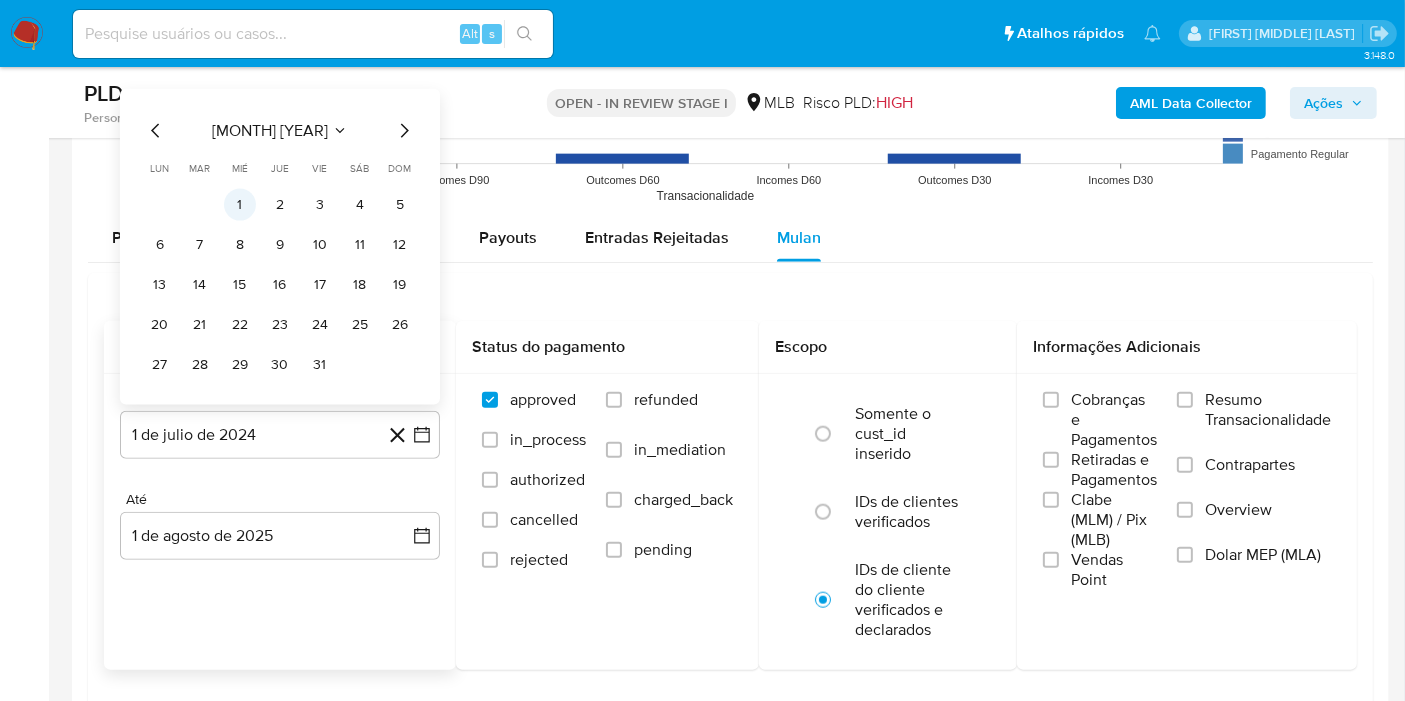 click on "1" at bounding box center [240, 205] 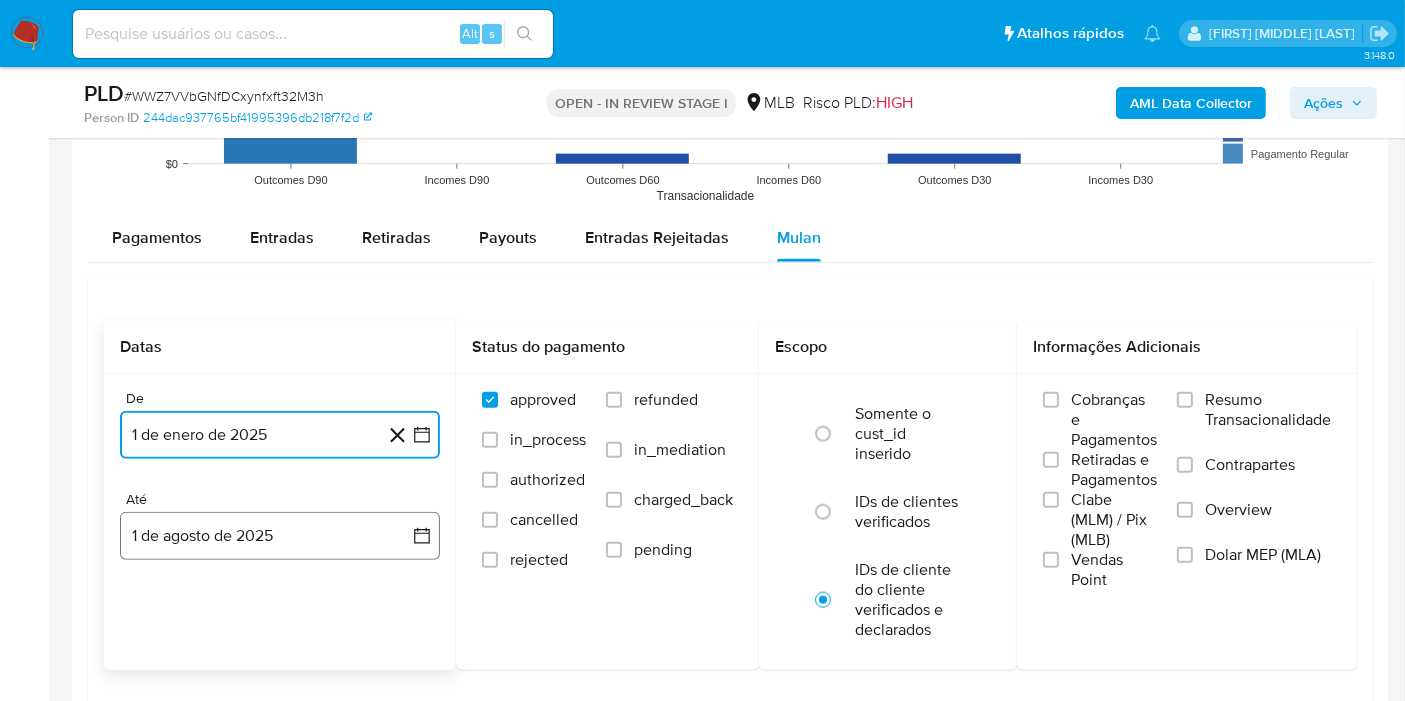 click on "1 de agosto de 2025" at bounding box center [280, 536] 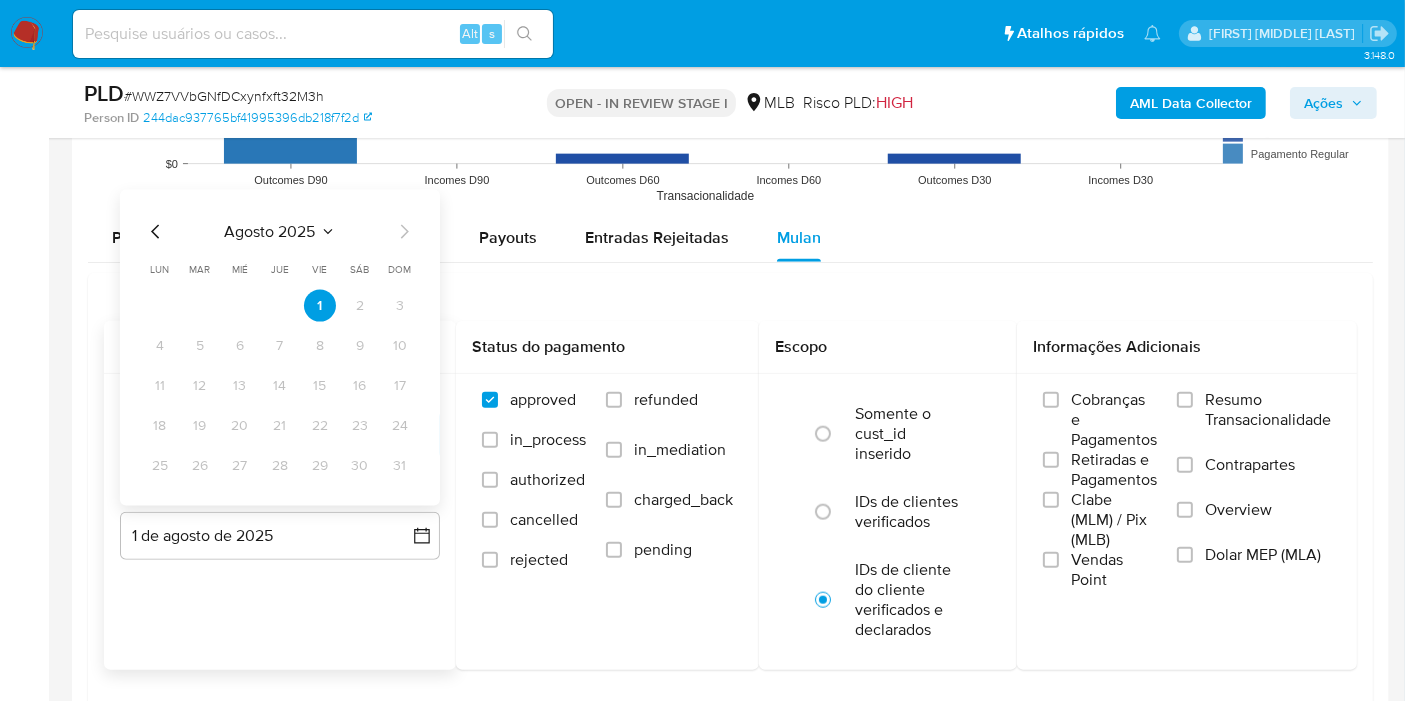 click 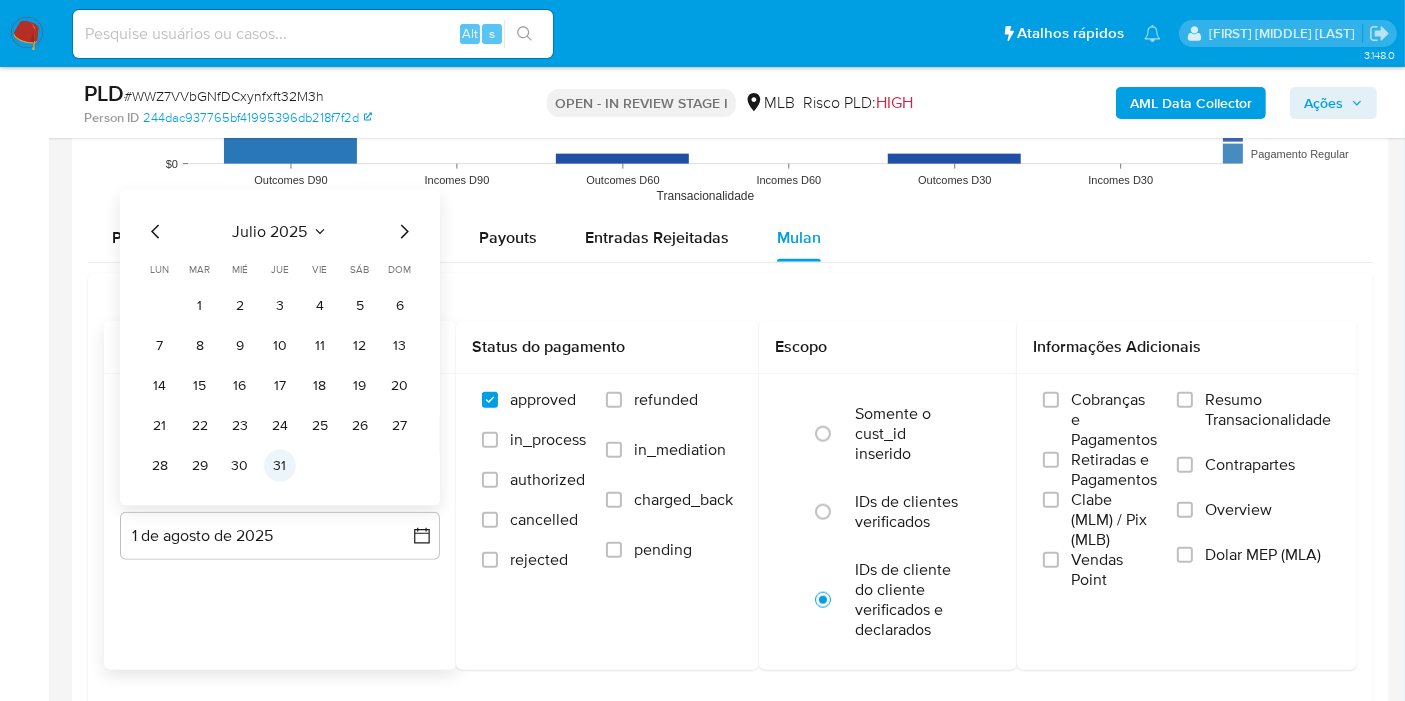 click on "31" at bounding box center (280, 466) 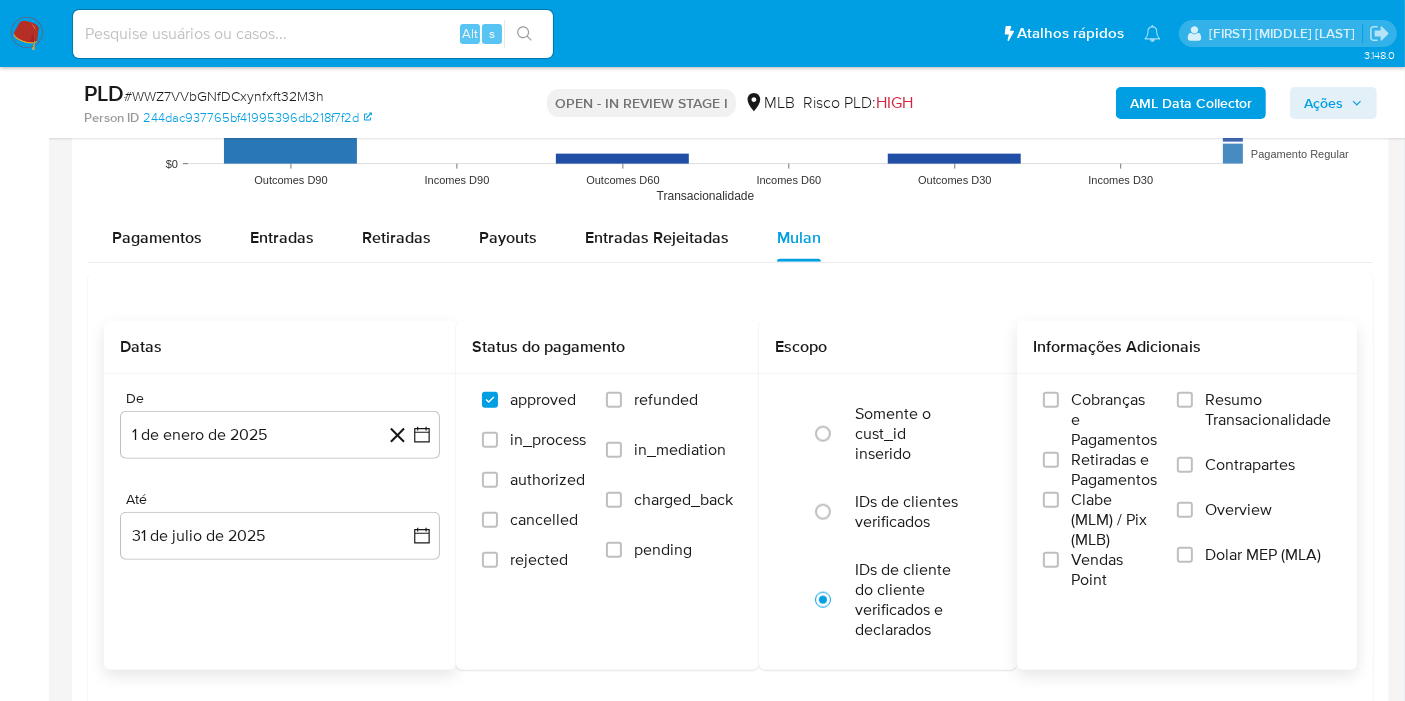 click on "Resumo Transacionalidade" at bounding box center [1268, 410] 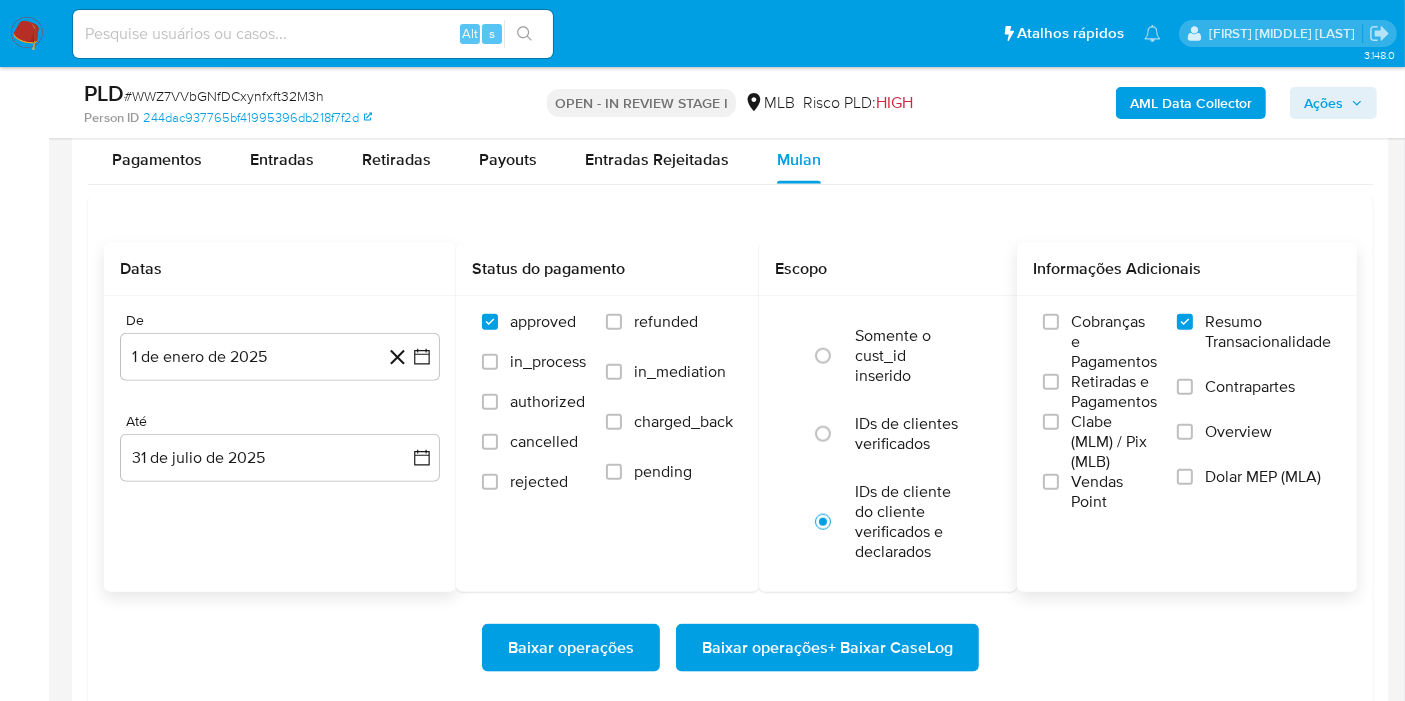 scroll, scrollTop: 2262, scrollLeft: 0, axis: vertical 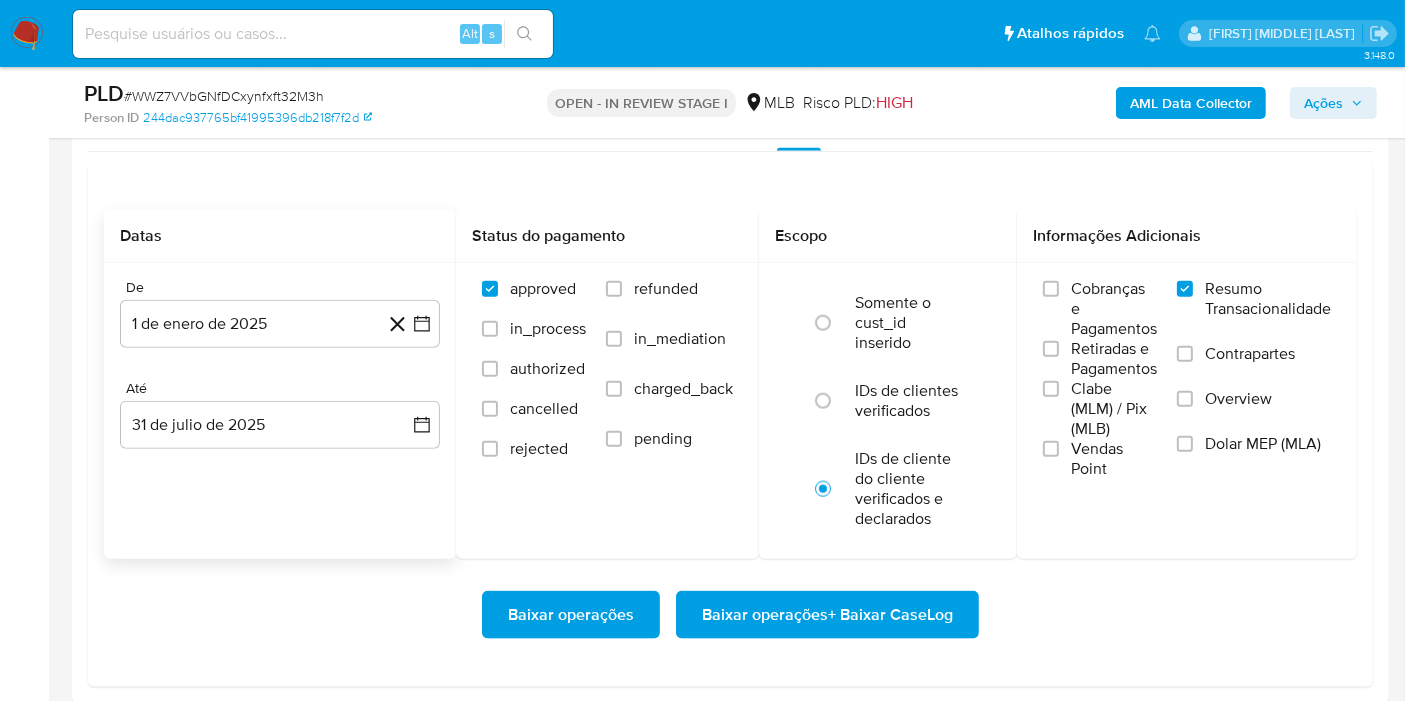 click on "Baixar operações  +   Baixar CaseLog" at bounding box center (827, 615) 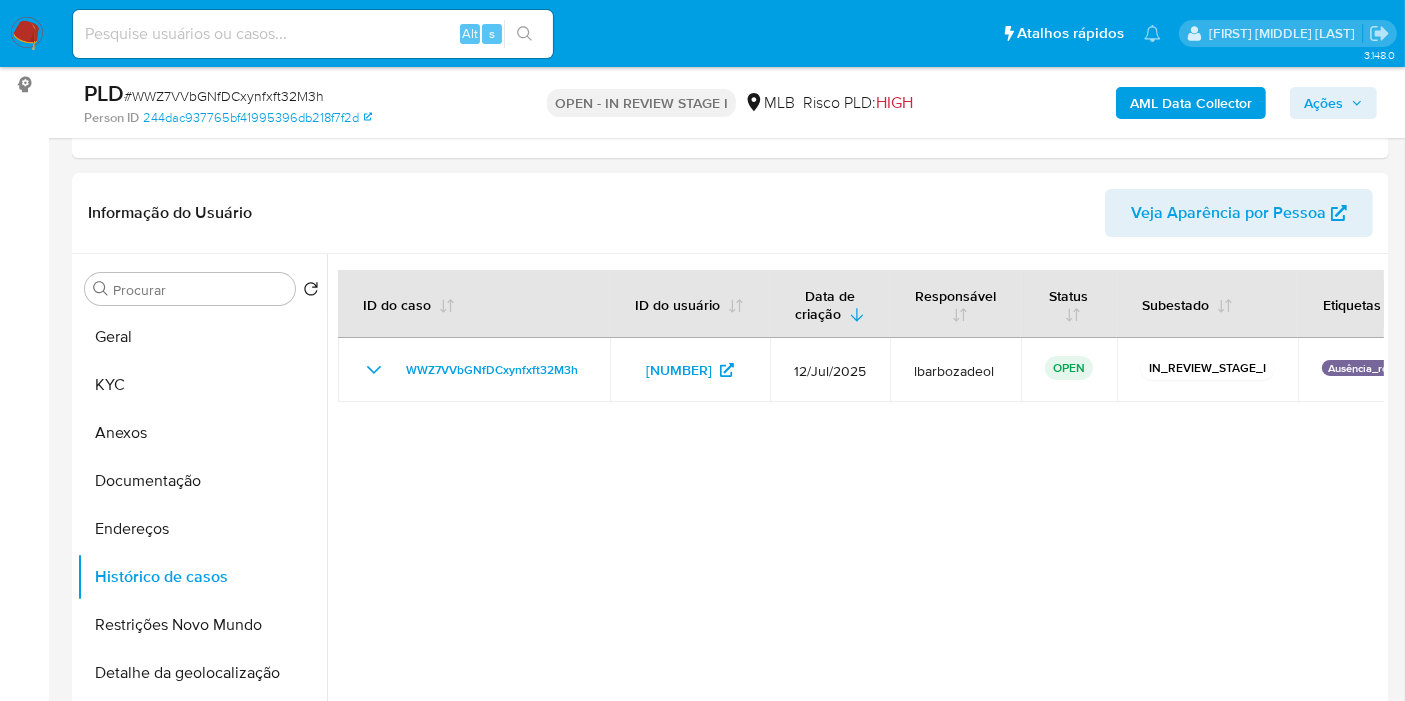 scroll, scrollTop: 262, scrollLeft: 0, axis: vertical 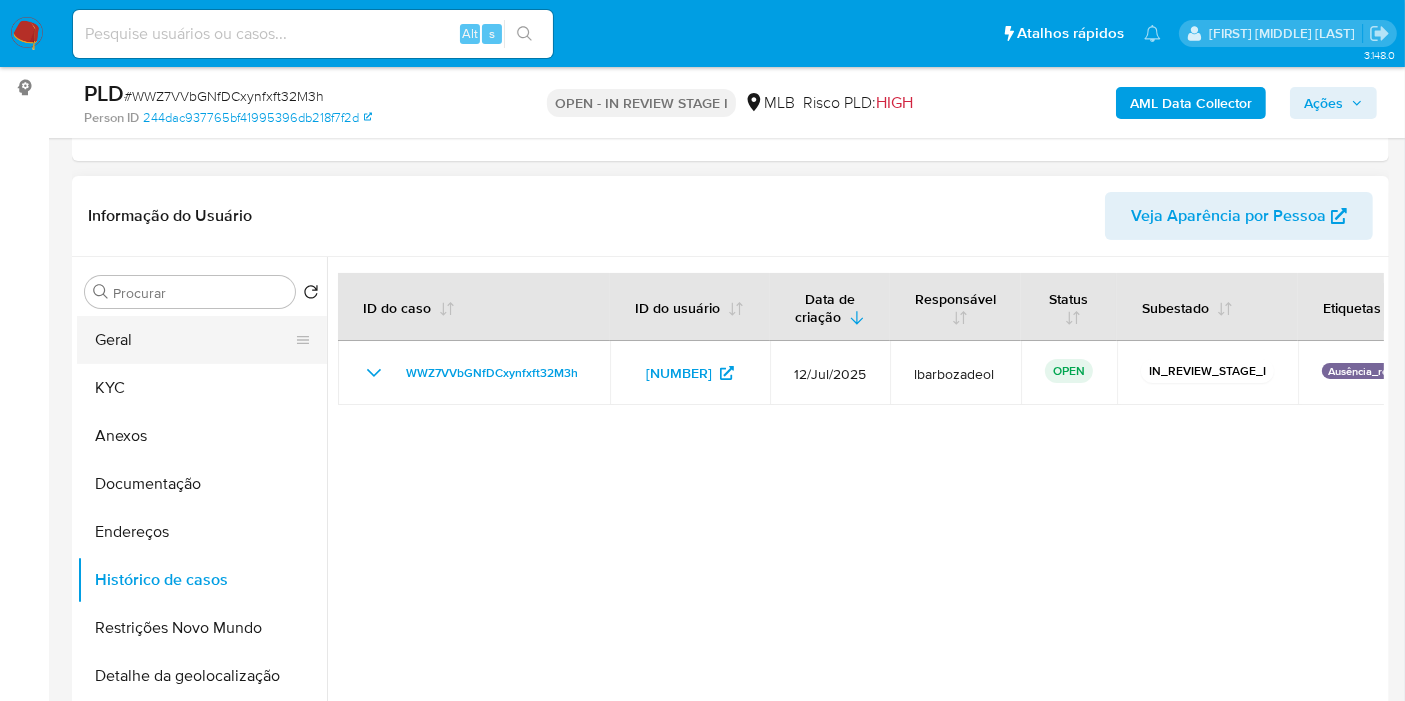click on "Geral" at bounding box center [194, 340] 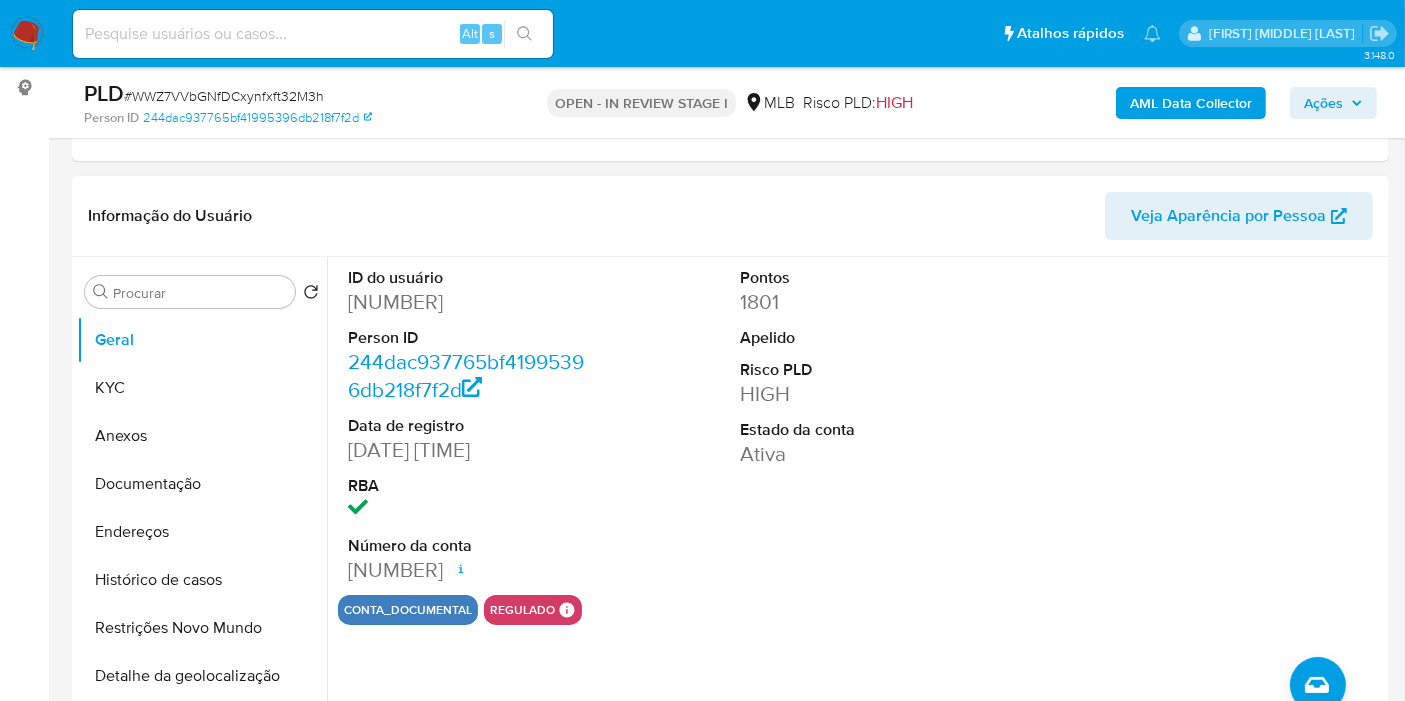 type 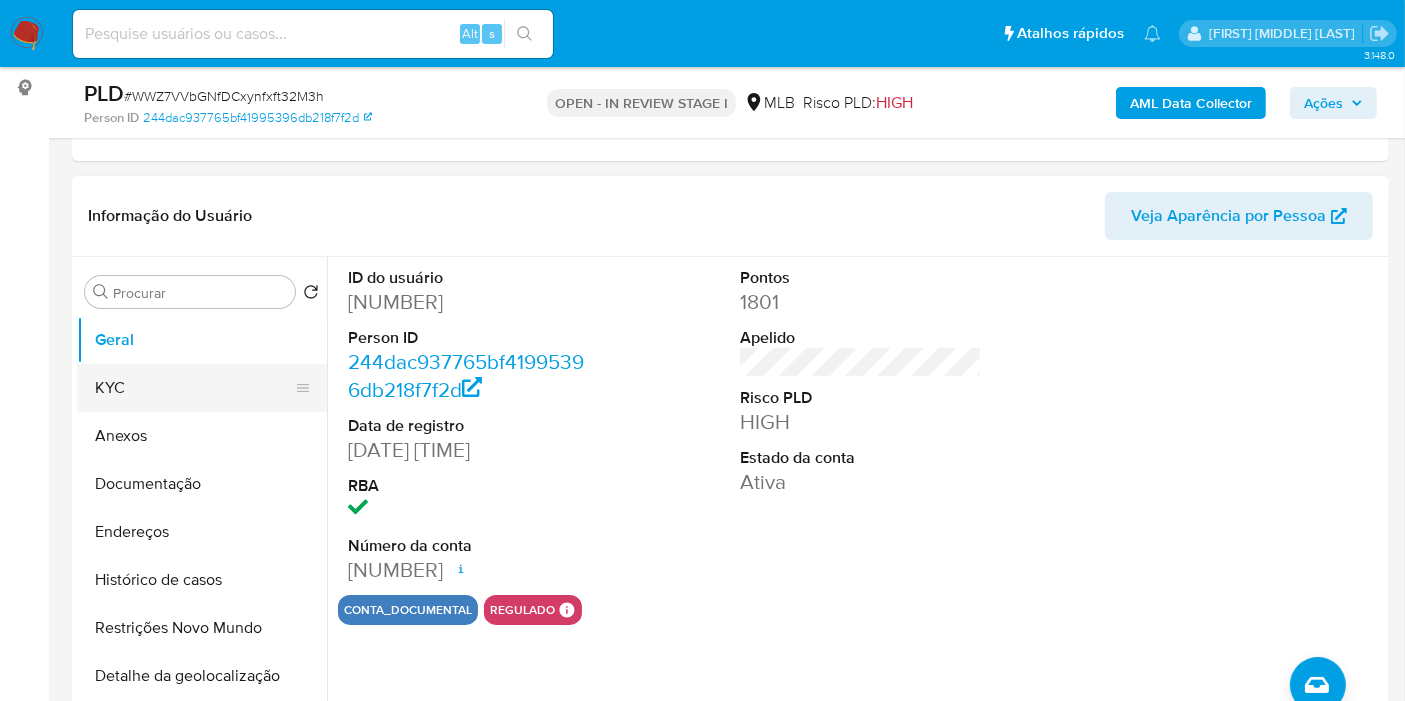 click on "KYC" at bounding box center (194, 388) 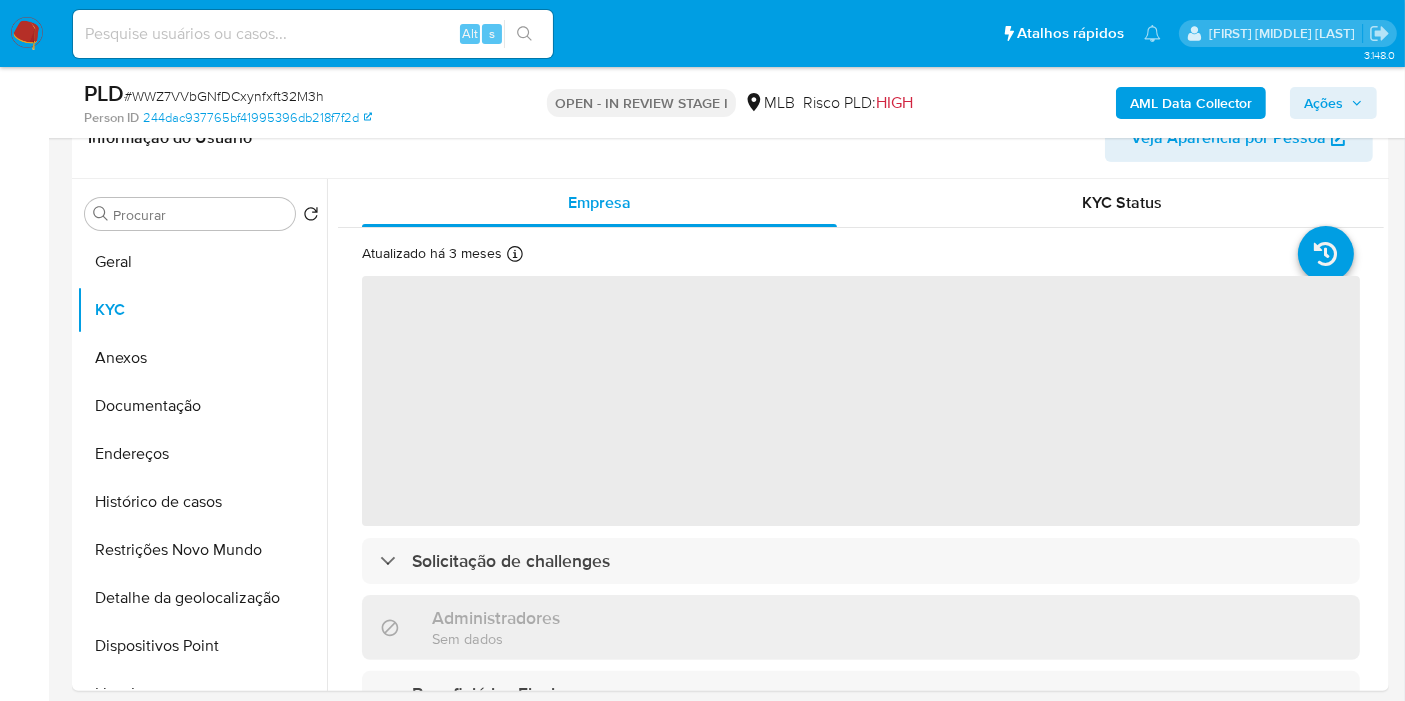 scroll, scrollTop: 374, scrollLeft: 0, axis: vertical 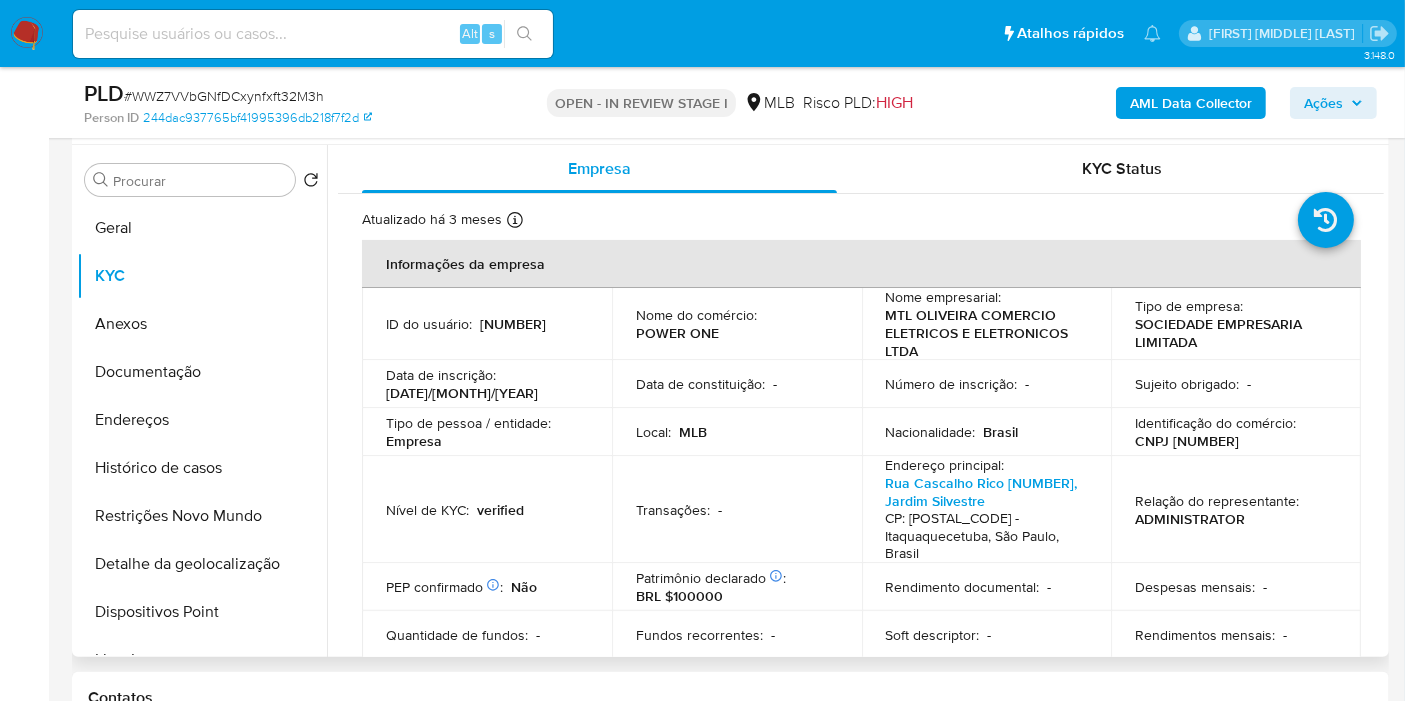 click on "CNPJ 39697030000134" at bounding box center [1187, 441] 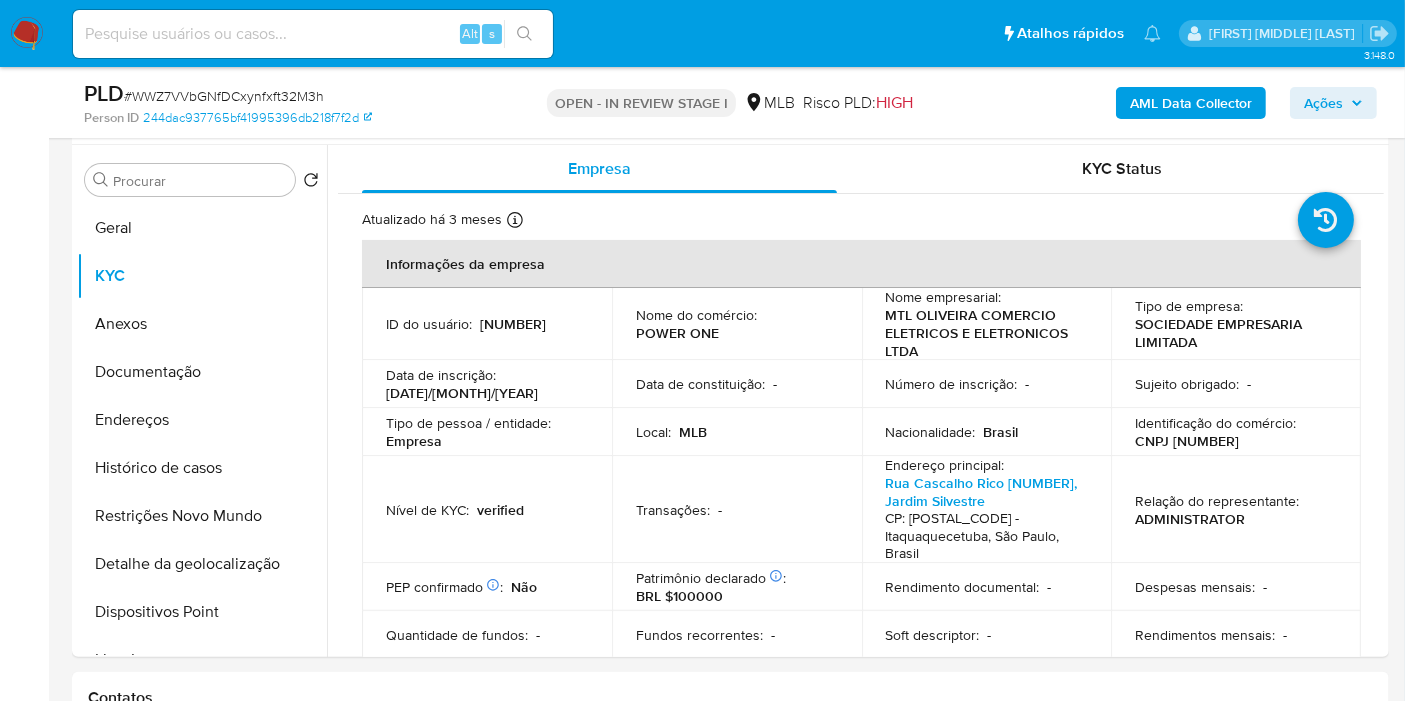click on "Ações" at bounding box center [1323, 103] 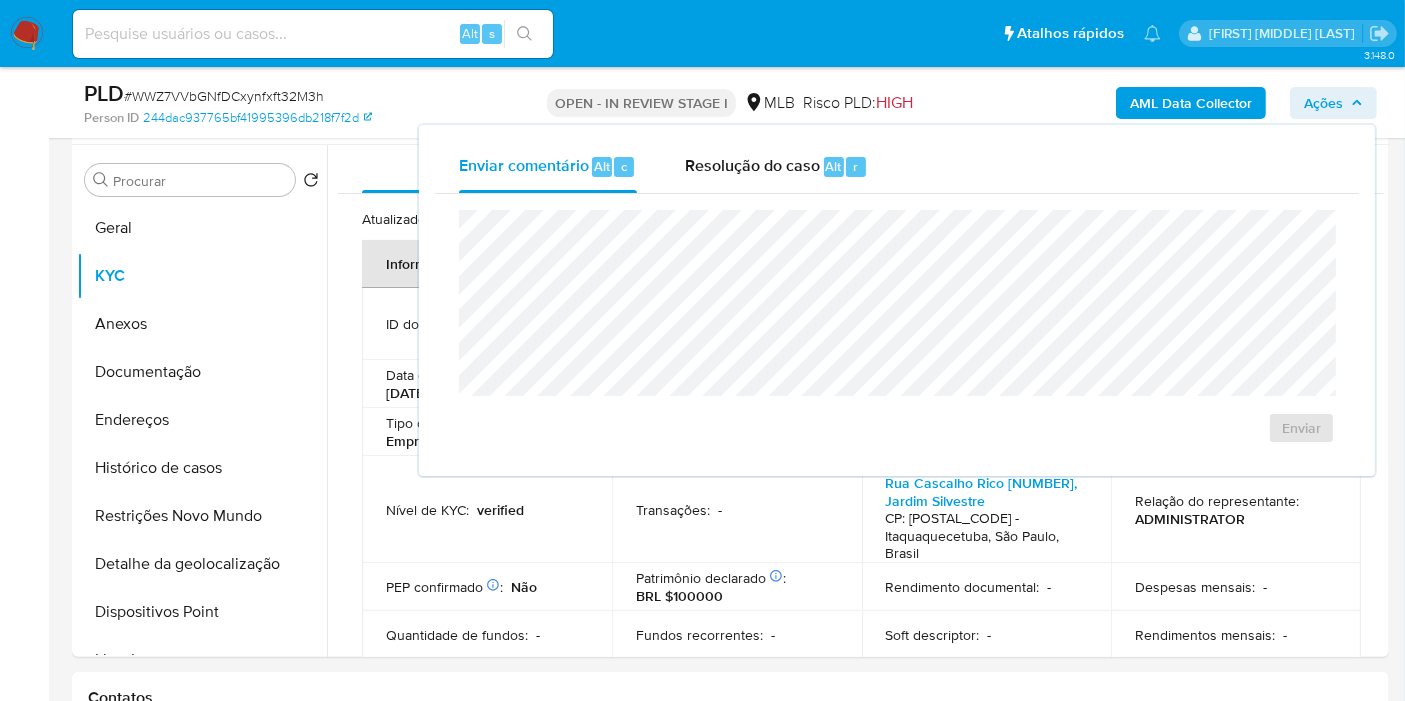 scroll, scrollTop: 818, scrollLeft: 0, axis: vertical 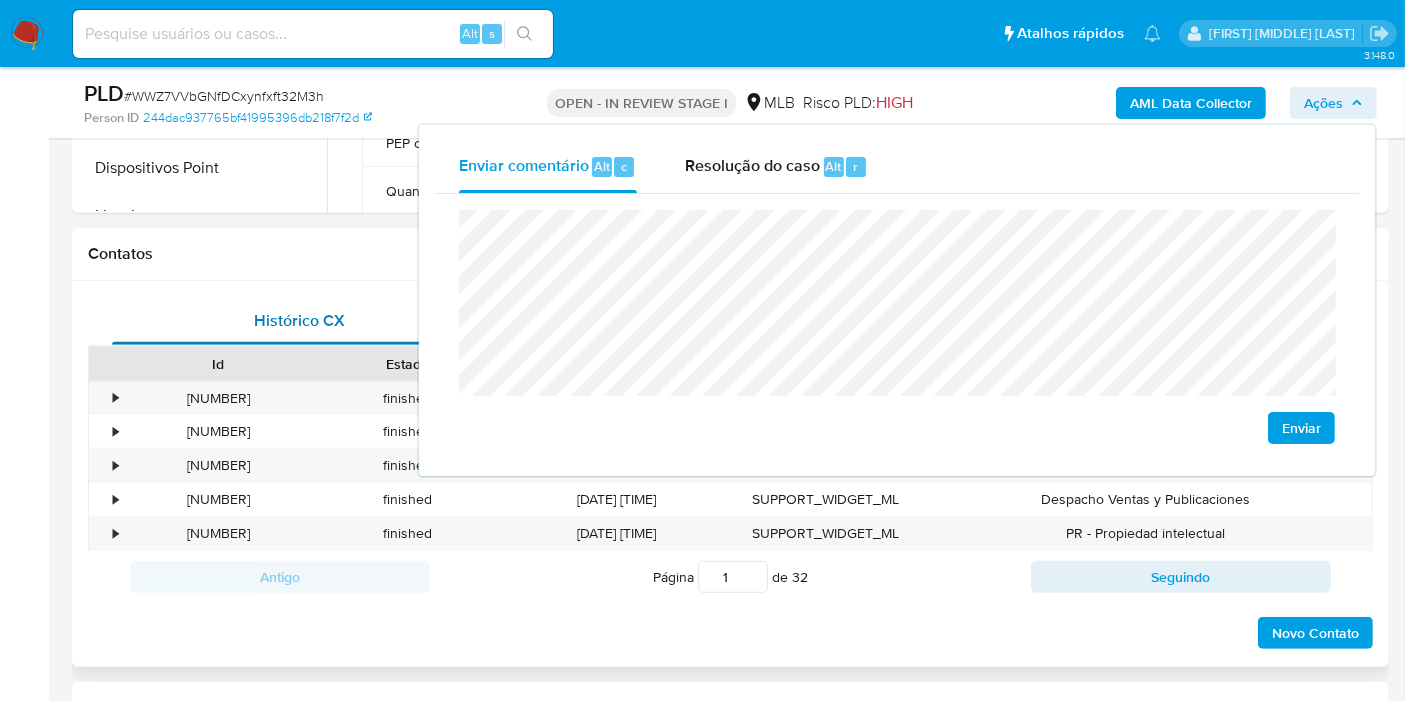 click on "Histórico CX" at bounding box center [300, 321] 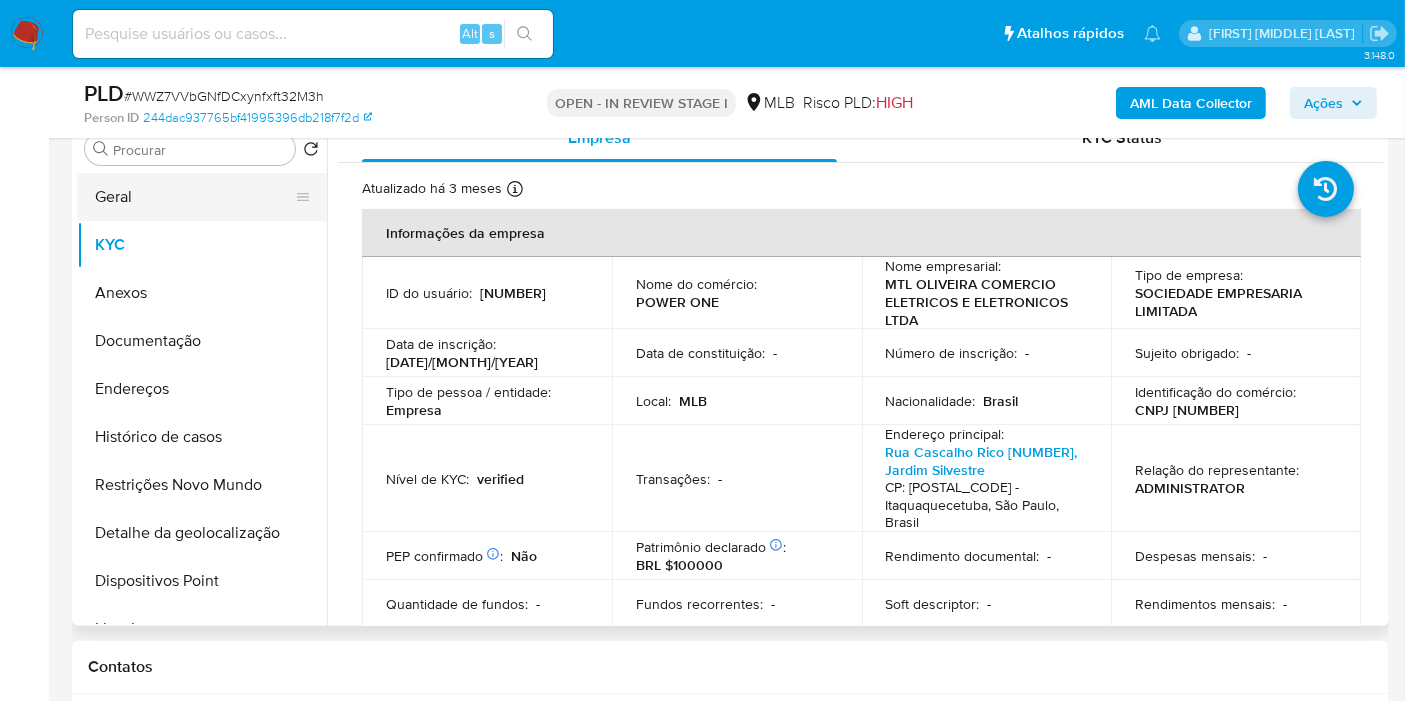 scroll, scrollTop: 262, scrollLeft: 0, axis: vertical 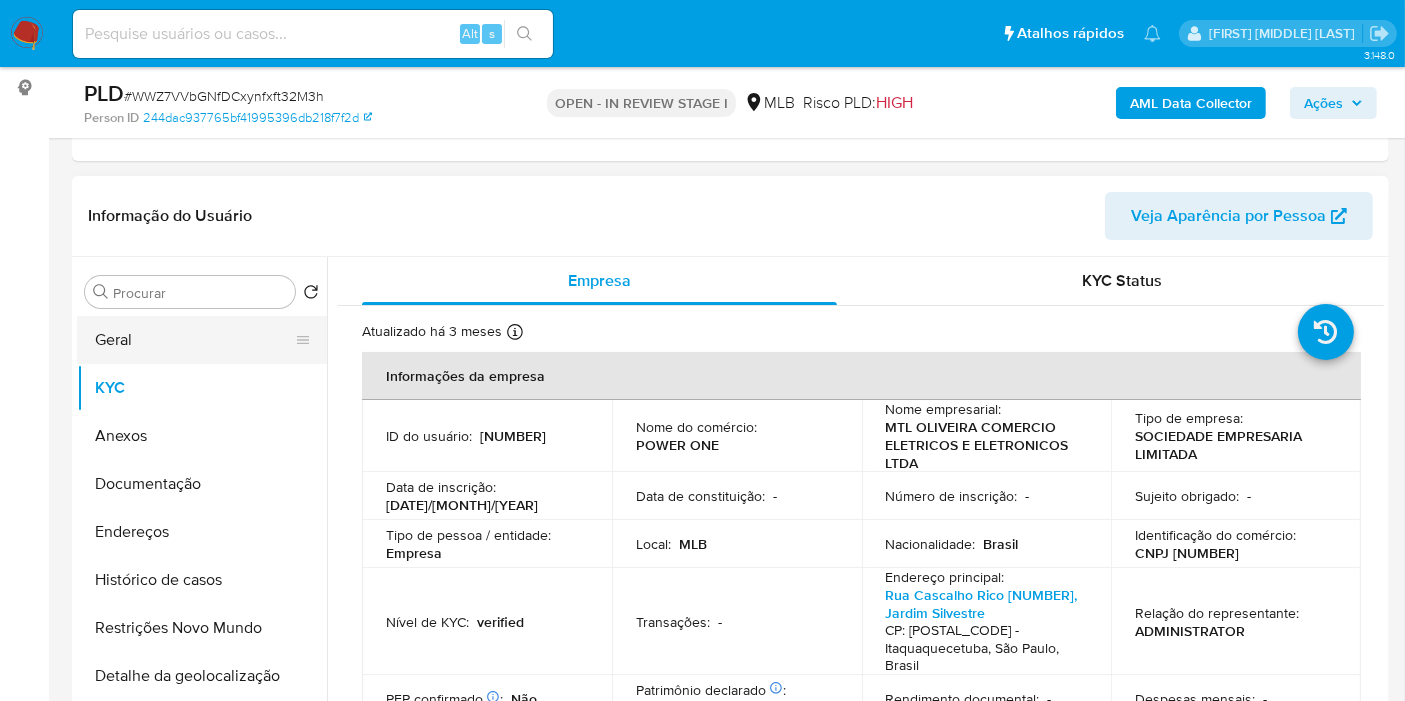 click on "Geral" at bounding box center [194, 340] 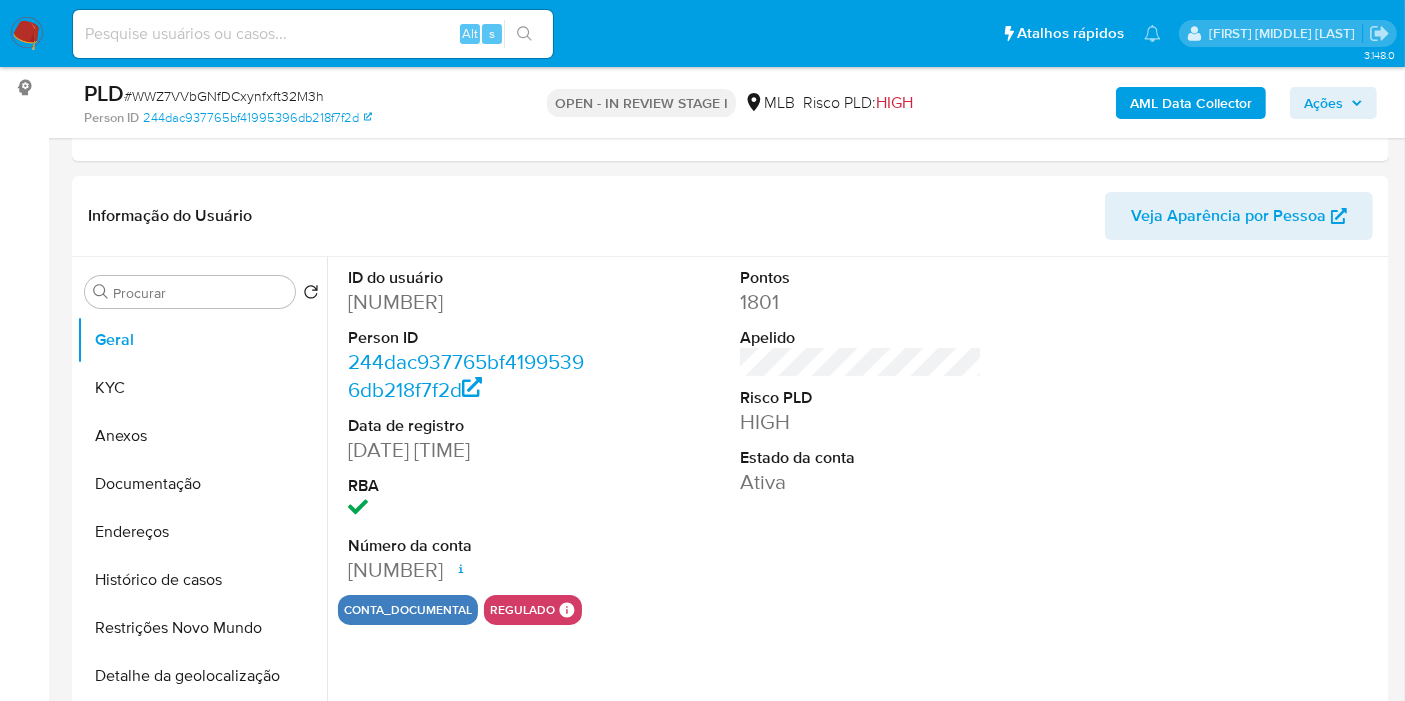 scroll, scrollTop: 374, scrollLeft: 0, axis: vertical 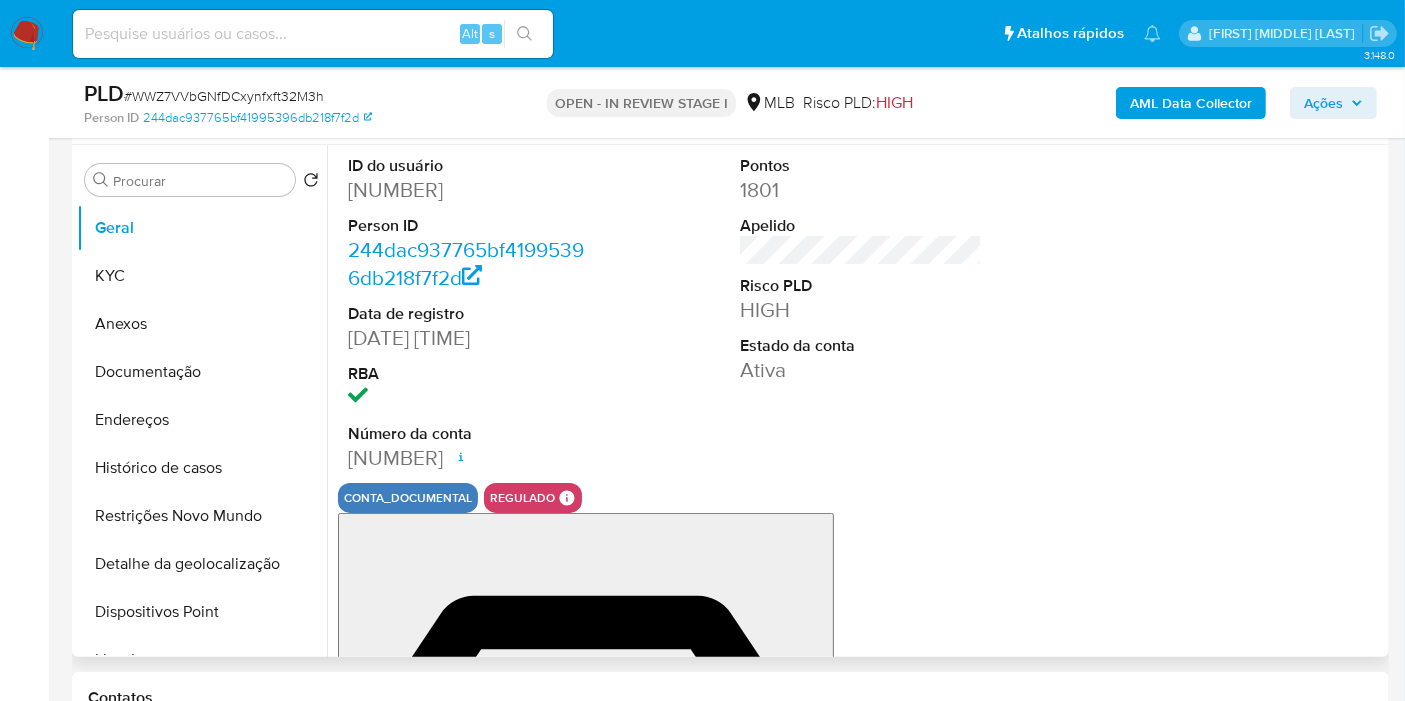 drag, startPoint x: 351, startPoint y: 190, endPoint x: 508, endPoint y: 399, distance: 261.4001 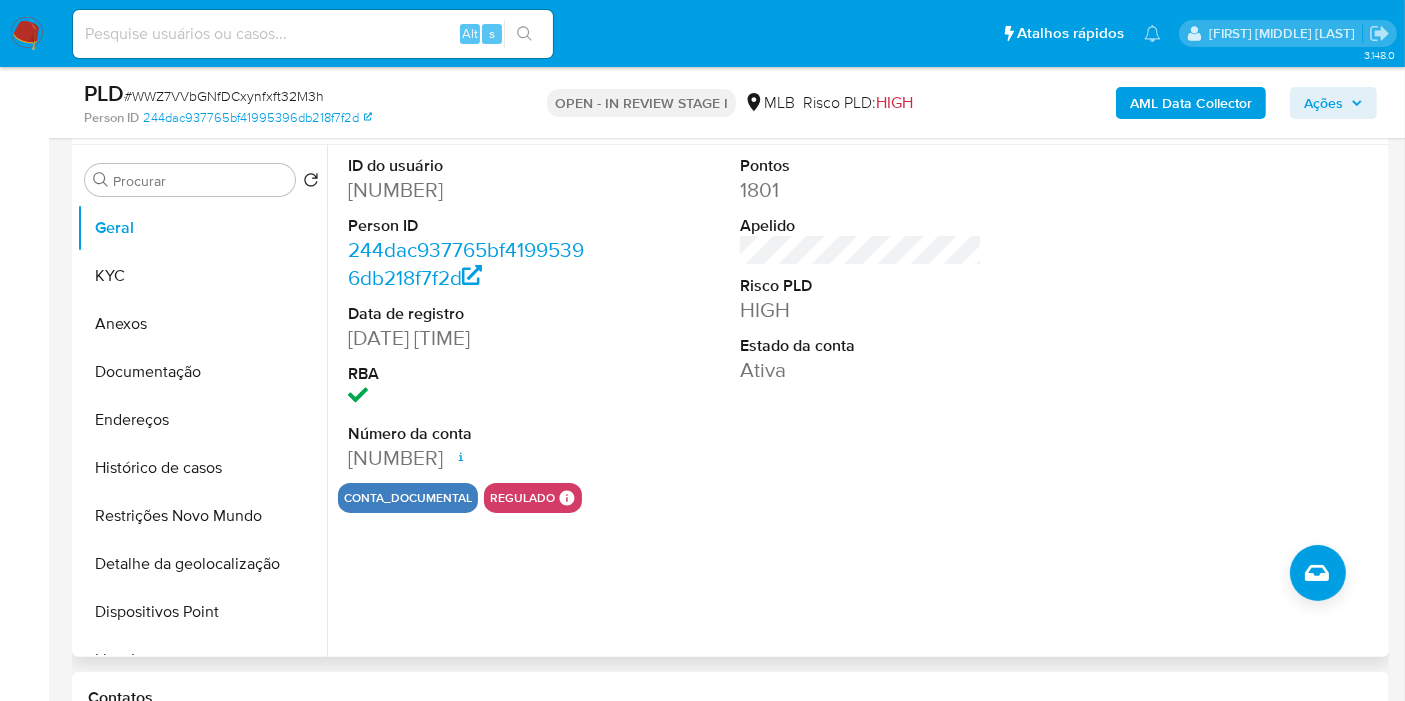 click on "ID do usuário 517490891 Person ID 244dac937765bf41995396db218f7f2d Data de registro 22/01/2020 19:23:29 RBA Número da conta 000144830193239   Data de abertura 16/07/2021 17:51 Status ACTIVE" at bounding box center (469, 314) 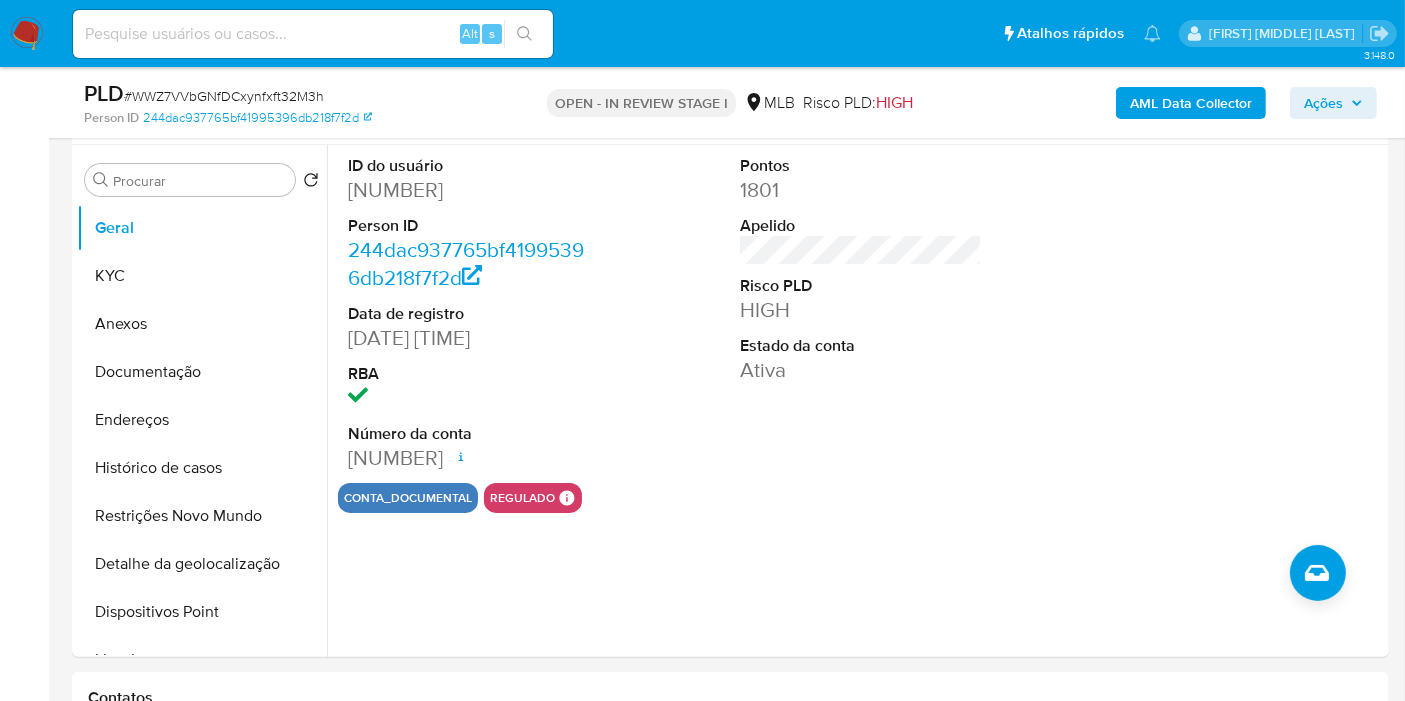 click on "Ações" at bounding box center (1323, 103) 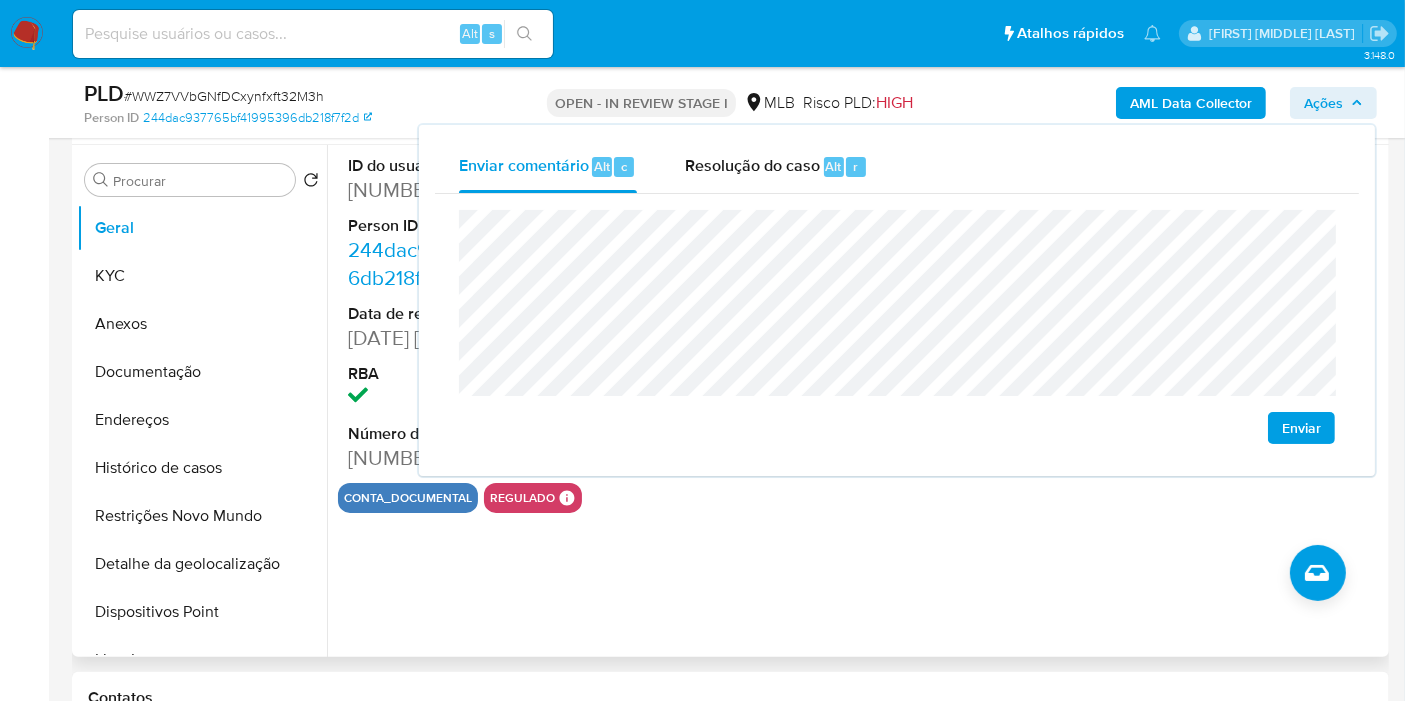 click on "22/01/2020 19:23:29" at bounding box center [469, 338] 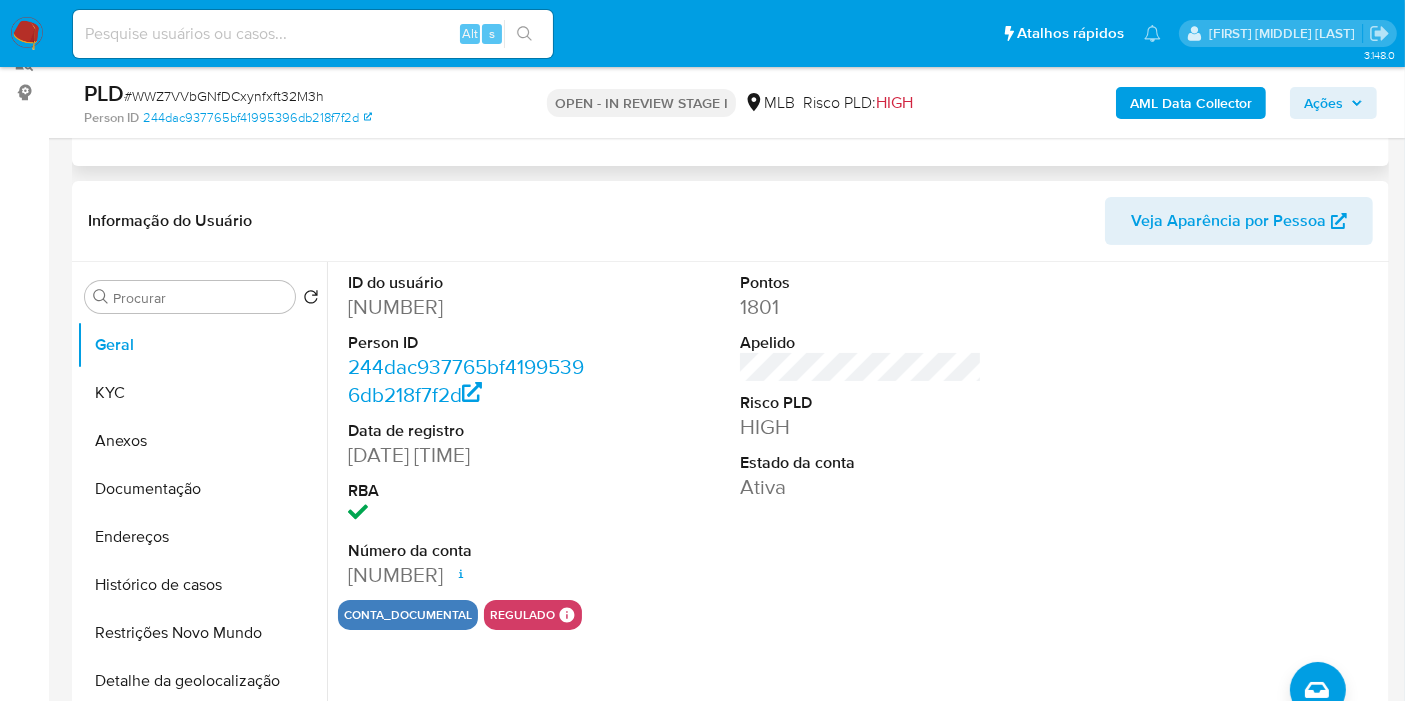 scroll, scrollTop: 0, scrollLeft: 0, axis: both 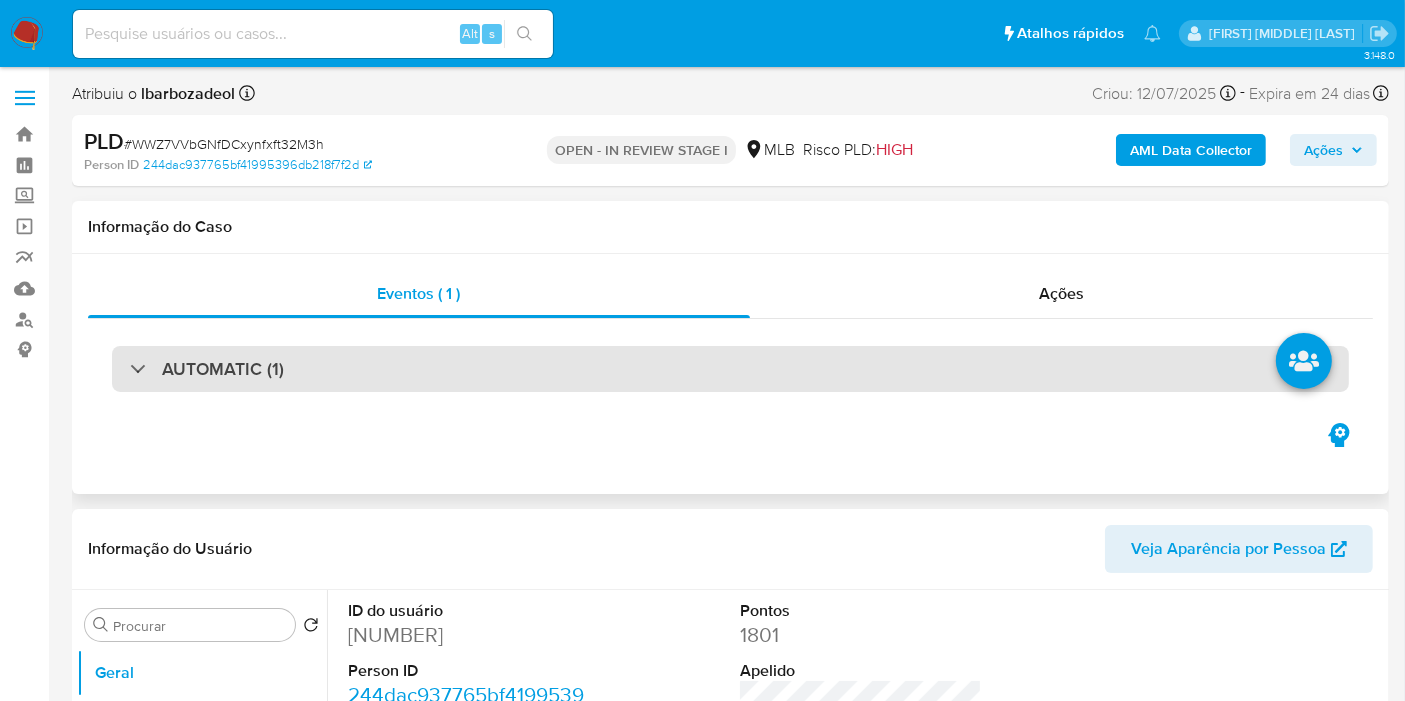 click on "AUTOMATIC (1)" at bounding box center (730, 369) 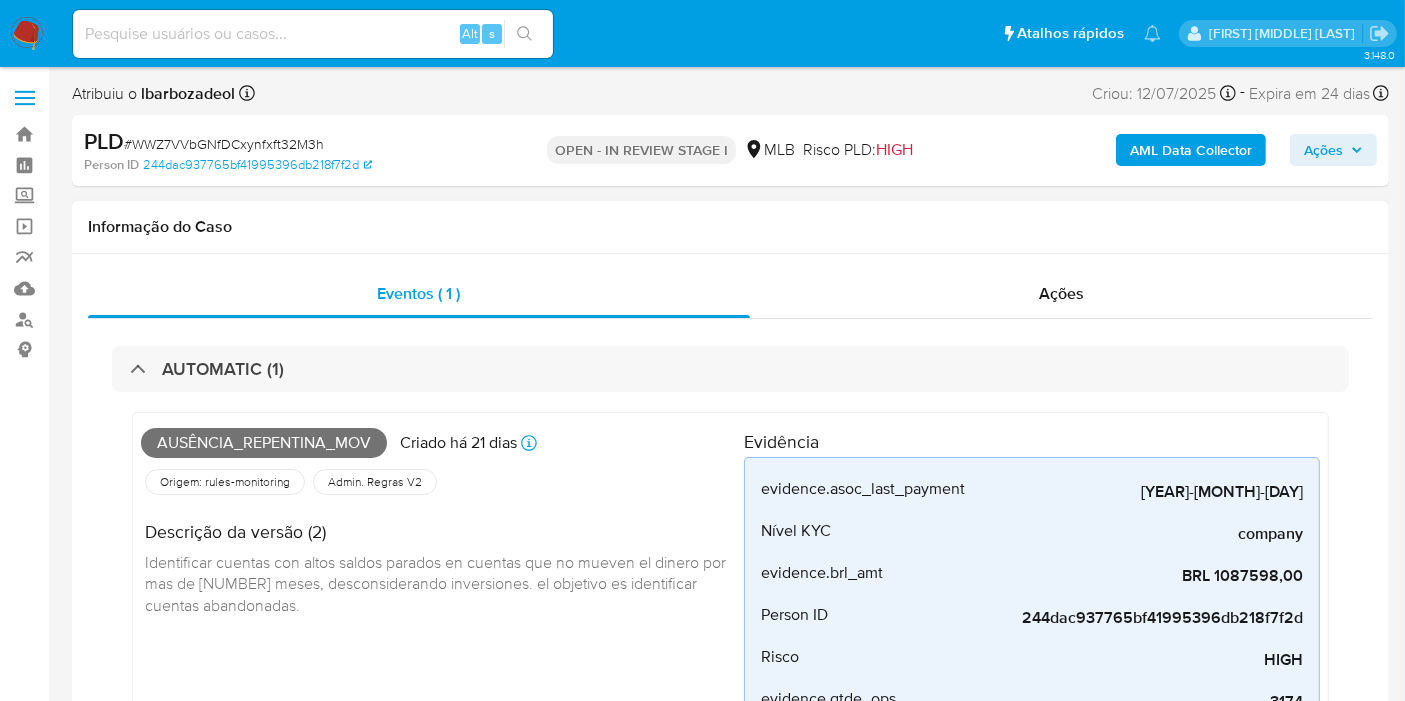 click on "Ausência_repentina_mov" at bounding box center [264, 443] 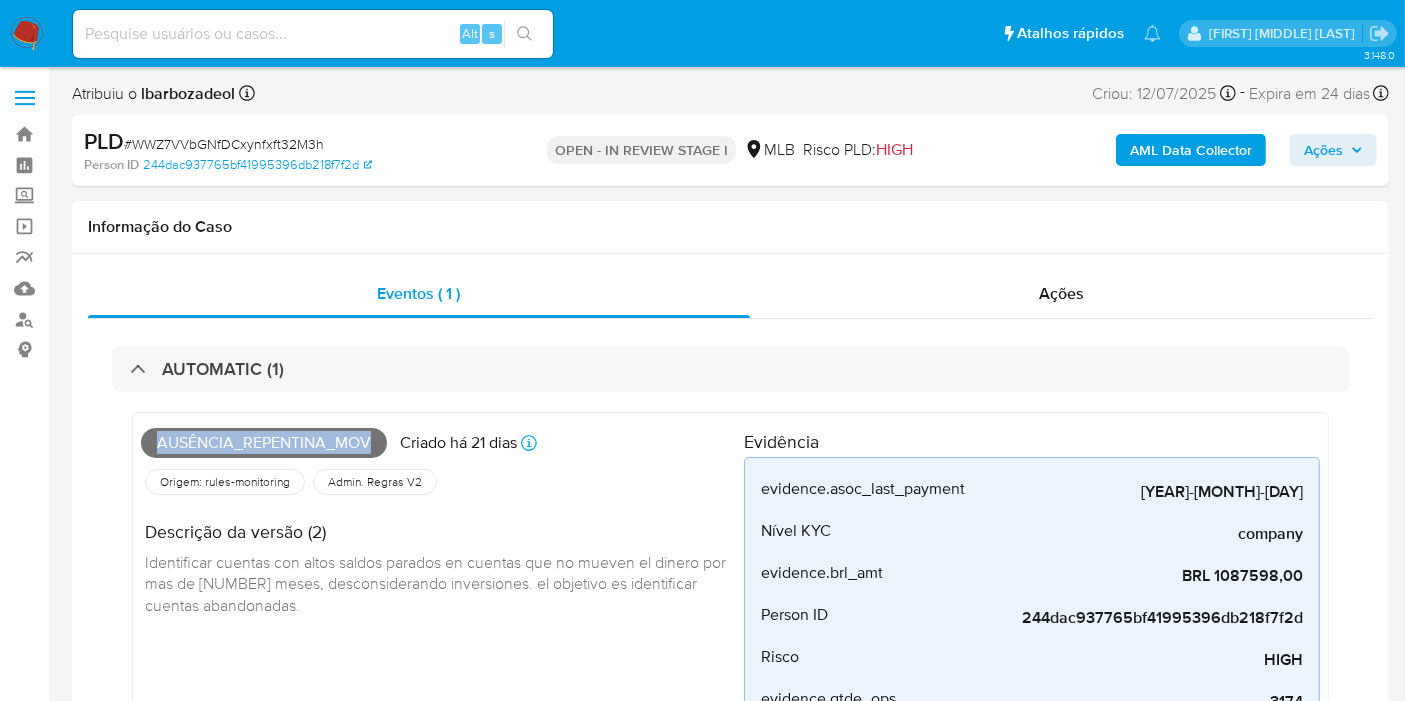 click on "Ausência_repentina_mov" at bounding box center (264, 443) 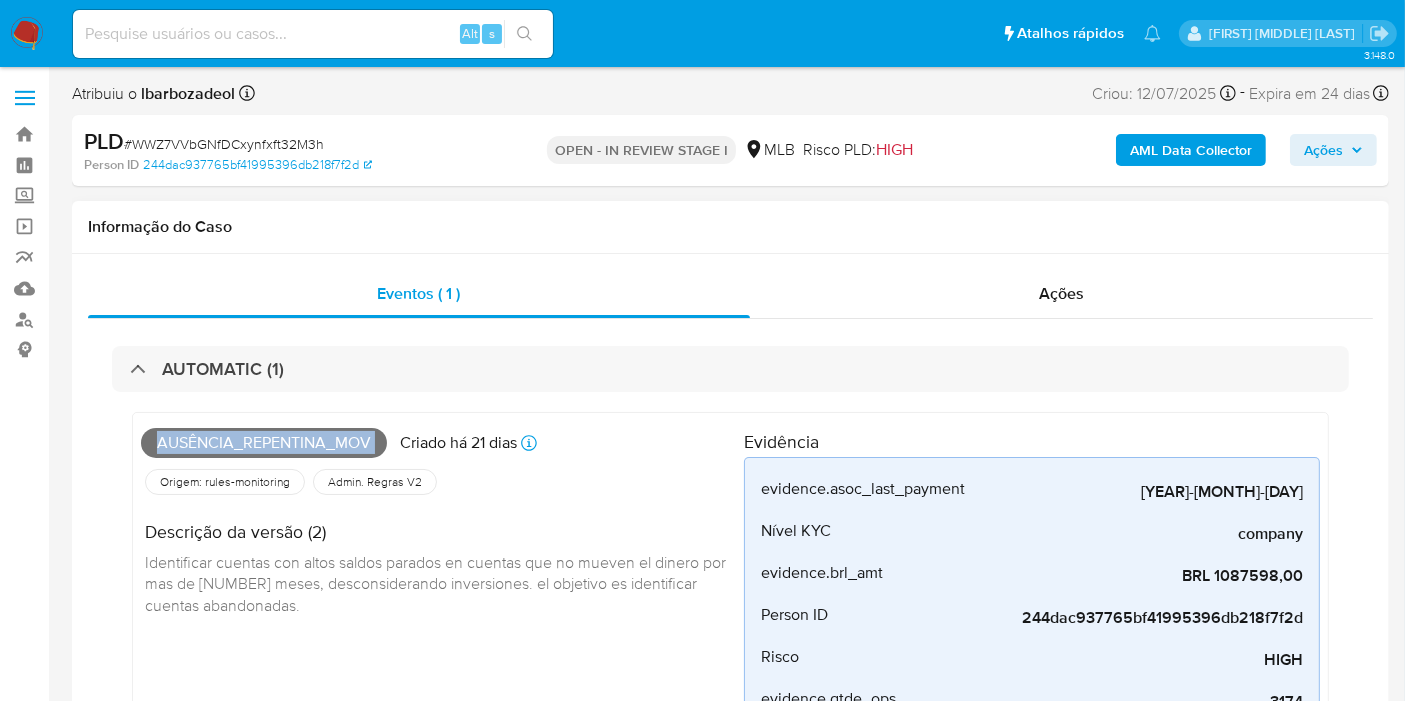 click on "Ausência_repentina_mov" at bounding box center (264, 443) 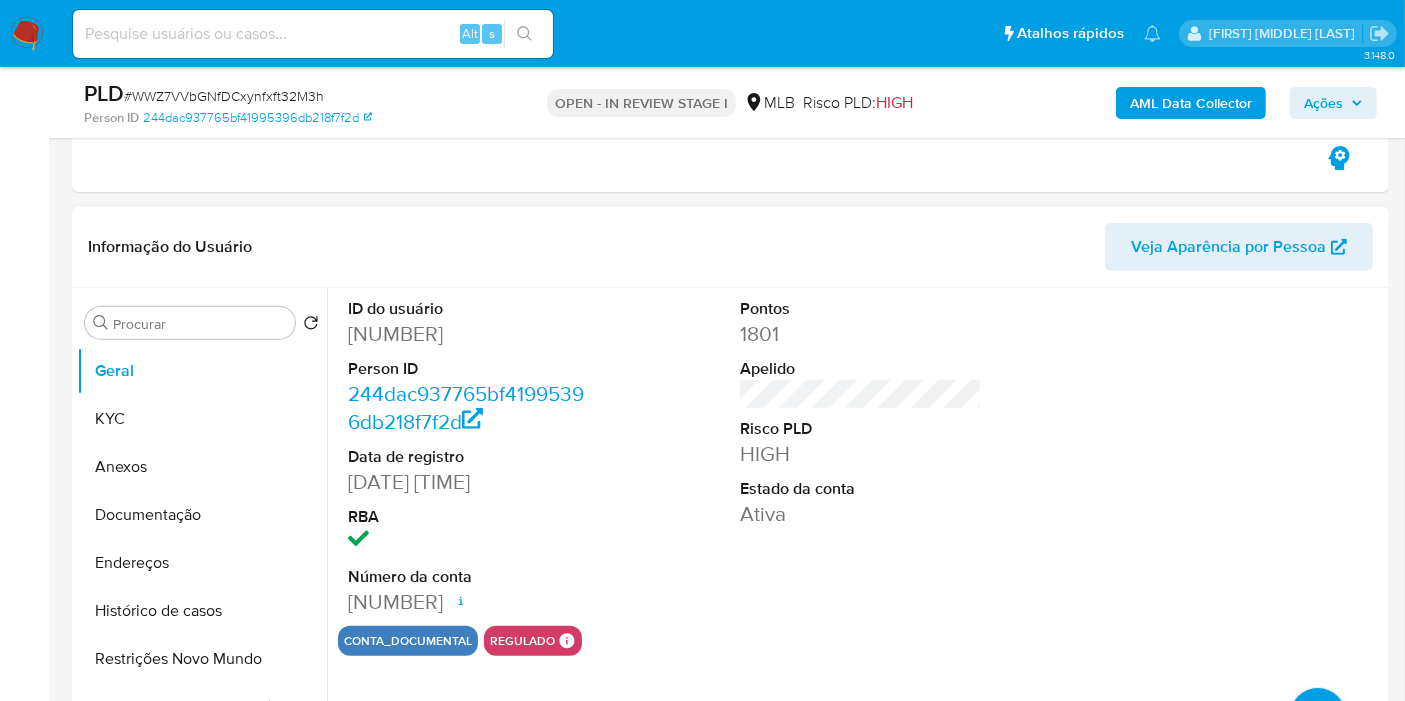scroll, scrollTop: 777, scrollLeft: 0, axis: vertical 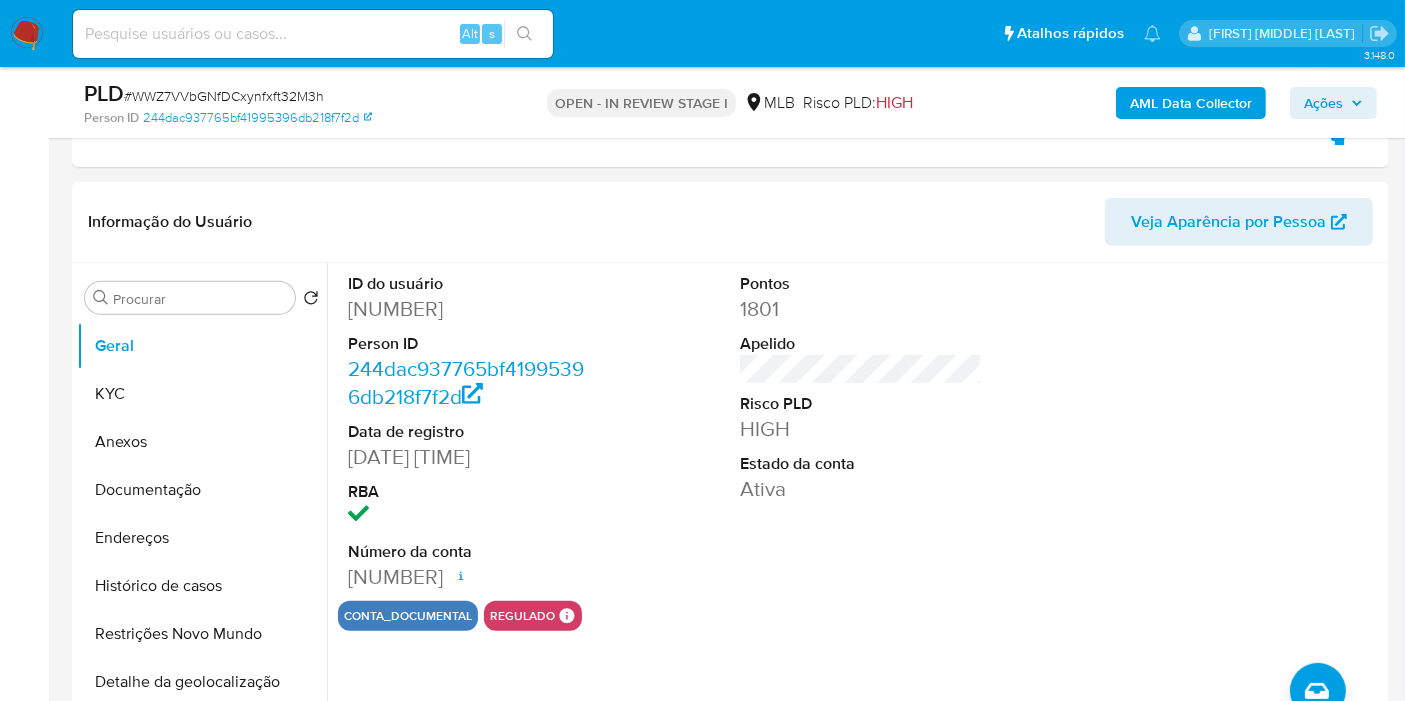 click on "Ações" at bounding box center [1333, 103] 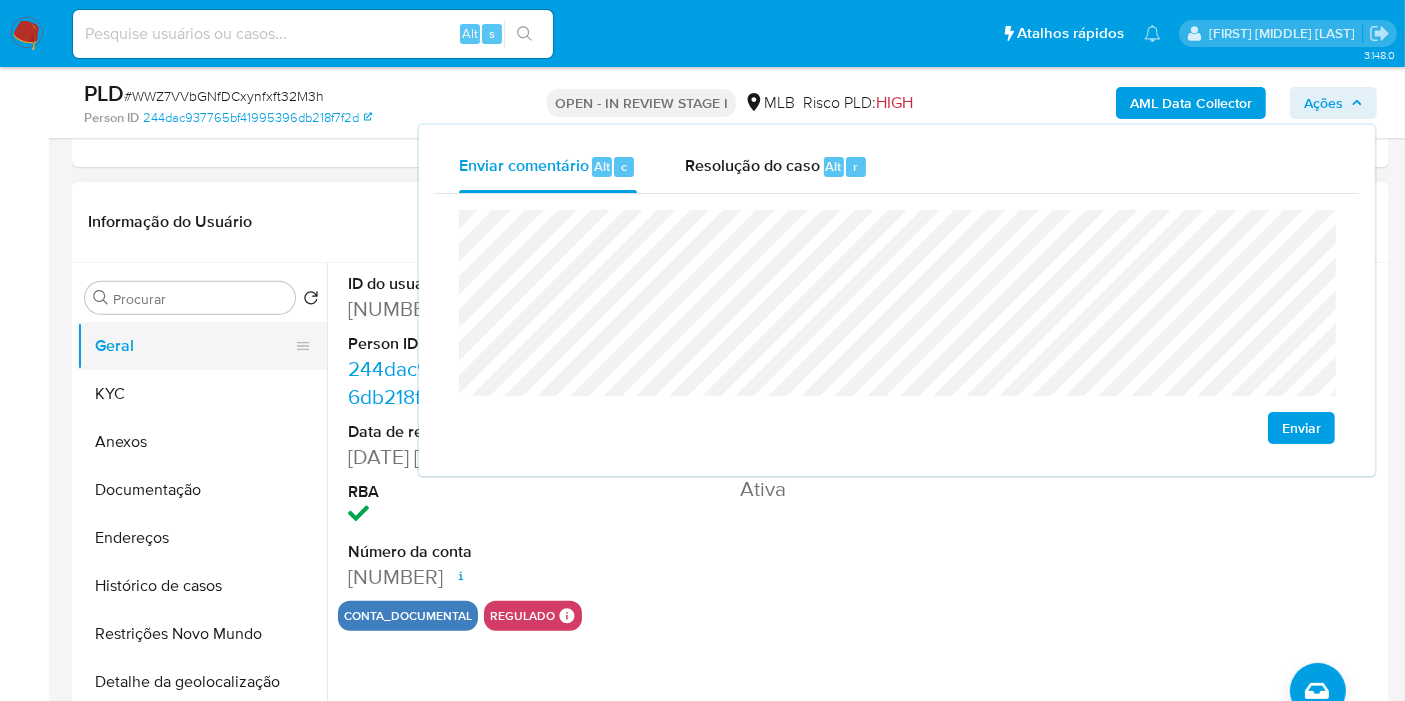 click on "Geral" at bounding box center [194, 346] 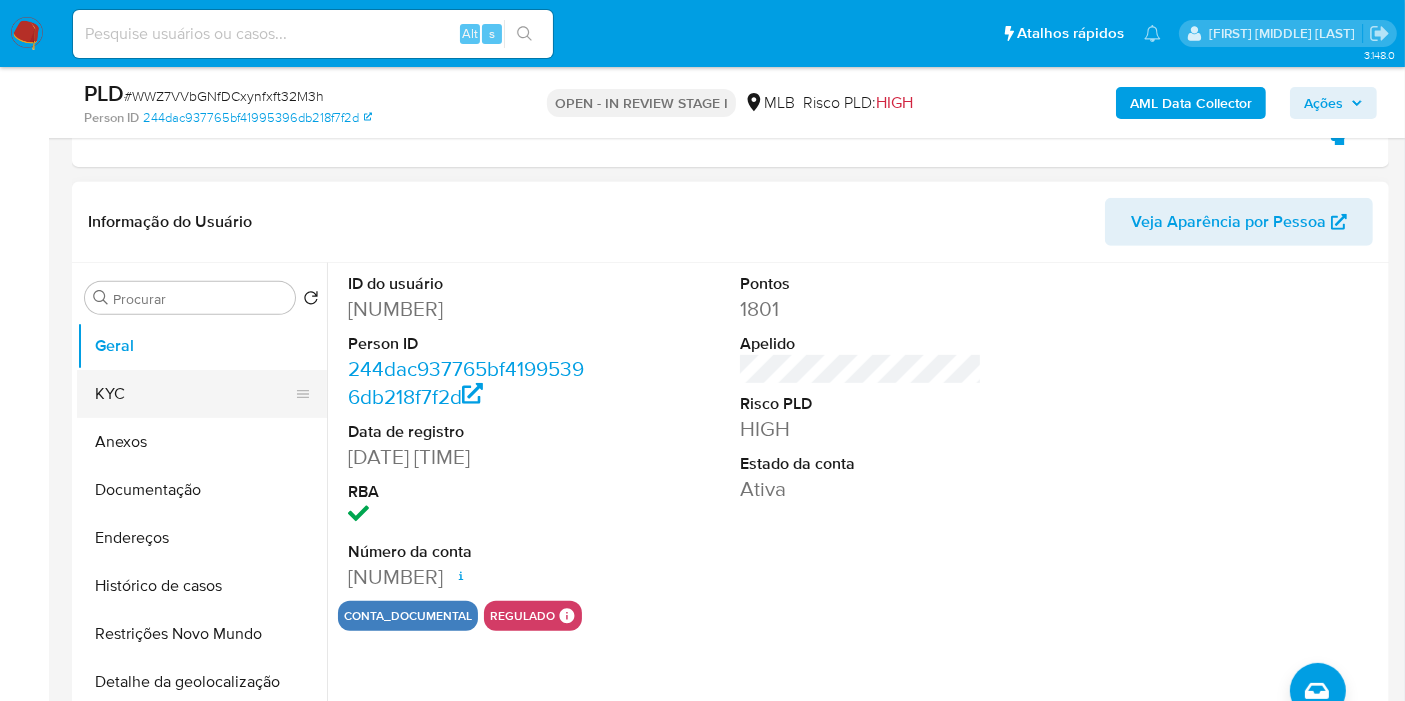 click on "KYC" at bounding box center [194, 394] 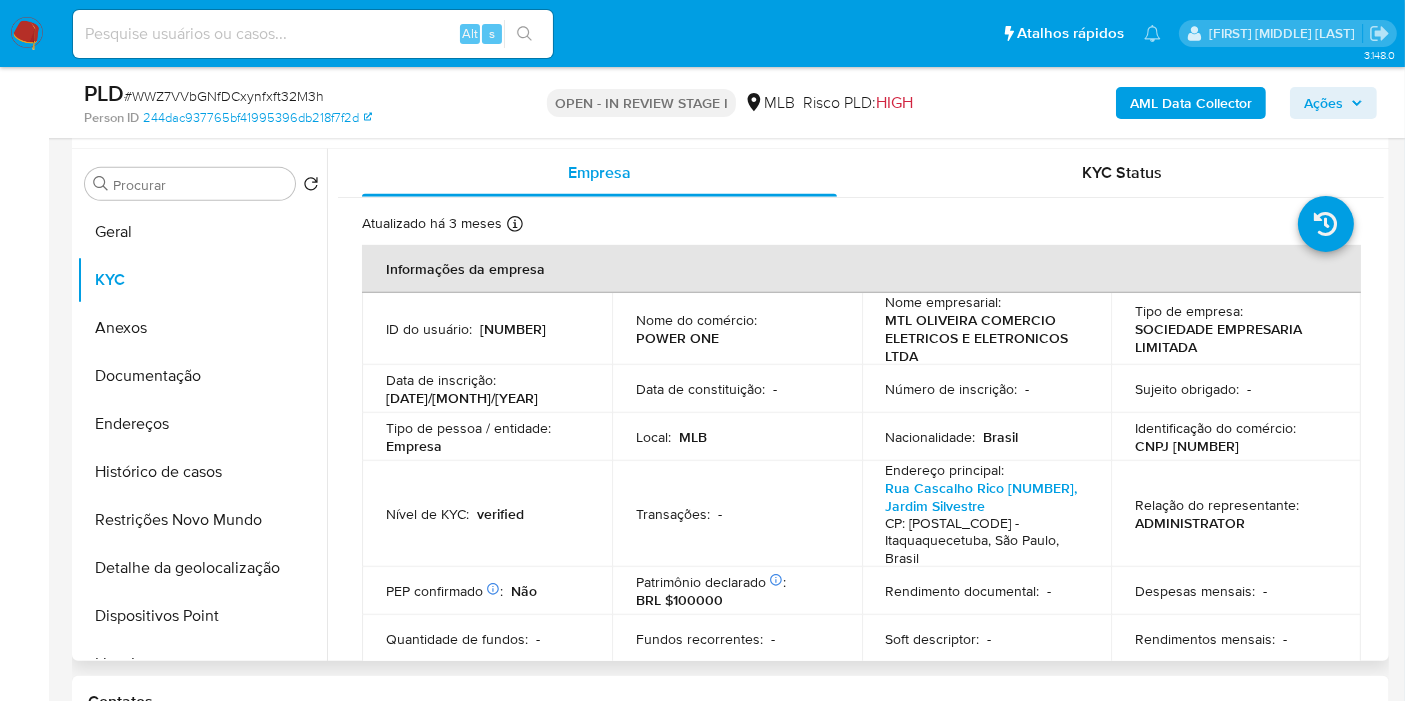 scroll, scrollTop: 1111, scrollLeft: 0, axis: vertical 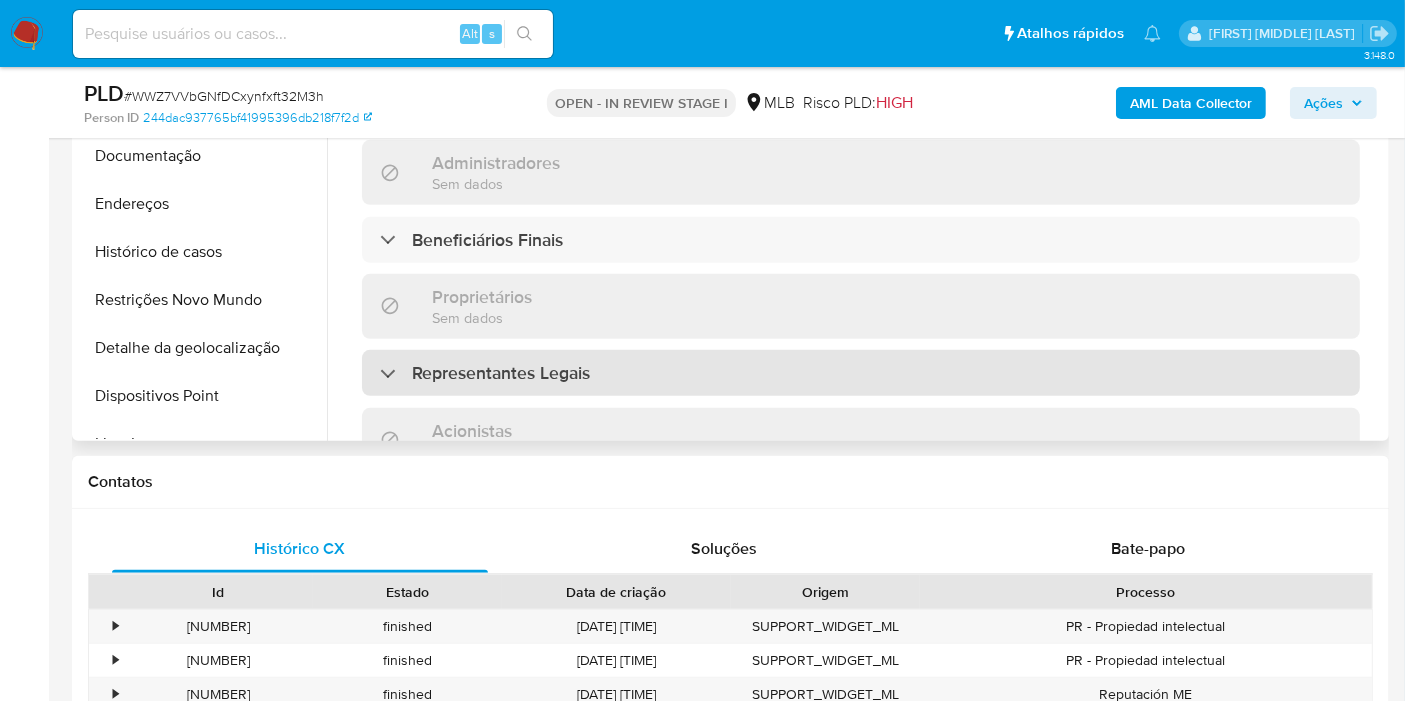 click on "Representantes Legais" at bounding box center (861, 373) 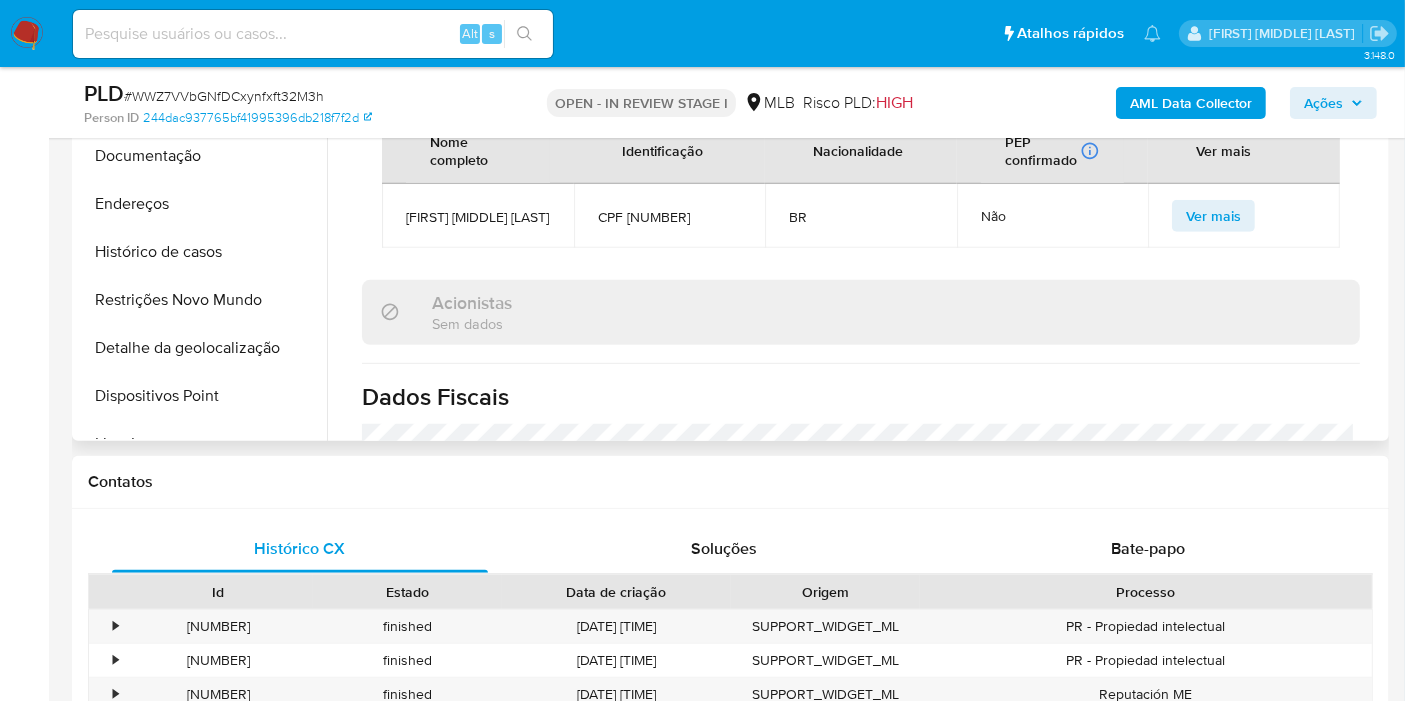 scroll, scrollTop: 1111, scrollLeft: 0, axis: vertical 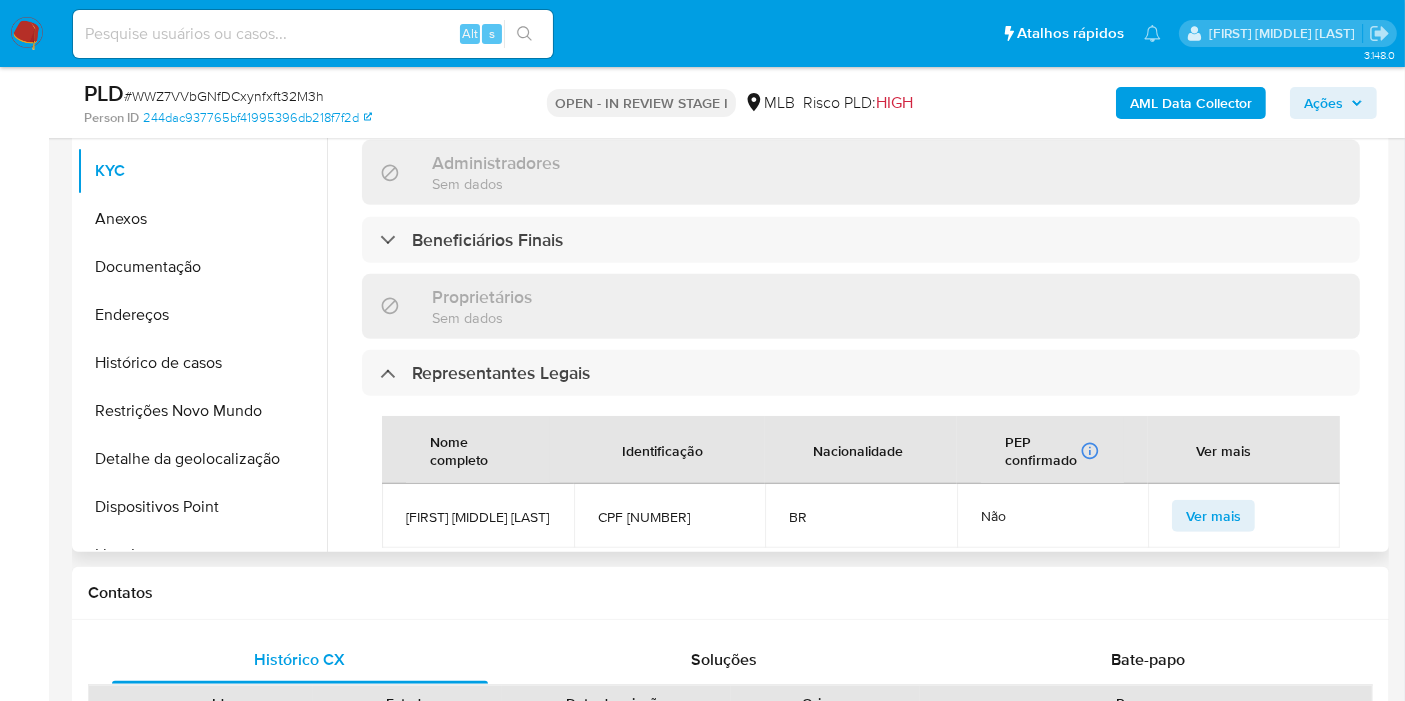 click on "Informações da empresa   ID do usuário :    517490891   Nome do comércio :    POWER ONE   Nome empresarial :    MTL OLIVEIRA COMERCIO ELETRICOS E ELETRONICOS LTDA   Tipo de empresa :    SOCIEDADE EMPRESARIA LIMITADA   Data de inscrição :    06/11/2020   Data de constituição :    -   Número de inscrição :    -   Sujeito obrigado :    -   Tipo de pessoa / entidade :    Empresa   Local :    MLB   Nacionalidade :    Brasil   Identificação do comércio :    CNPJ 39697030000134   Nível de KYC :    verified   Transações :    -   Endereço principal :    Rua Cascalho Rico 239, Jardim Silvestre CP: 08584450 - Itaquaquecetuba, São Paulo, Brasil   Relação do representante :    ADMINISTRATOR   PEP confirmado   Obtido de listas internas :    Não   Patrimônio declarado   Conformado por Investimentos financeiros Não Bens imóveis Não Dinheiro Não Bens móveis Não Participação dos sócios Sim :    BRL $100000   Rendimento documental :    -   Despesas mensais :    -   :    -   :" at bounding box center (861, 183) 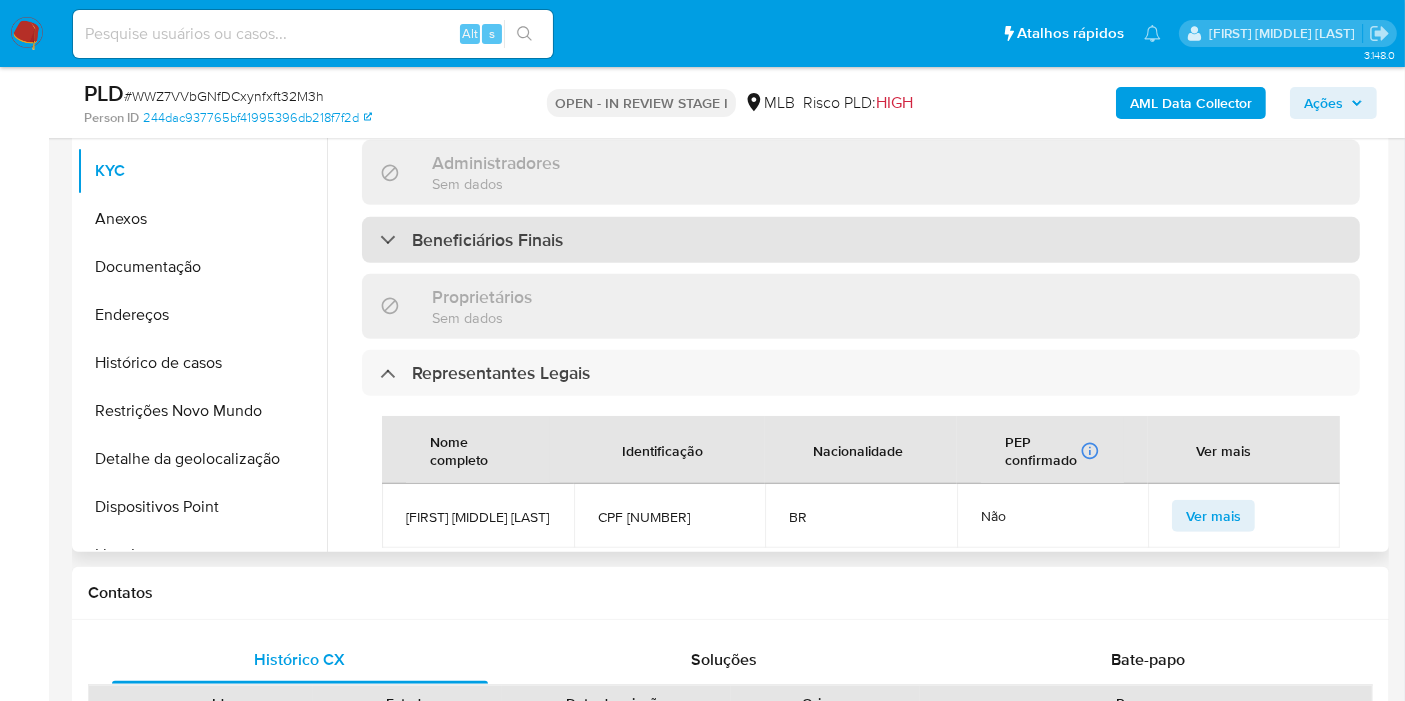 click on "Beneficiários Finais" at bounding box center (861, 240) 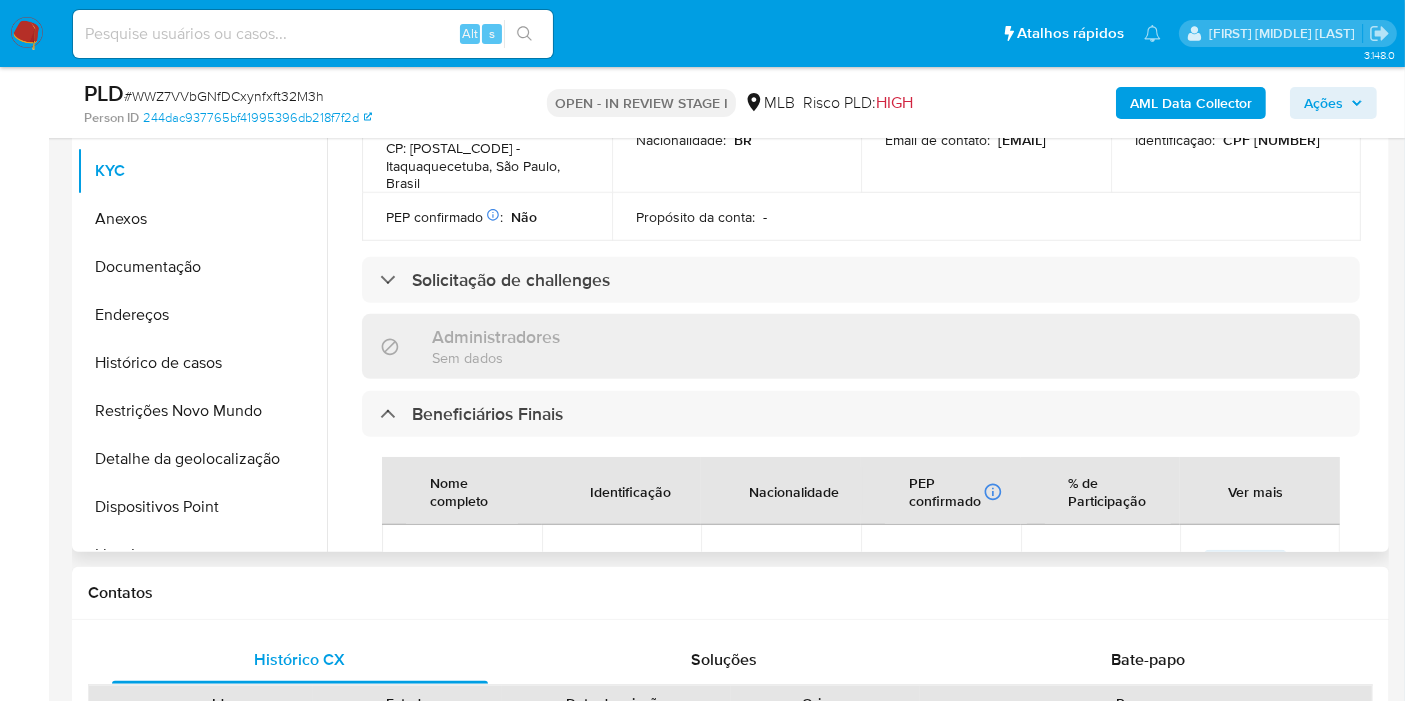scroll, scrollTop: 666, scrollLeft: 0, axis: vertical 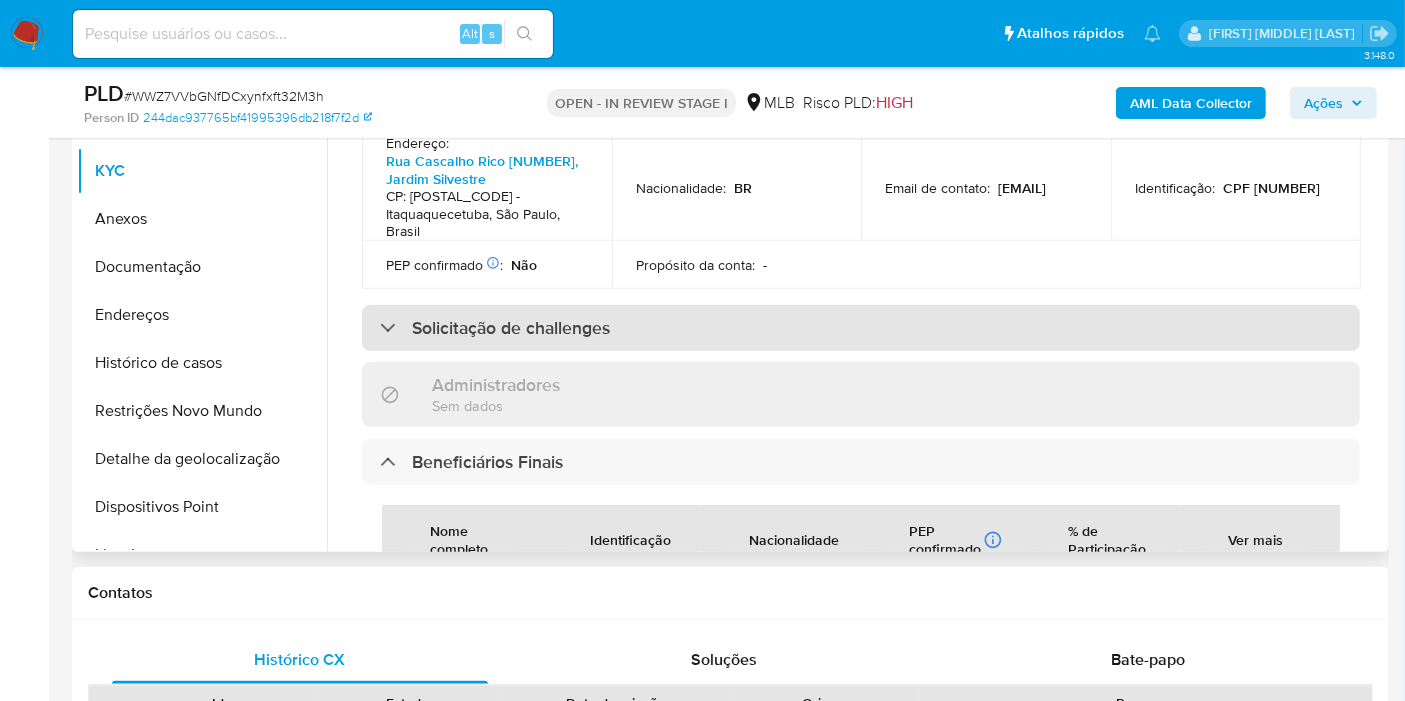click on "Solicitação de challenges" at bounding box center [861, 328] 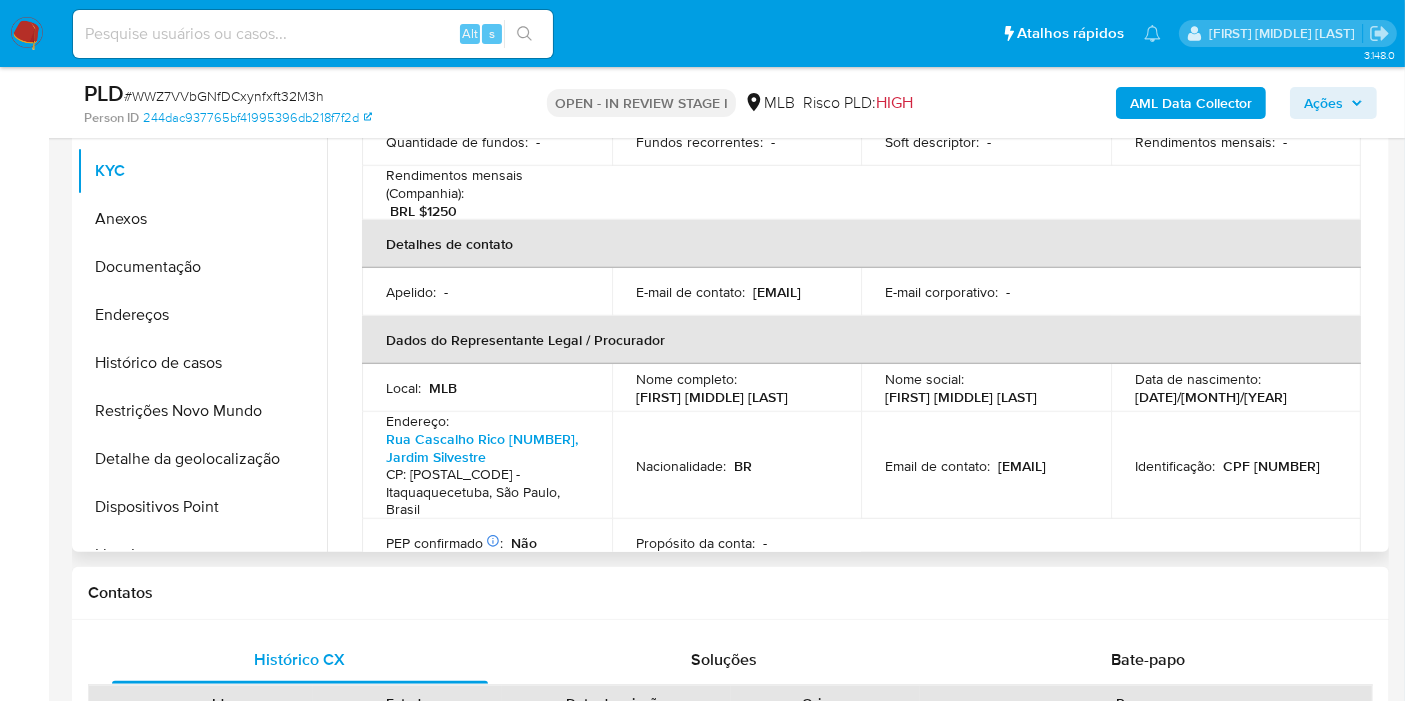 scroll, scrollTop: 333, scrollLeft: 0, axis: vertical 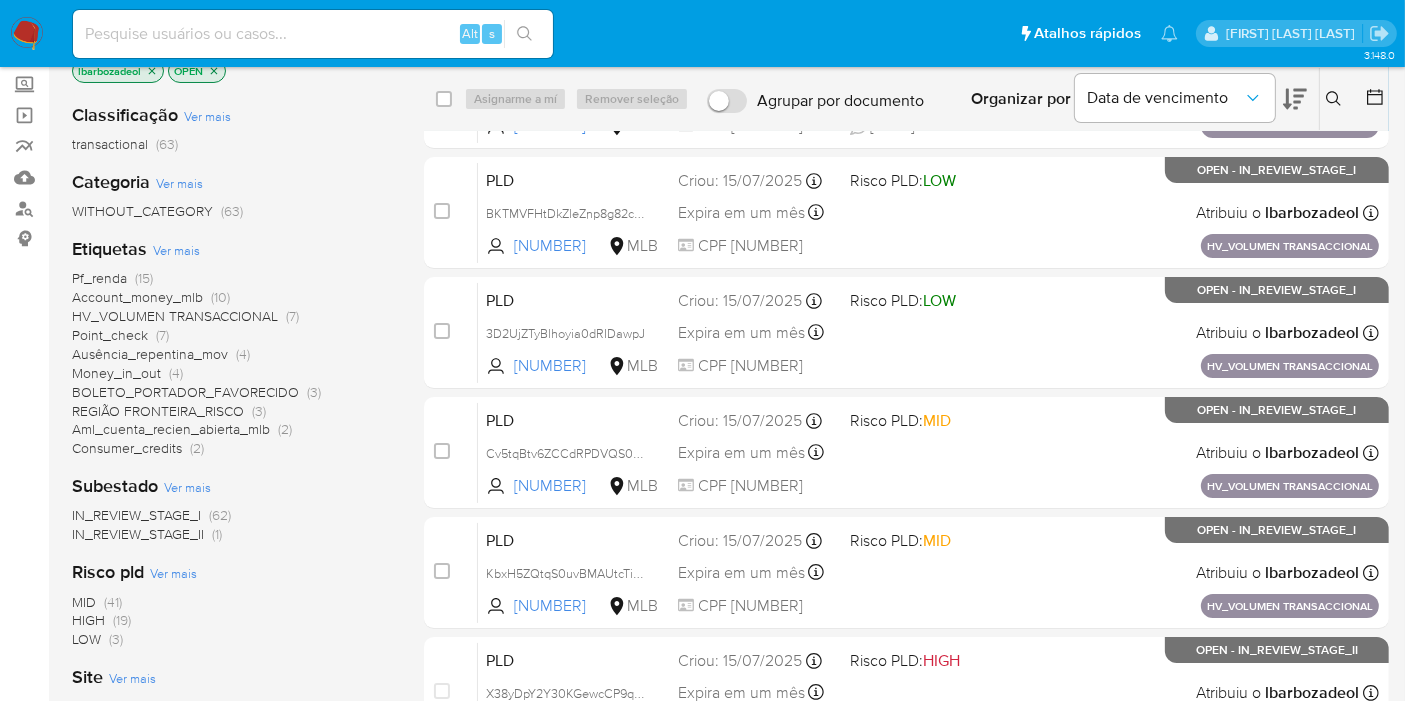click on "(19)" at bounding box center [122, 620] 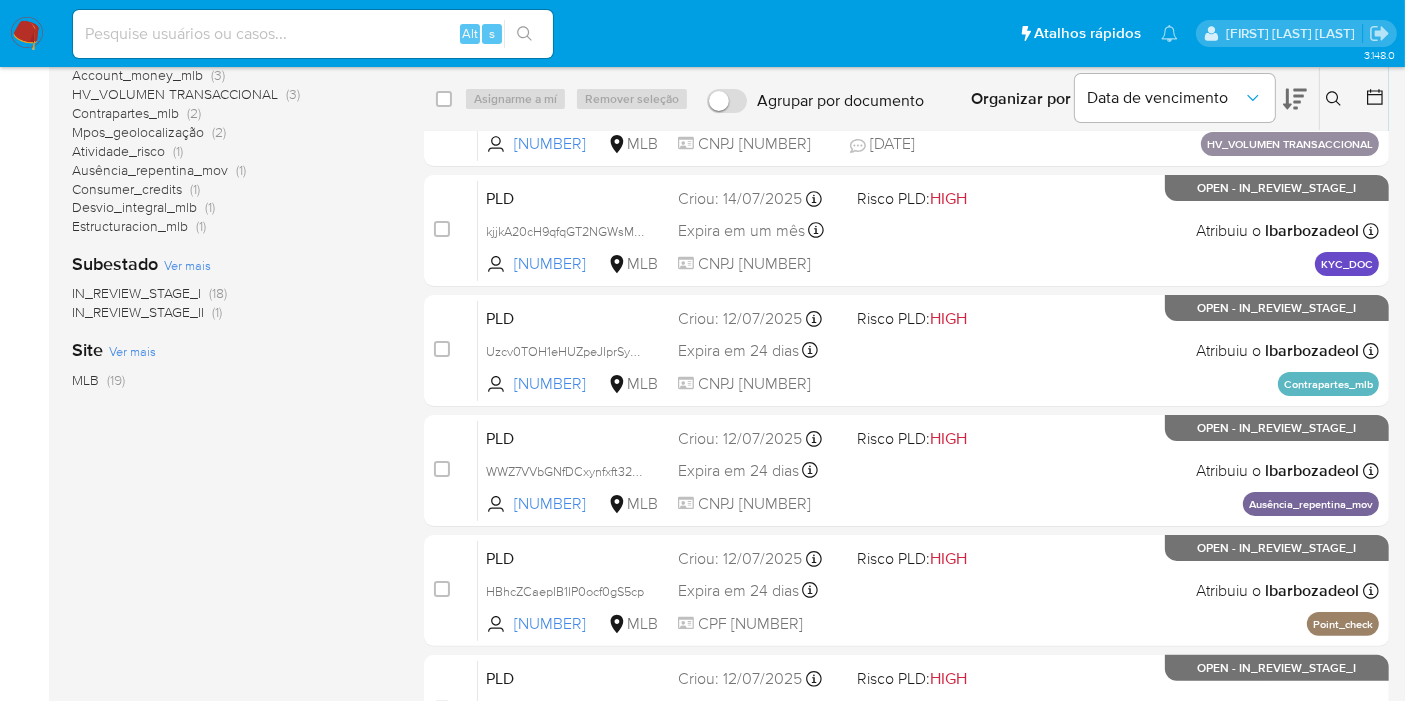 scroll, scrollTop: 722, scrollLeft: 0, axis: vertical 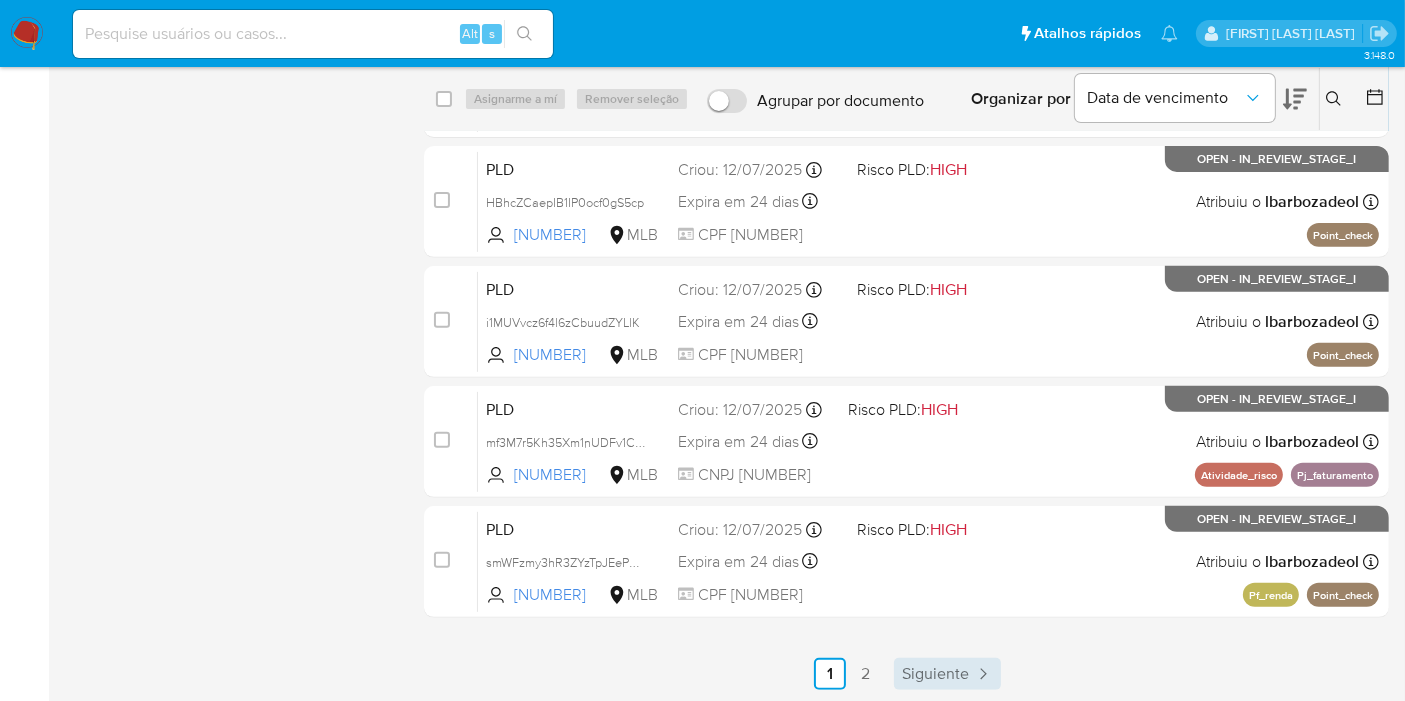 click on "Siguiente" at bounding box center [935, 674] 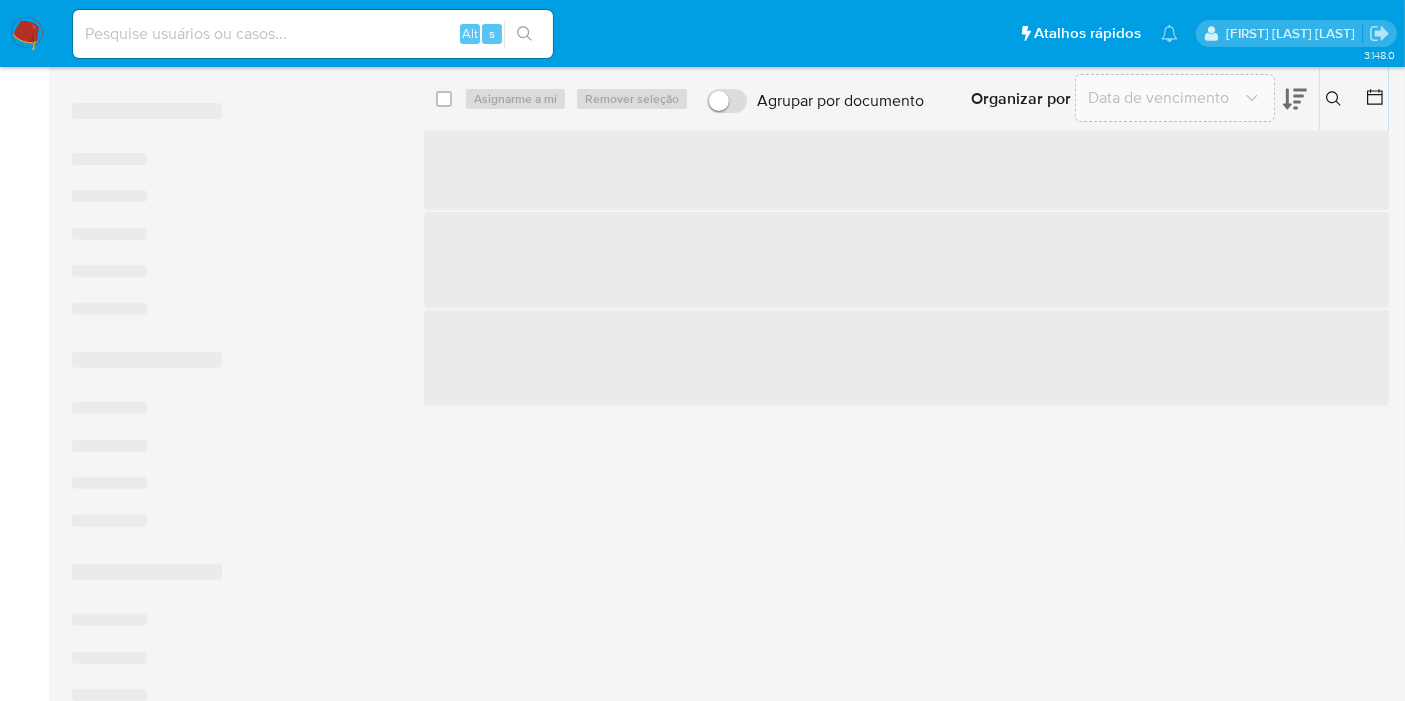 scroll, scrollTop: 0, scrollLeft: 0, axis: both 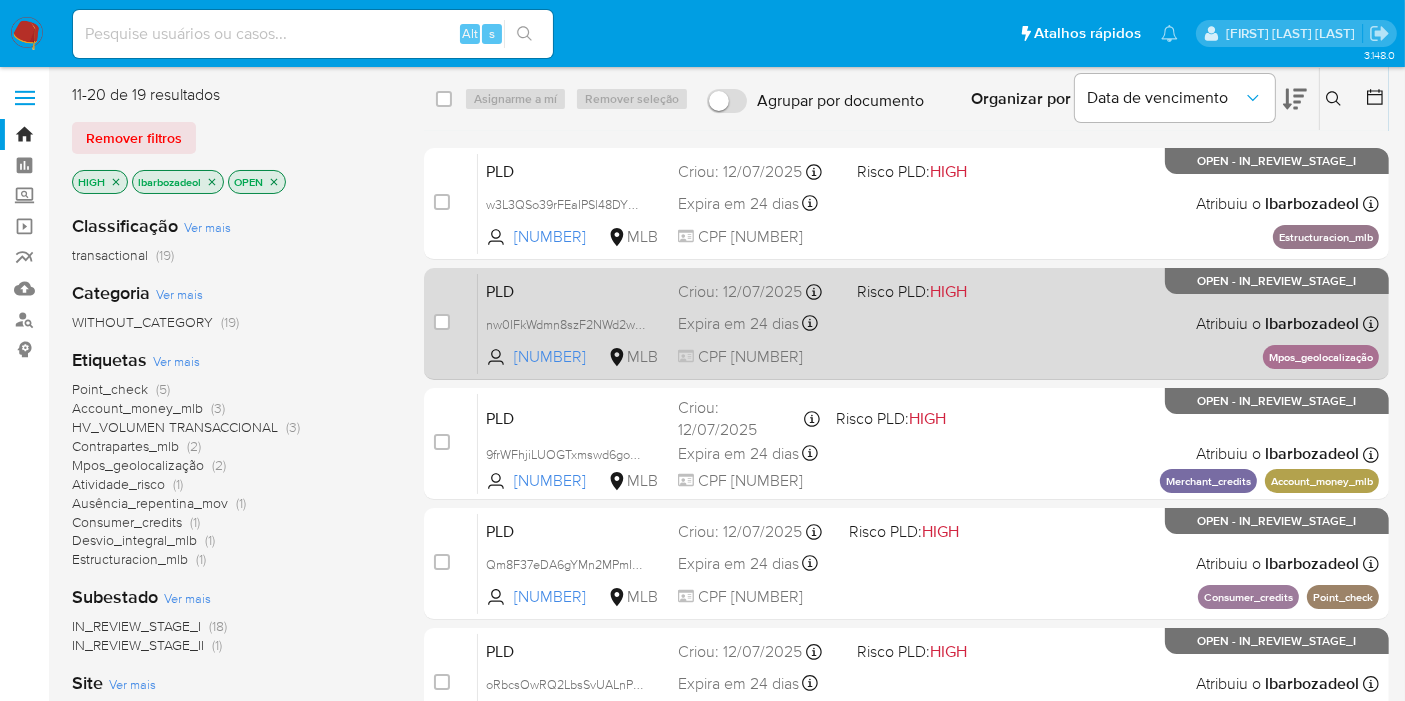 click on "PLD nw0IFkWdmn8szF2NWd2wsX1S [NUMBER] MLB Risco PLD:  HIGH Criou: [DATE]   Criou: [DATE] [TIME] Expira em 24 dias   Expira em [DATE] [TIME] CPF   [NUMBER] Atribuiu o   [USERNAME] Asignado el: [DATE] [TIME] Mpos_geolocalização OPEN - IN_REVIEW_STAGE_I" at bounding box center [928, 323] 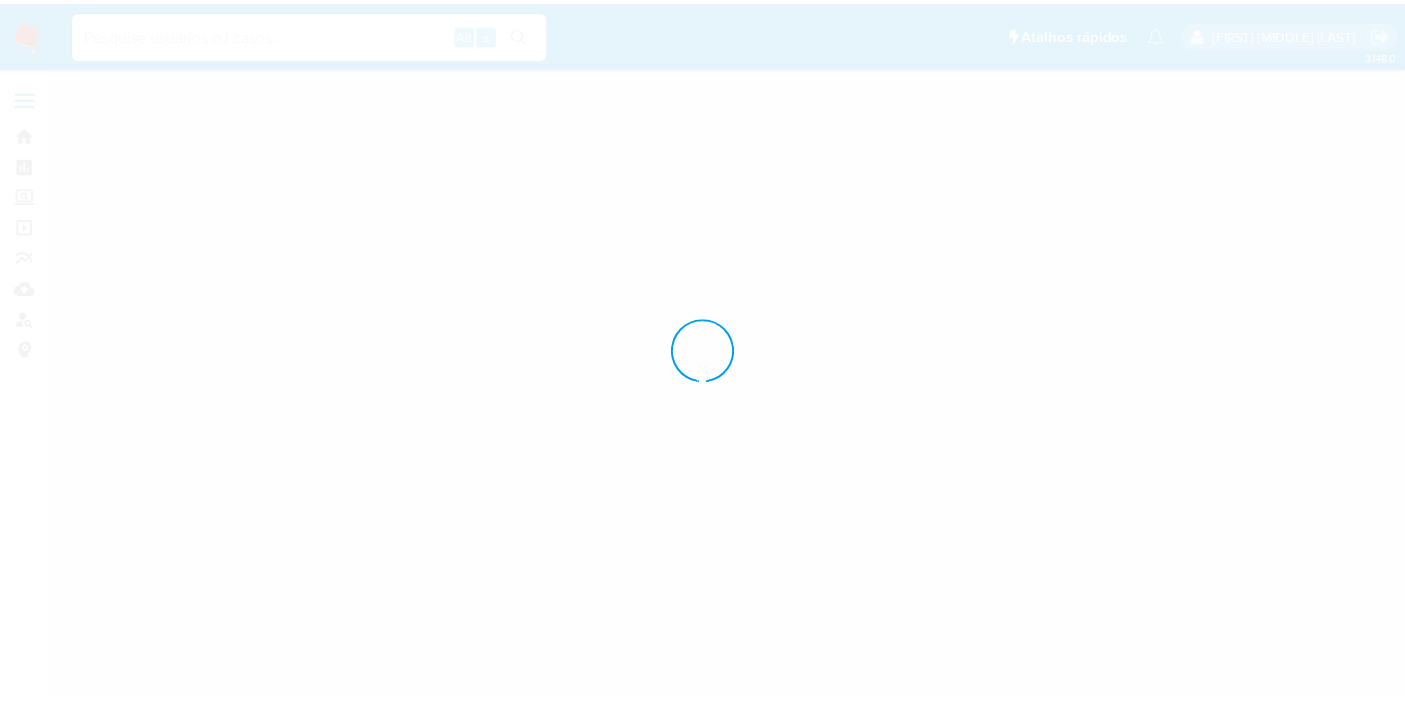 scroll, scrollTop: 0, scrollLeft: 0, axis: both 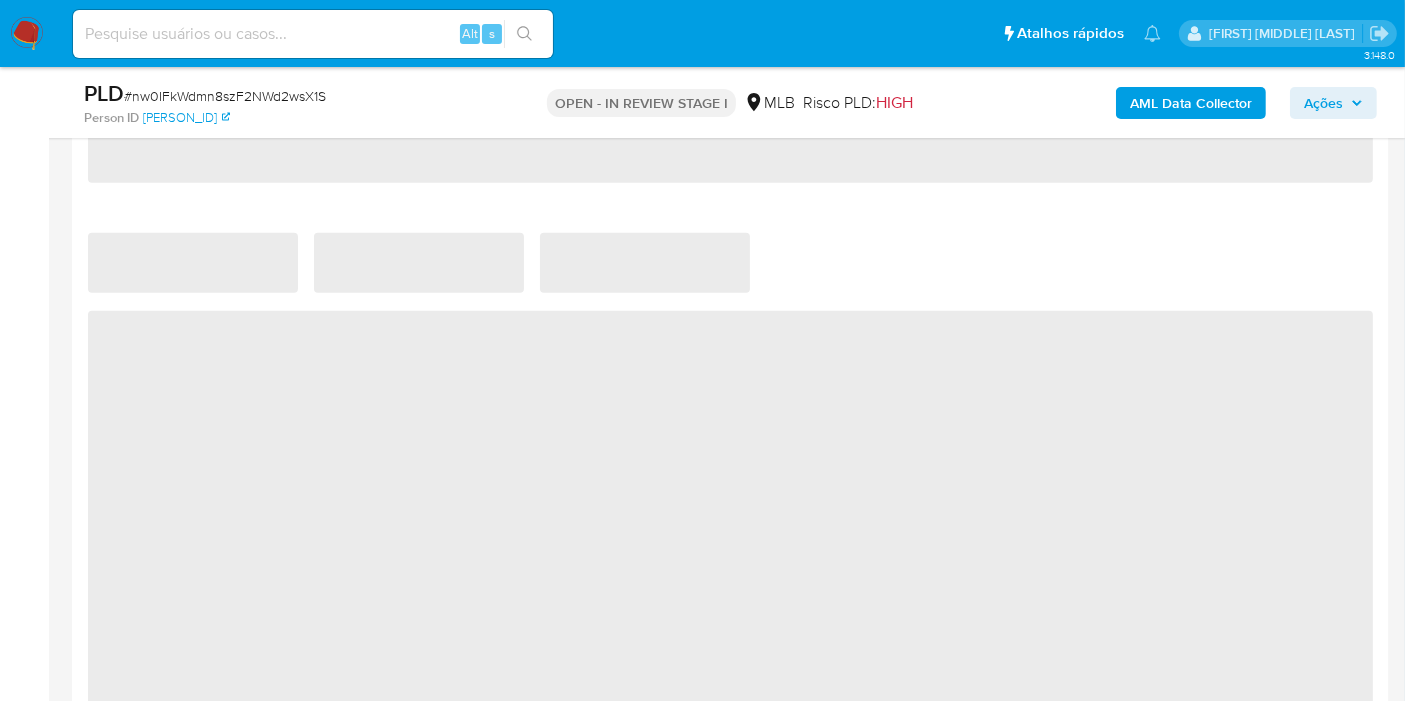 select on "10" 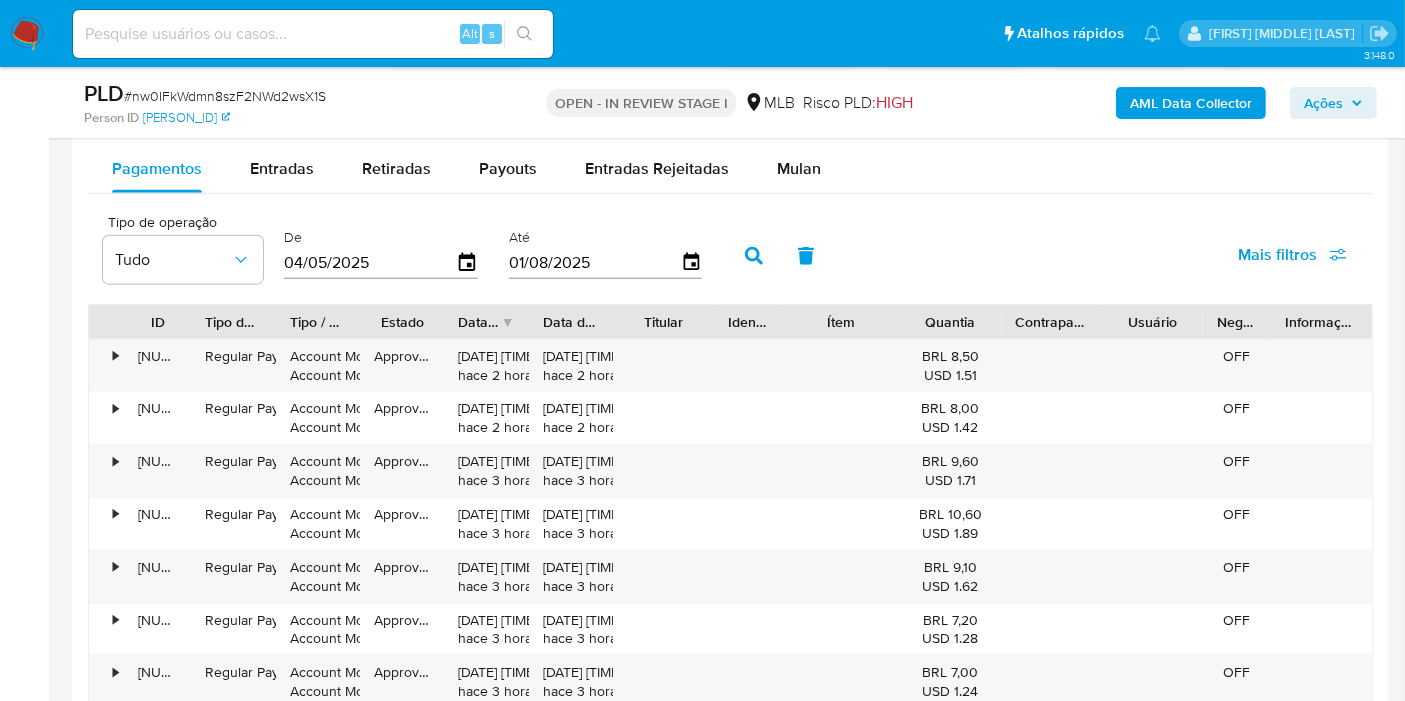 scroll, scrollTop: 2222, scrollLeft: 0, axis: vertical 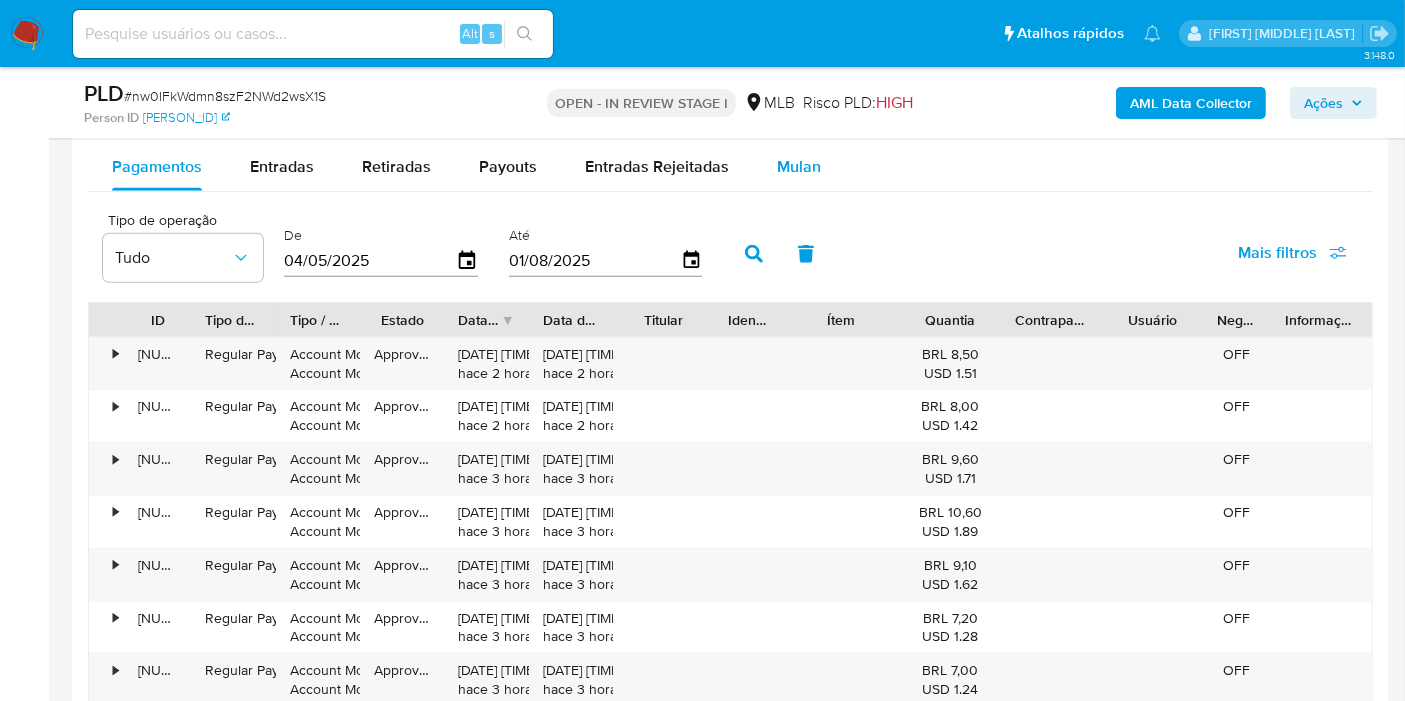 click on "Mulan" at bounding box center (799, 167) 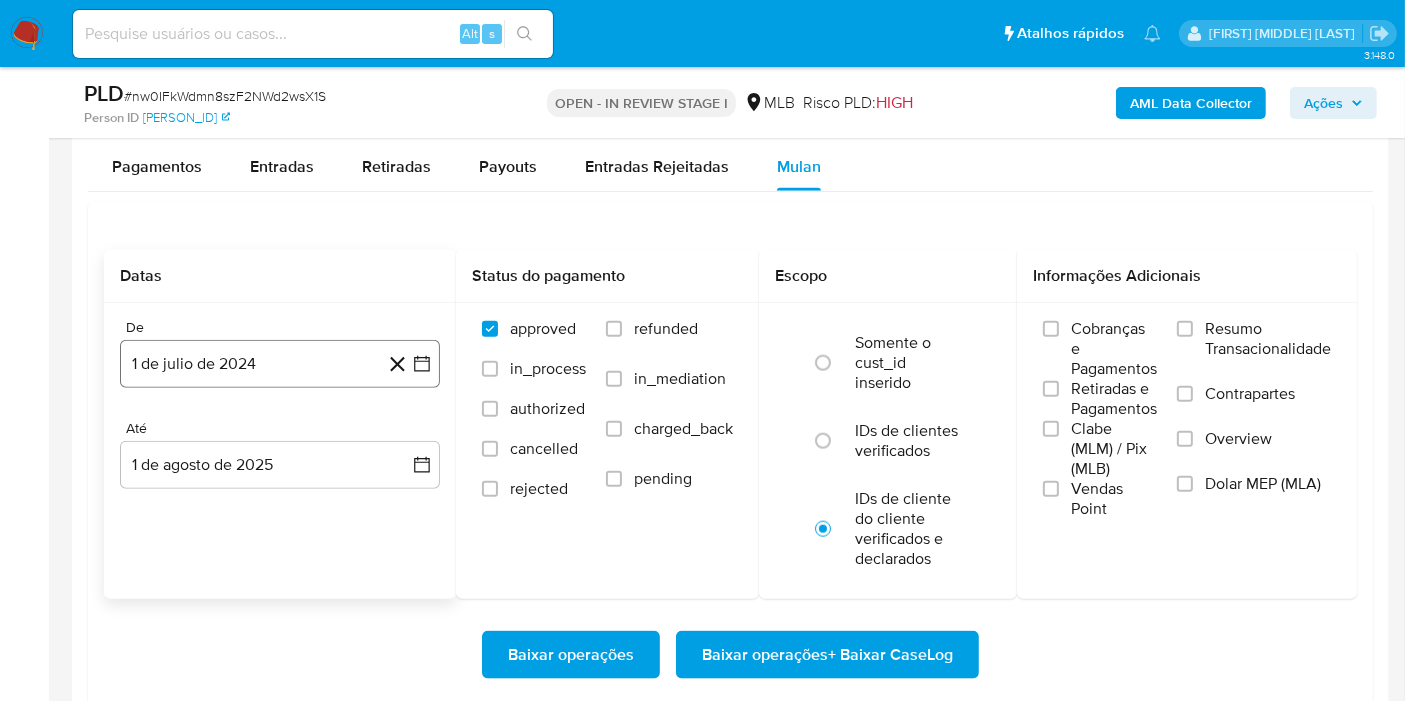 click on "1 de julio de 2024" at bounding box center [280, 364] 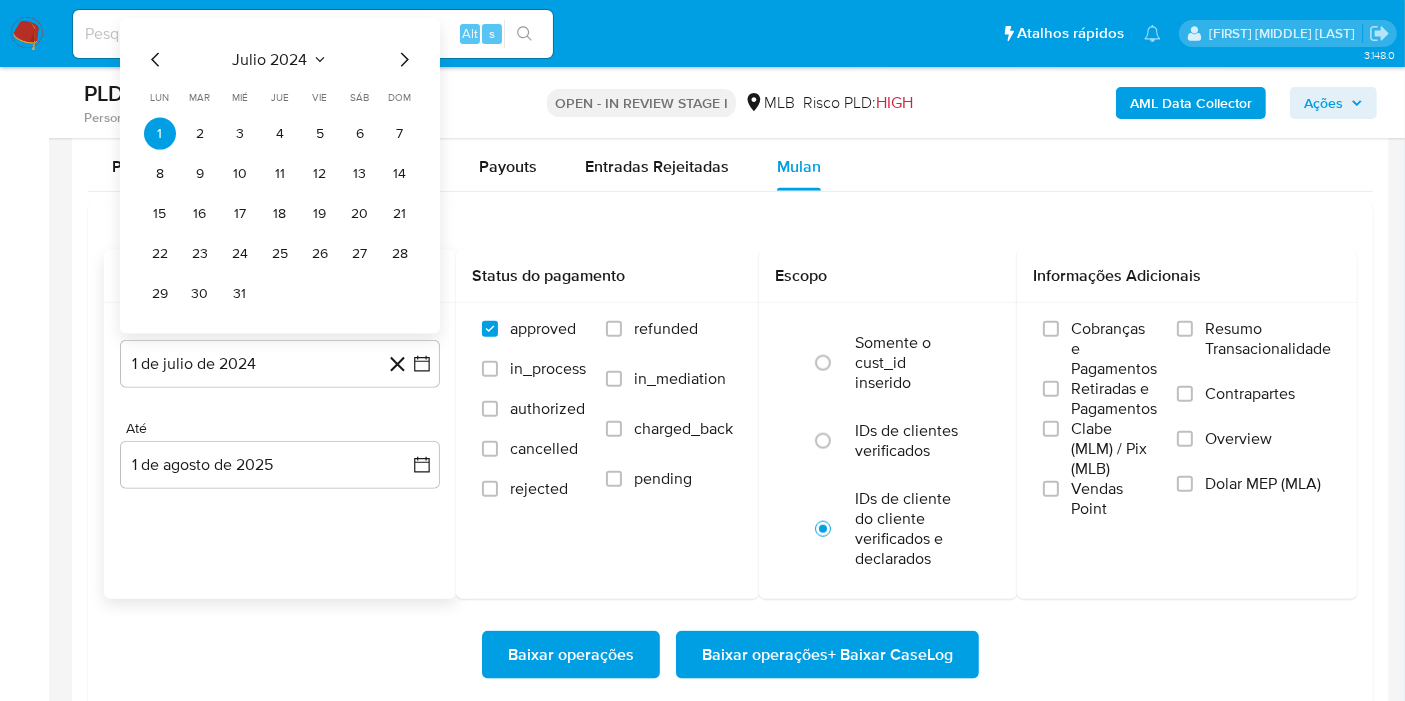 click on "julio 2024" at bounding box center (270, 60) 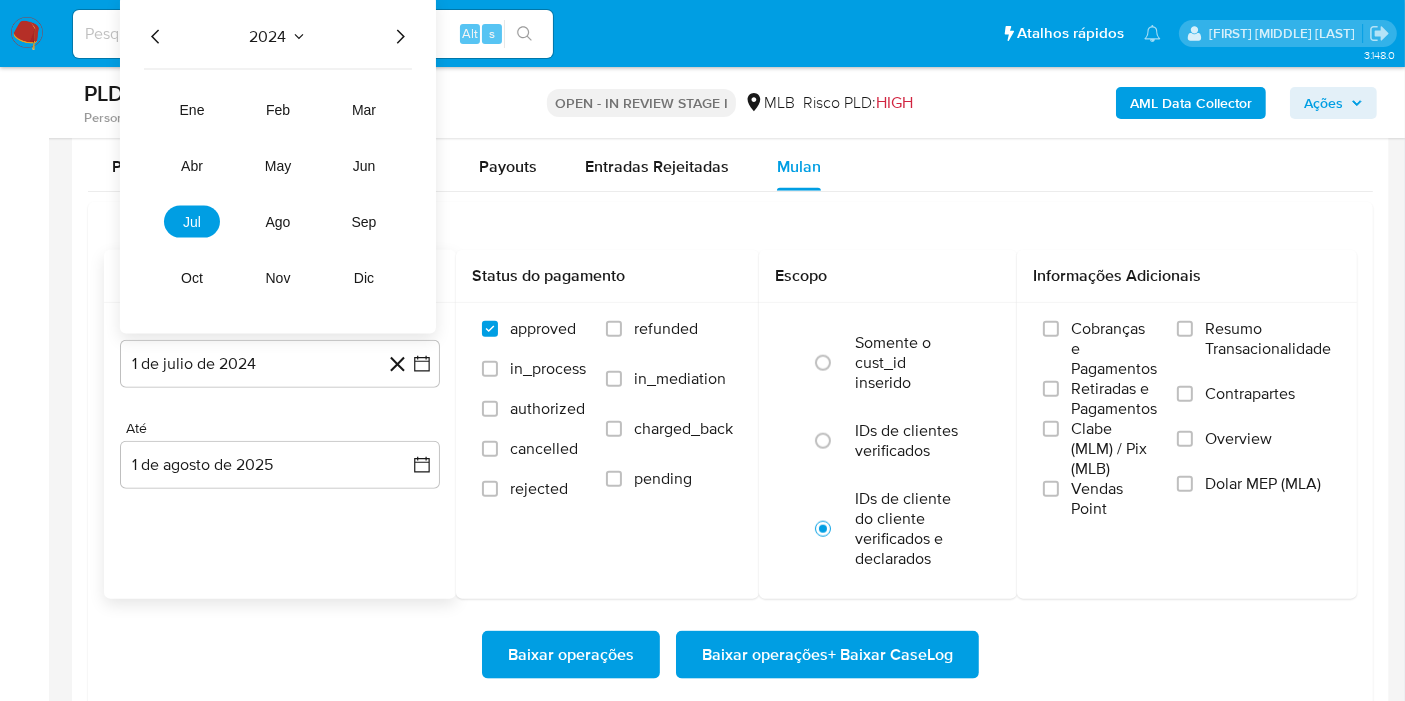 drag, startPoint x: 398, startPoint y: 33, endPoint x: 387, endPoint y: 52, distance: 21.954498 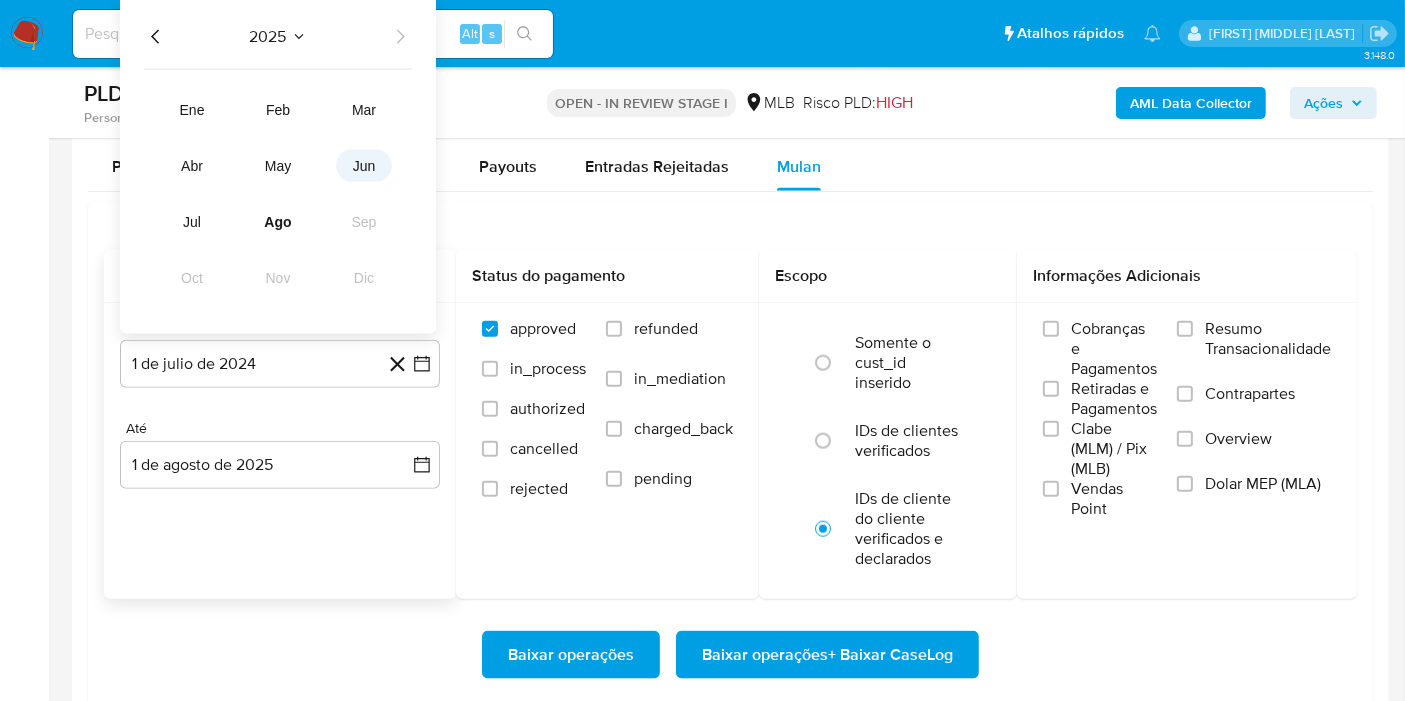 click on "jun" at bounding box center [364, 166] 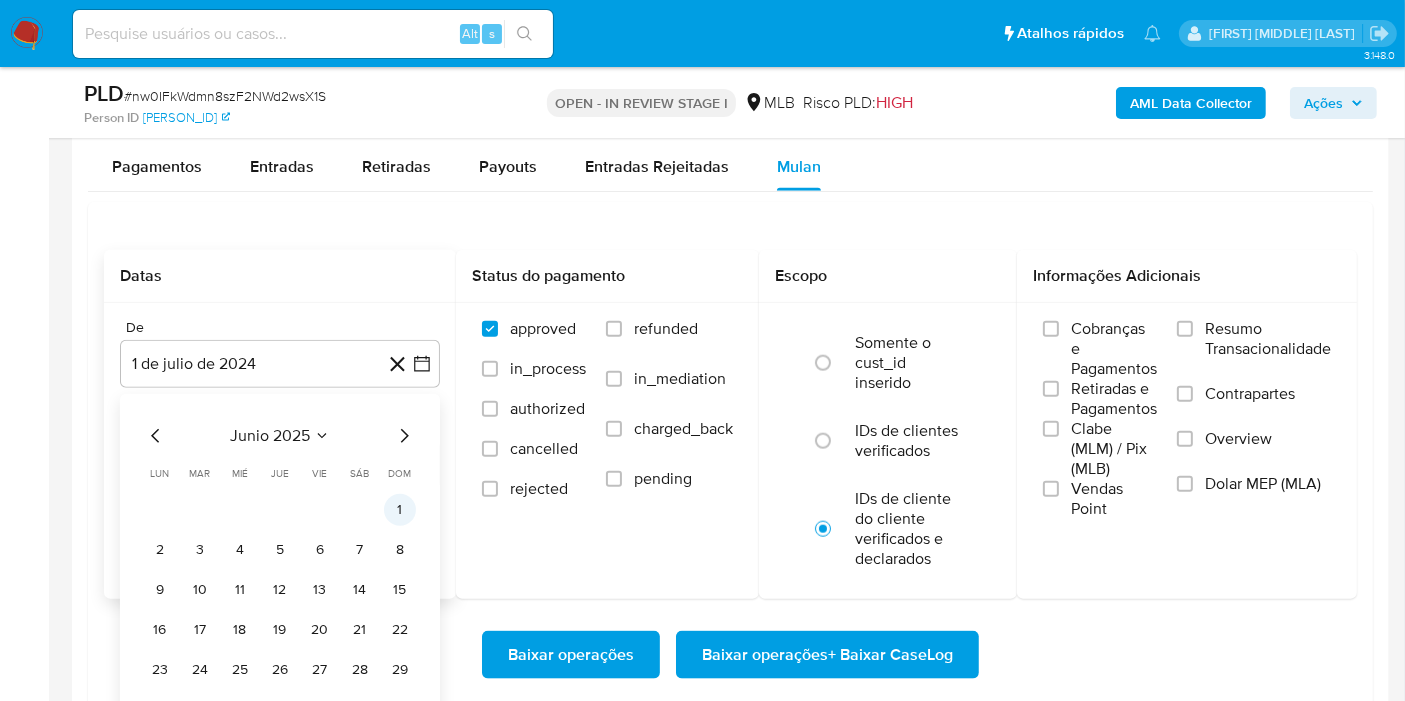 click on "1" at bounding box center [400, 510] 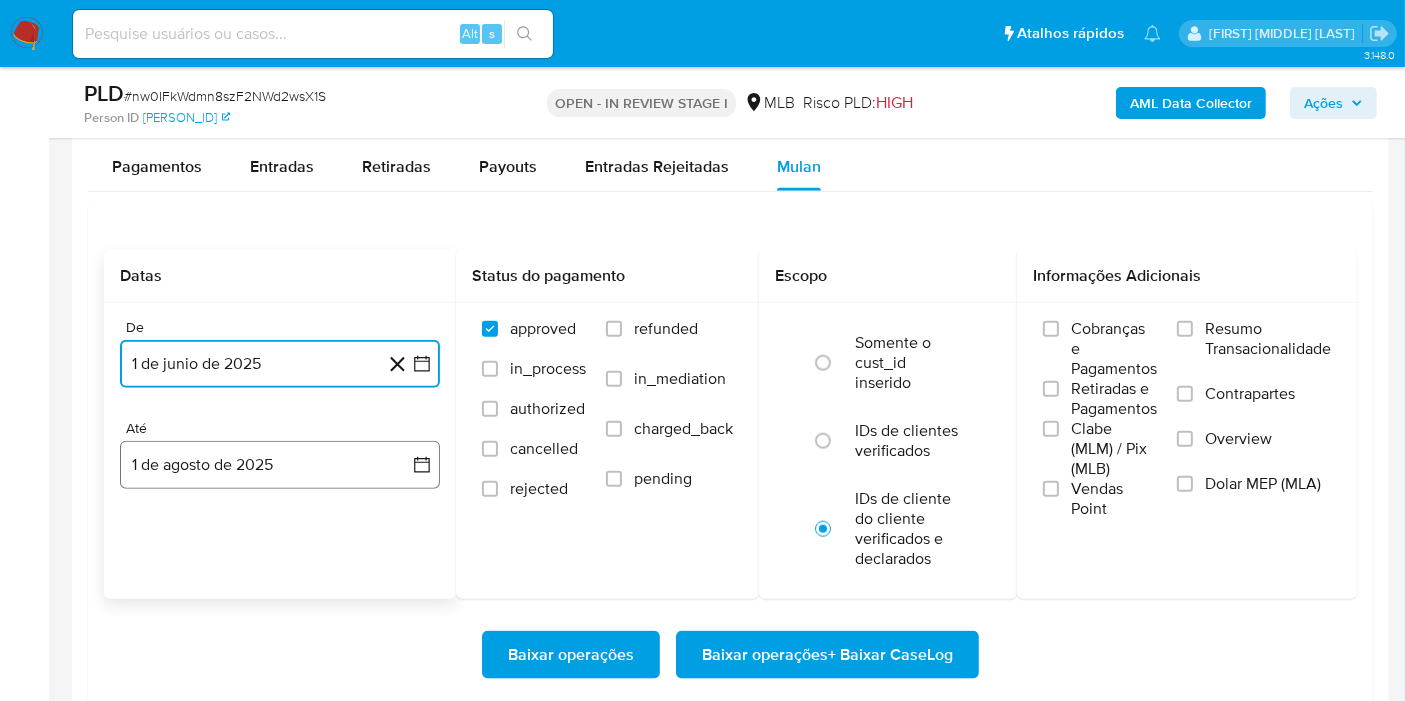 click on "1 de agosto de 2025" at bounding box center [280, 465] 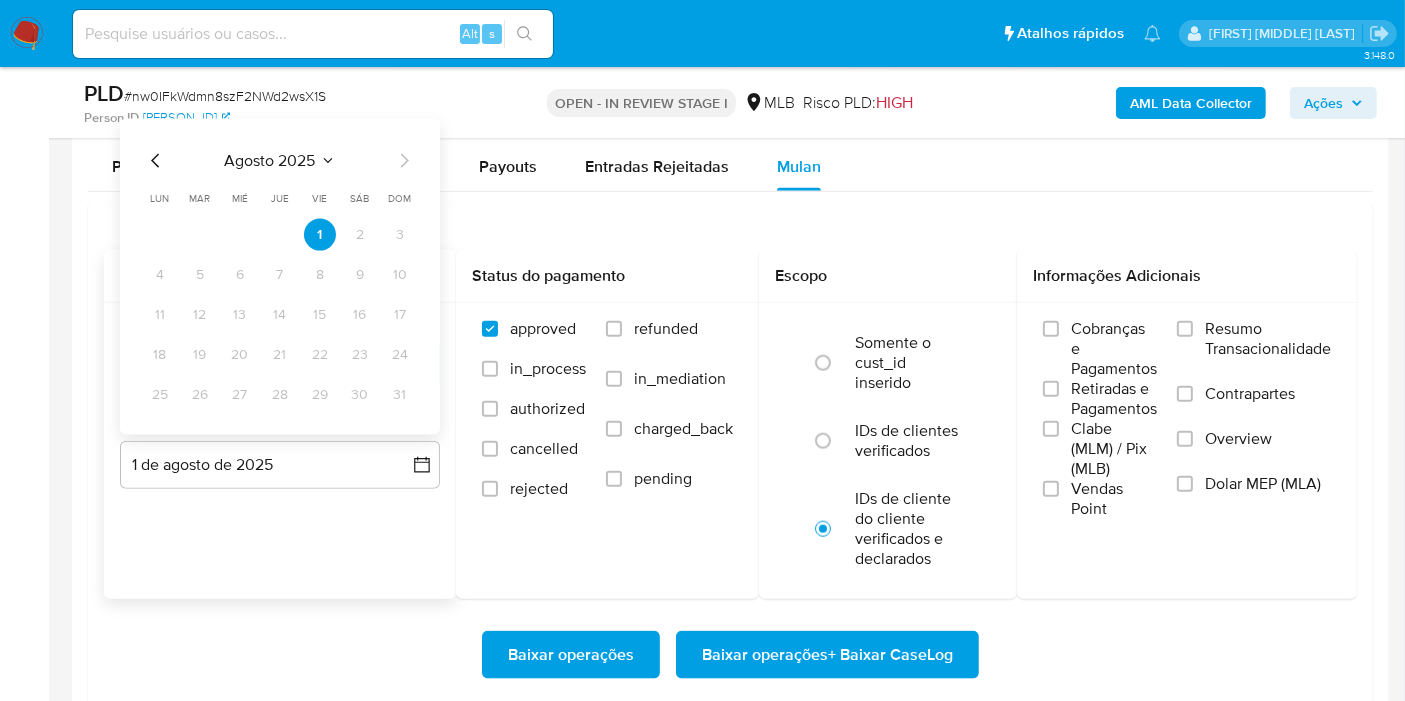 click 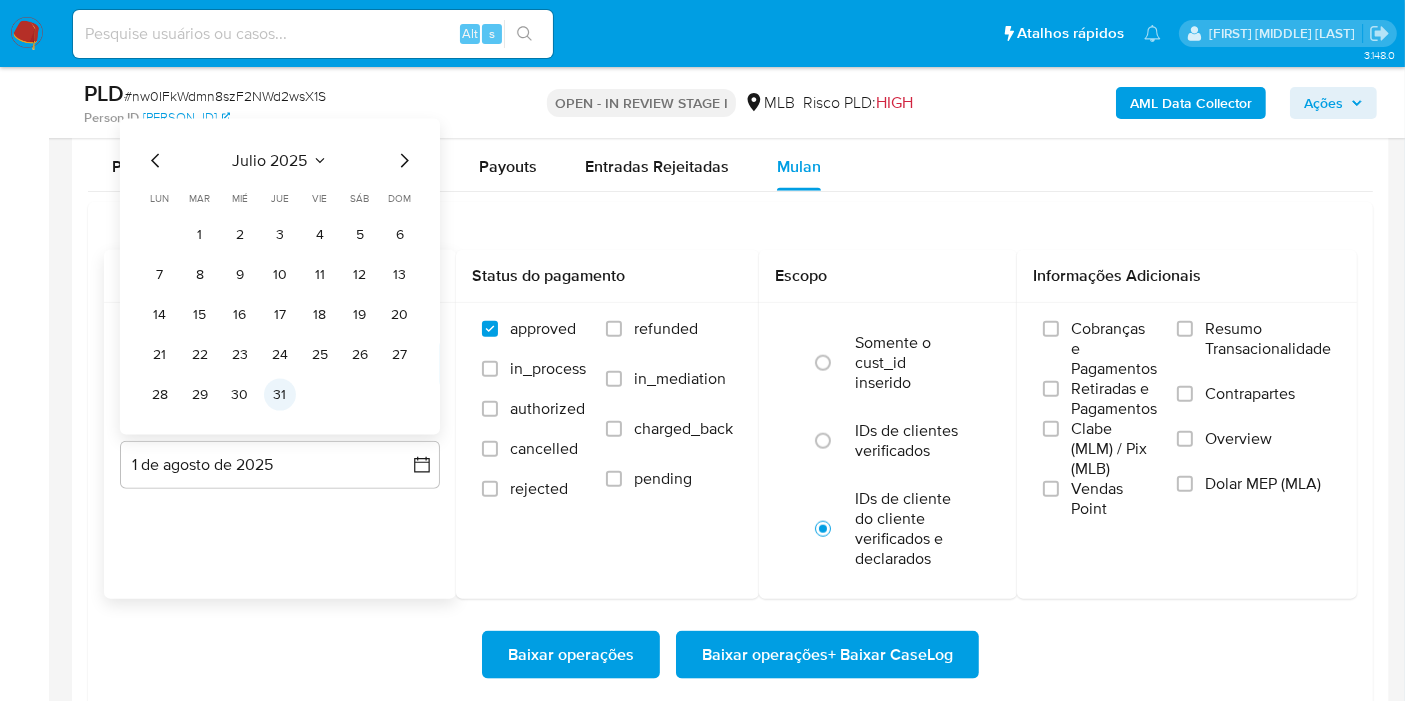 click on "31" at bounding box center (280, 395) 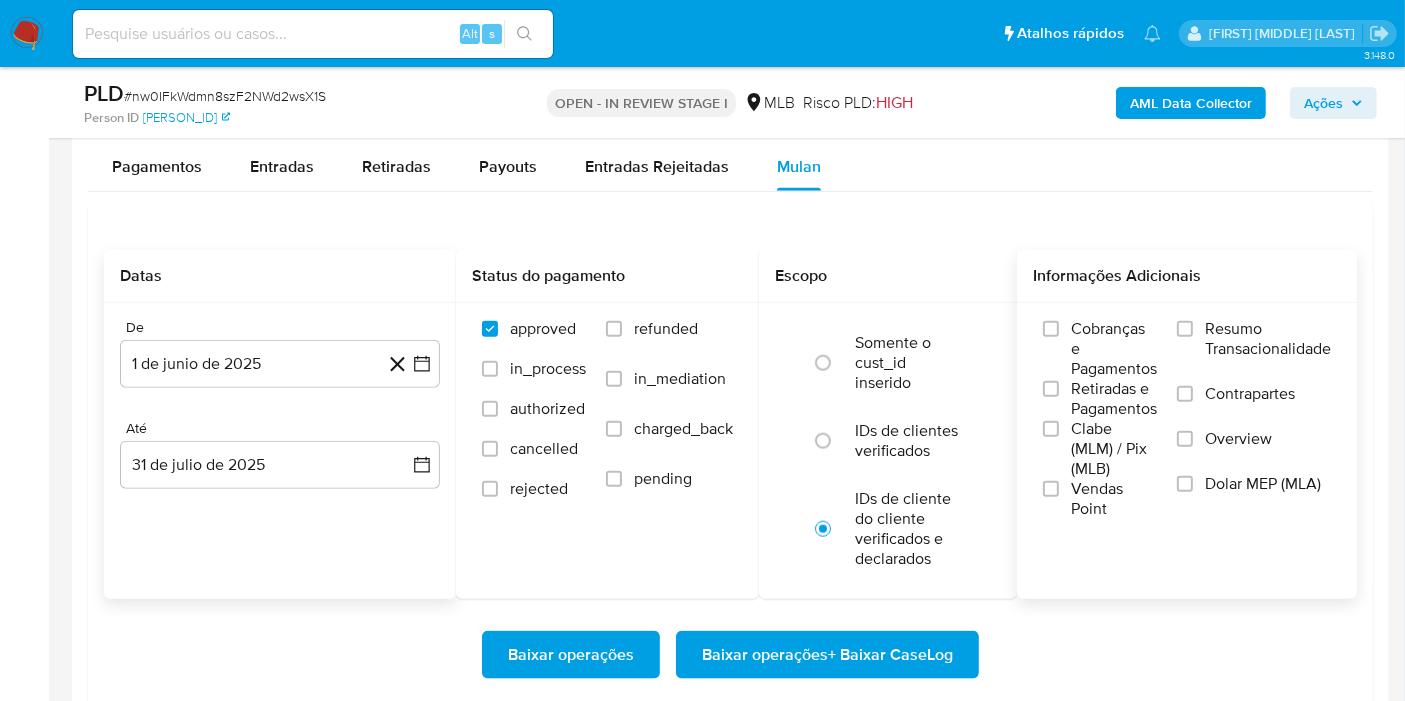 click on "Resumo Transacionalidade" at bounding box center (1268, 339) 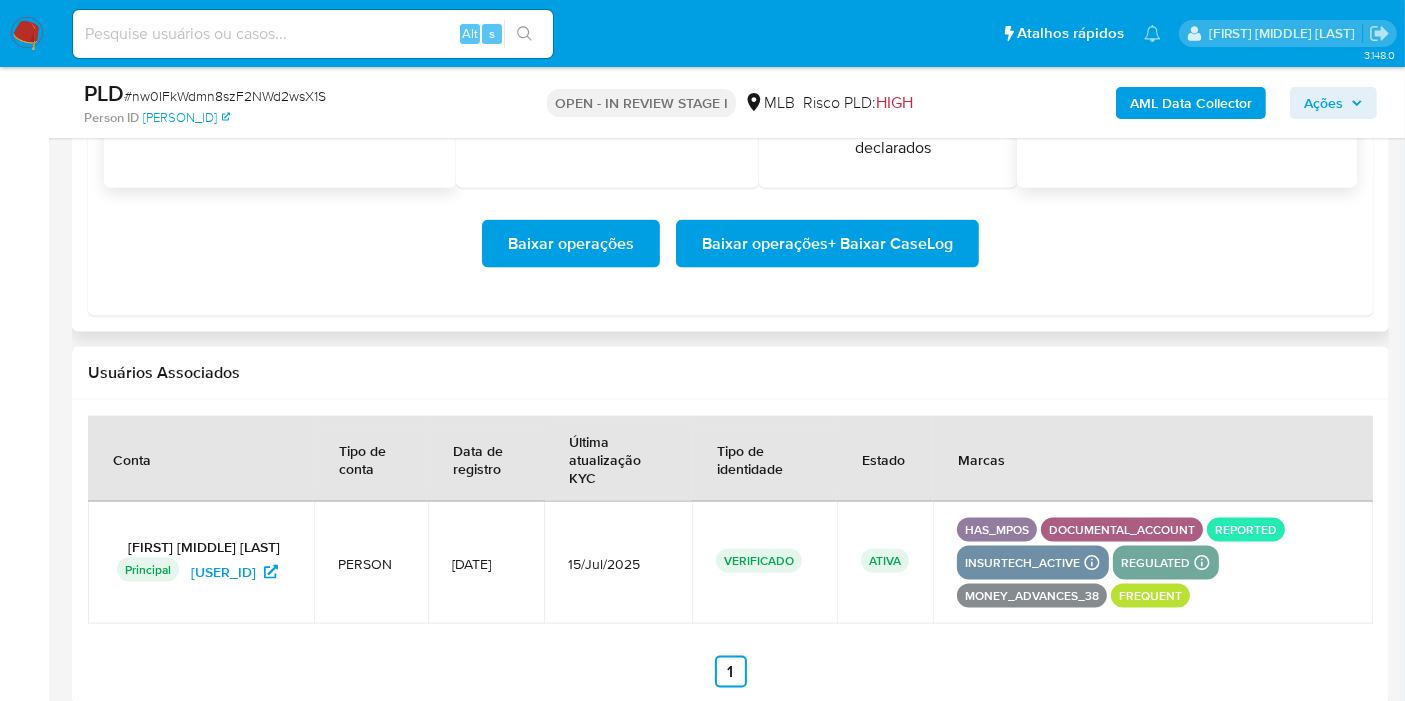 scroll, scrollTop: 2666, scrollLeft: 0, axis: vertical 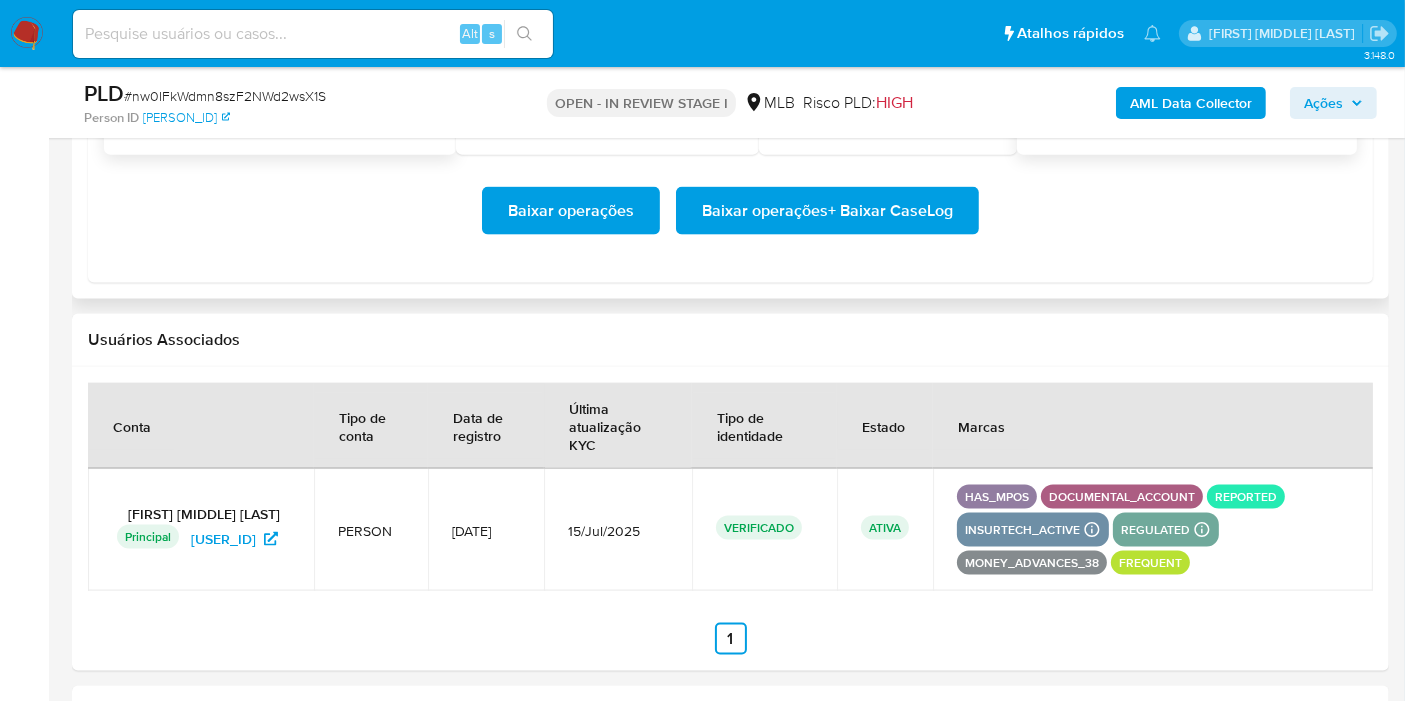 click on "Baixar operações  +   Baixar CaseLog" at bounding box center [827, 211] 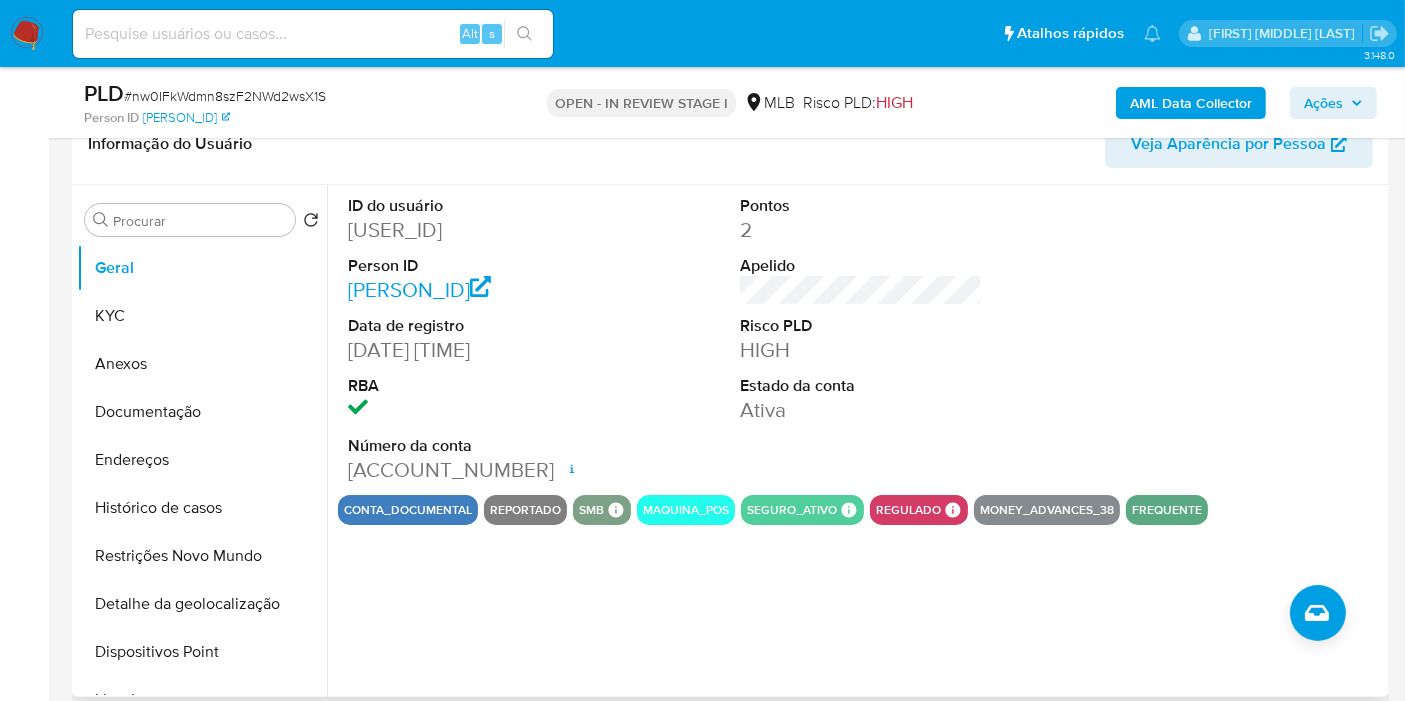 scroll, scrollTop: 333, scrollLeft: 0, axis: vertical 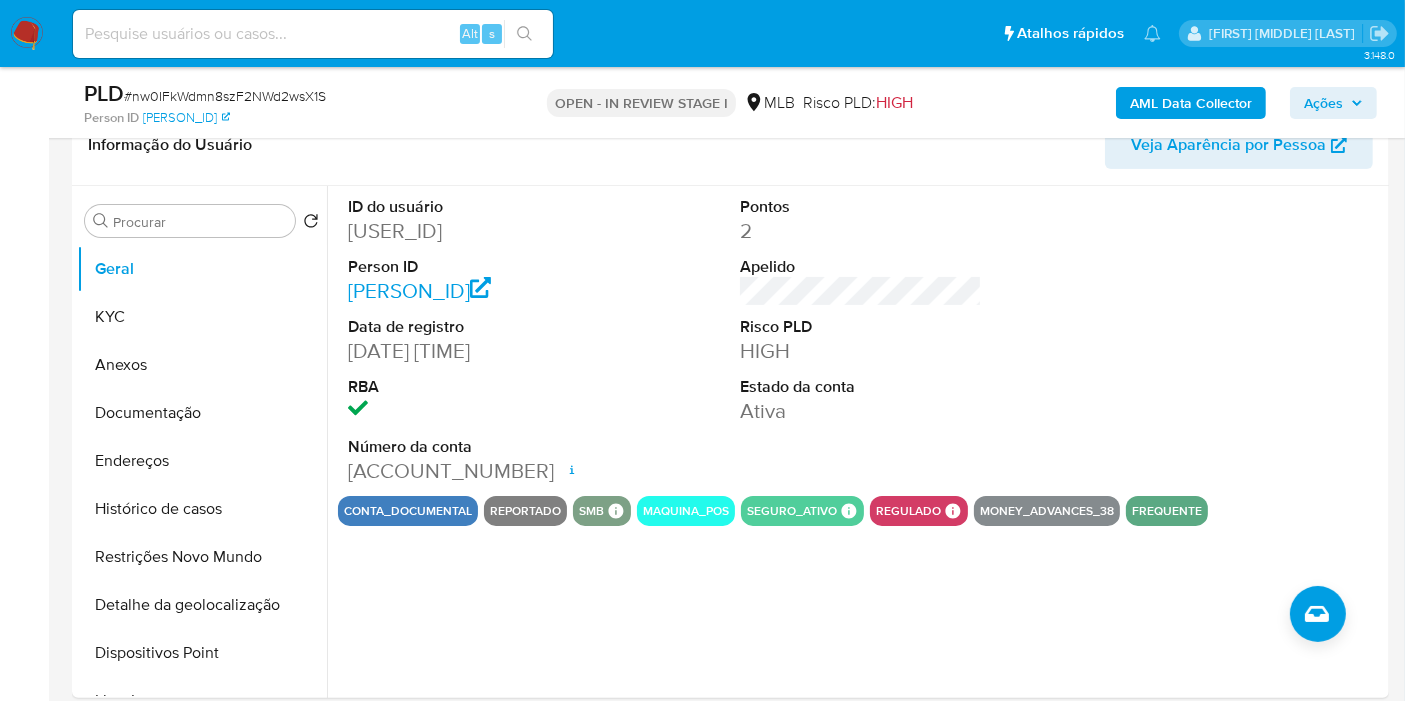 click on "Ações" at bounding box center (1323, 103) 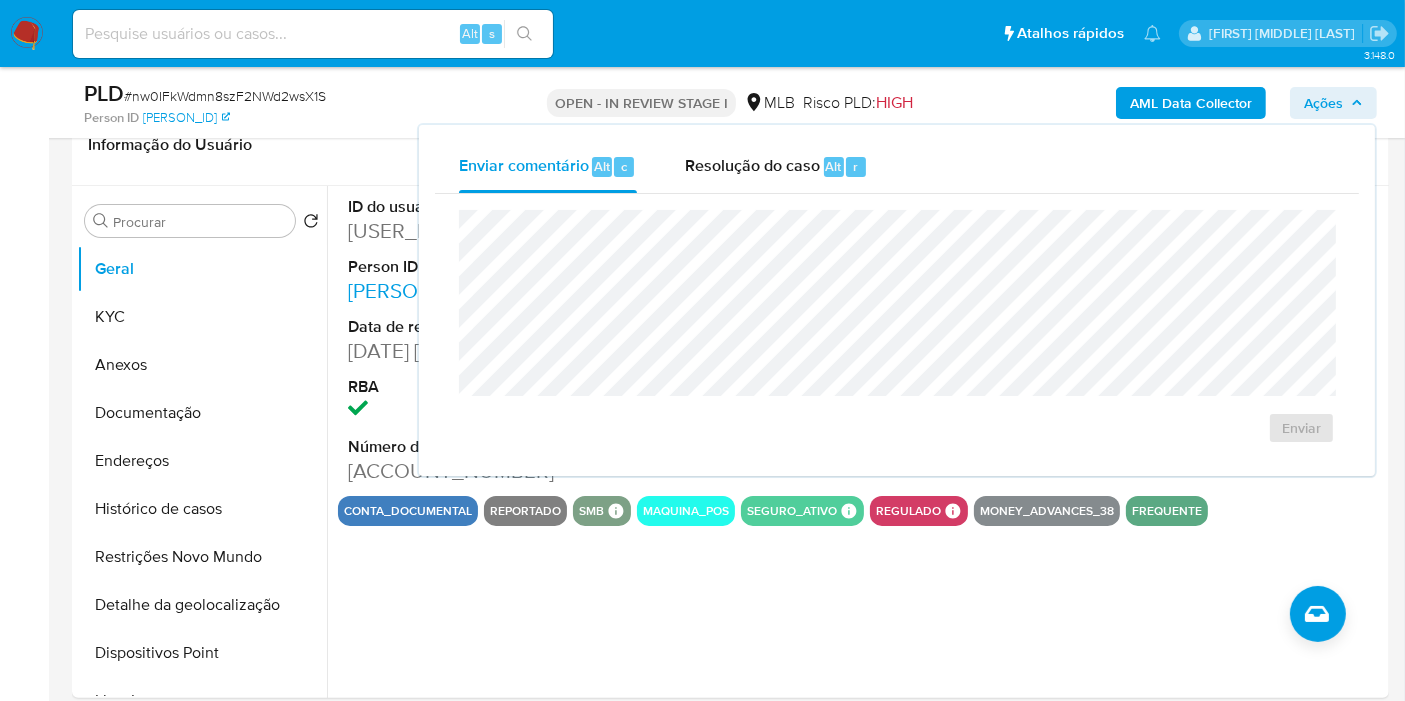 click on "Ações" at bounding box center (1323, 103) 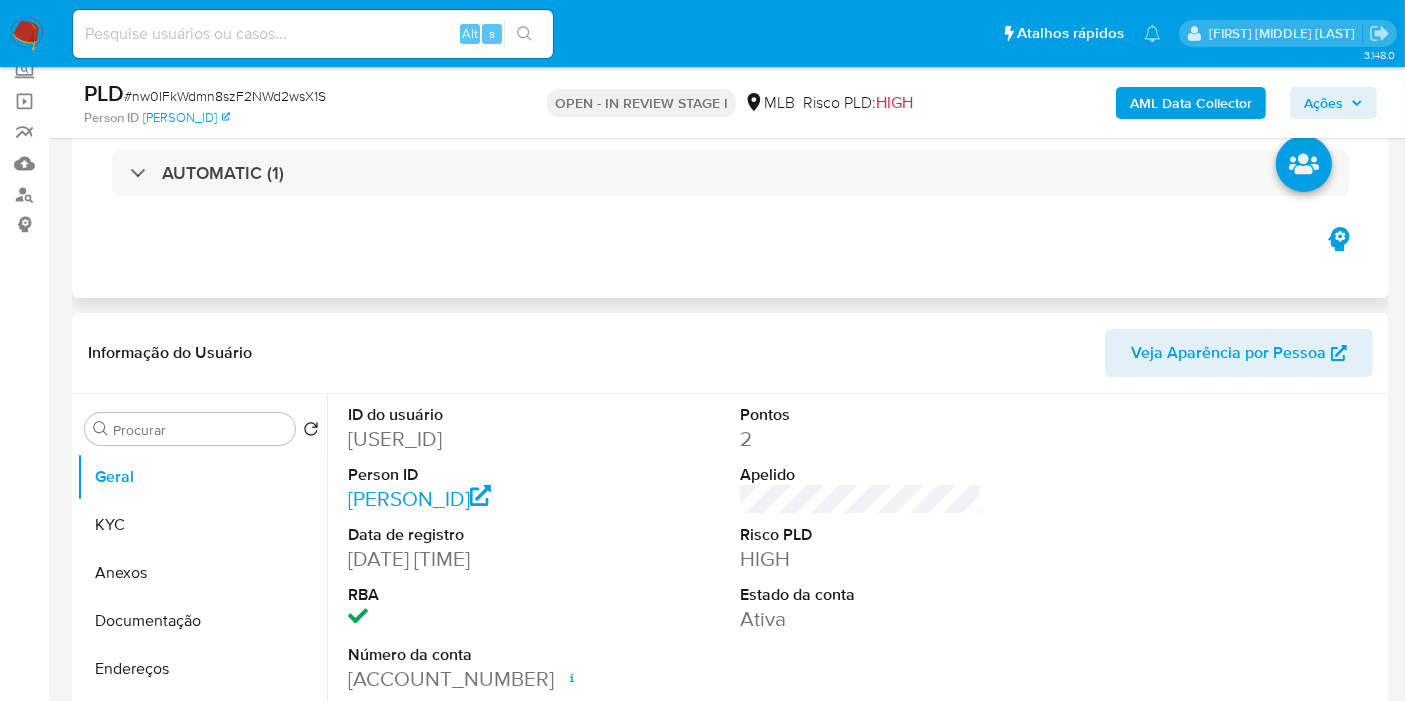 scroll, scrollTop: 0, scrollLeft: 0, axis: both 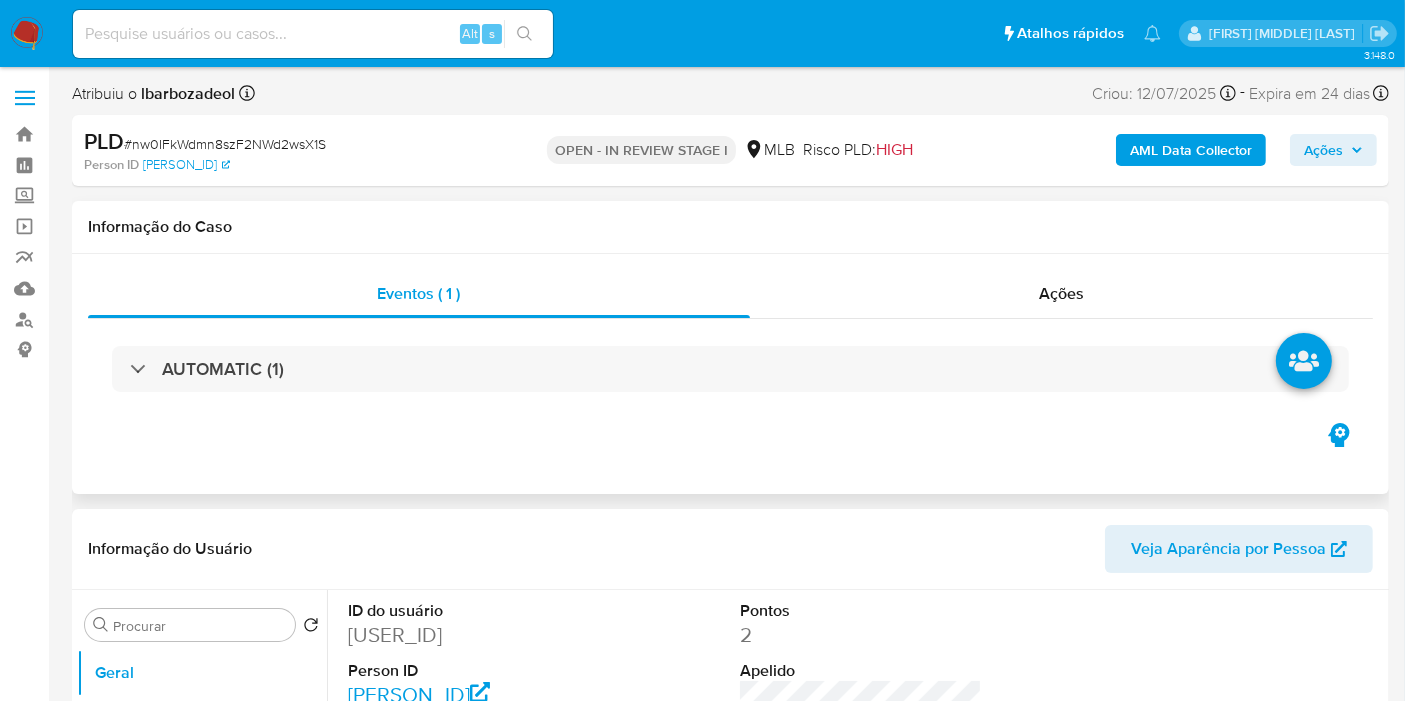 click on "AUTOMATIC (1)" at bounding box center [730, 369] 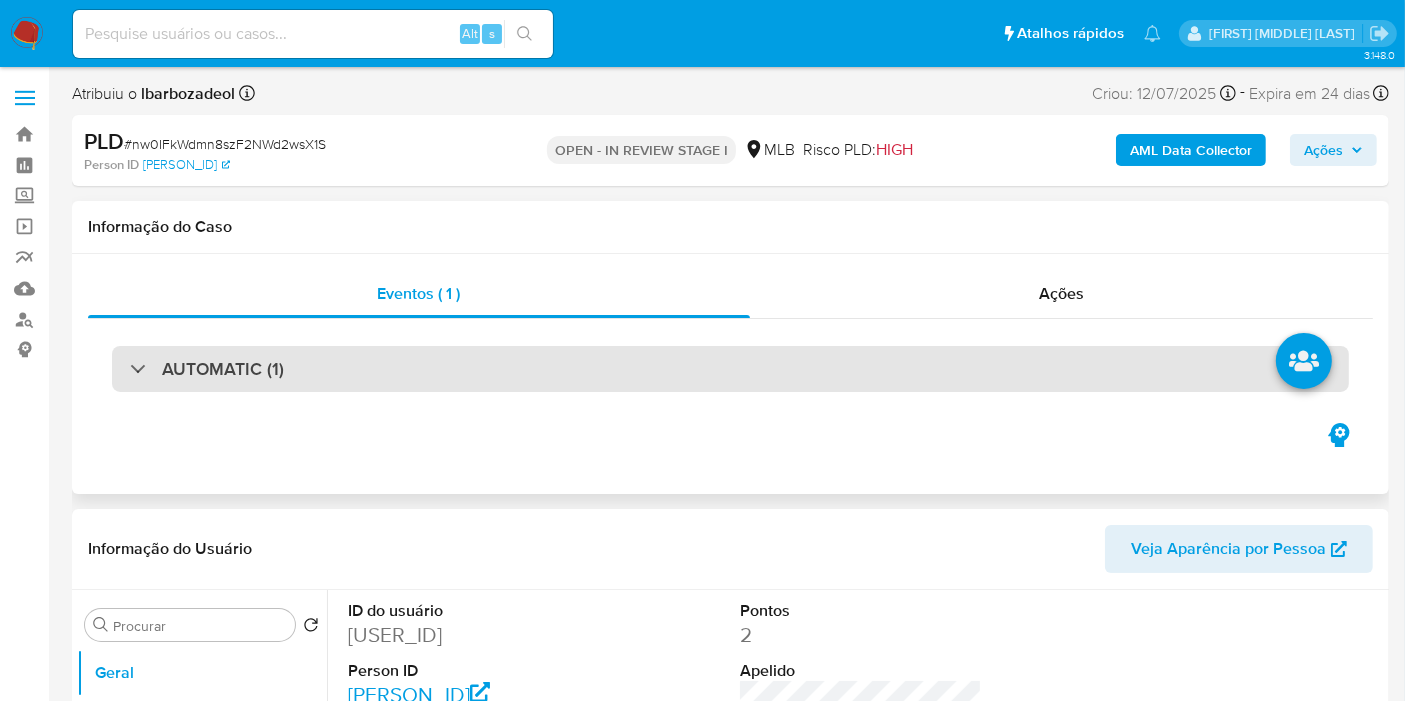 click on "AUTOMATIC (1)" at bounding box center [730, 369] 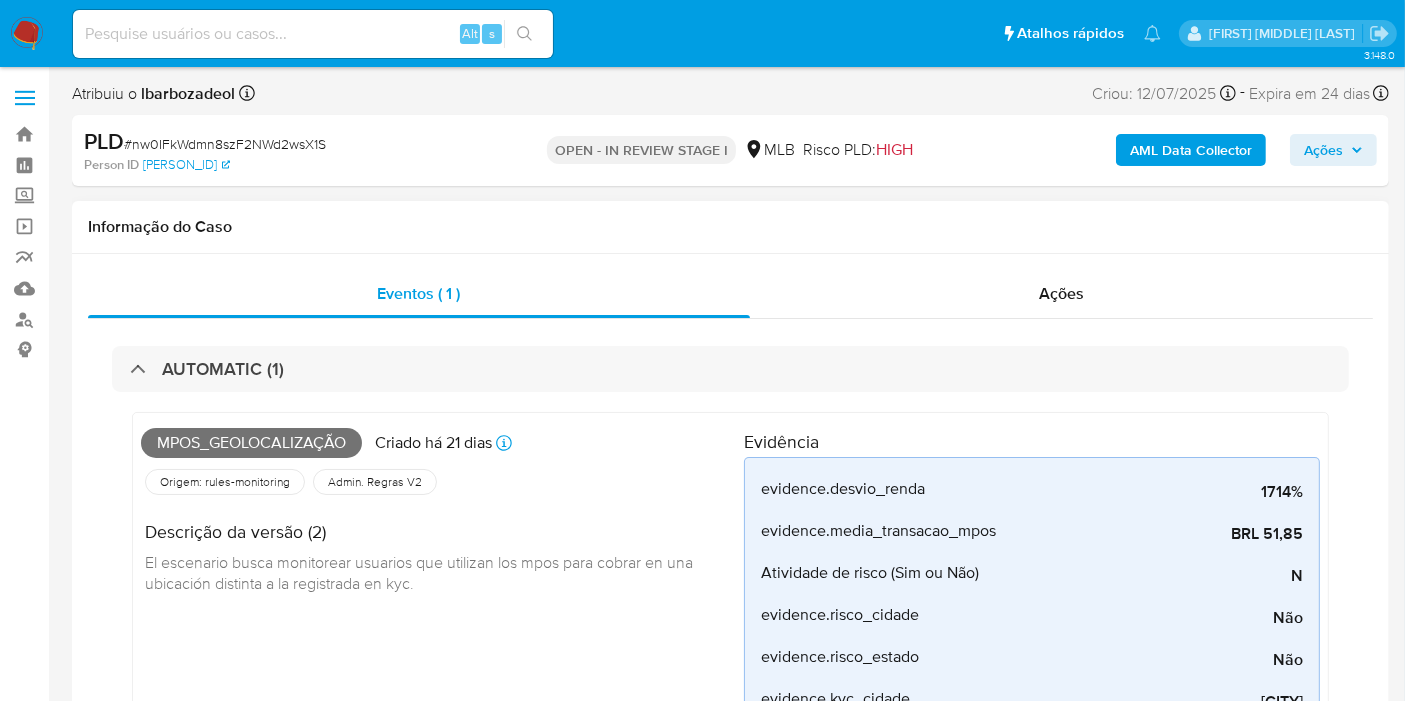 click on "Mpos_geolocalização" at bounding box center [251, 443] 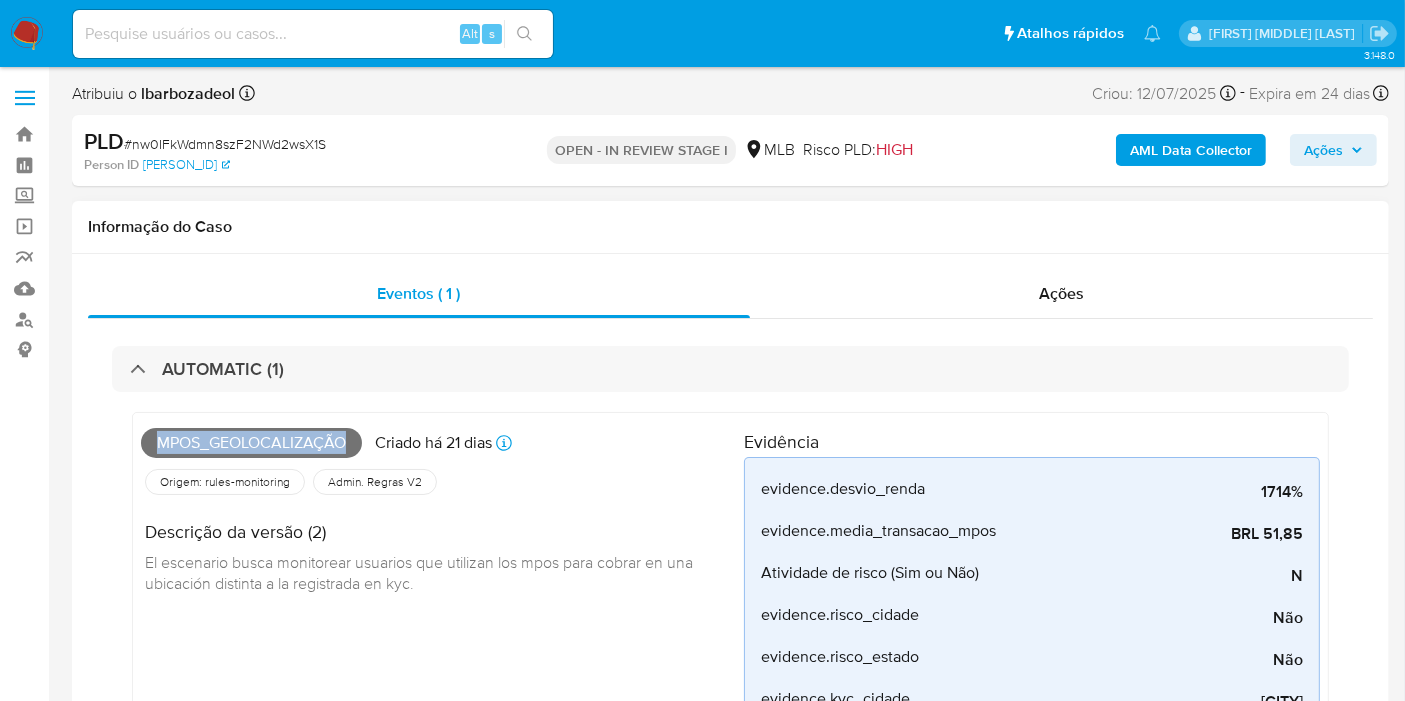 click on "Mpos_geolocalização" at bounding box center (251, 443) 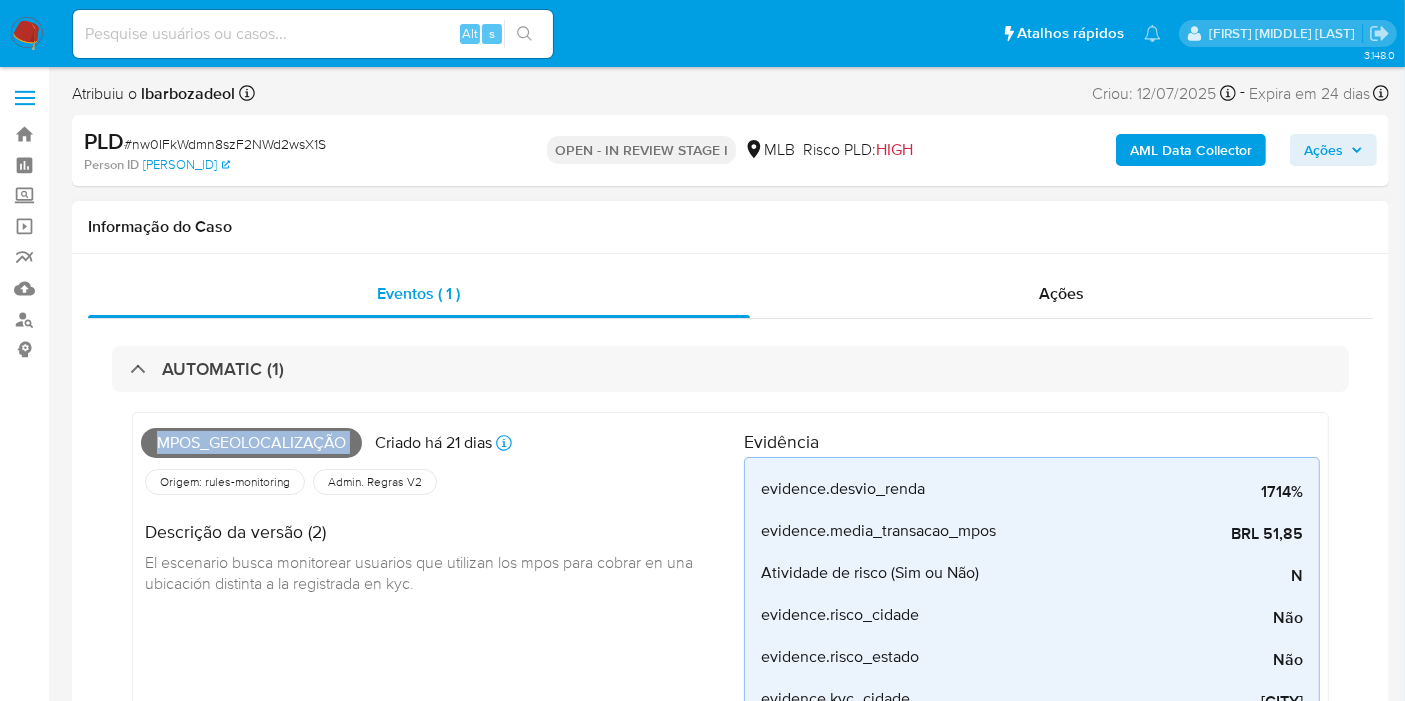 click on "Mpos_geolocalização" at bounding box center [251, 443] 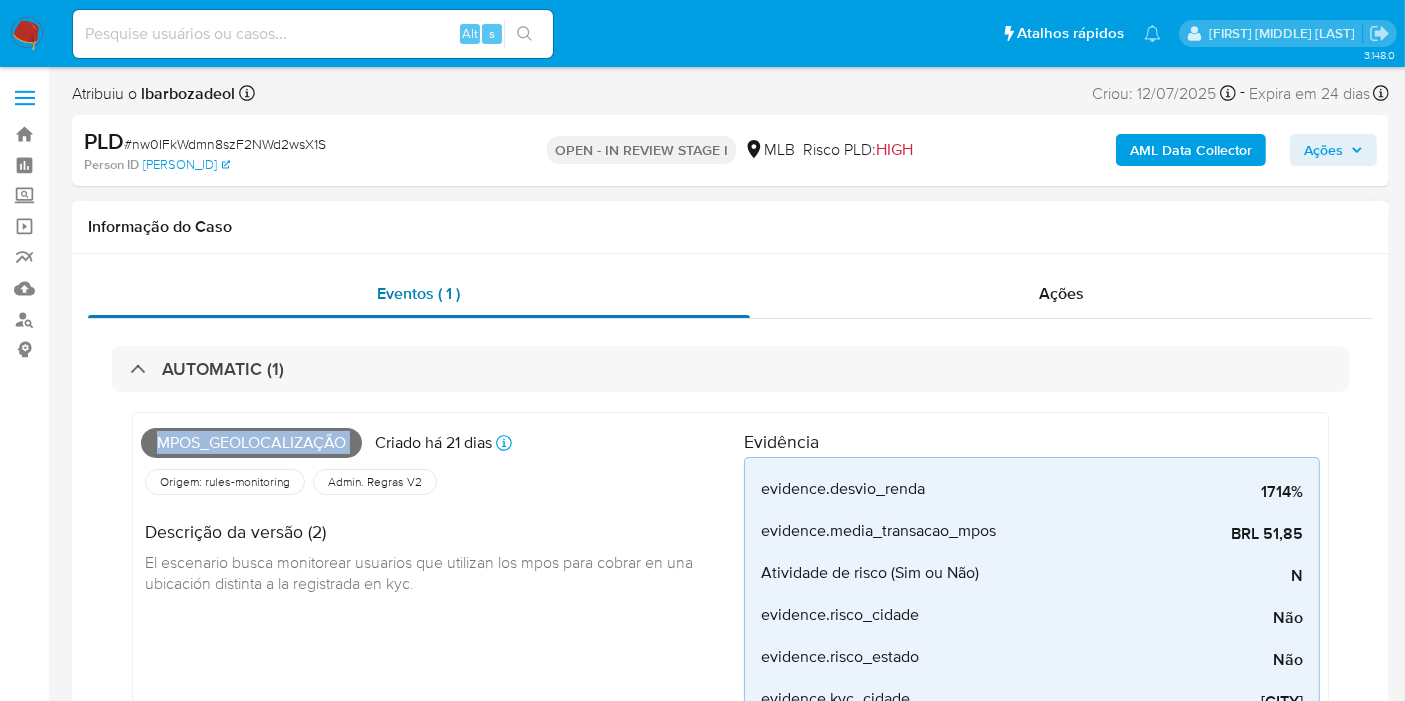 copy on "Mpos_geolocalização" 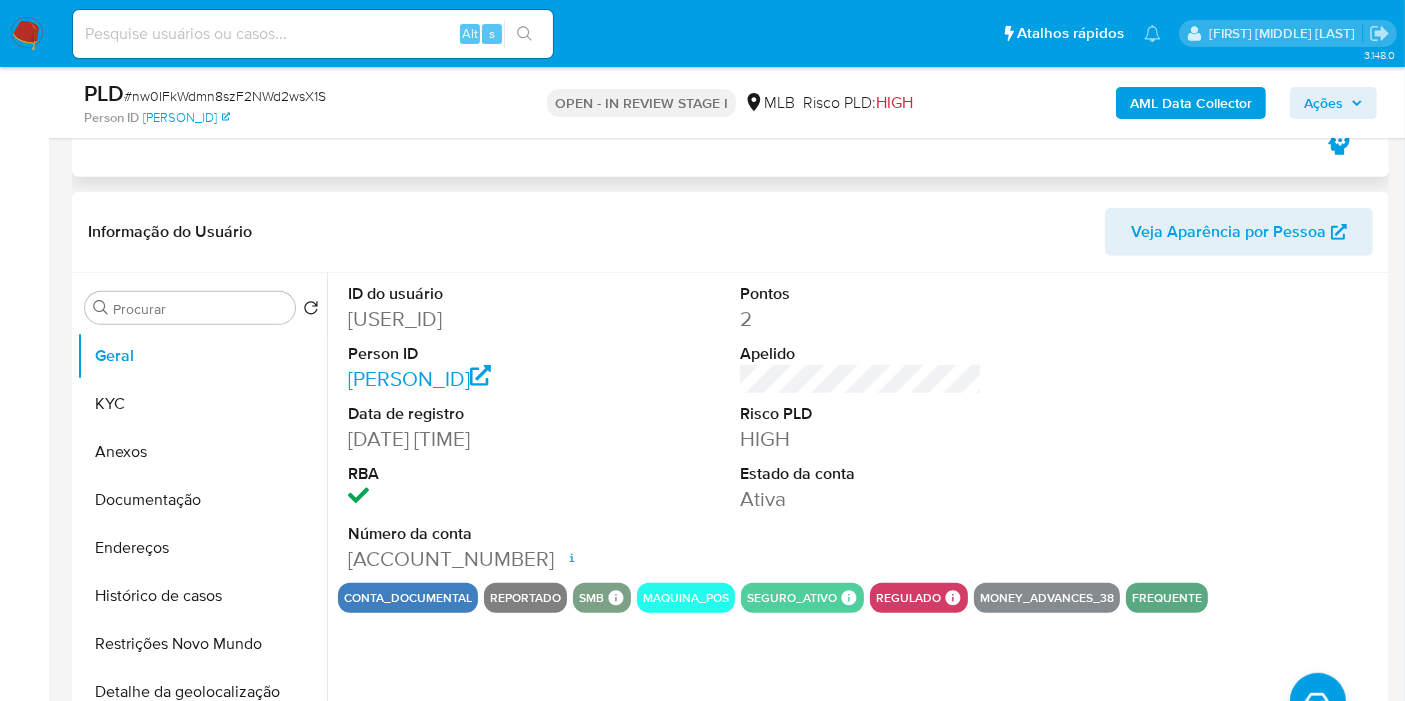 scroll, scrollTop: 1111, scrollLeft: 0, axis: vertical 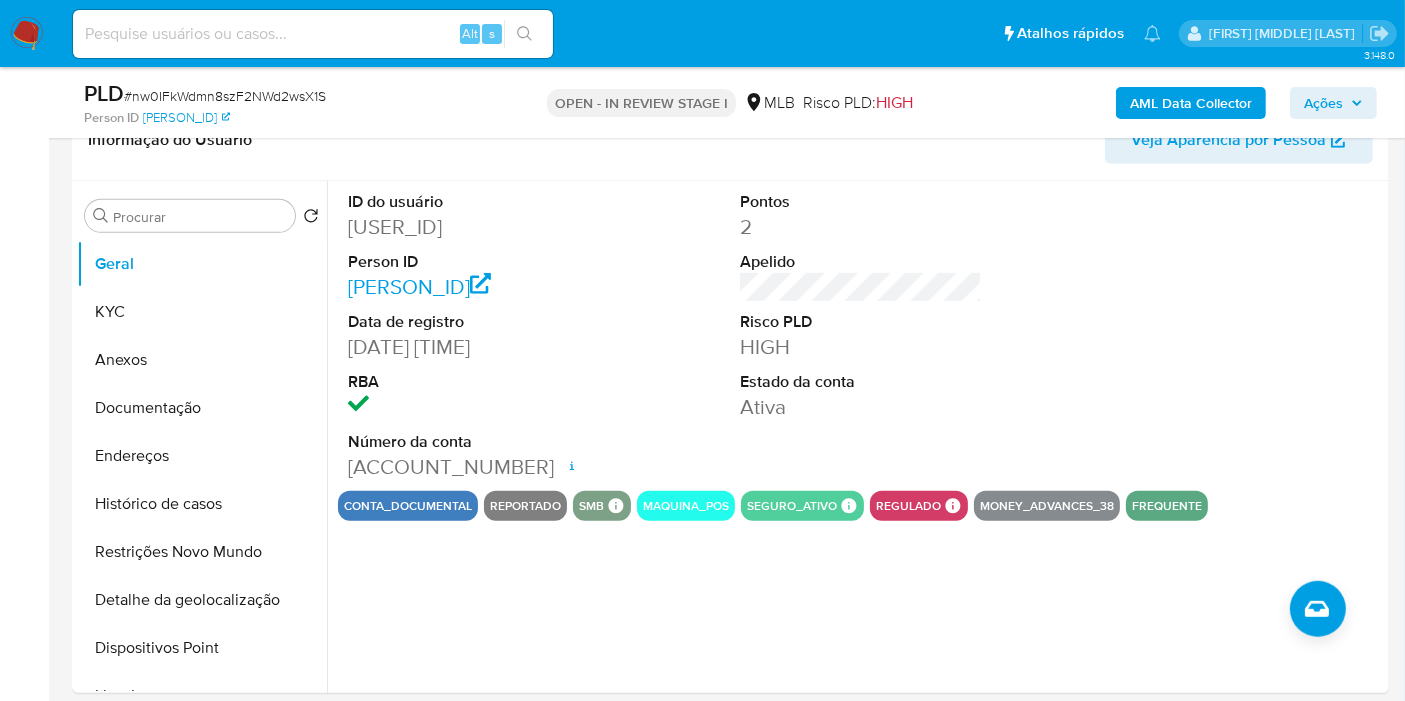 click on "Ações" at bounding box center (1323, 103) 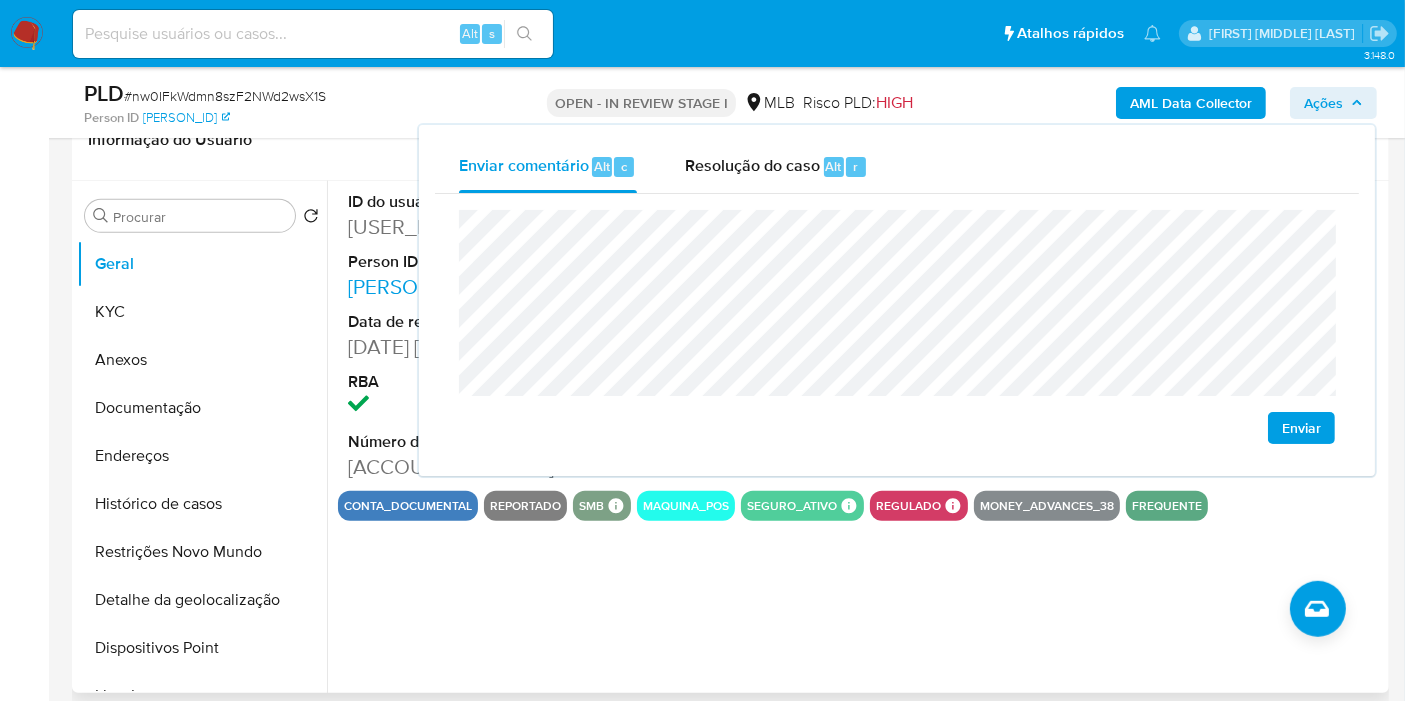 click on "Informação do Usuário Veja Aparência por Pessoa" at bounding box center [730, 140] 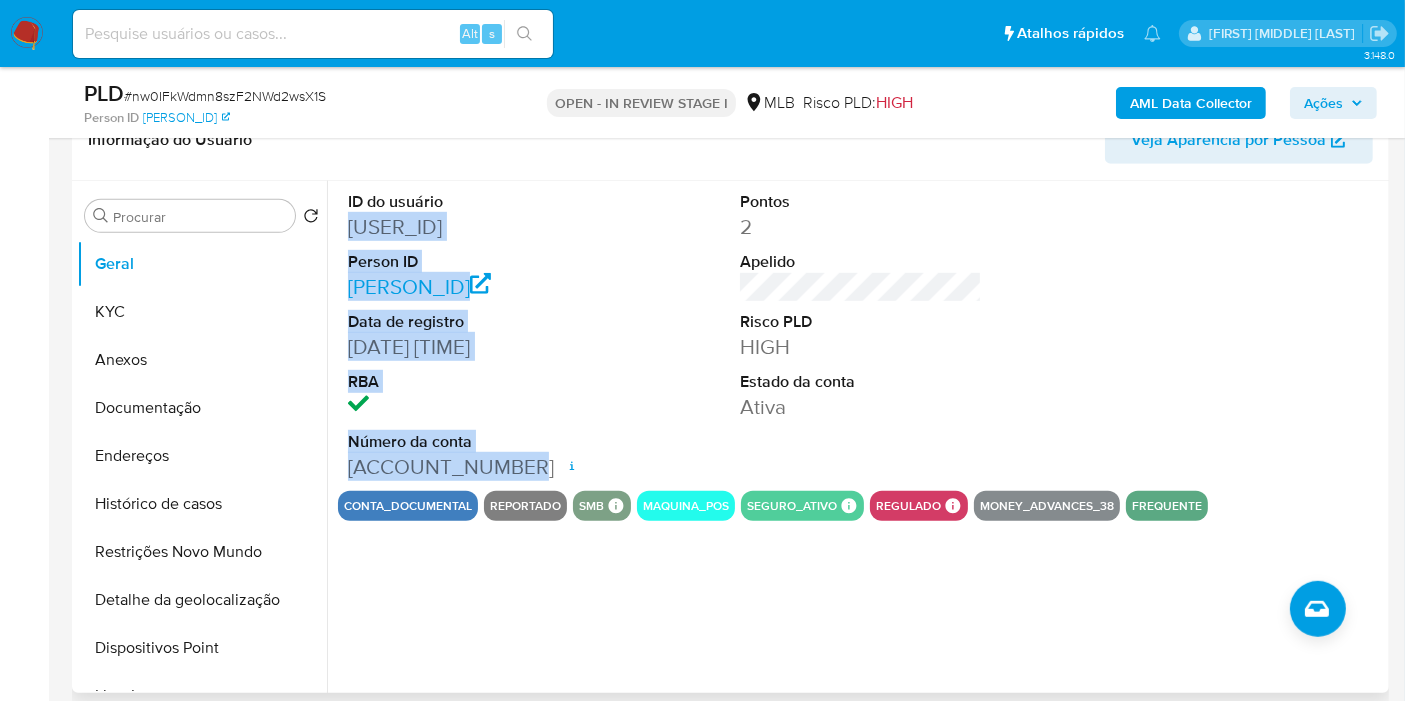drag, startPoint x: 345, startPoint y: 230, endPoint x: 553, endPoint y: 470, distance: 317.59094 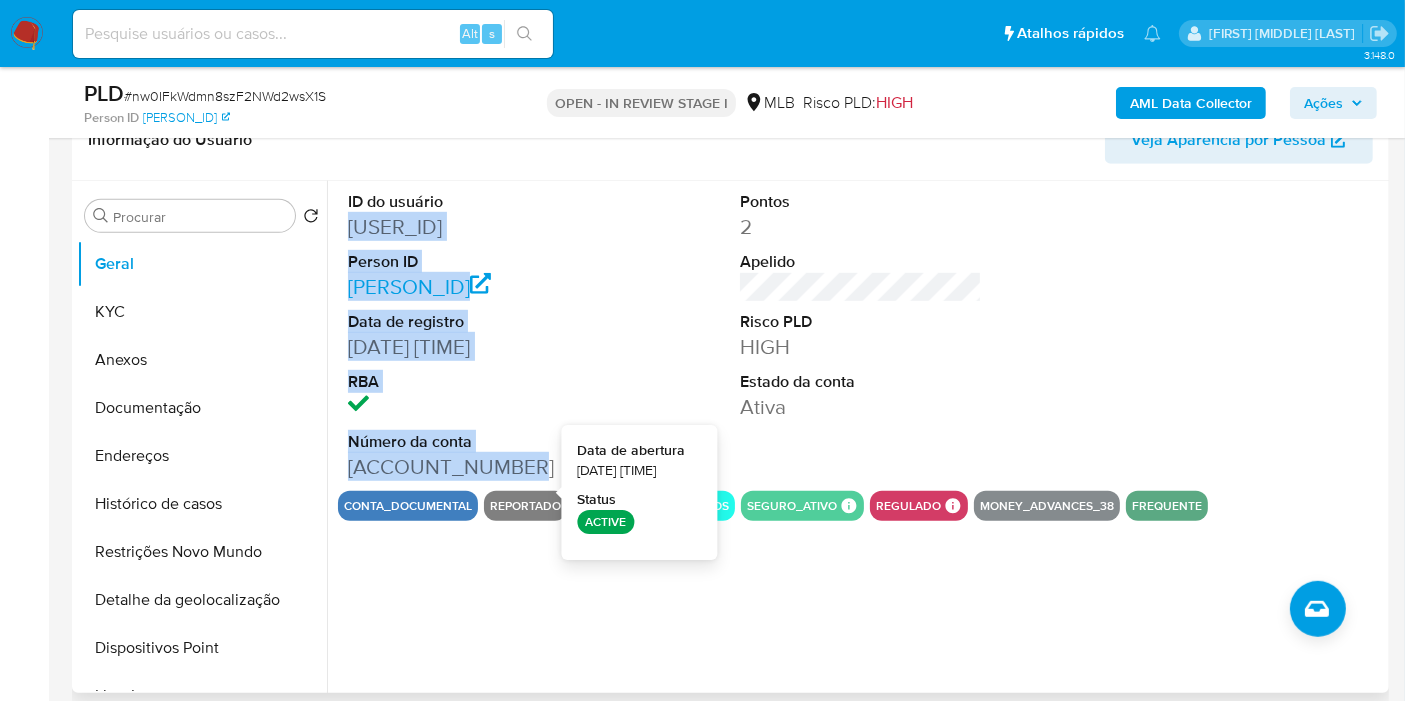 copy on "444167833 Person ID 0918d57357d228ffb70ded8552f33dd1 Data de registro 12/07/2020 10:27:25 RBA Número da conta 000142163670465" 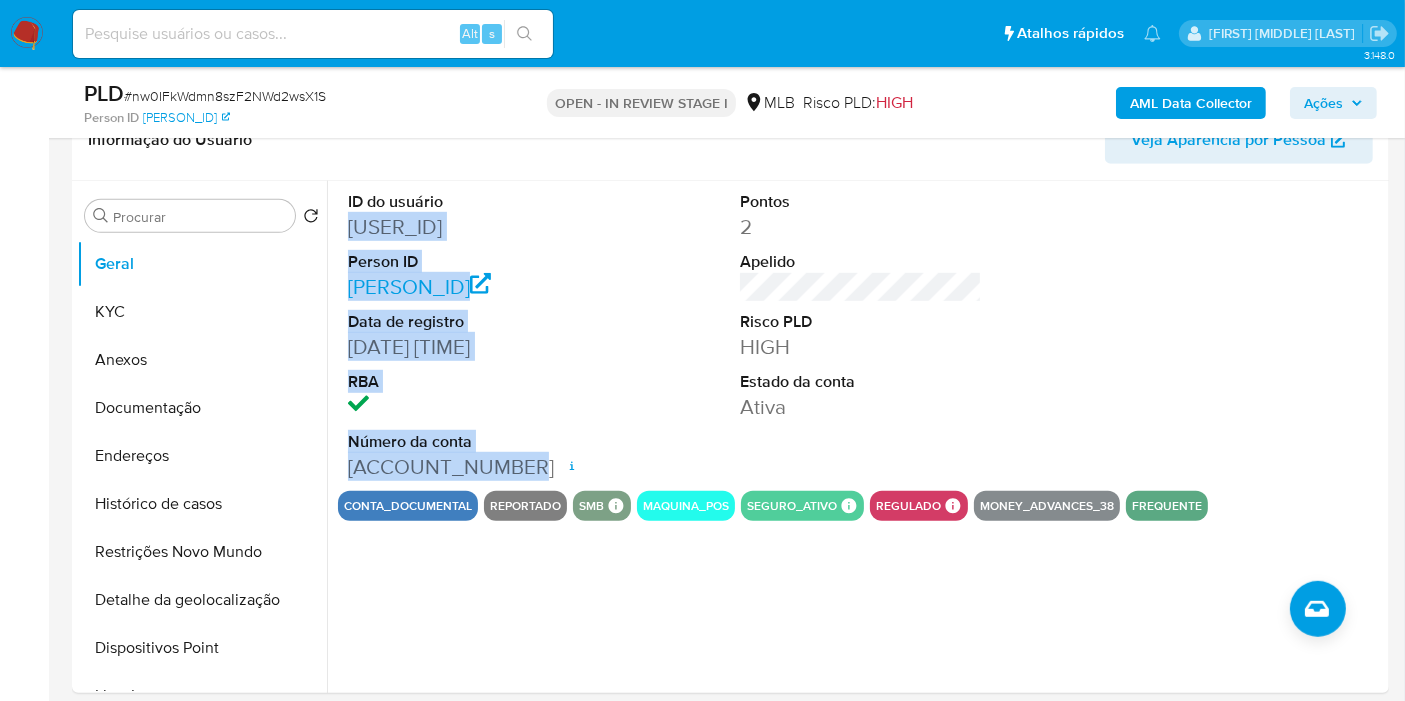 click on "Ações" at bounding box center [1323, 103] 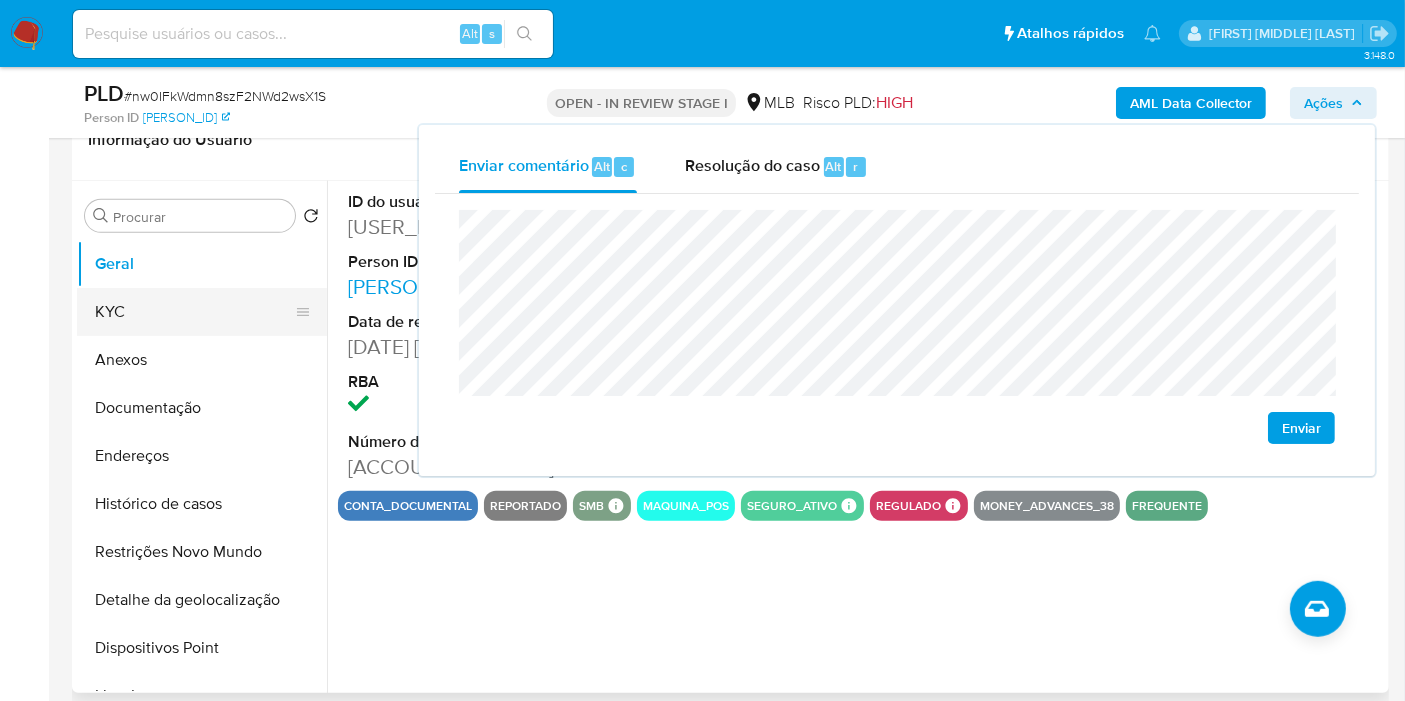 click on "KYC" at bounding box center (194, 312) 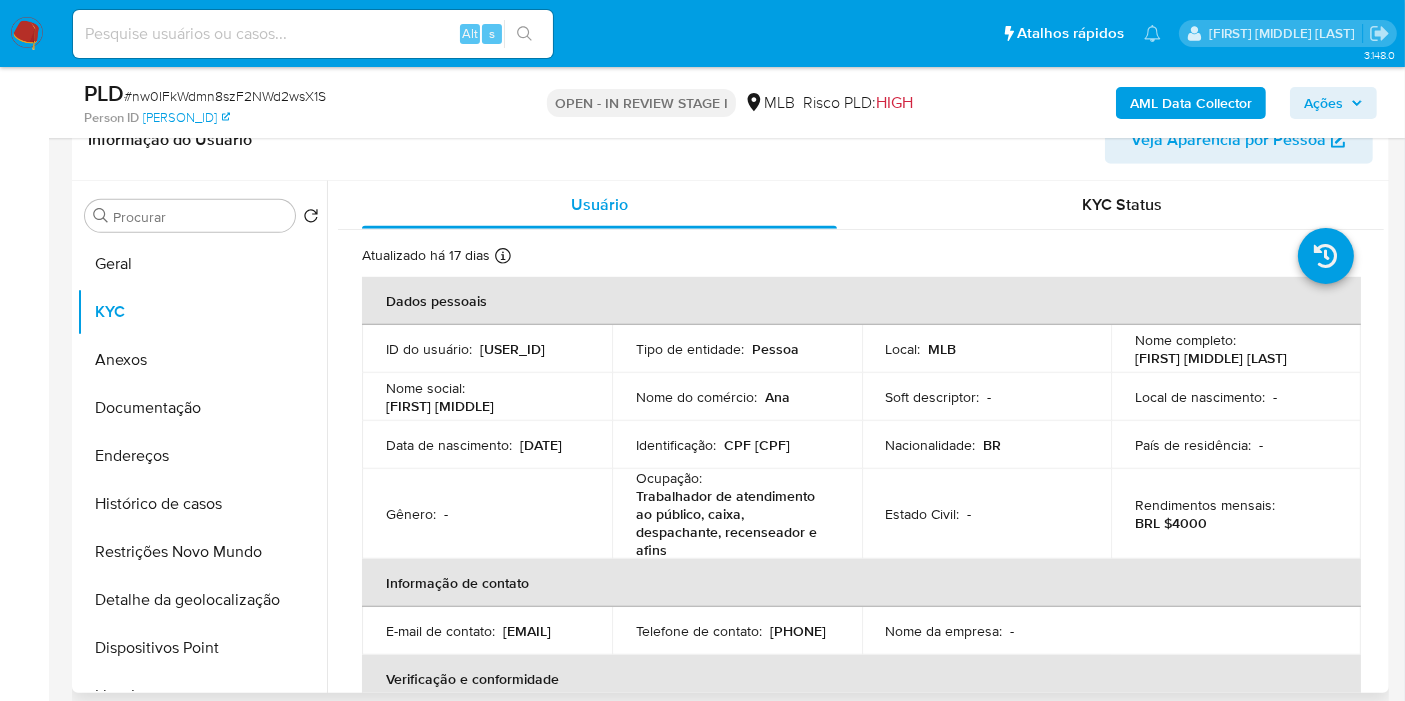 click on "CPF 42853578879" at bounding box center (757, 445) 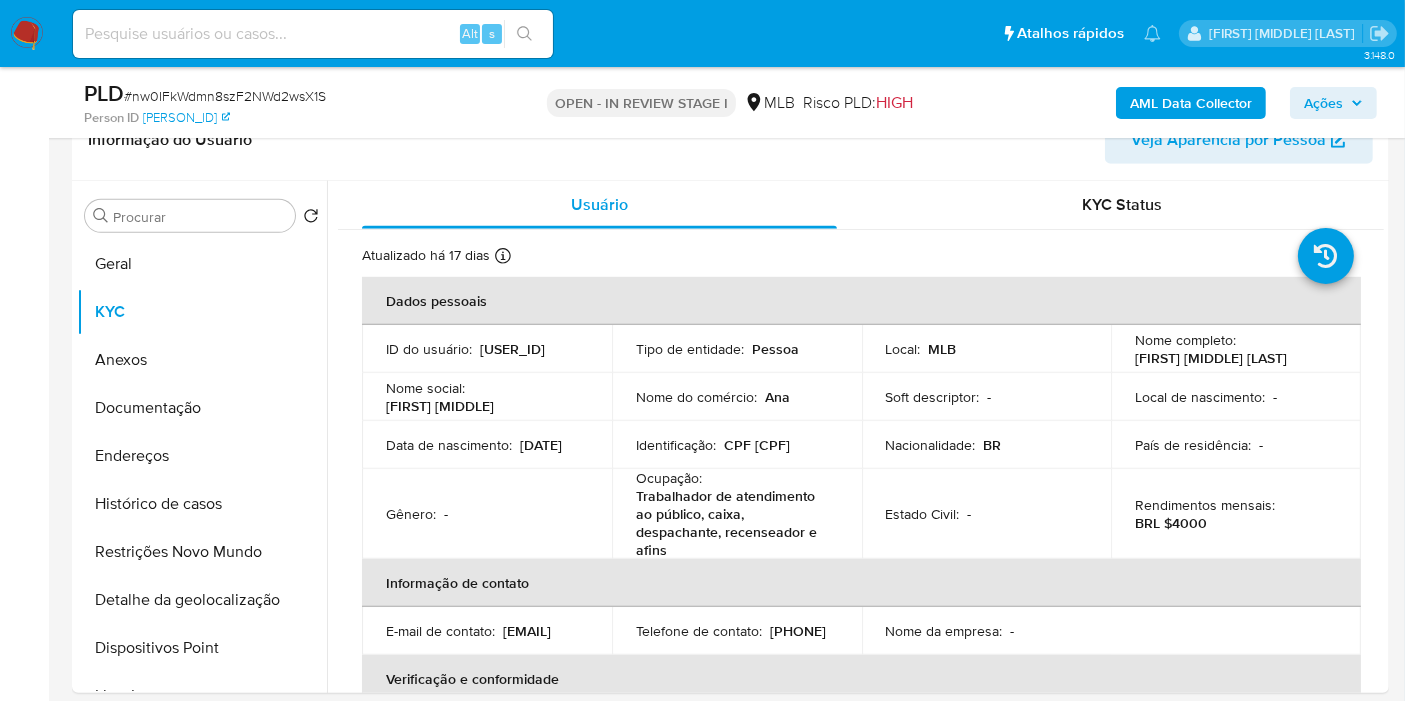 click on "Ações" at bounding box center [1323, 103] 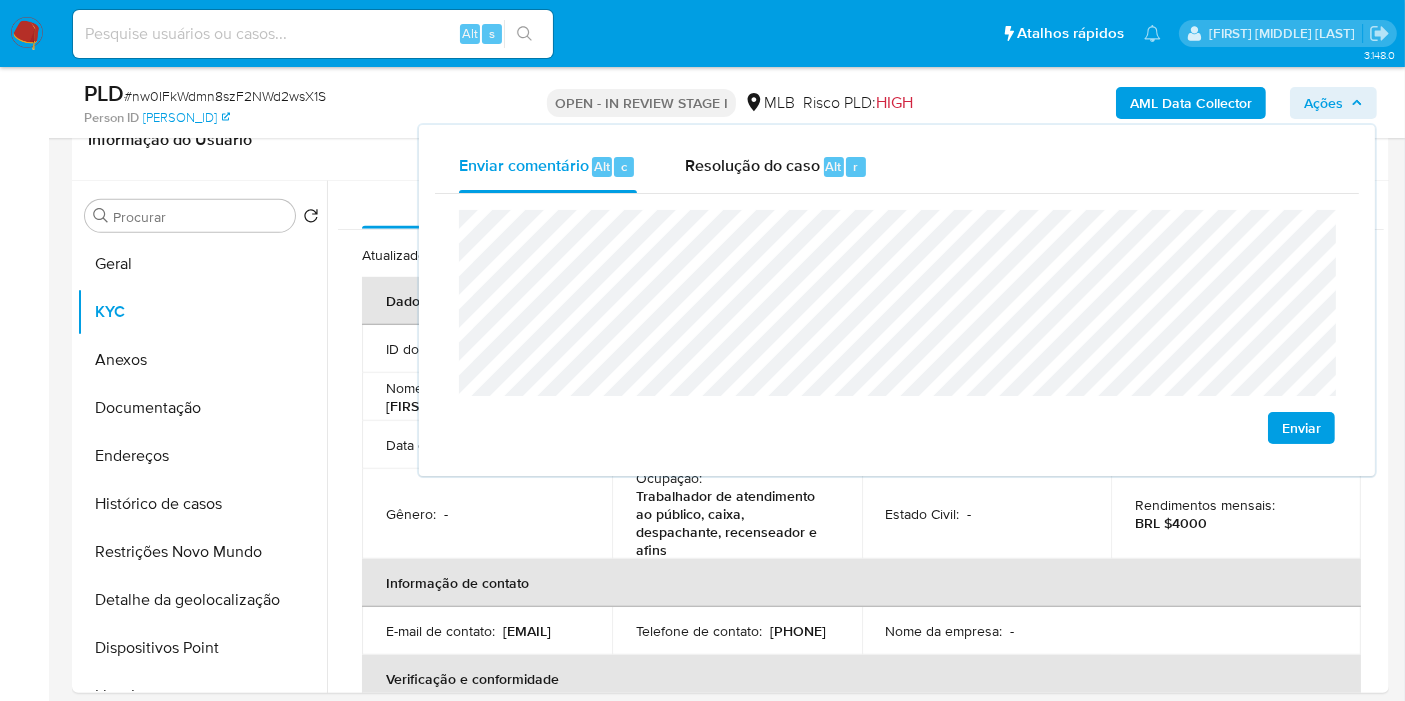 click on "Enviar" at bounding box center (897, 327) 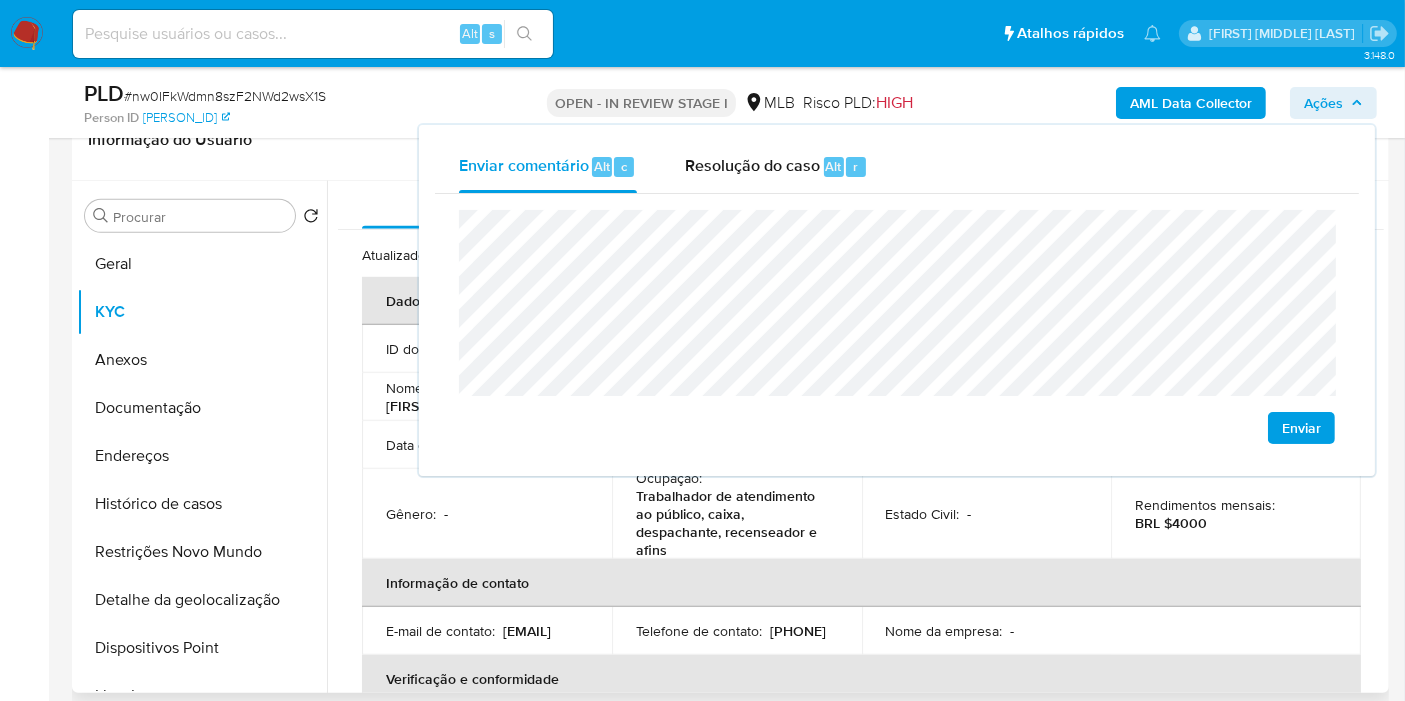 click on "Gênero :    -" at bounding box center (487, 514) 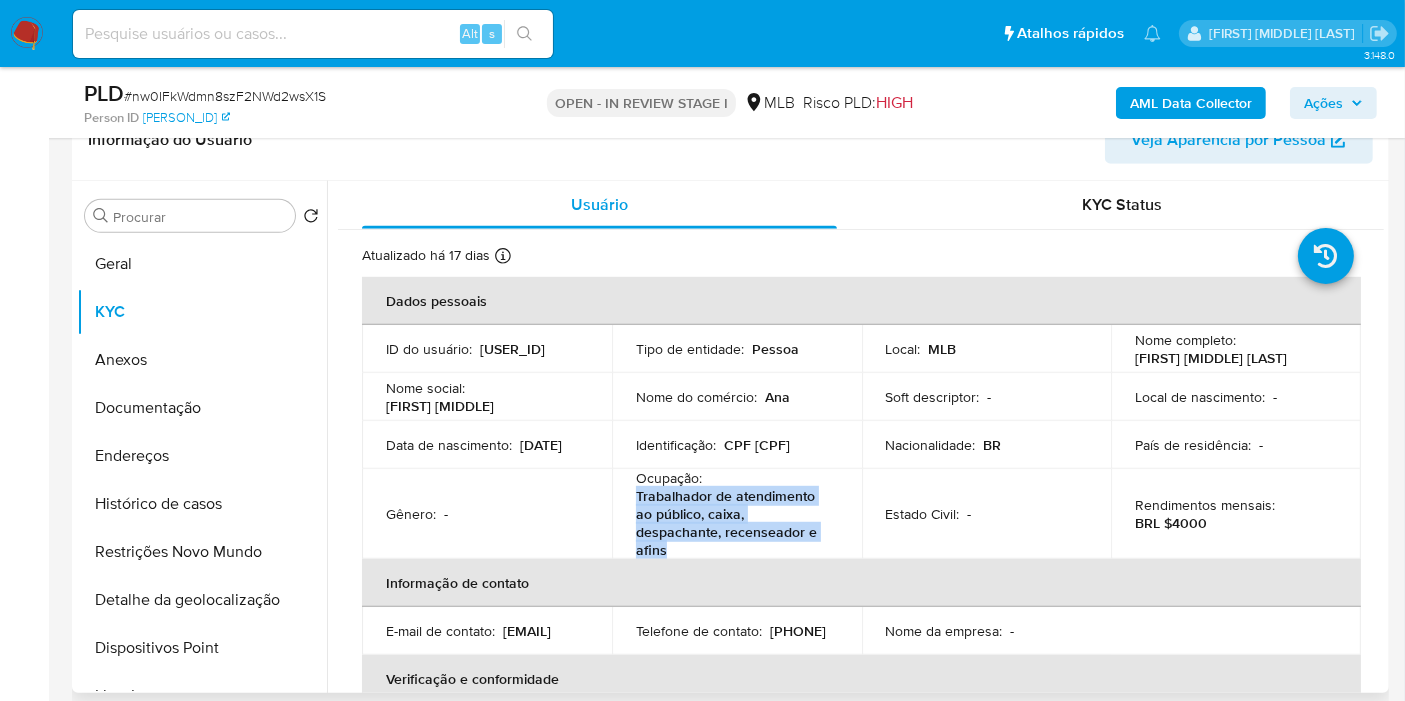 drag, startPoint x: 637, startPoint y: 495, endPoint x: 703, endPoint y: 553, distance: 87.86353 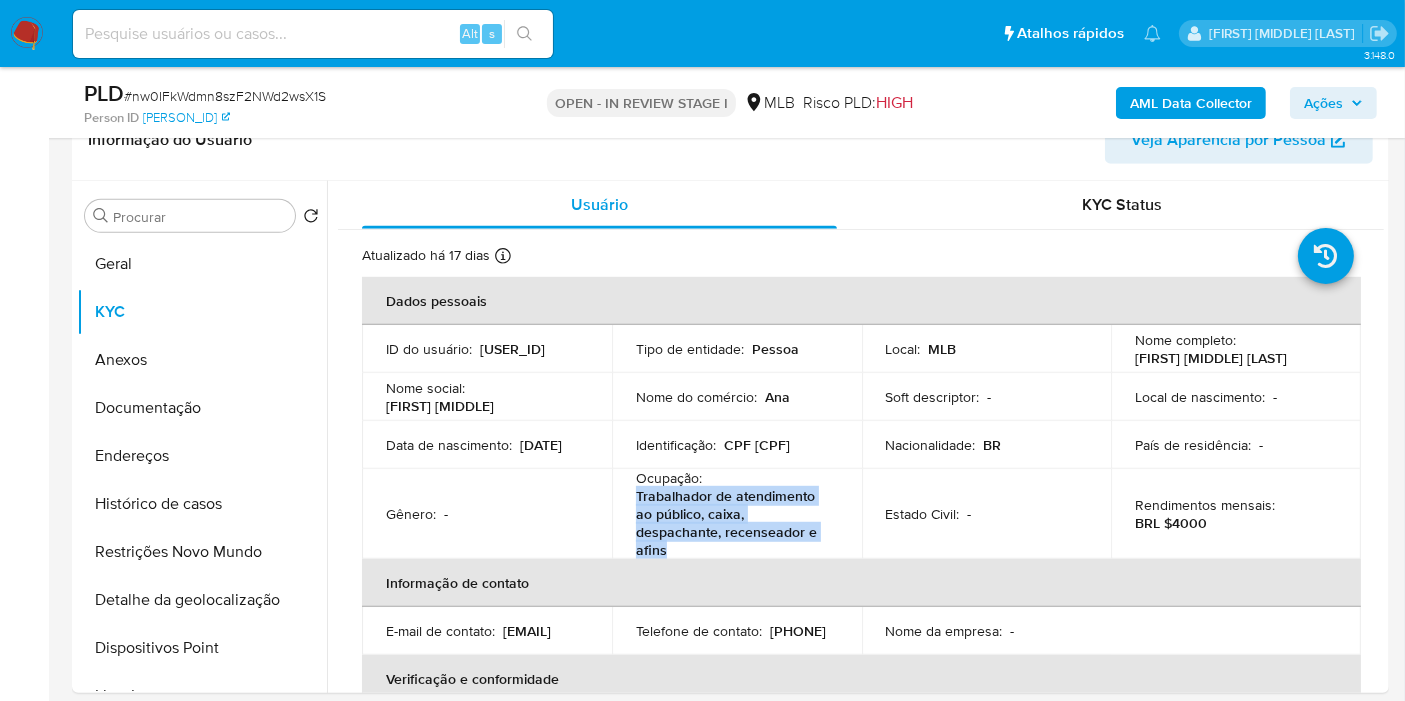 click on "Ações" at bounding box center (1323, 103) 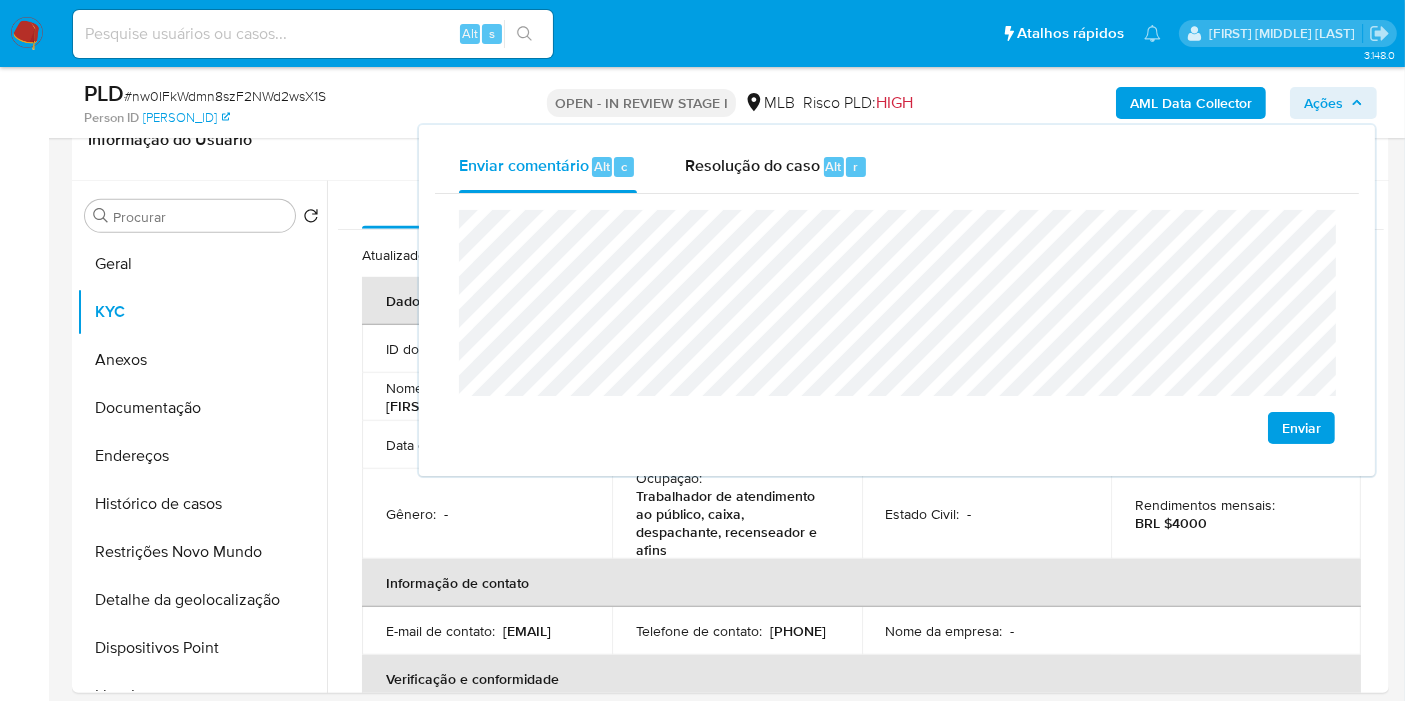 click on "Três" 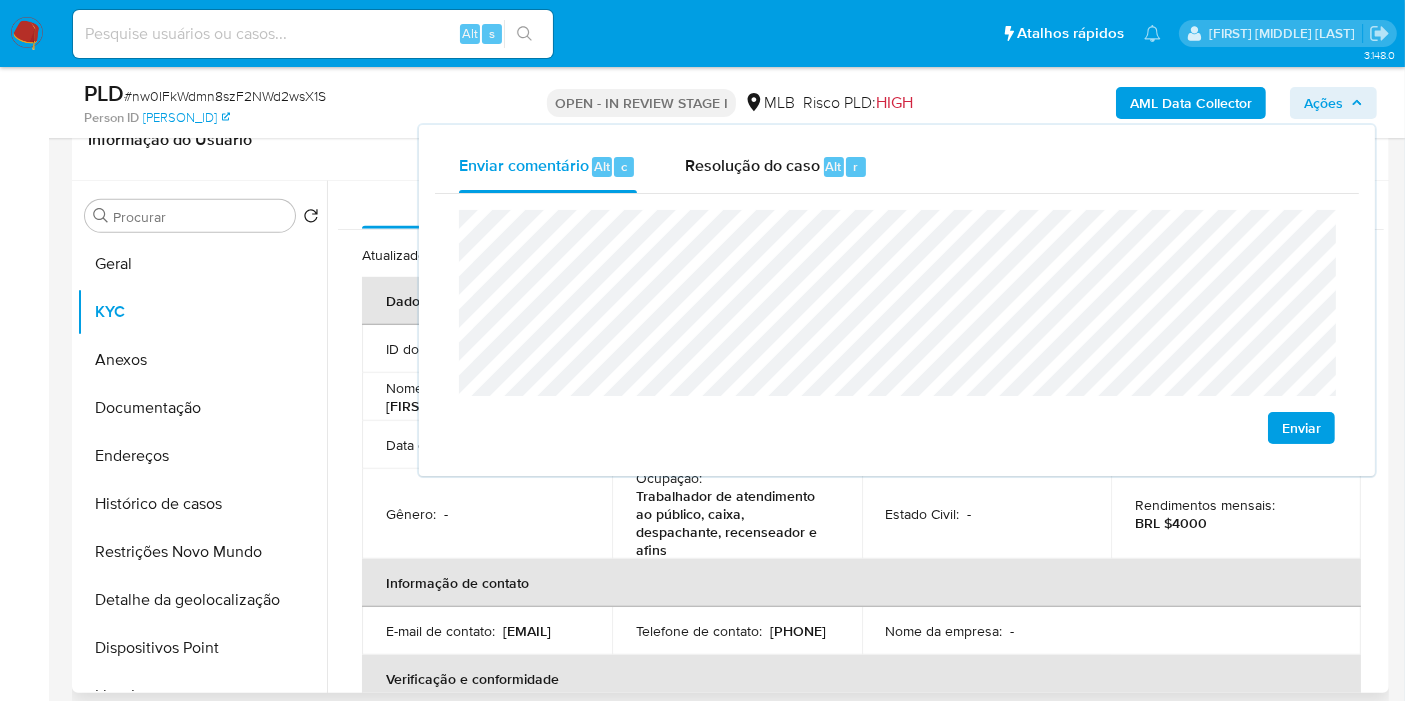 click on "Informação de contato" at bounding box center [861, 583] 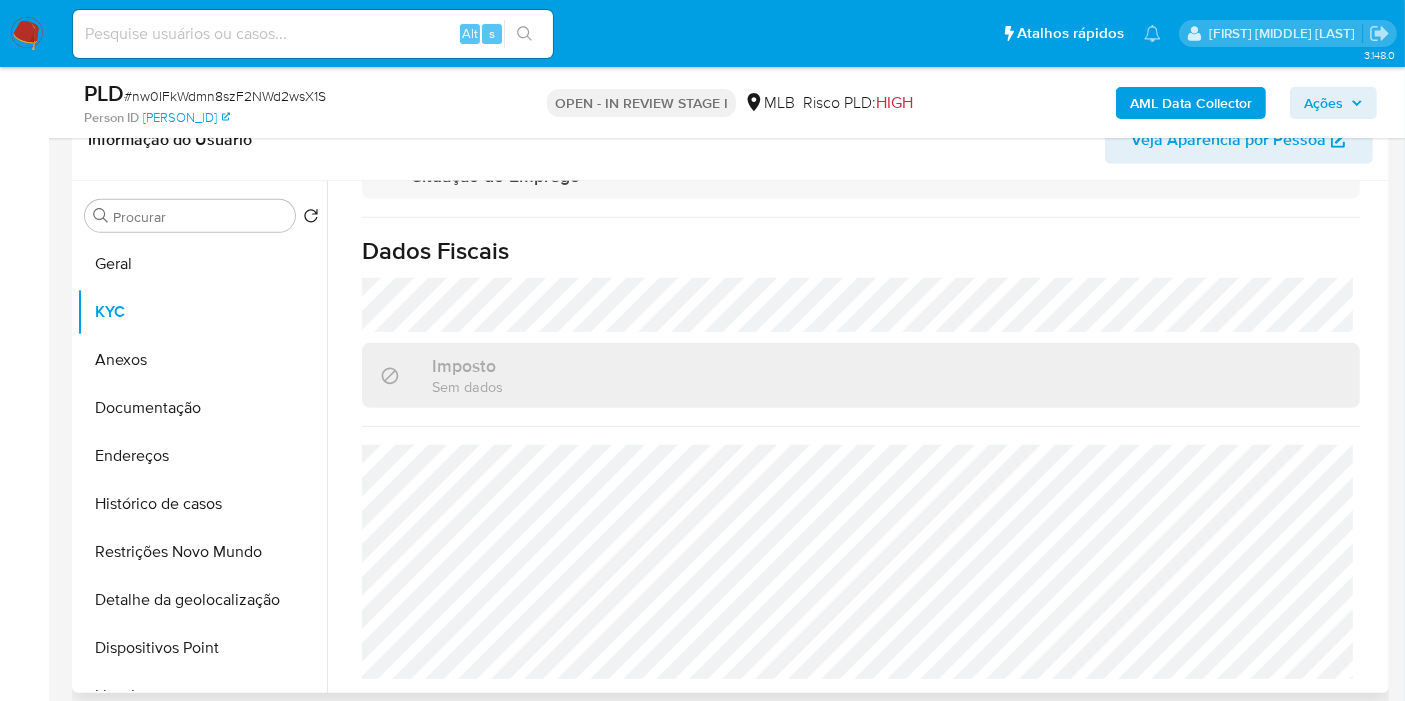 scroll, scrollTop: 950, scrollLeft: 0, axis: vertical 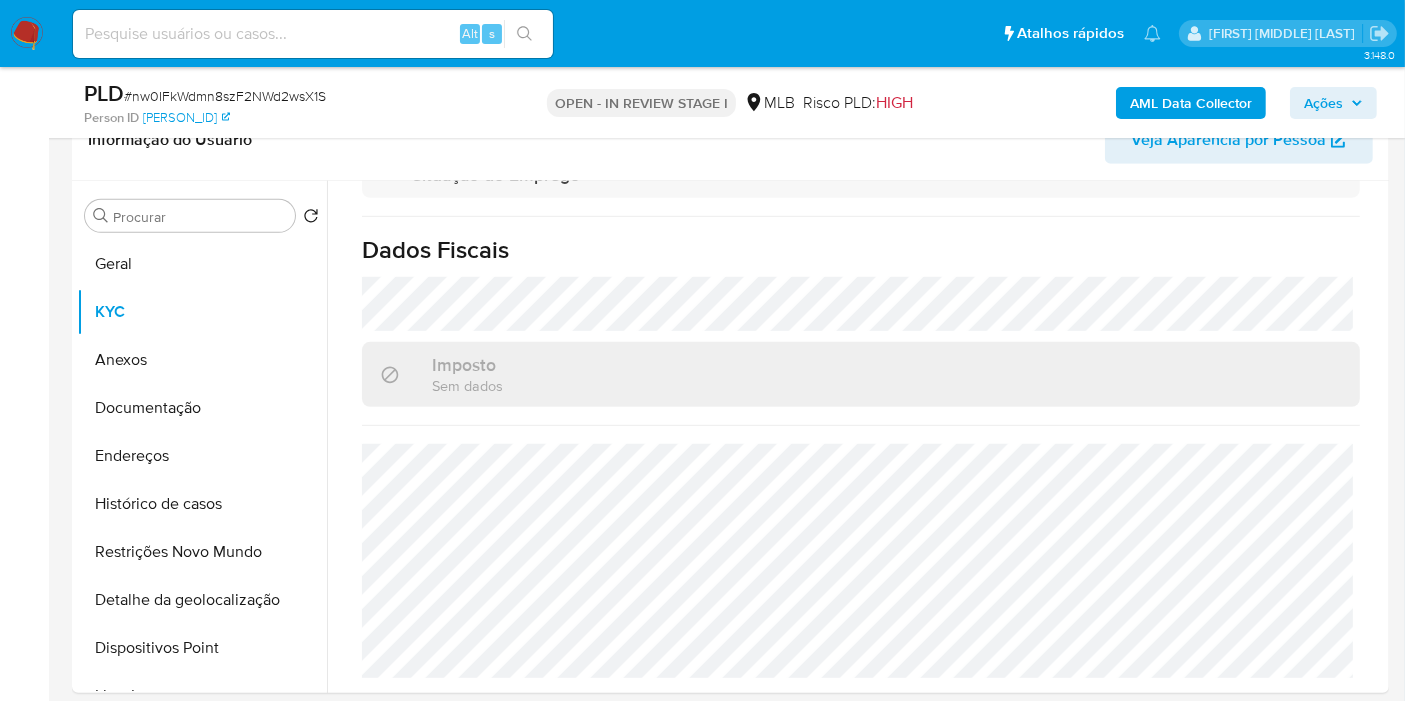 click on "Ações" at bounding box center [1333, 103] 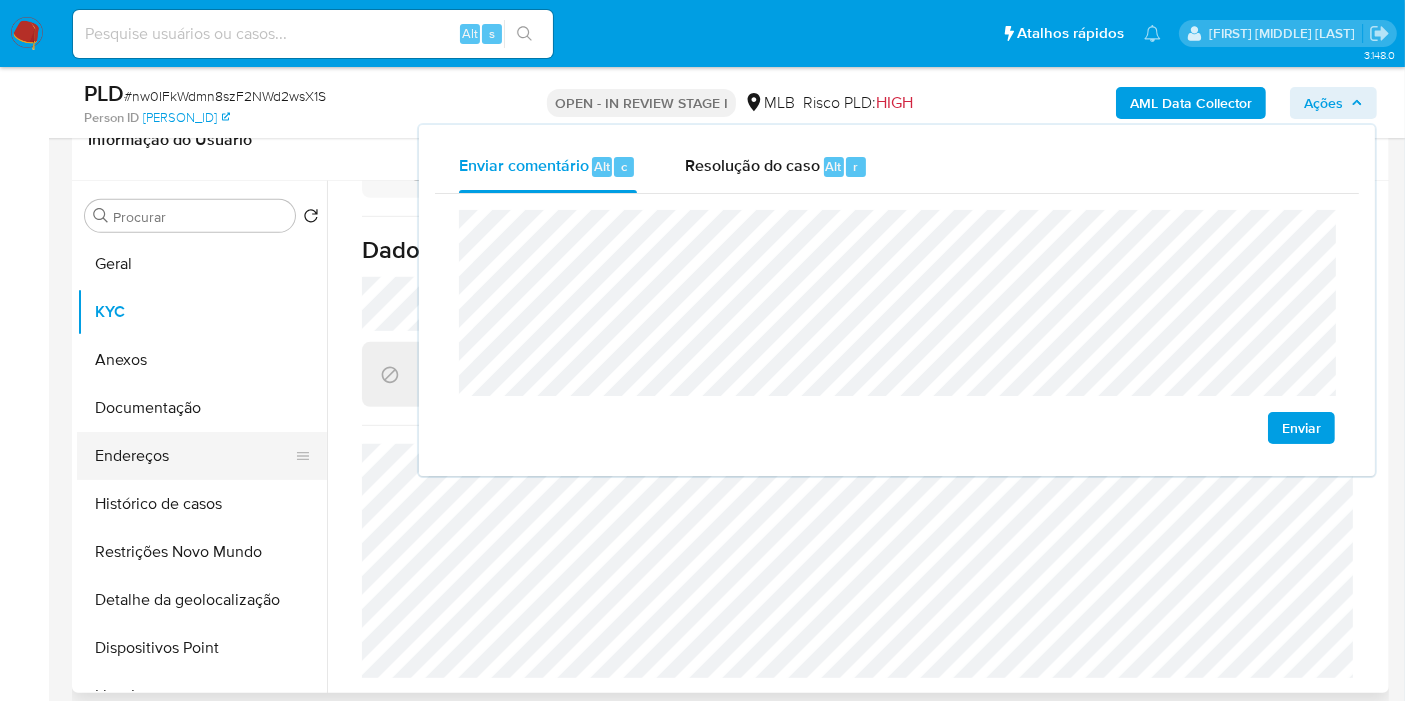 click on "Endereços" at bounding box center (194, 456) 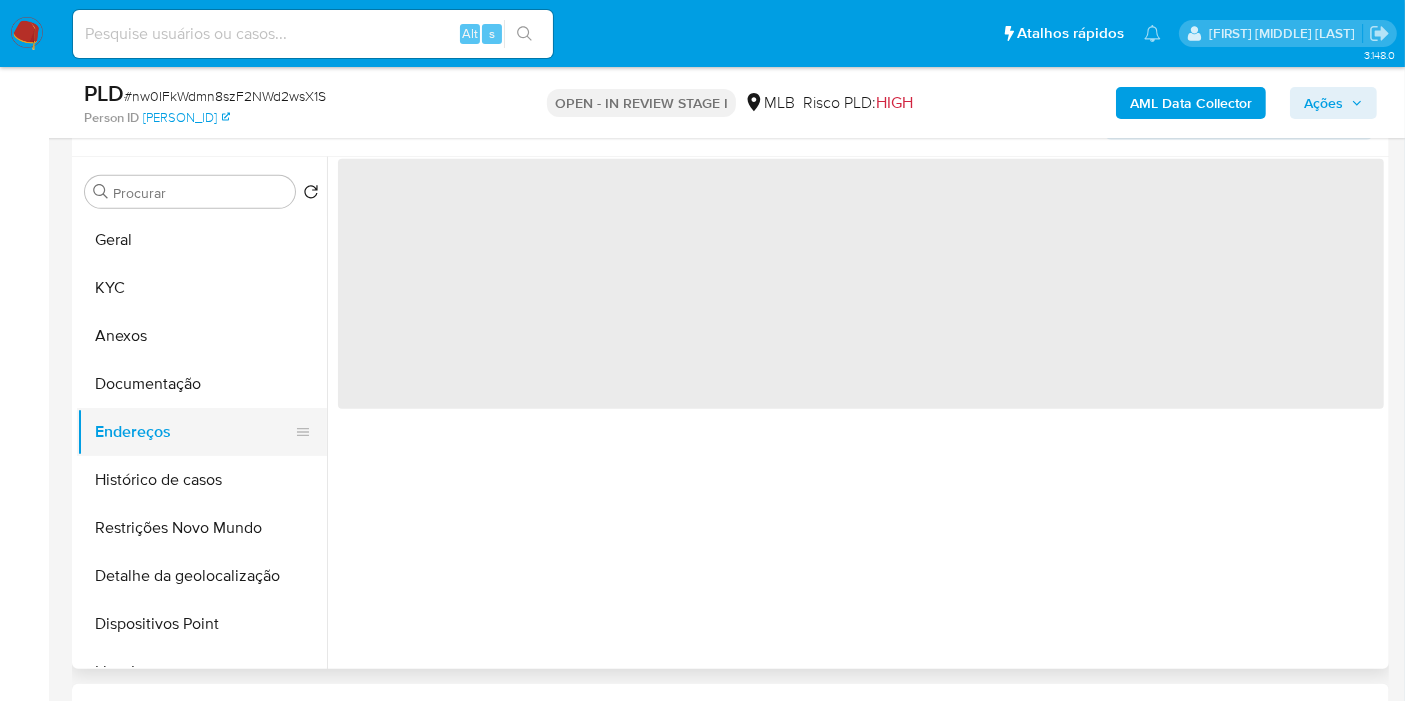 scroll, scrollTop: 0, scrollLeft: 0, axis: both 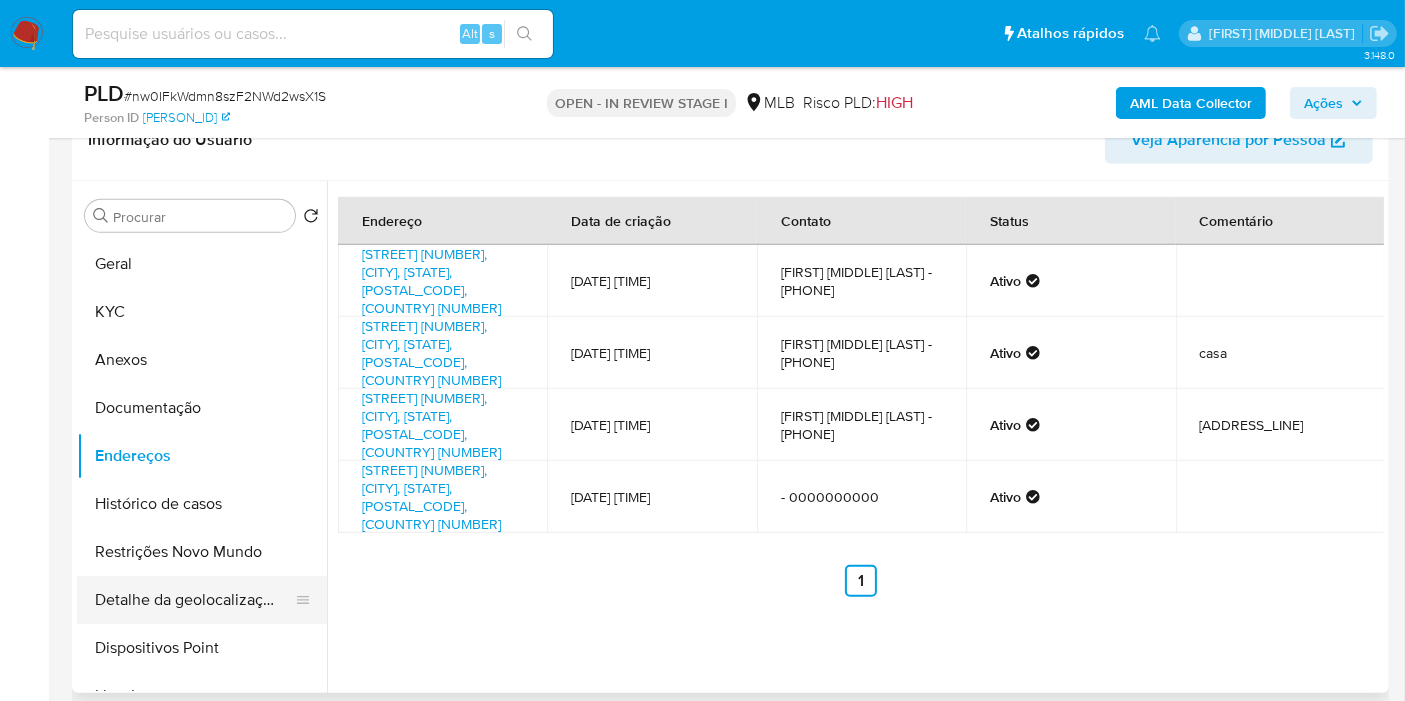 click on "Detalhe da geolocalização" at bounding box center [194, 600] 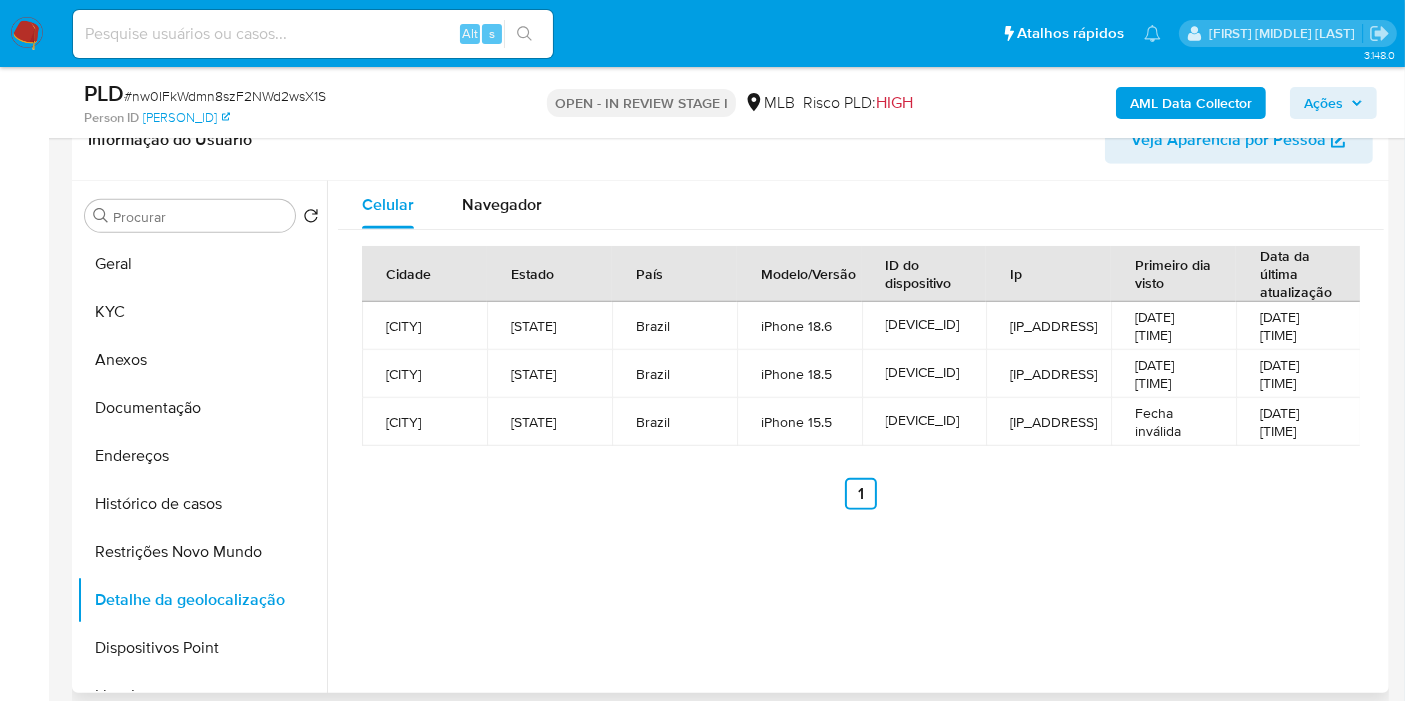 click on "[CITY]" at bounding box center [424, 374] 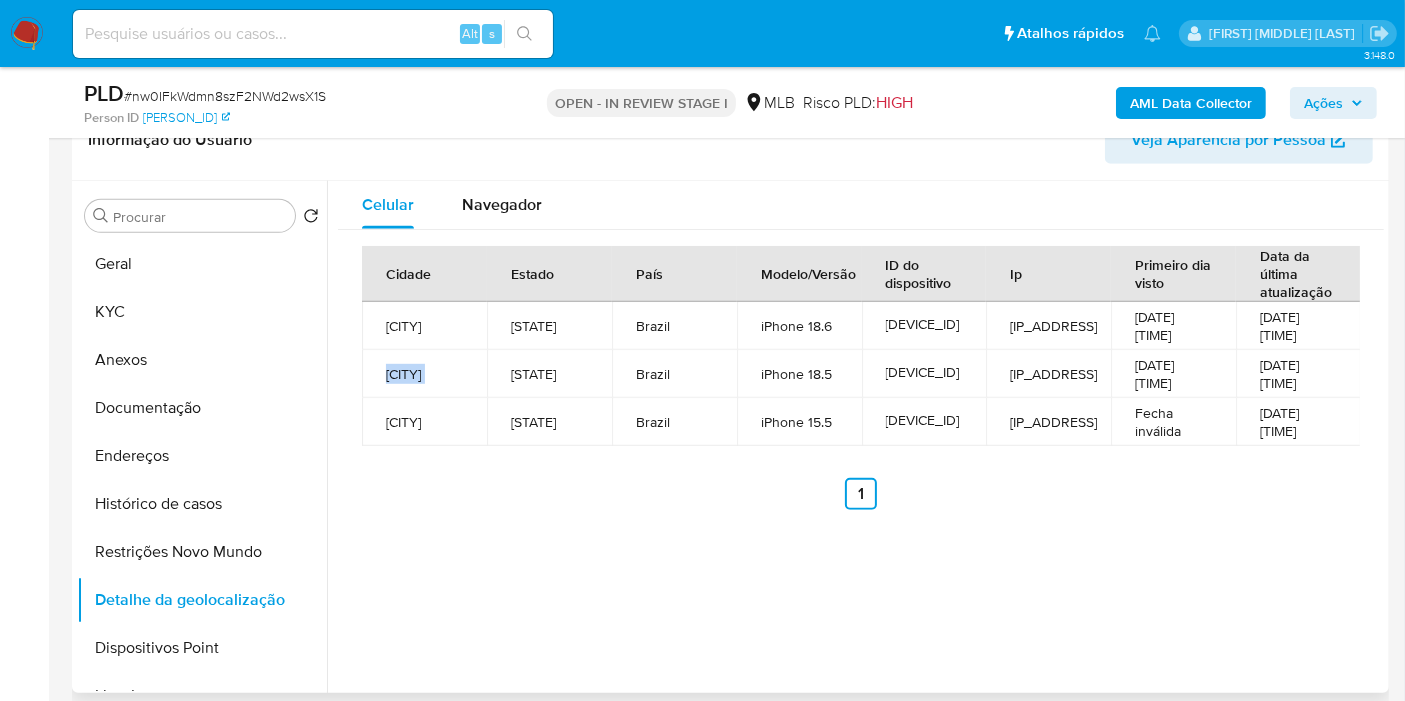 click on "[CITY]" at bounding box center [424, 374] 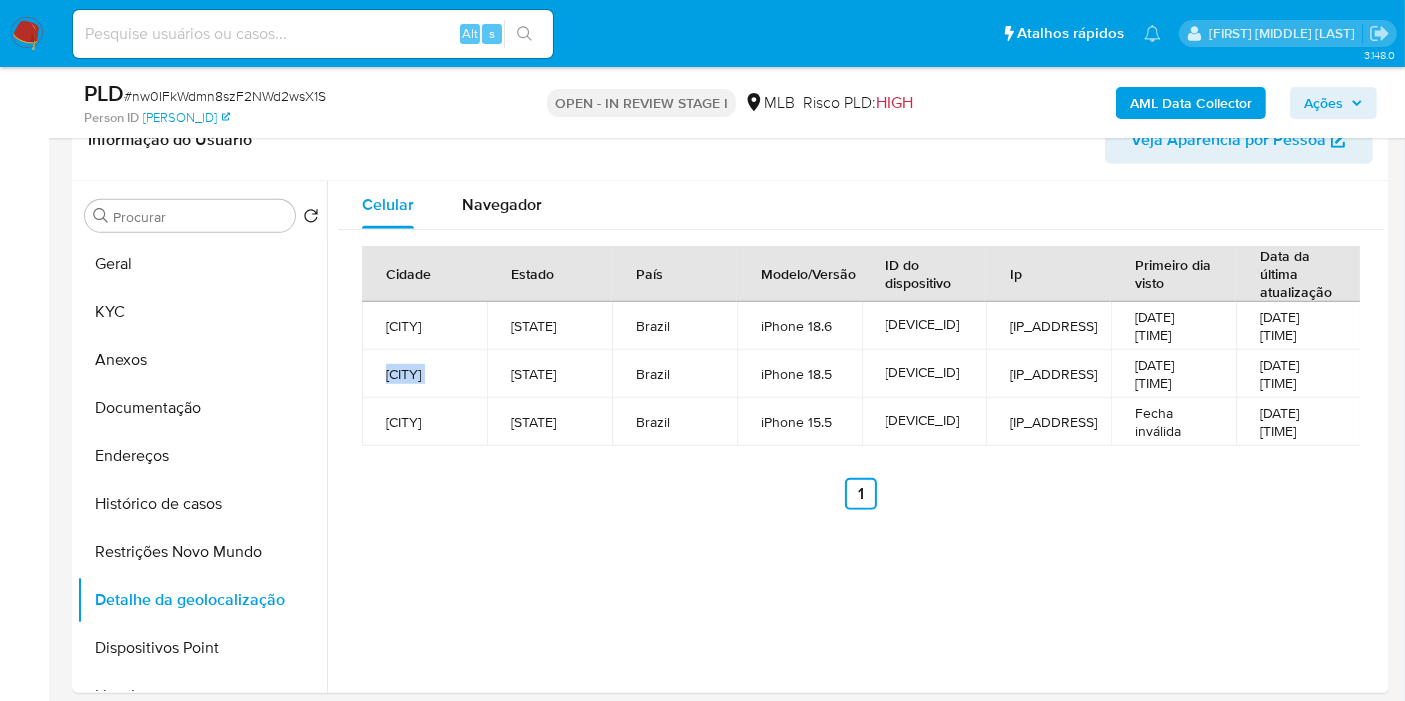 copy on "[CITY]" 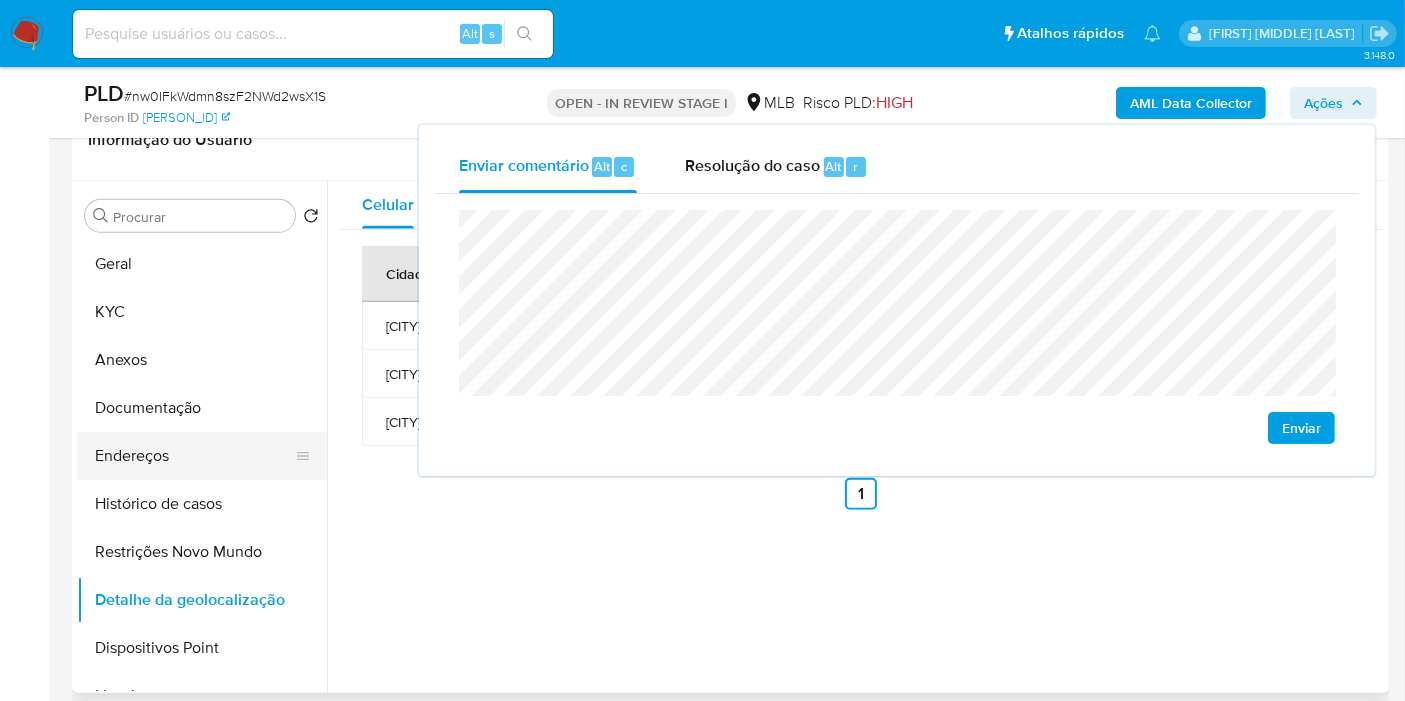 click on "Endereços" at bounding box center (194, 456) 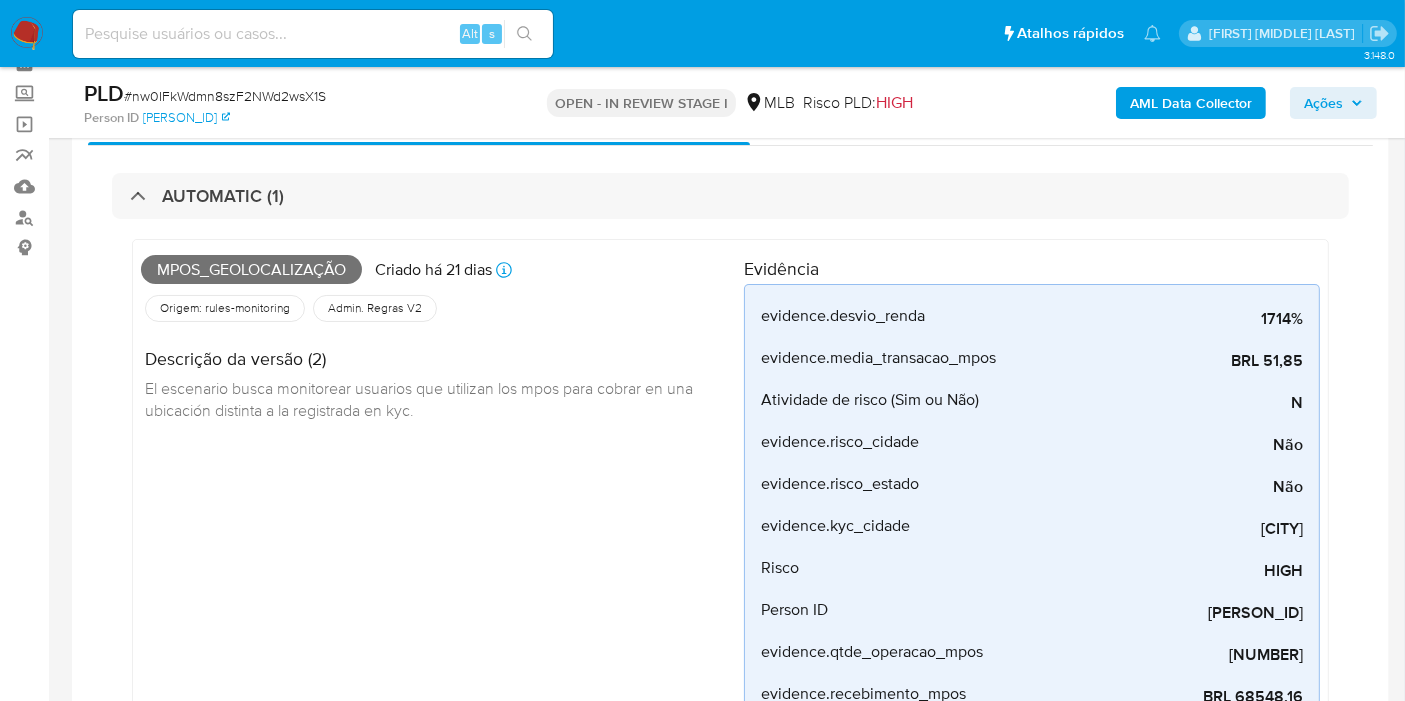 scroll, scrollTop: 0, scrollLeft: 0, axis: both 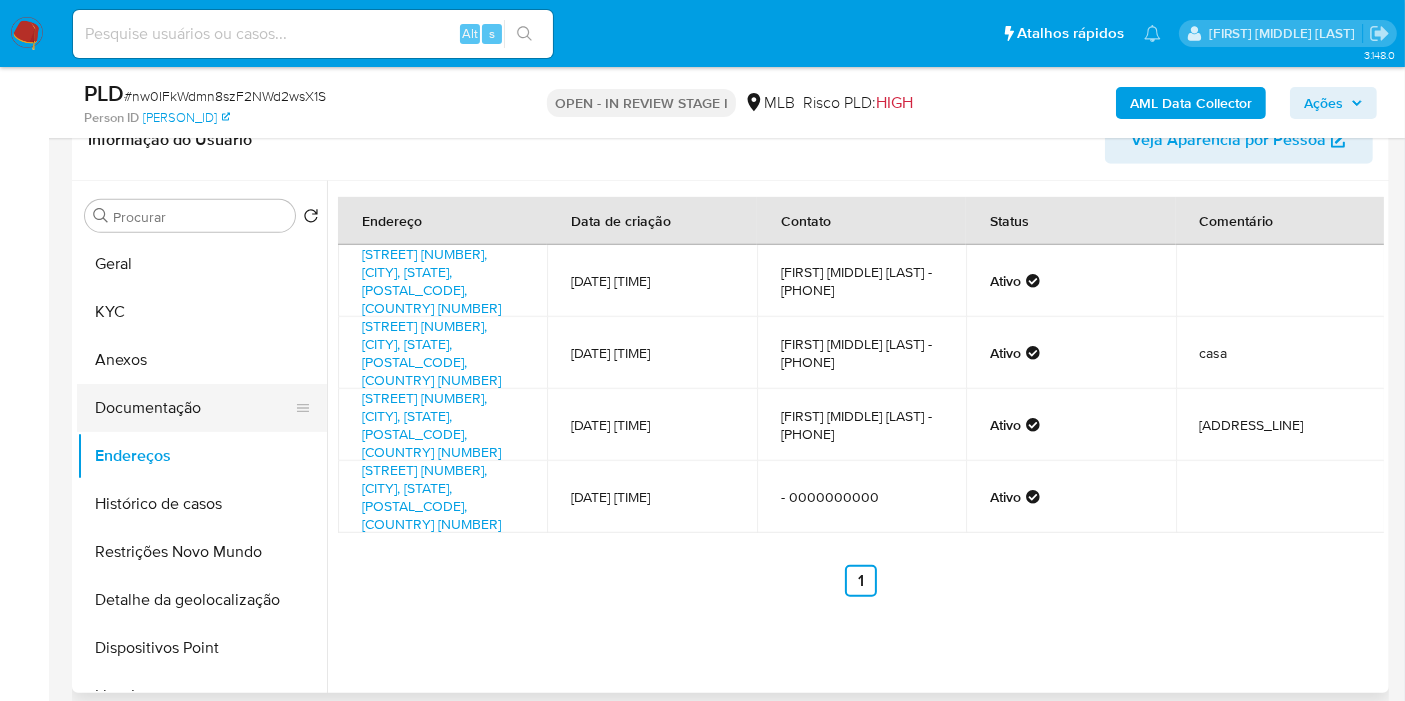 click on "Documentação" at bounding box center [194, 408] 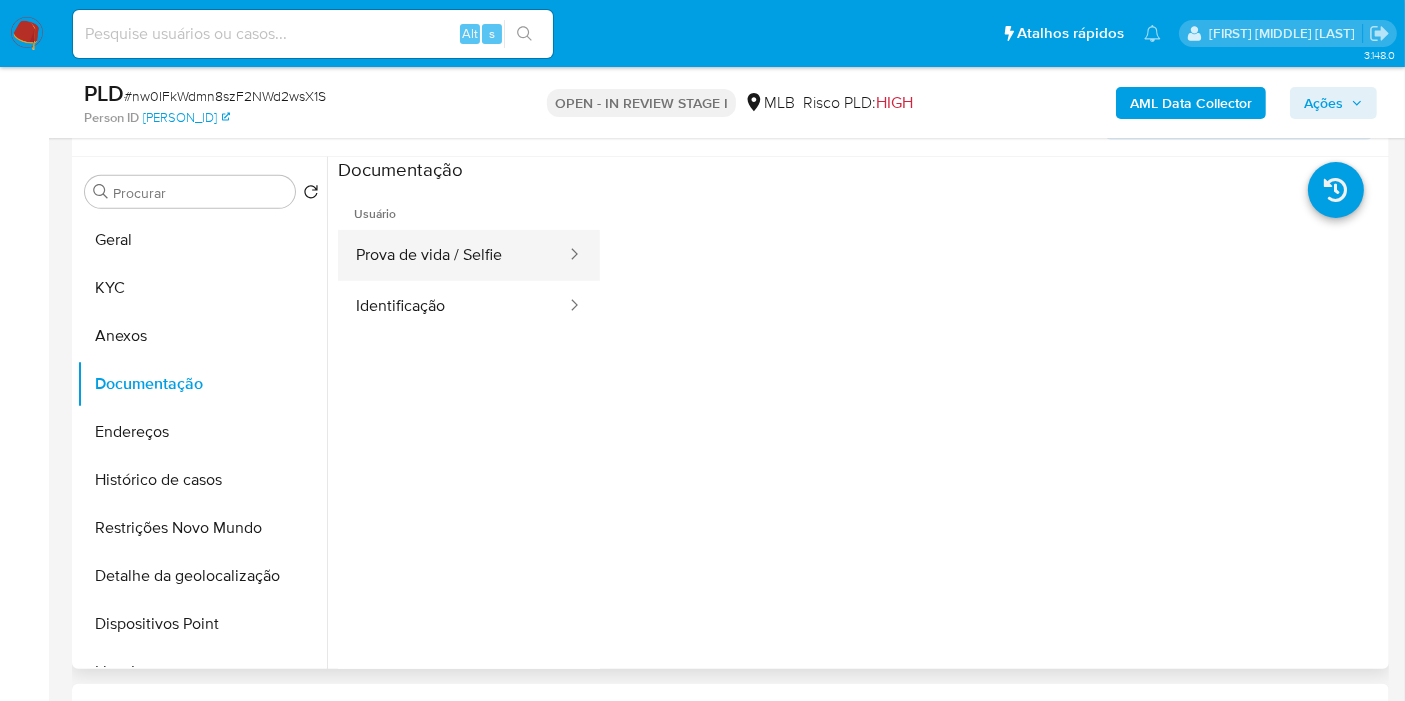 click on "Prova de vida / Selfie" at bounding box center (453, 255) 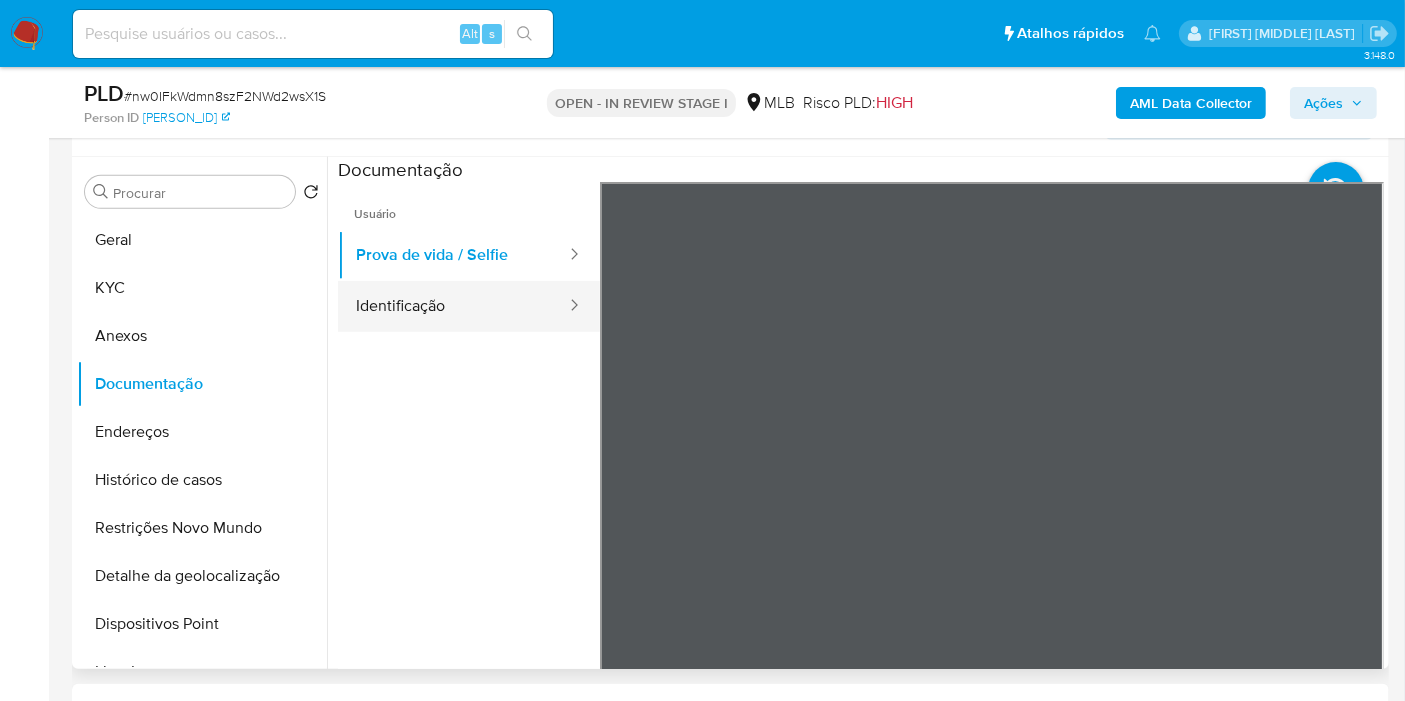 click on "Identificação" at bounding box center [453, 306] 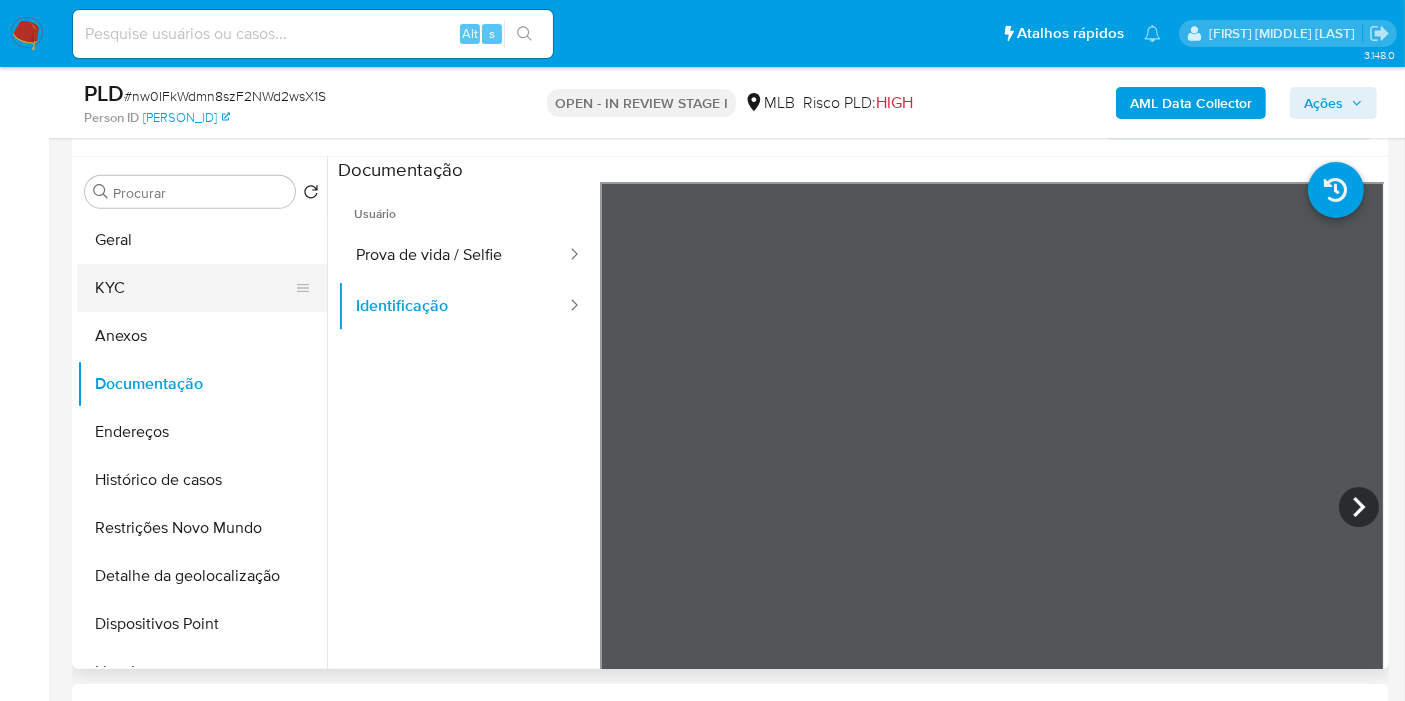 click on "KYC" at bounding box center (194, 288) 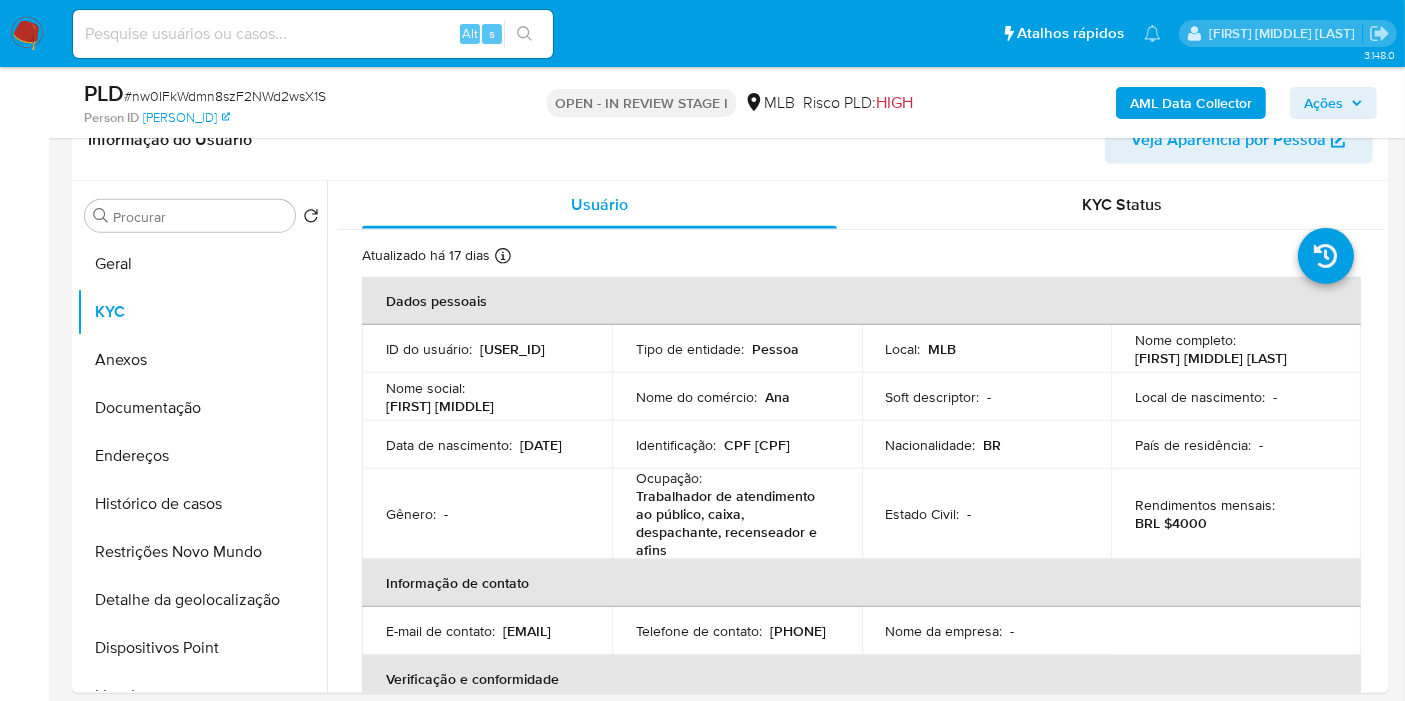 click on "Ações" at bounding box center [1323, 103] 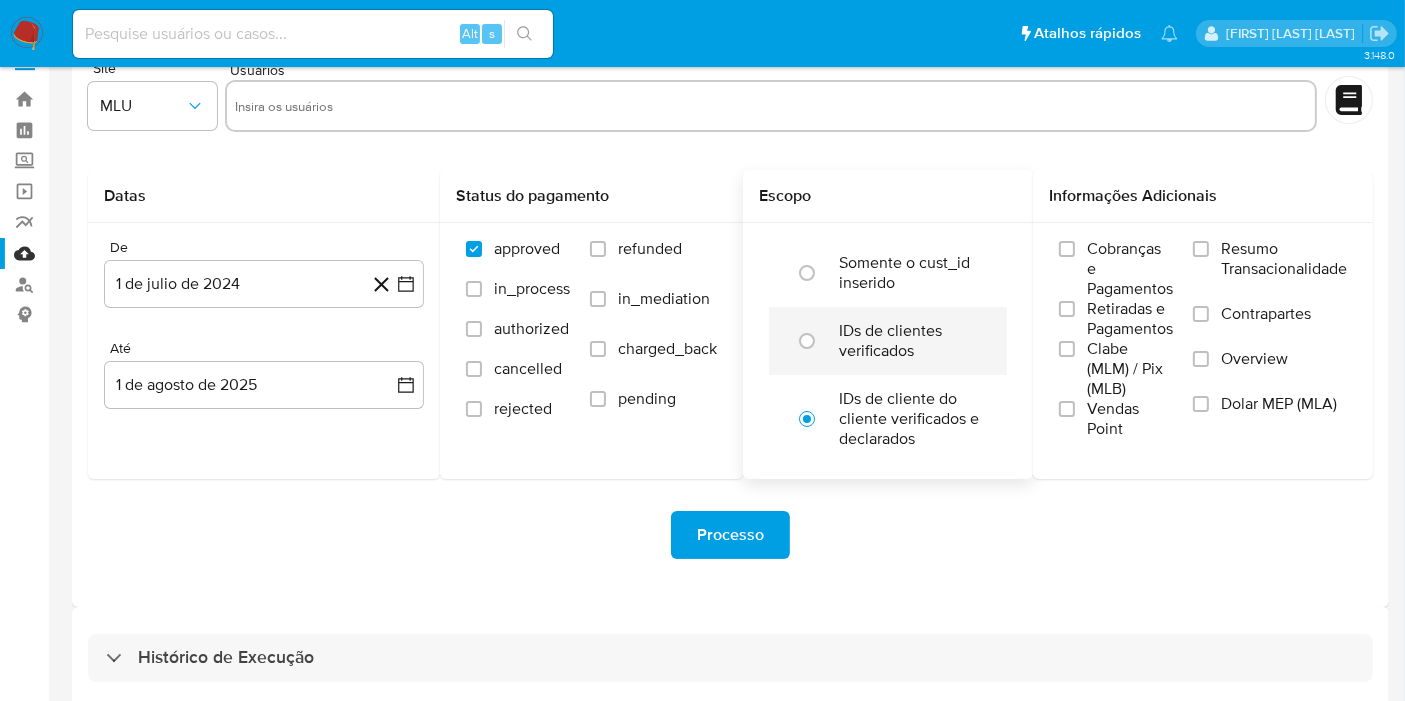 scroll, scrollTop: 54, scrollLeft: 0, axis: vertical 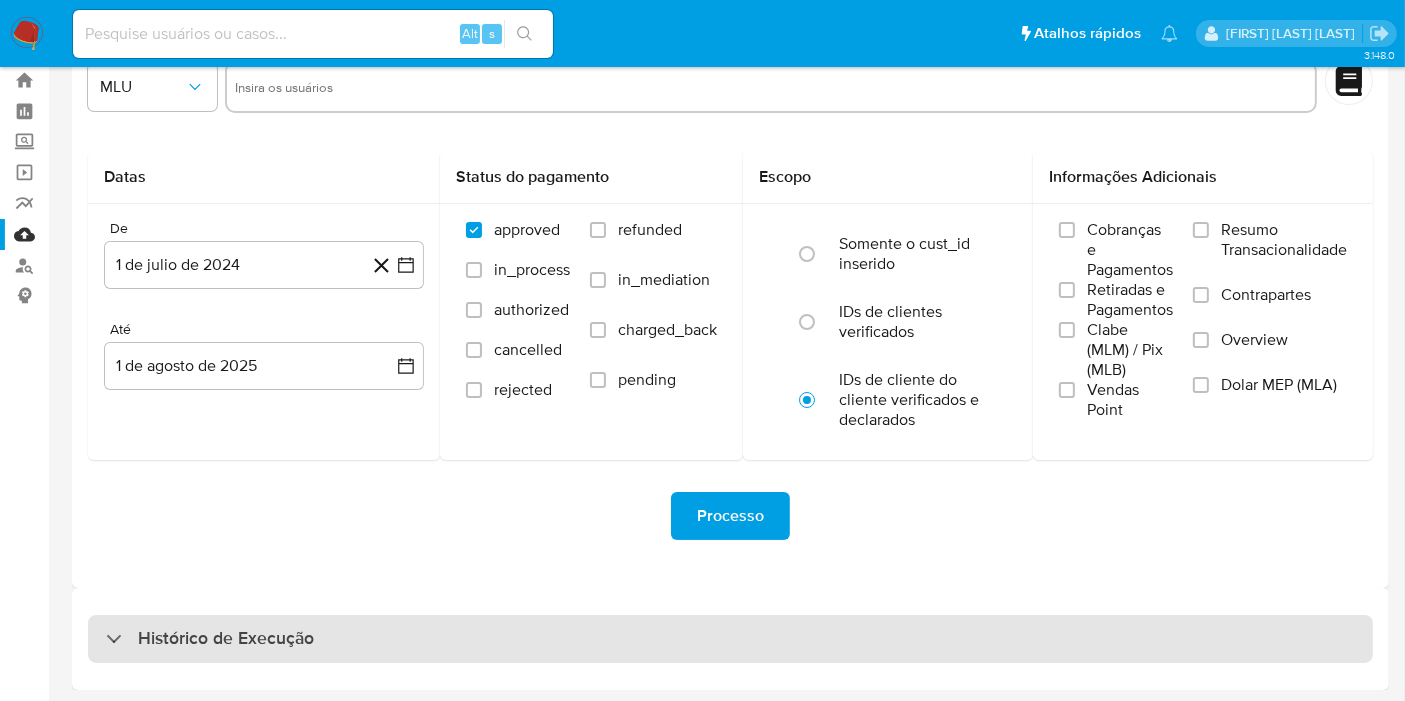 click on "Histórico de Execução" at bounding box center (730, 639) 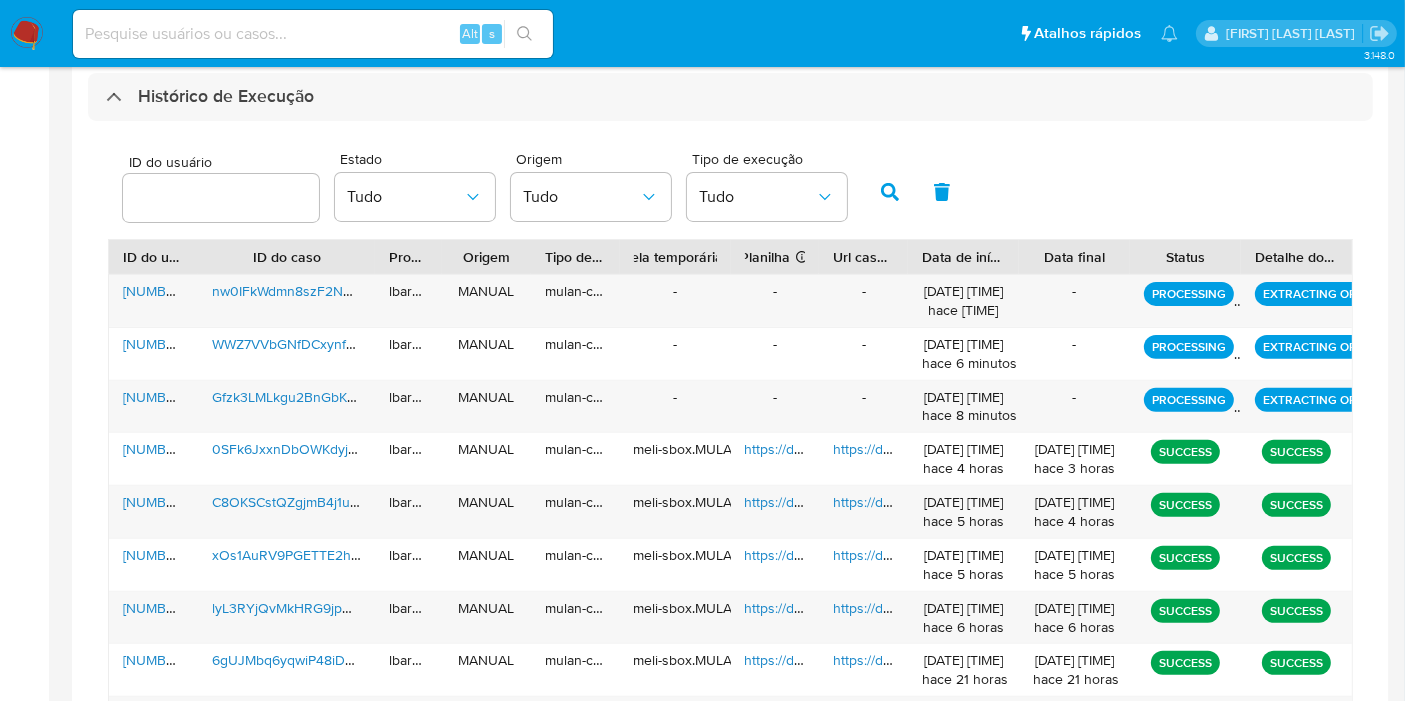 scroll, scrollTop: 610, scrollLeft: 0, axis: vertical 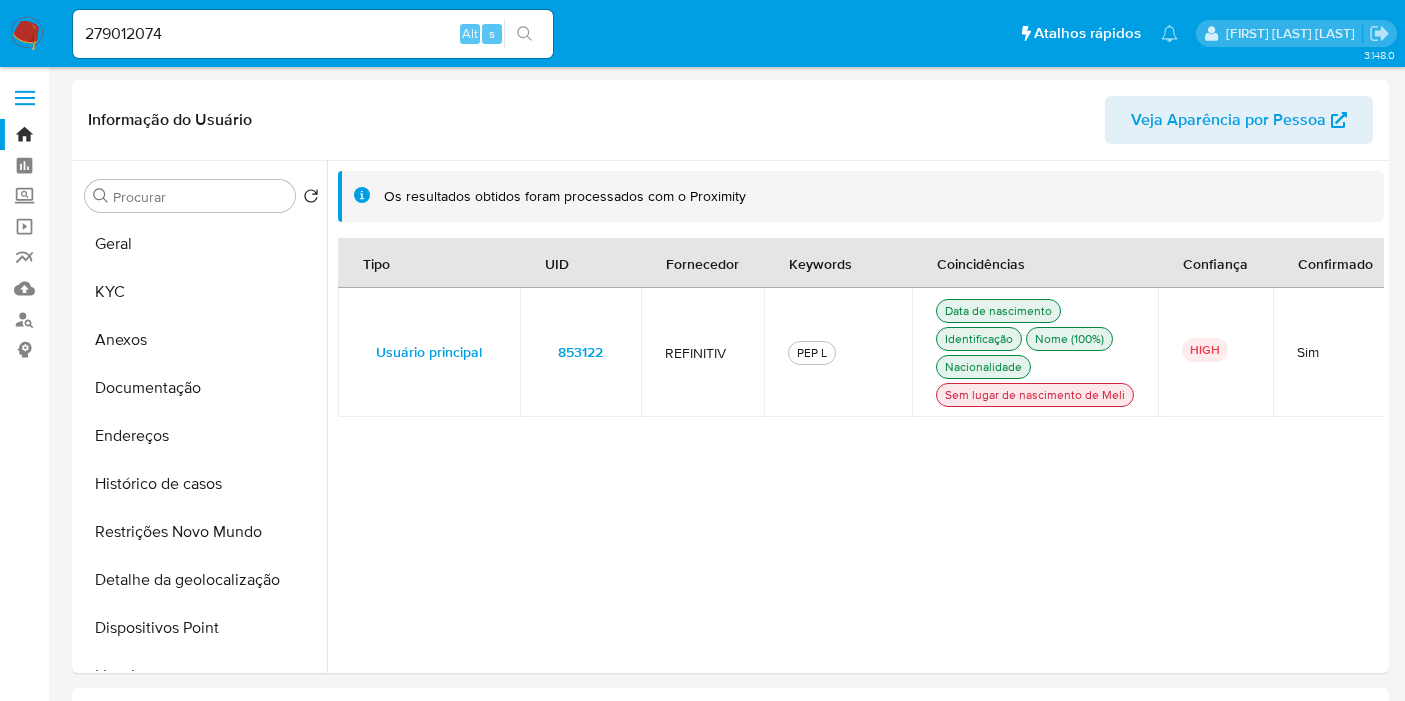 select on "10" 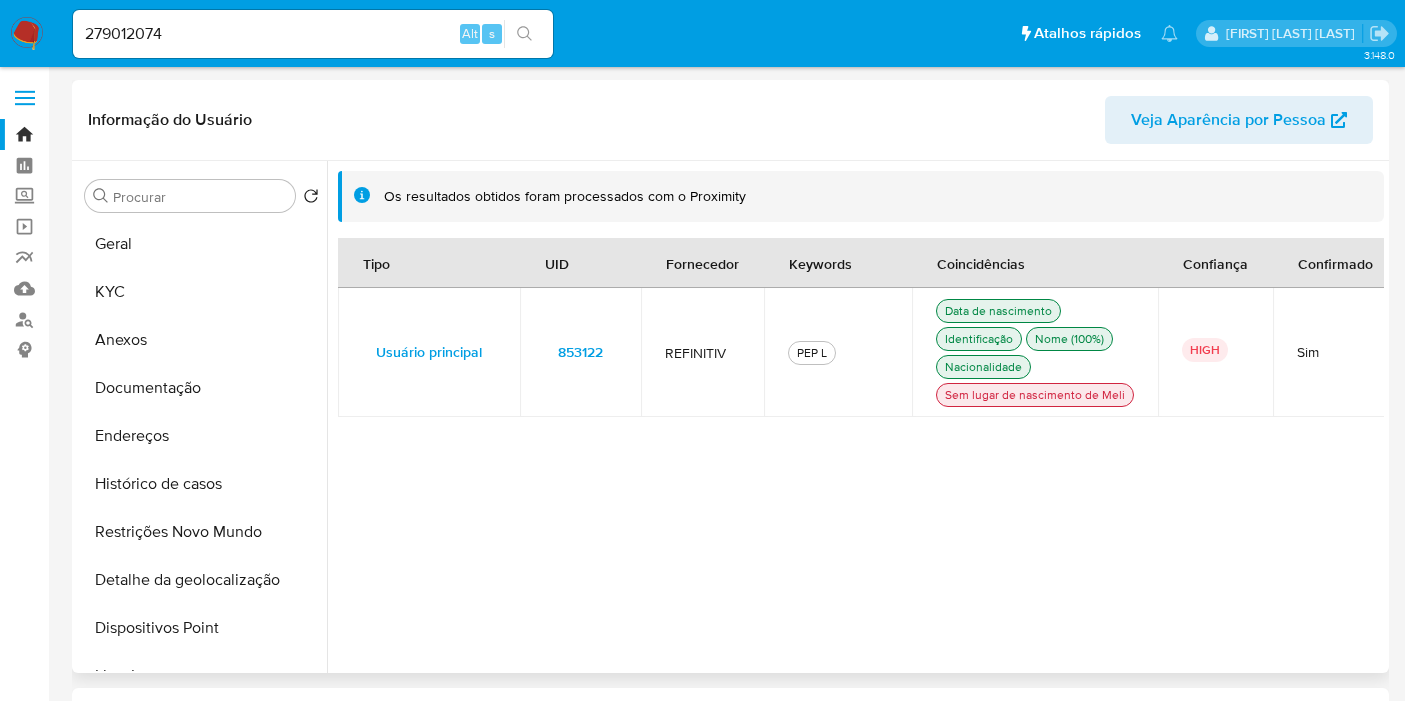 scroll, scrollTop: 0, scrollLeft: 0, axis: both 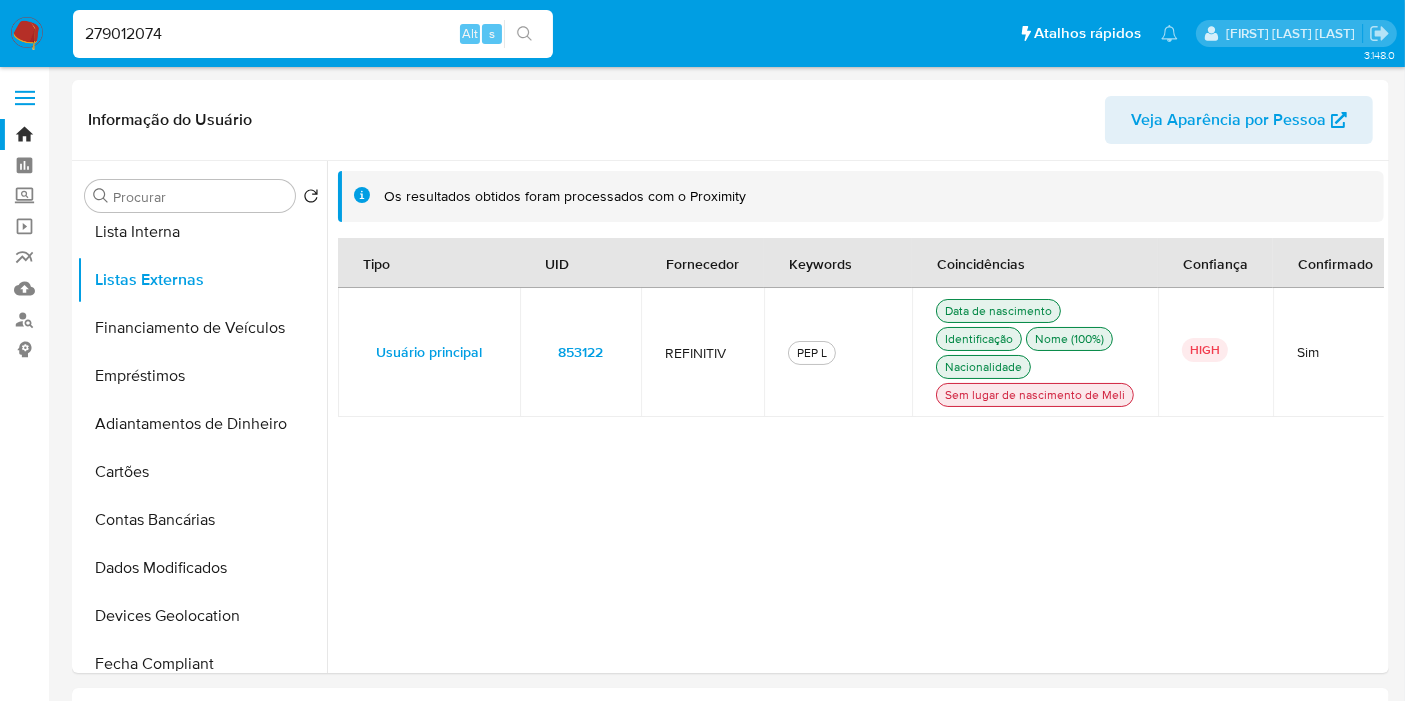 drag, startPoint x: 351, startPoint y: 32, endPoint x: 370, endPoint y: 35, distance: 19.235384 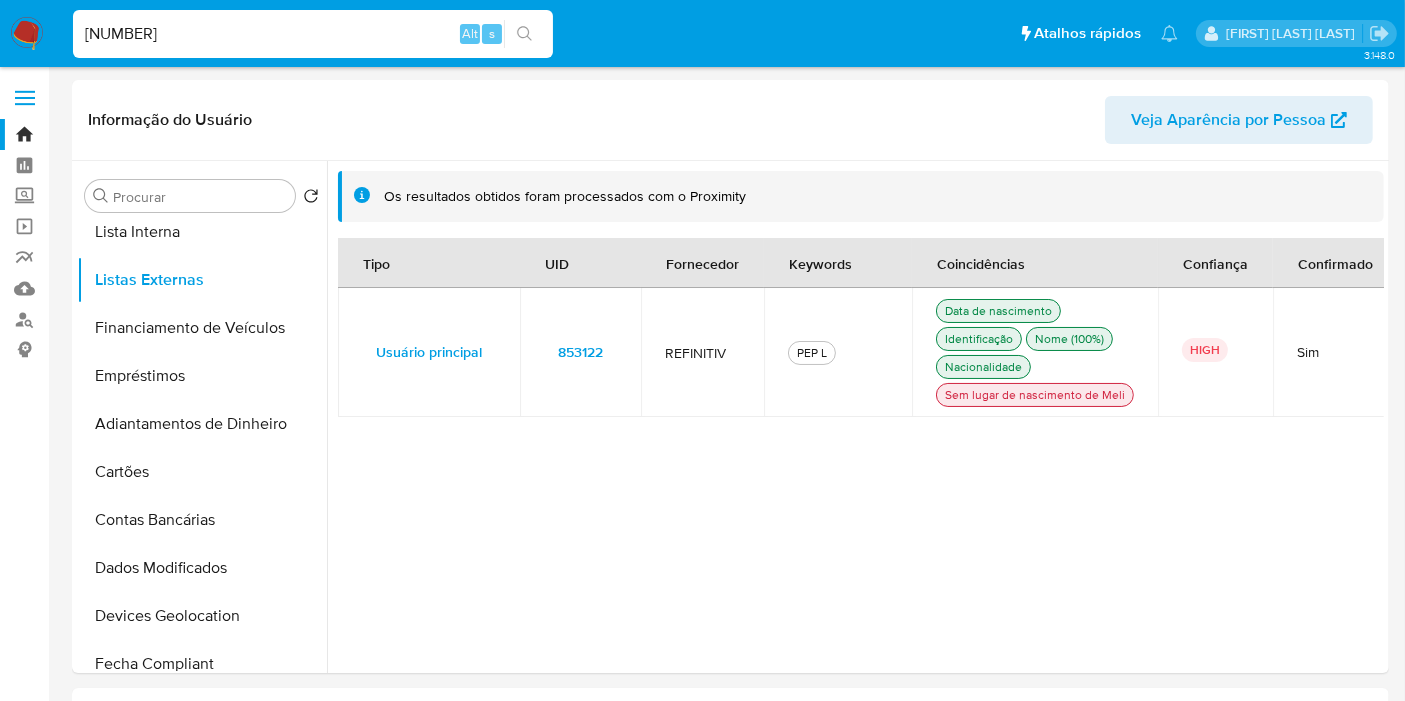 type on "[NUMBER]" 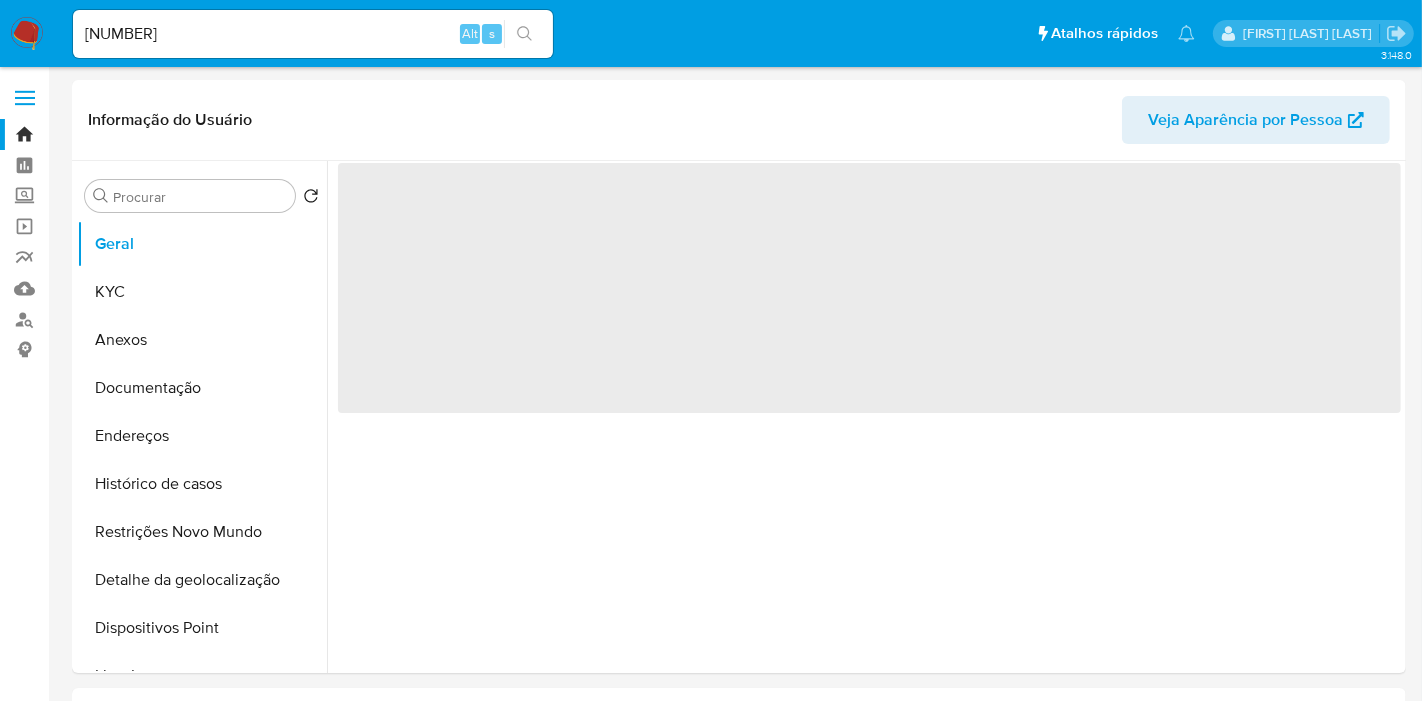 select on "10" 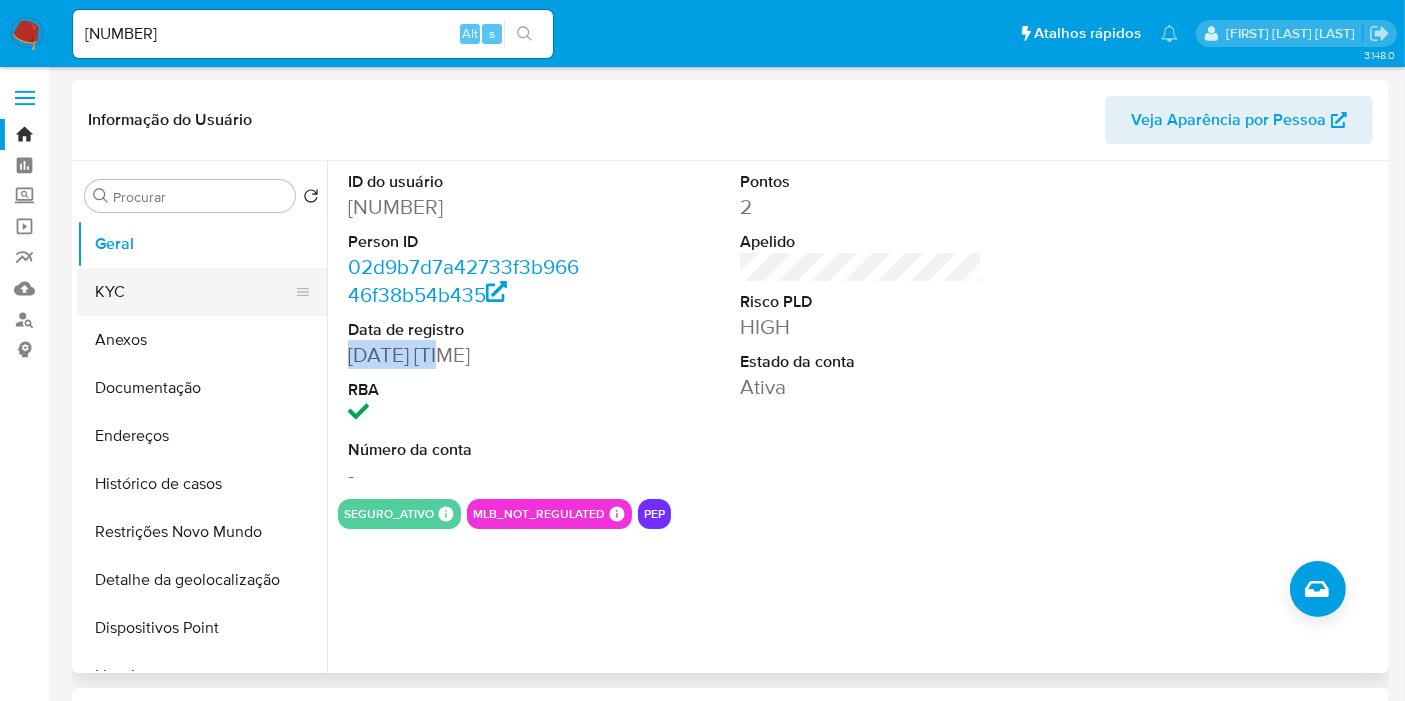 drag, startPoint x: 442, startPoint y: 357, endPoint x: 302, endPoint y: 313, distance: 146.7515 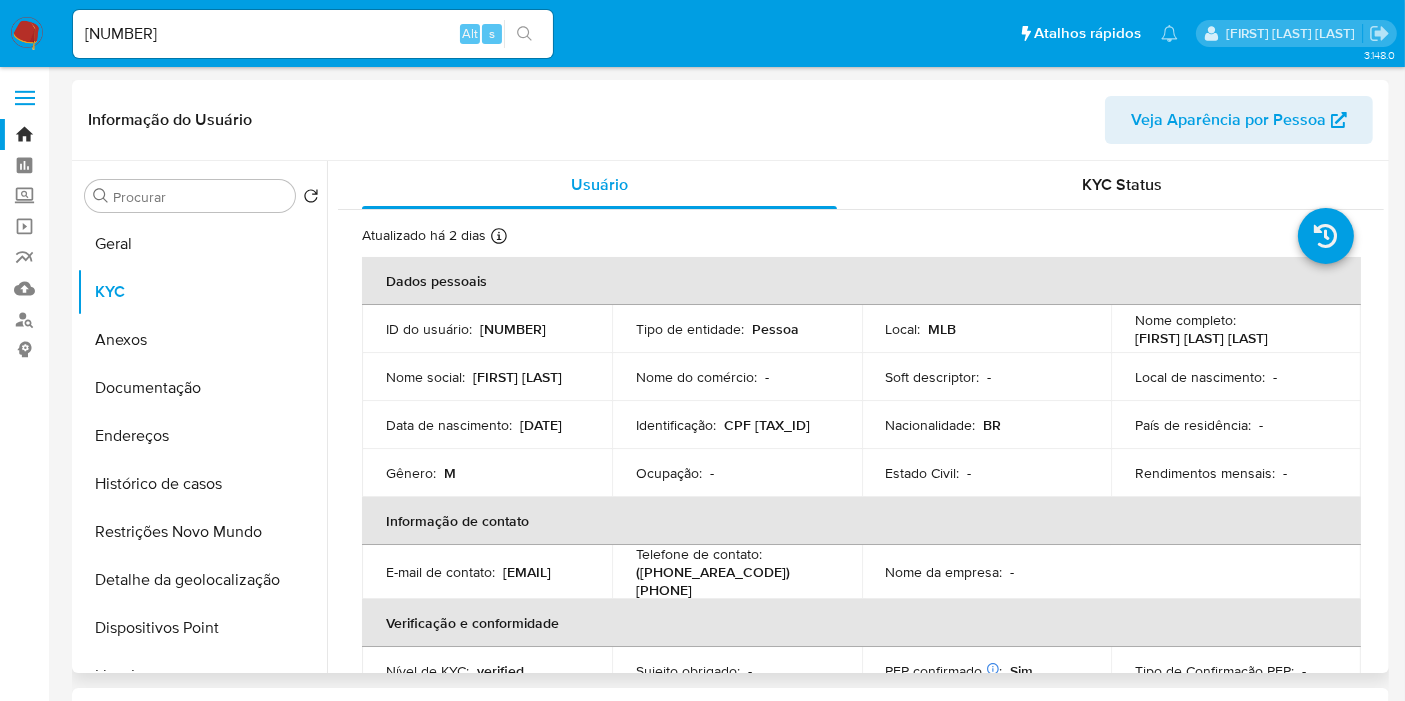 type 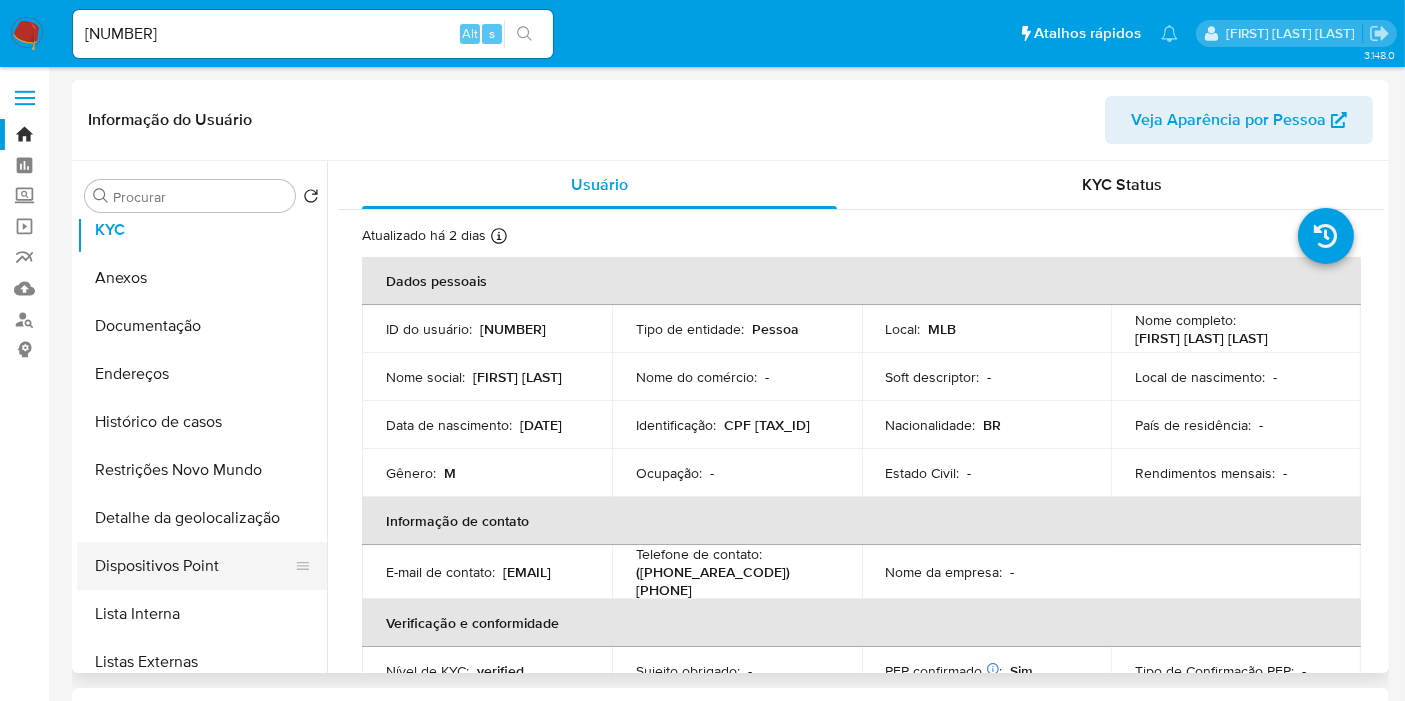 scroll, scrollTop: 111, scrollLeft: 0, axis: vertical 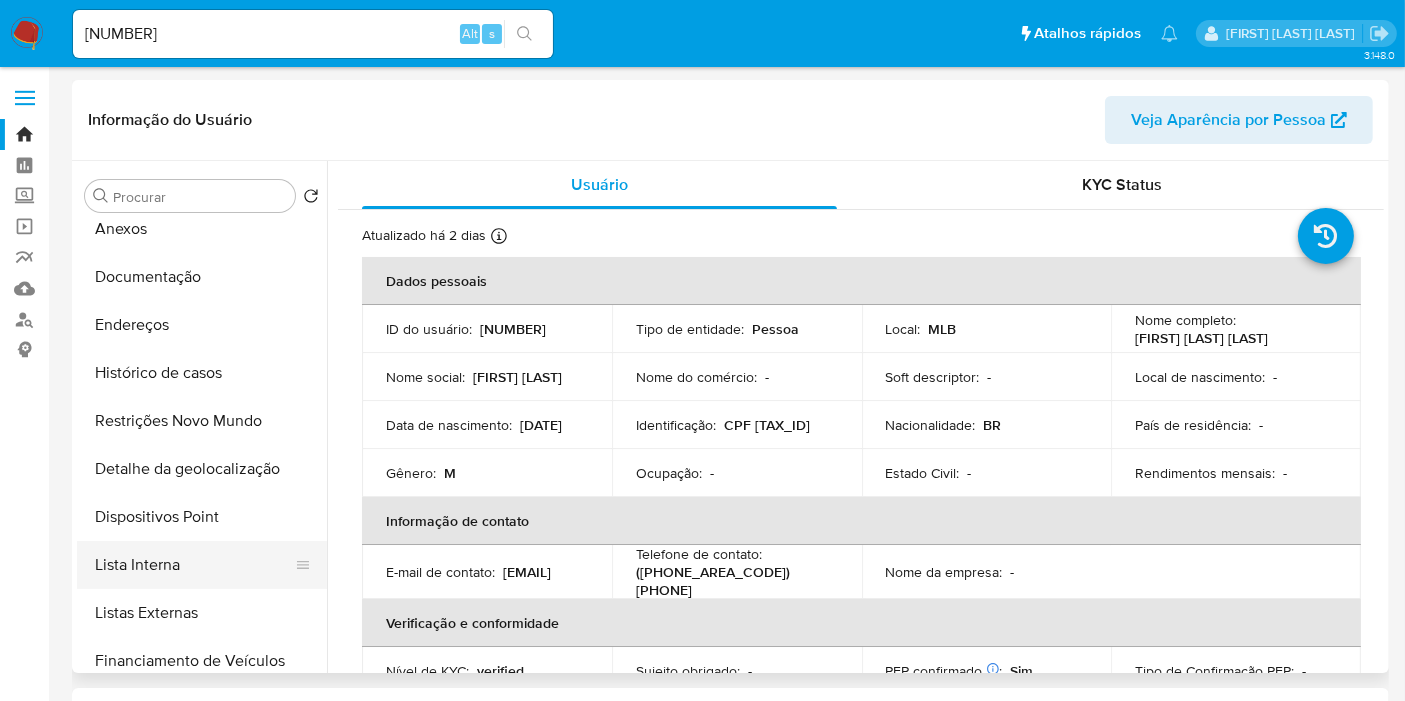 click on "Lista Interna" at bounding box center [194, 565] 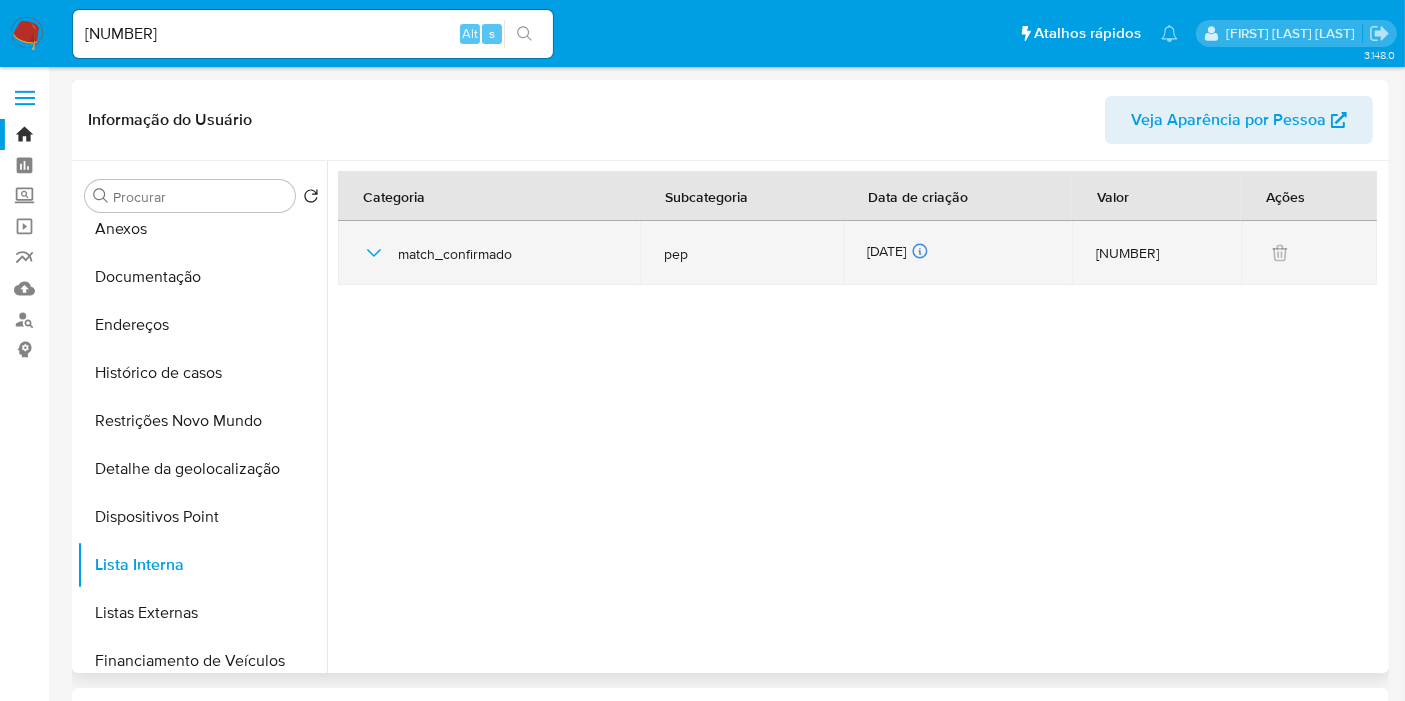 click on "[DATE]   [DATE] [TIME]" at bounding box center [957, 253] 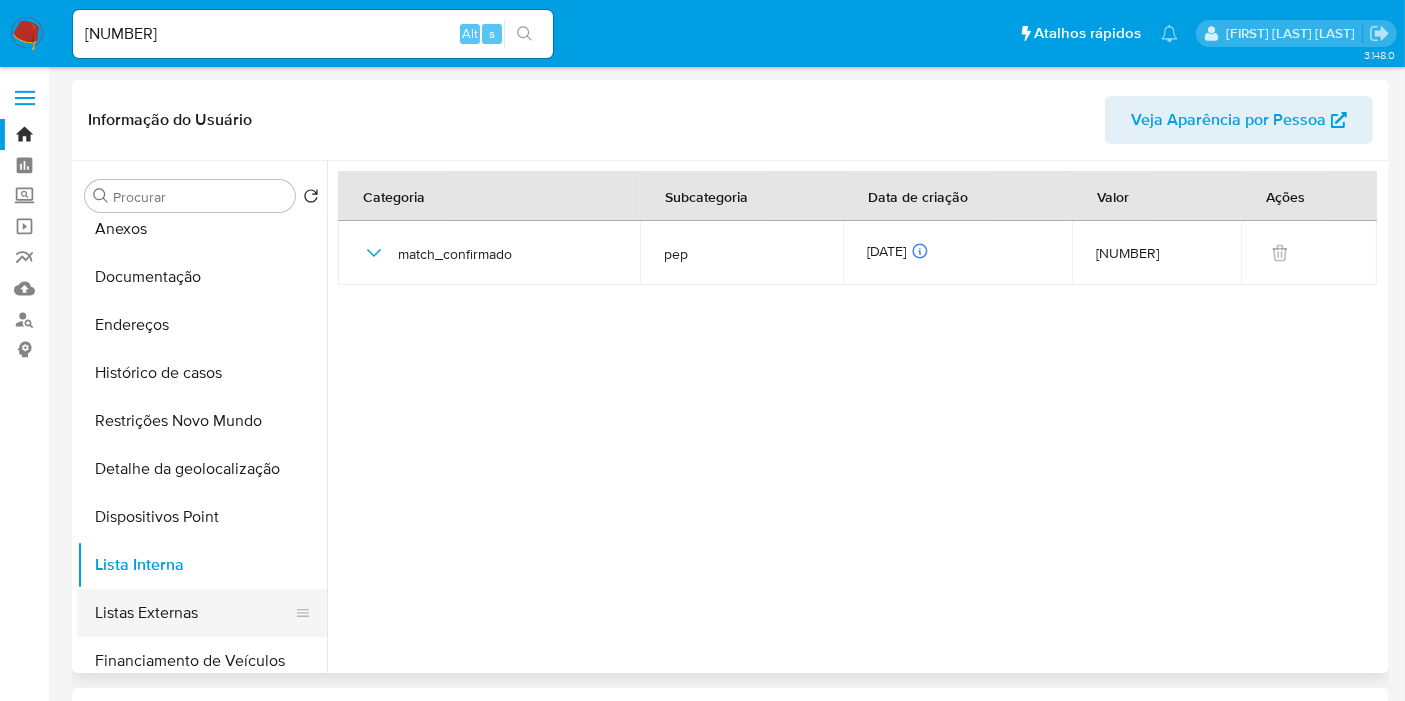 click on "Listas Externas" at bounding box center [194, 613] 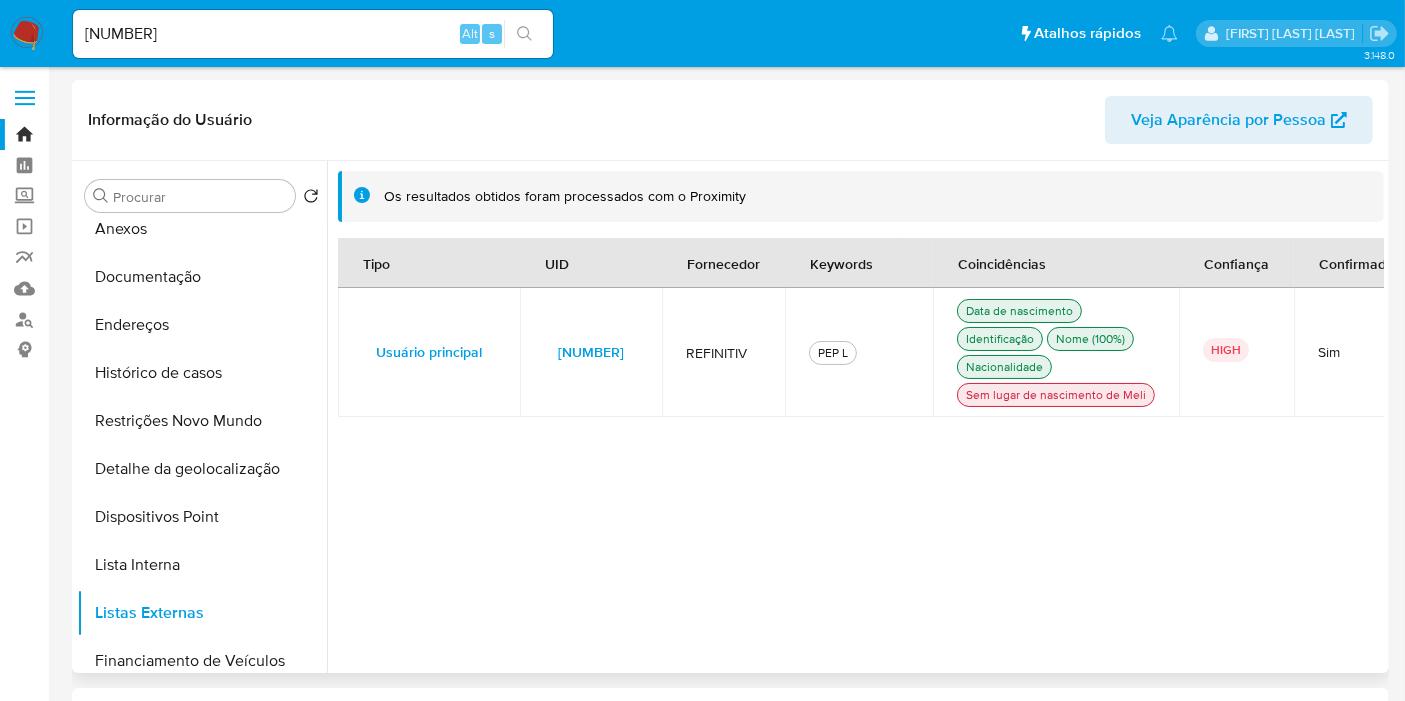 click on "[NUMBER]" at bounding box center (591, 352) 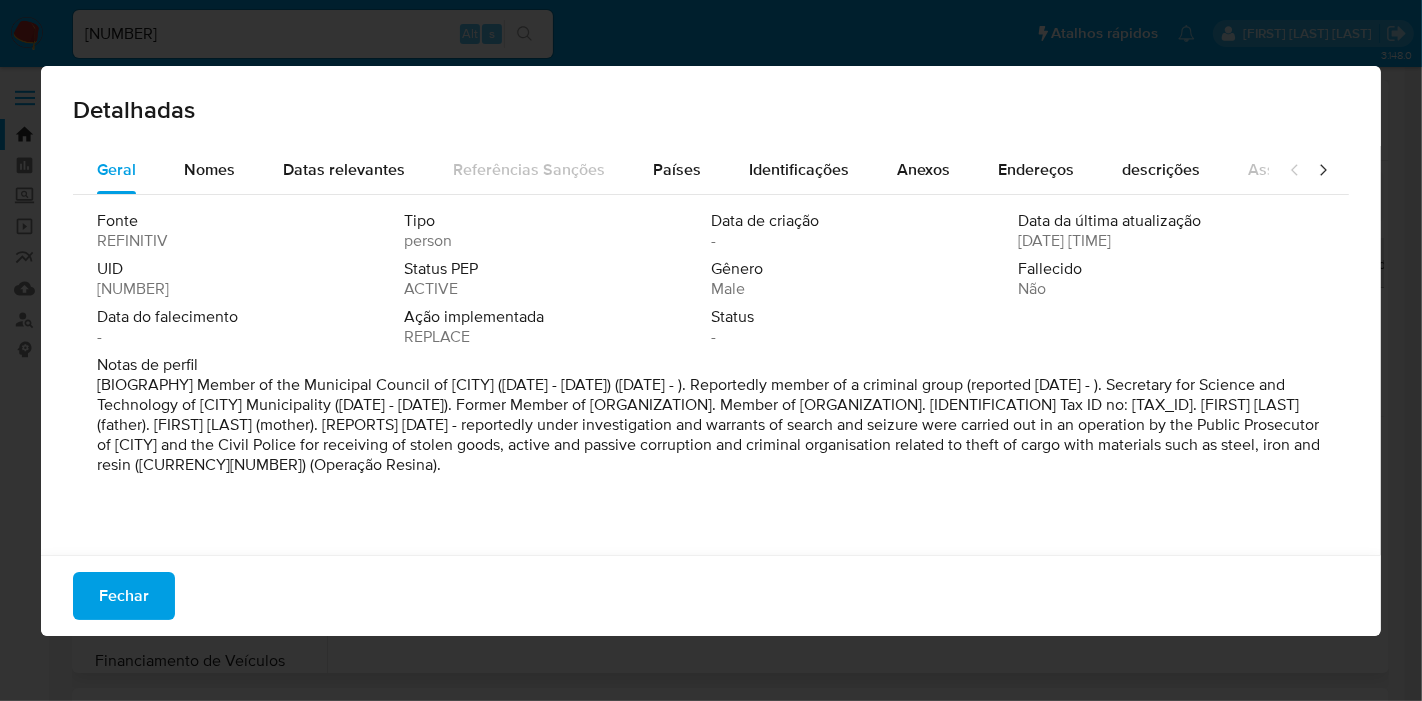 click on "[NUMBER]" at bounding box center [133, 289] 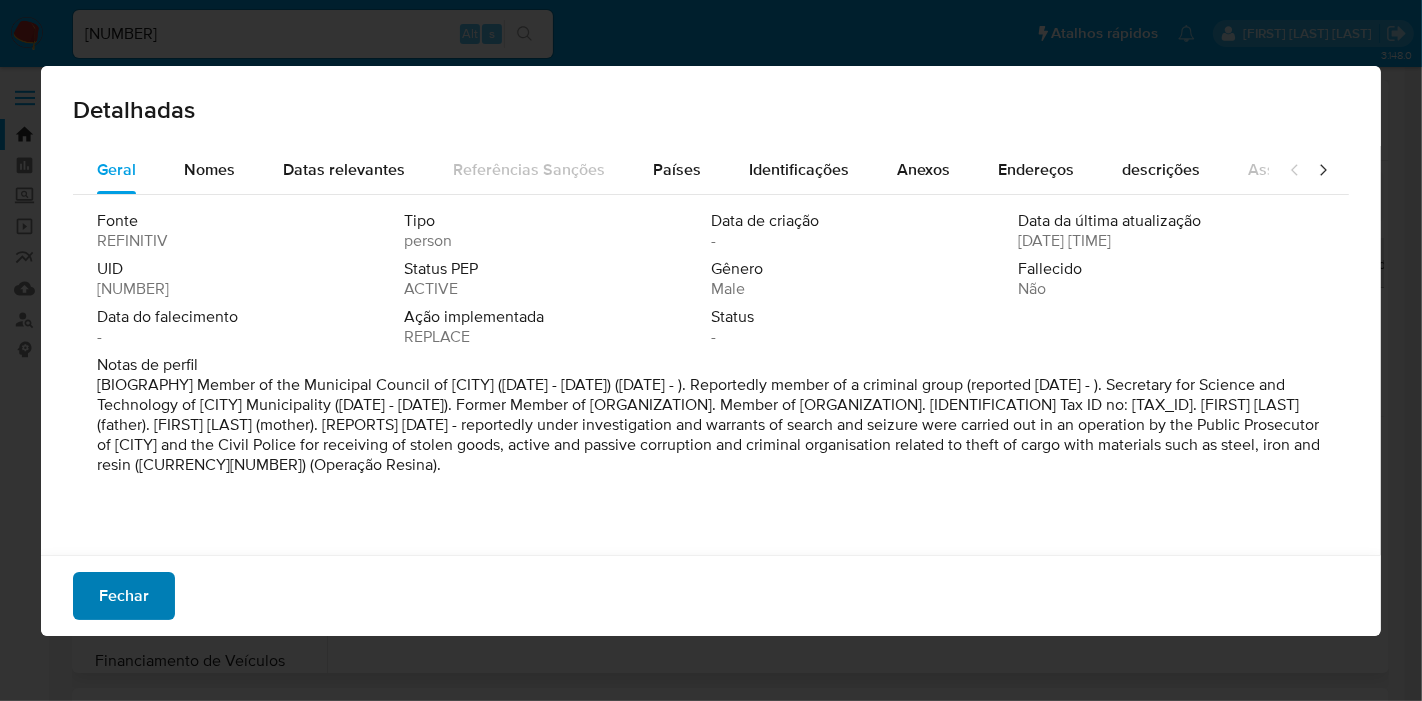 click on "Fechar" at bounding box center [124, 596] 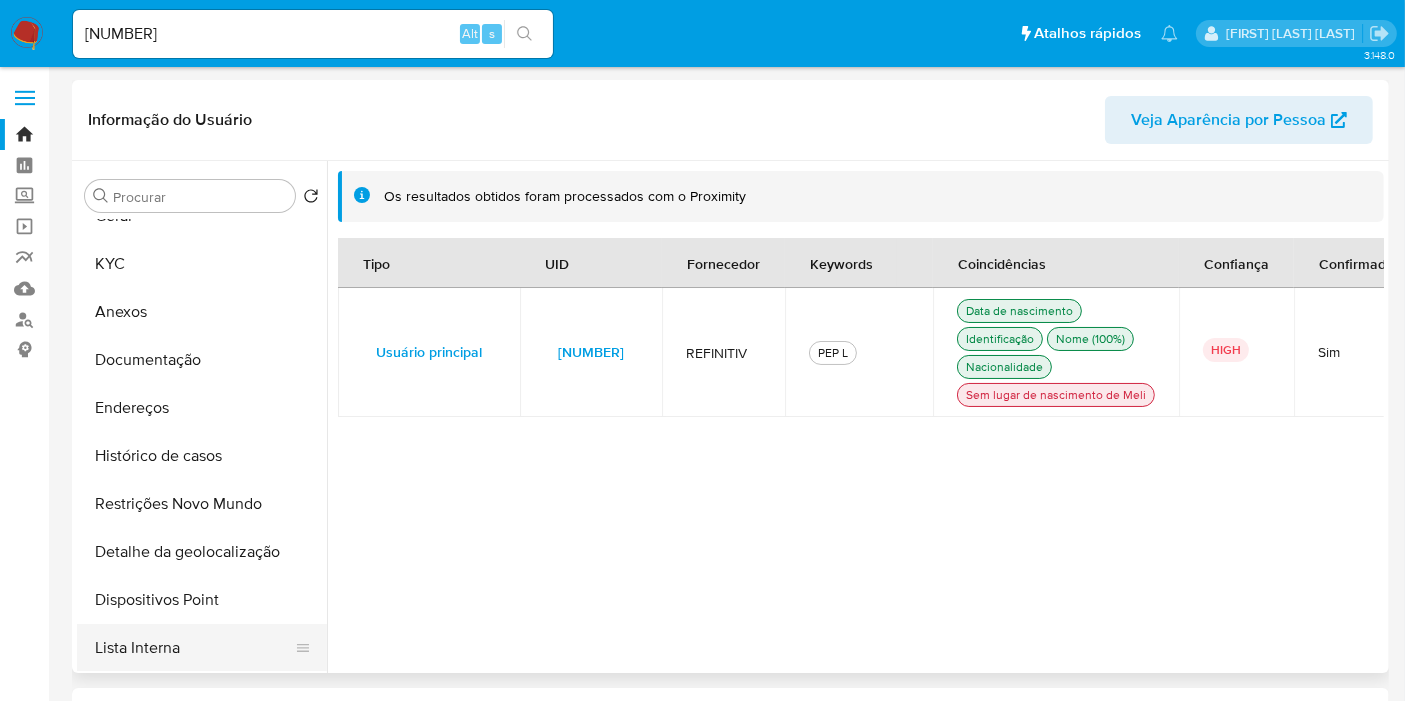 scroll, scrollTop: 0, scrollLeft: 0, axis: both 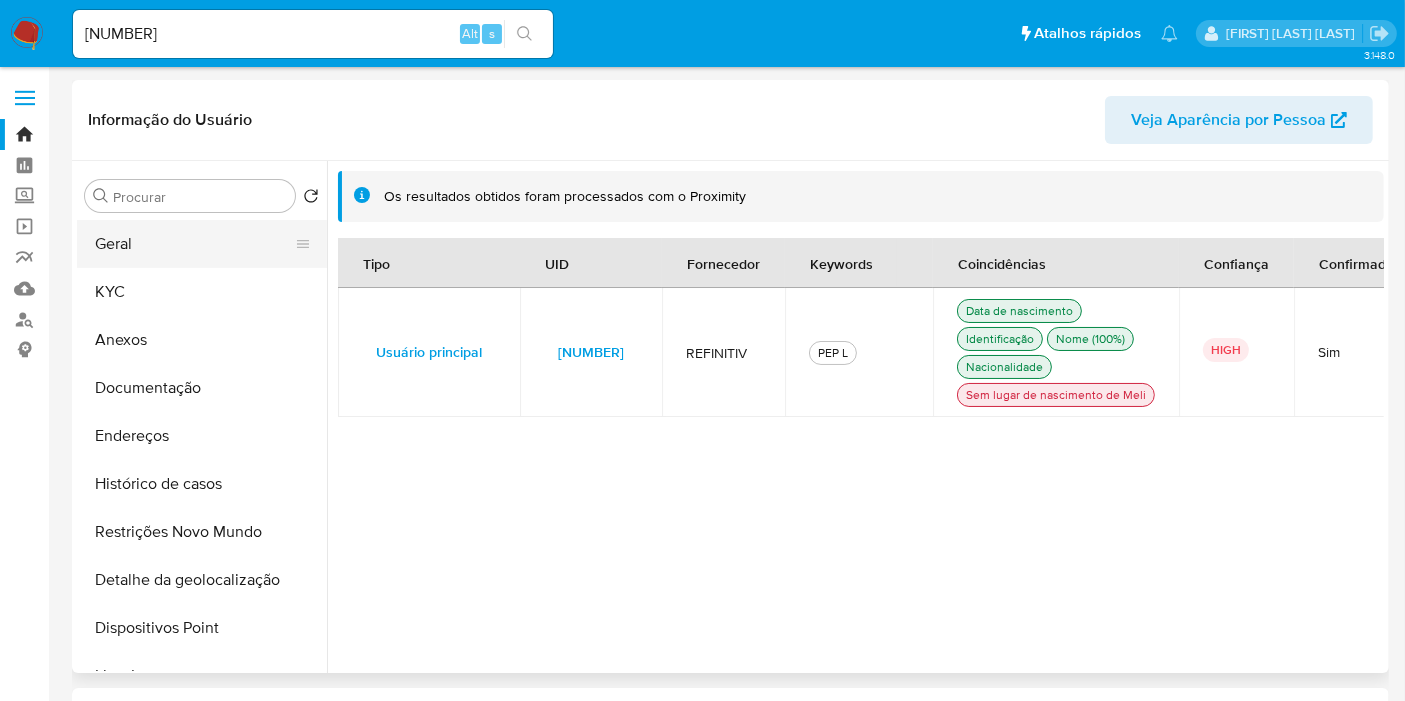 click on "Geral" at bounding box center (194, 244) 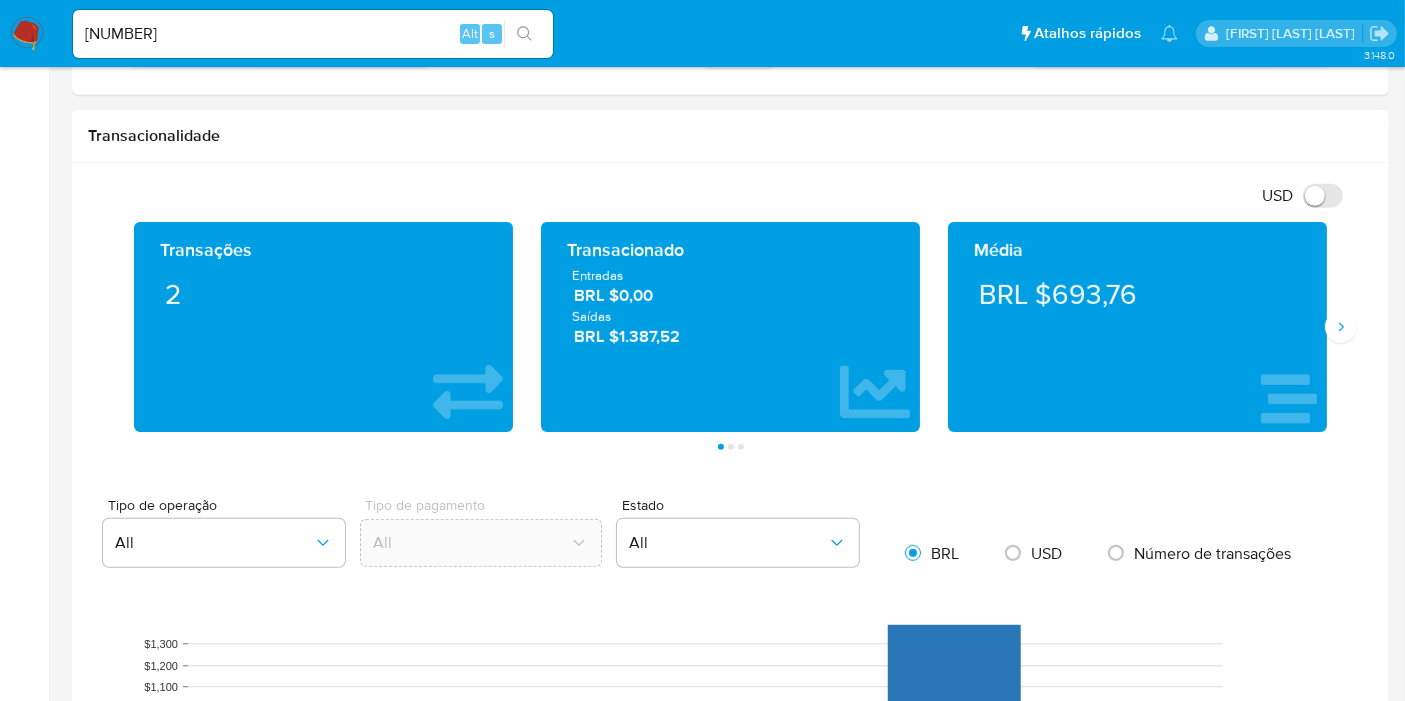 scroll, scrollTop: 888, scrollLeft: 0, axis: vertical 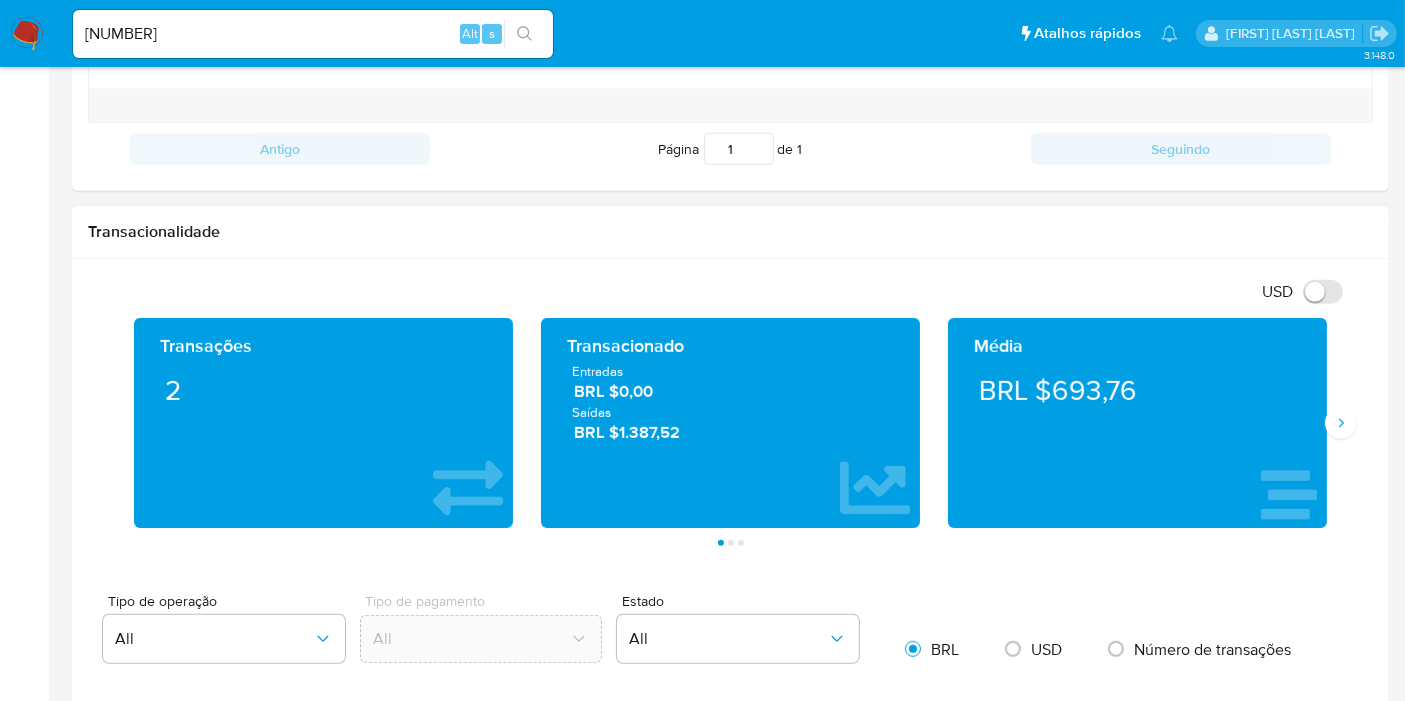 drag, startPoint x: 693, startPoint y: 433, endPoint x: 578, endPoint y: 350, distance: 141.82384 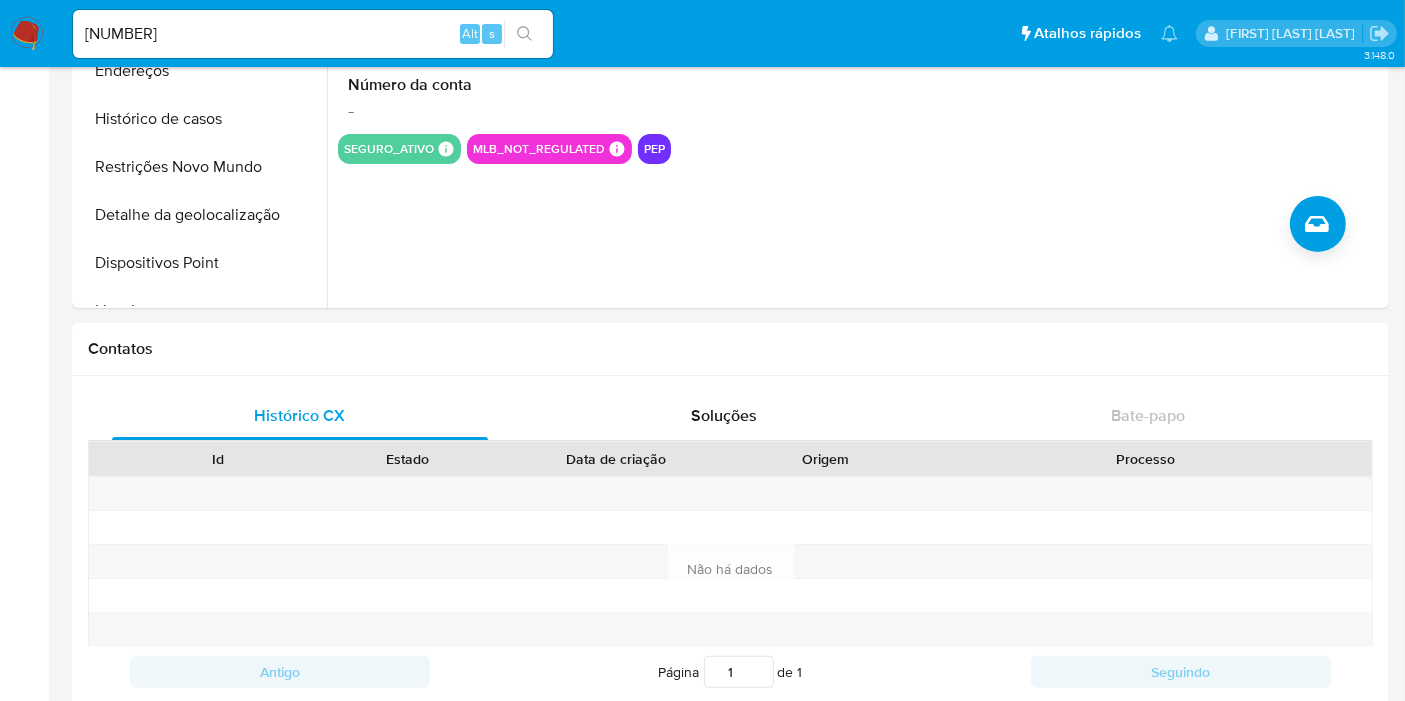 scroll, scrollTop: 0, scrollLeft: 0, axis: both 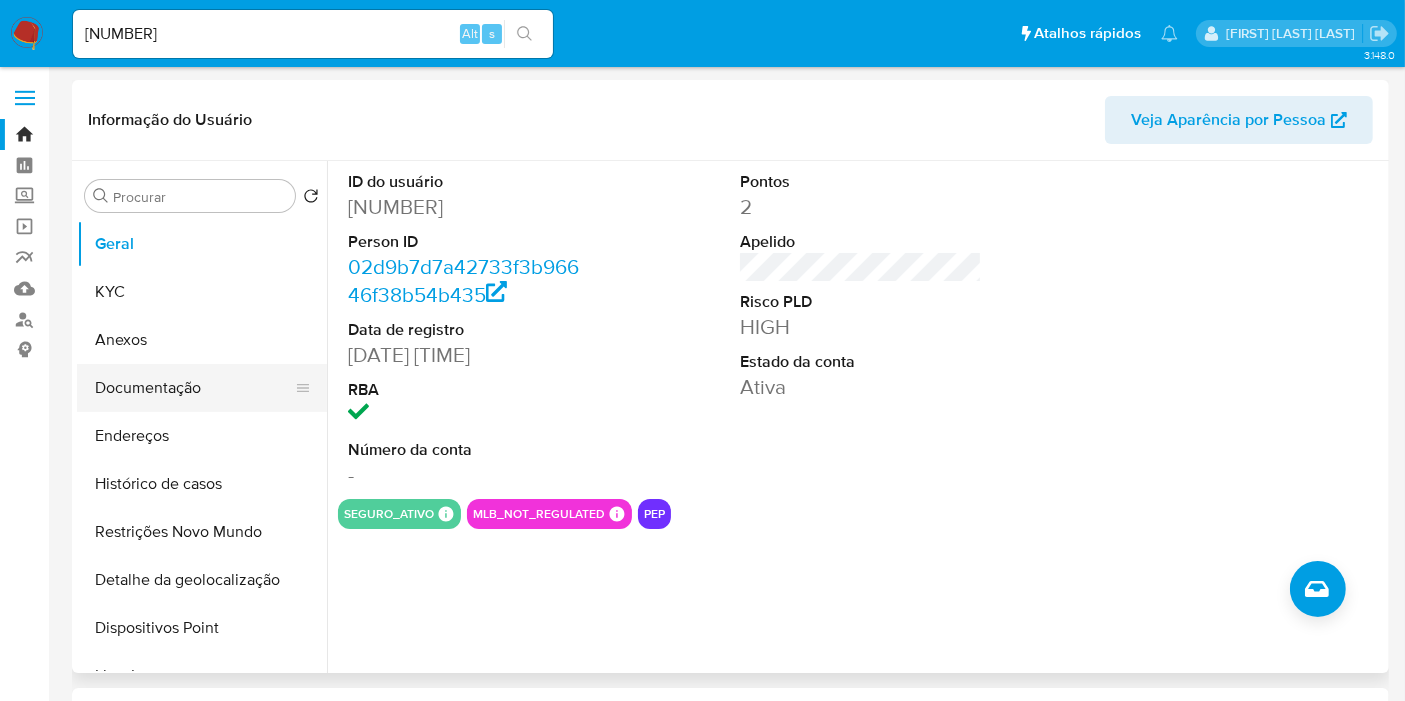 click on "Documentação" at bounding box center [194, 388] 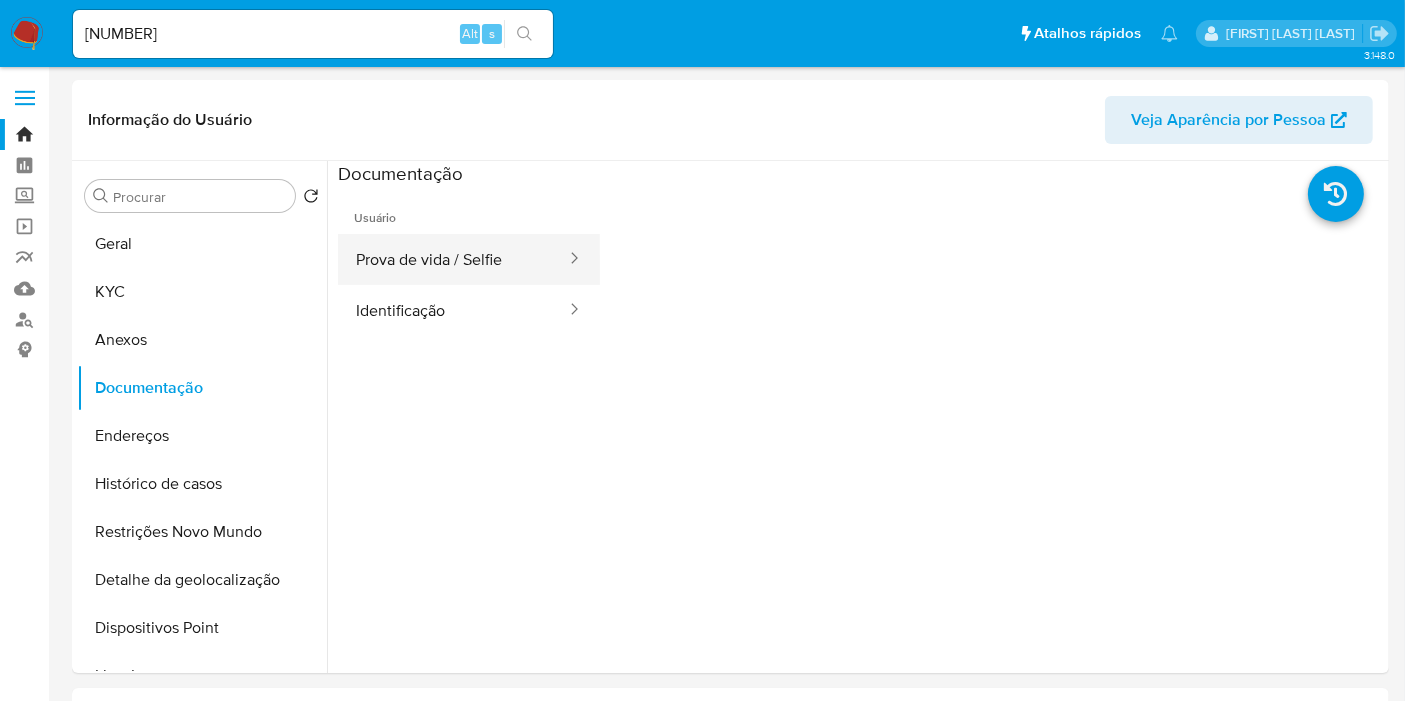 click on "Prova de vida / Selfie" at bounding box center (453, 259) 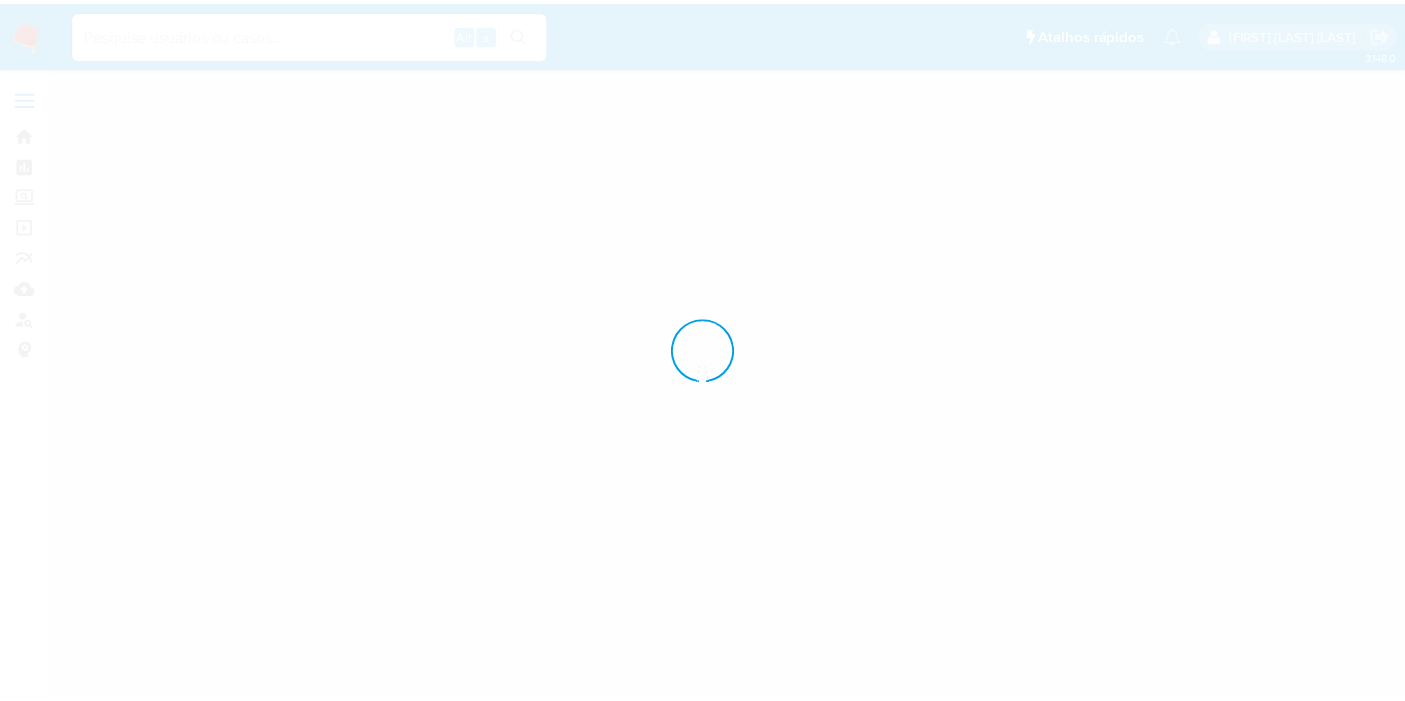 scroll, scrollTop: 0, scrollLeft: 0, axis: both 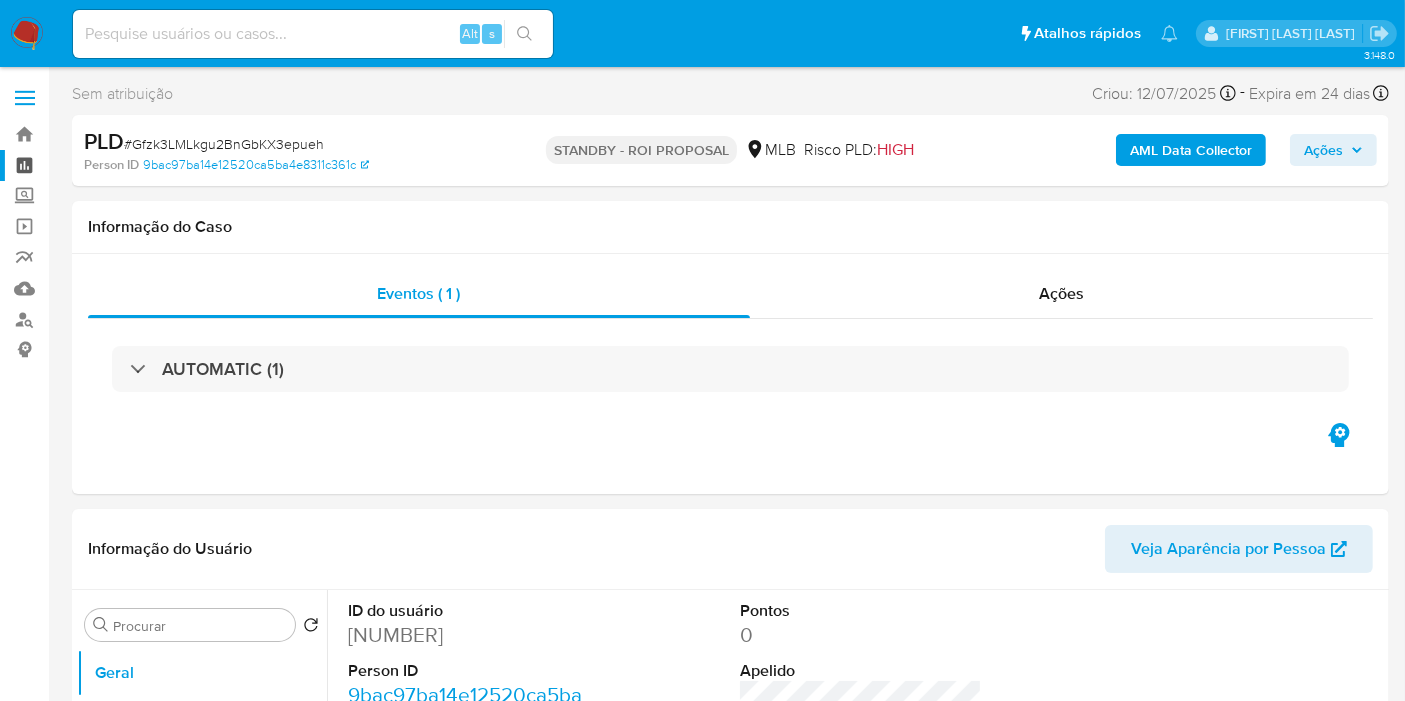 select on "10" 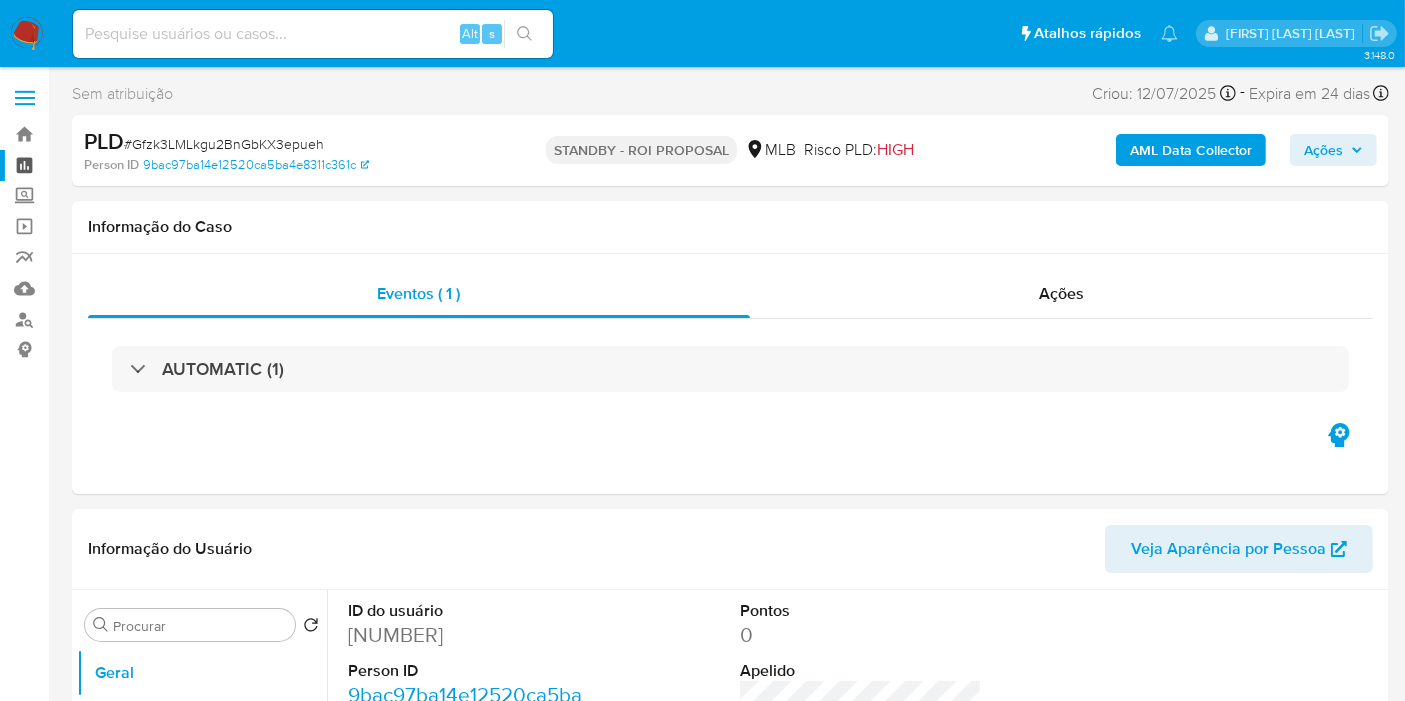 click on "Painel" at bounding box center (119, 165) 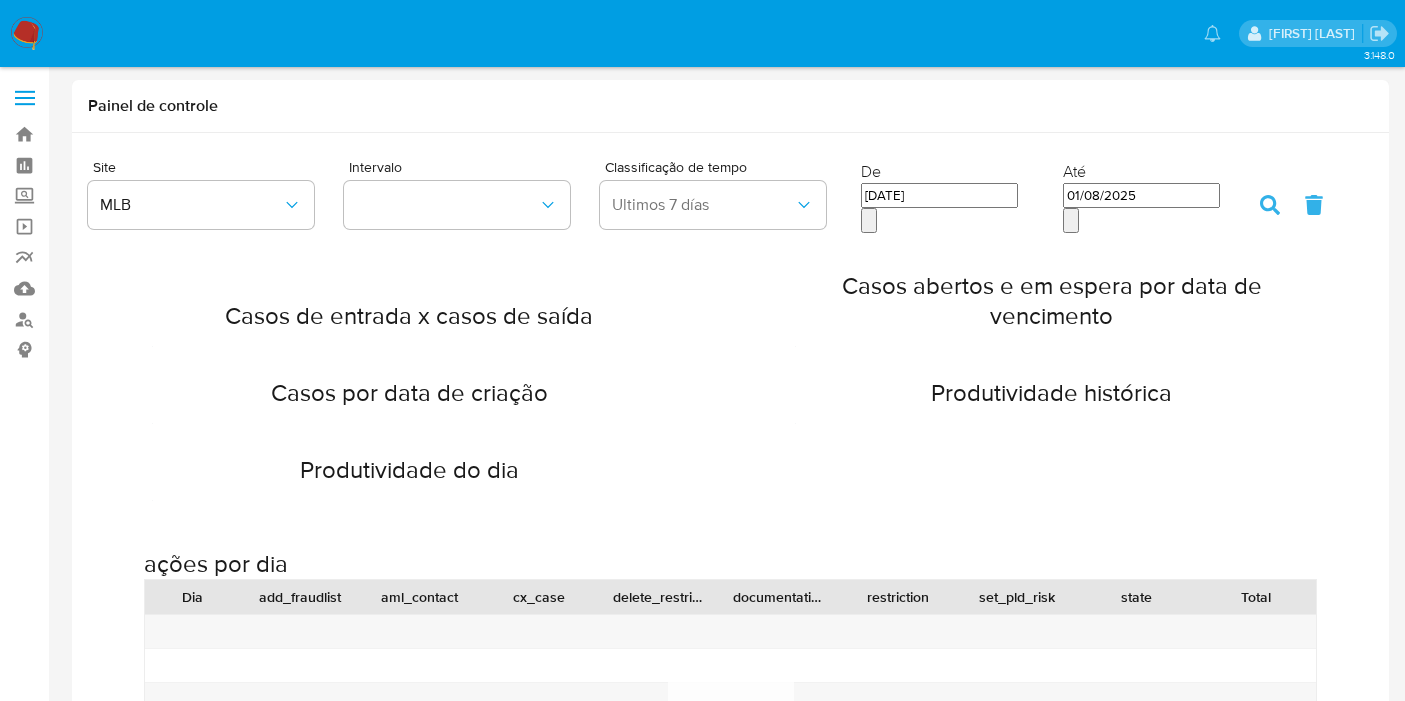 scroll, scrollTop: 0, scrollLeft: 0, axis: both 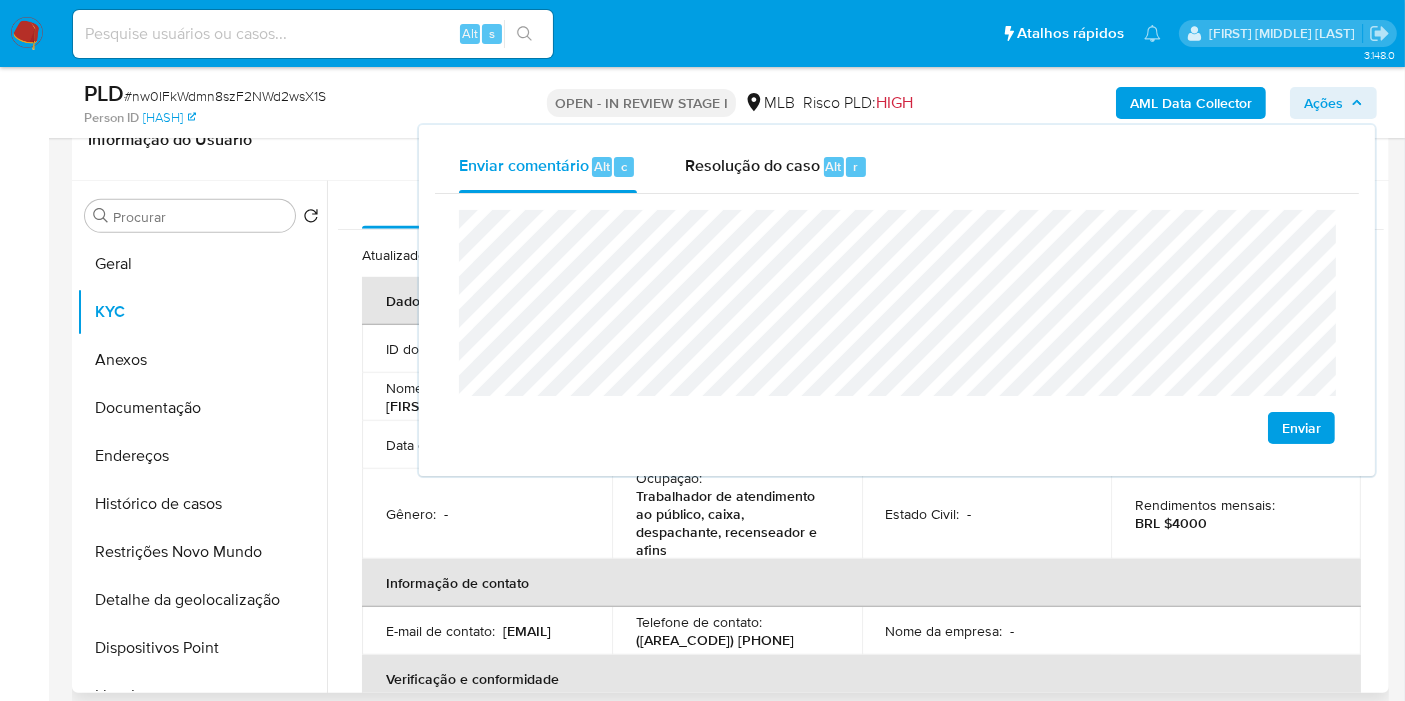 drag, startPoint x: 388, startPoint y: 272, endPoint x: 398, endPoint y: 293, distance: 23.259407 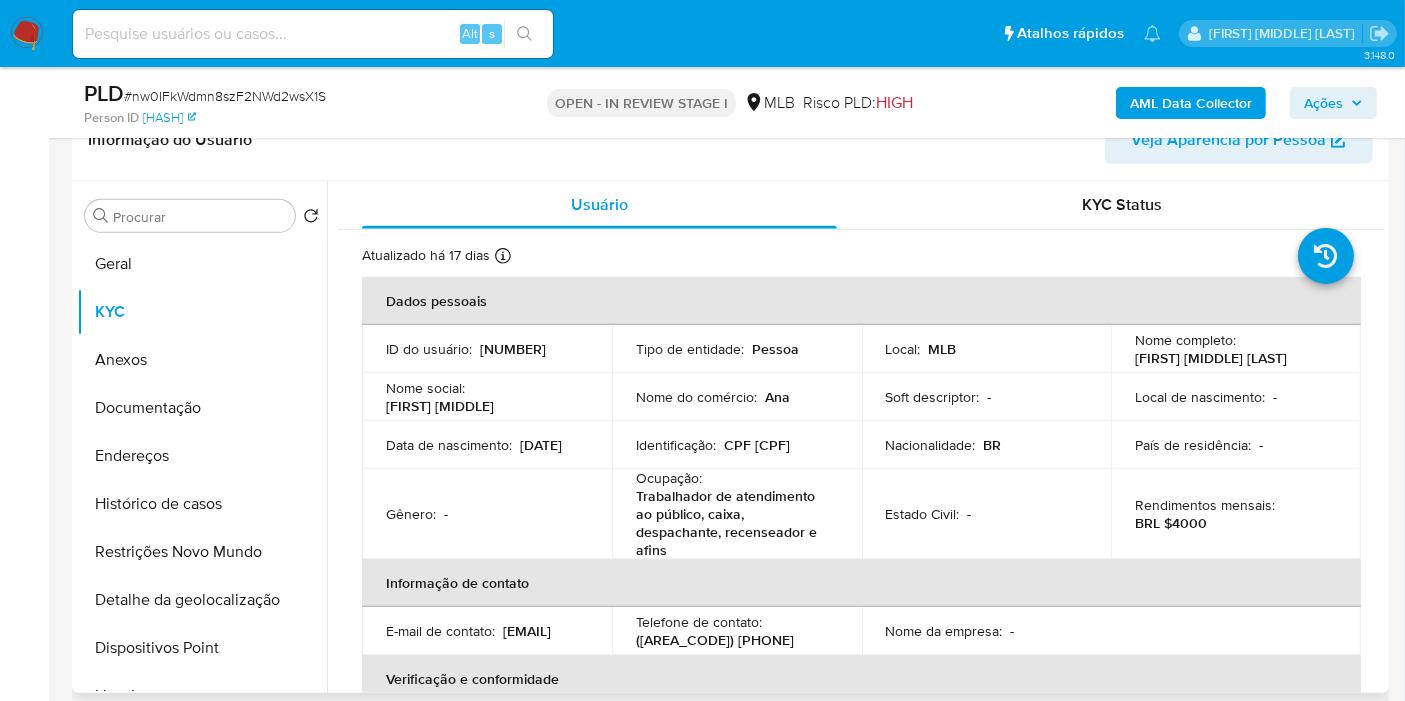 click on "[NUMBER]" at bounding box center (513, 349) 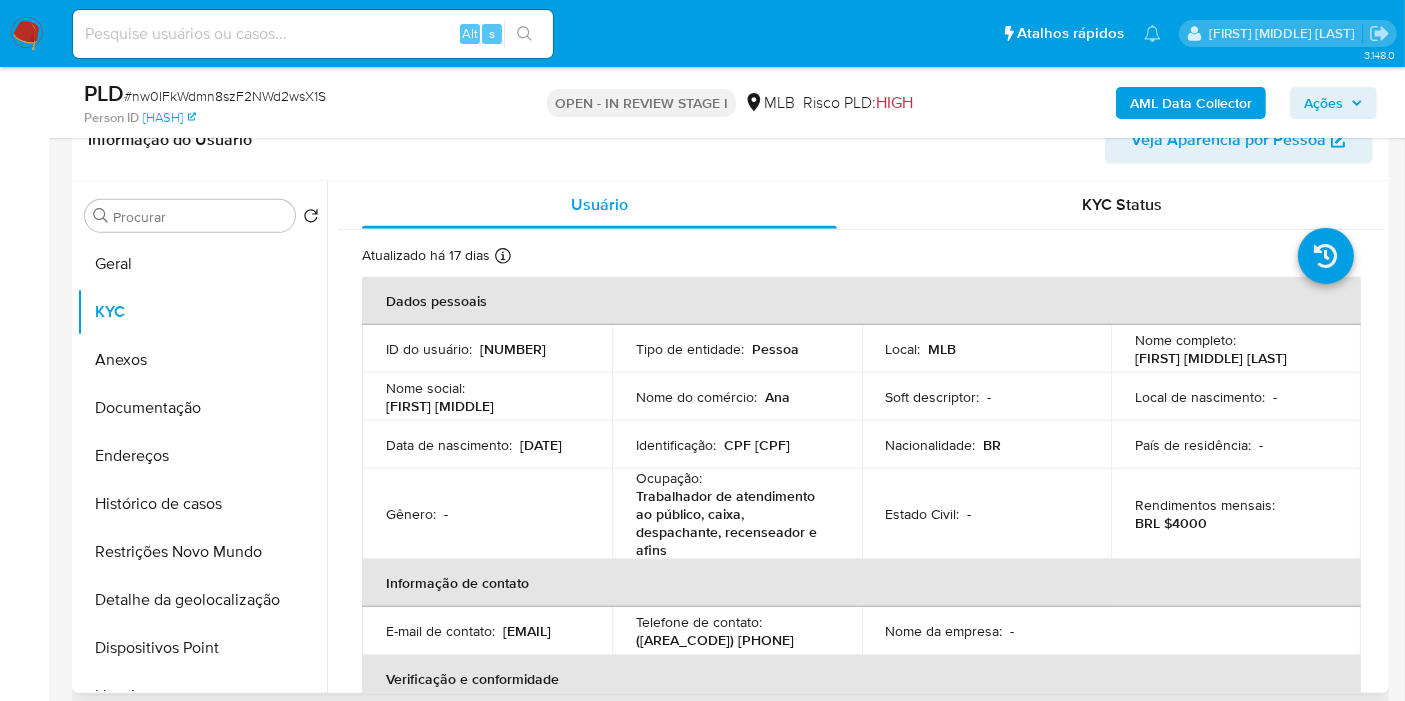 copy on "[NUMBER]" 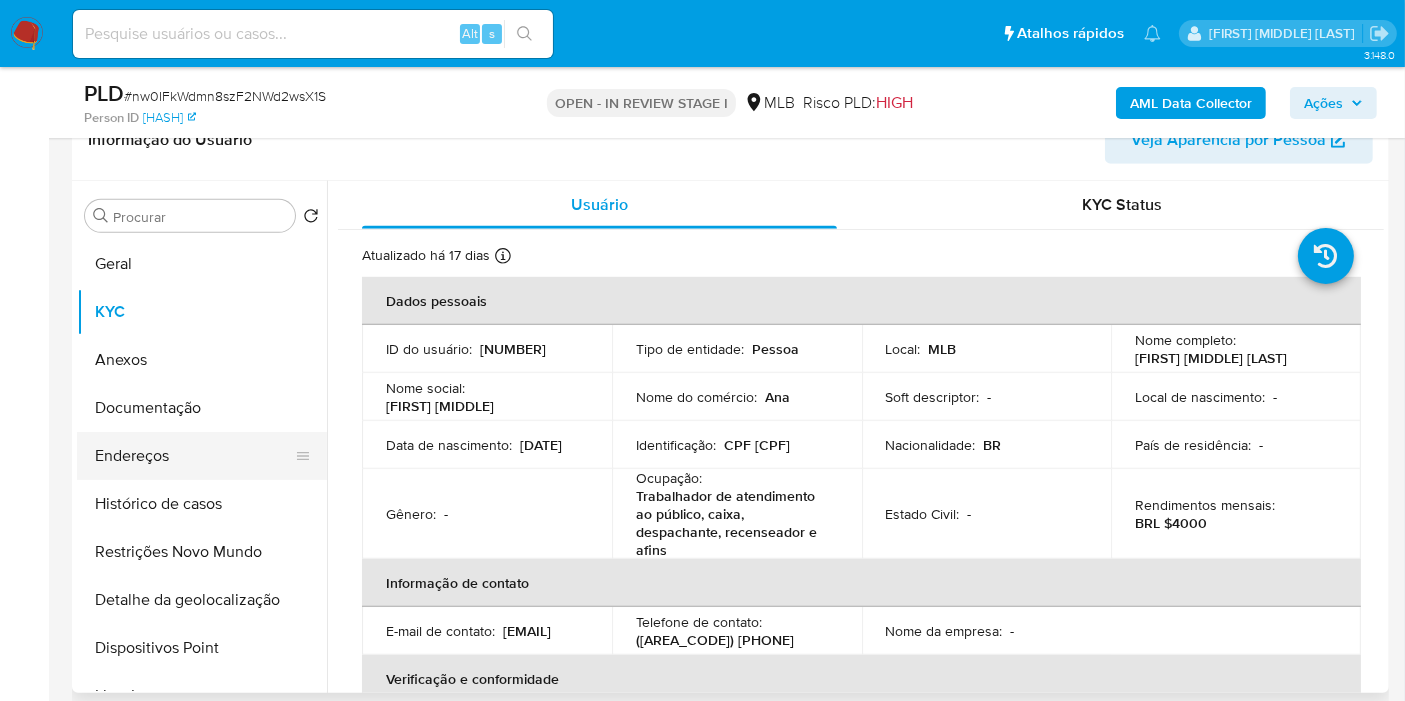 click on "Documentação" at bounding box center [202, 408] 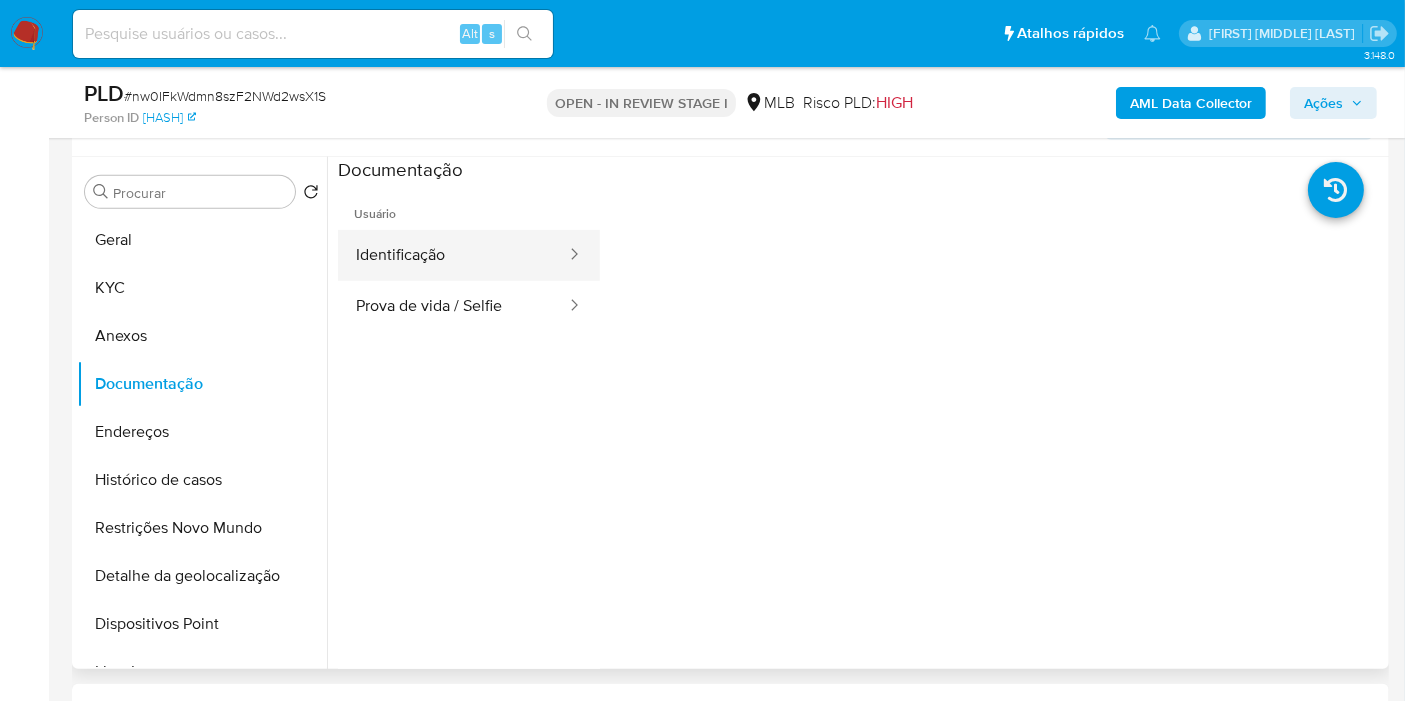 click on "Identificação" at bounding box center (453, 255) 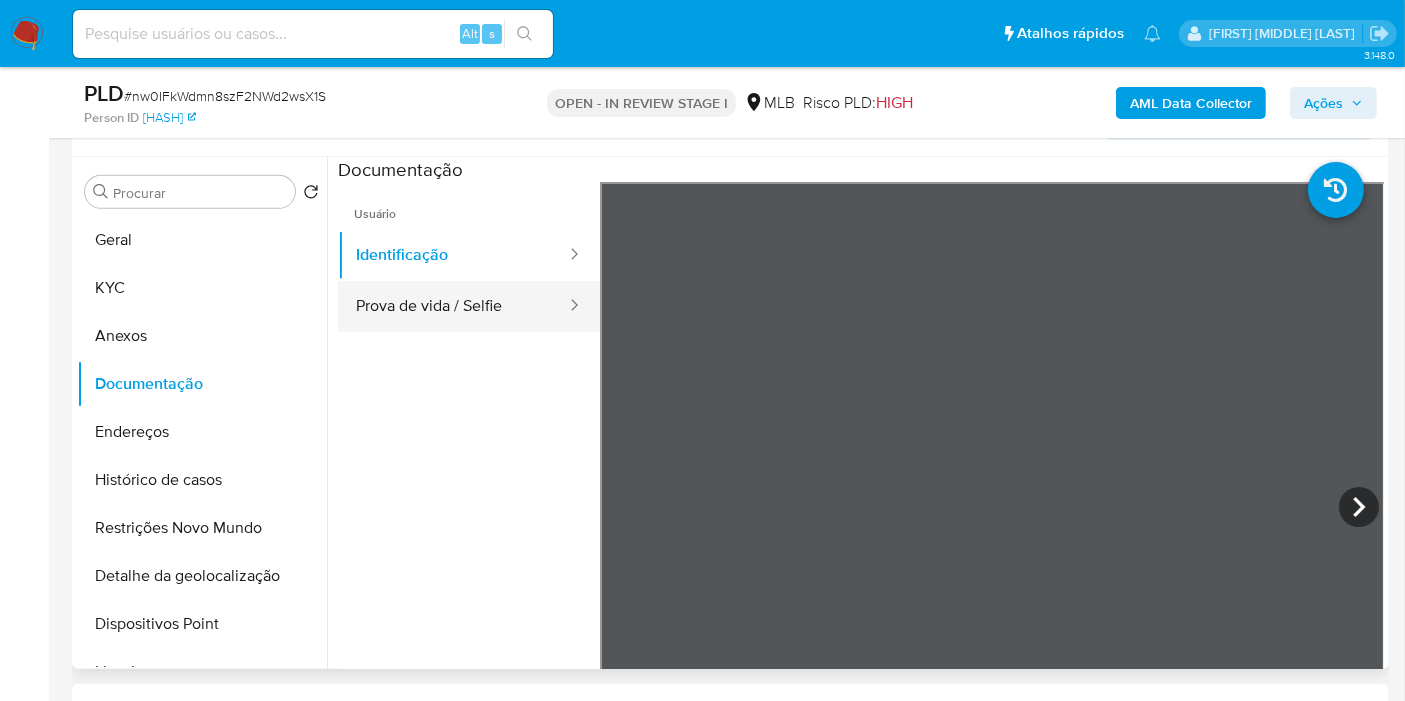 click on "Prova de vida / Selfie" at bounding box center (453, 306) 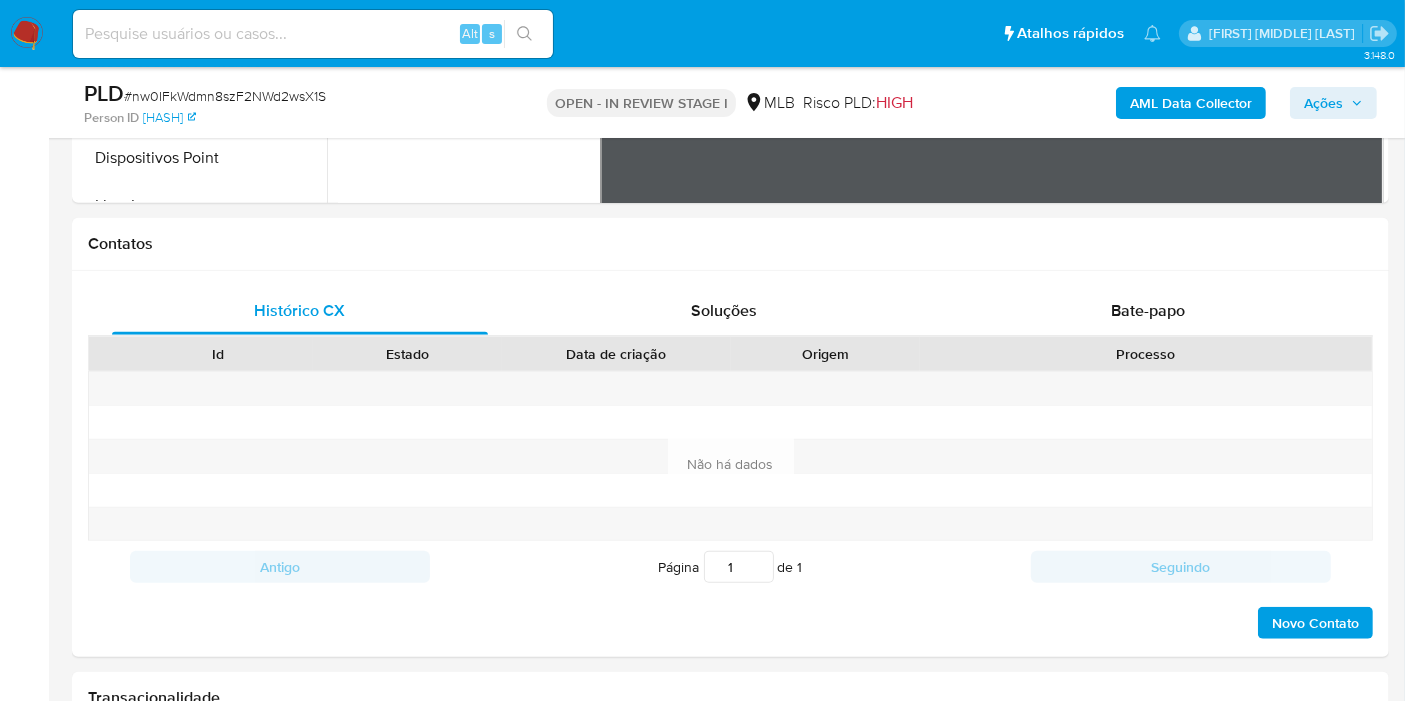 scroll, scrollTop: 2000, scrollLeft: 0, axis: vertical 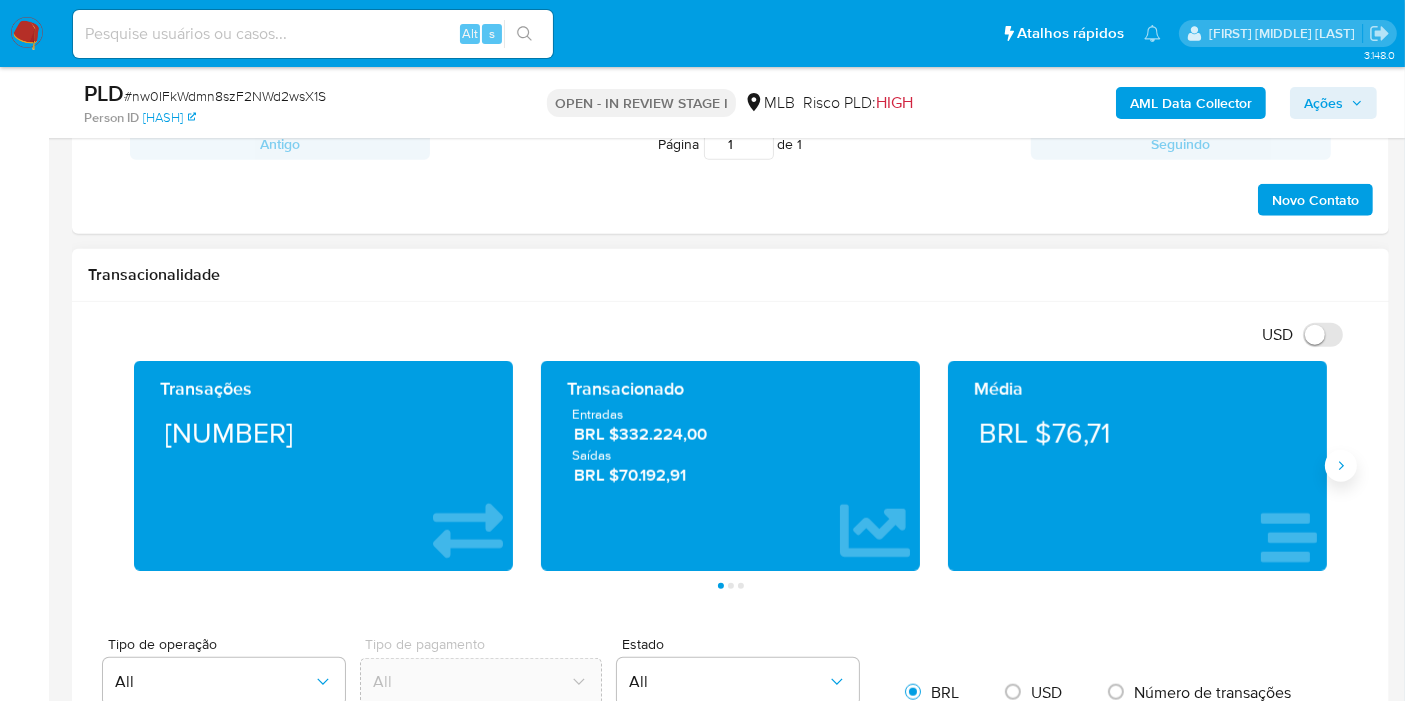 click 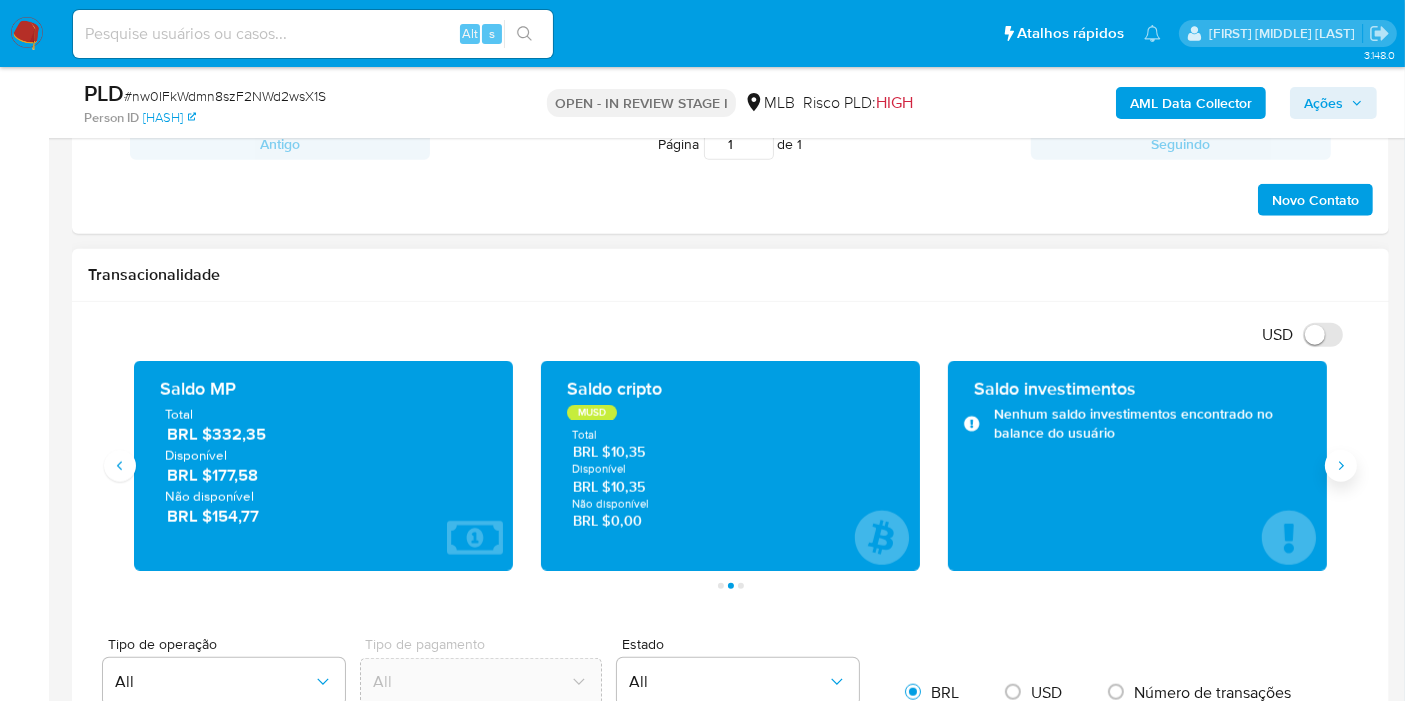 click 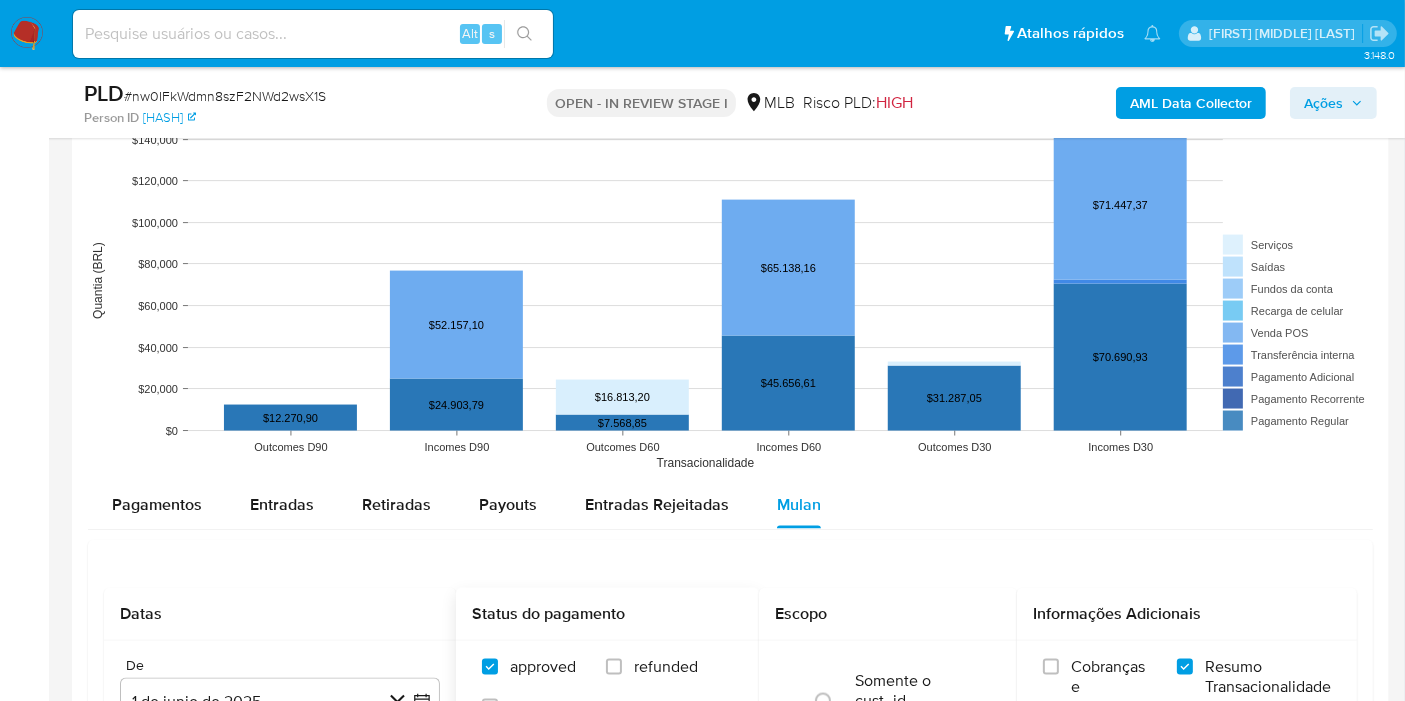 scroll, scrollTop: 2888, scrollLeft: 0, axis: vertical 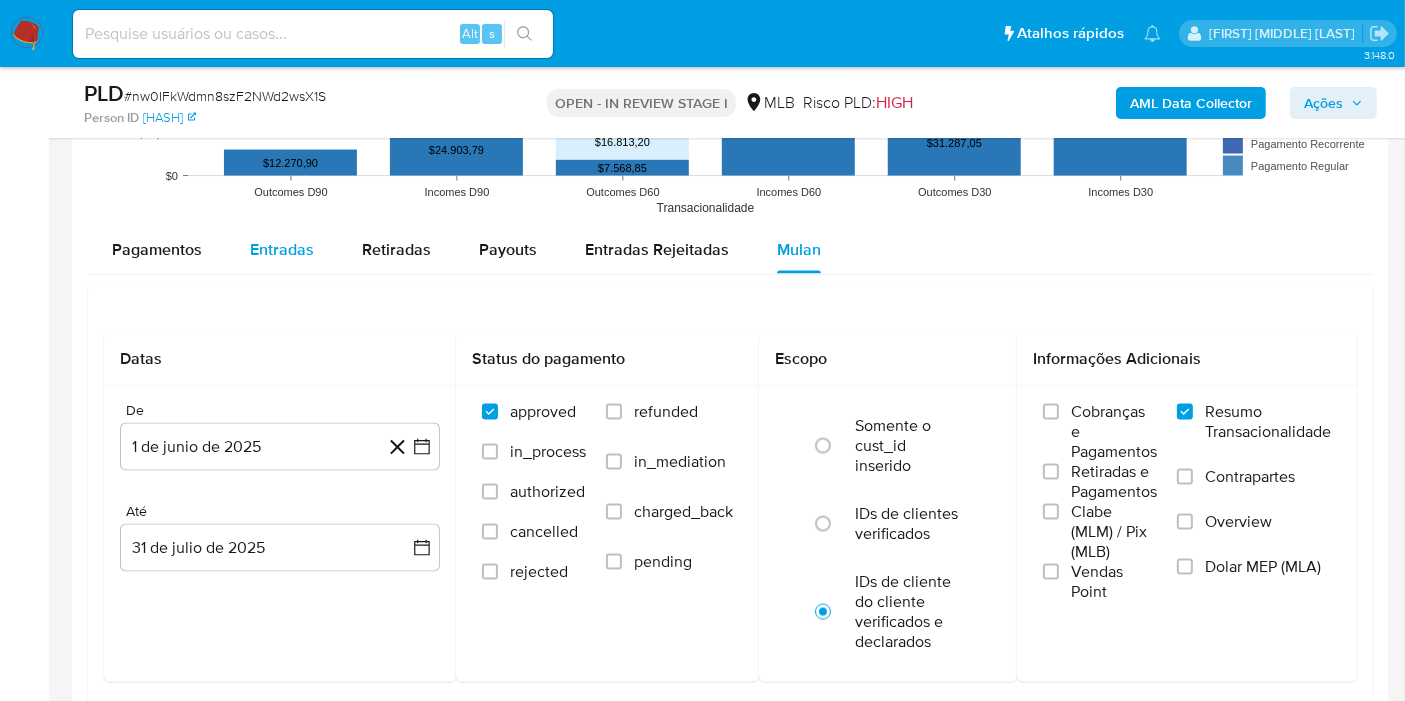 drag, startPoint x: 304, startPoint y: 232, endPoint x: 320, endPoint y: 232, distance: 16 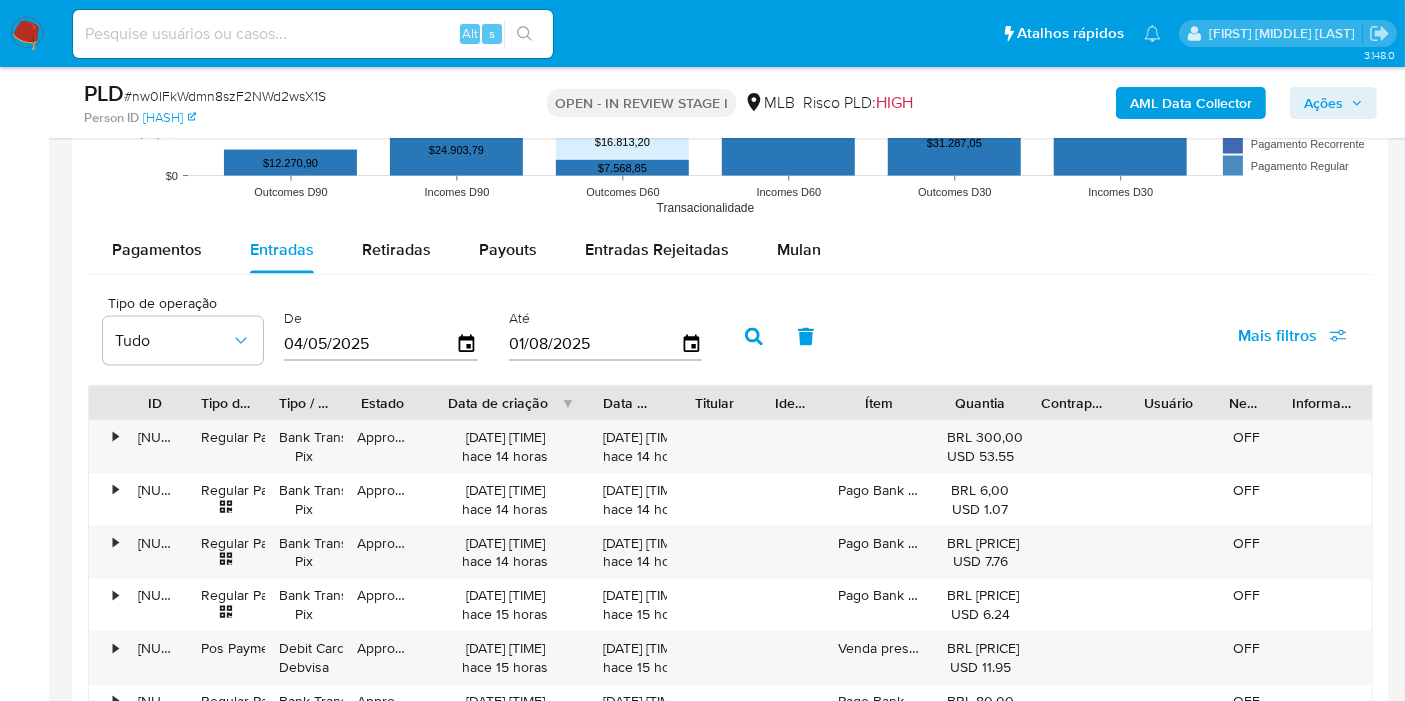 drag, startPoint x: 533, startPoint y: 397, endPoint x: 617, endPoint y: 398, distance: 84.00595 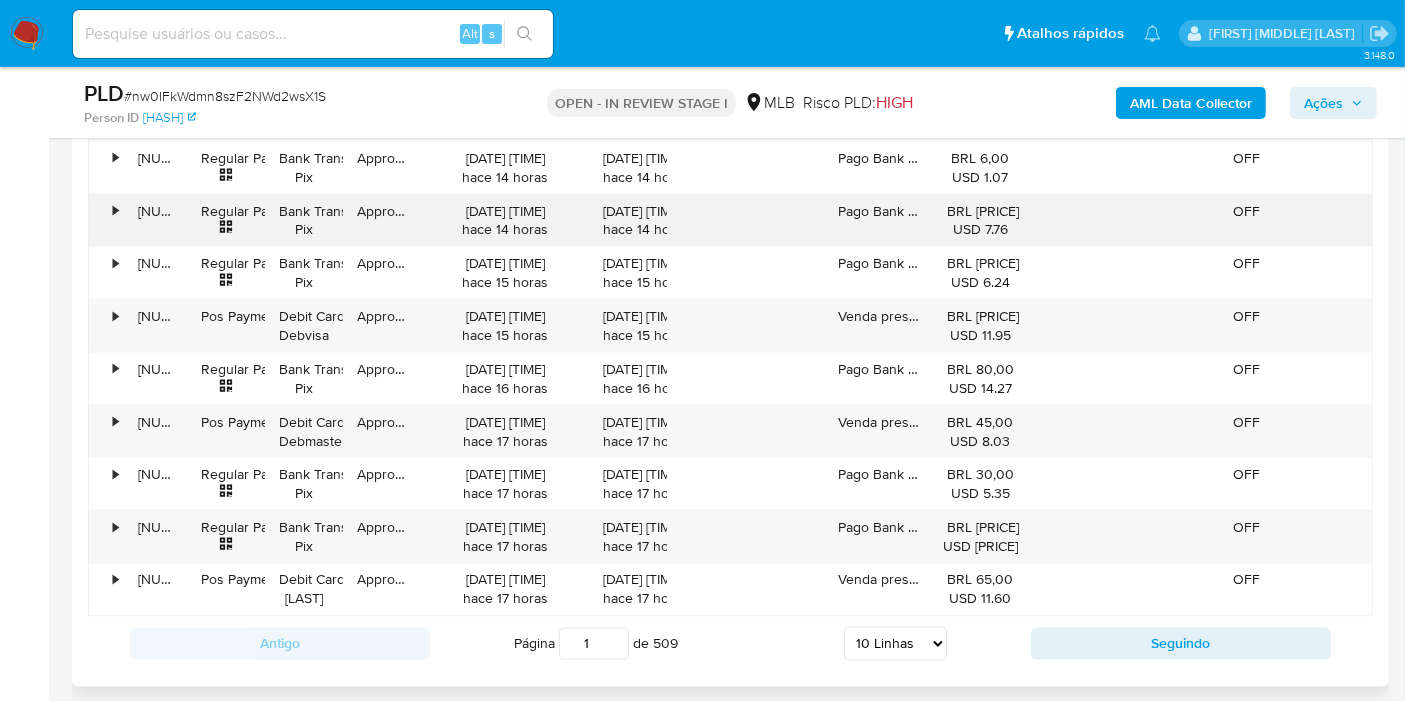 scroll, scrollTop: 3222, scrollLeft: 0, axis: vertical 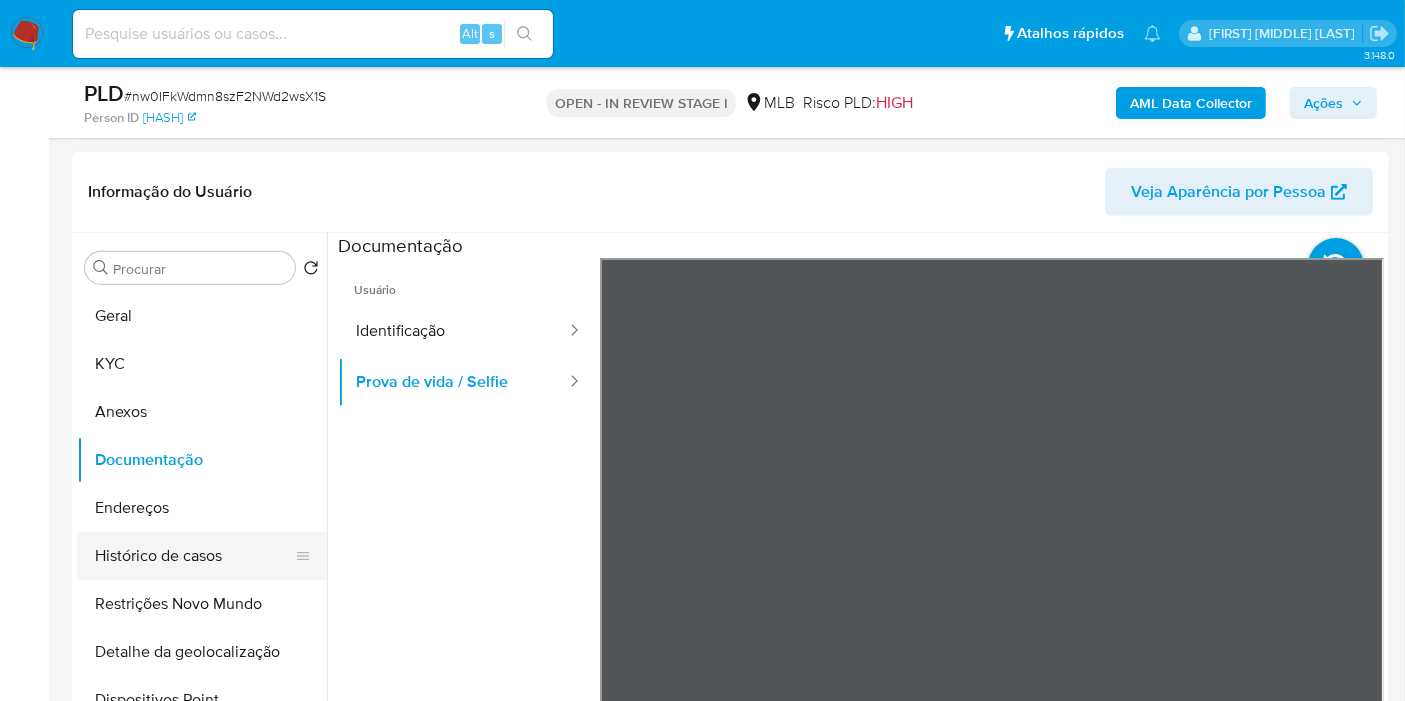 click on "Histórico de casos" at bounding box center [194, 556] 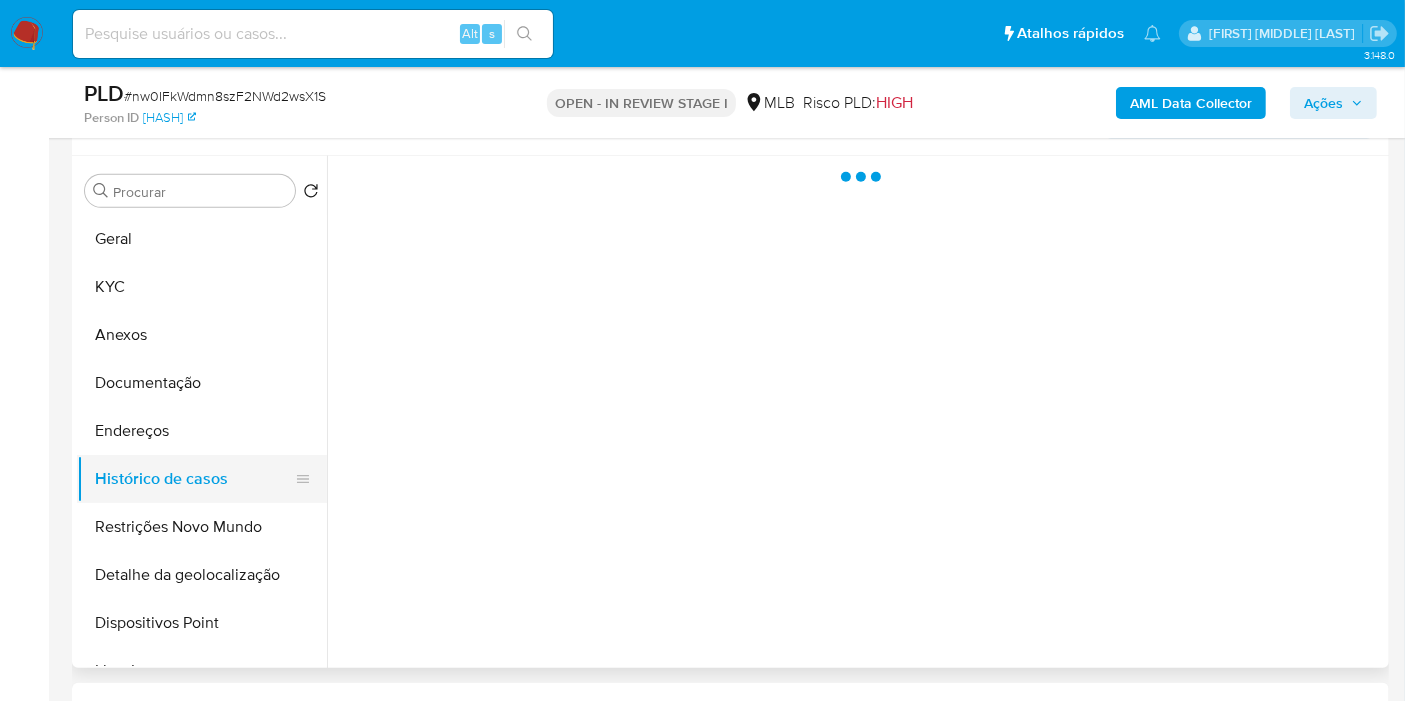 scroll, scrollTop: 1146, scrollLeft: 0, axis: vertical 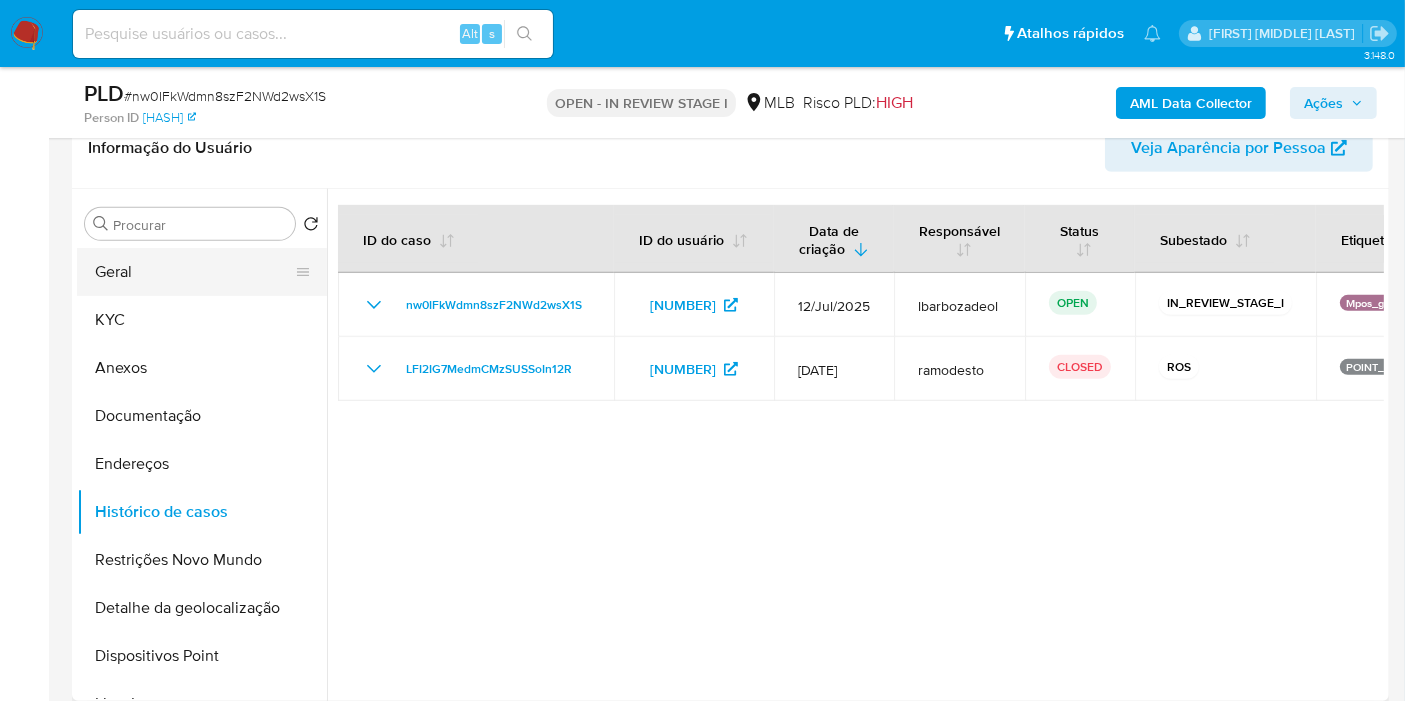 click on "Geral" at bounding box center (194, 272) 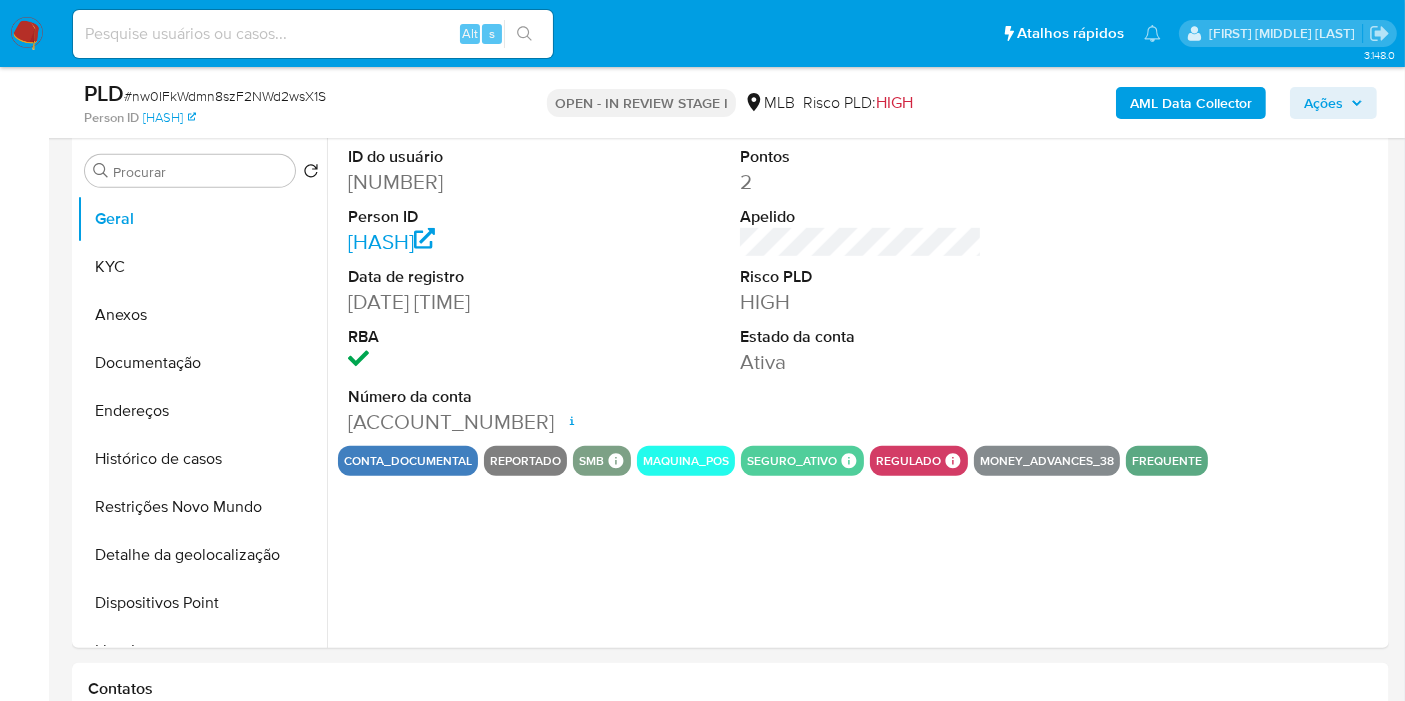 scroll, scrollTop: 1190, scrollLeft: 0, axis: vertical 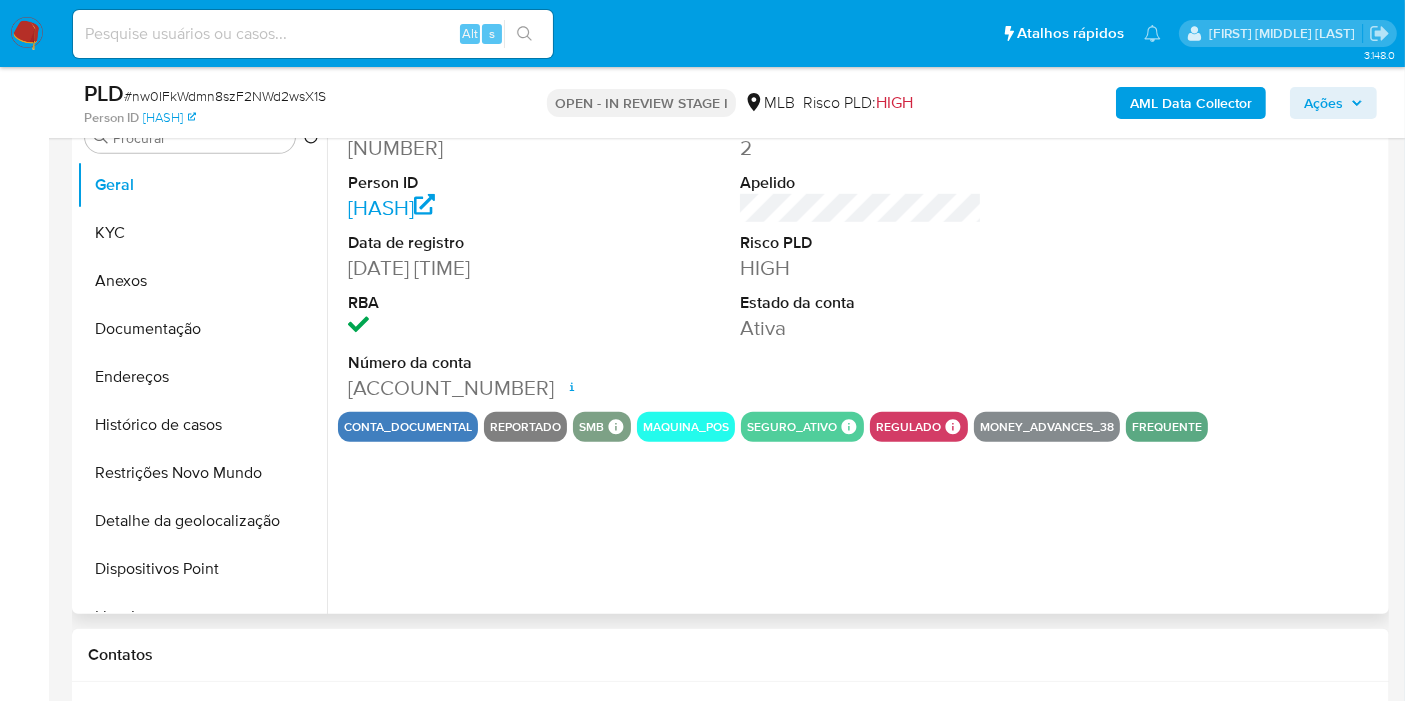 type 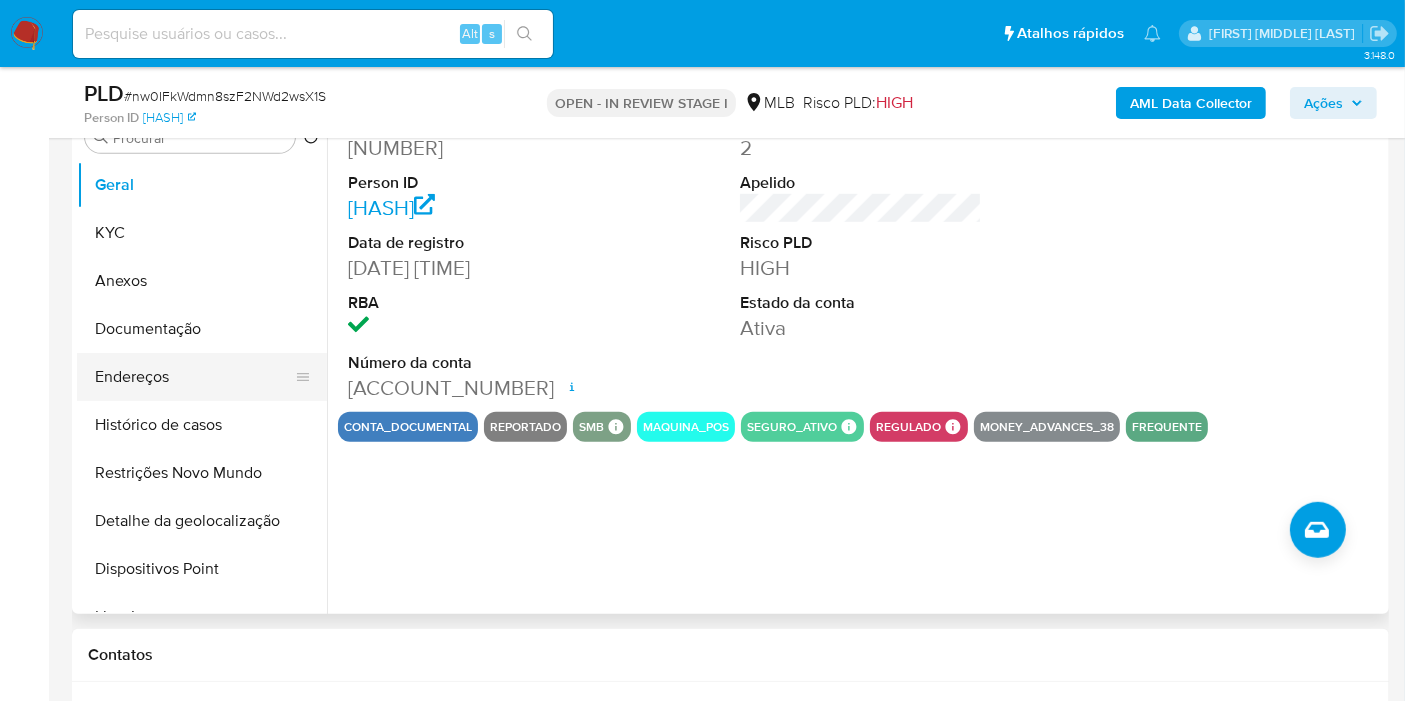 click on "Endereços" at bounding box center (194, 377) 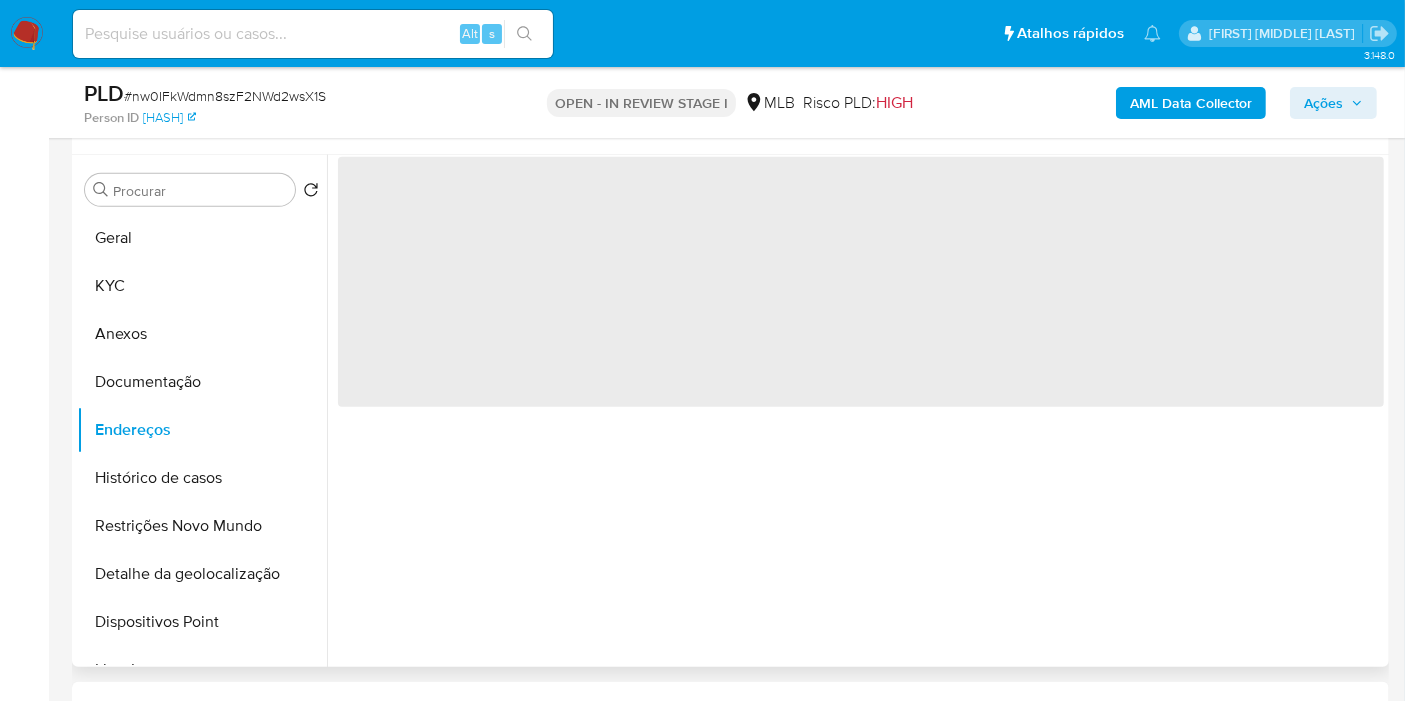 scroll, scrollTop: 1079, scrollLeft: 0, axis: vertical 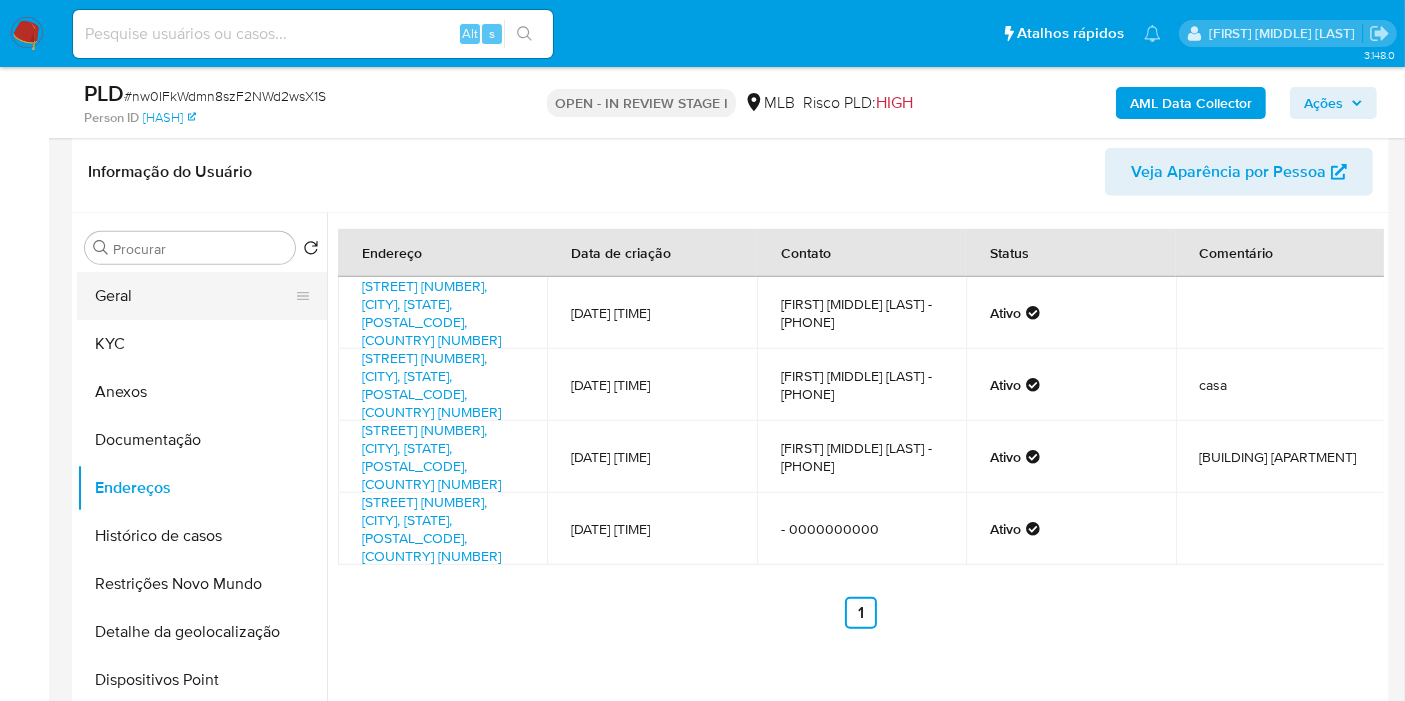 click on "Geral" at bounding box center [194, 296] 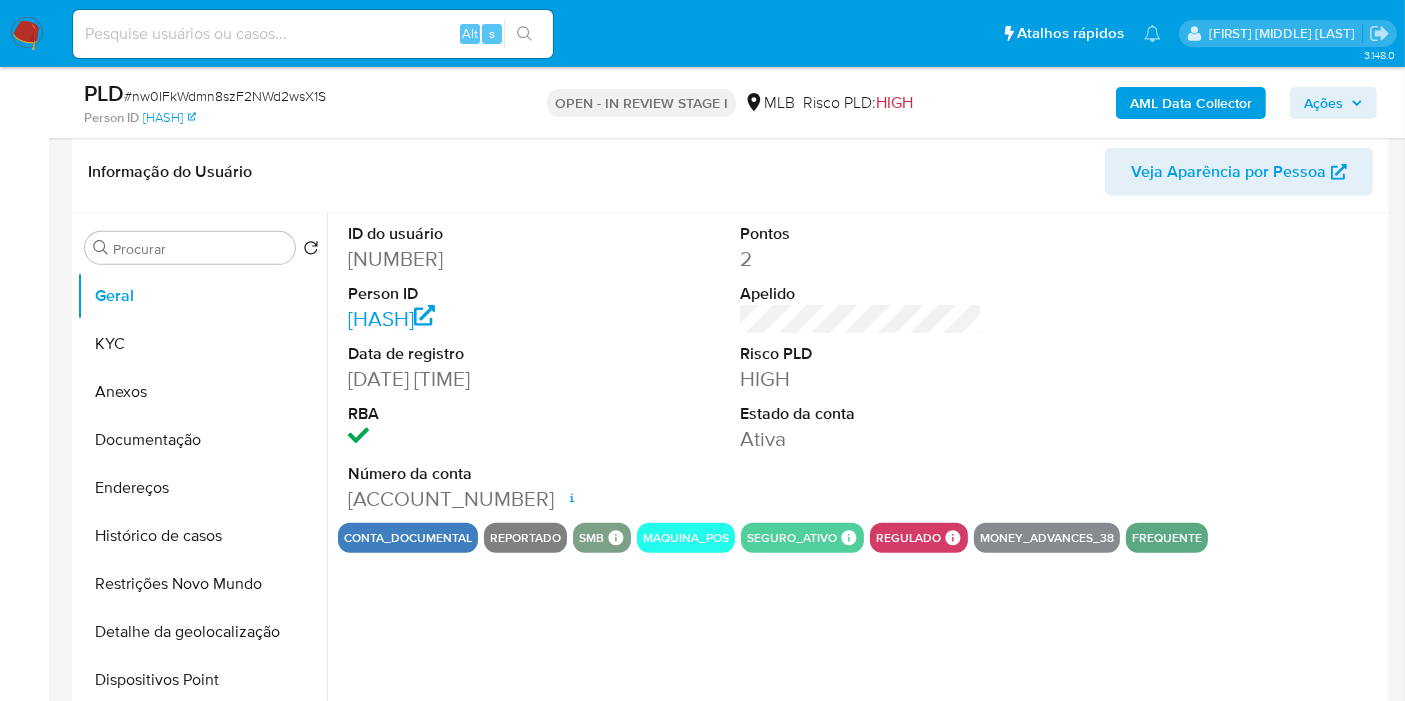 click on "[NUMBER]" at bounding box center (469, 259) 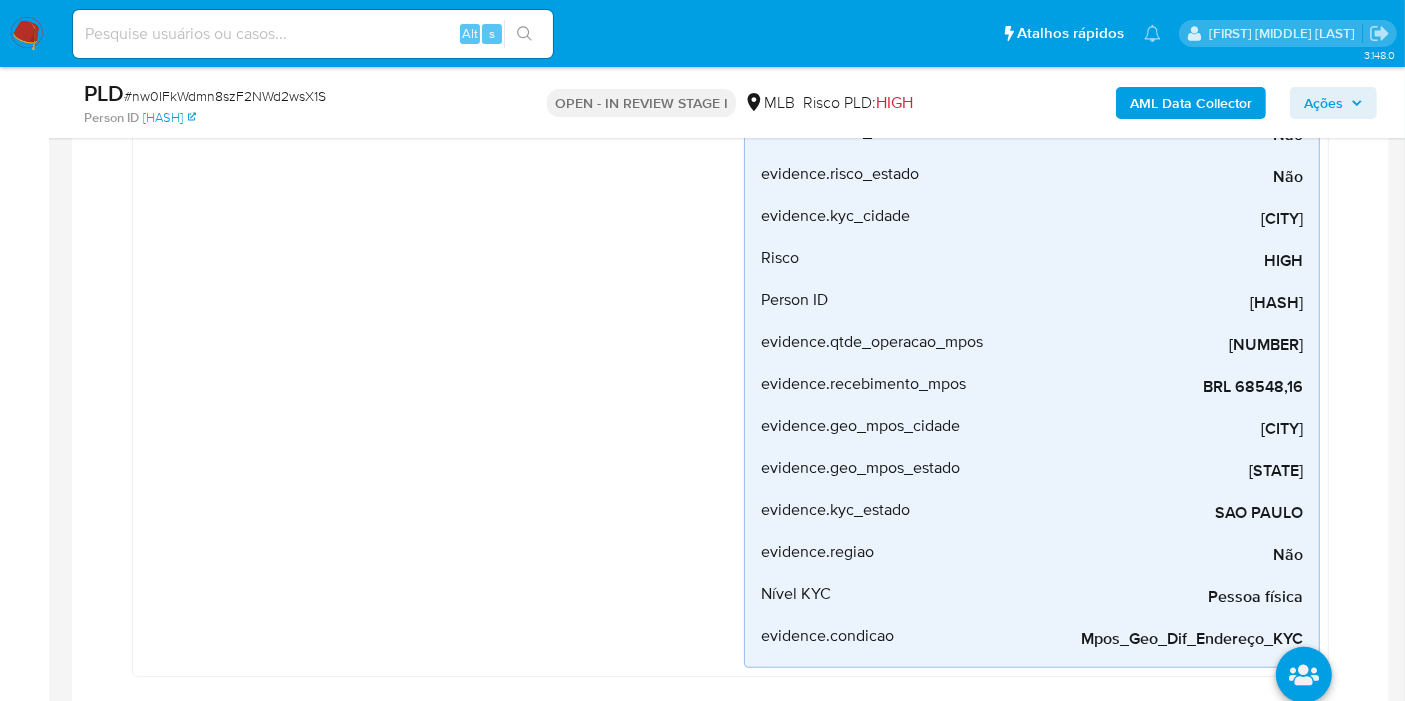 scroll, scrollTop: 857, scrollLeft: 0, axis: vertical 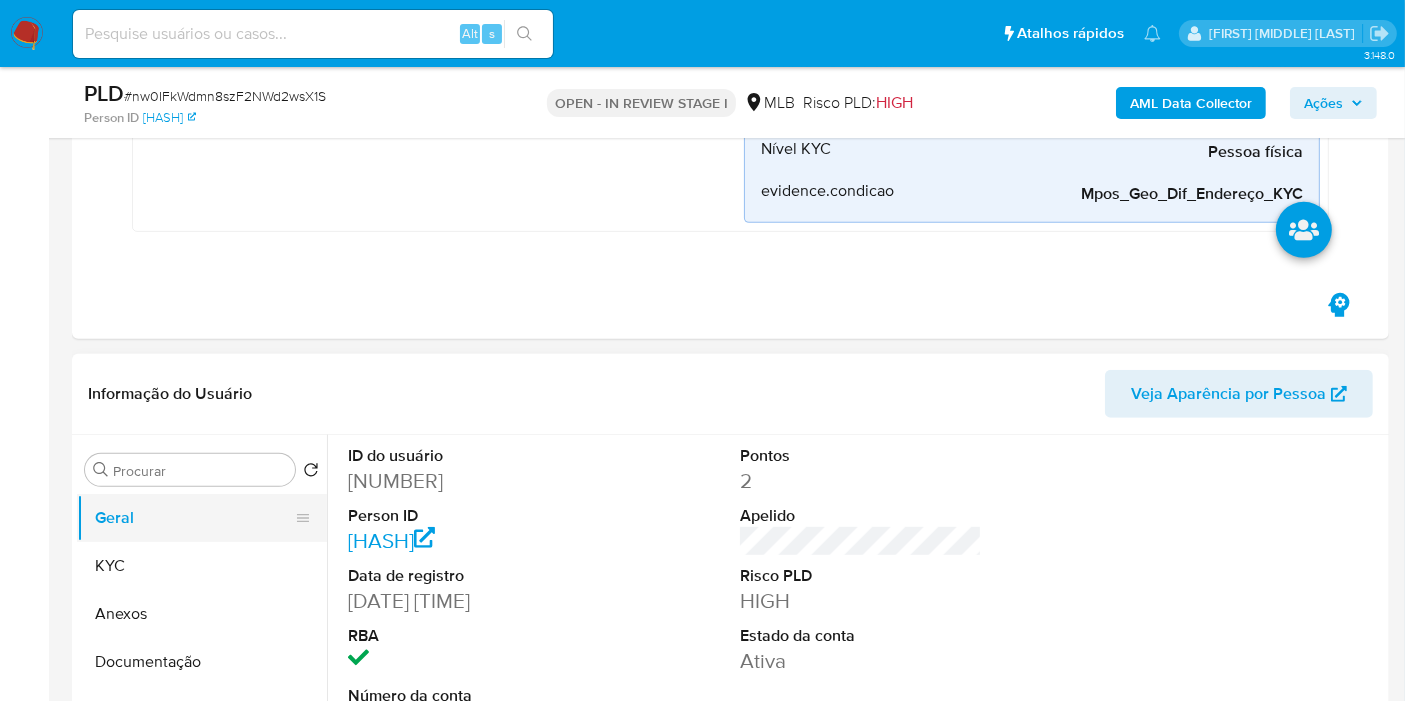 click on "Geral" at bounding box center (194, 518) 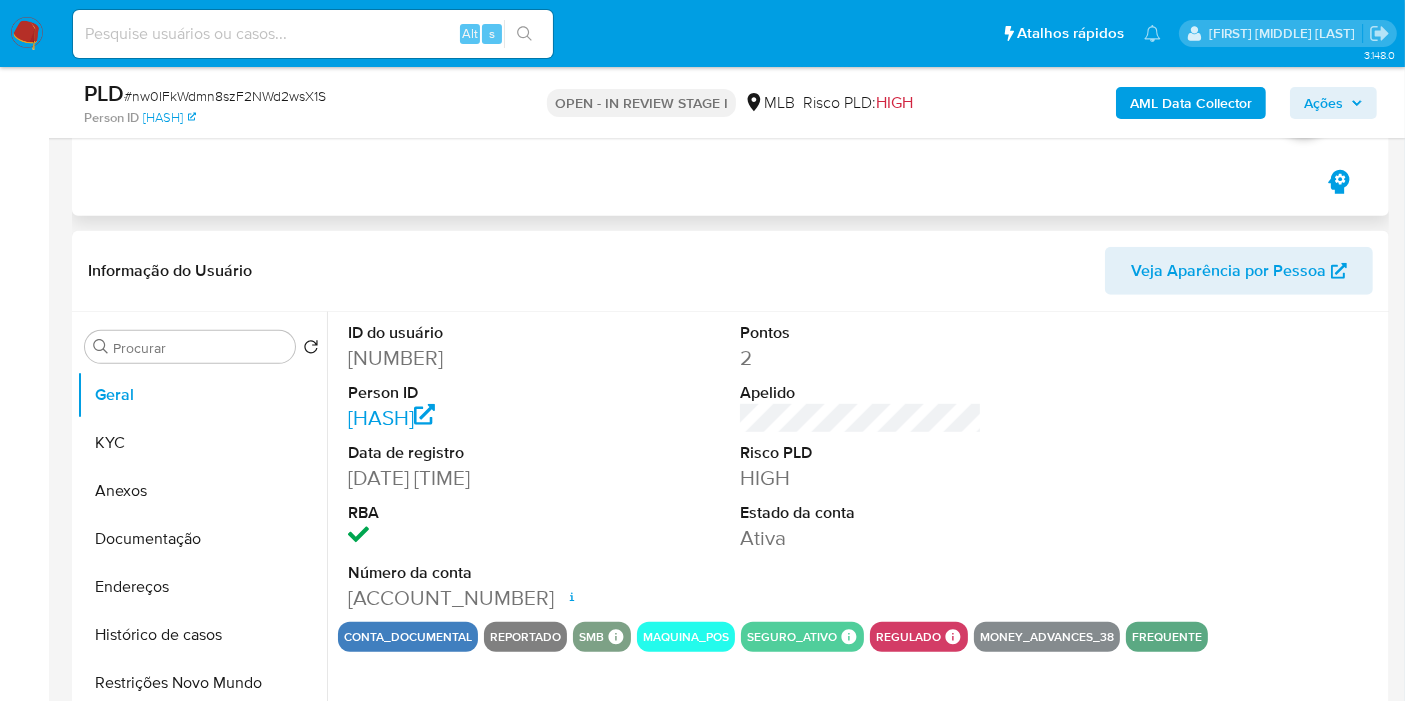 scroll, scrollTop: 1079, scrollLeft: 0, axis: vertical 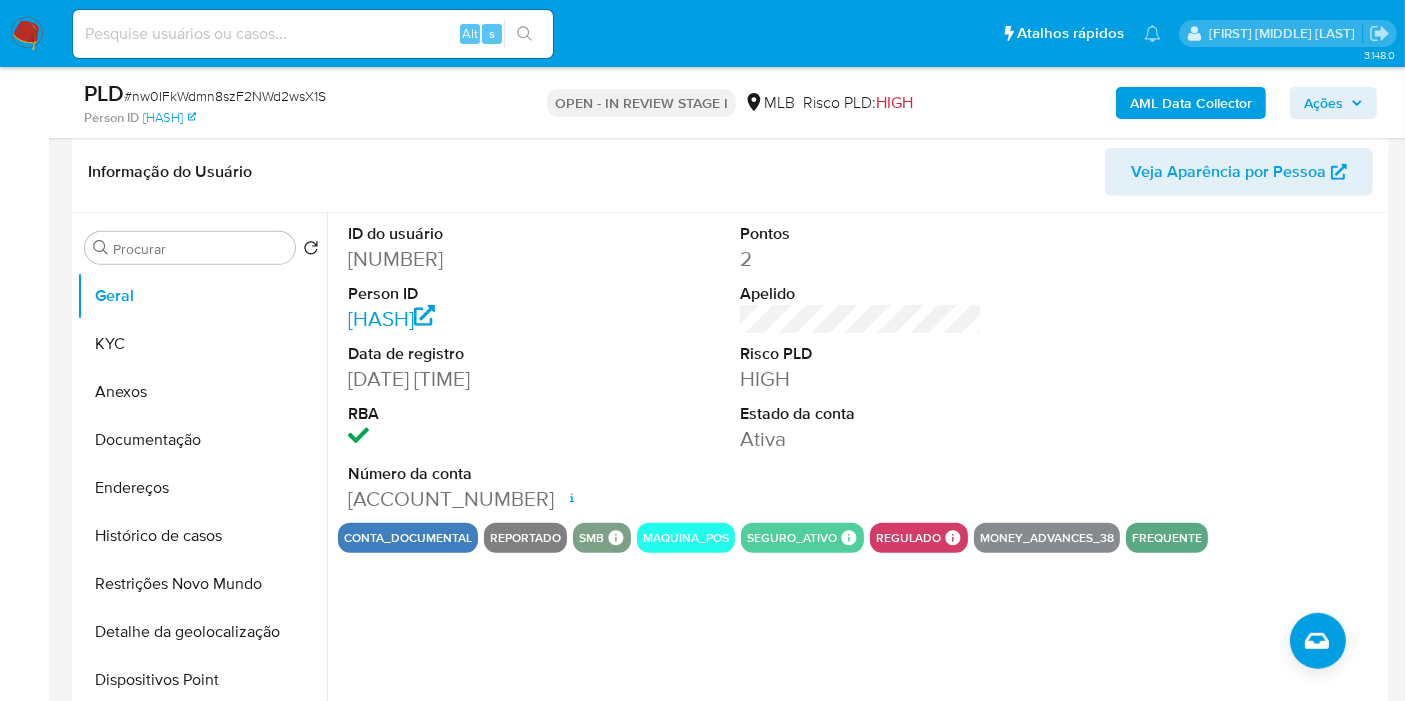 click on "ID do usuário 444167833 Person ID 0918d57357d228ffb70ded8552f33dd1 Data de registro 12/07/2020 10:27:25 RBA Número da conta 000142163670465   Data de abertura 10/09/2020 05:38 Status ACTIVE Pontos 2 Apelido Risco PLD HIGH Estado da conta Ativa" at bounding box center [861, 368] 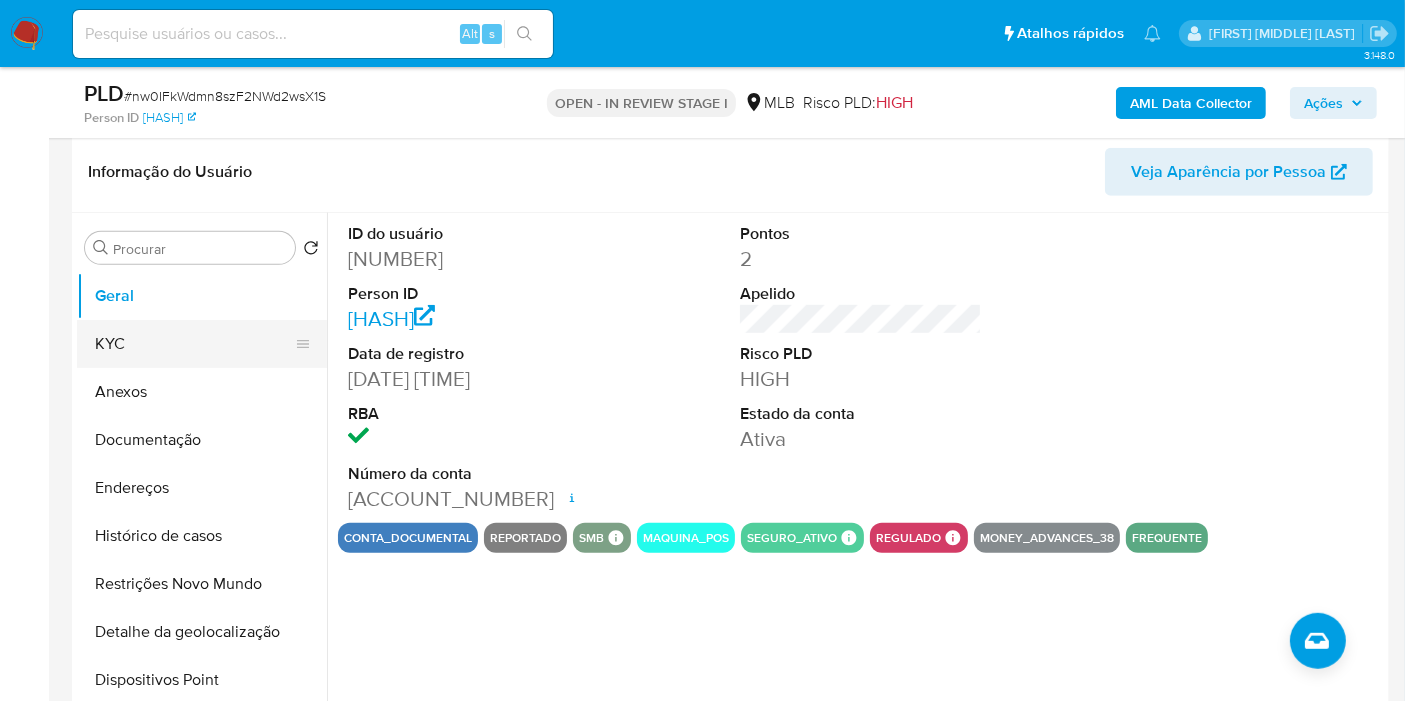 click on "KYC" at bounding box center (194, 344) 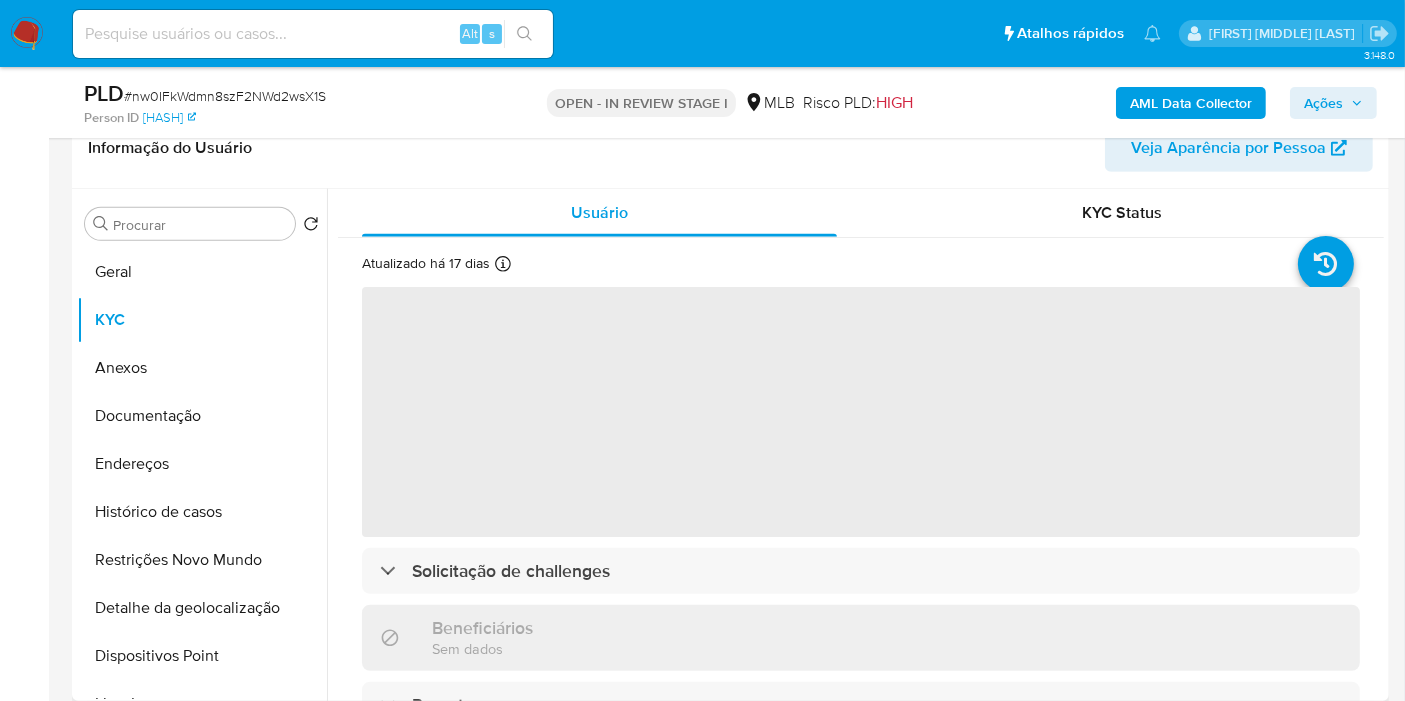type 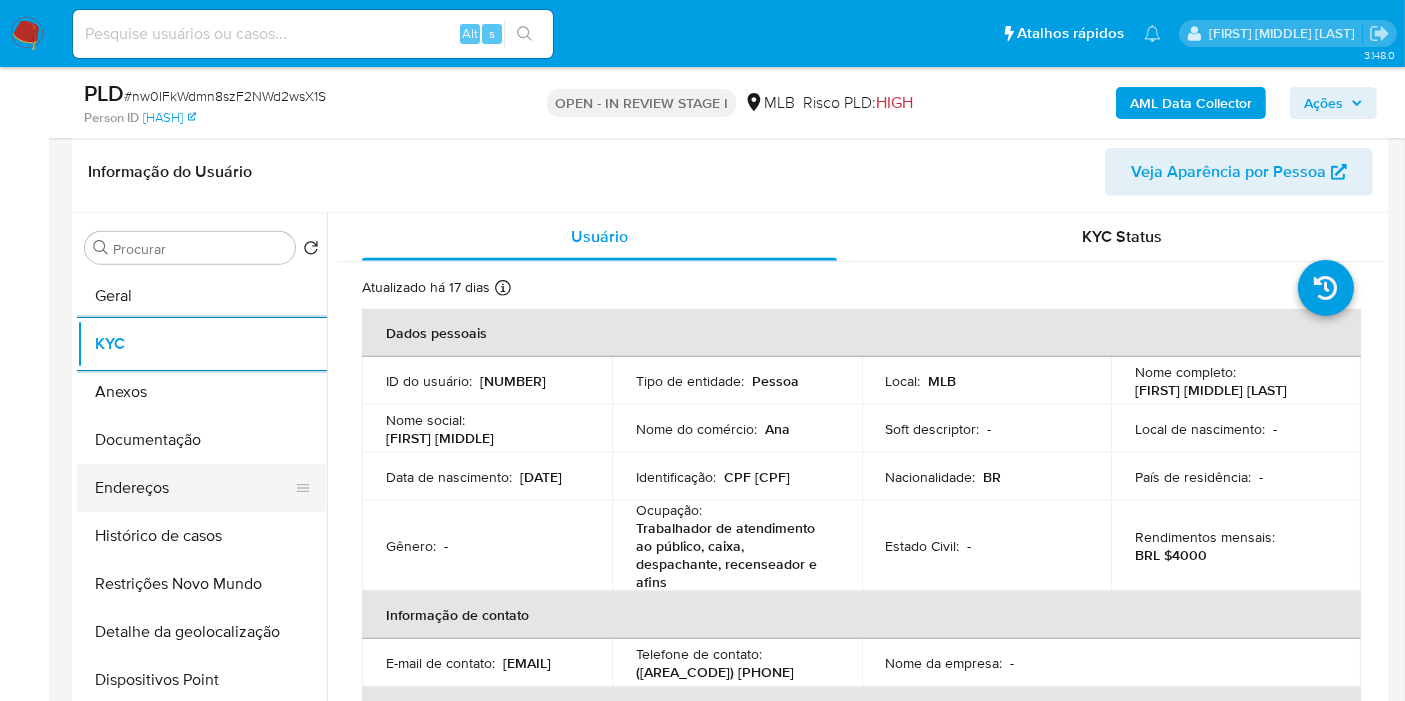 click on "Endereços" at bounding box center [194, 488] 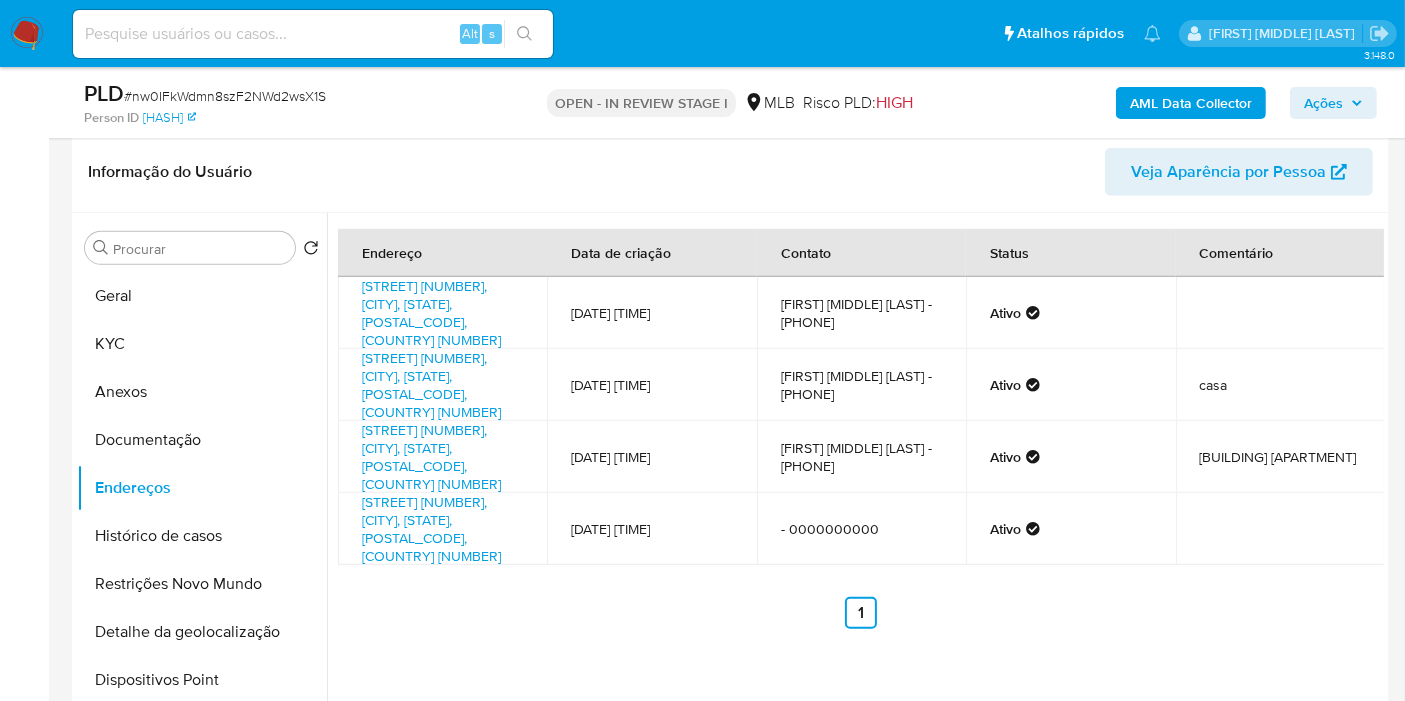 type 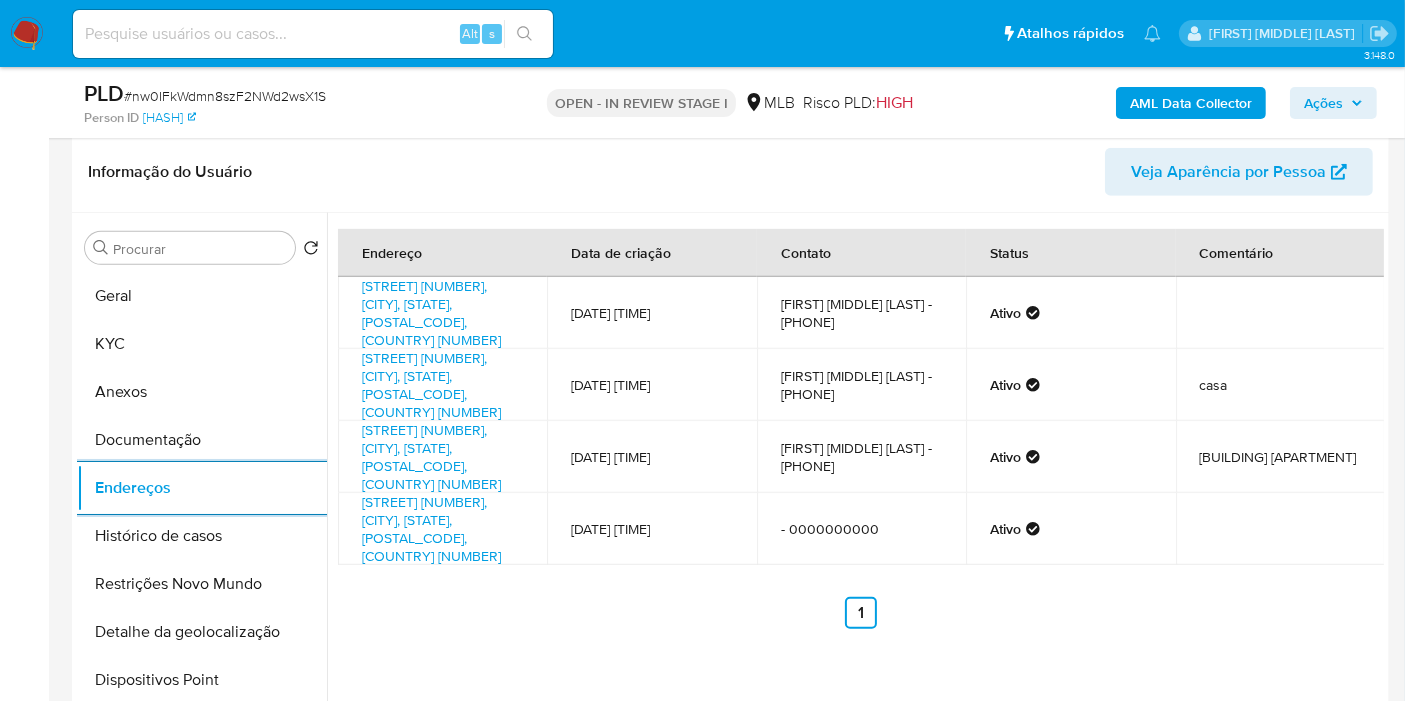 drag, startPoint x: 226, startPoint y: 629, endPoint x: 722, endPoint y: 621, distance: 496.0645 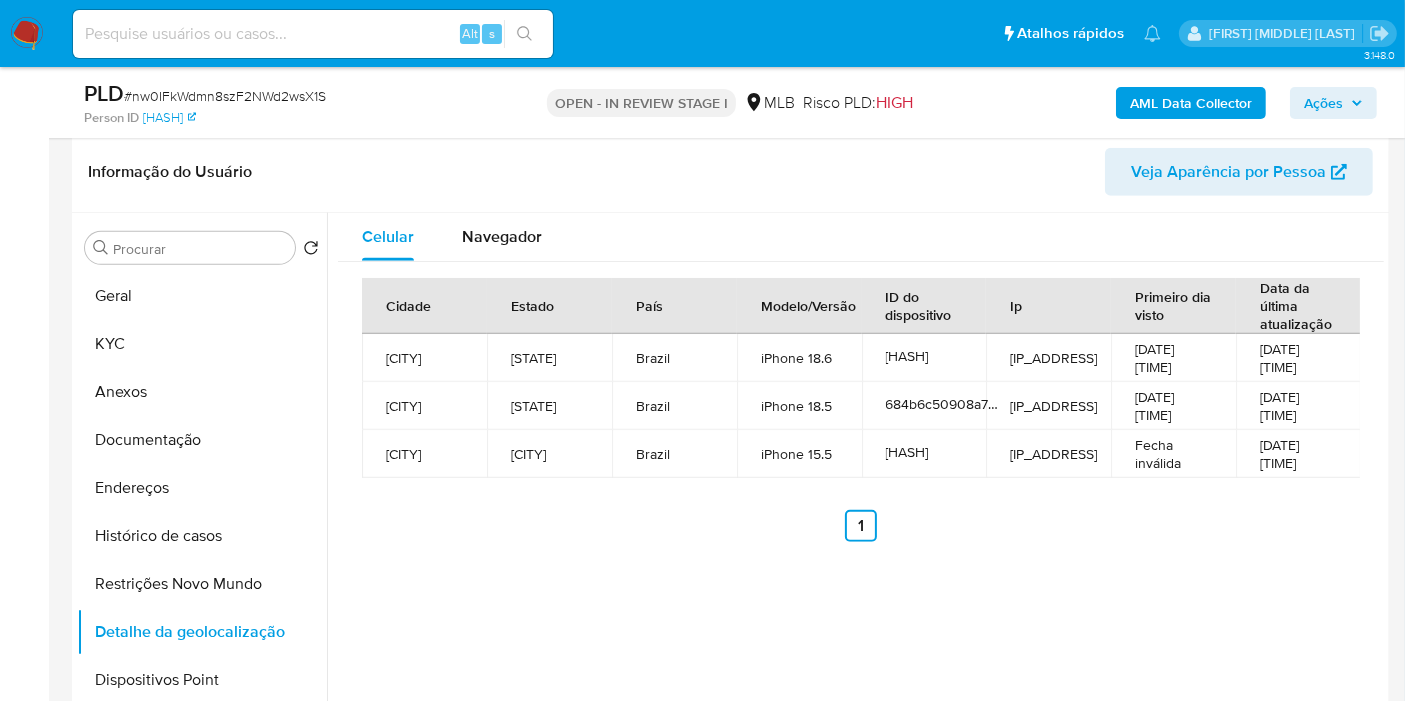 type 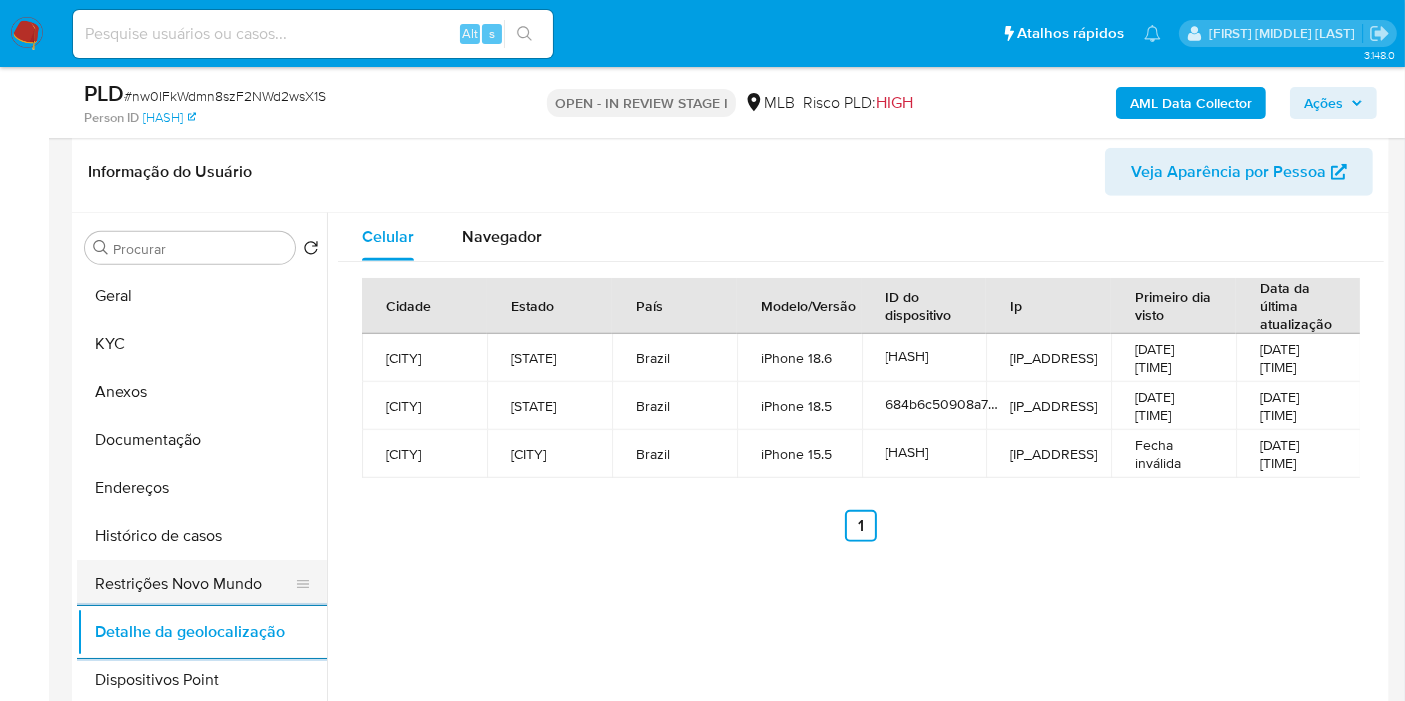 click on "Restrições Novo Mundo" at bounding box center [194, 584] 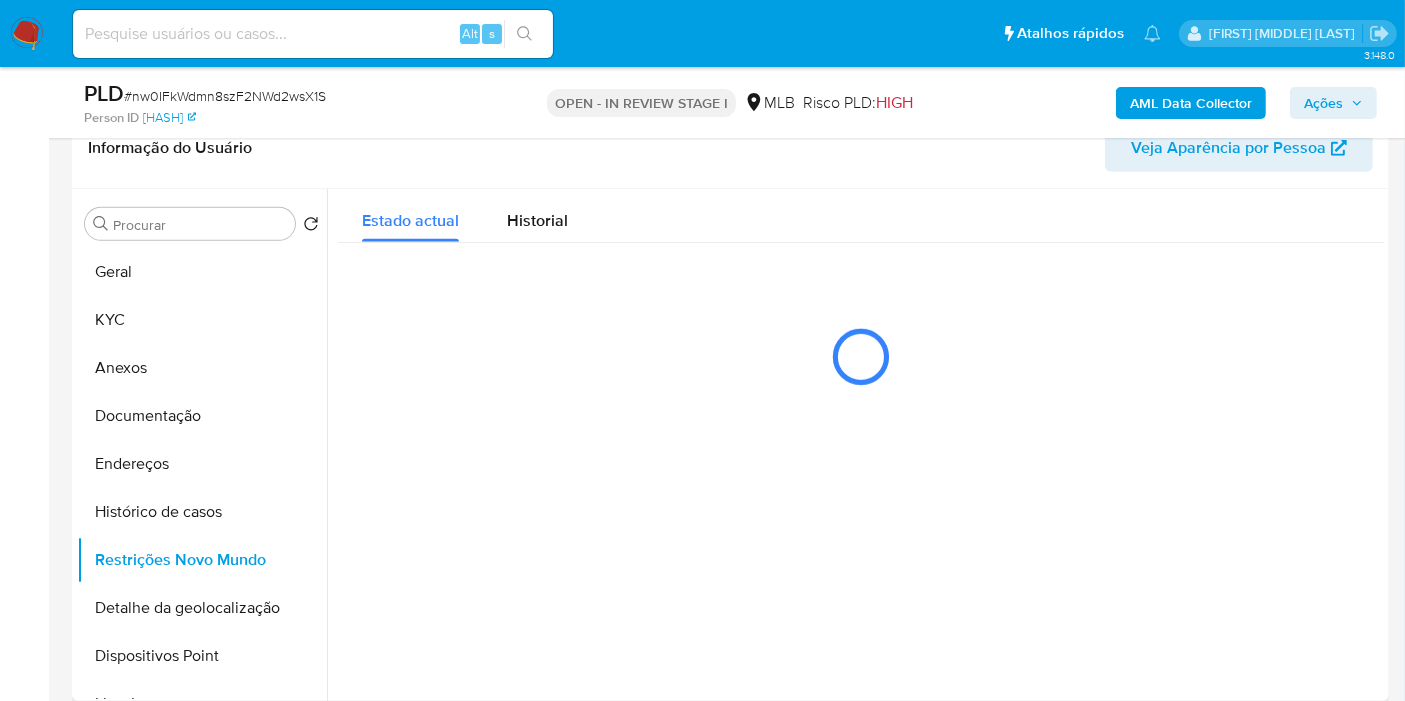 type 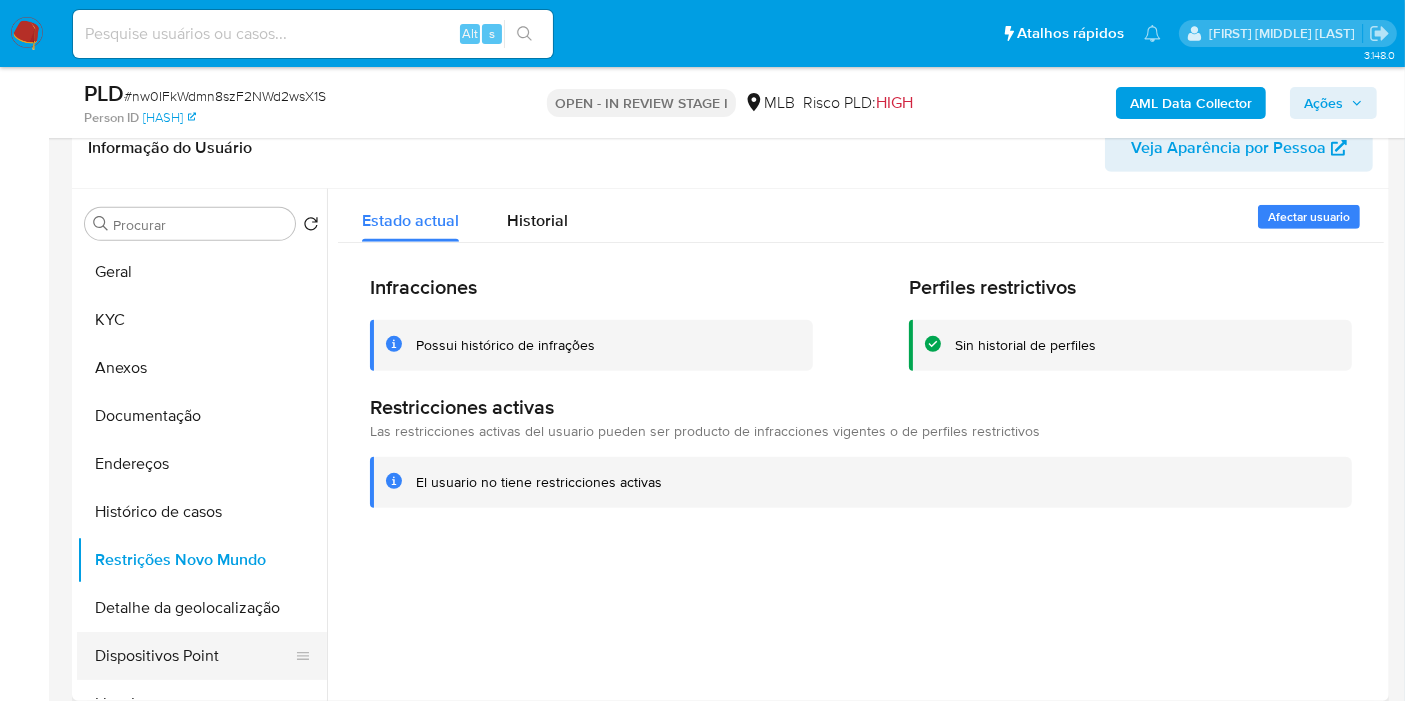click on "Dispositivos Point" at bounding box center (194, 656) 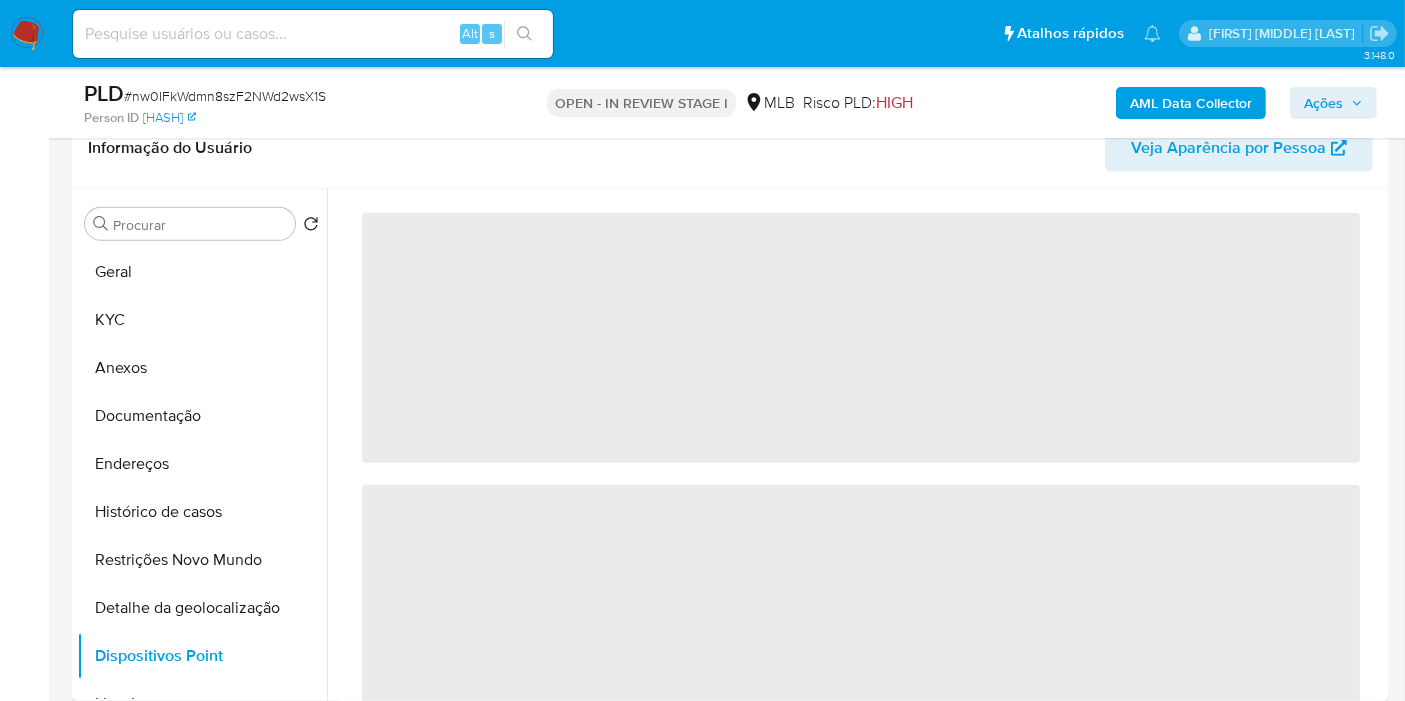 type 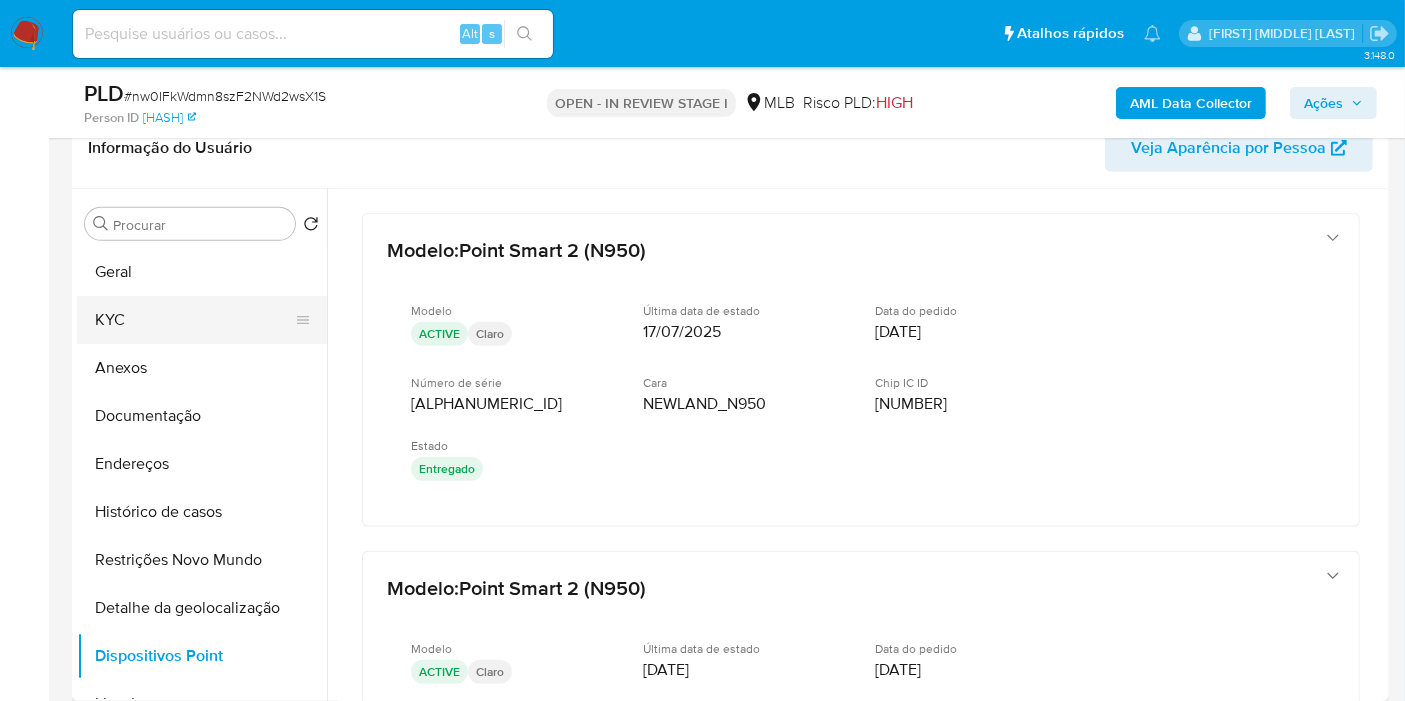 click on "KYC" at bounding box center (194, 320) 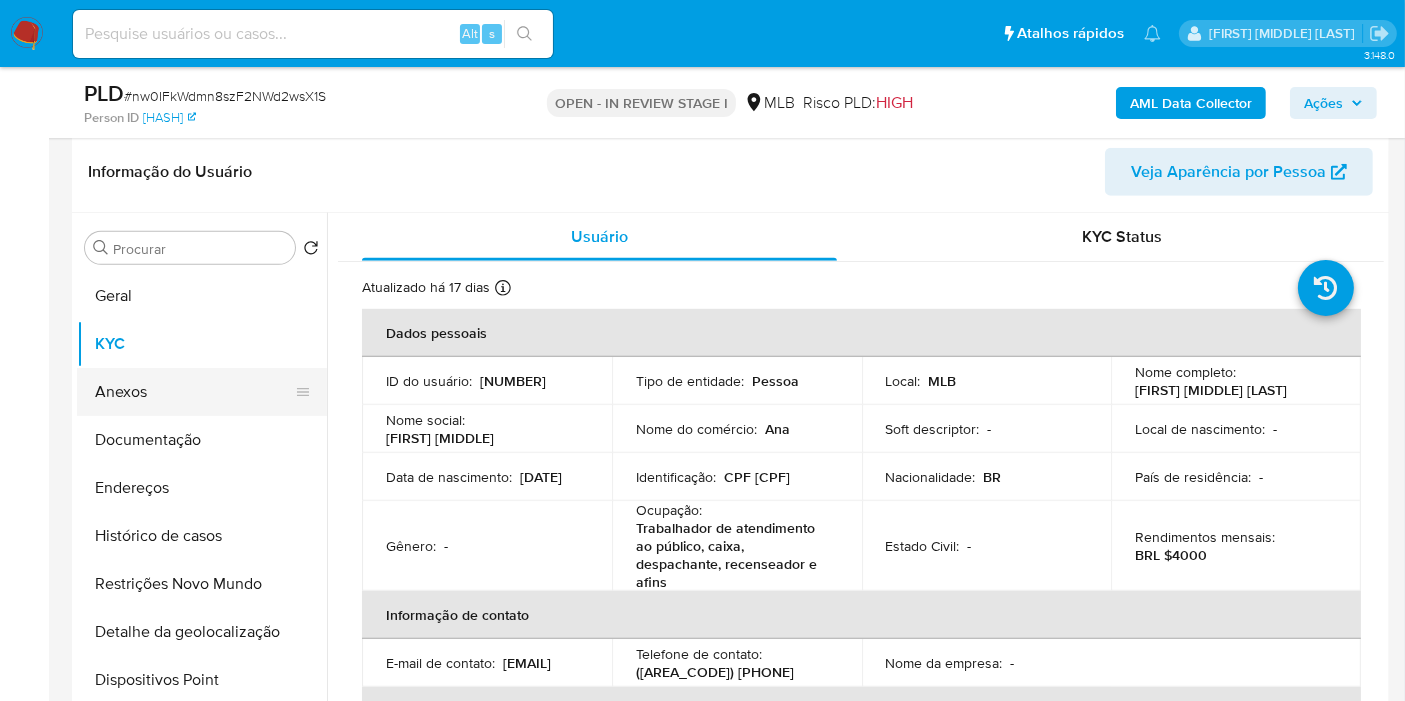 click on "Anexos" at bounding box center [194, 392] 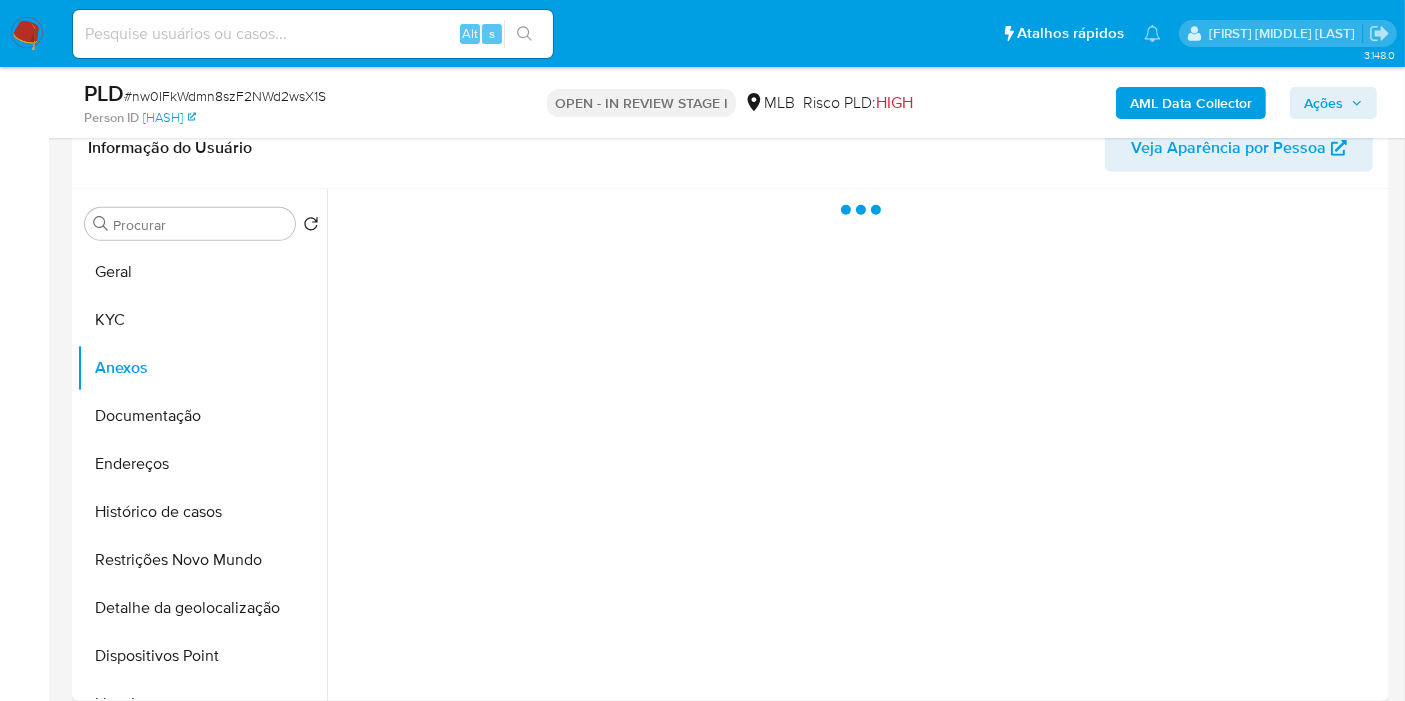 click 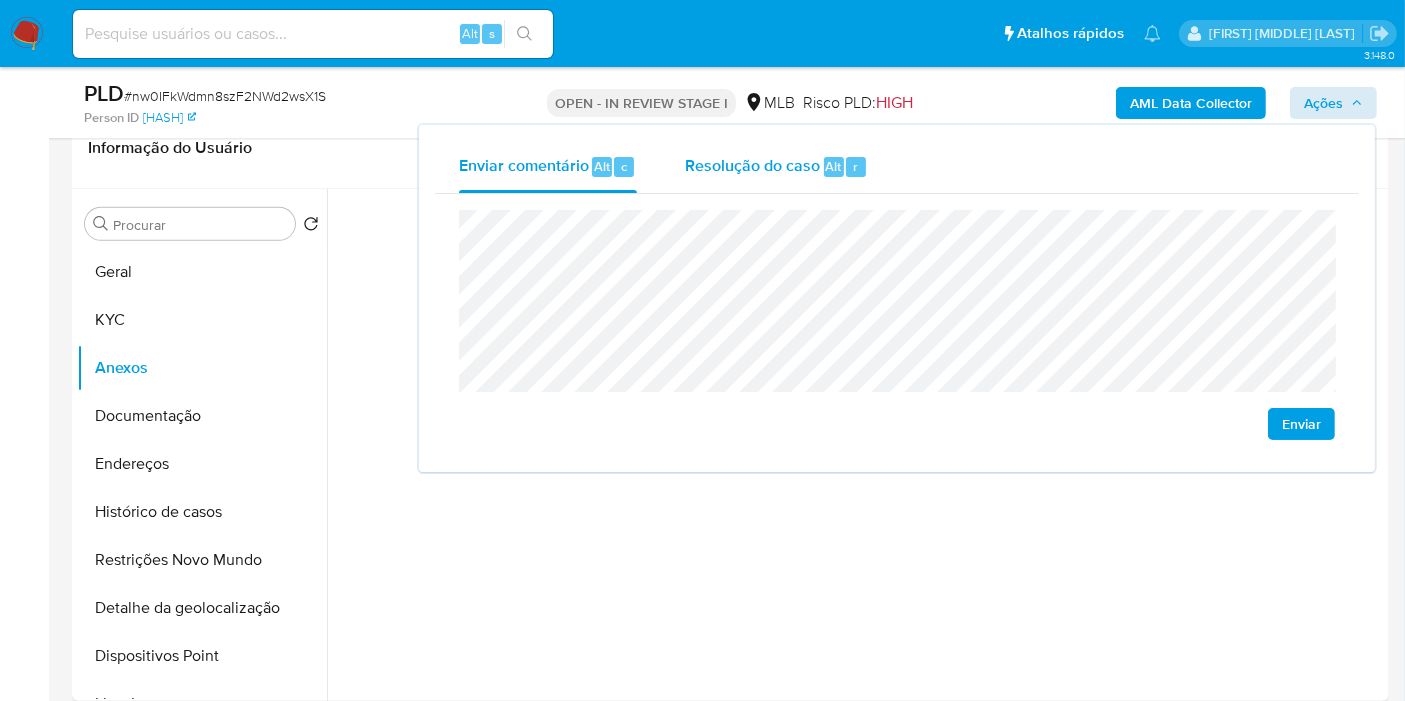 click on "Resolução do caso" at bounding box center (752, 165) 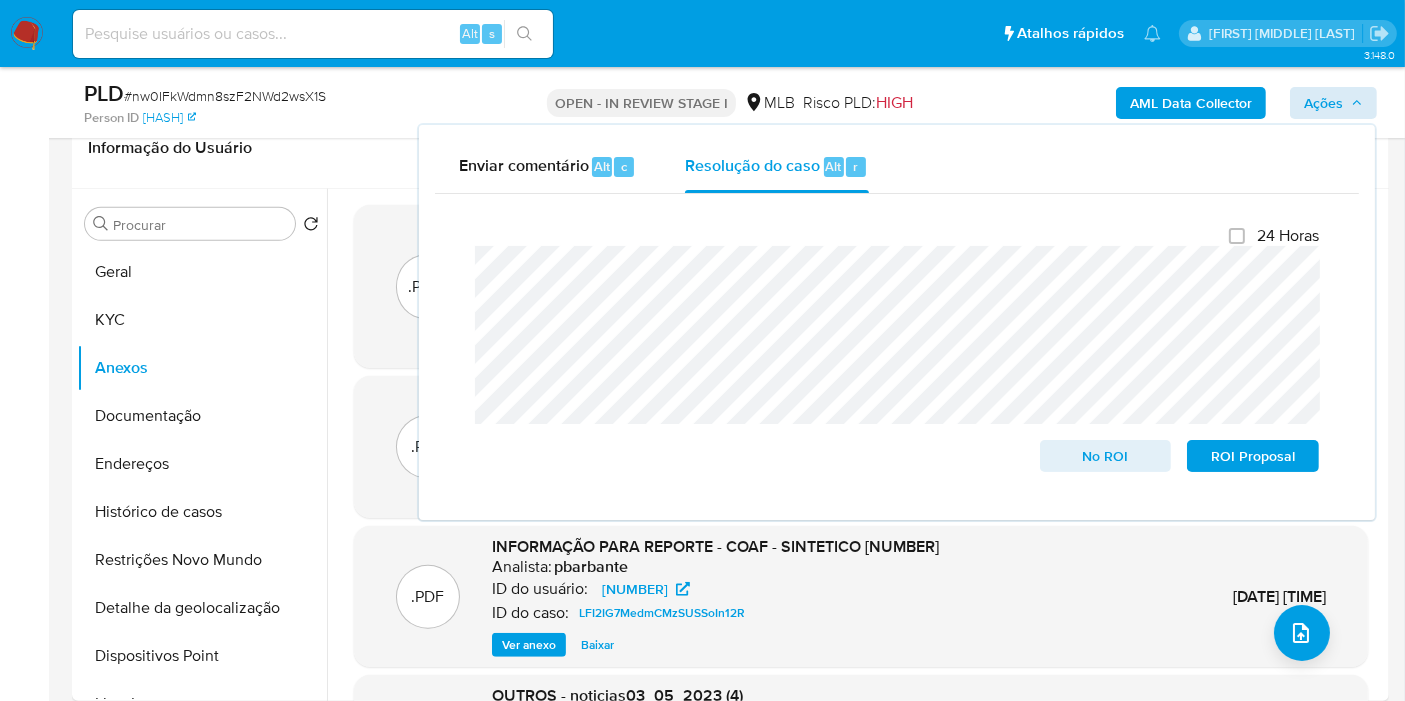 click on "ID do usuário: 444167833" at bounding box center (715, 589) 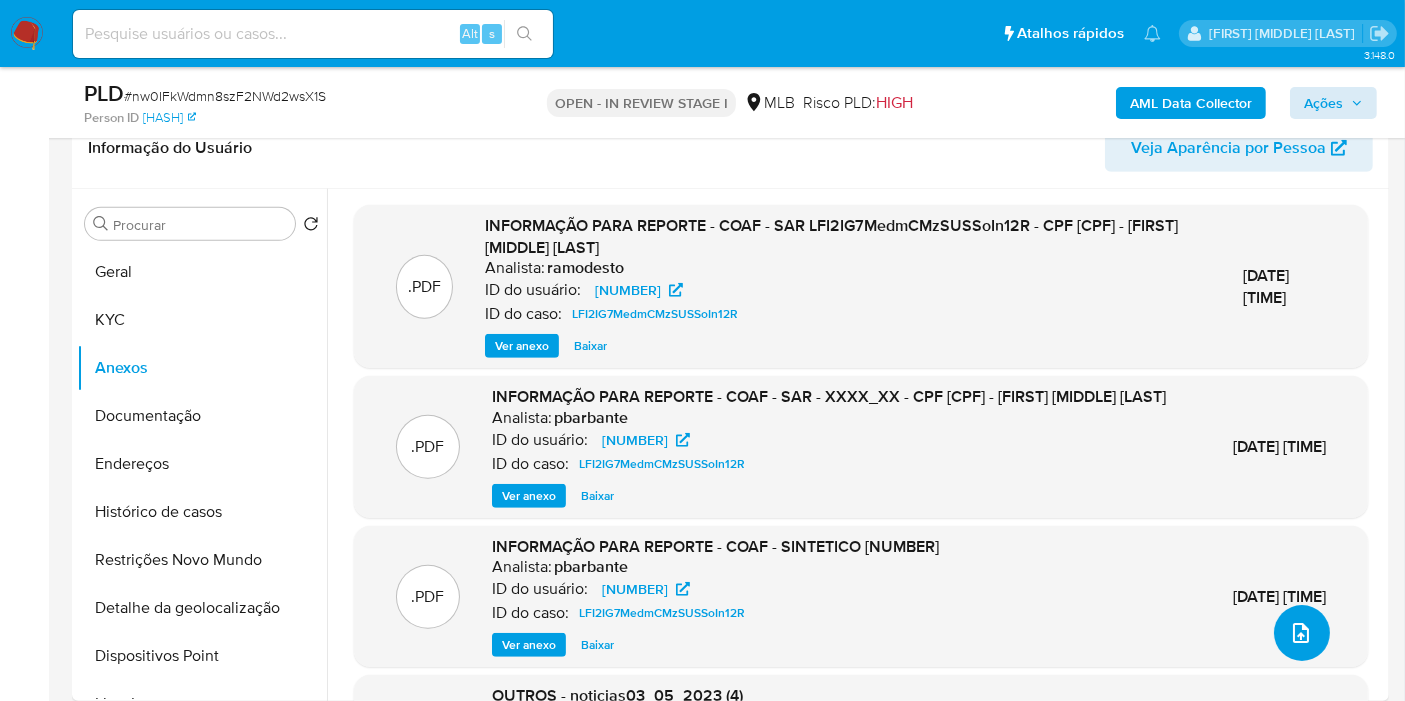 click 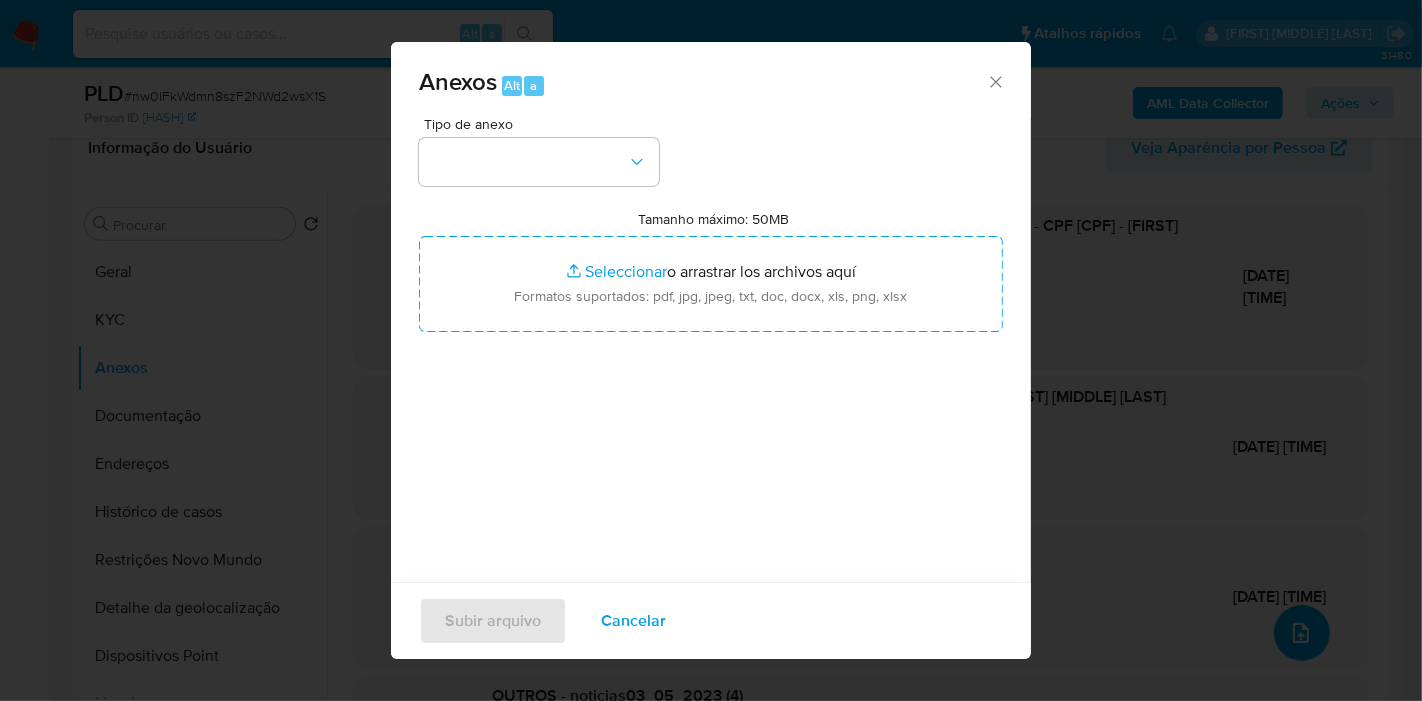 type 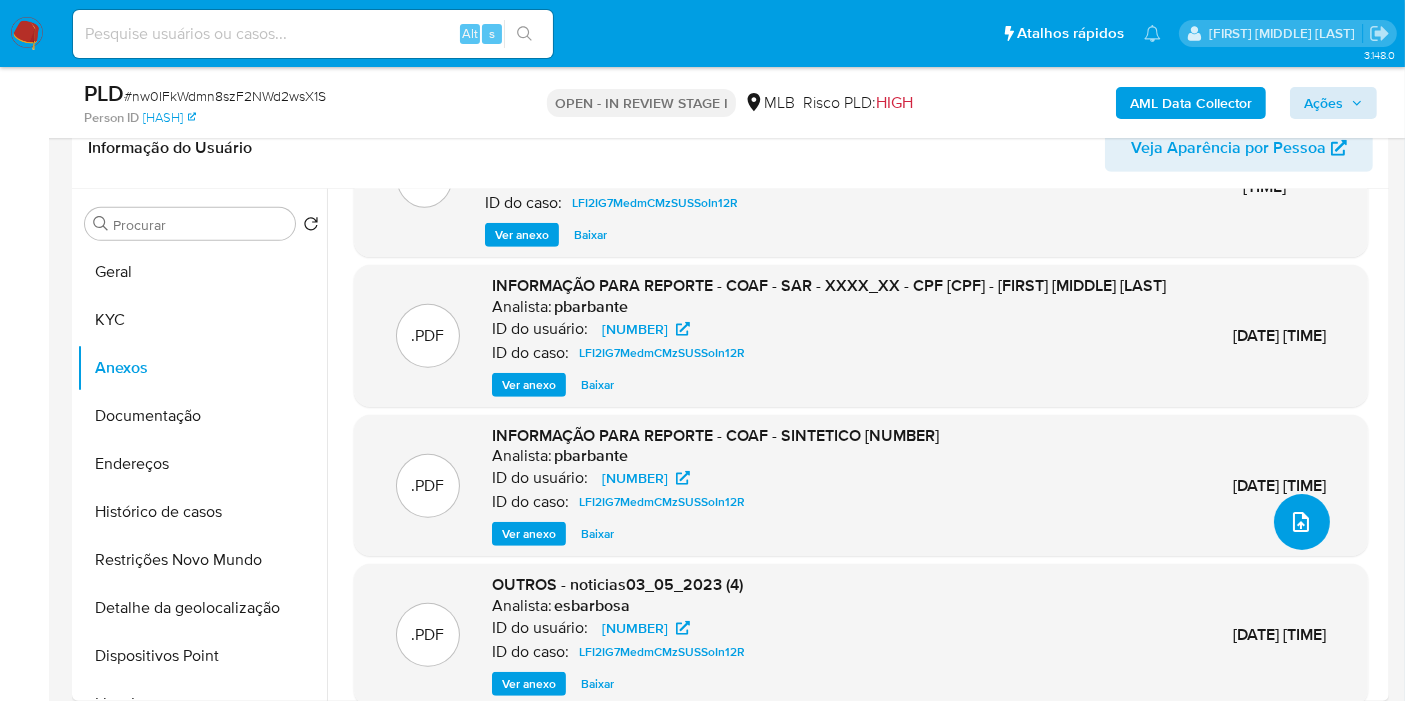 scroll, scrollTop: 211, scrollLeft: 0, axis: vertical 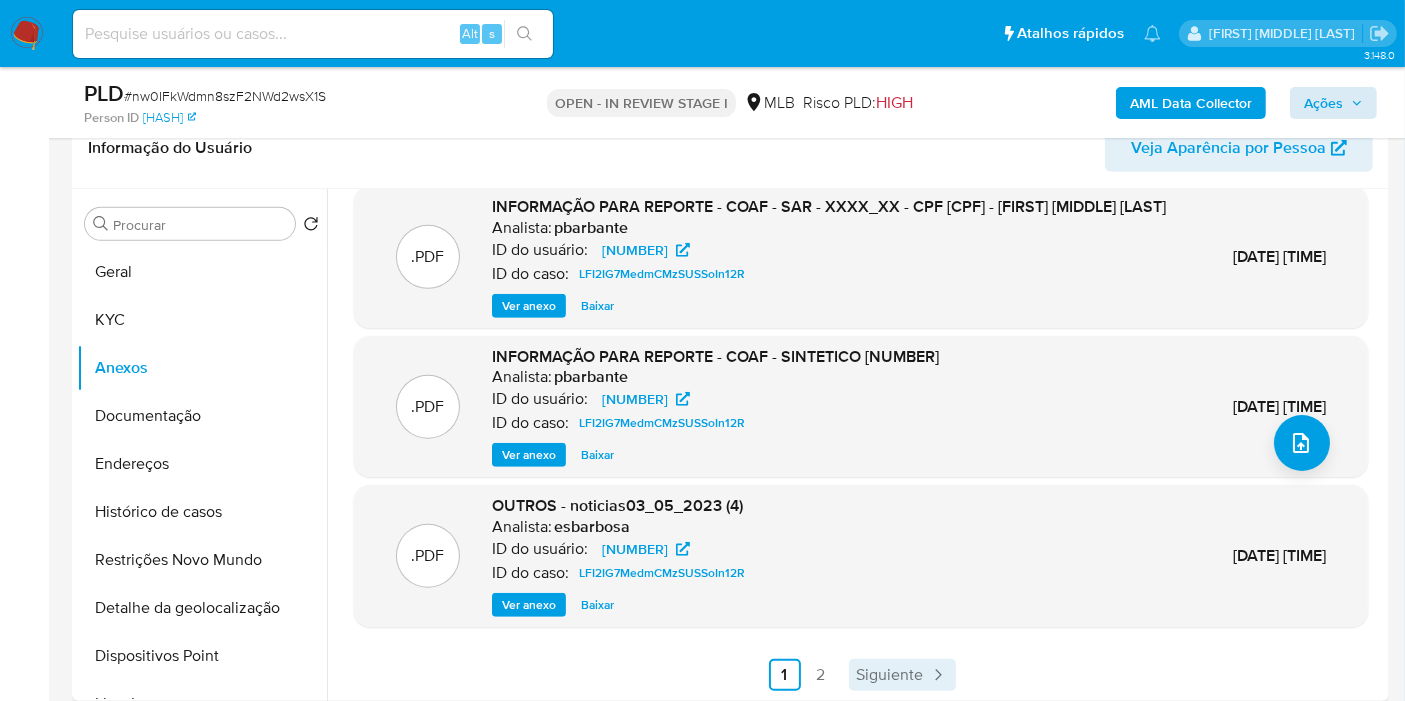 click on "Siguiente" at bounding box center (890, 675) 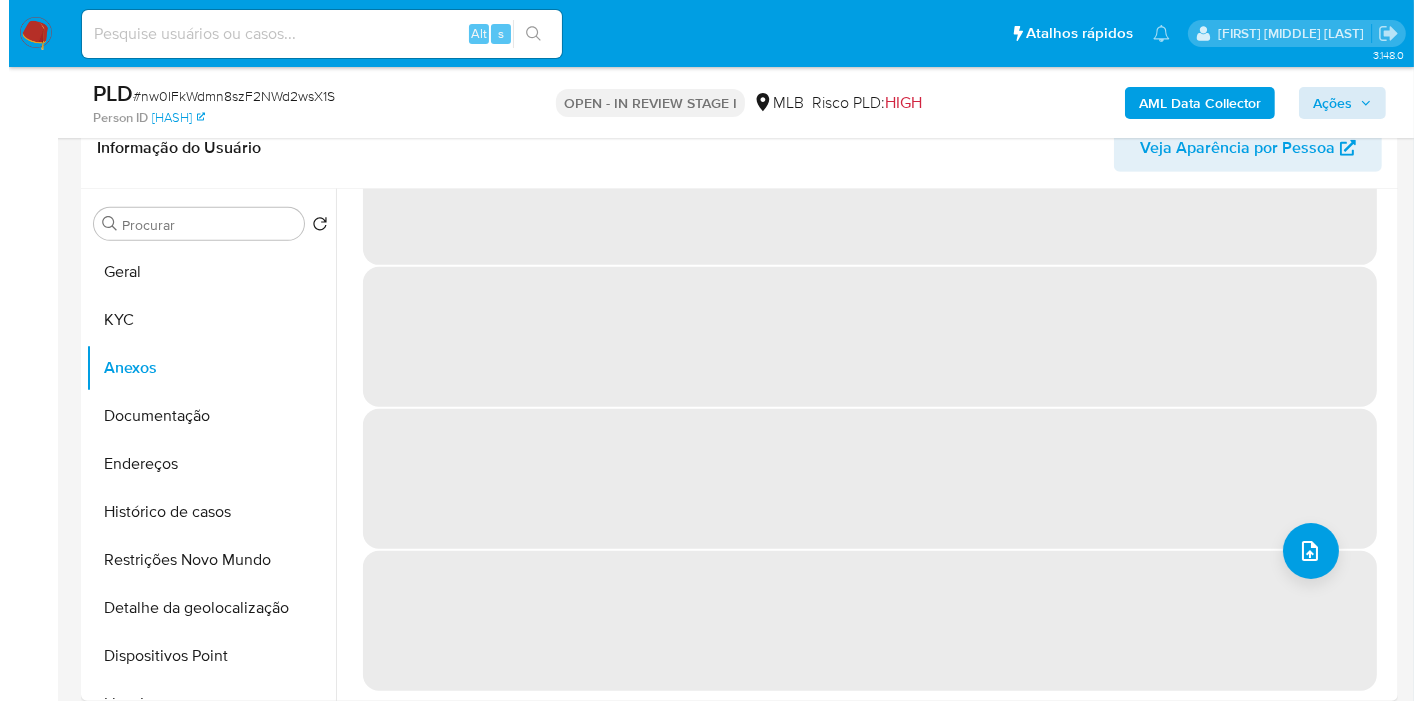 scroll, scrollTop: 0, scrollLeft: 0, axis: both 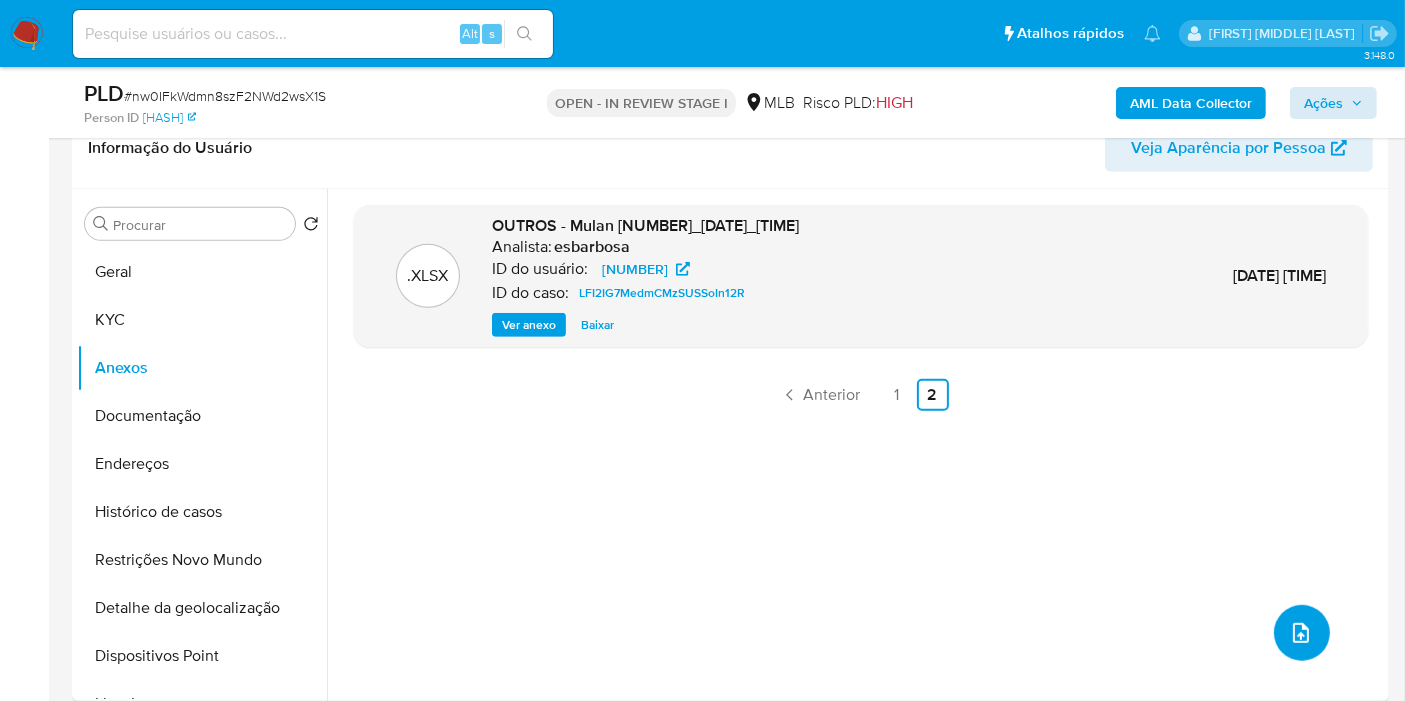 click 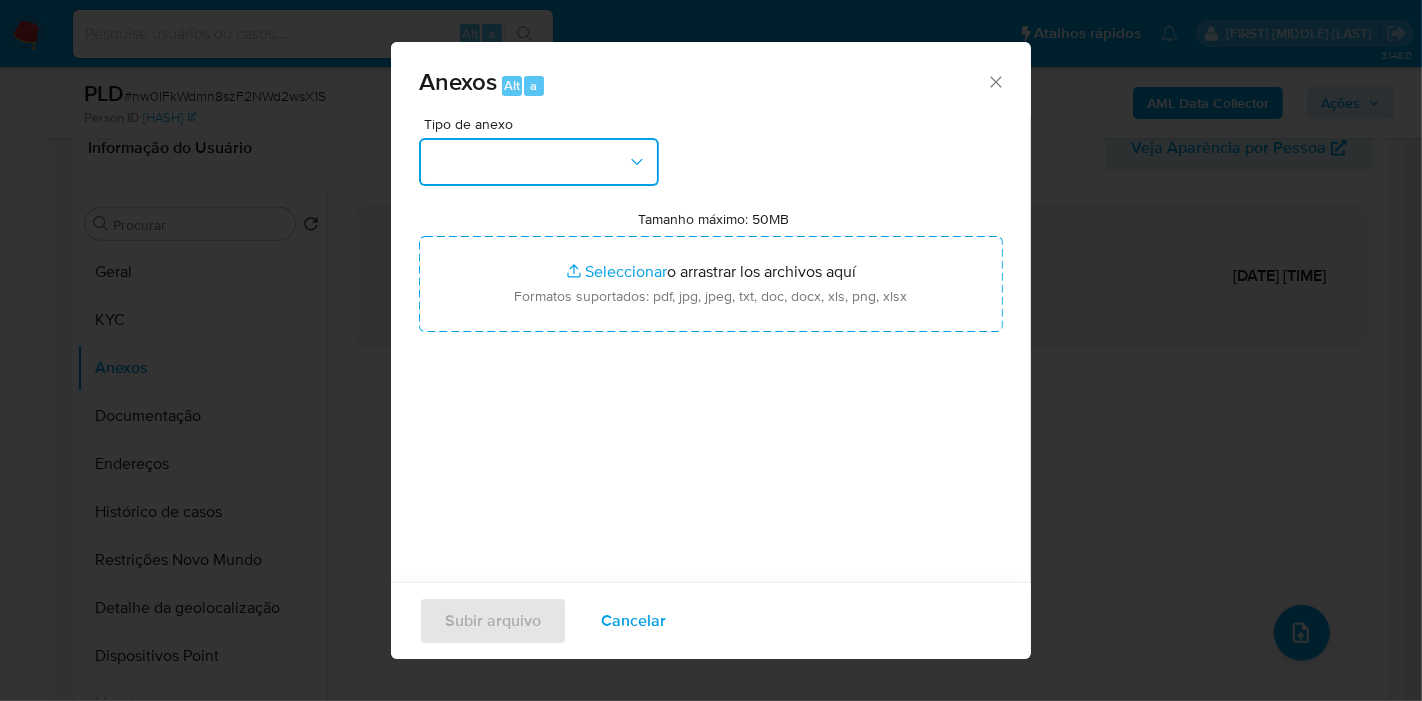 click at bounding box center (539, 162) 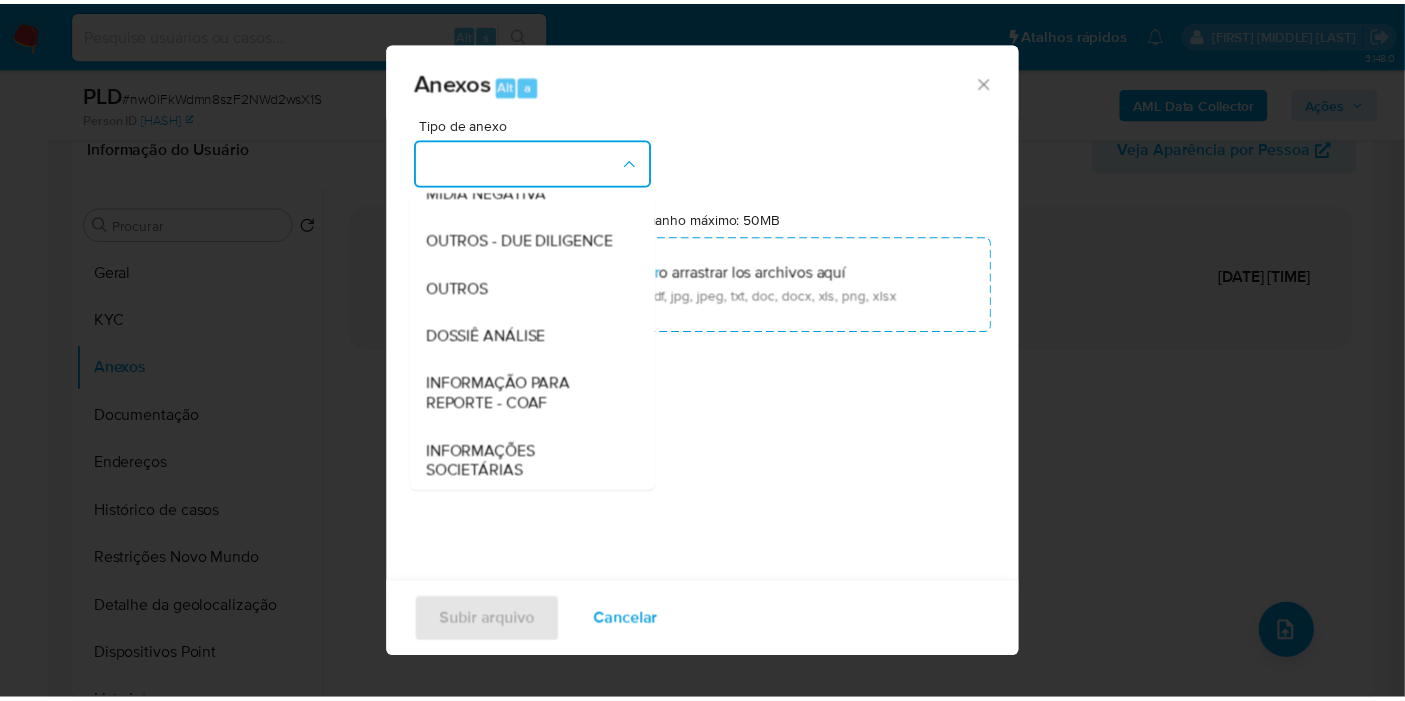 scroll, scrollTop: 307, scrollLeft: 0, axis: vertical 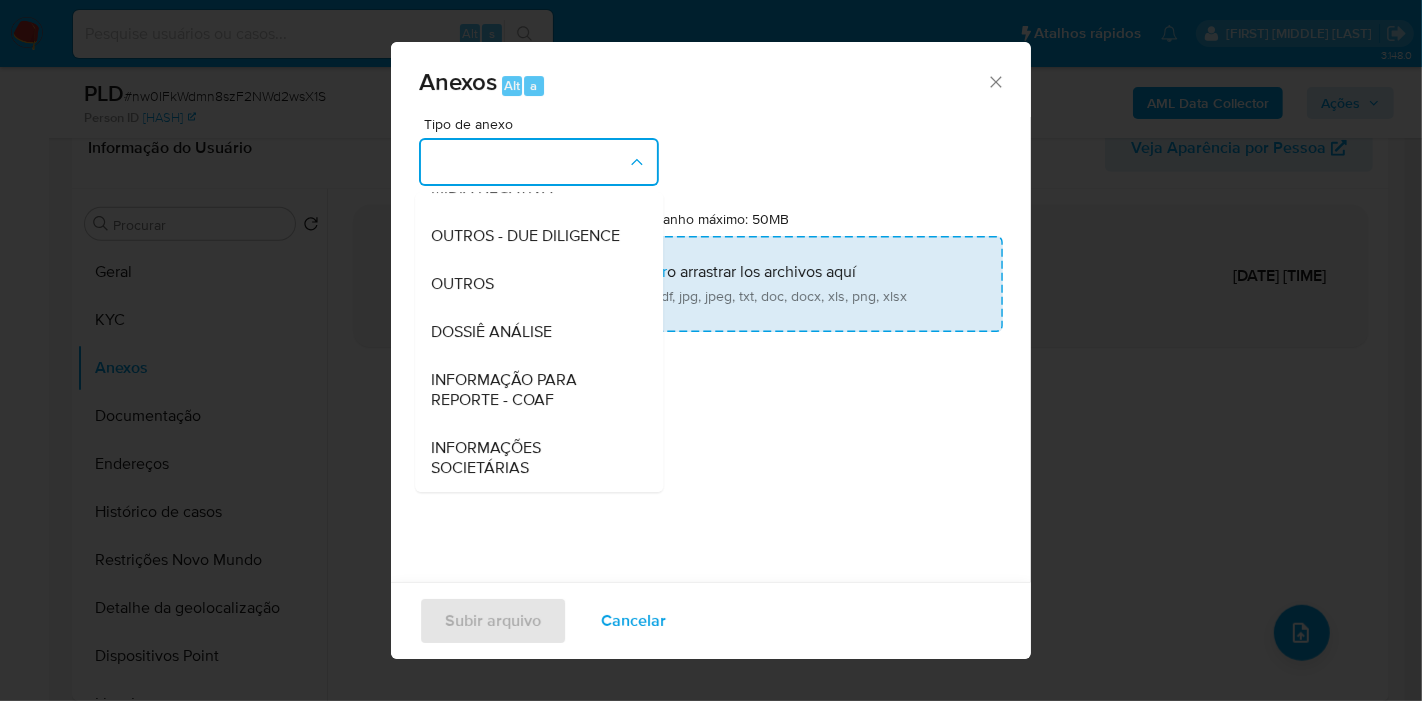 drag, startPoint x: 528, startPoint y: 323, endPoint x: 582, endPoint y: 295, distance: 60.827625 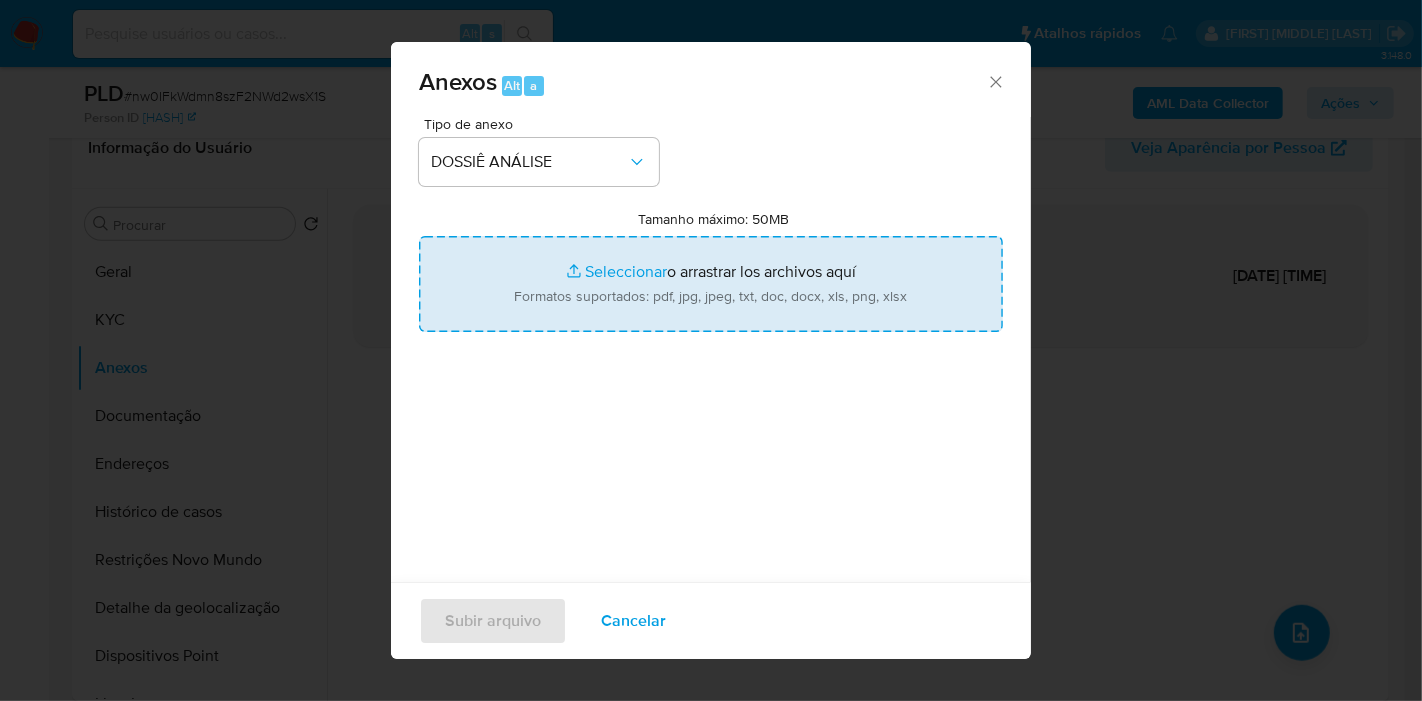 click on "Tamanho máximo: 50MB Seleccionar archivos" at bounding box center (711, 284) 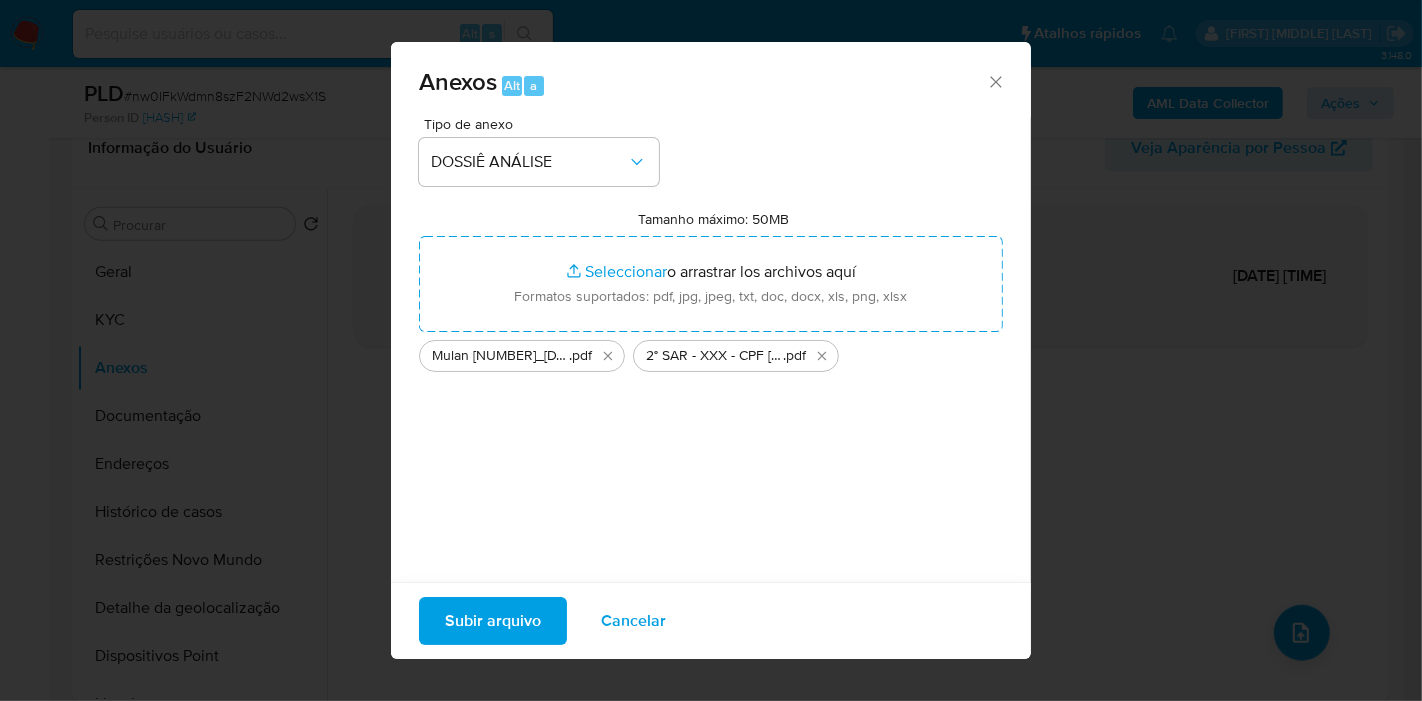 click on "Subir arquivo" at bounding box center [493, 621] 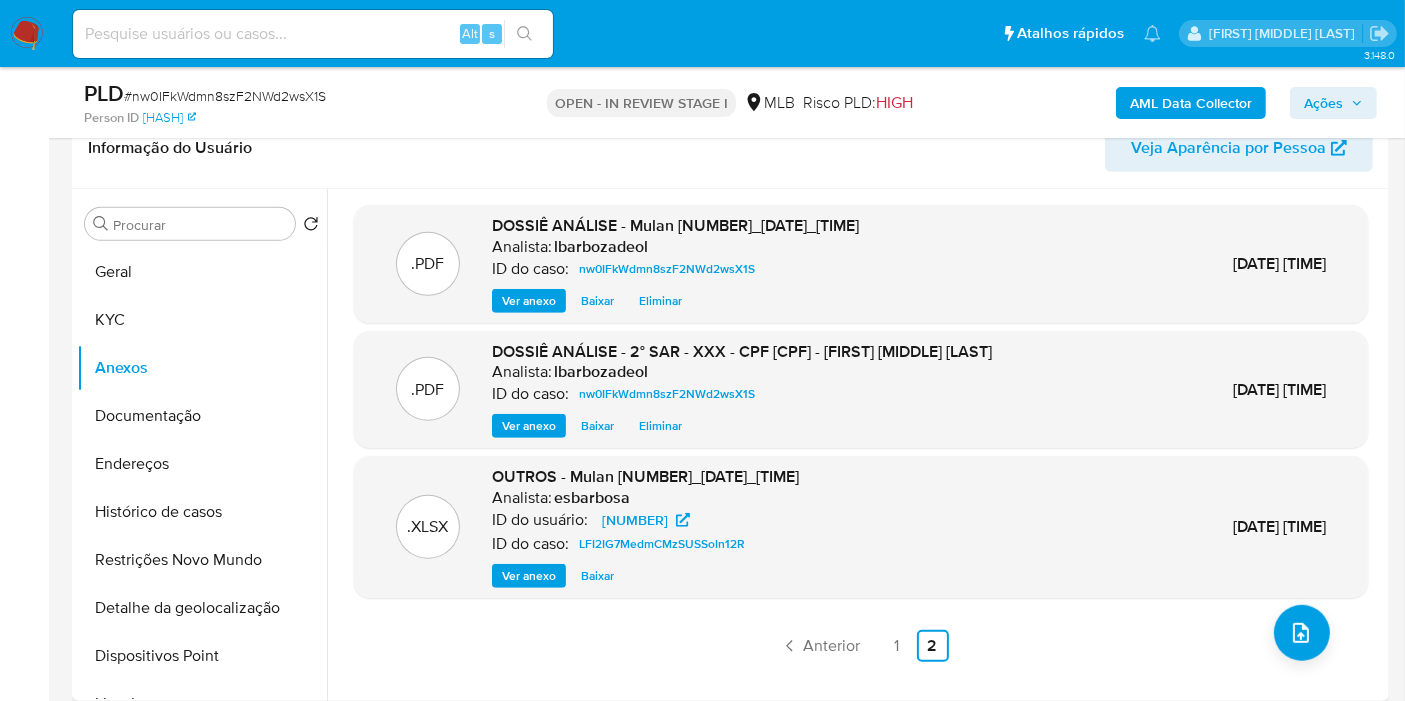 click on "Ações" at bounding box center [1323, 103] 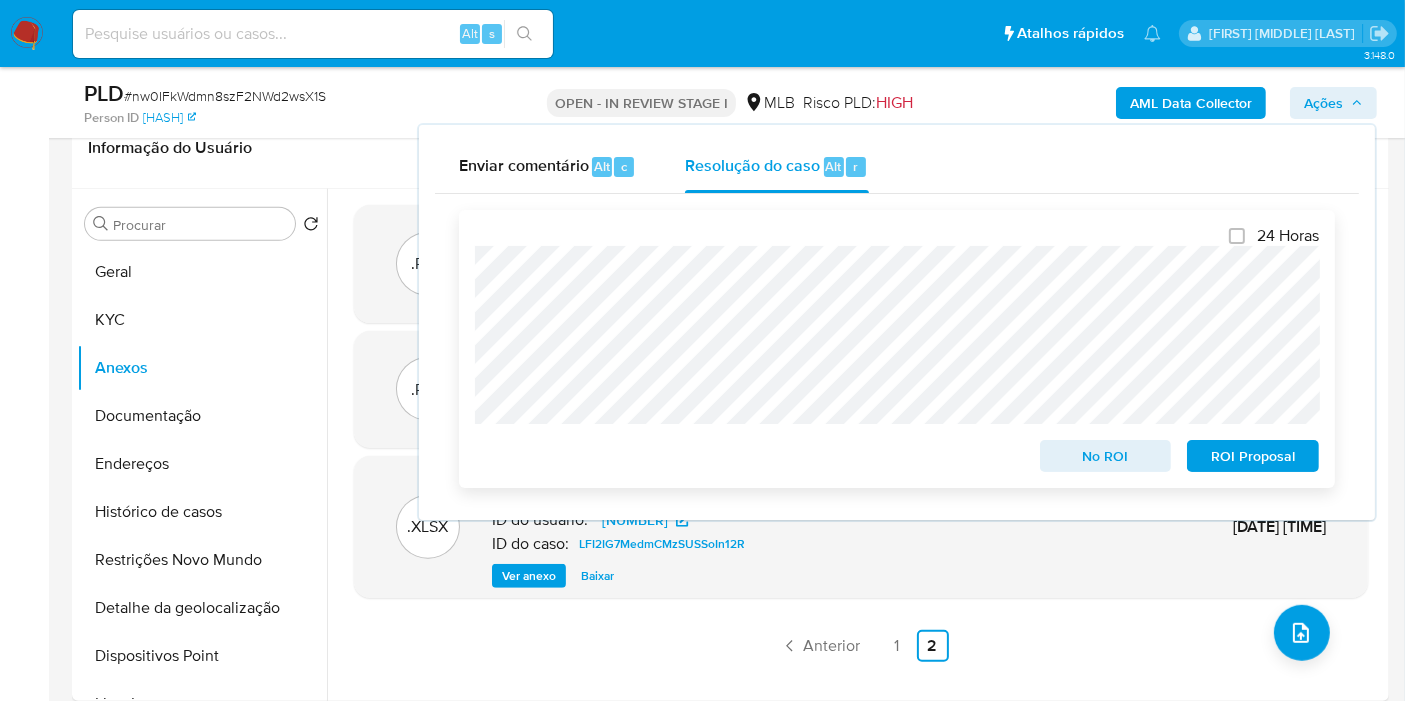 click on "ROI Proposal" at bounding box center (1253, 456) 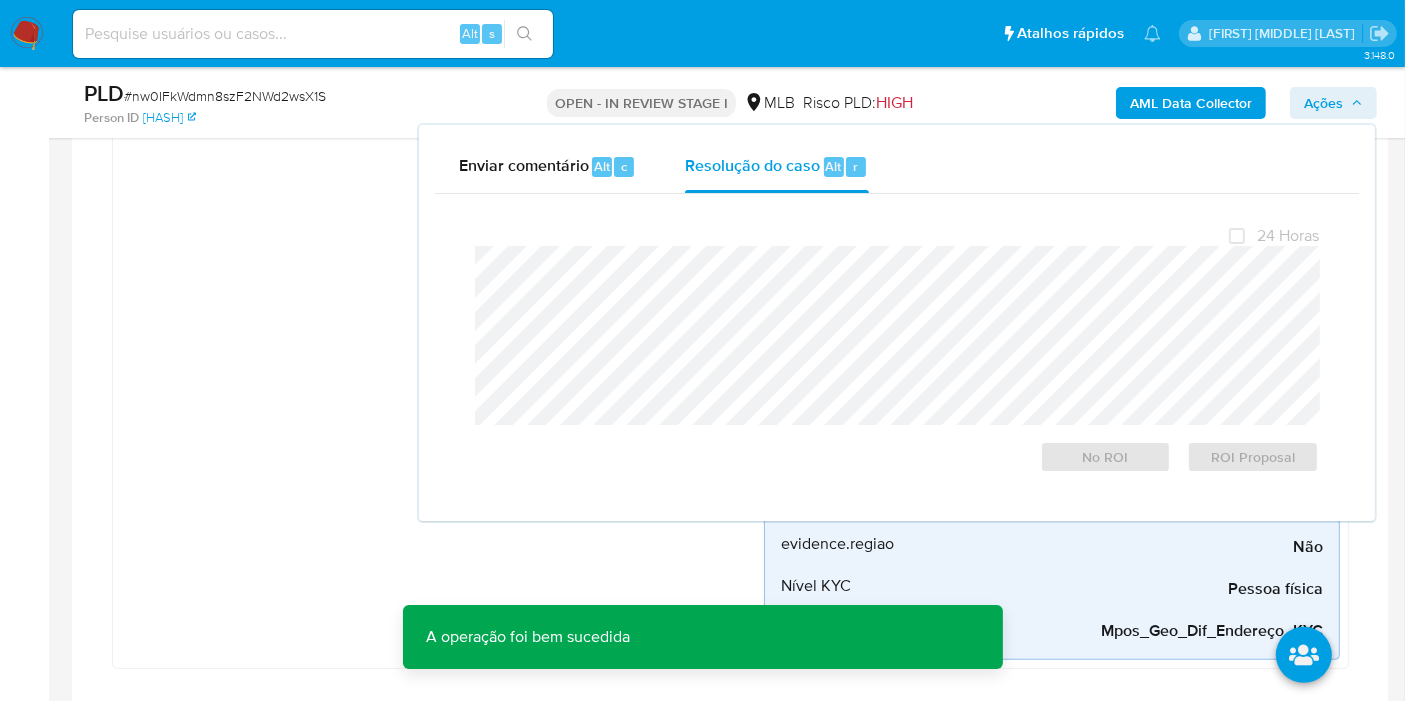 scroll, scrollTop: 0, scrollLeft: 0, axis: both 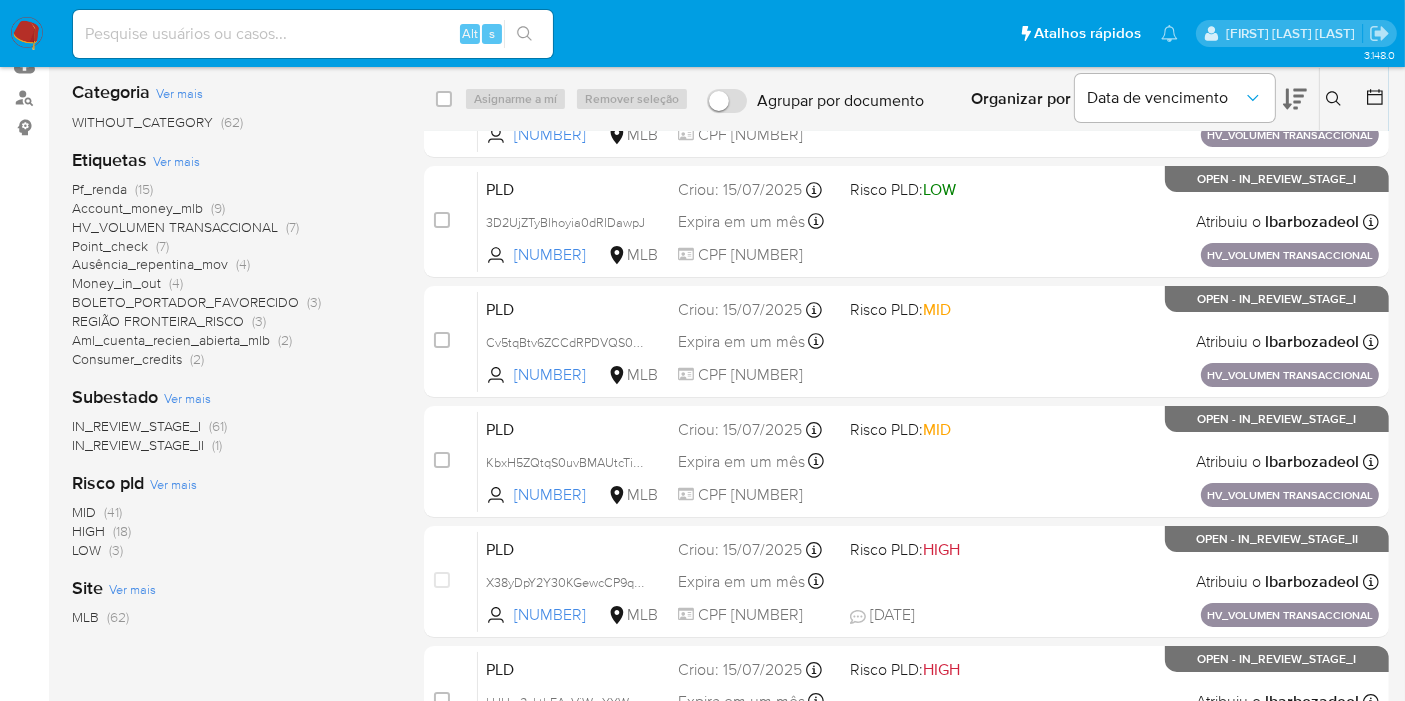 click on "(18)" at bounding box center [122, 531] 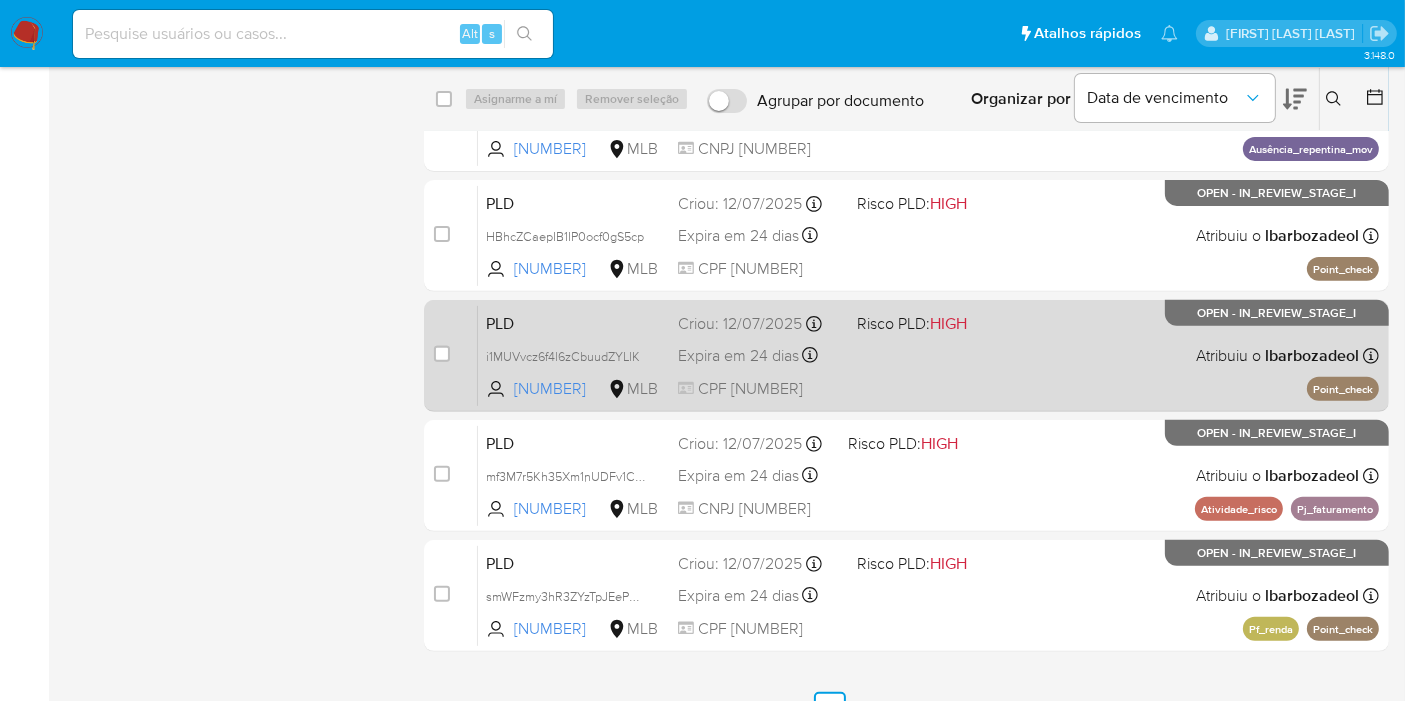 scroll, scrollTop: 722, scrollLeft: 0, axis: vertical 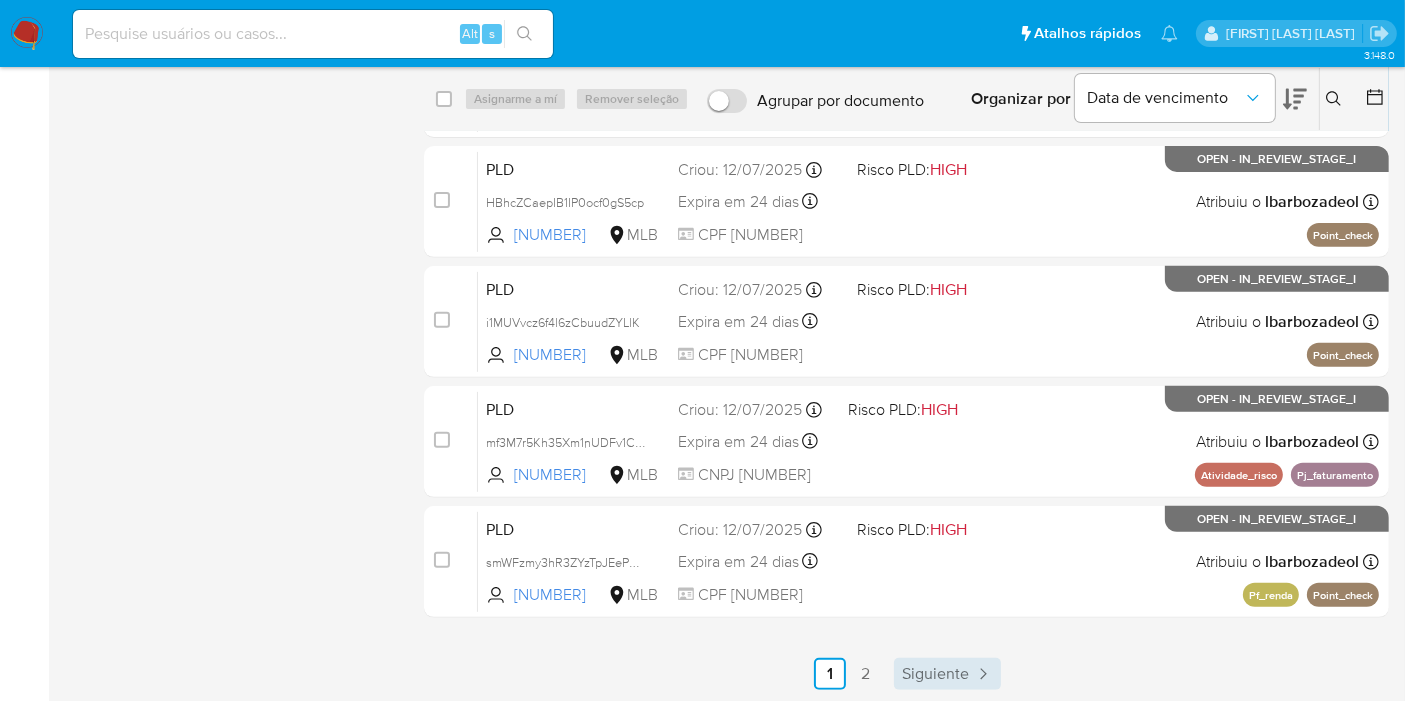 click on "Siguiente" at bounding box center [935, 674] 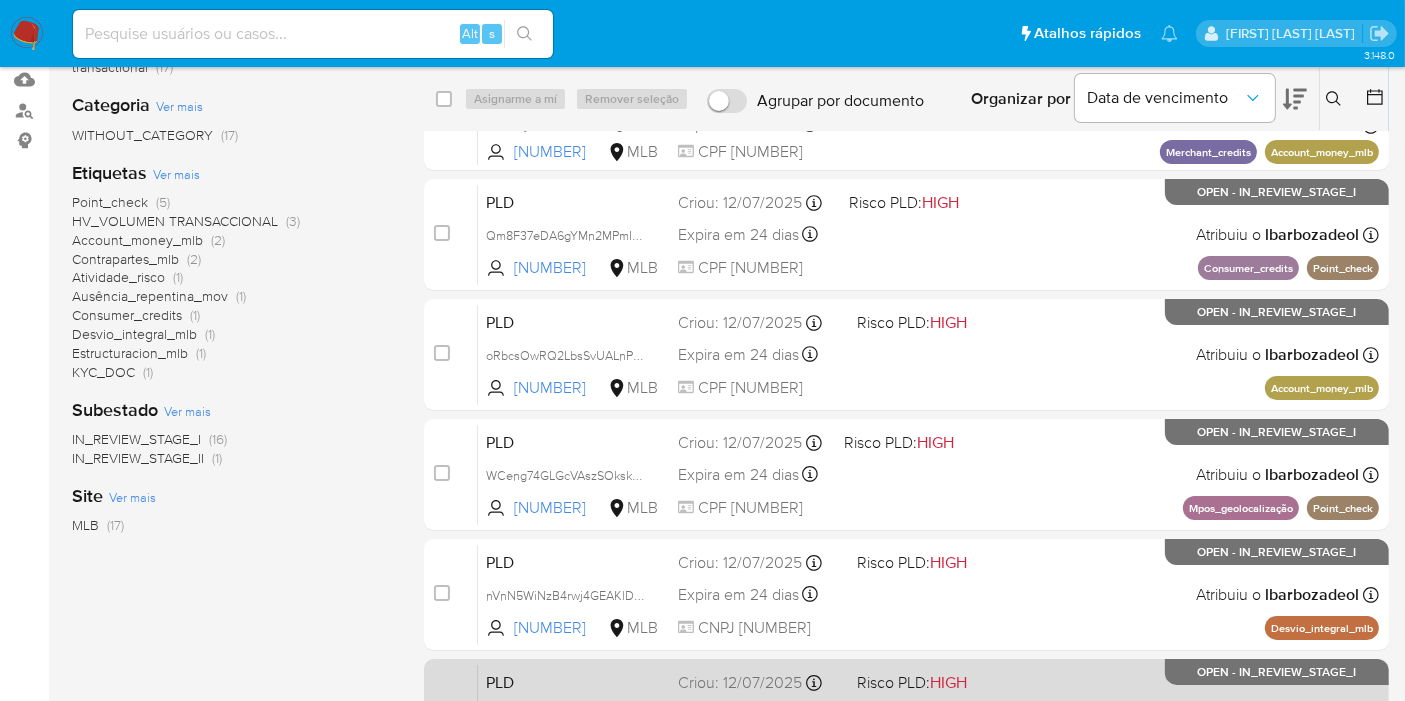 scroll, scrollTop: 362, scrollLeft: 0, axis: vertical 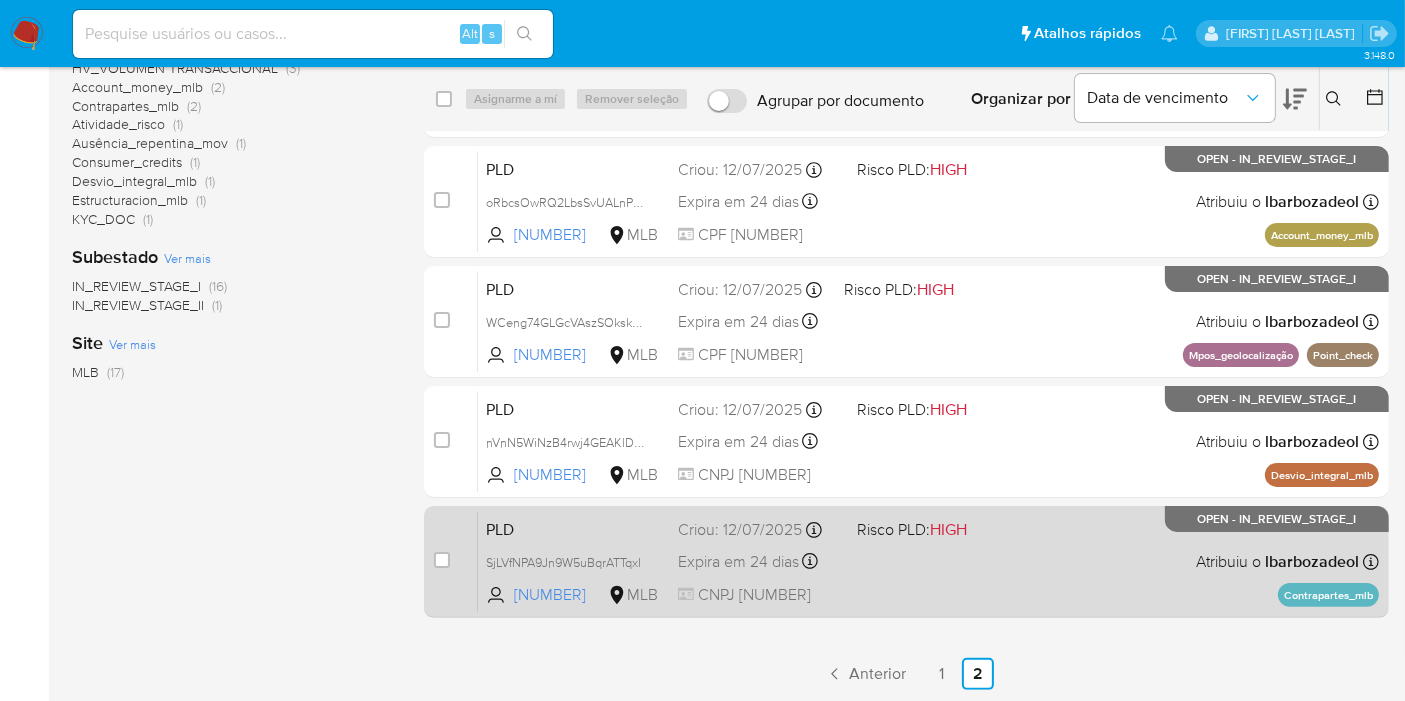 click on "PLD SjLVfNPA9Jn9W5uBqrATTqxI [NUMBER] MLB Risco PLD:  HIGH Criou: [DATE]   Criou: [DATE] [TIME] Expira em [NUMBER] dias   Expira em [DATE] [TIME] CNPJ   [NUMBER] Atribuiu o   lbarbozadeol   Asignado el: [DATE] [TIME] Contrapartes_mlb OPEN - IN_REVIEW_STAGE_I" at bounding box center [928, 561] 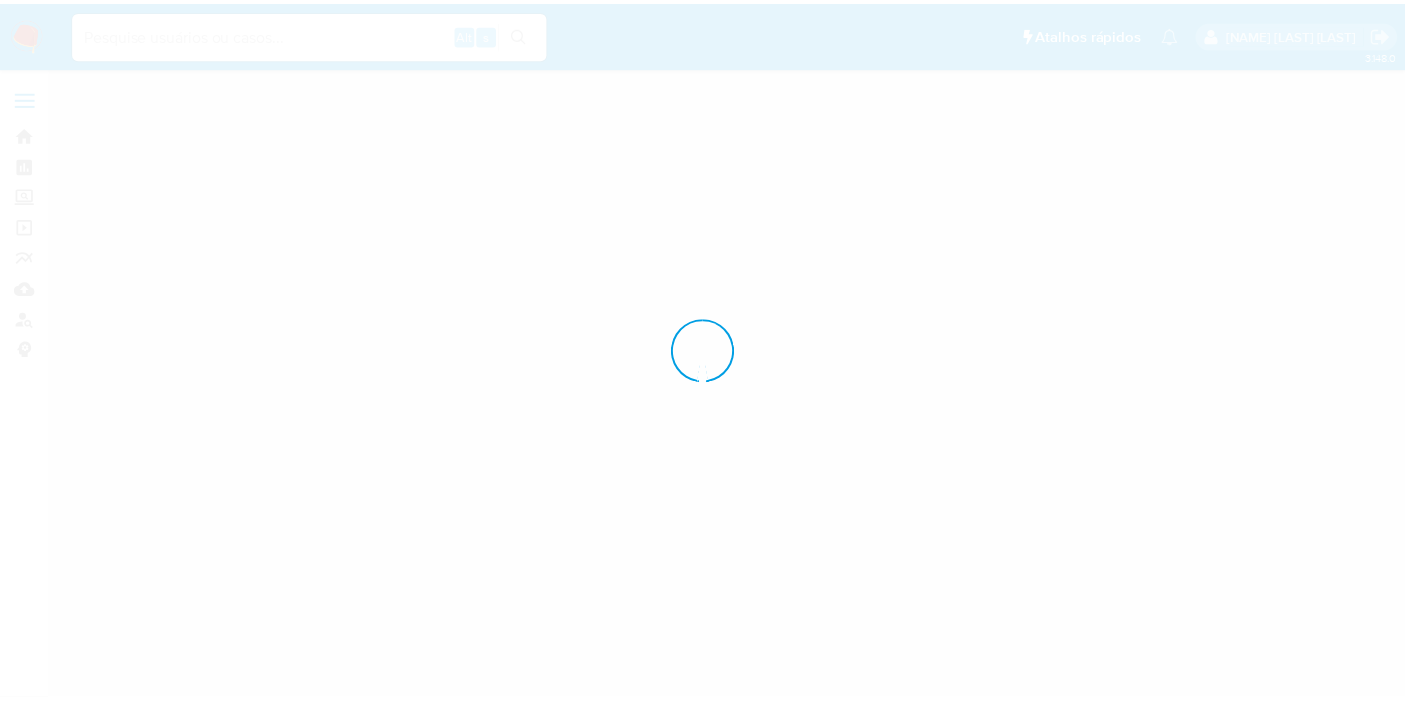 scroll, scrollTop: 0, scrollLeft: 0, axis: both 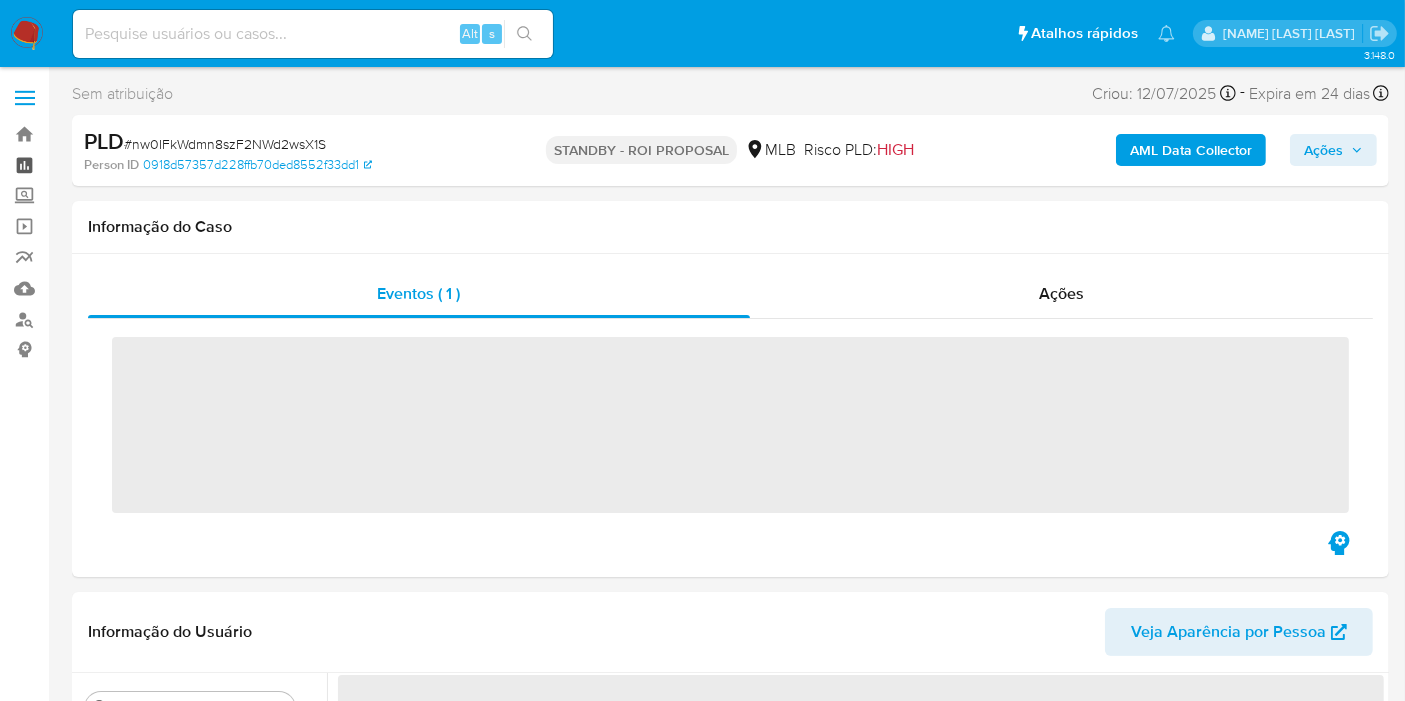 click on "Painel" at bounding box center [119, 165] 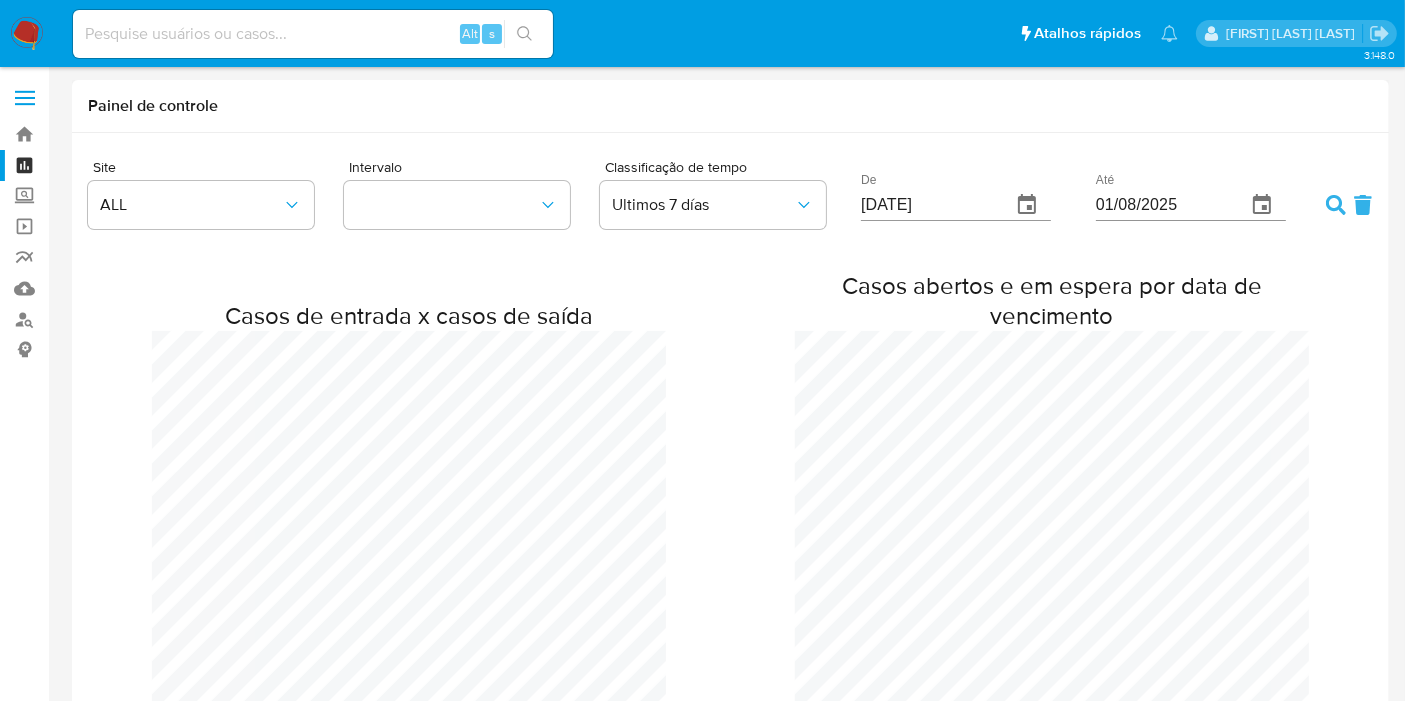 scroll, scrollTop: 111, scrollLeft: 0, axis: vertical 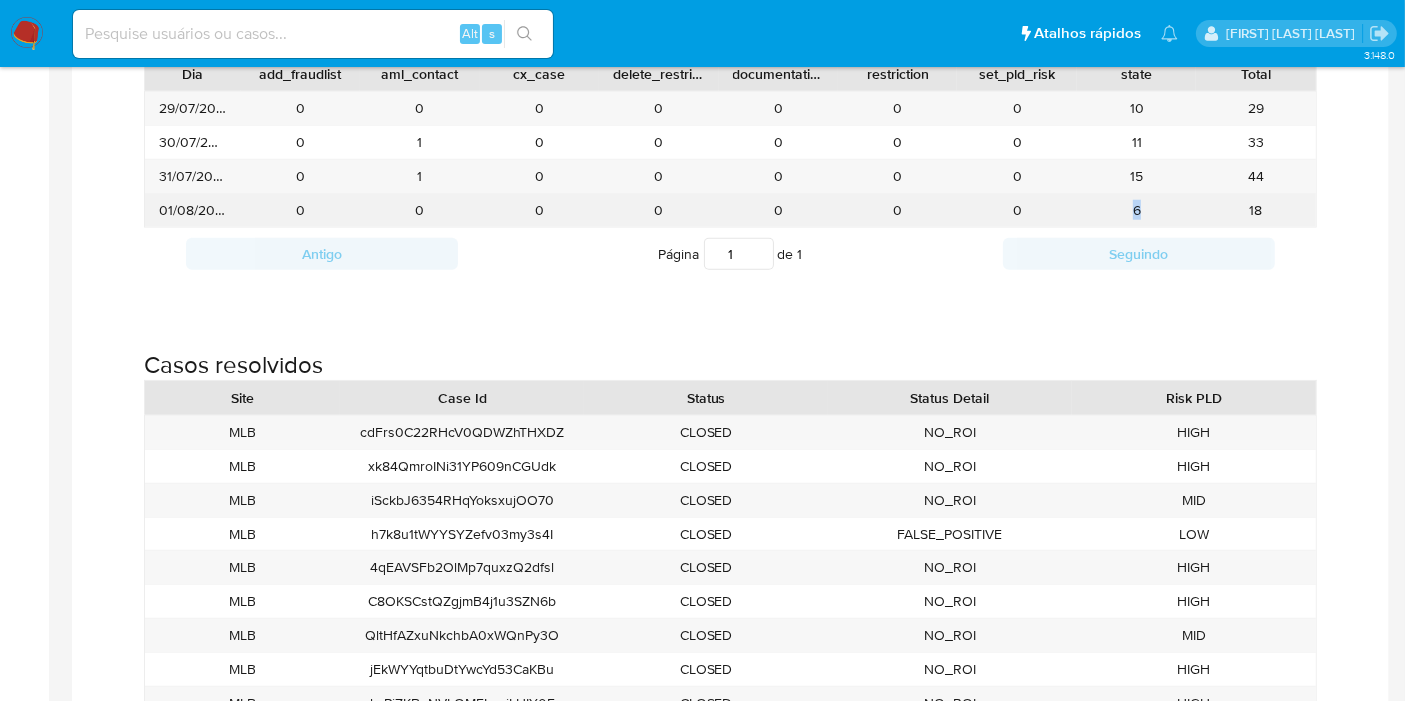 drag, startPoint x: 1127, startPoint y: 208, endPoint x: 1174, endPoint y: 202, distance: 47.38143 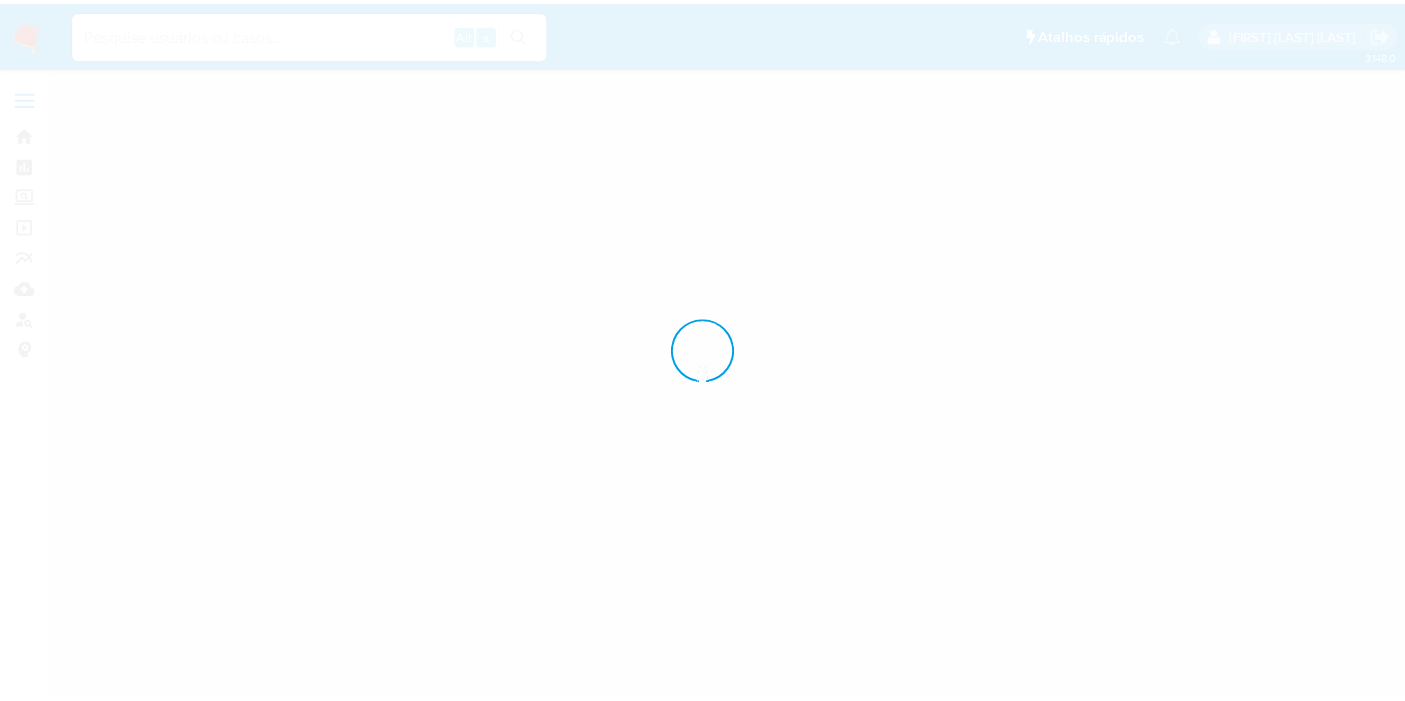 scroll, scrollTop: 0, scrollLeft: 0, axis: both 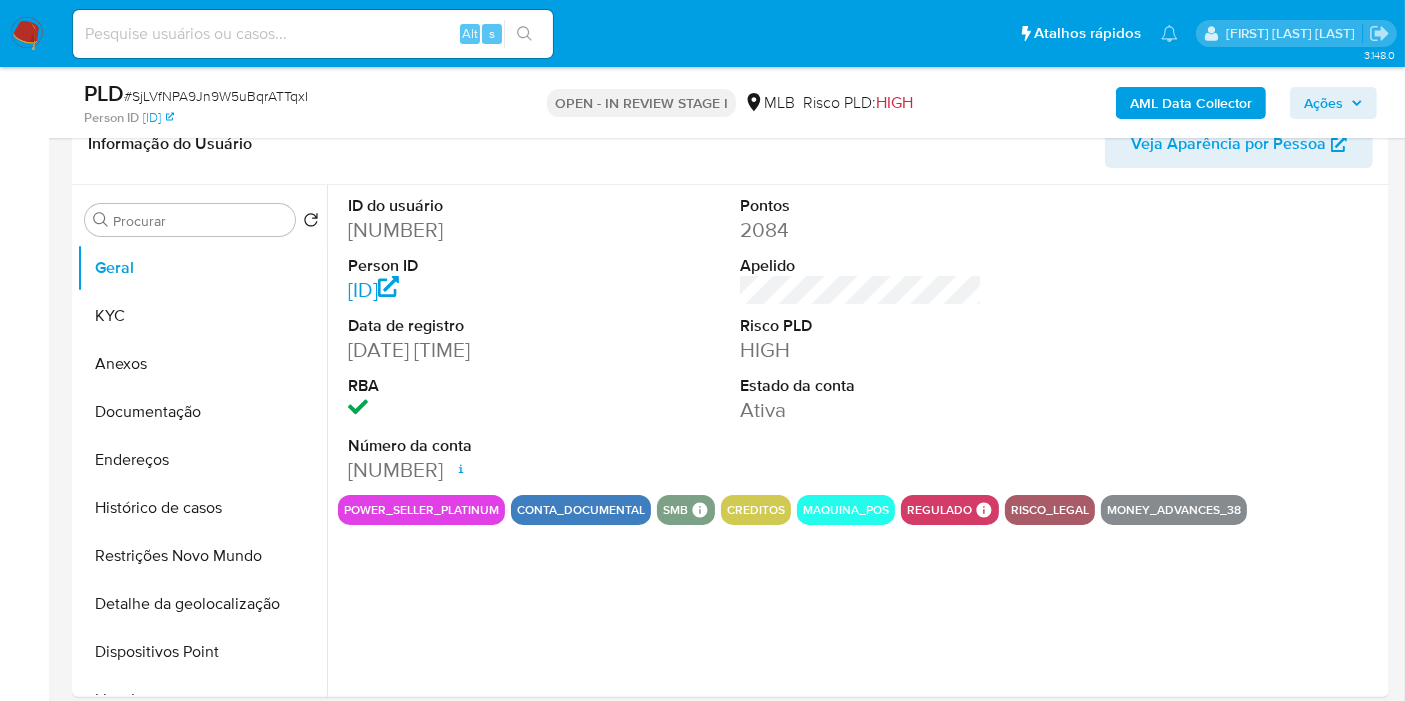 select on "10" 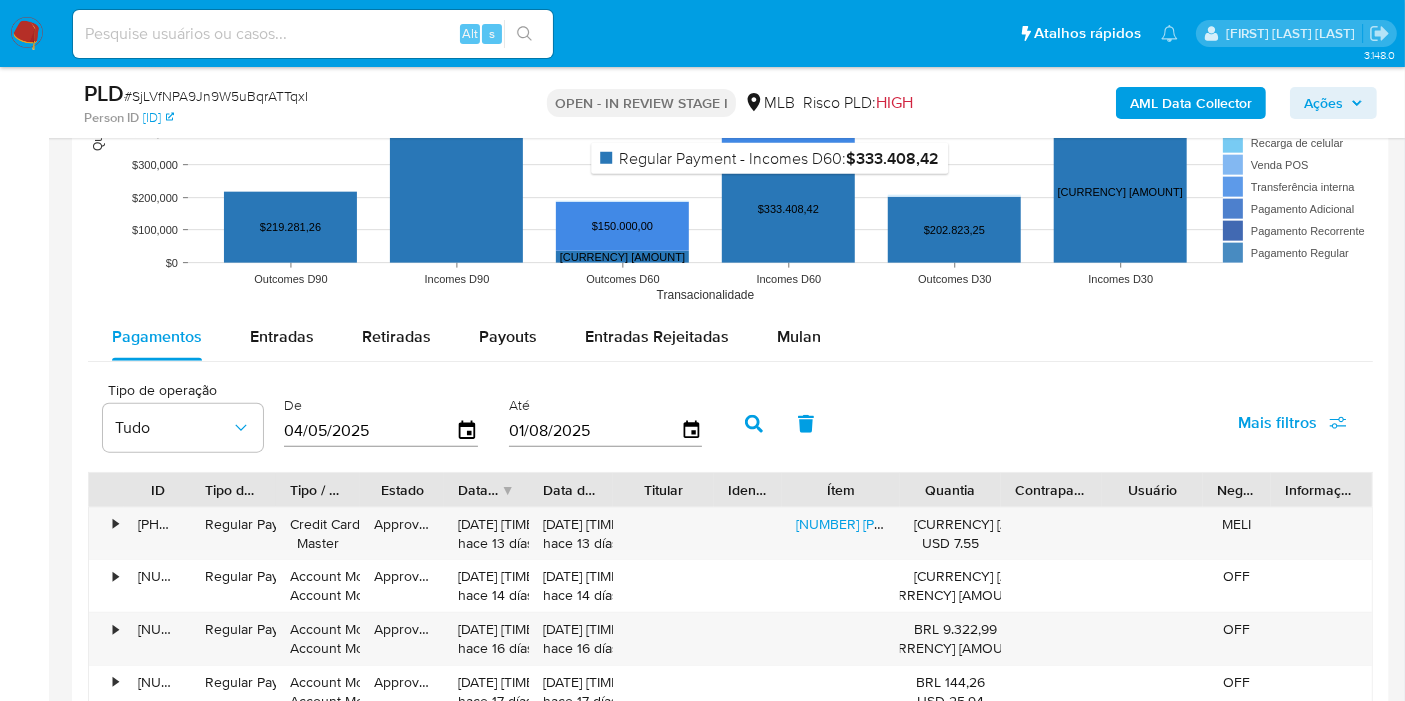 scroll, scrollTop: 2111, scrollLeft: 0, axis: vertical 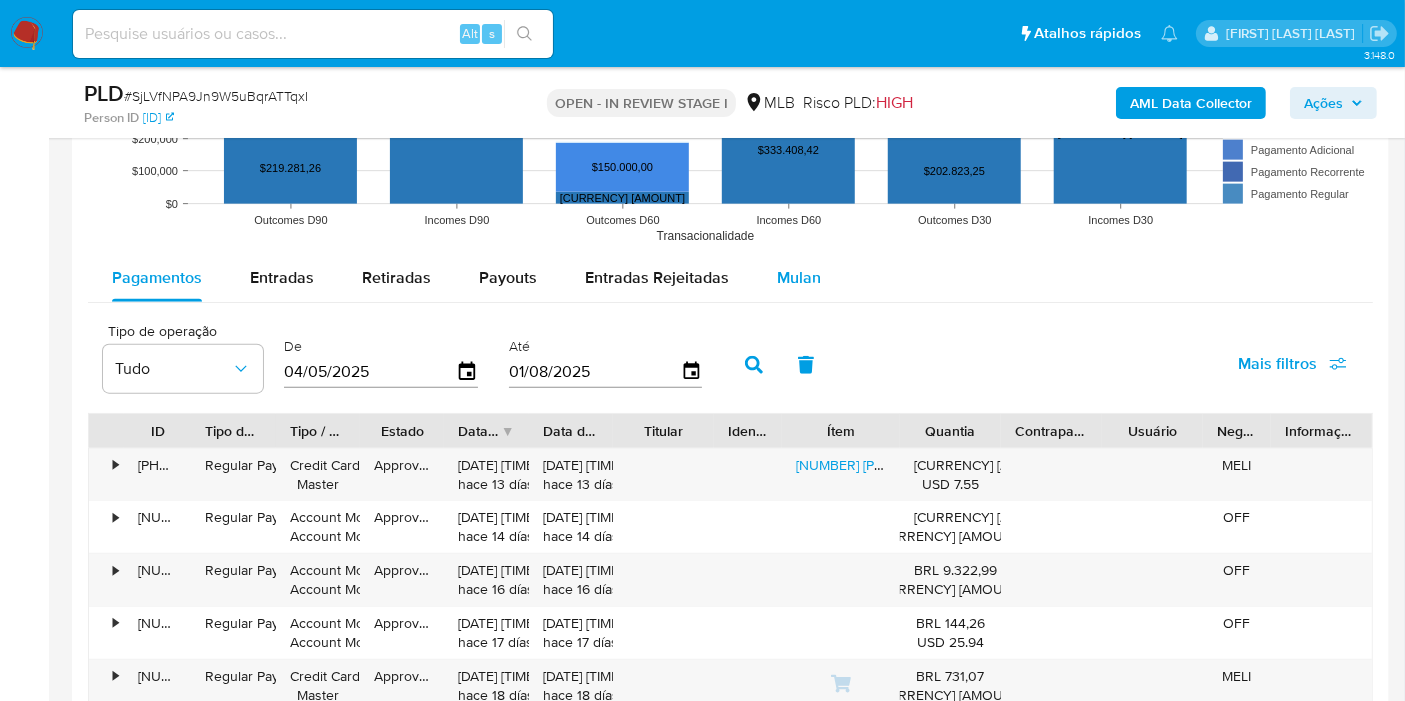 click on "Mulan" at bounding box center (799, 277) 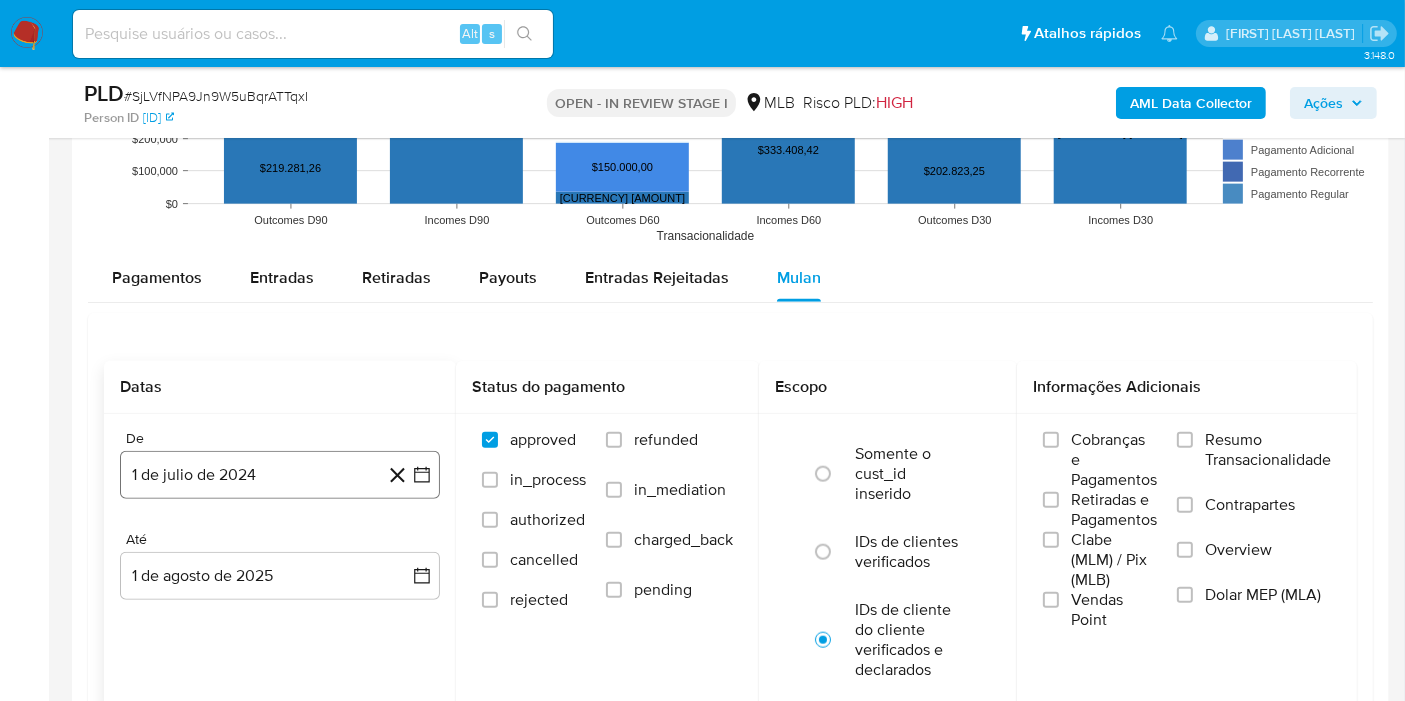 click on "1 de julio de 2024" at bounding box center [280, 475] 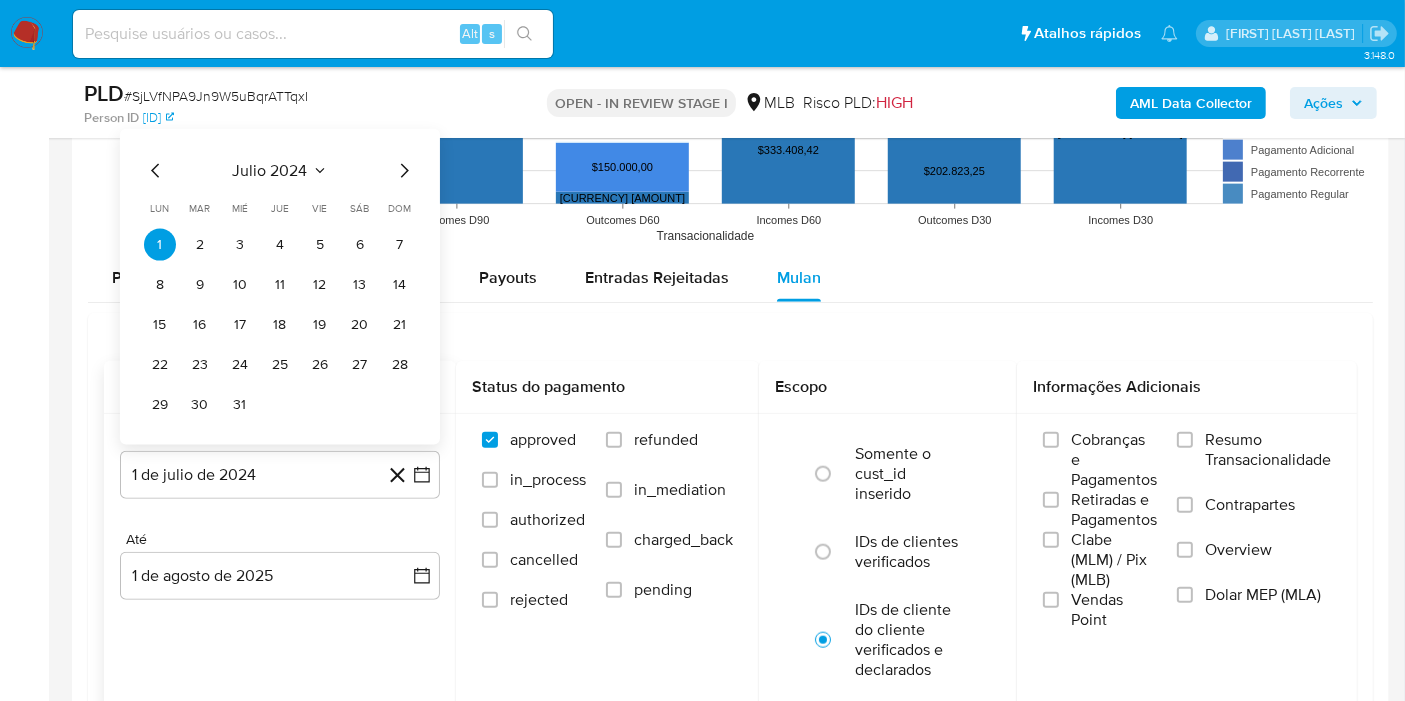 click on "julio 2024" at bounding box center [270, 171] 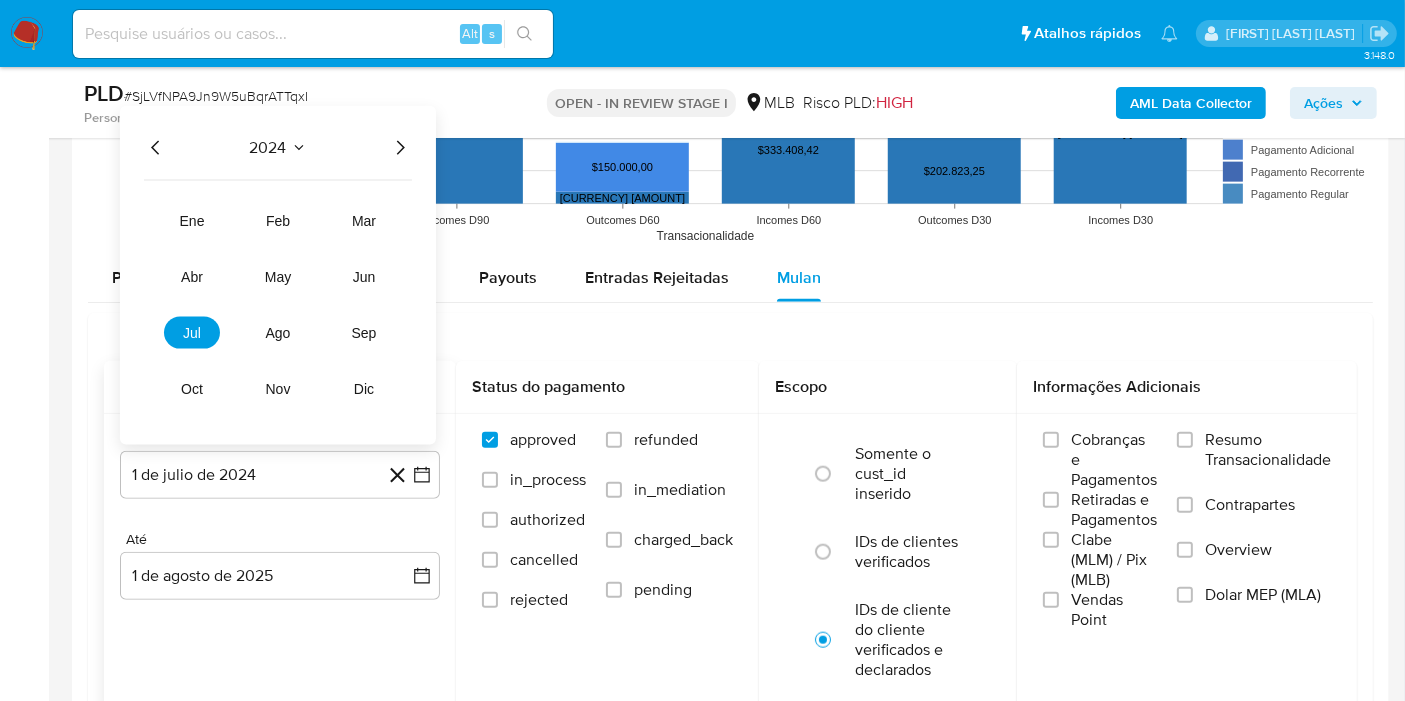 click 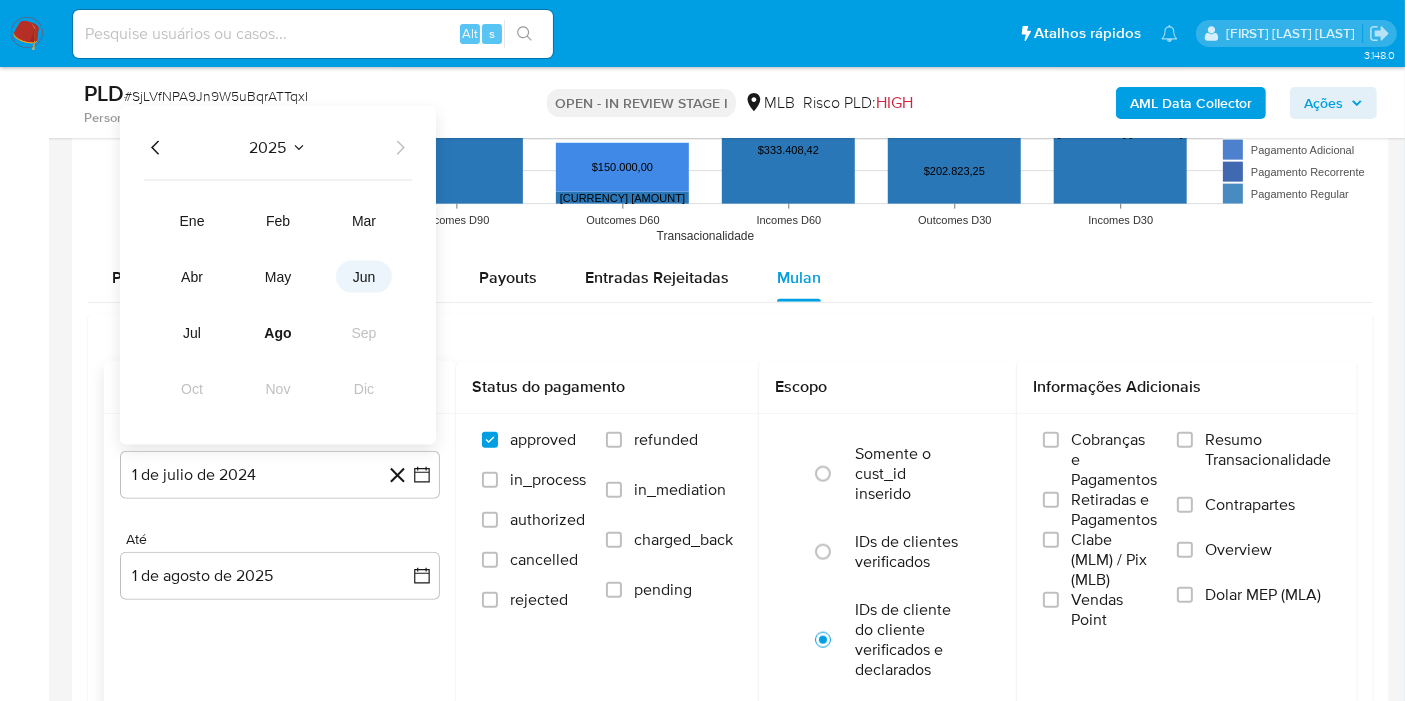 click on "jun" at bounding box center [364, 277] 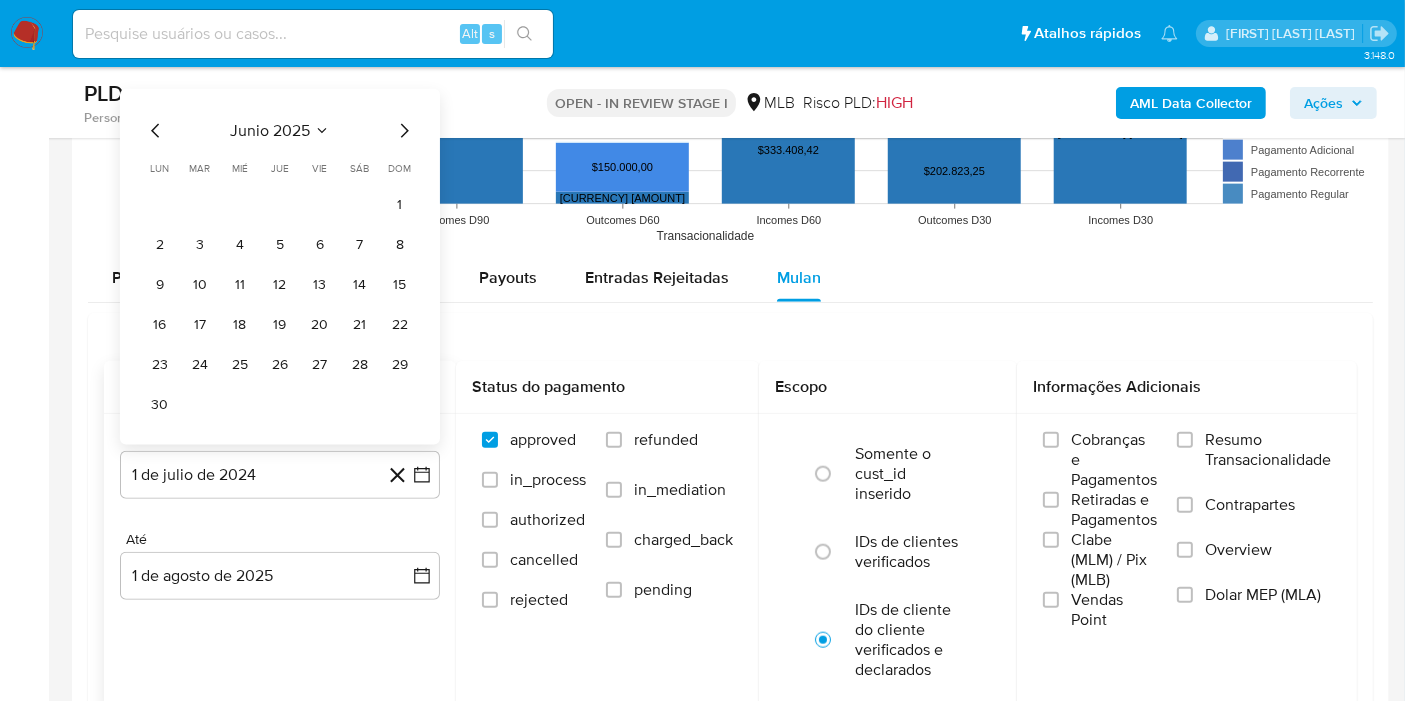 click on "1" at bounding box center (400, 205) 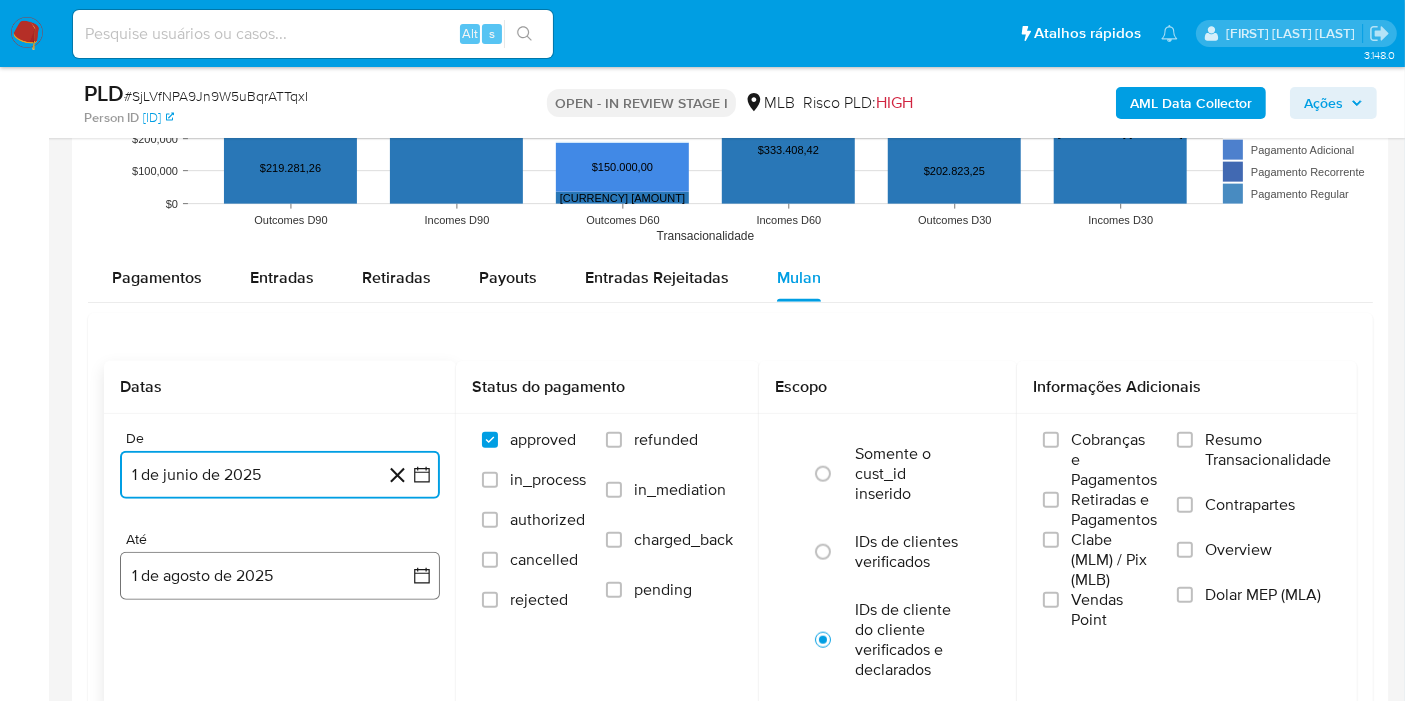 click on "1 de agosto de 2025" at bounding box center [280, 576] 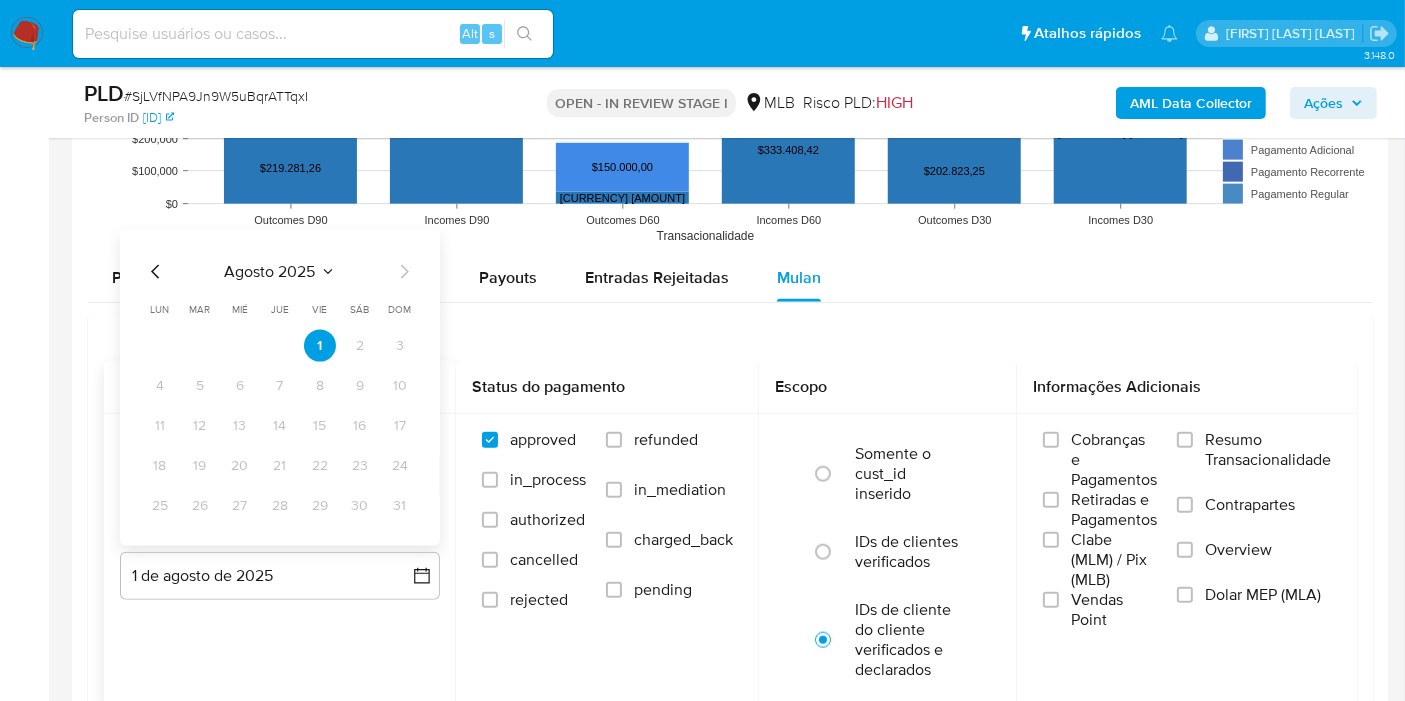click 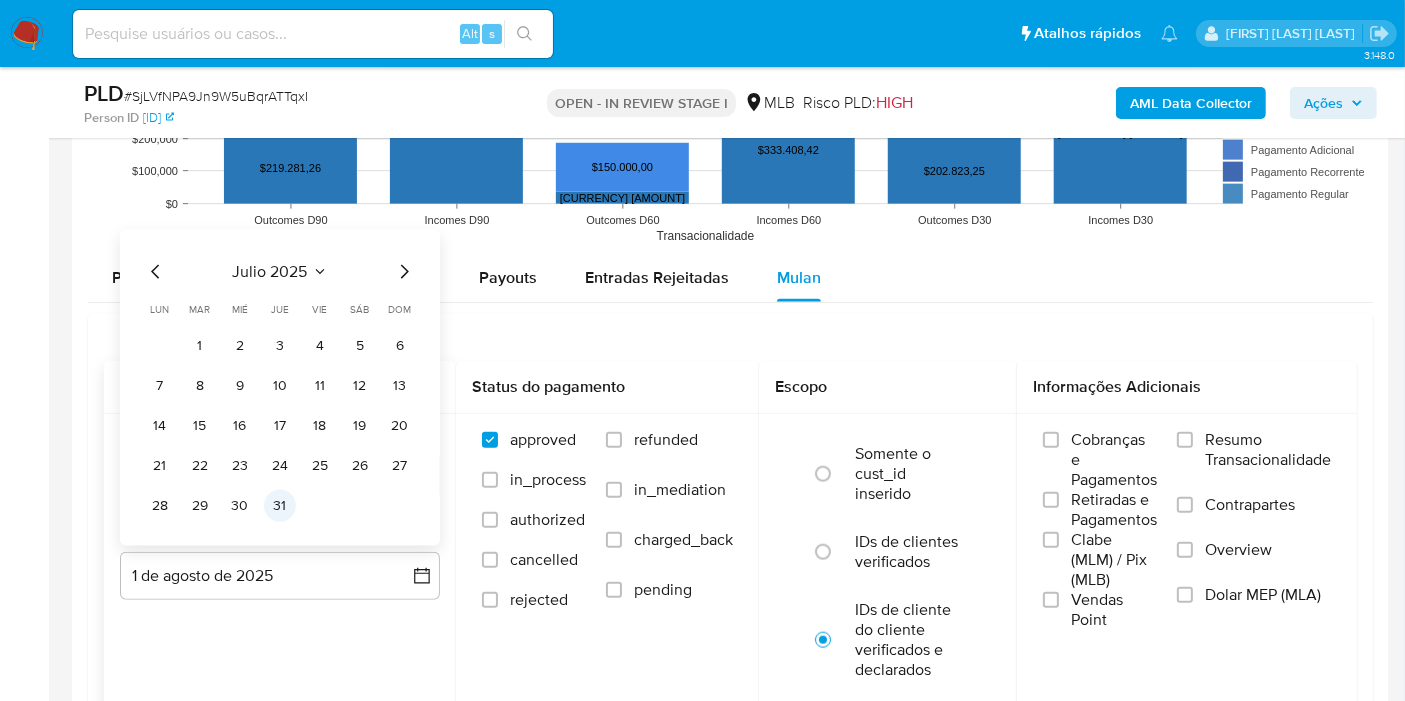 click on "31" at bounding box center [280, 506] 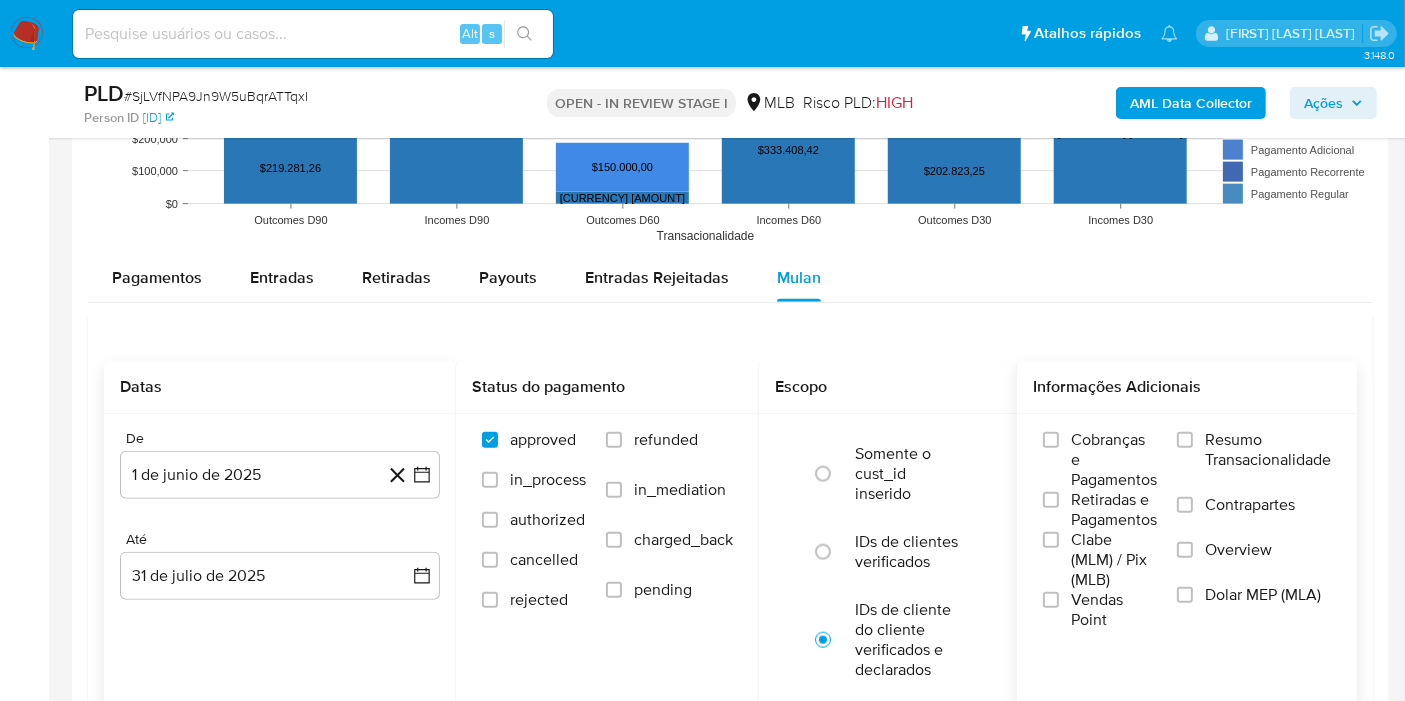 click on "Resumo Transacionalidade" at bounding box center [1268, 450] 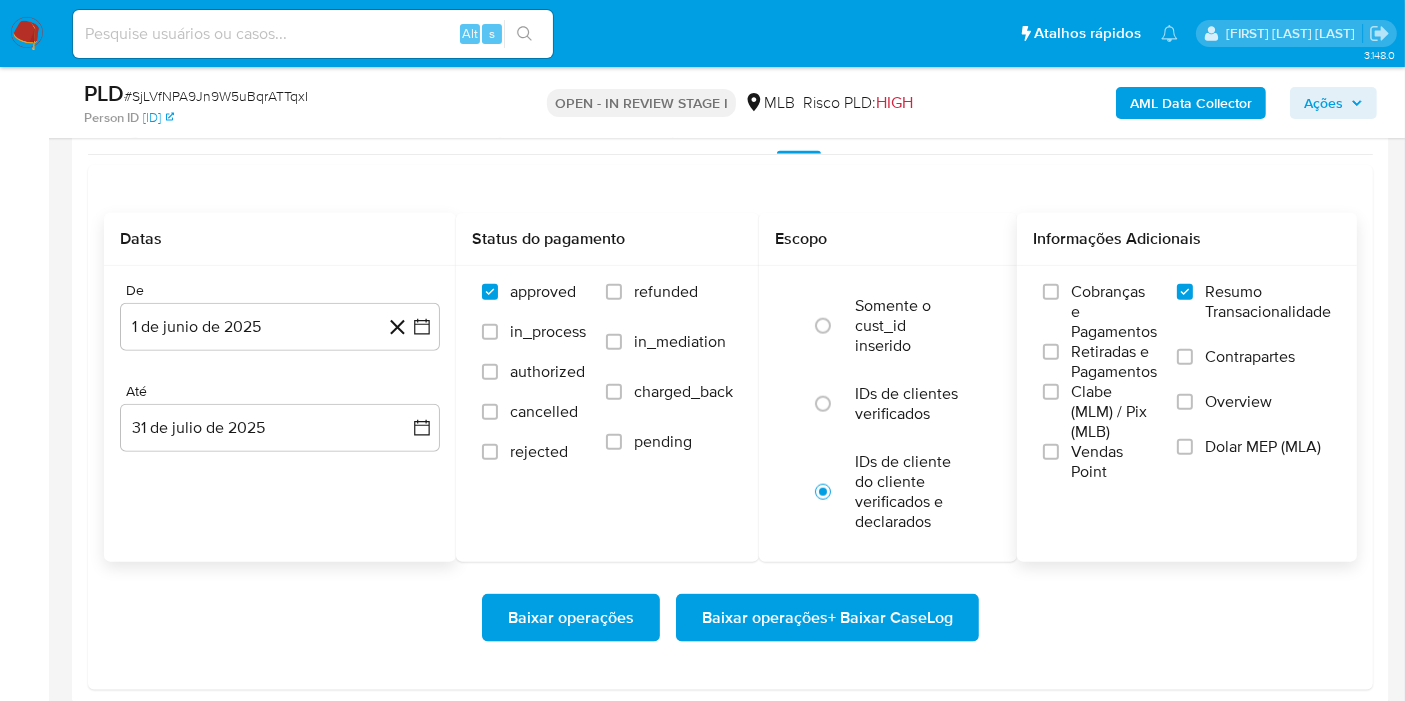 scroll, scrollTop: 2333, scrollLeft: 0, axis: vertical 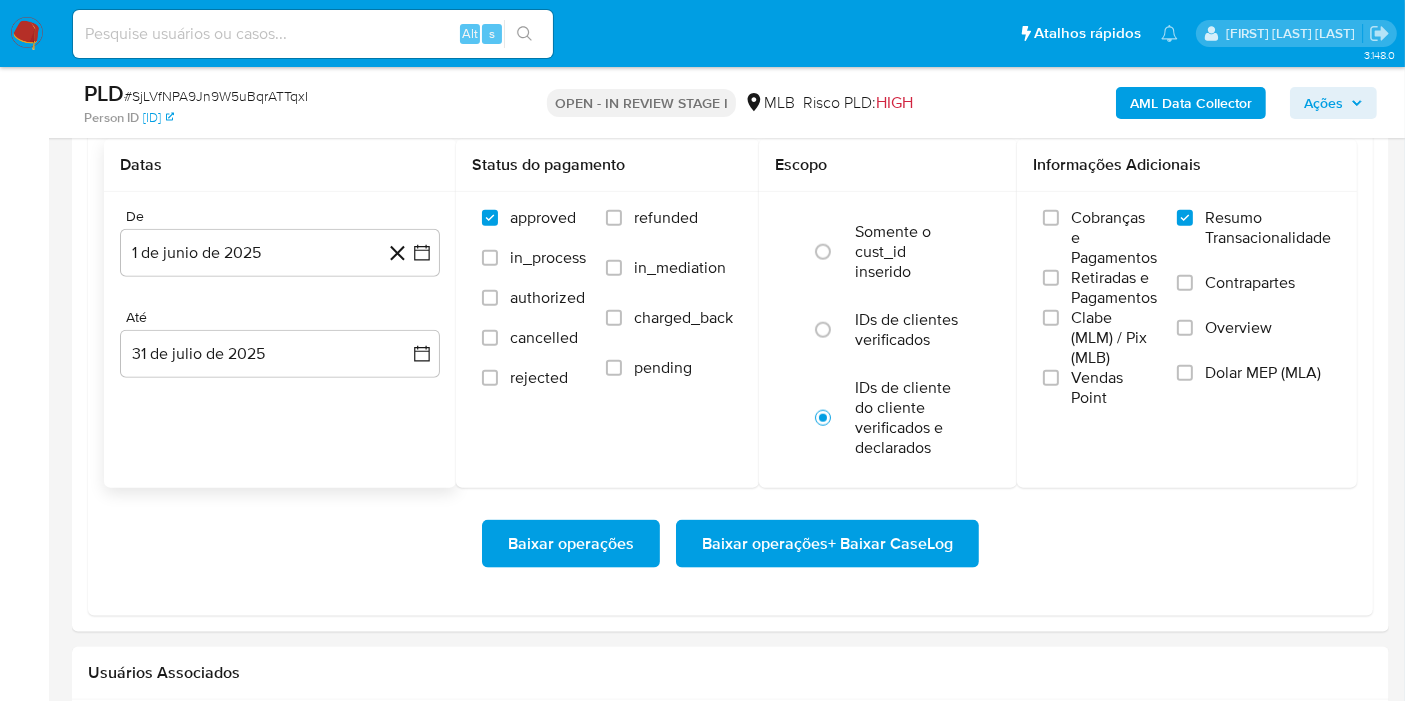 click on "Baixar operações  +   Baixar CaseLog" at bounding box center [827, 544] 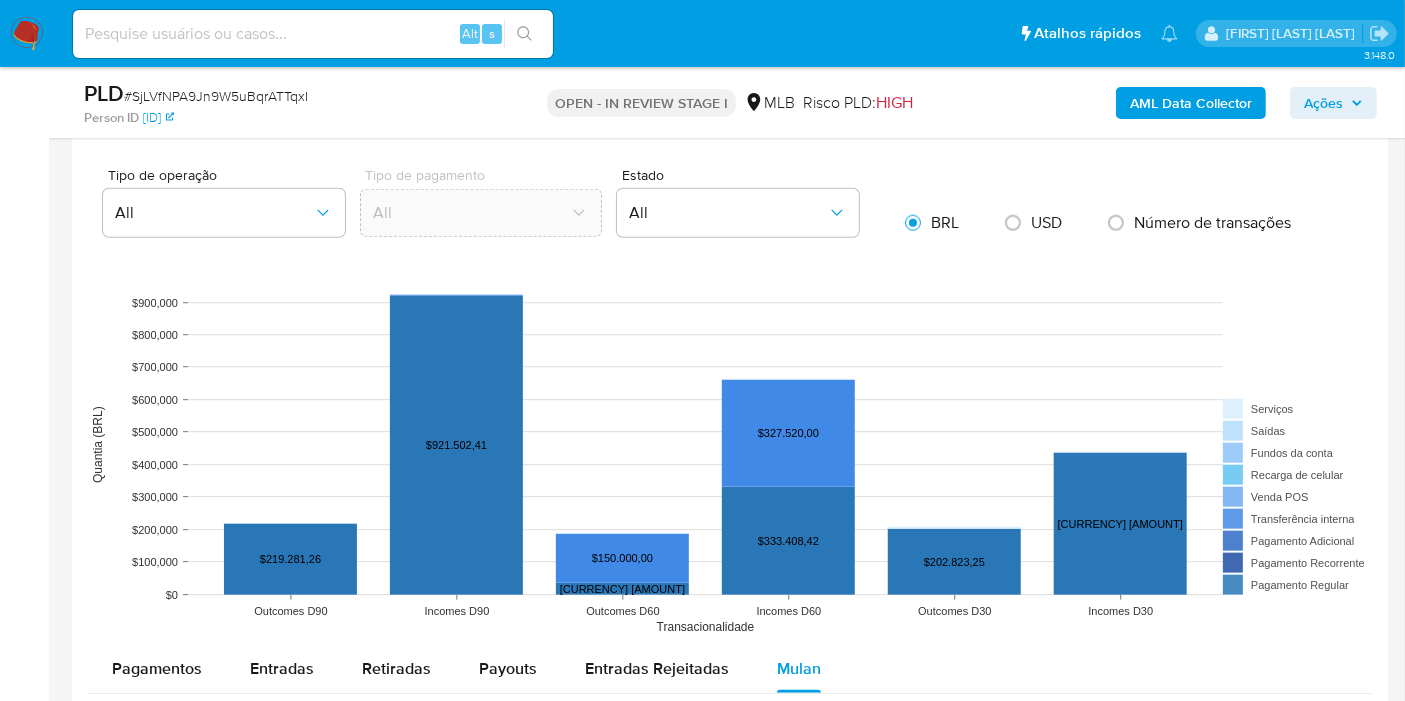 scroll, scrollTop: 82, scrollLeft: 0, axis: vertical 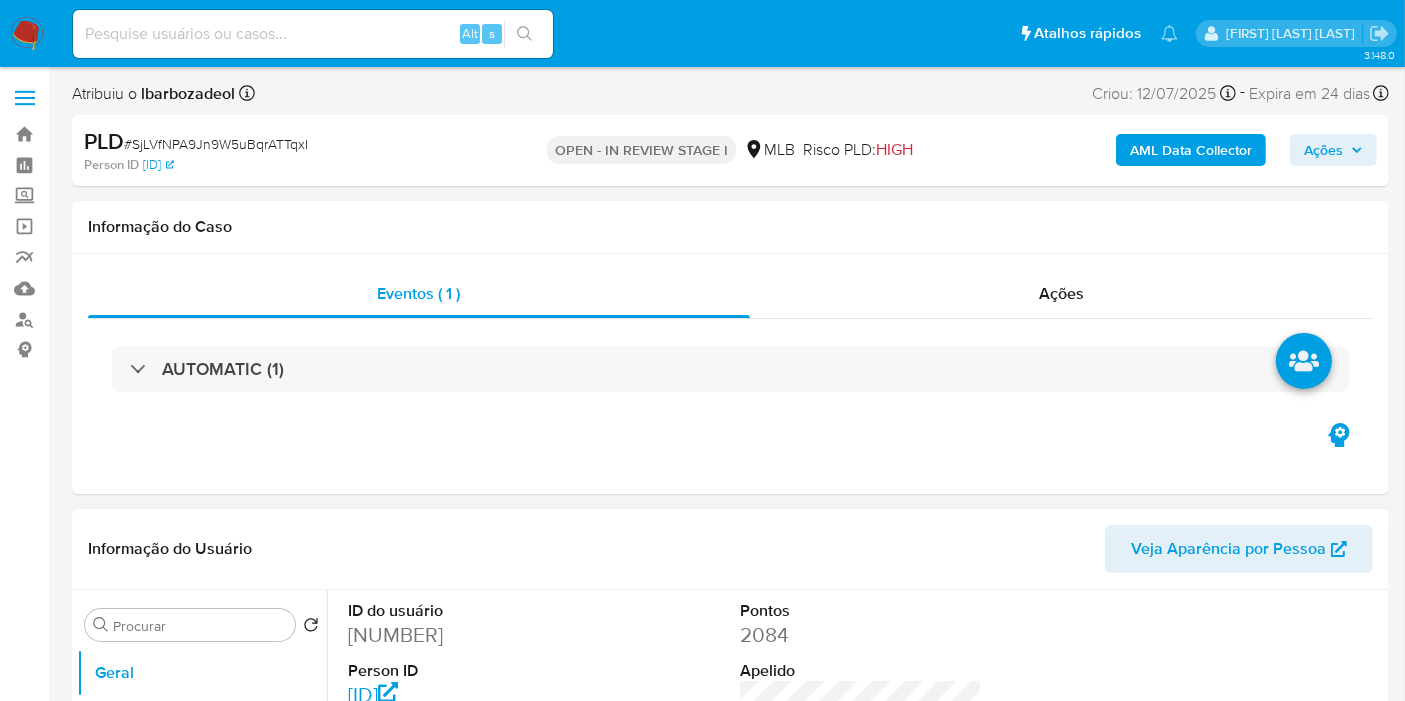 type 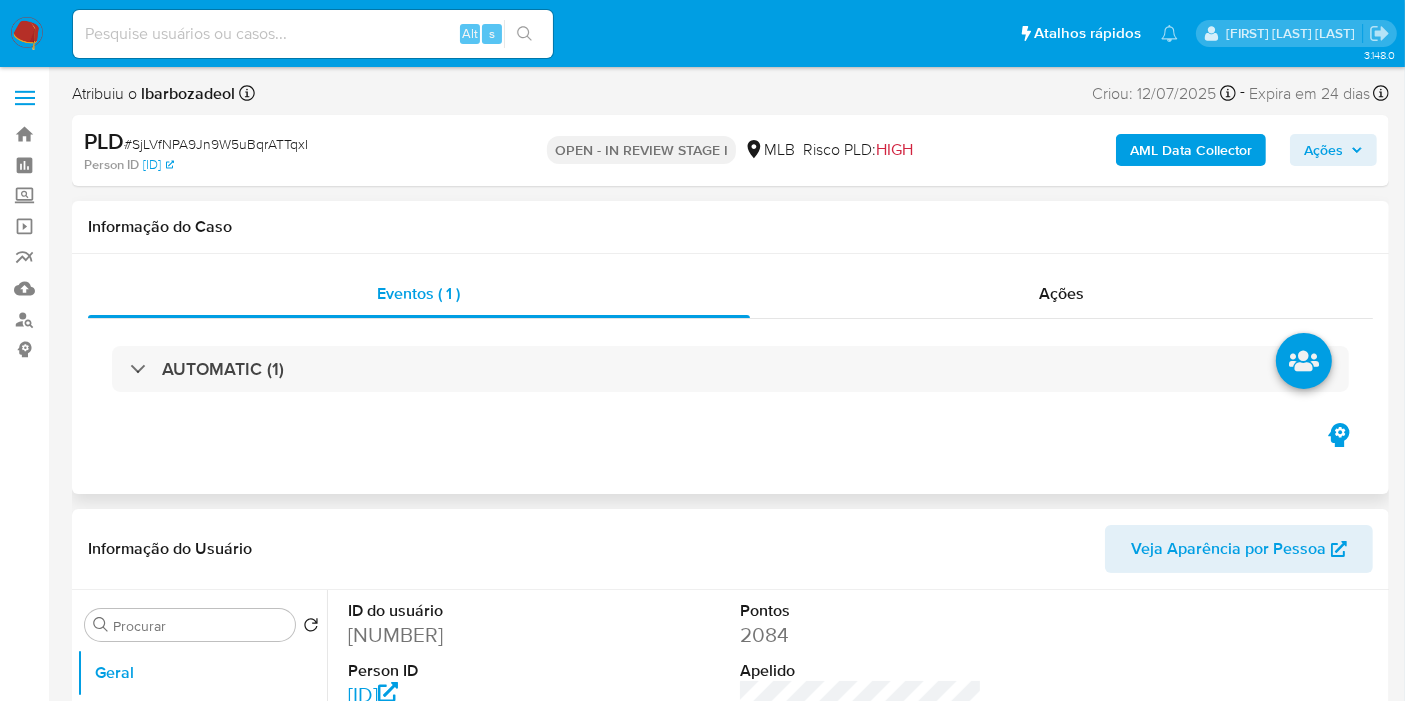 click on "Informação do Caso" at bounding box center (730, 227) 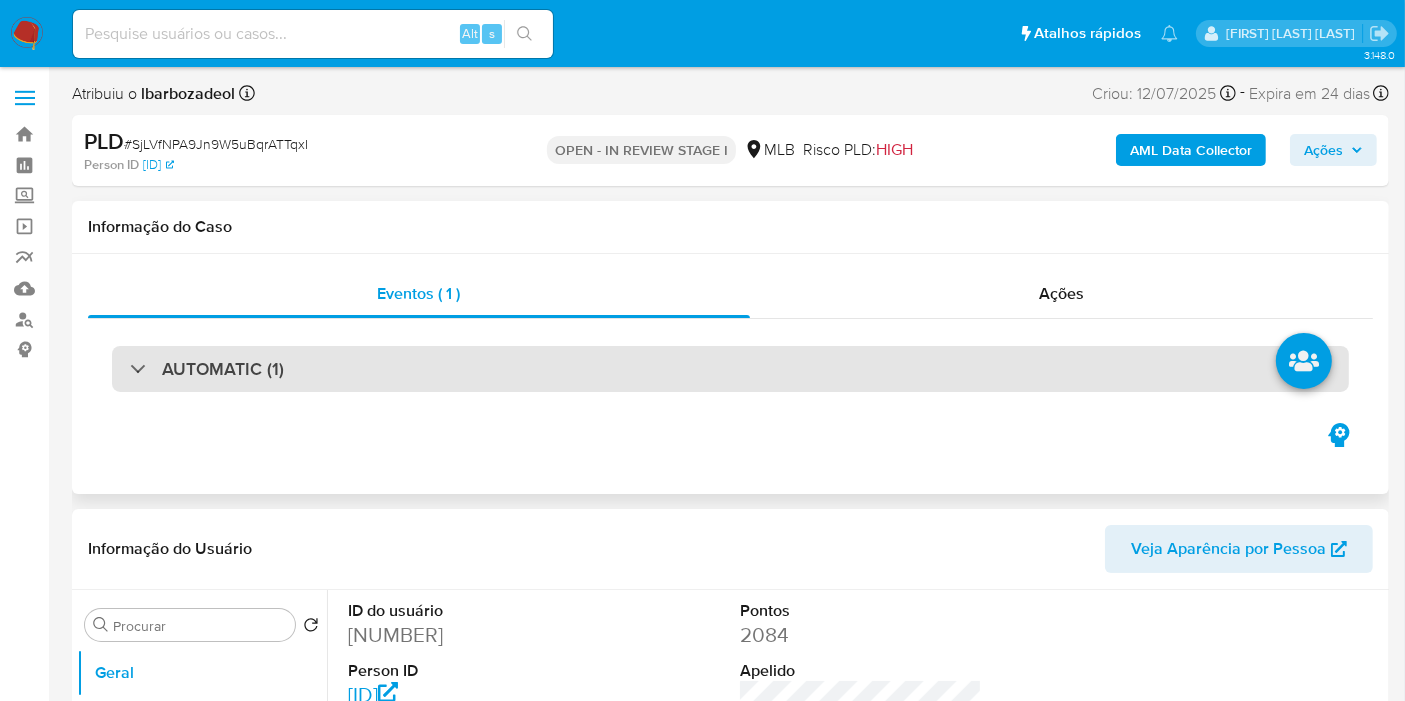 click on "AUTOMATIC (1)" at bounding box center [730, 369] 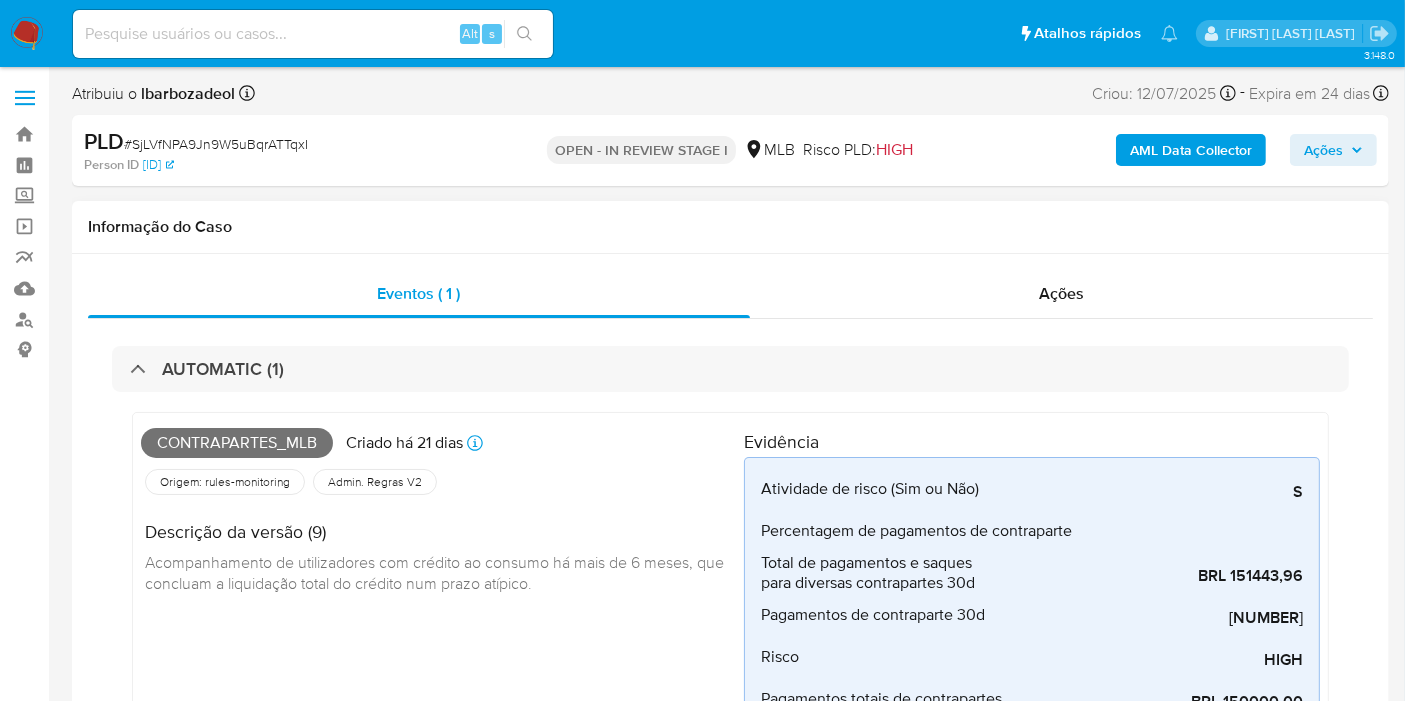 click on "Contrapartes_mlb" at bounding box center (237, 443) 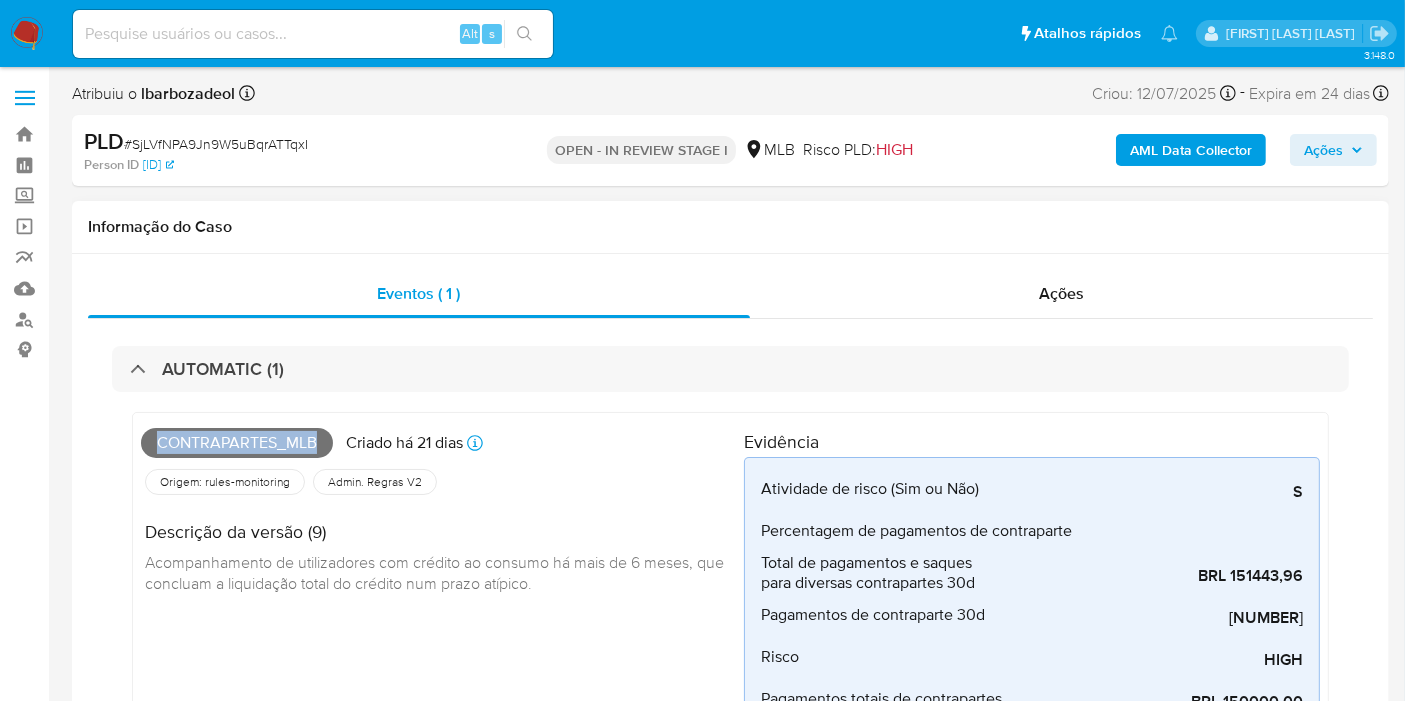 click on "Contrapartes_mlb" at bounding box center (237, 443) 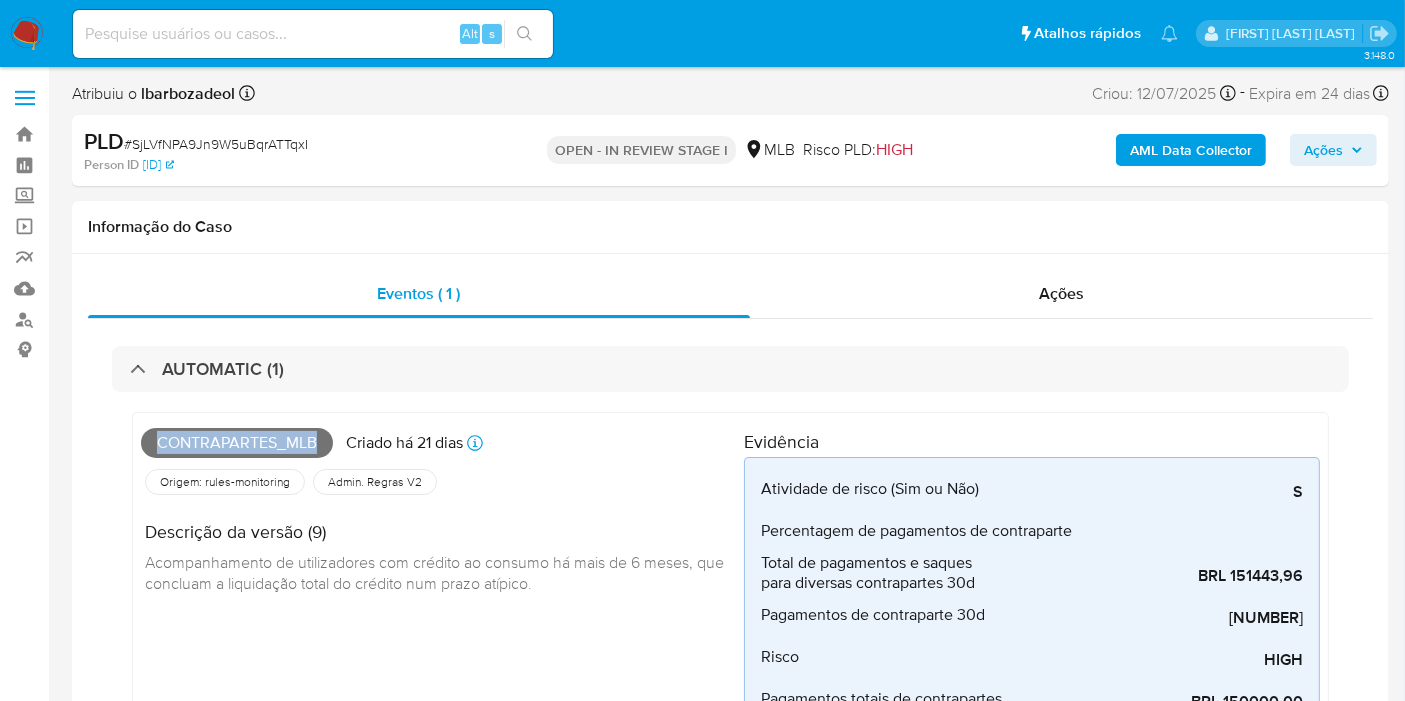 click on "Ações" at bounding box center (1333, 150) 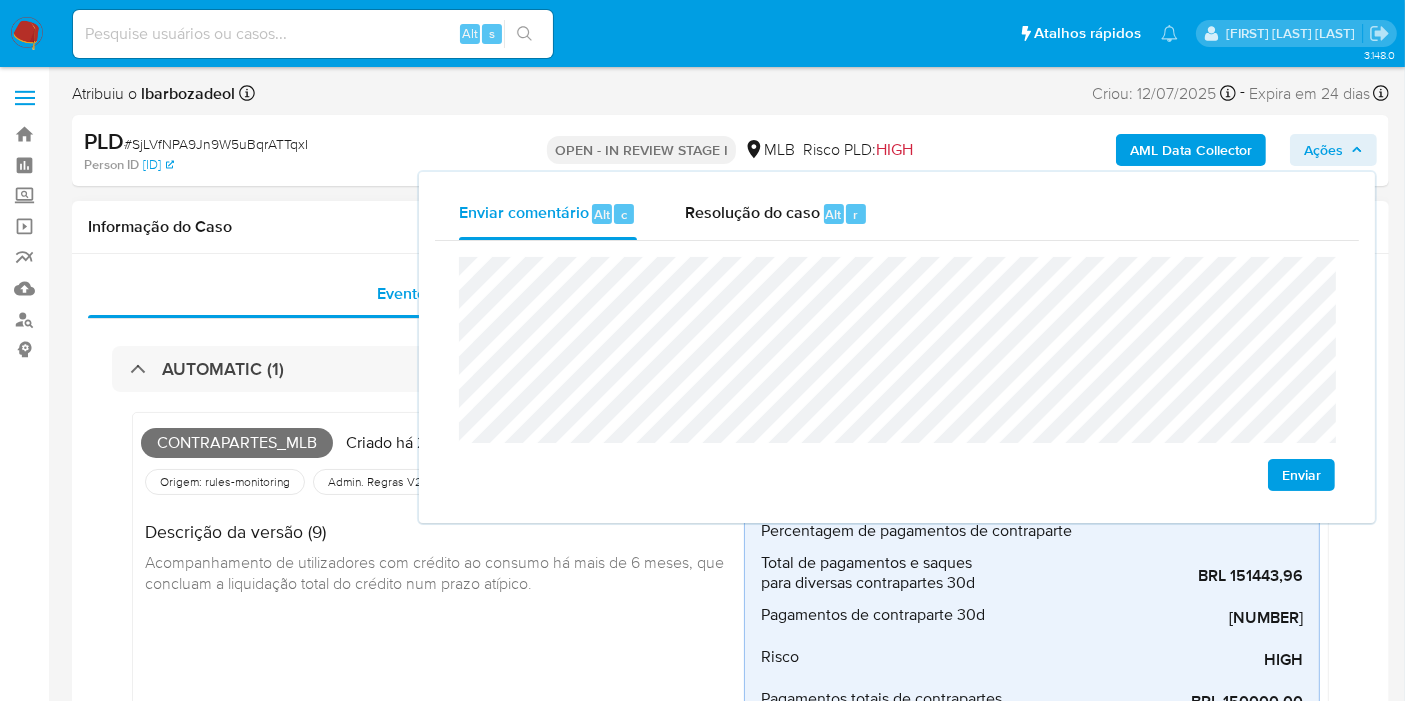 drag, startPoint x: 240, startPoint y: 218, endPoint x: 316, endPoint y: 210, distance: 76.41989 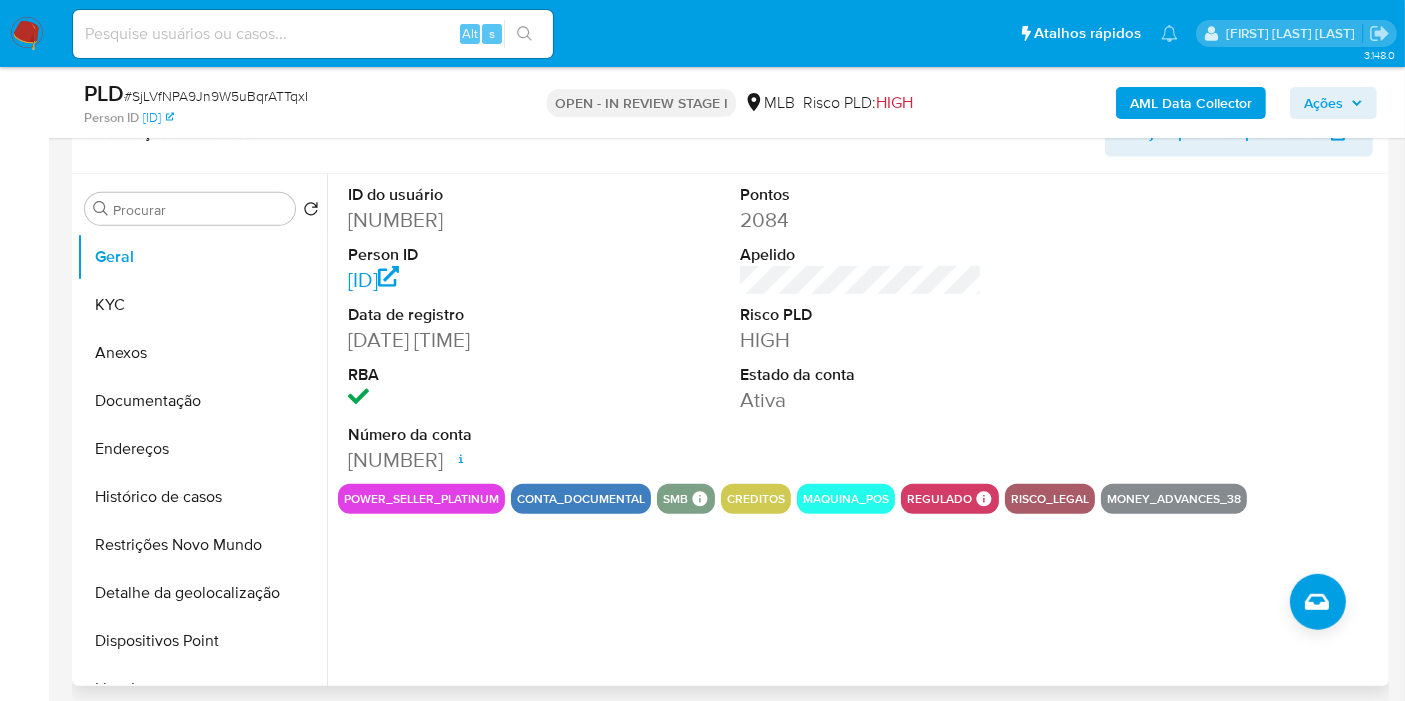 scroll, scrollTop: 888, scrollLeft: 0, axis: vertical 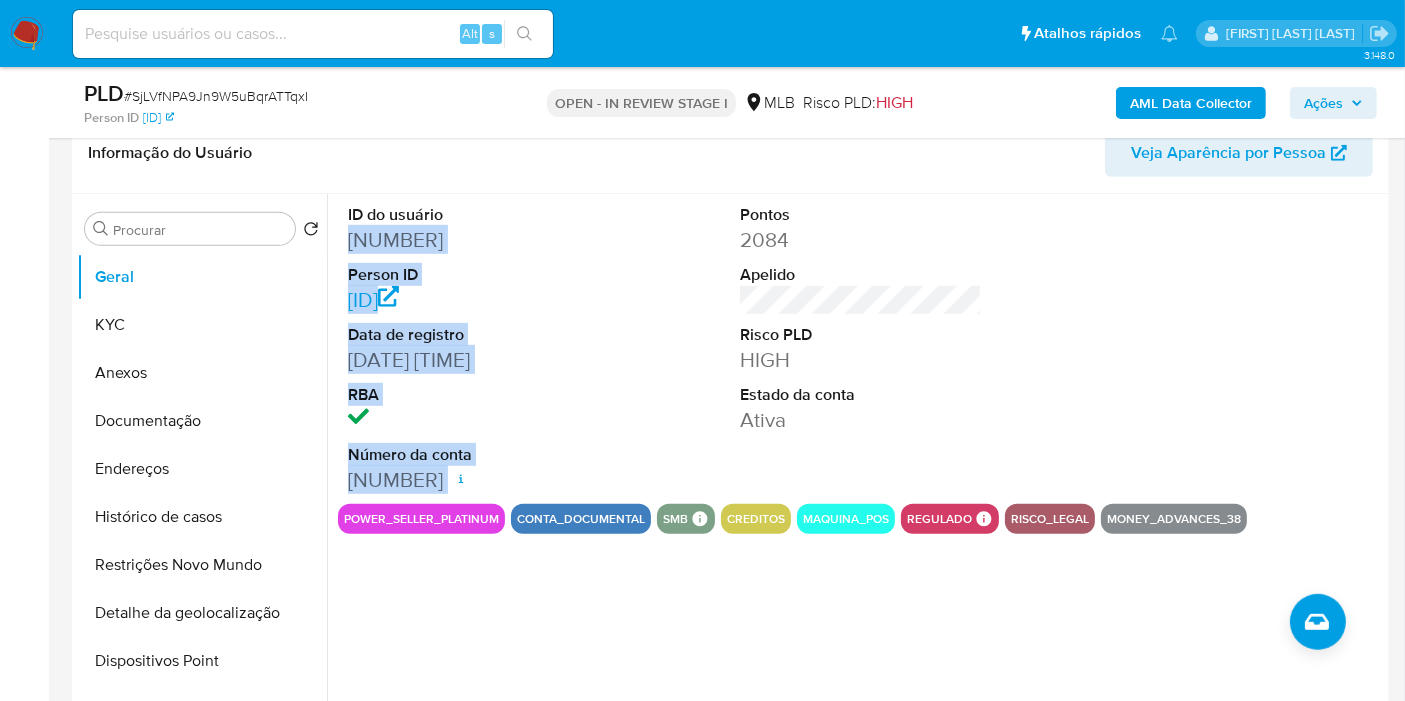 drag, startPoint x: 353, startPoint y: 238, endPoint x: 524, endPoint y: 521, distance: 330.65088 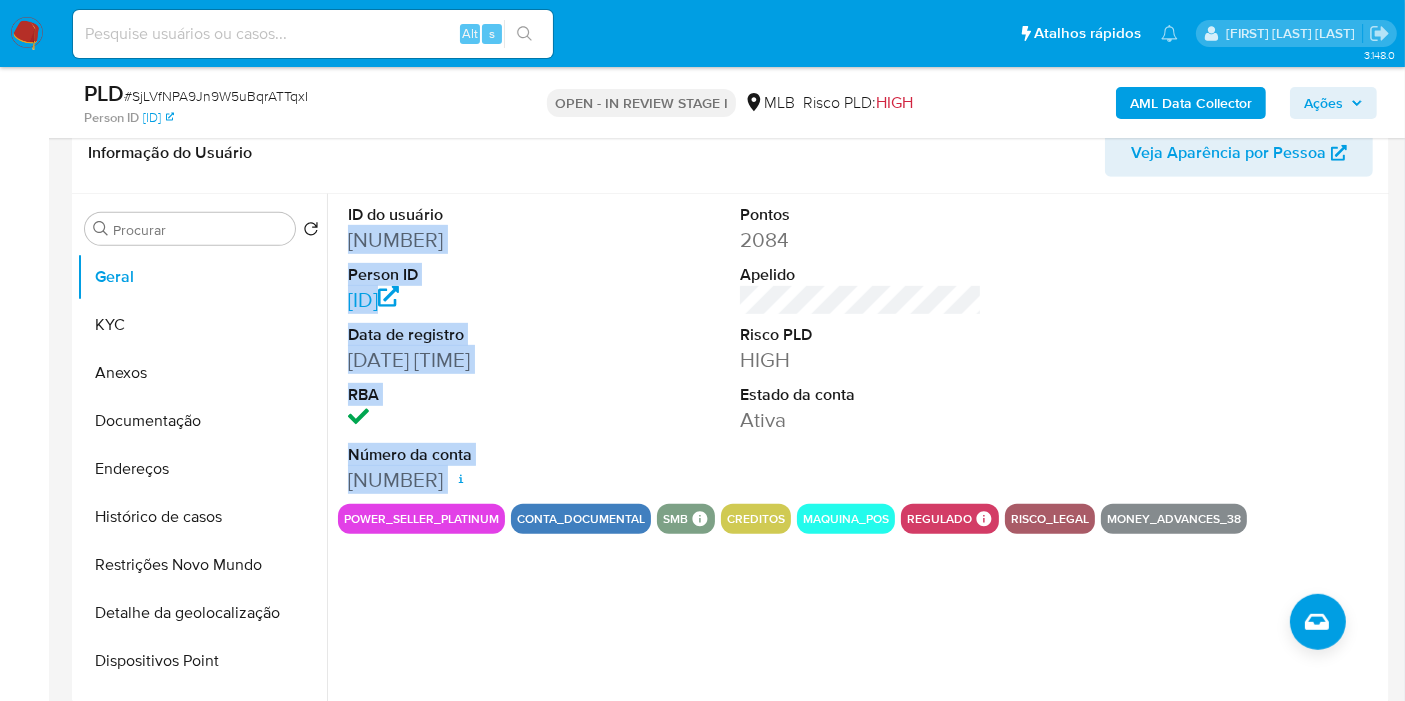 click on "Ações" at bounding box center [1323, 103] 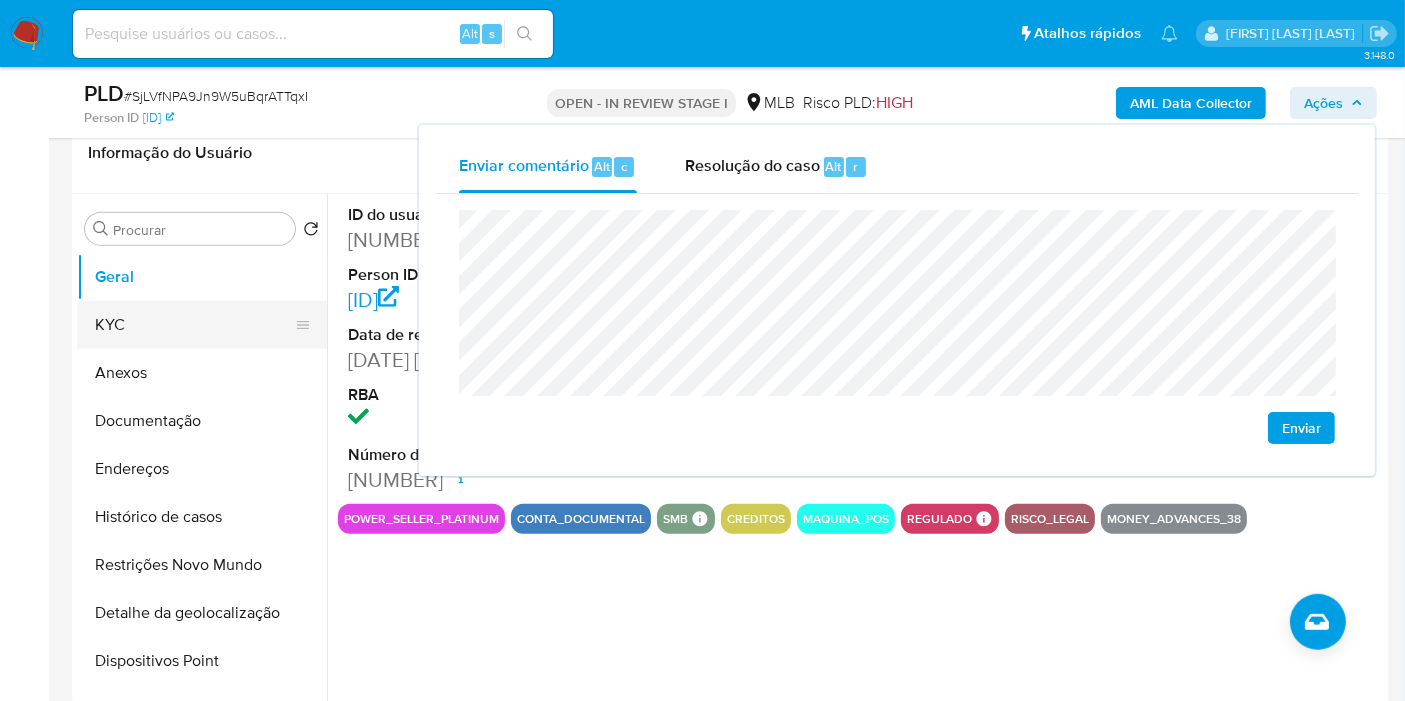 click on "KYC" at bounding box center (194, 325) 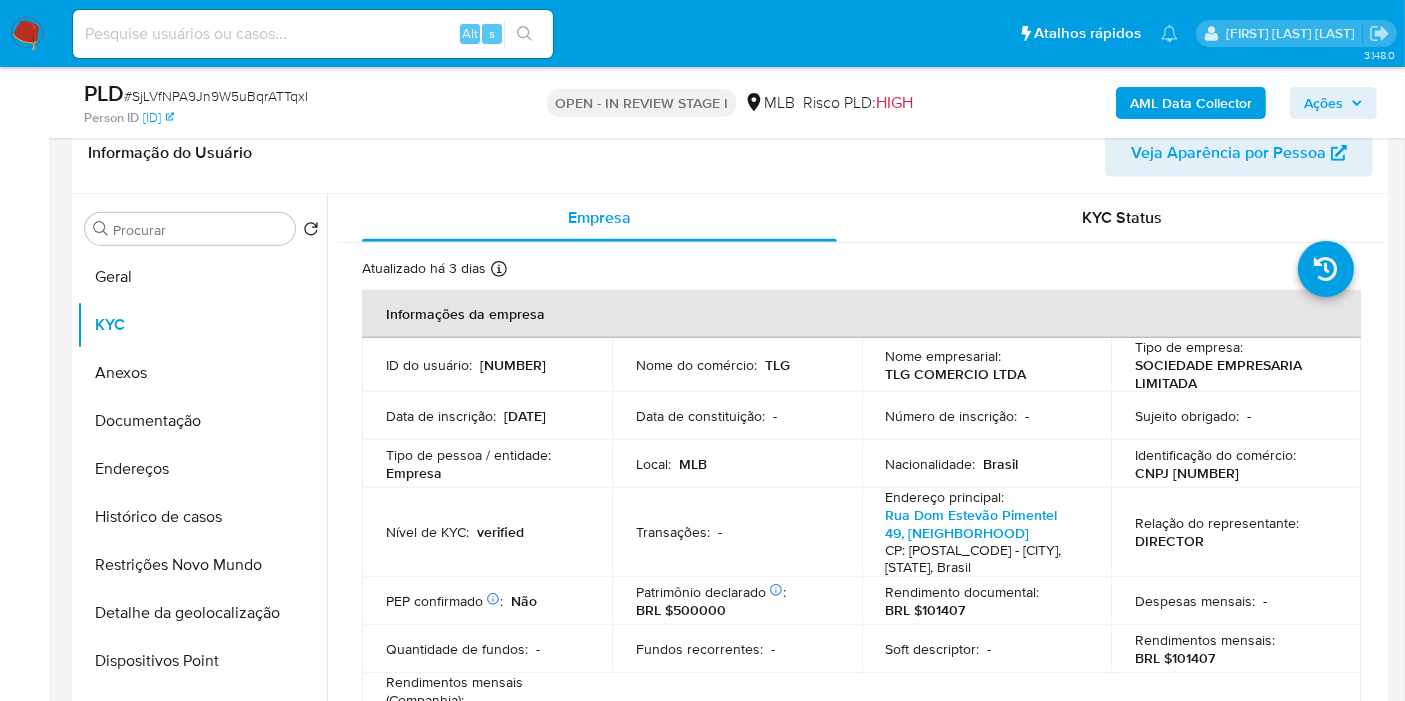 click on "CNPJ 36394586000163" at bounding box center (1187, 473) 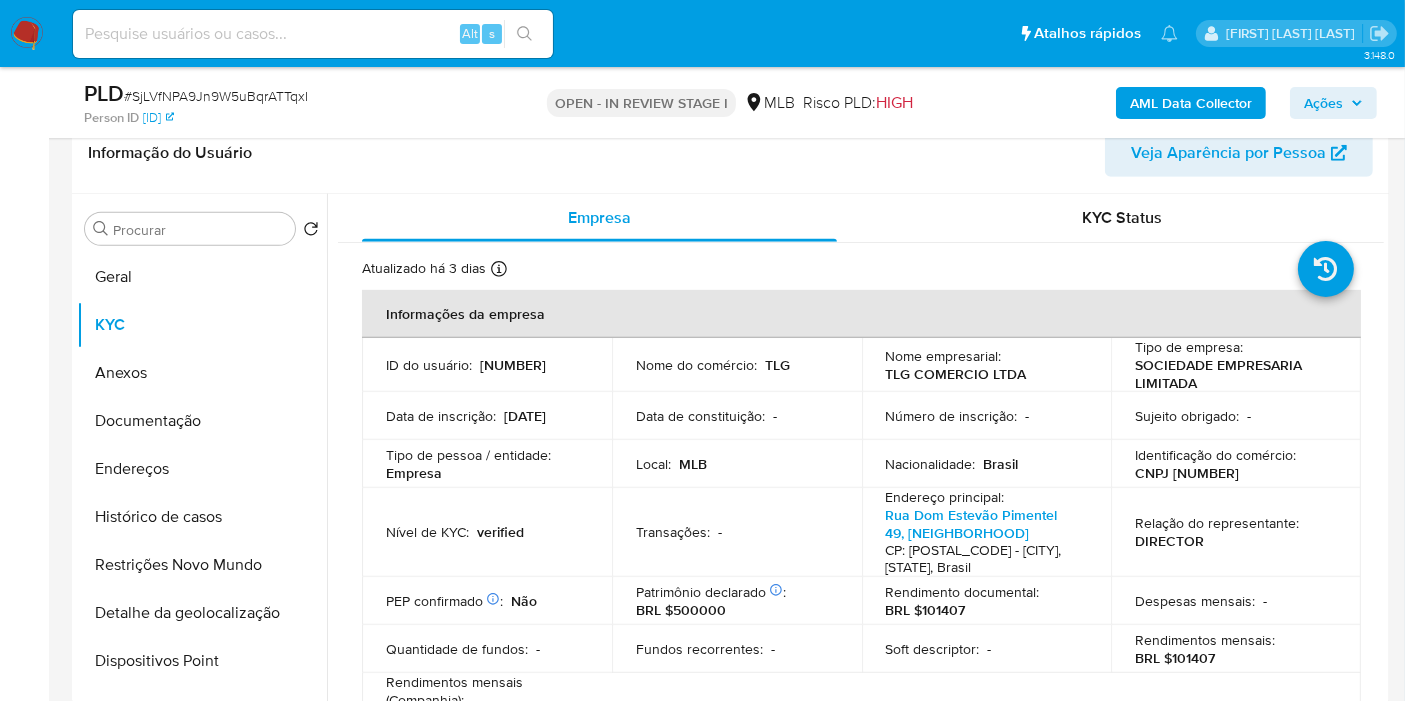 click on "Ações" at bounding box center [1333, 103] 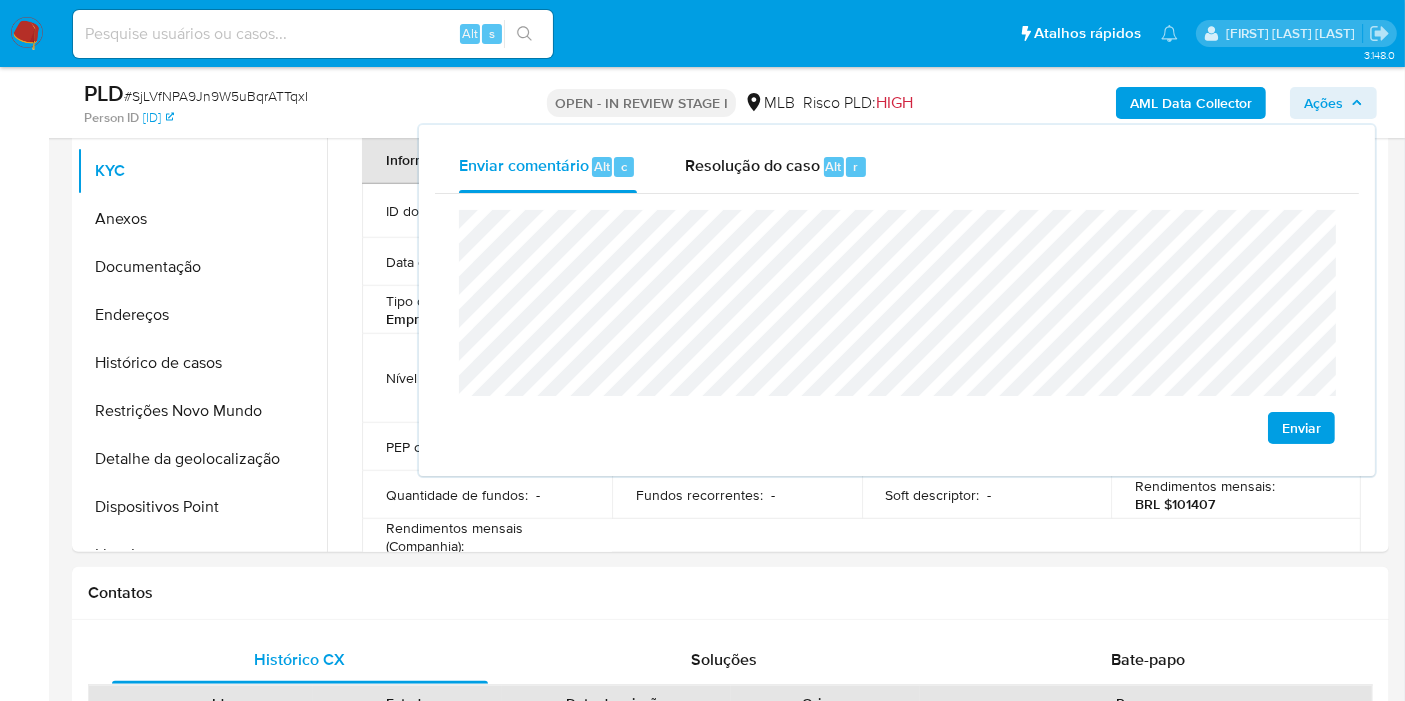 scroll, scrollTop: 1222, scrollLeft: 0, axis: vertical 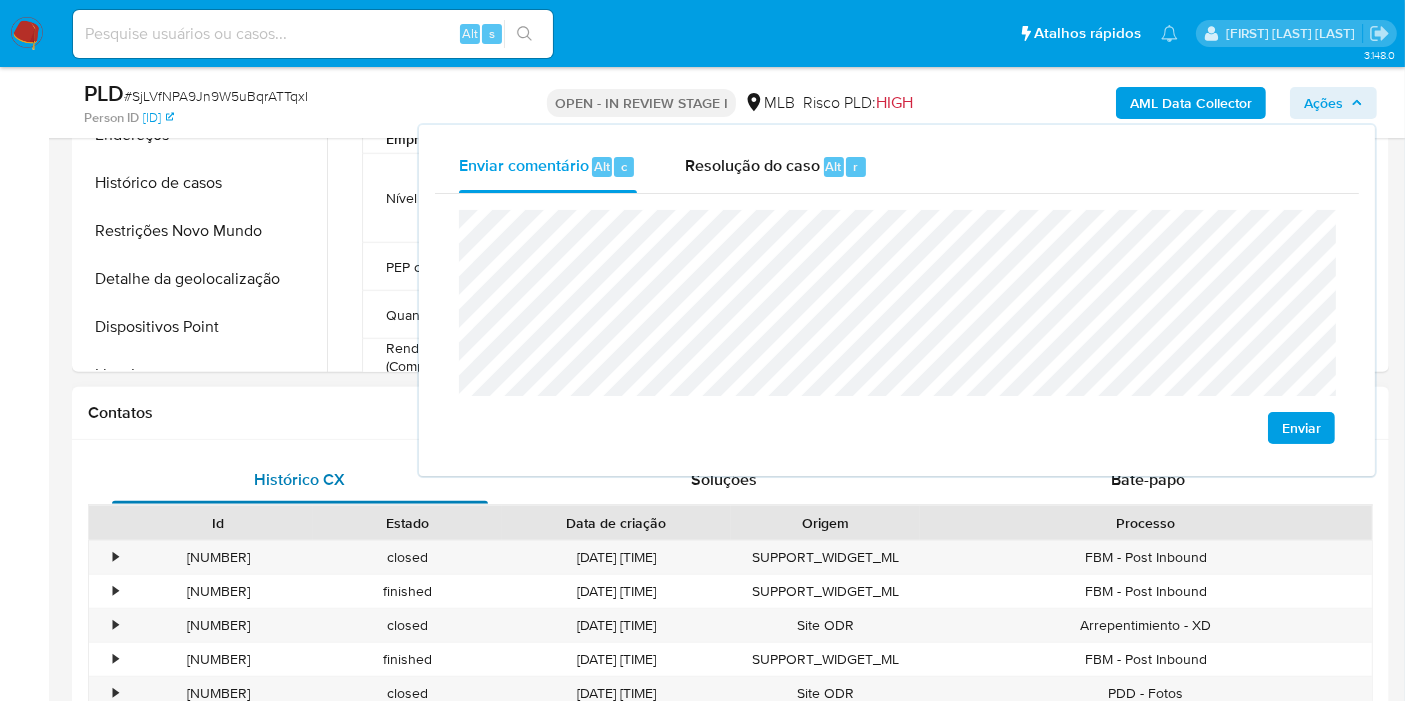 click on "Histórico CX" at bounding box center (300, 480) 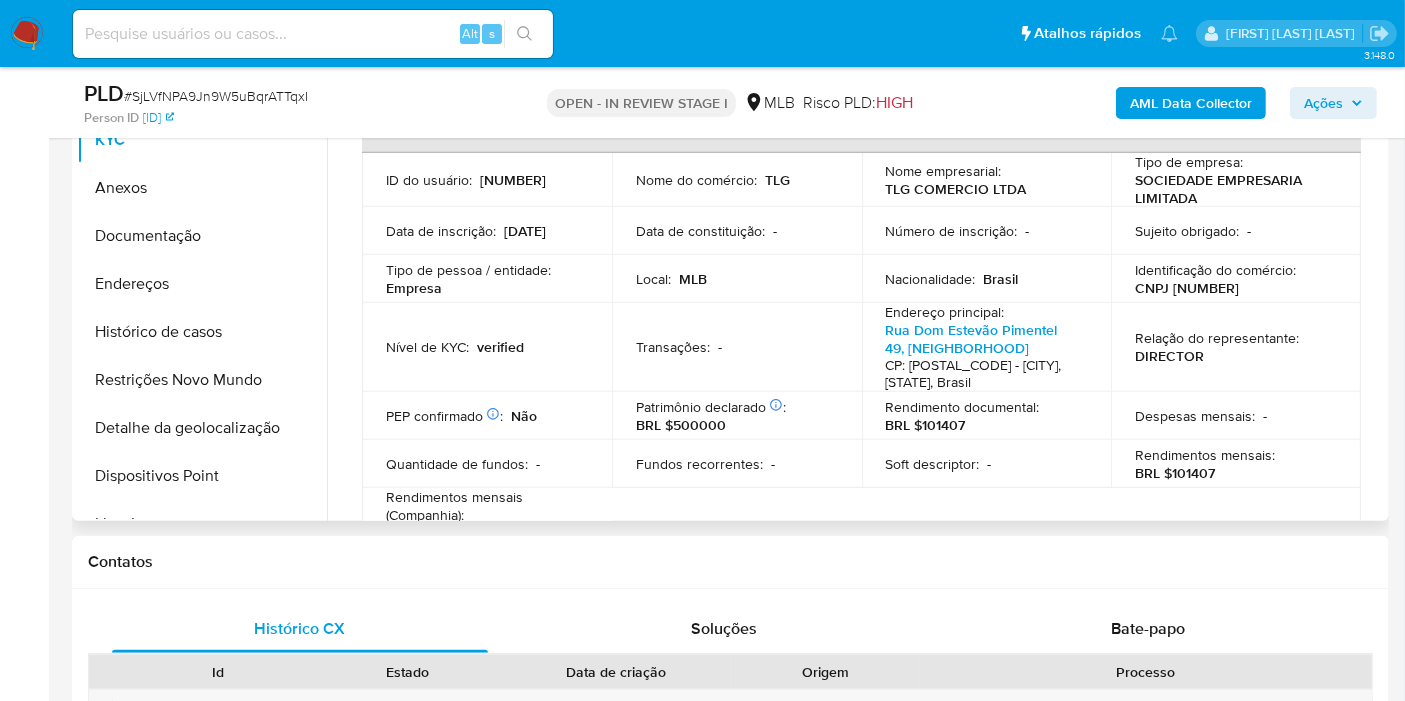 scroll, scrollTop: 1000, scrollLeft: 0, axis: vertical 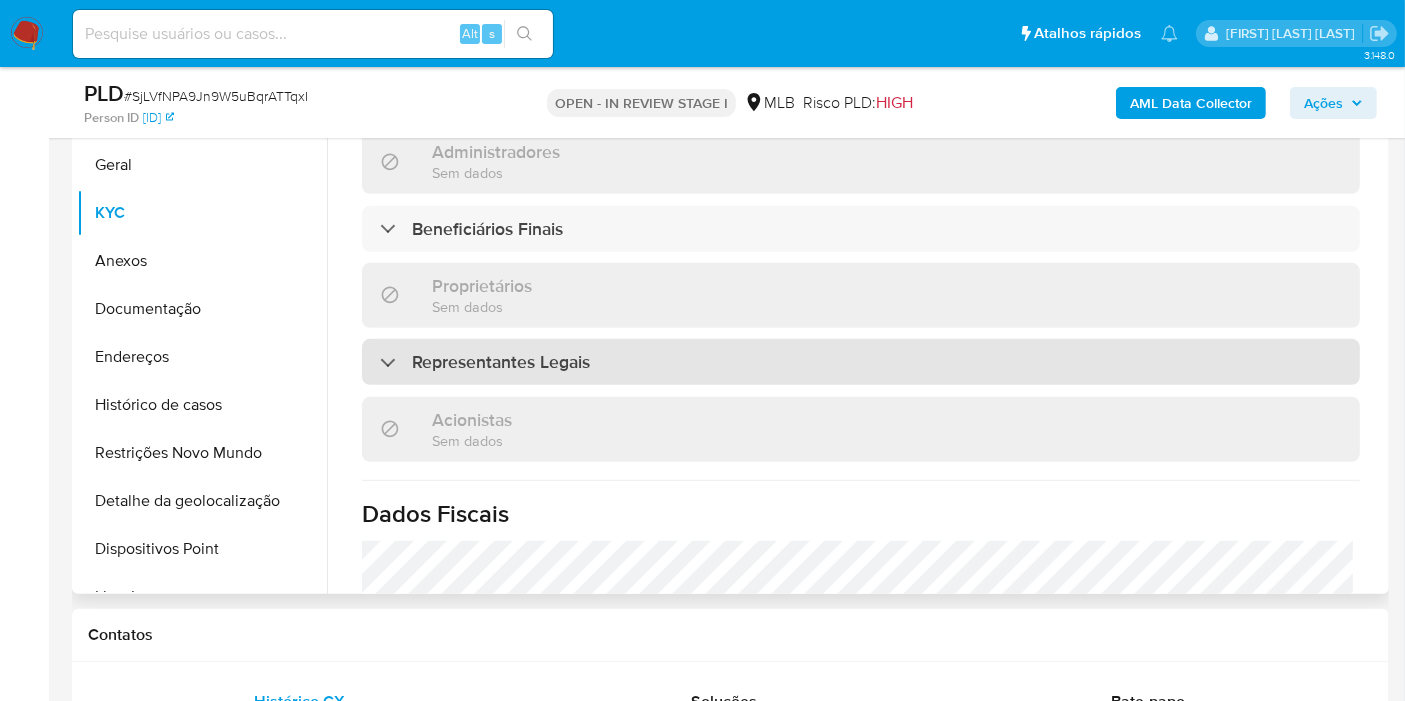 click on "Representantes Legais" at bounding box center (861, 362) 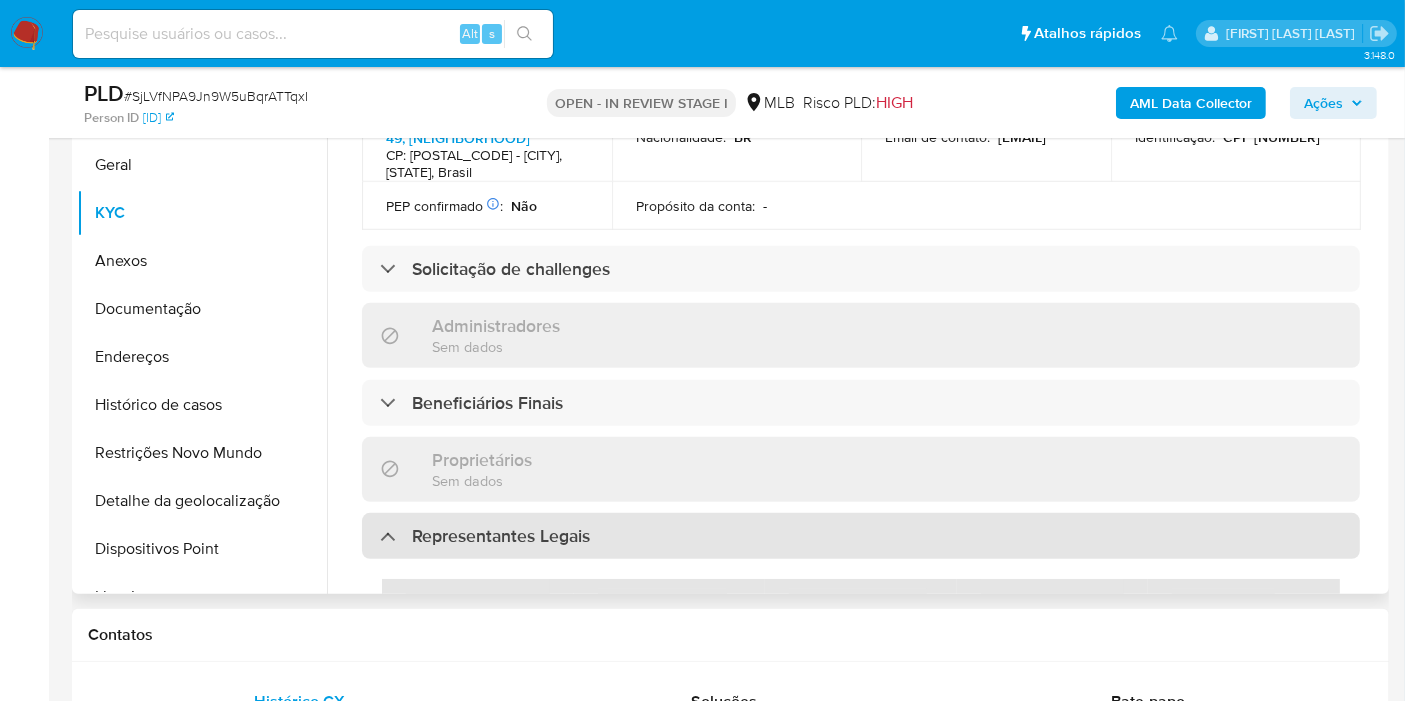 scroll, scrollTop: 666, scrollLeft: 0, axis: vertical 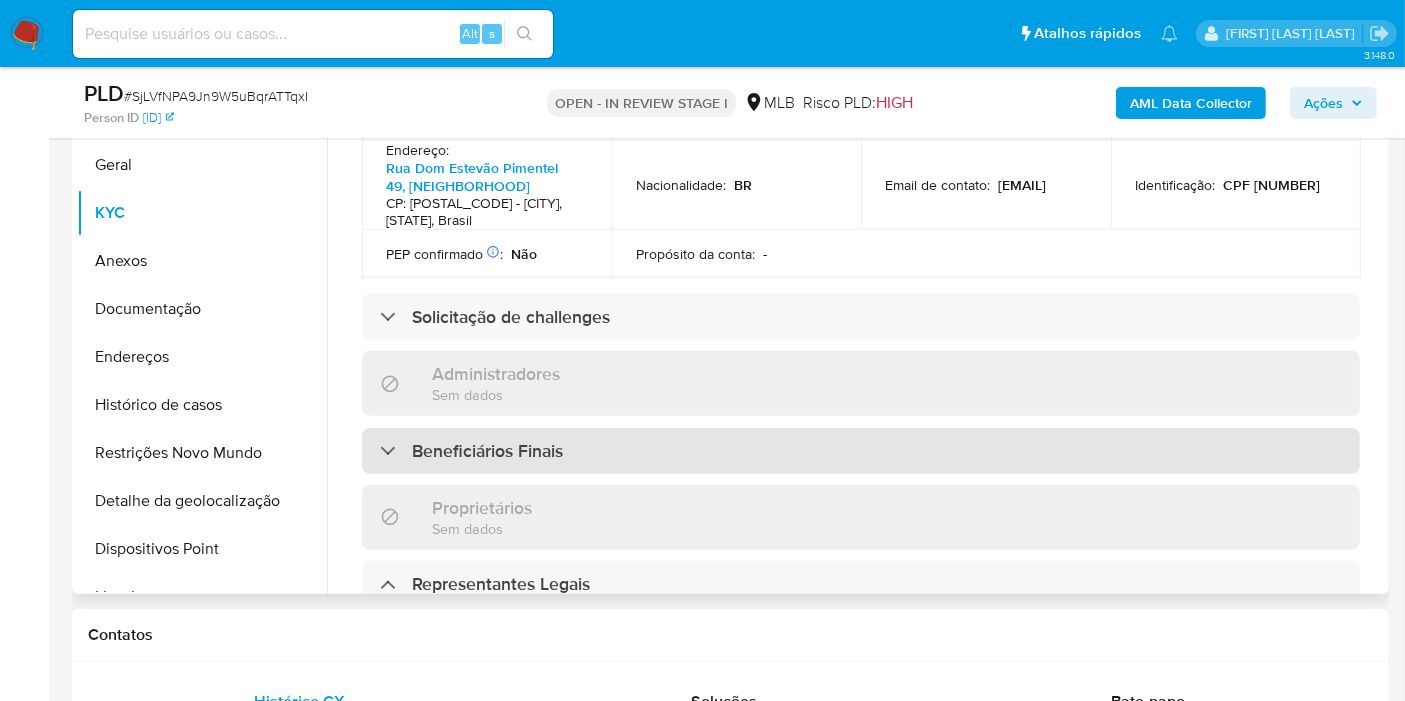 click on "Beneficiários Finais" at bounding box center (861, 451) 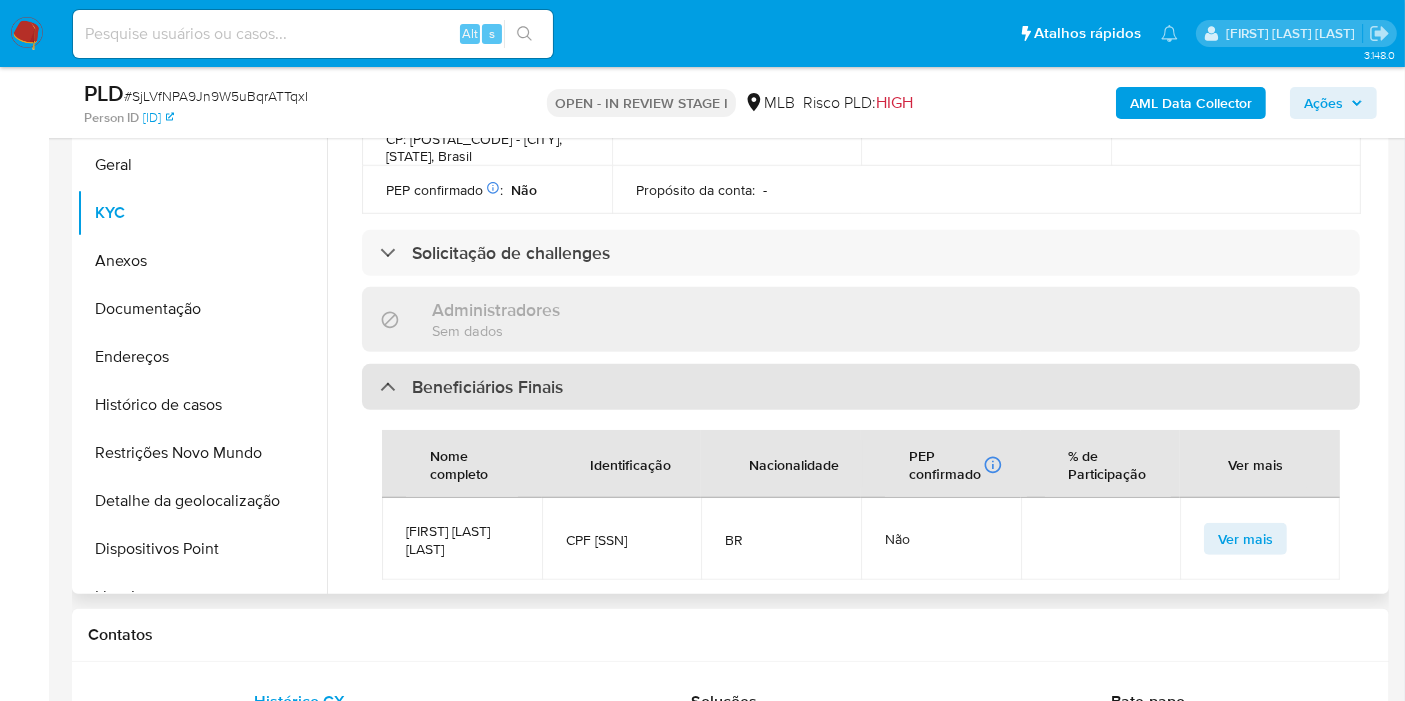 scroll, scrollTop: 777, scrollLeft: 0, axis: vertical 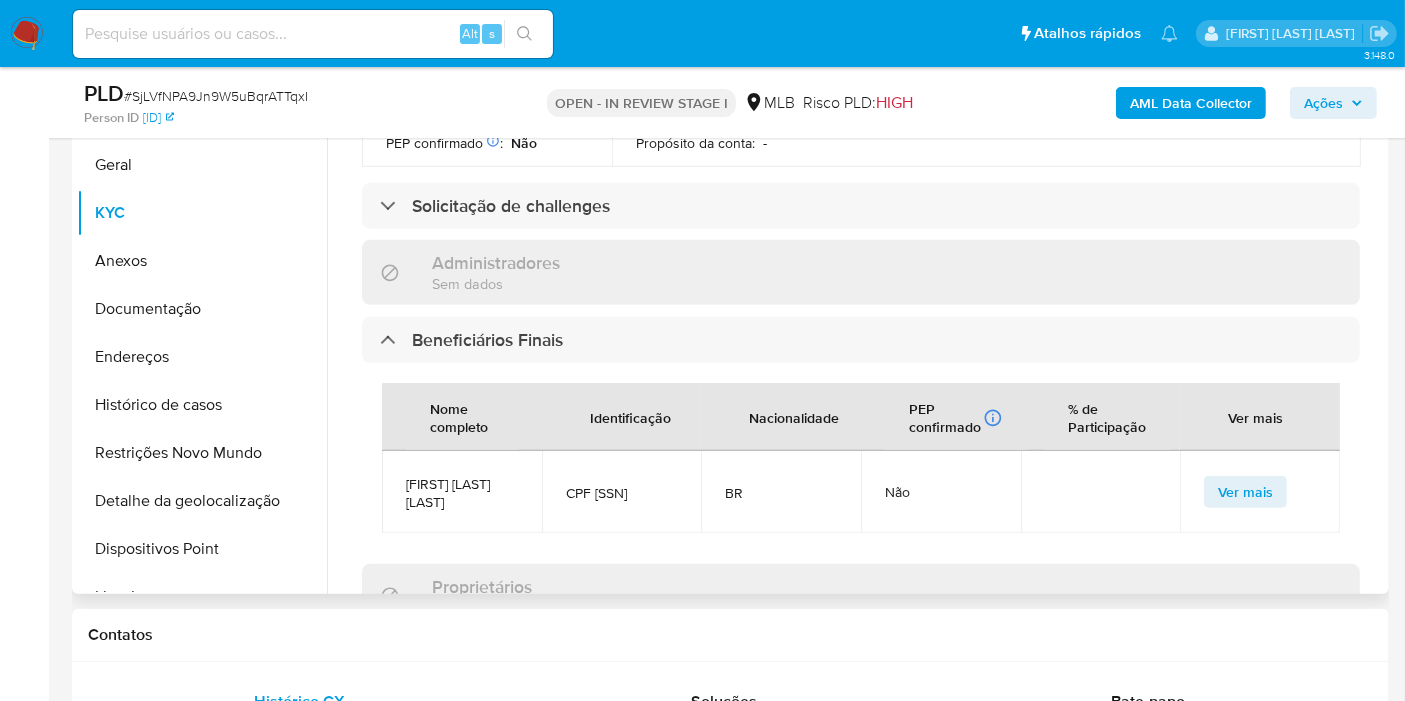 drag, startPoint x: 669, startPoint y: 500, endPoint x: 566, endPoint y: 498, distance: 103.01942 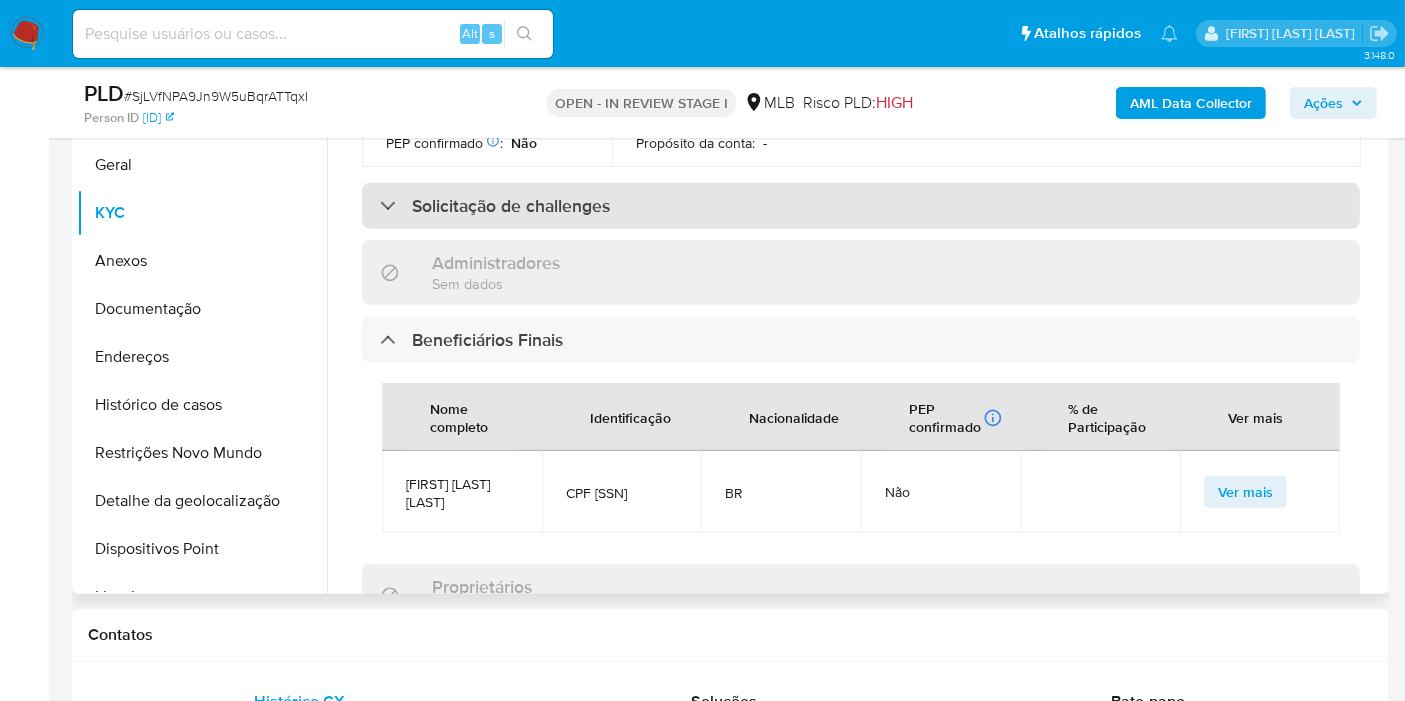 copy on "444.805.958-80" 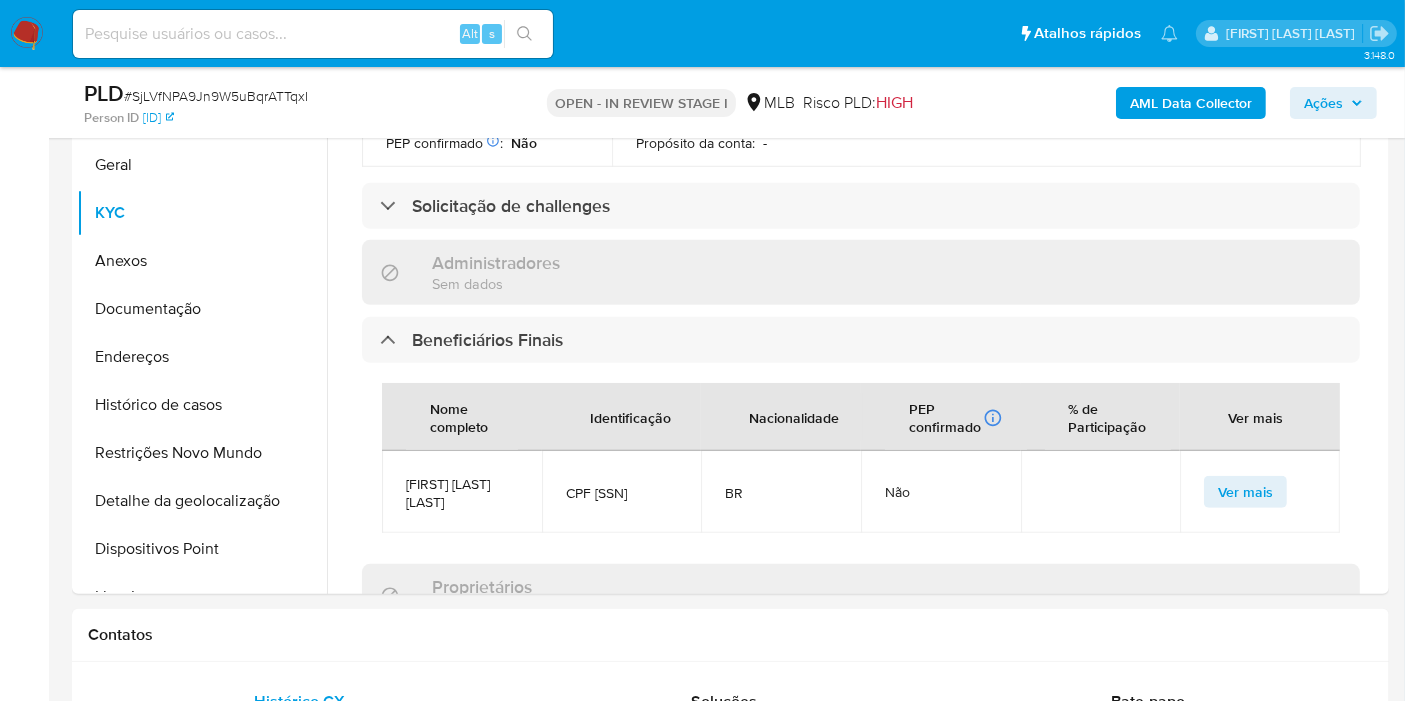 click 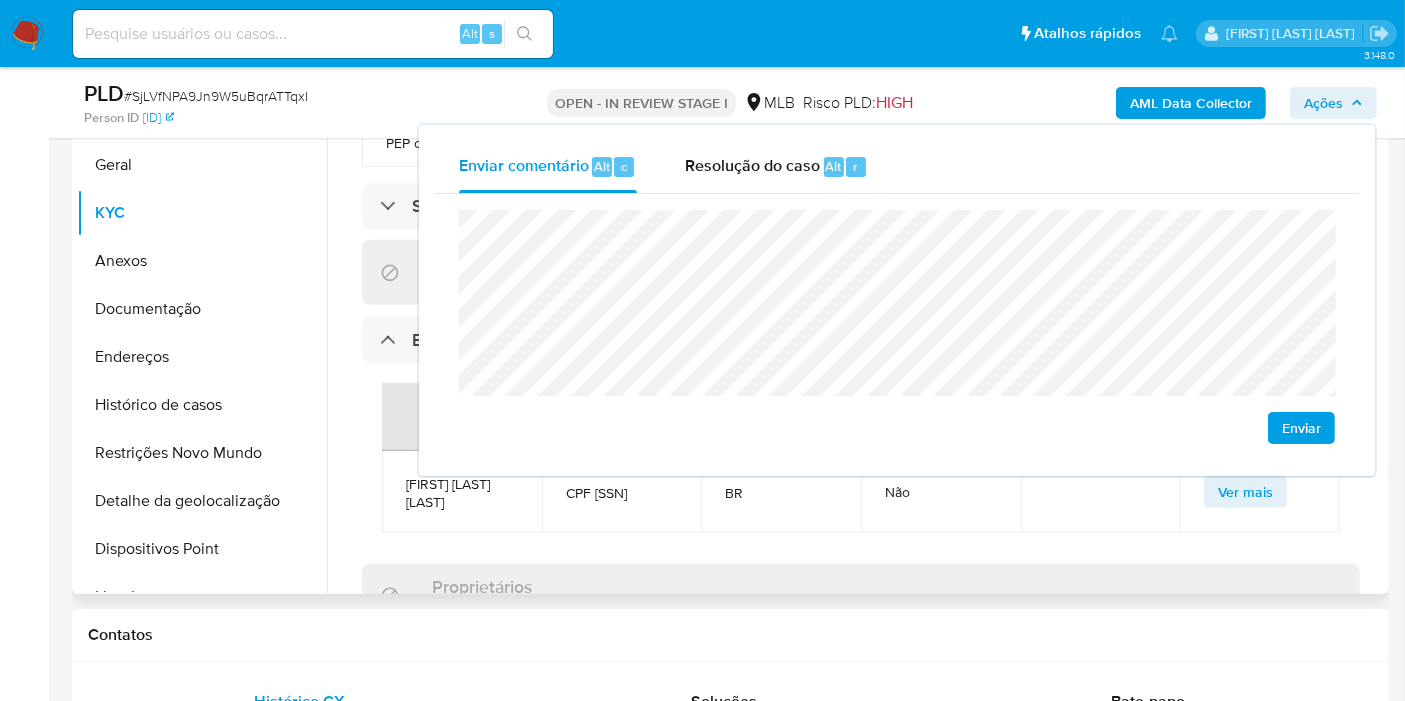 click on "BR" at bounding box center [781, 492] 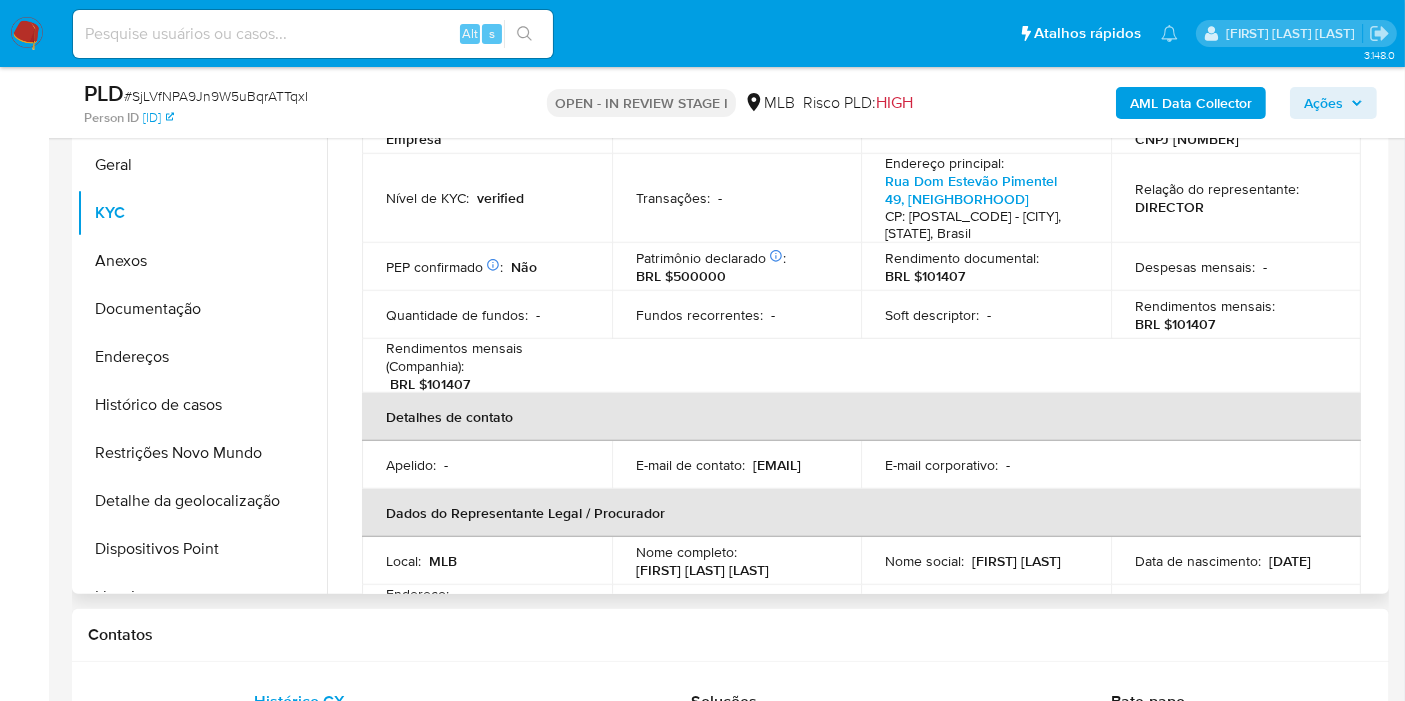 scroll, scrollTop: 0, scrollLeft: 0, axis: both 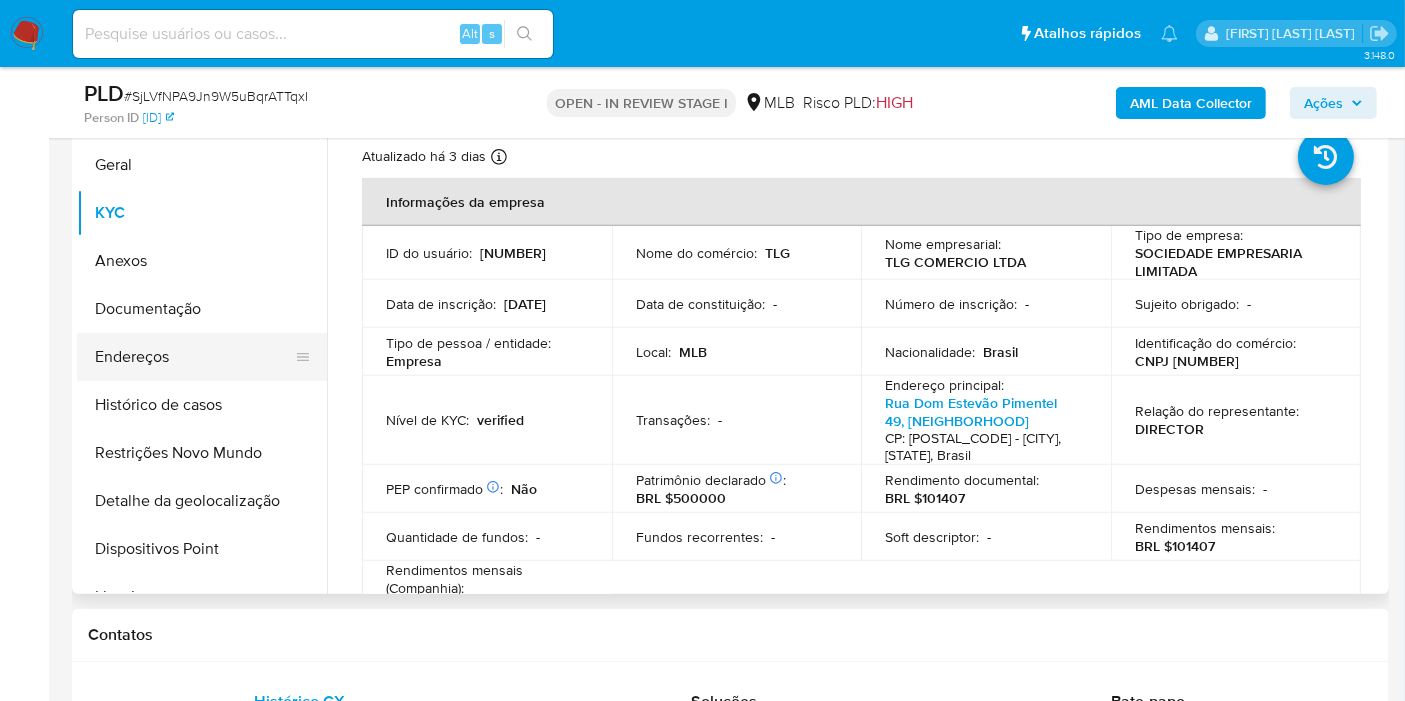 click on "Endereços" at bounding box center [194, 357] 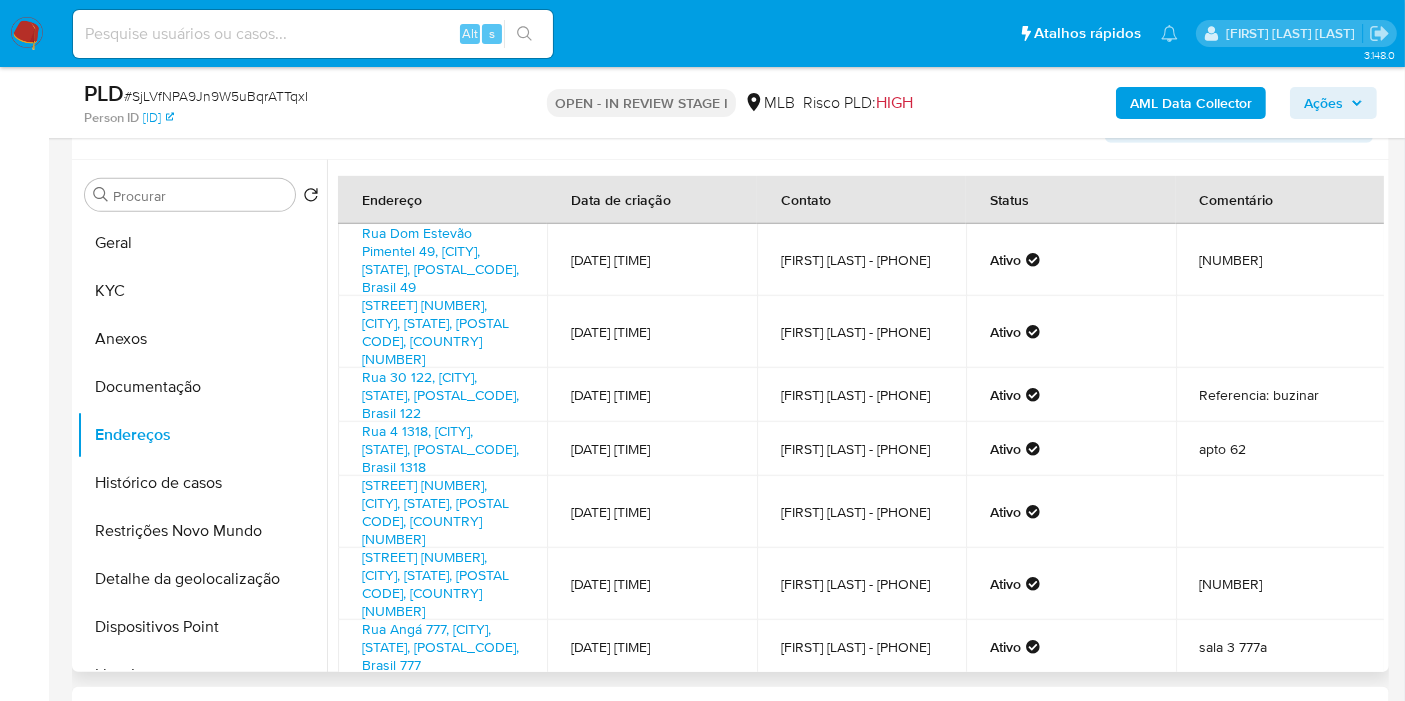 scroll, scrollTop: 888, scrollLeft: 0, axis: vertical 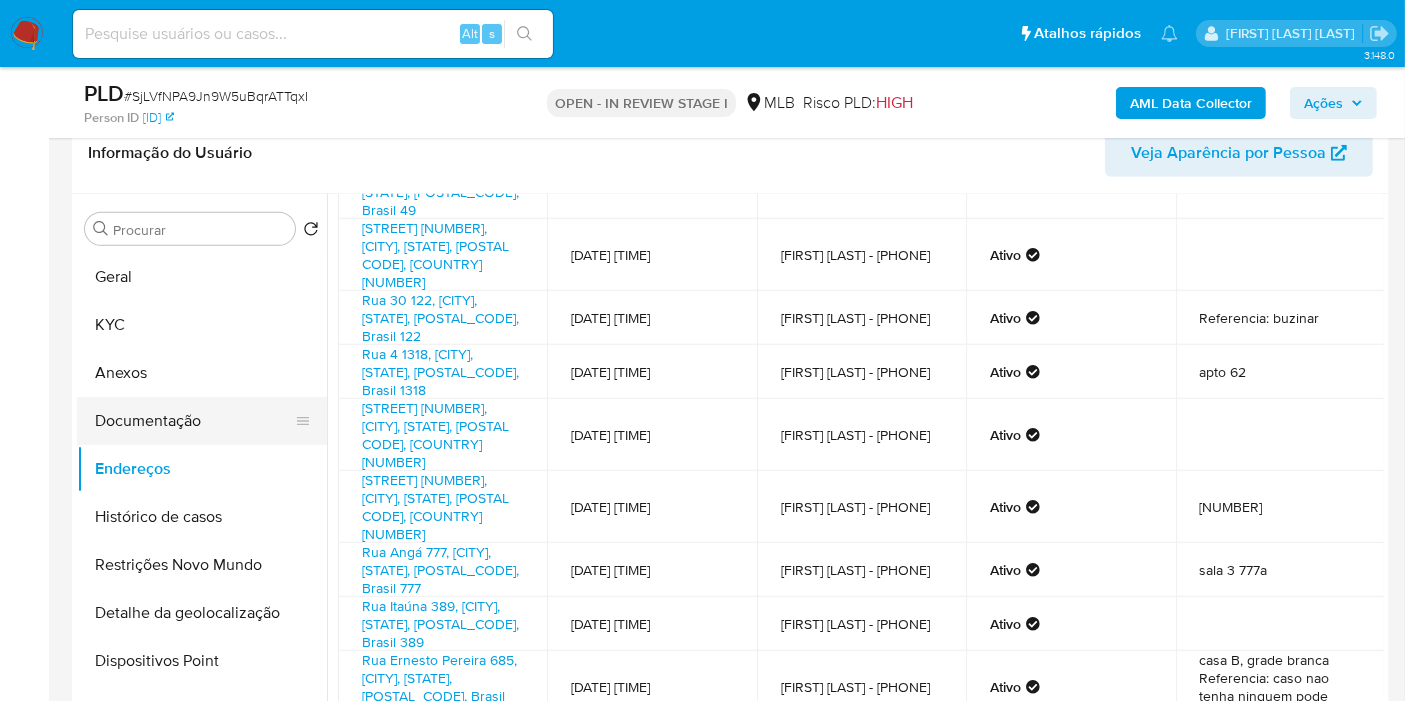 click on "Documentação" at bounding box center [194, 421] 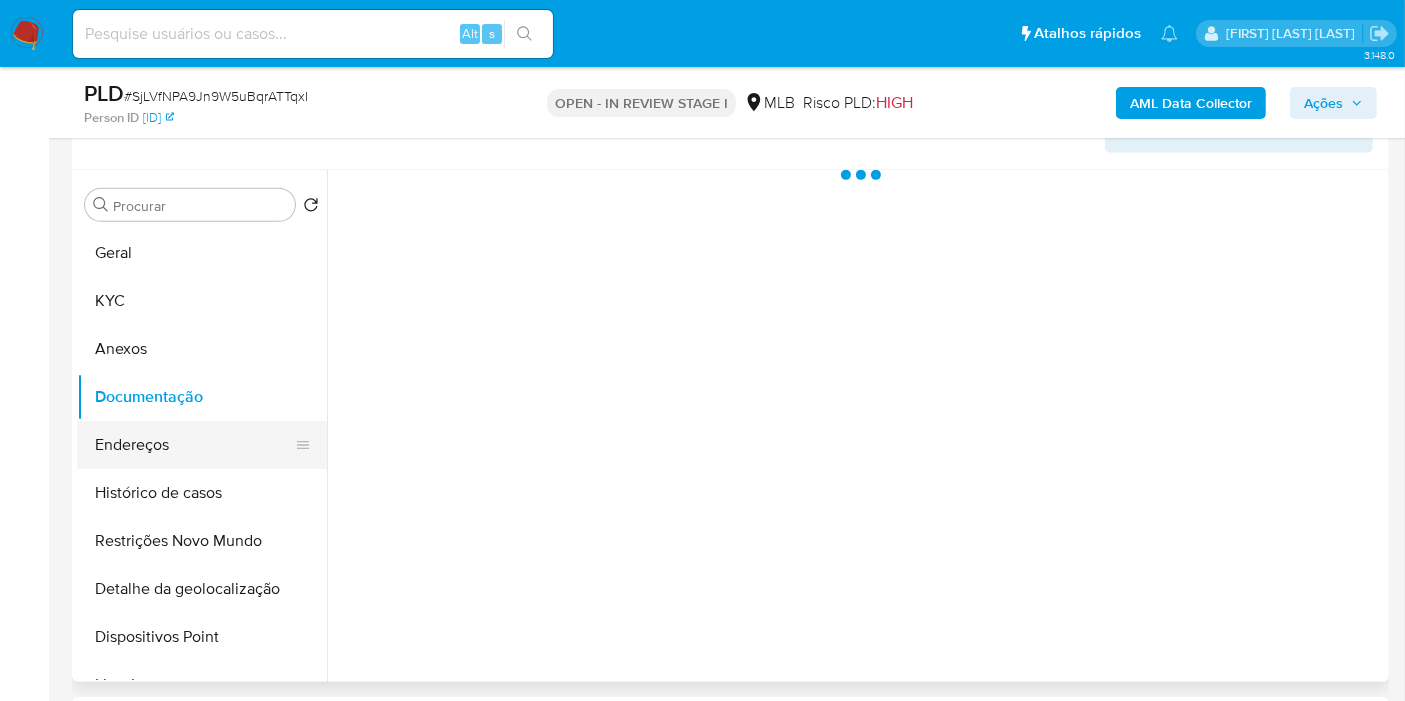 scroll, scrollTop: 0, scrollLeft: 0, axis: both 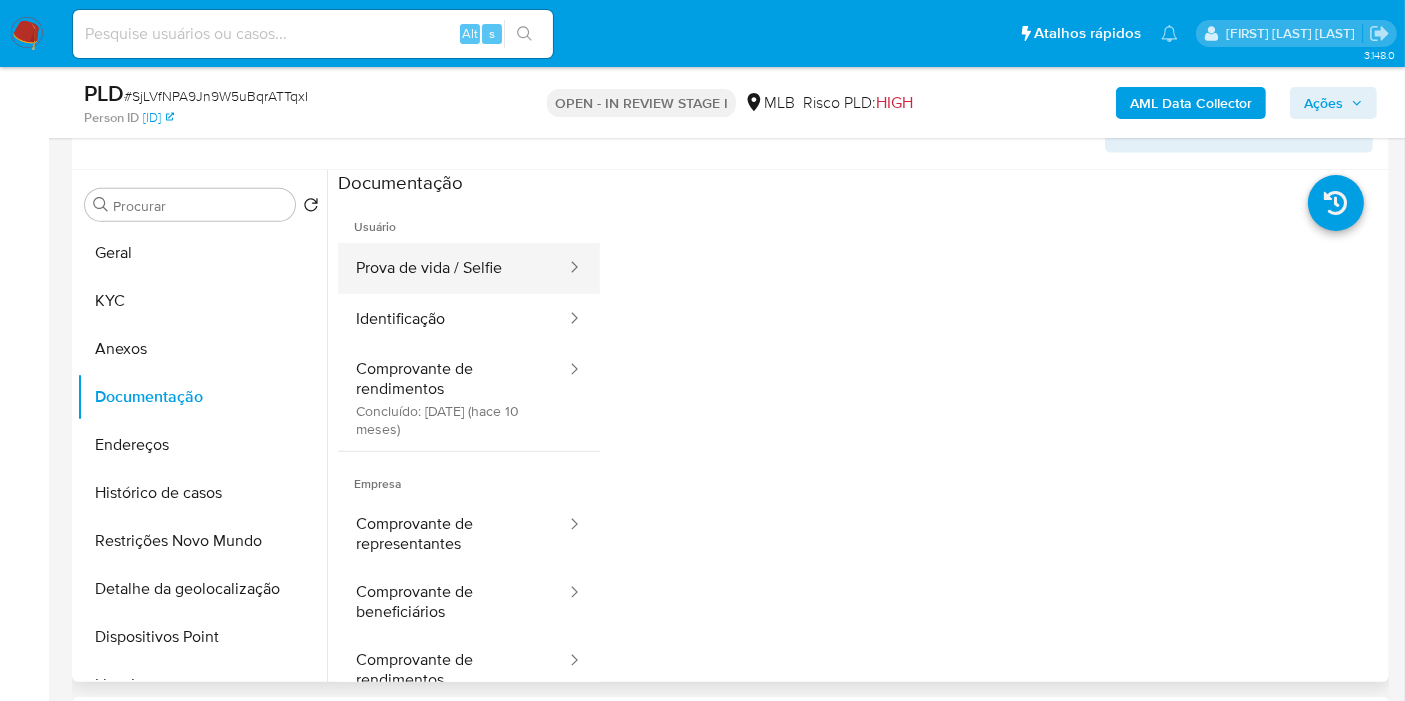 click on "Prova de vida / Selfie" at bounding box center [453, 268] 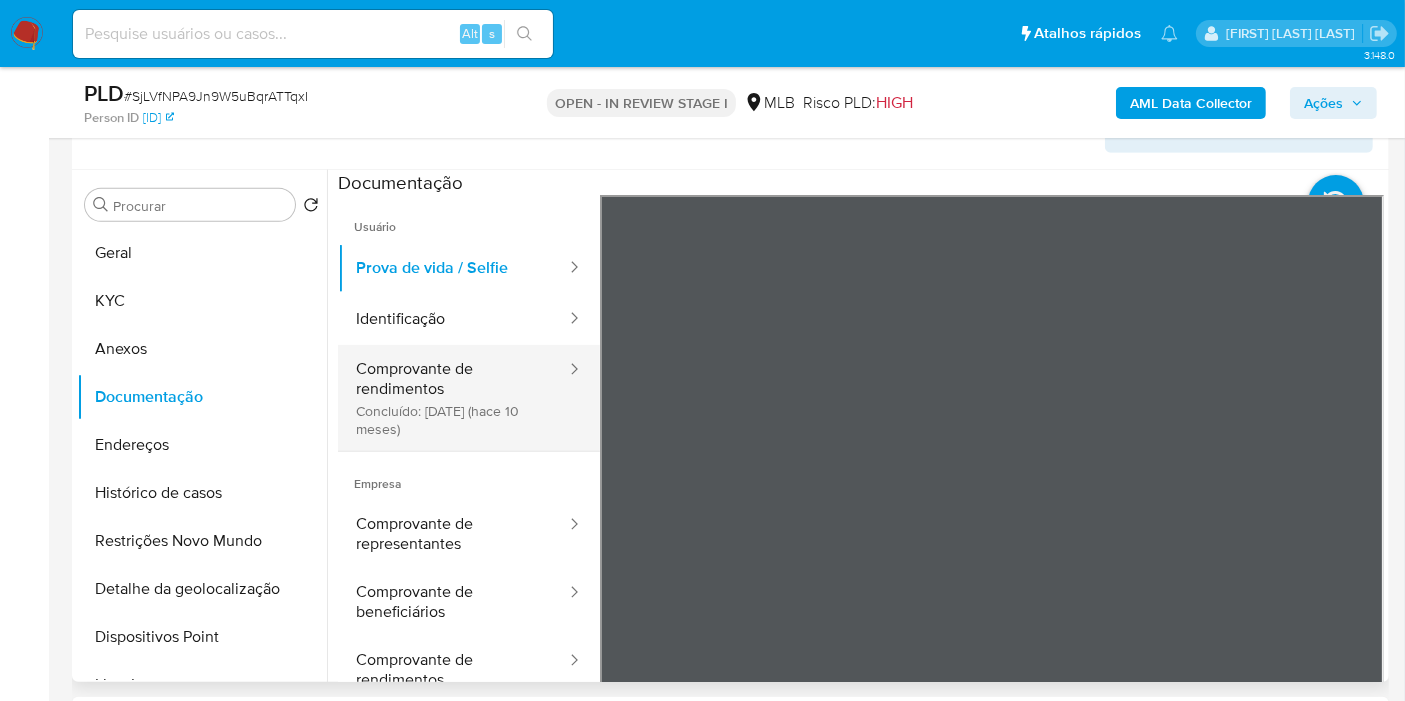 click on "Comprovante de rendimentos Concluído: 05/10/2024 (hace 10 meses)" at bounding box center [453, 398] 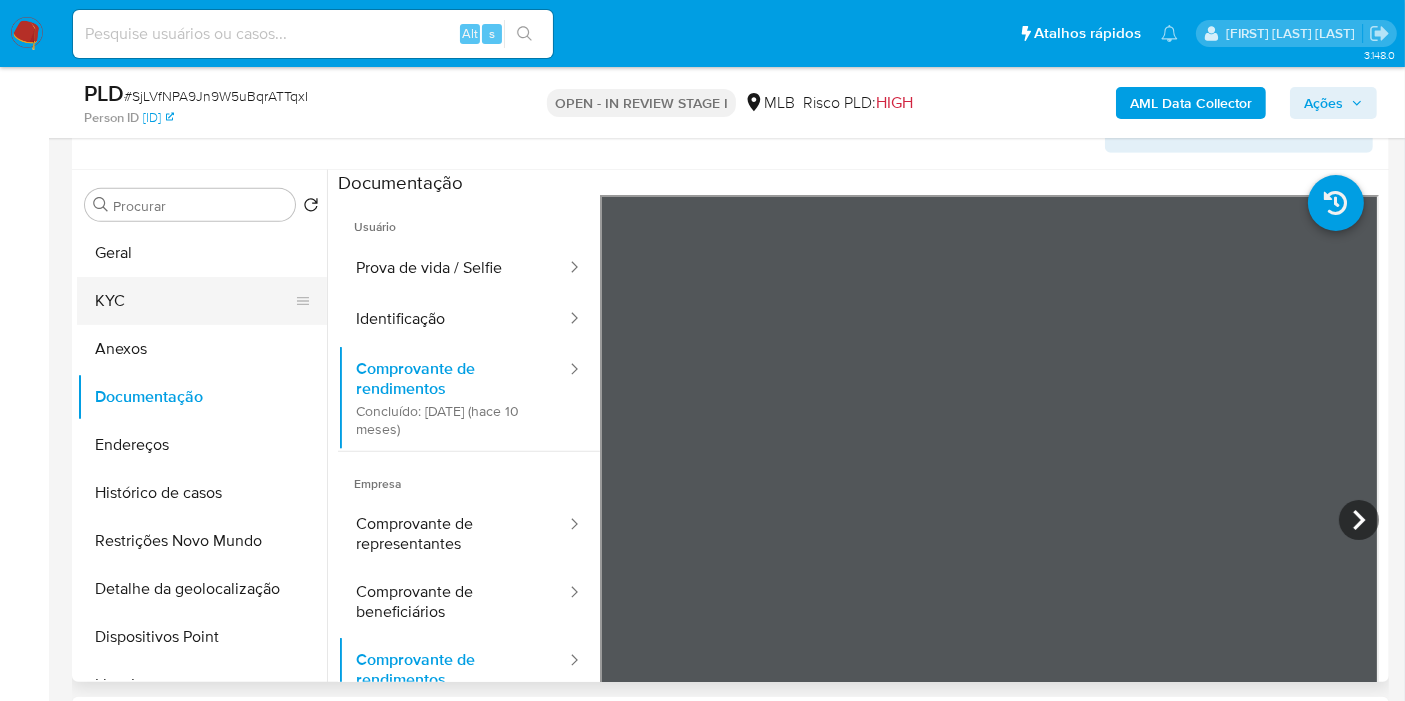 click on "KYC" at bounding box center (194, 301) 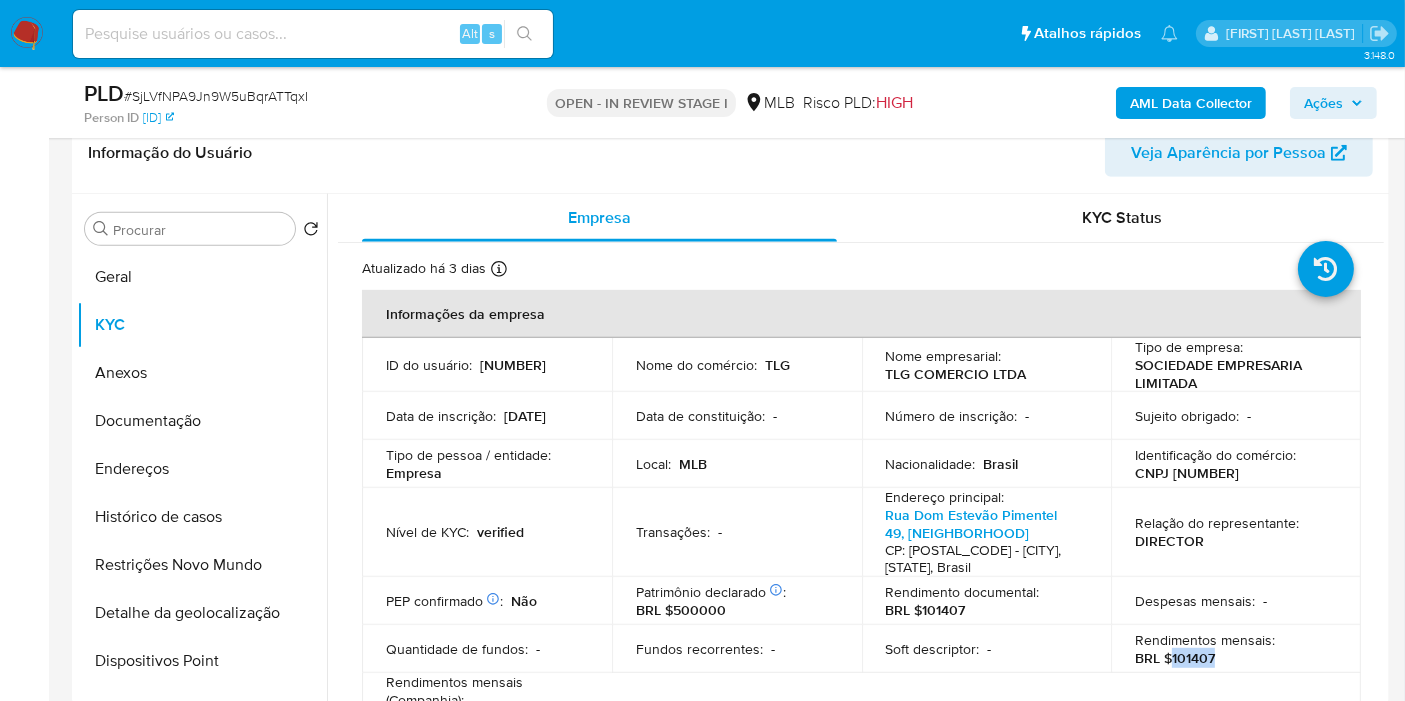 drag, startPoint x: 1170, startPoint y: 655, endPoint x: 1242, endPoint y: 648, distance: 72.33948 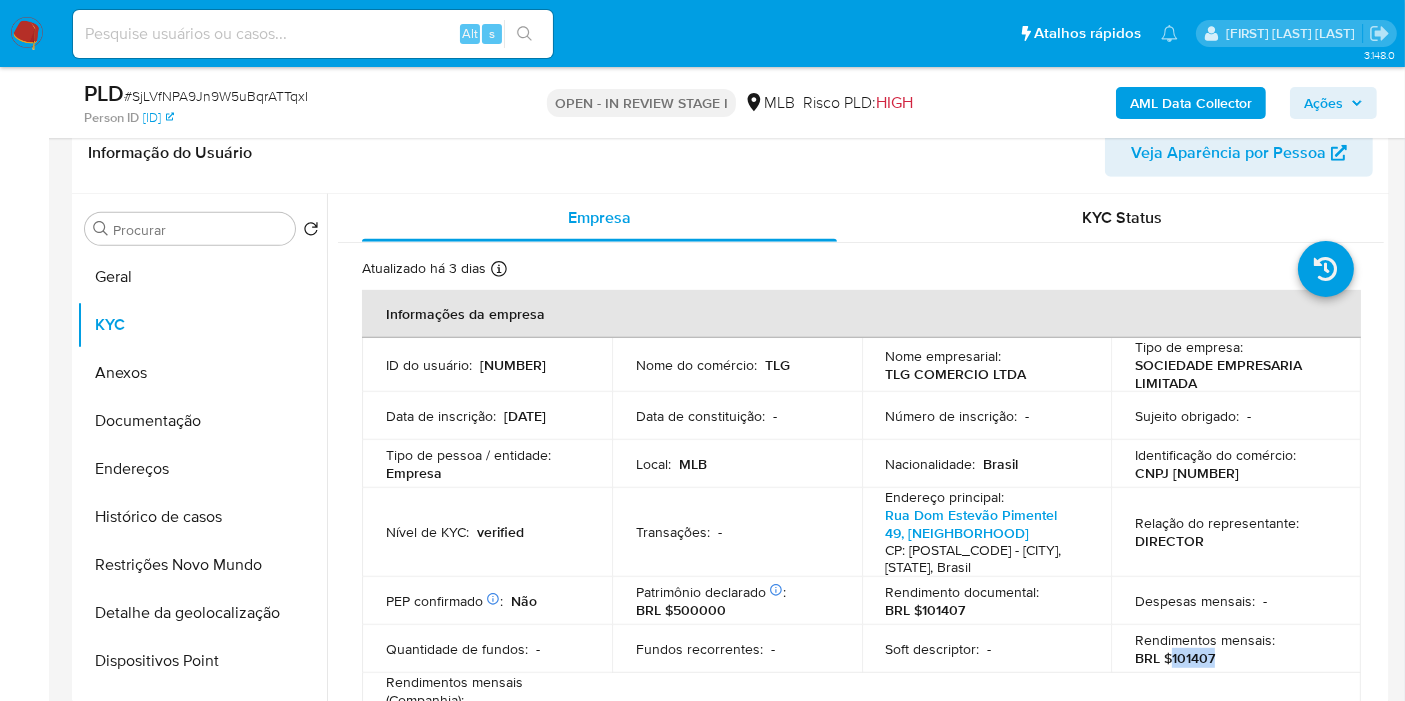 click on "Ações" at bounding box center (1323, 103) 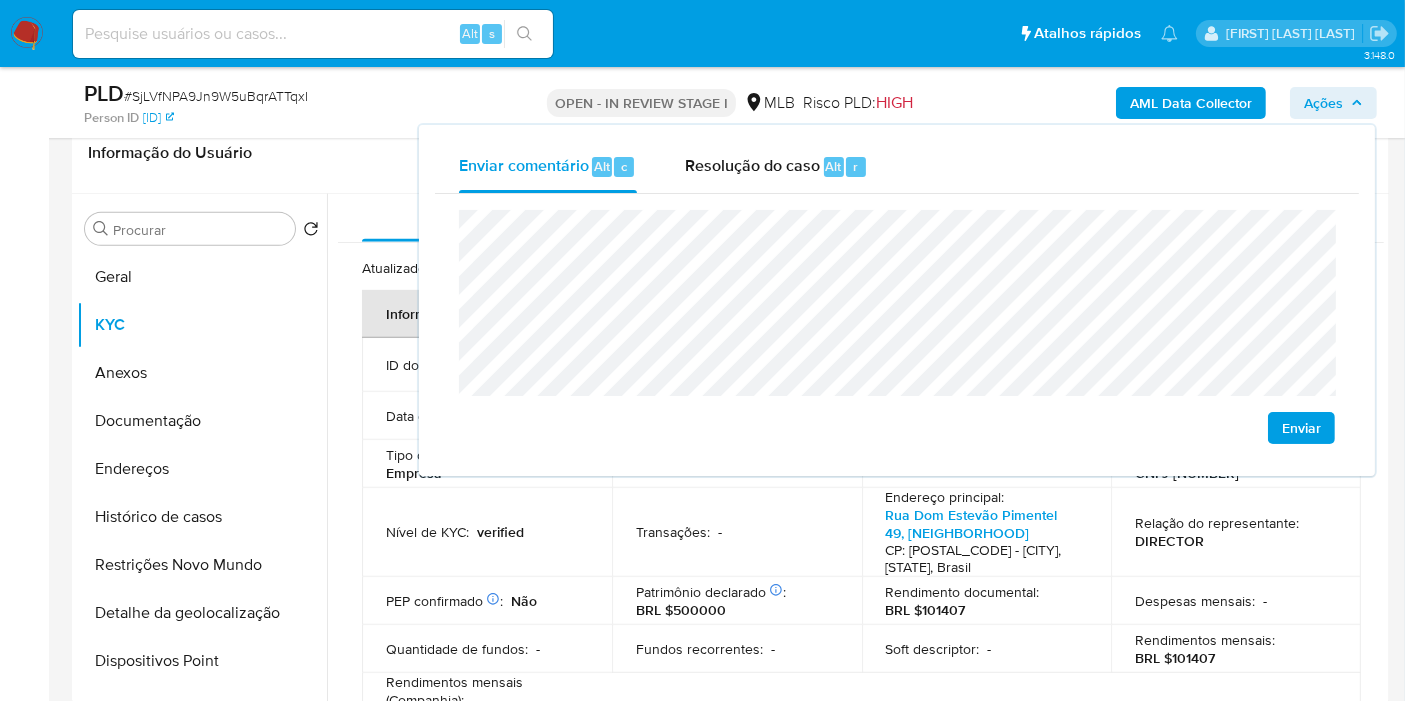 click on "econômica" 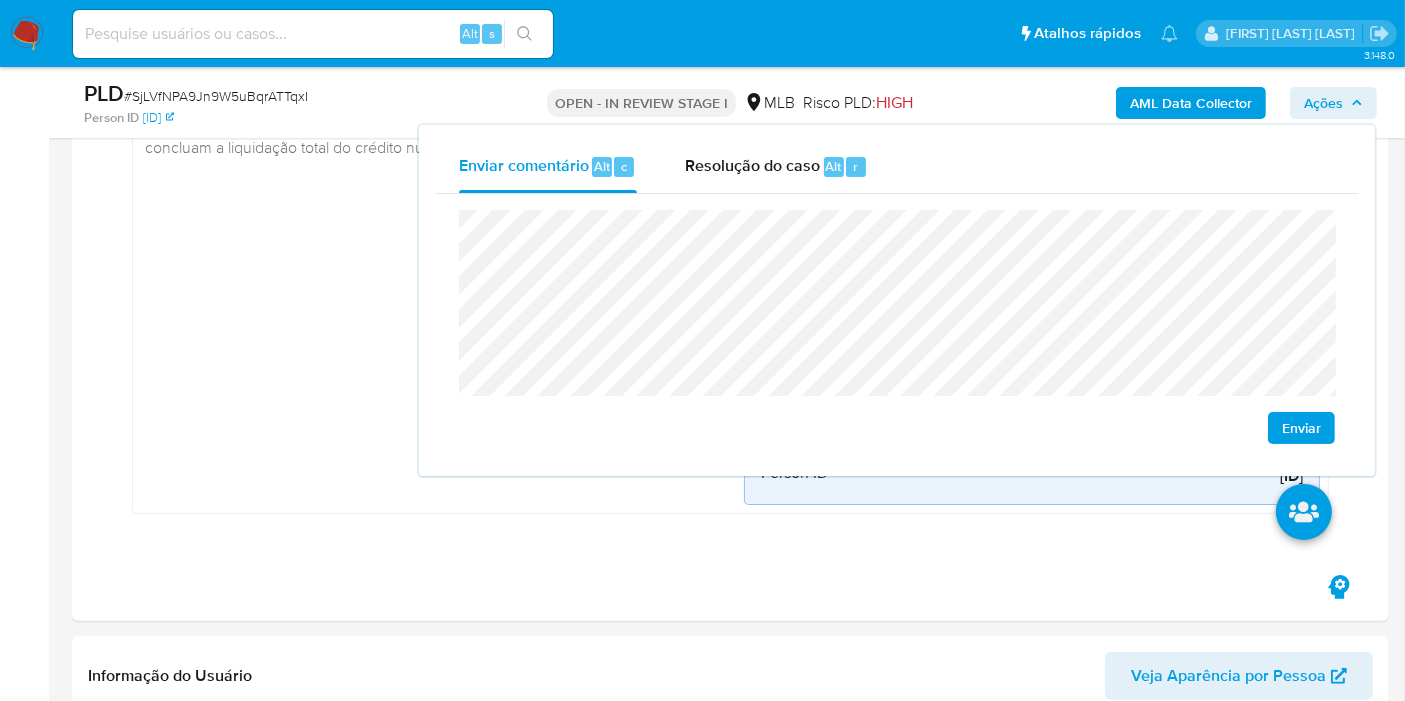 scroll, scrollTop: 333, scrollLeft: 0, axis: vertical 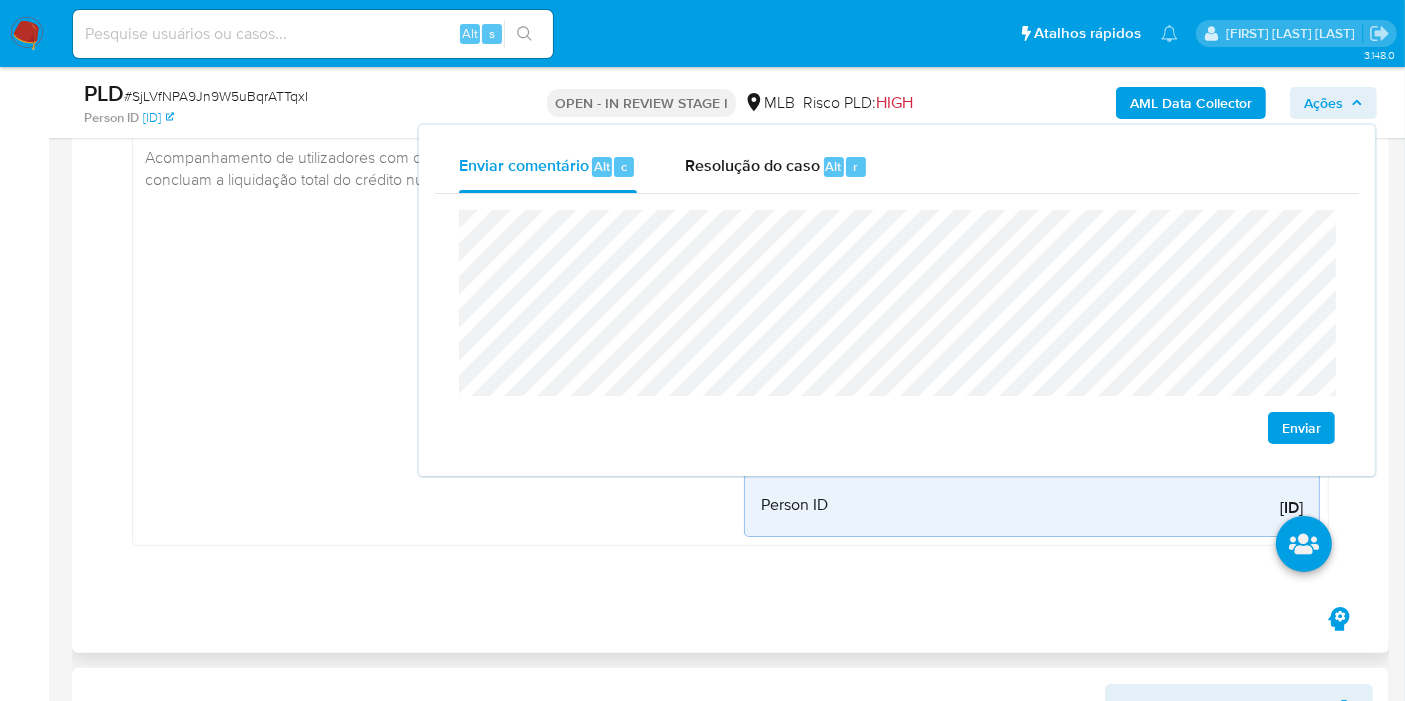 click on "Contrapartes_mlb Criado há 21 dias   Criado: 12/07/2025 00:48:35 Origem: rules-monitoring    Referência ao id da tabela de resultados da regra em rules-monitoring Admin. Regras V2 Descrição da versão (9) Acompanhamento de utilizadores com crédito ao consumo há mais de 6 meses, que concluam a liquidação total do crédito num prazo atípico." at bounding box center [442, 277] 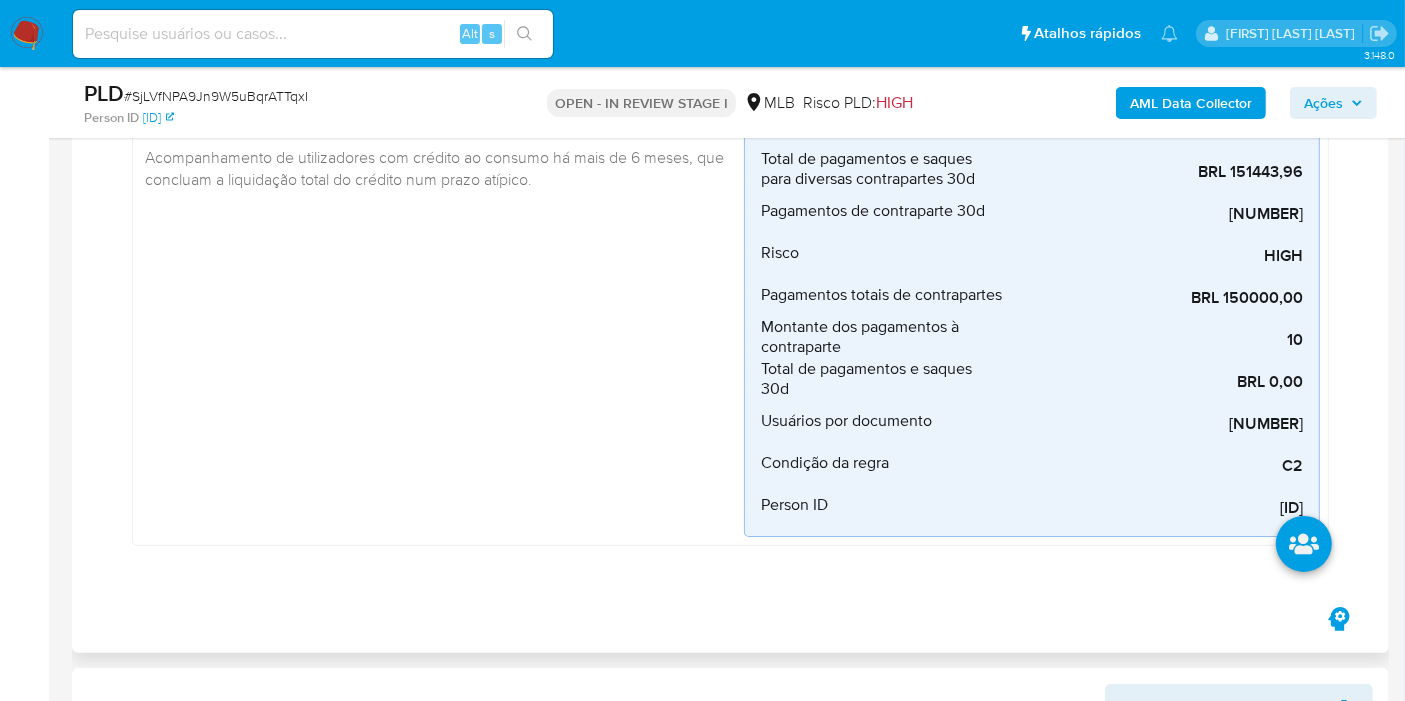 scroll, scrollTop: 777, scrollLeft: 0, axis: vertical 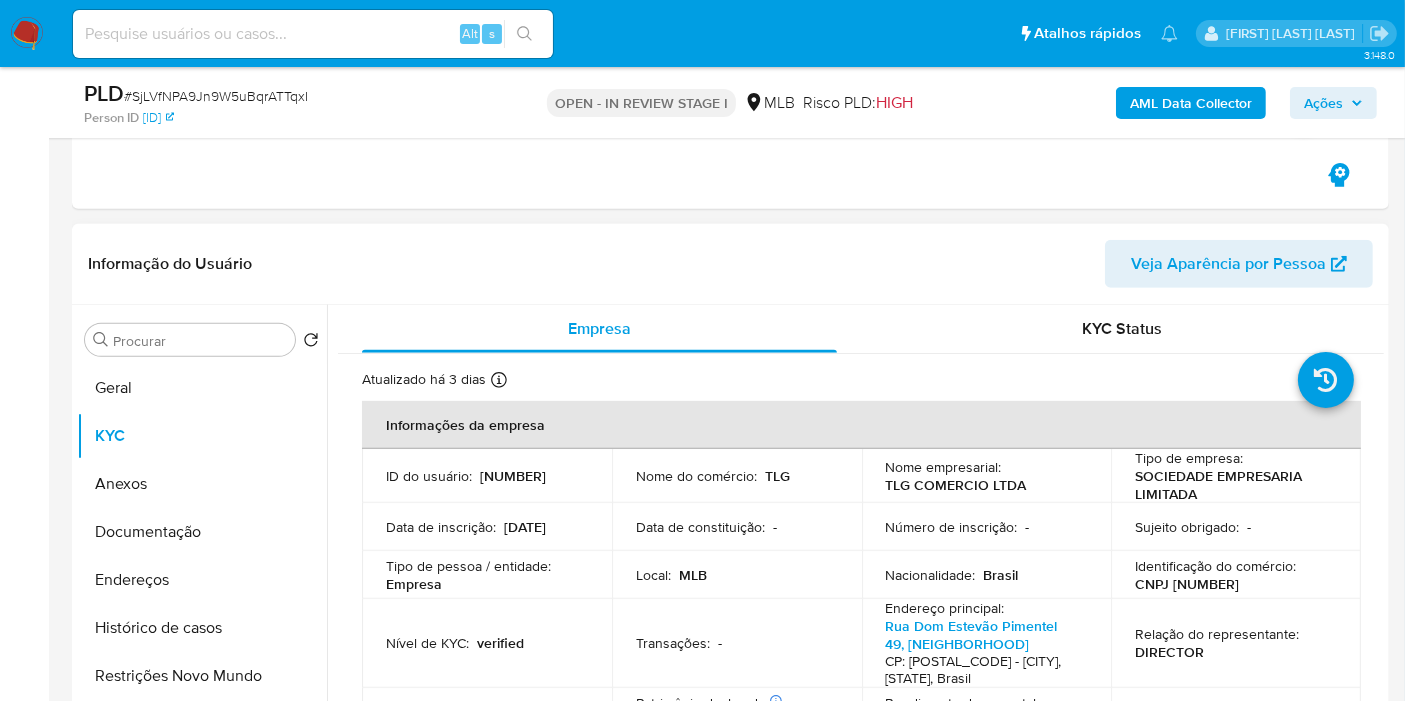 click on "141487695" at bounding box center [513, 476] 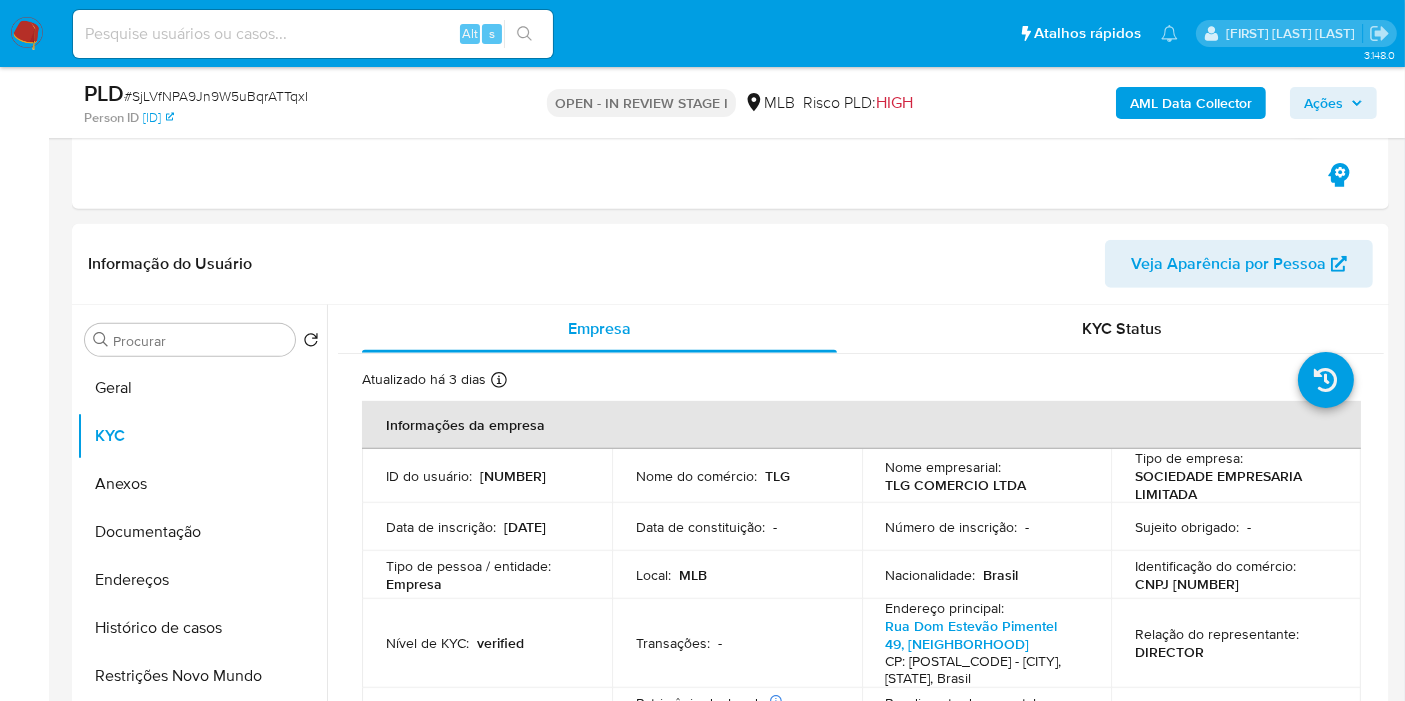 drag, startPoint x: 1327, startPoint y: 100, endPoint x: 1293, endPoint y: 114, distance: 36.769554 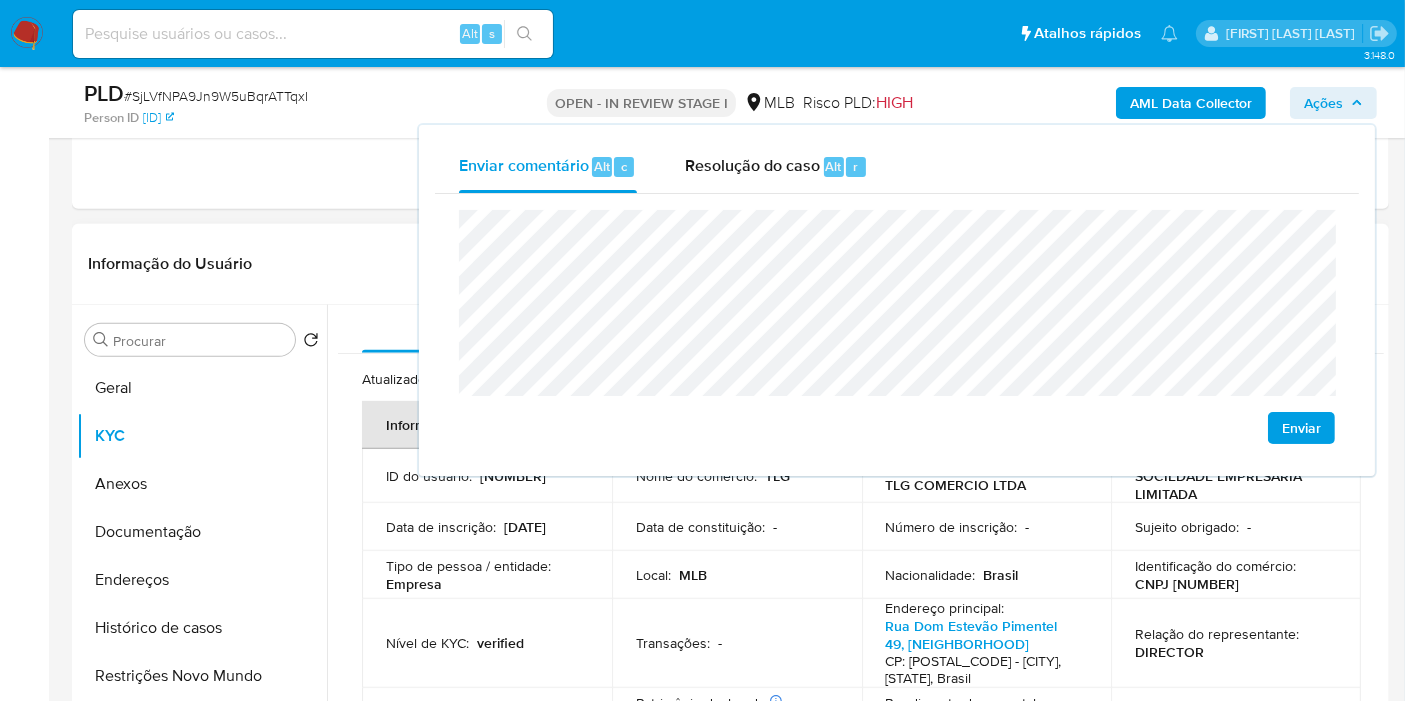 click on "Informação do Usuário Veja Aparência por Pessoa" at bounding box center [730, 264] 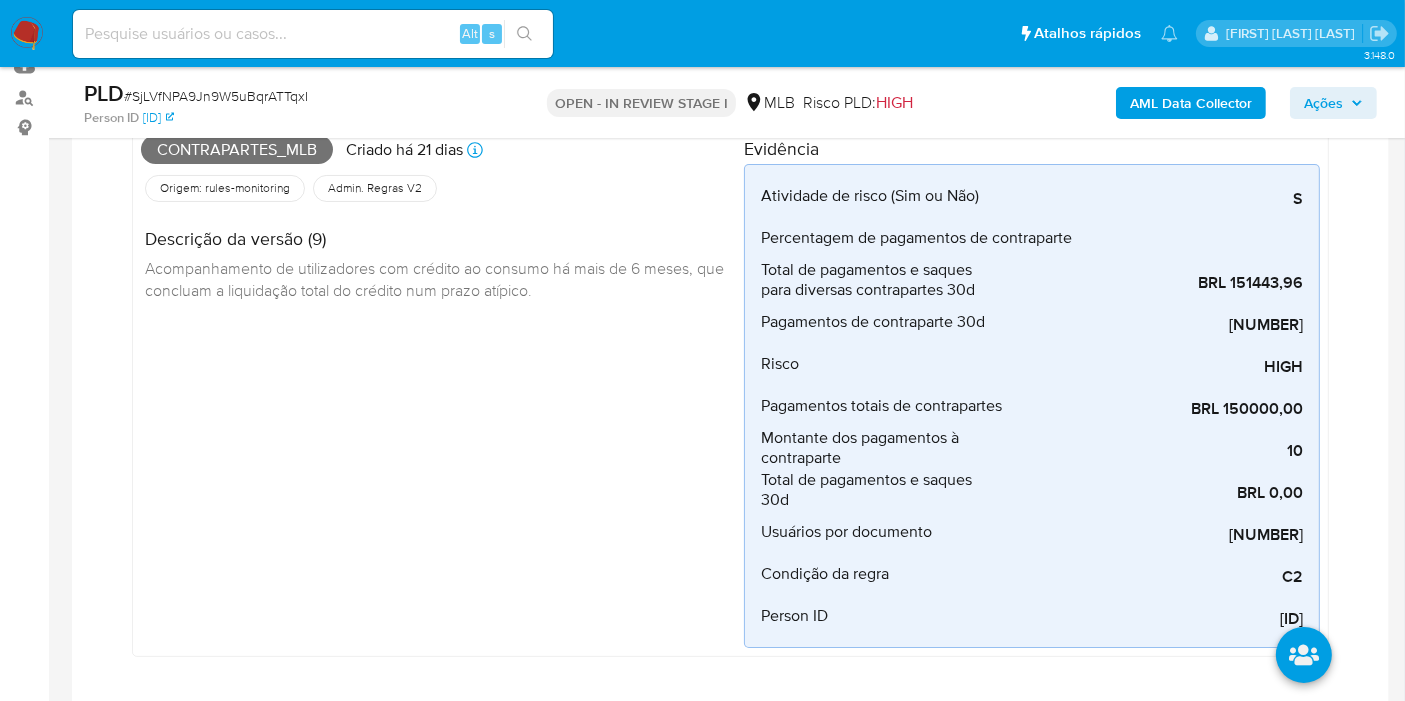 scroll, scrollTop: 0, scrollLeft: 0, axis: both 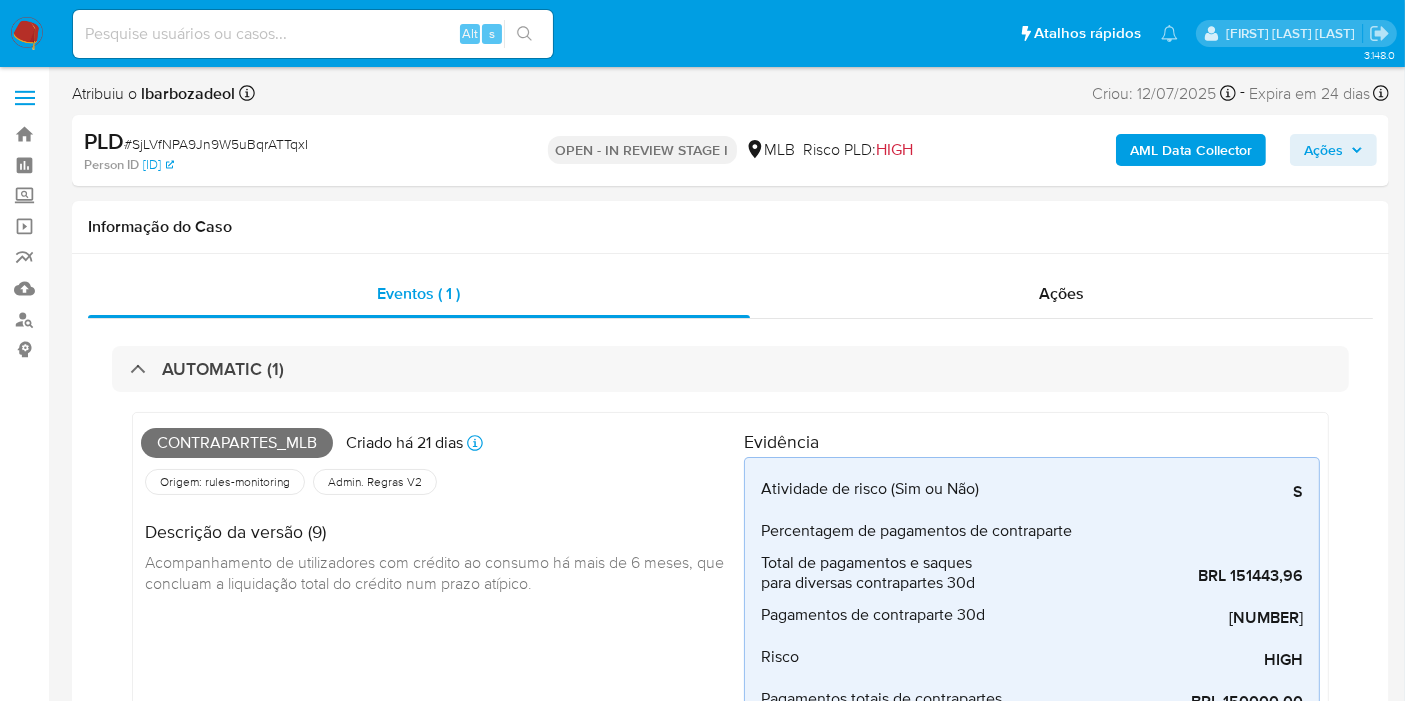 click on "PLD # SjLVfNPA9Jn9W5uBqrATTqxI Person ID 2d09cc2fb773d554c9ade796f0727ba8 OPEN - IN REVIEW STAGE I  MLB Risco PLD:  HIGH AML Data Collector Ações" at bounding box center (730, 150) 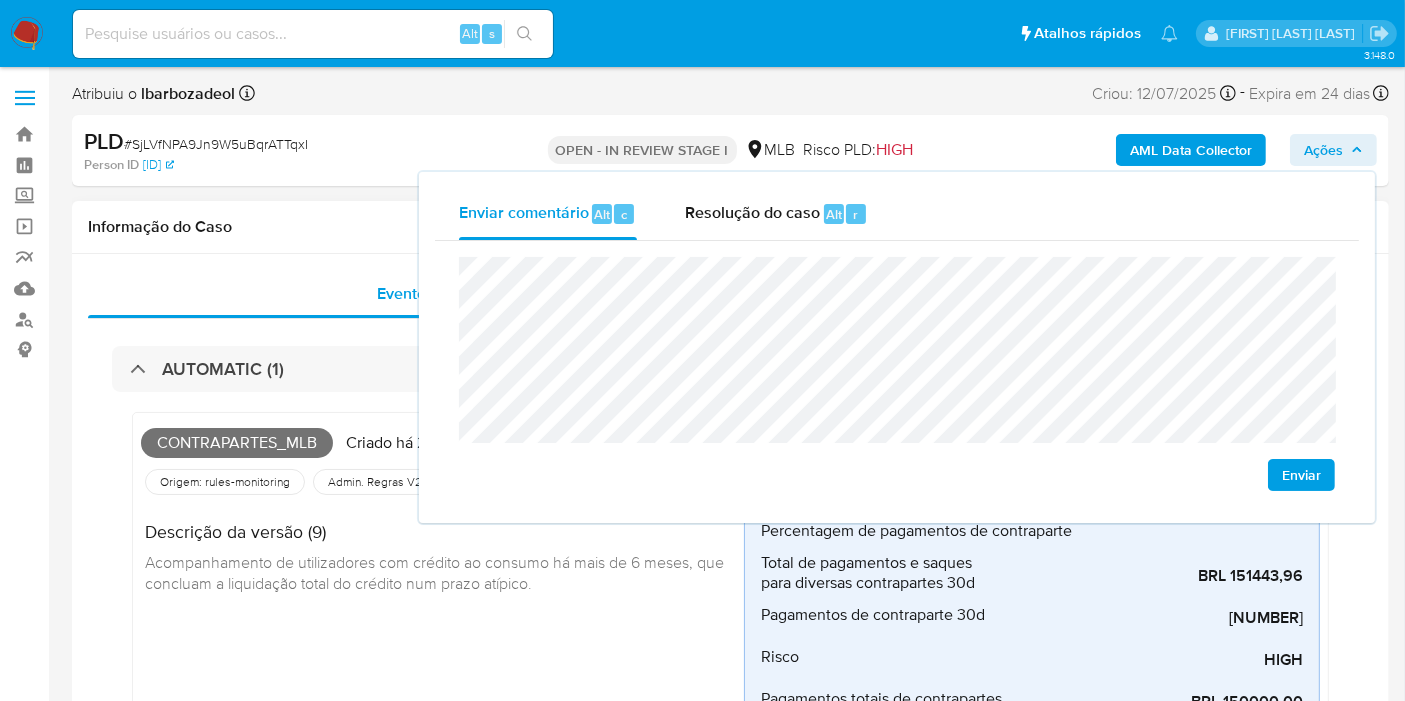 click on "Informação do Caso" at bounding box center (730, 227) 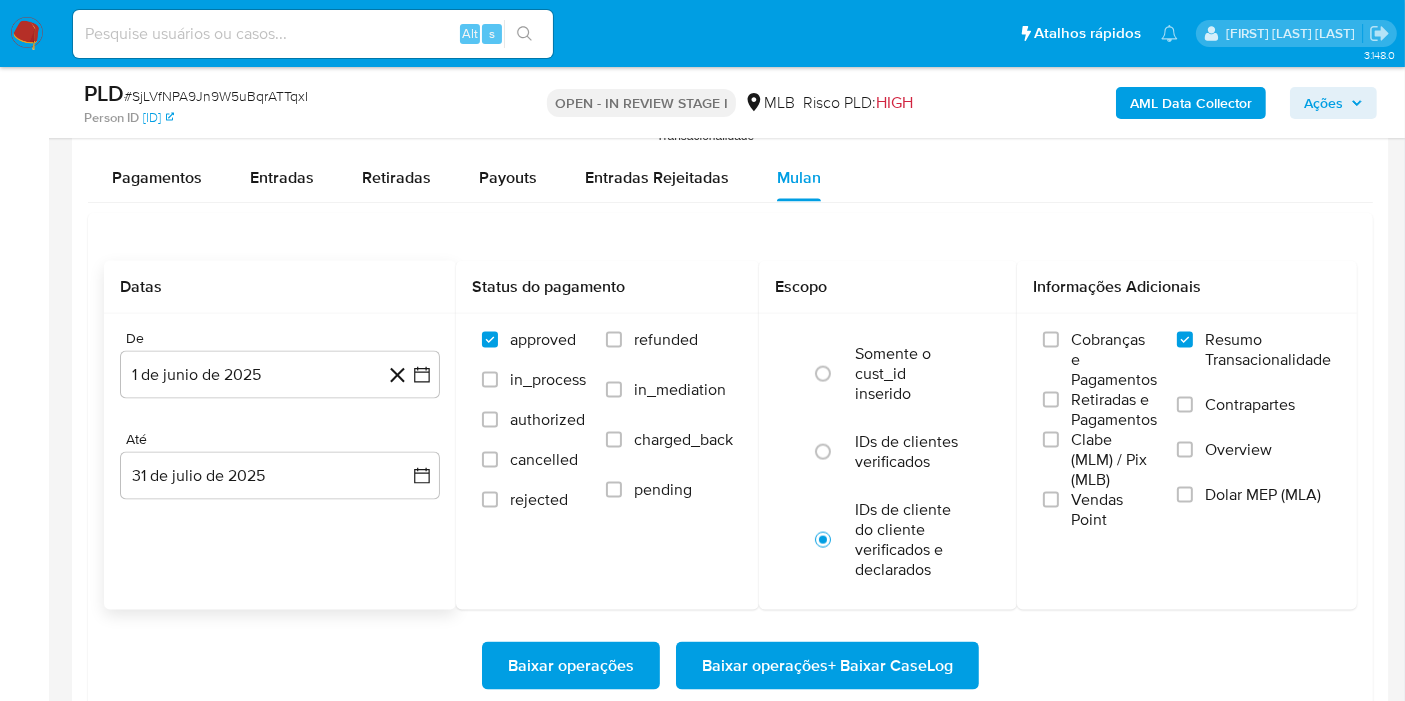 scroll, scrollTop: 2777, scrollLeft: 0, axis: vertical 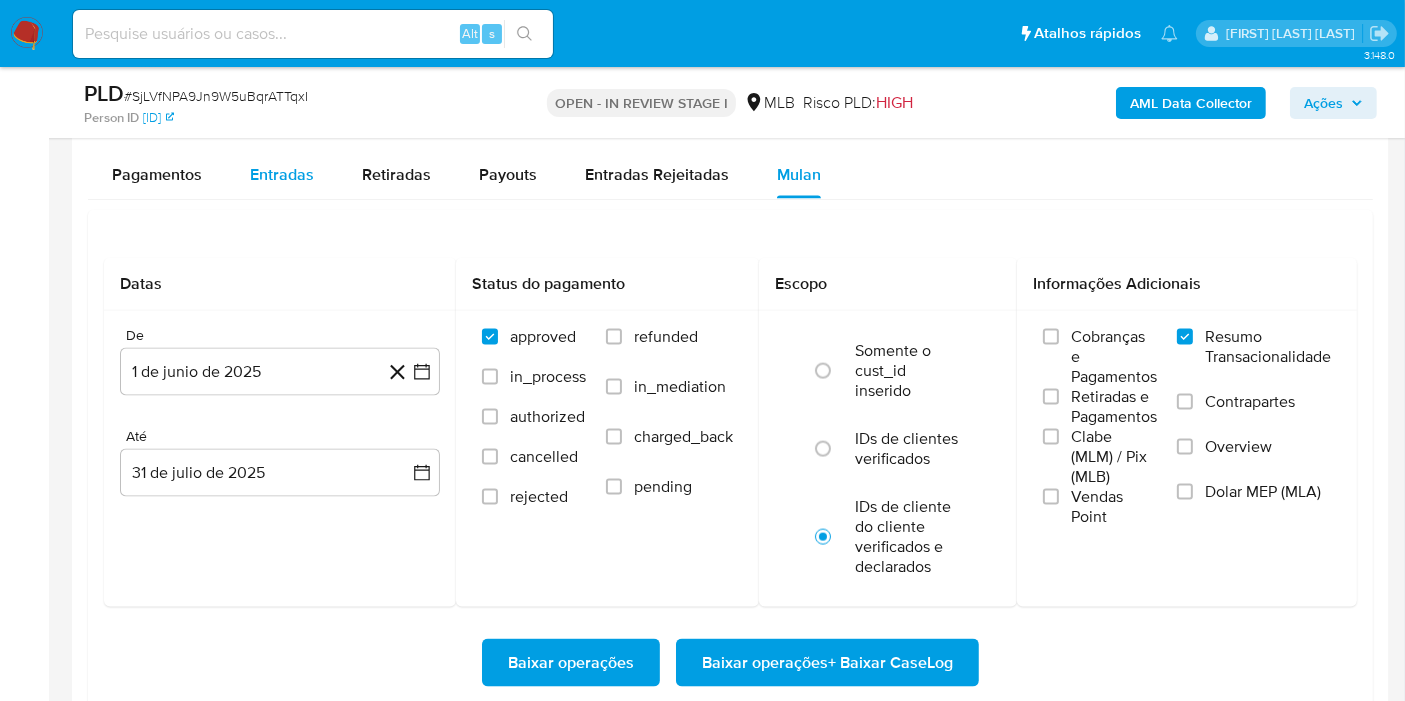 click on "Entradas" at bounding box center [282, 174] 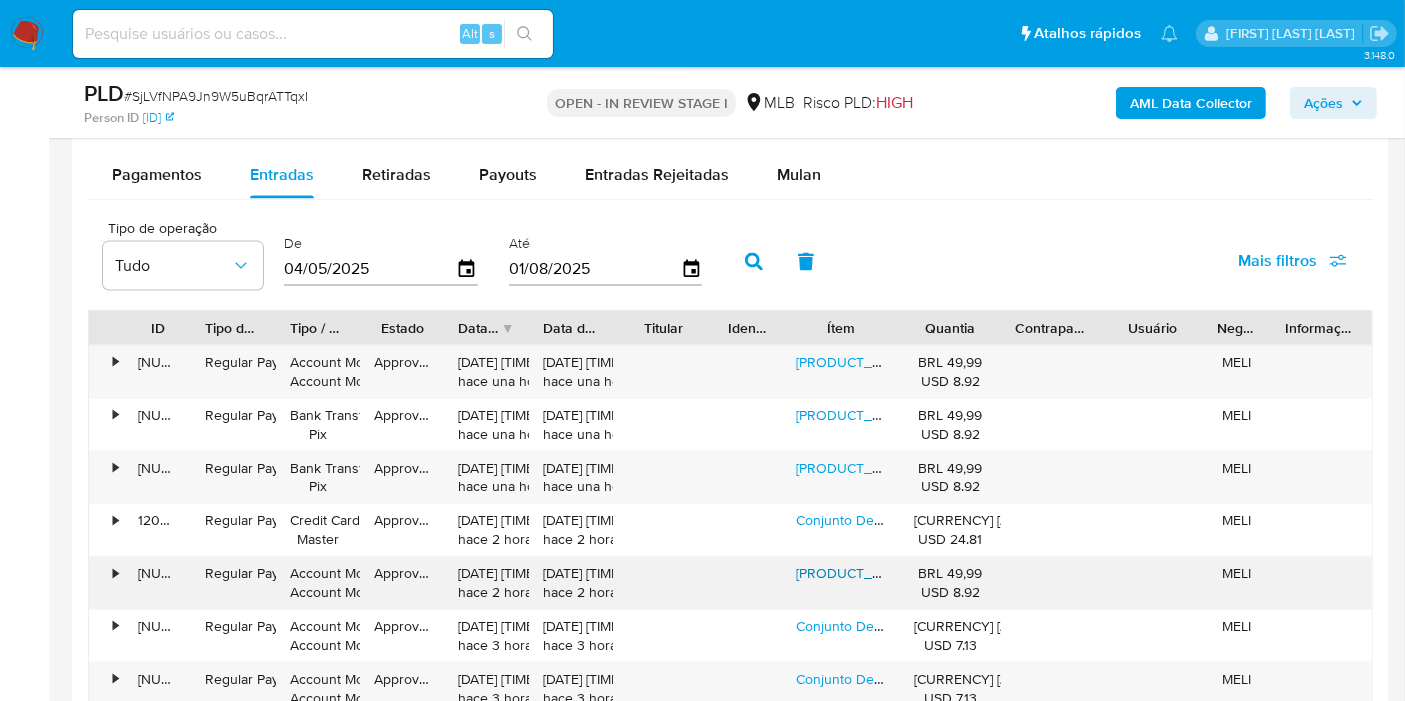 scroll, scrollTop: 3000, scrollLeft: 0, axis: vertical 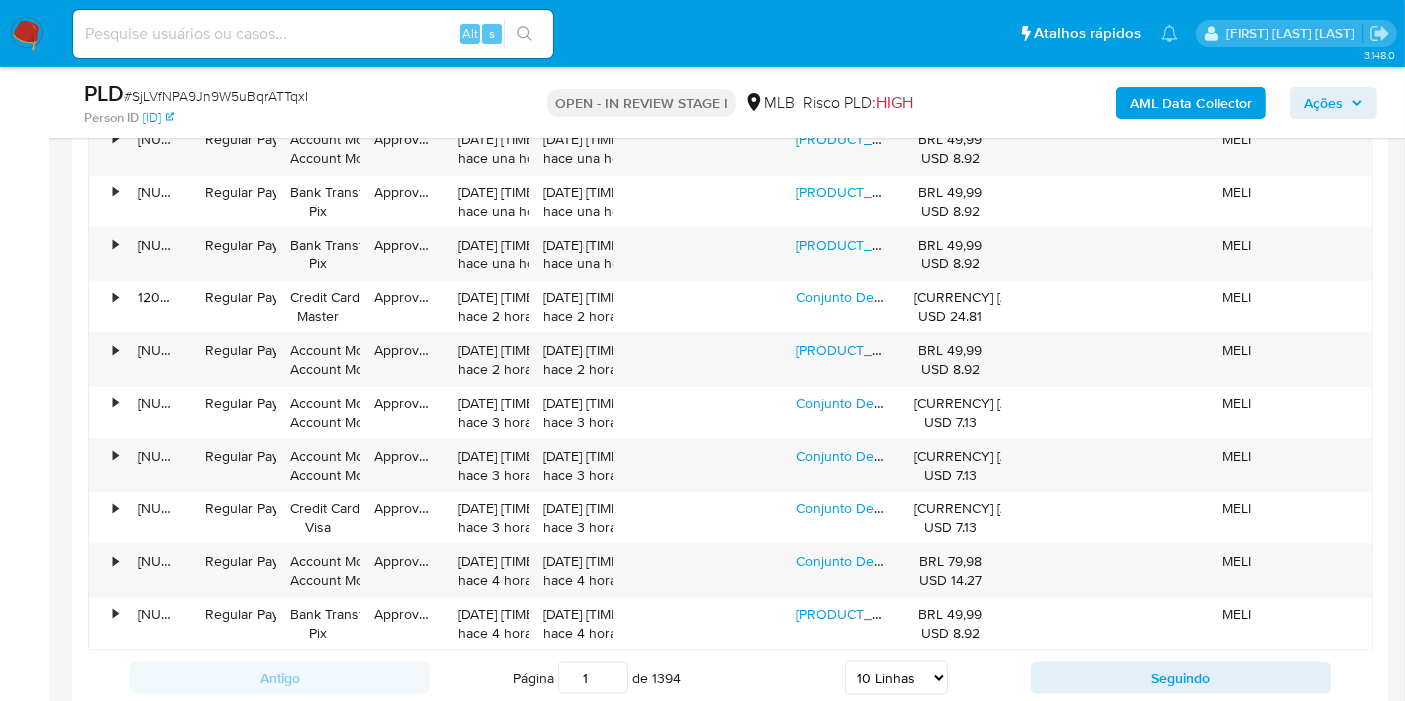 click on "Ações" at bounding box center (1333, 103) 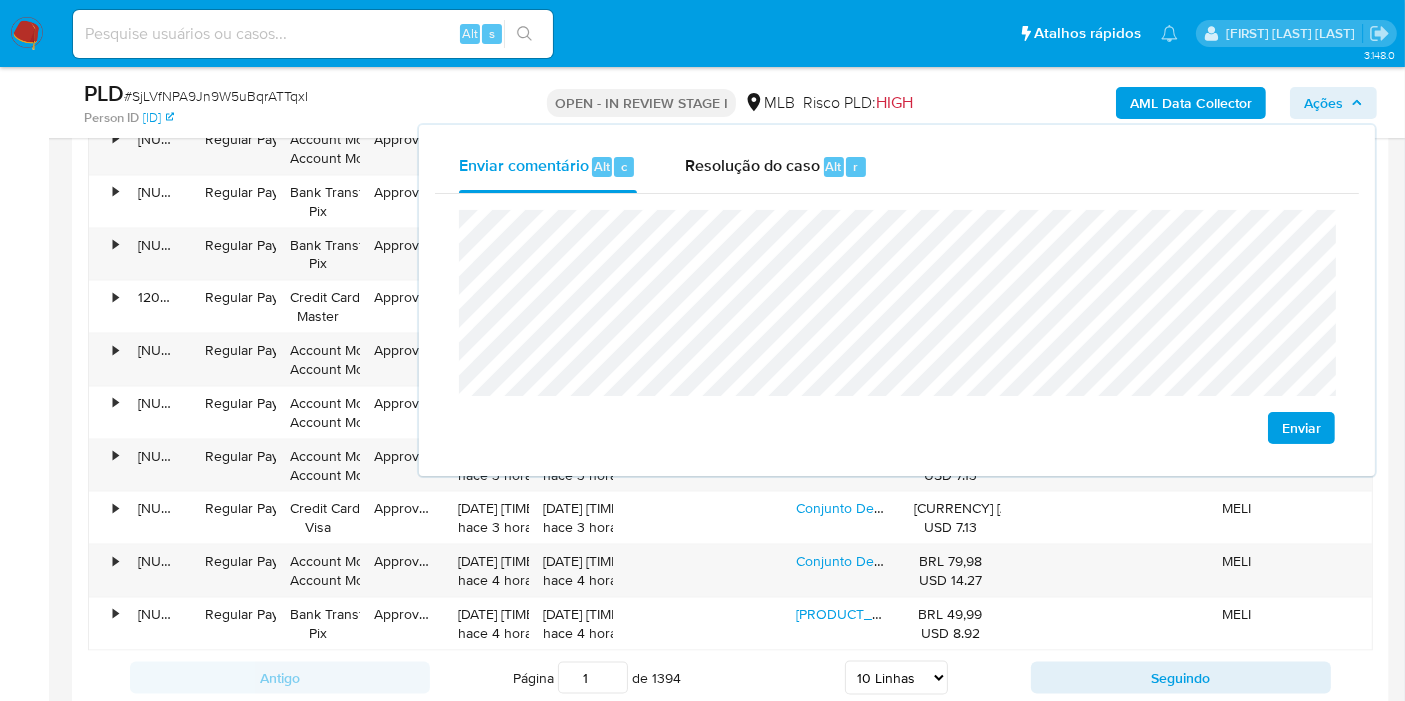 drag, startPoint x: 922, startPoint y: 670, endPoint x: 924, endPoint y: 653, distance: 17.117243 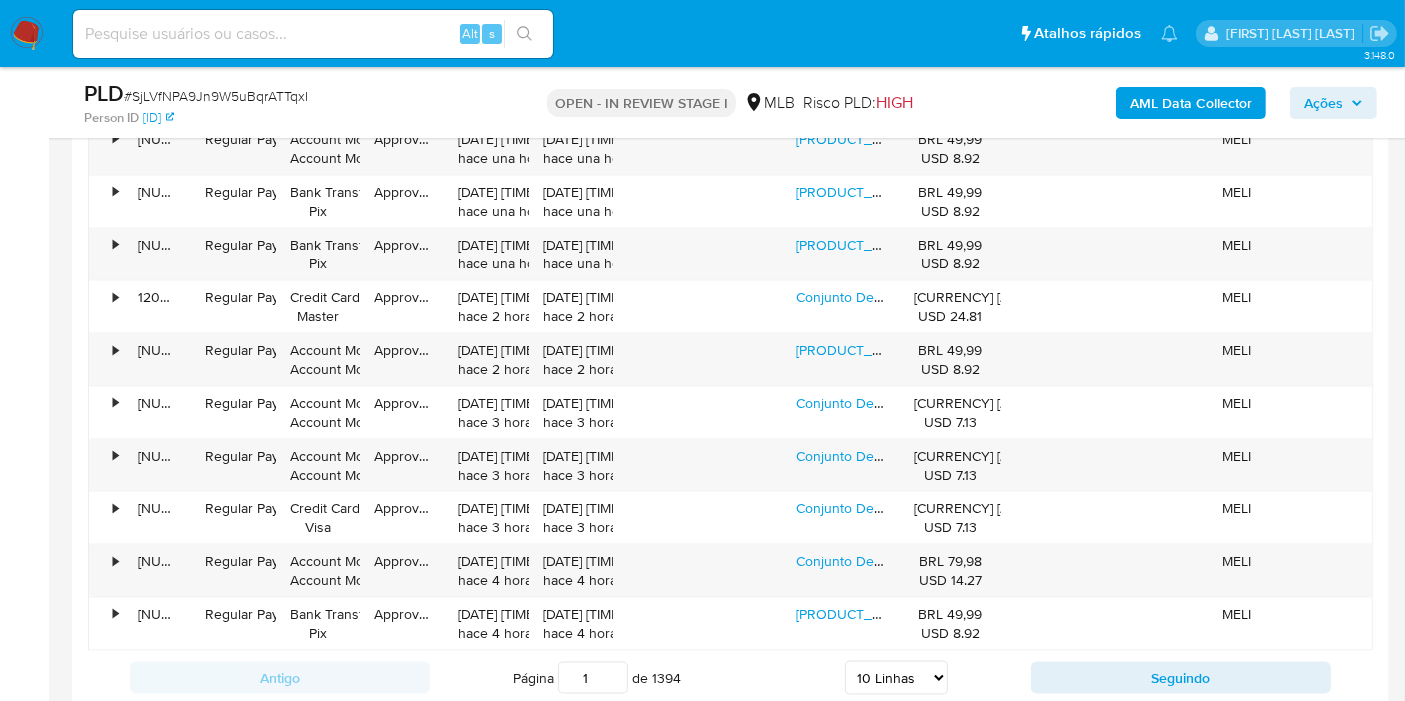 select on "100" 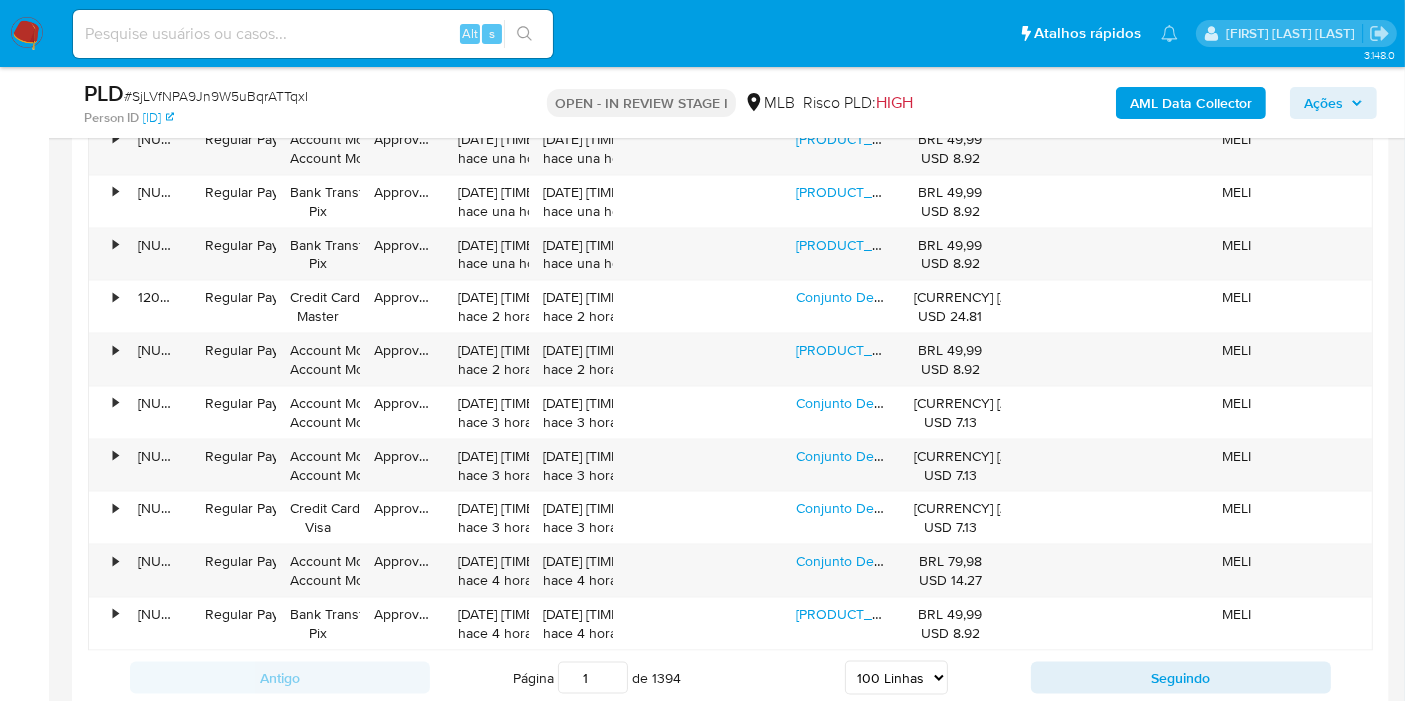 click on "5   Linhas 10   Linhas 20   Linhas 25   Linhas 50   Linhas 100   Linhas" at bounding box center (896, 678) 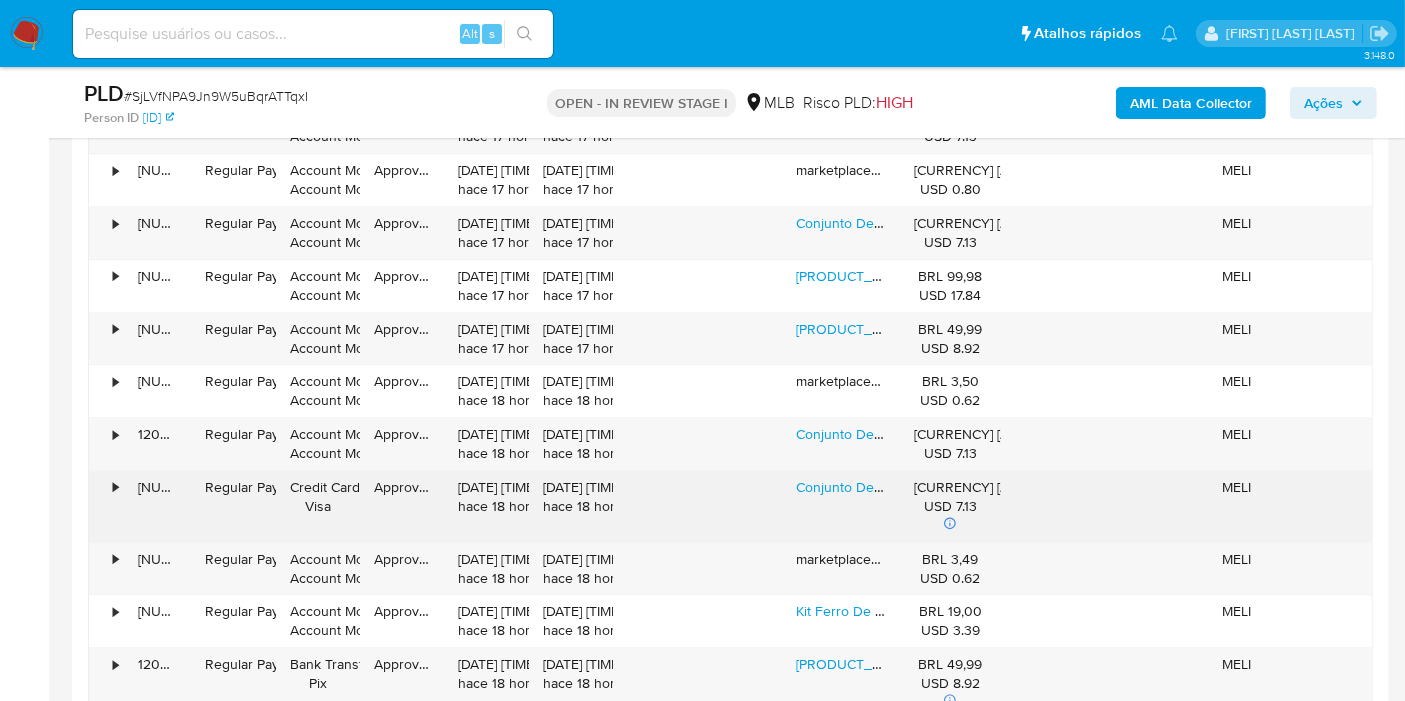scroll, scrollTop: 5000, scrollLeft: 0, axis: vertical 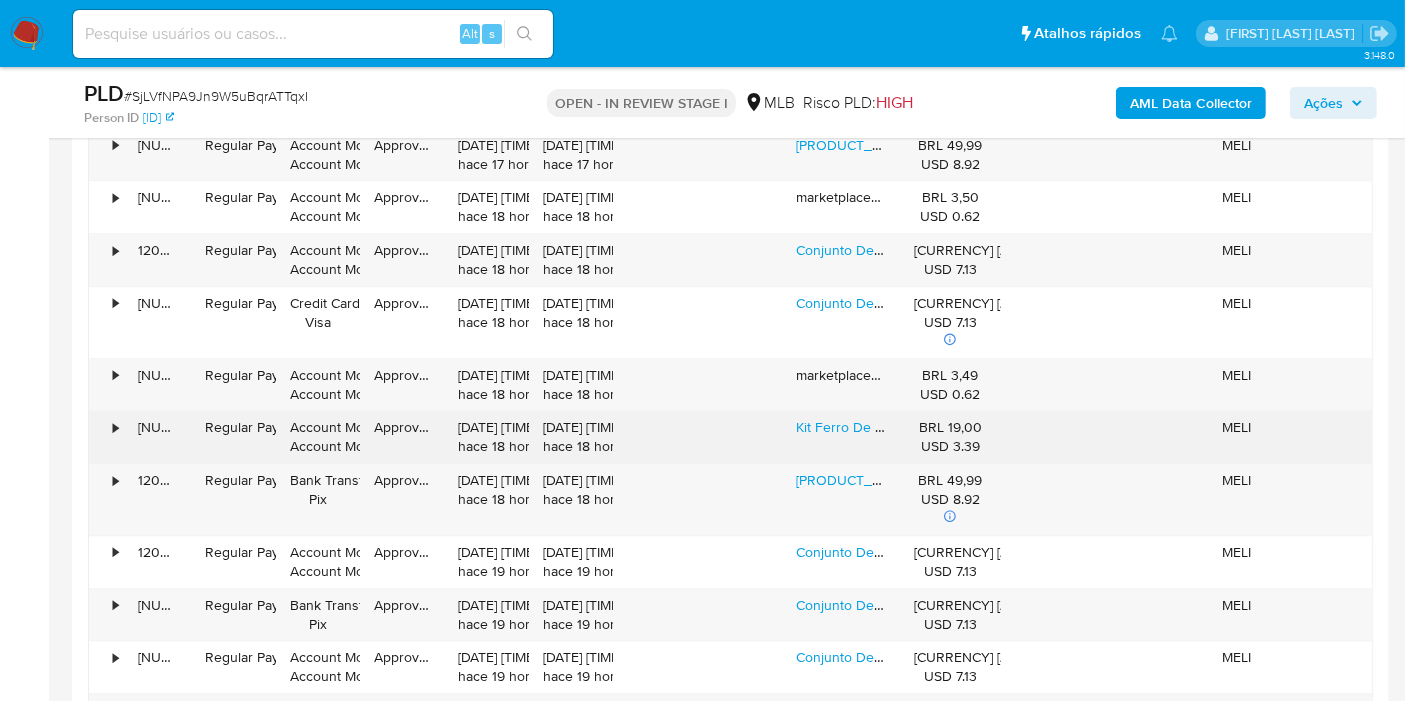 drag, startPoint x: 857, startPoint y: 410, endPoint x: 847, endPoint y: 423, distance: 16.40122 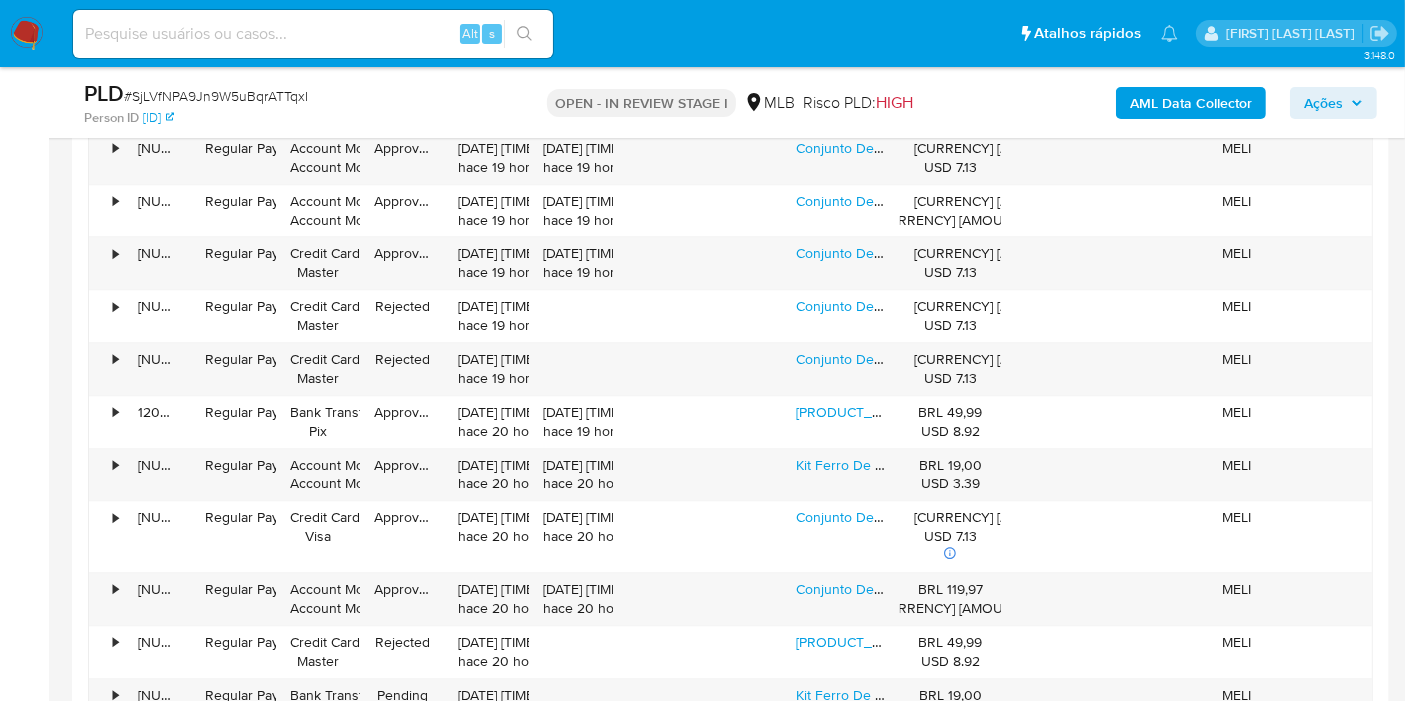 scroll, scrollTop: 5777, scrollLeft: 0, axis: vertical 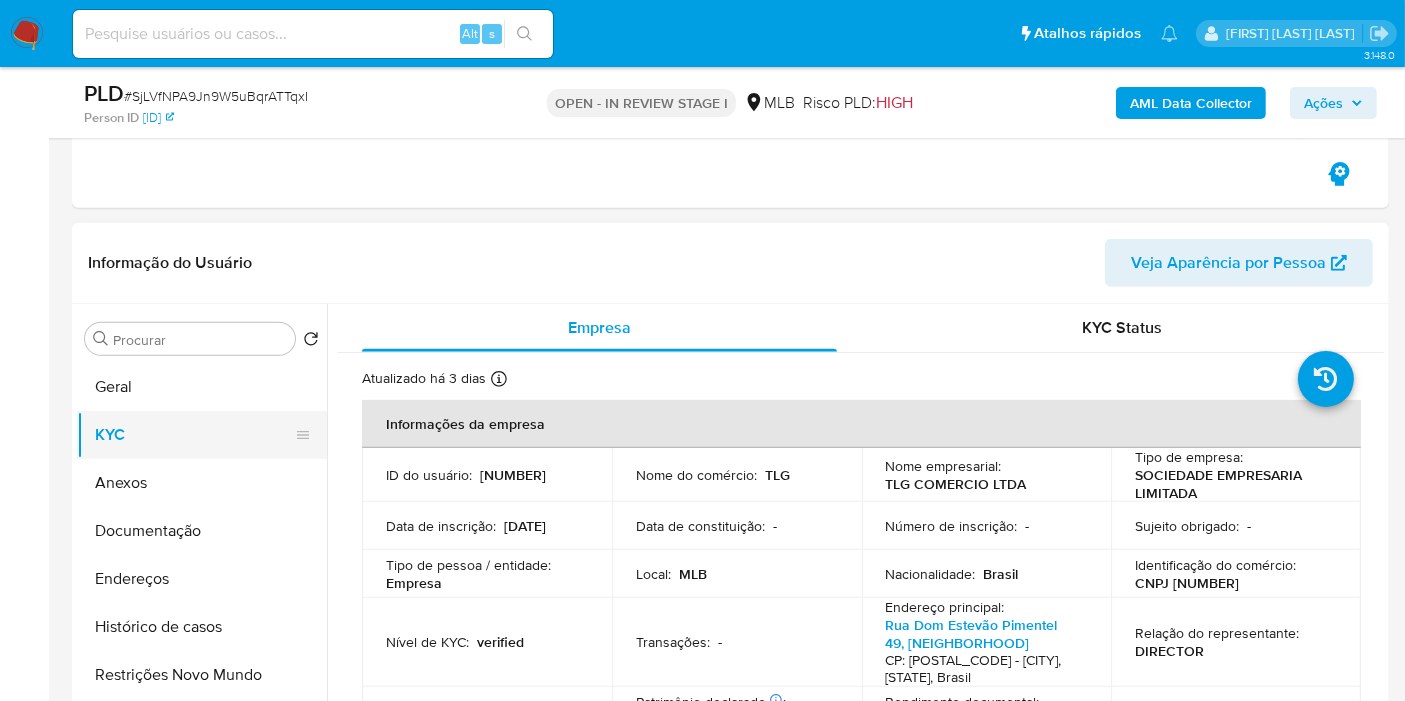 drag, startPoint x: 147, startPoint y: 374, endPoint x: 148, endPoint y: 386, distance: 12.0415945 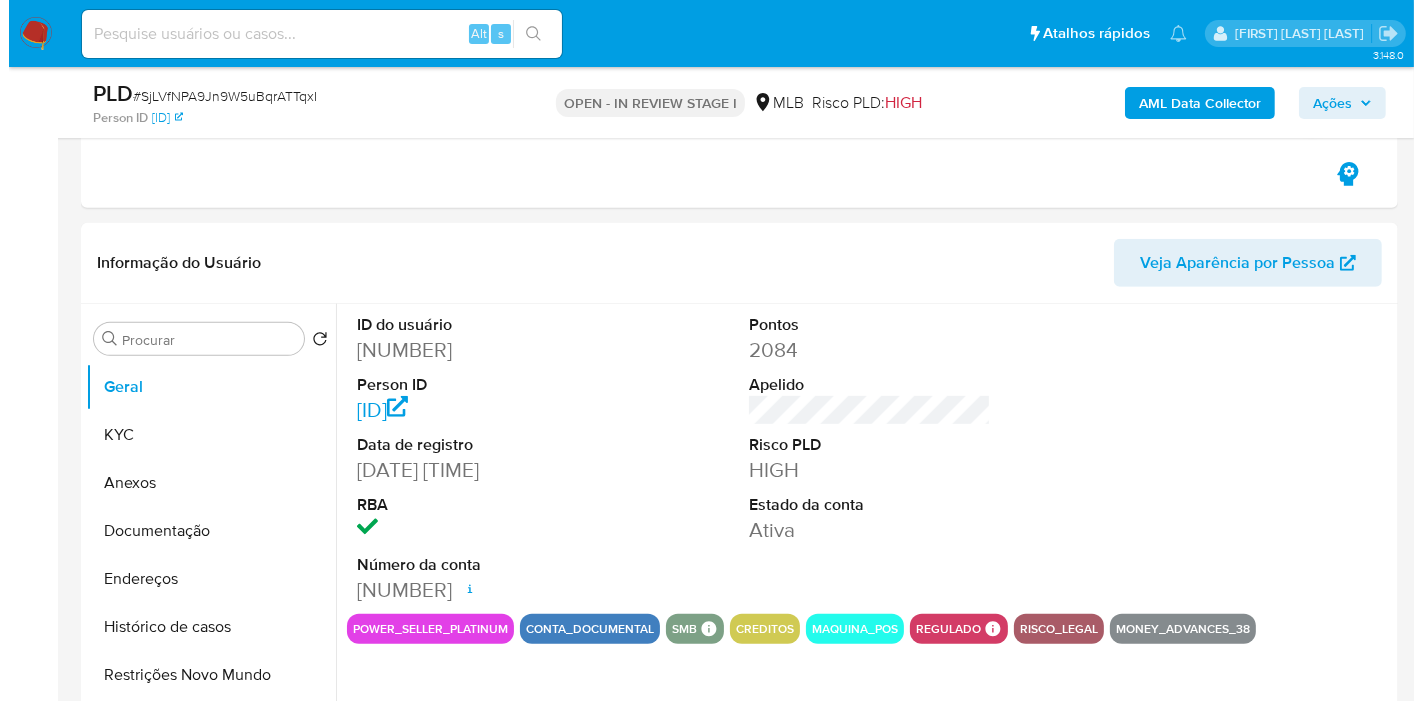 scroll, scrollTop: 889, scrollLeft: 0, axis: vertical 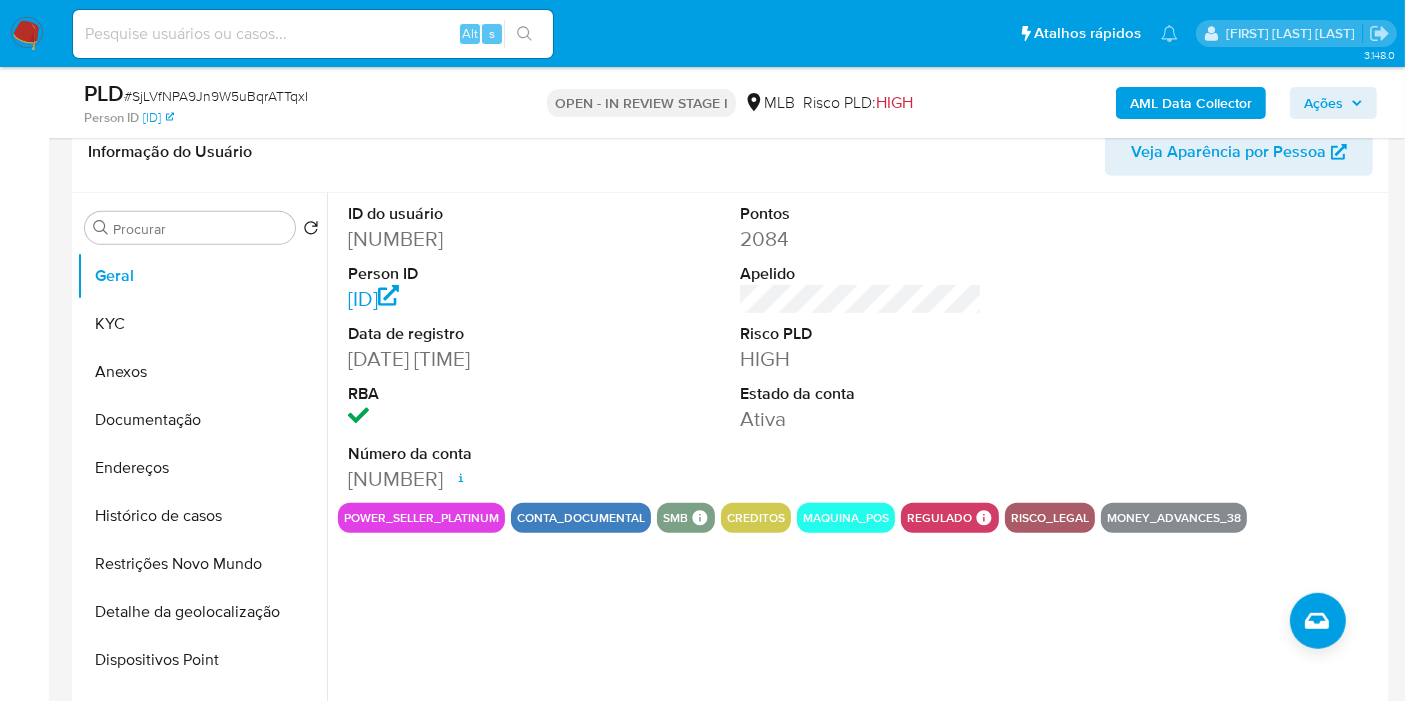 type 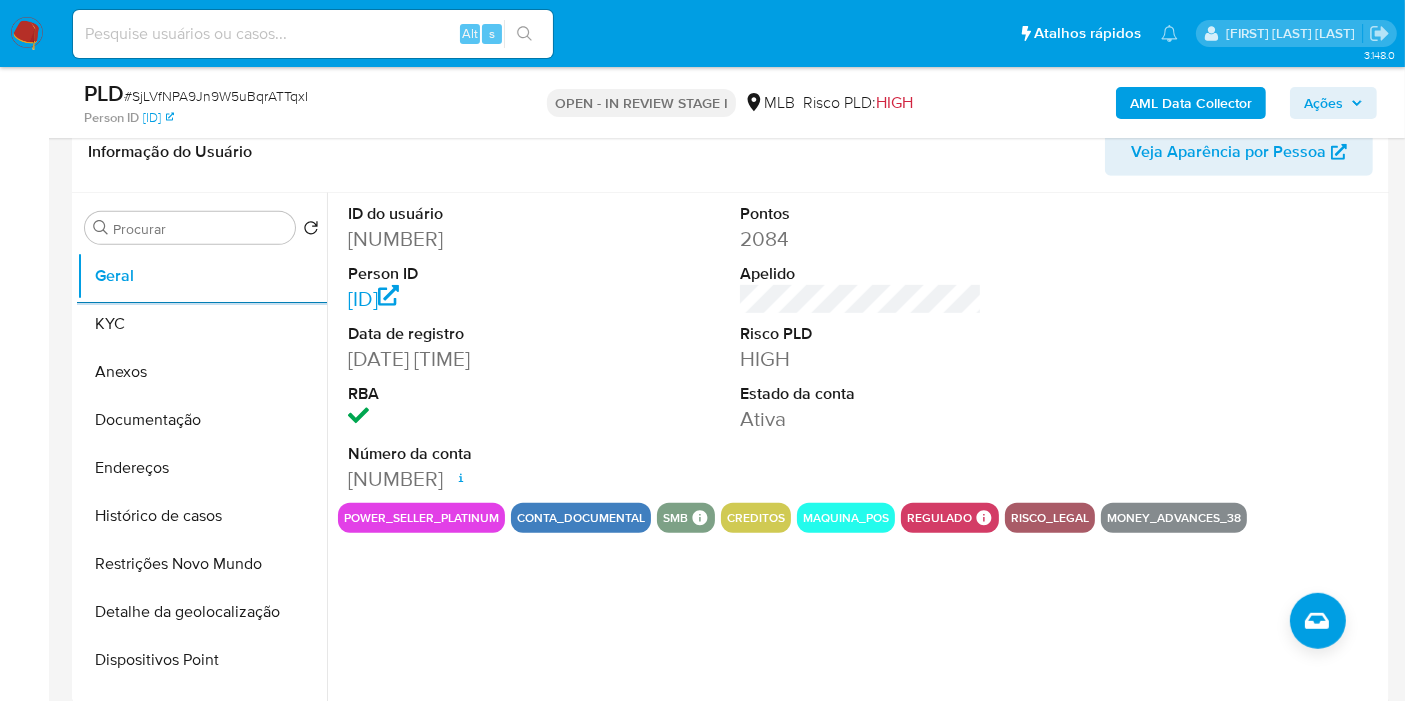 click on "AML Data Collector Ações" at bounding box center [1164, 102] 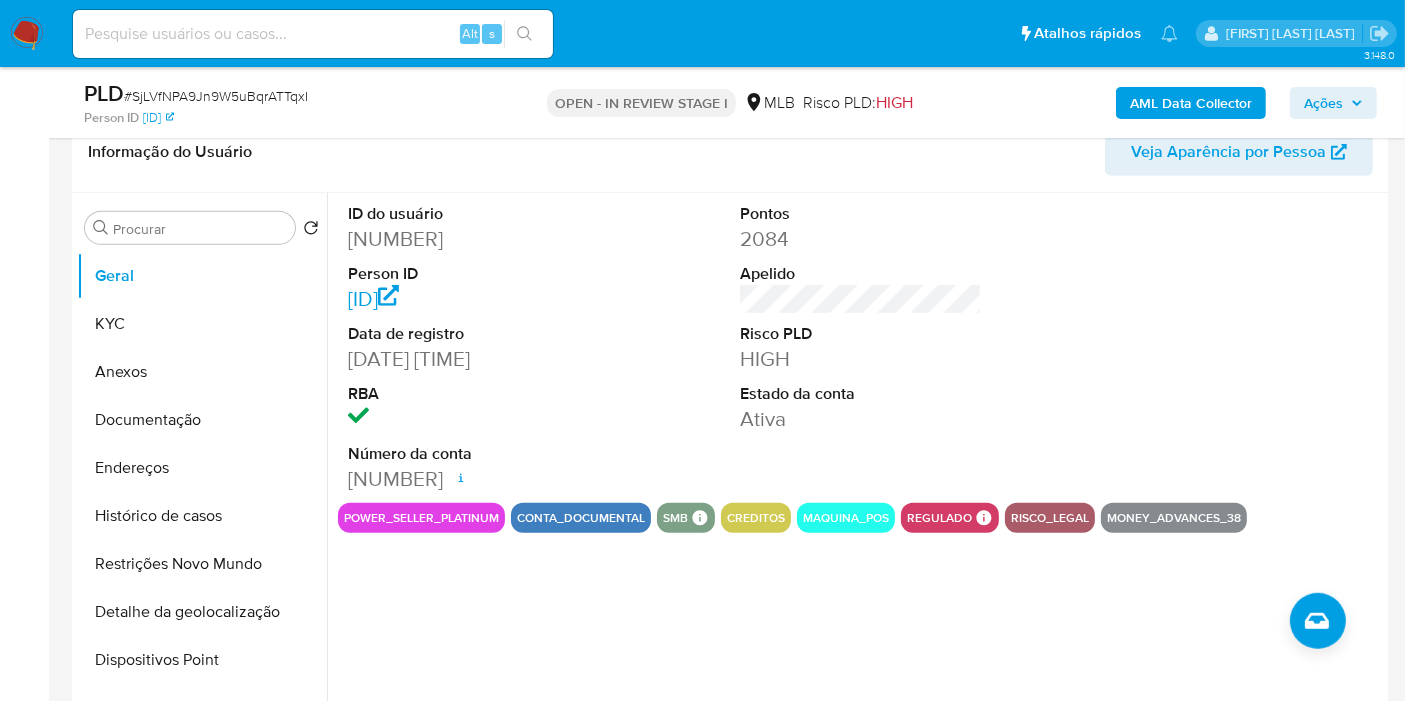 click on "Ações" at bounding box center (1323, 103) 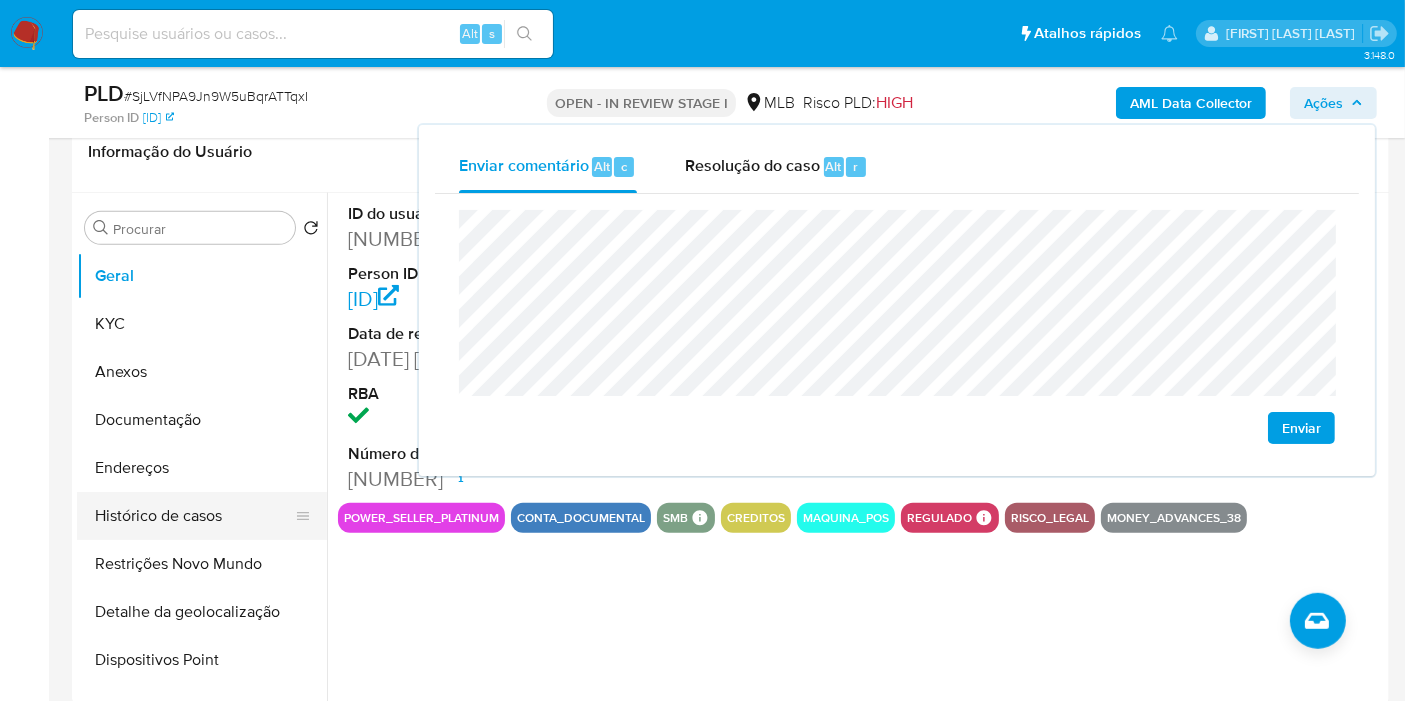 click on "Histórico de casos" at bounding box center (194, 516) 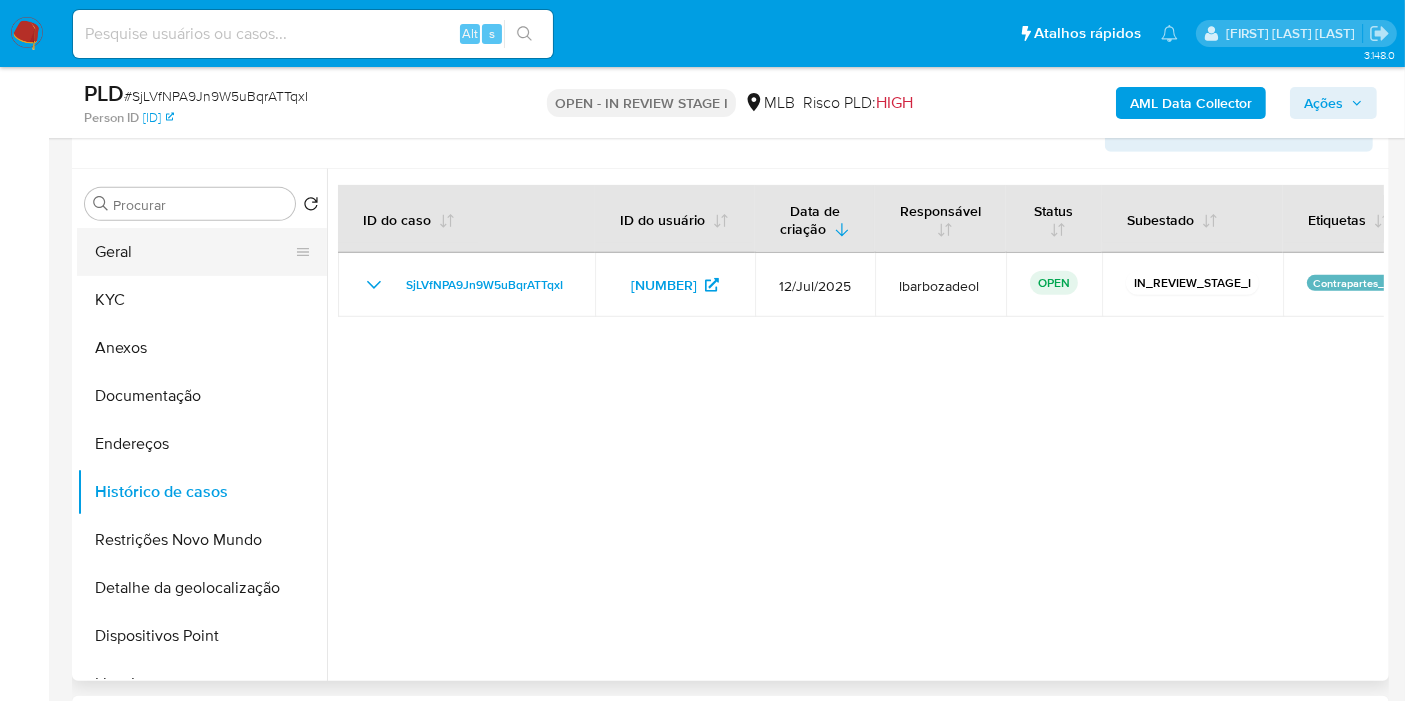 click on "Geral" at bounding box center [194, 252] 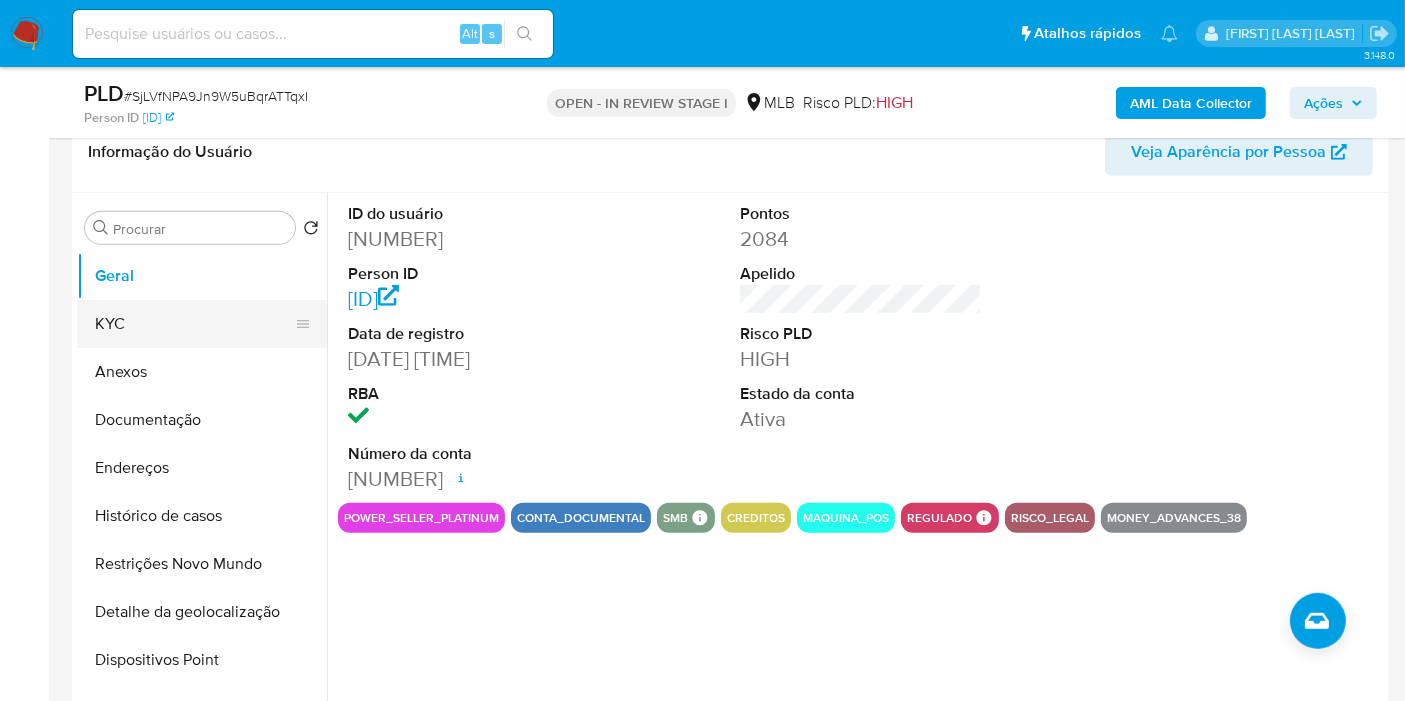 click on "KYC" at bounding box center [194, 324] 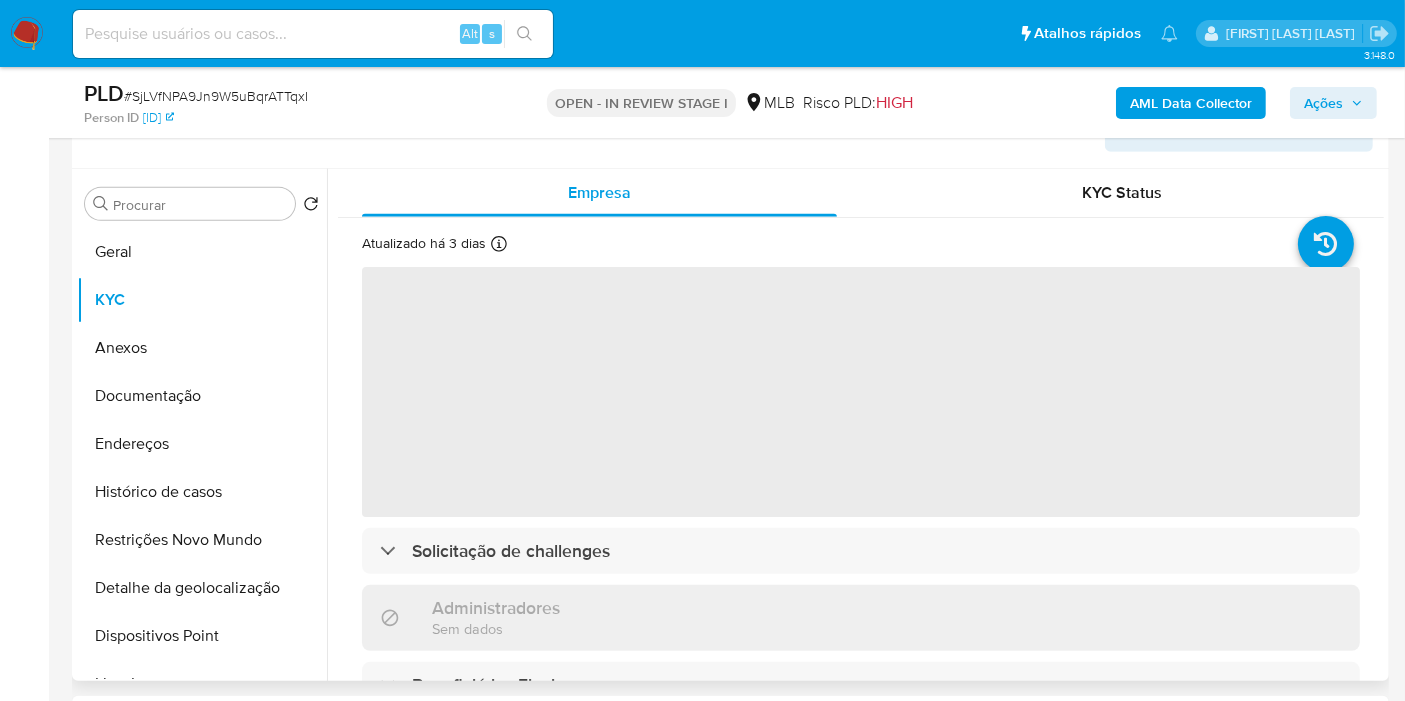 type 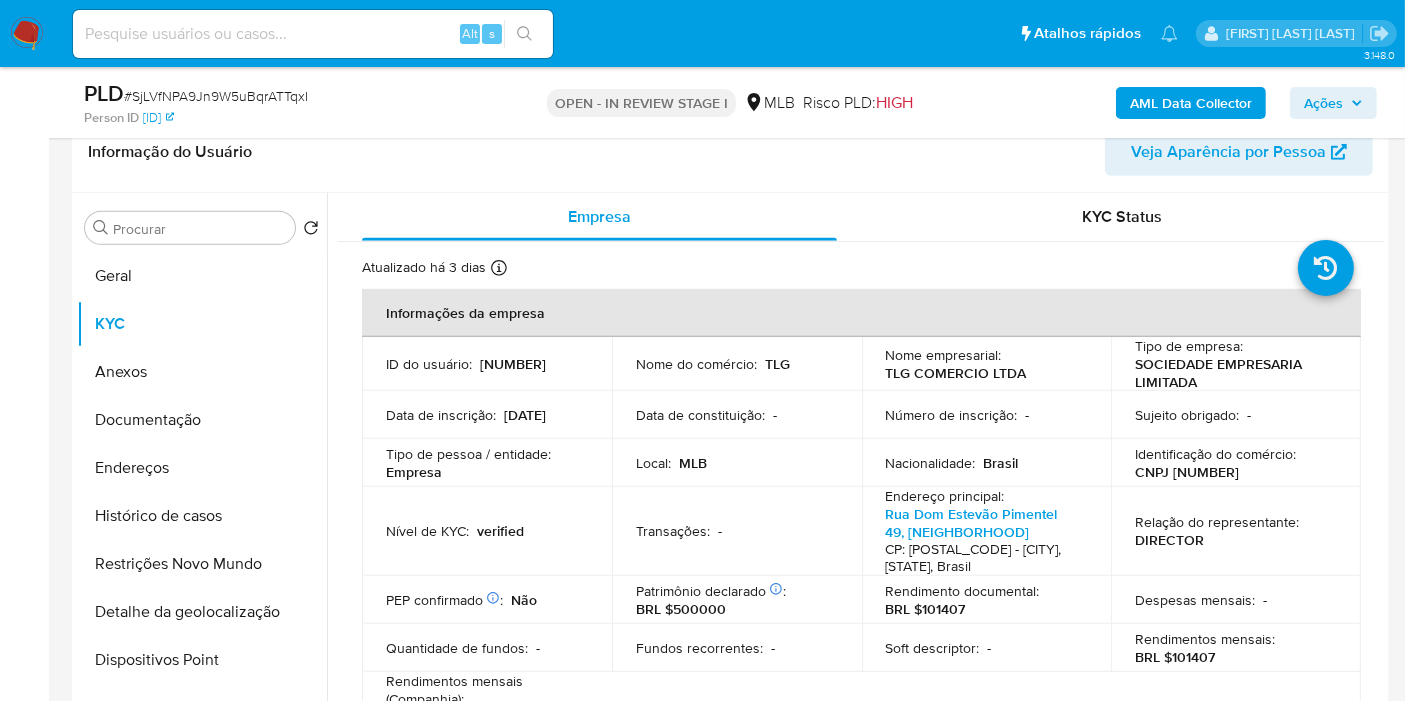 click on "Endereços" at bounding box center [202, 468] 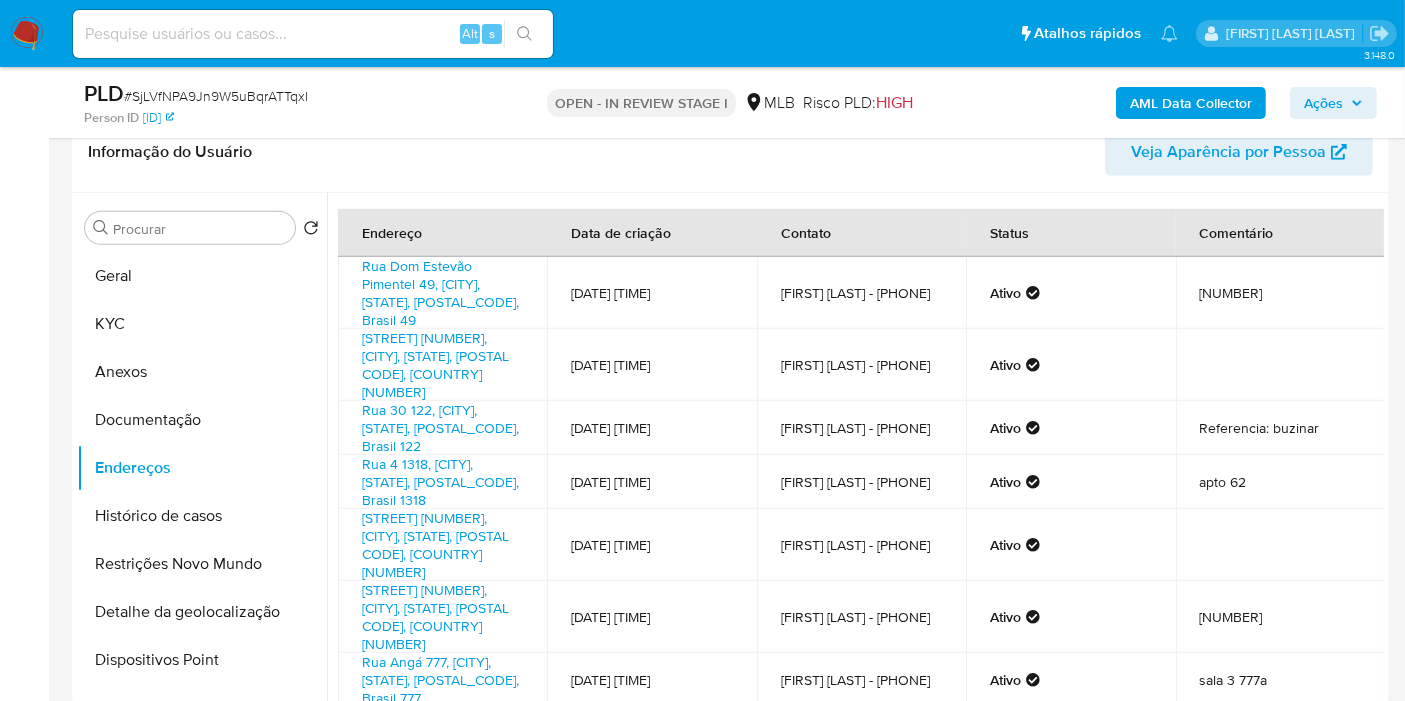 type 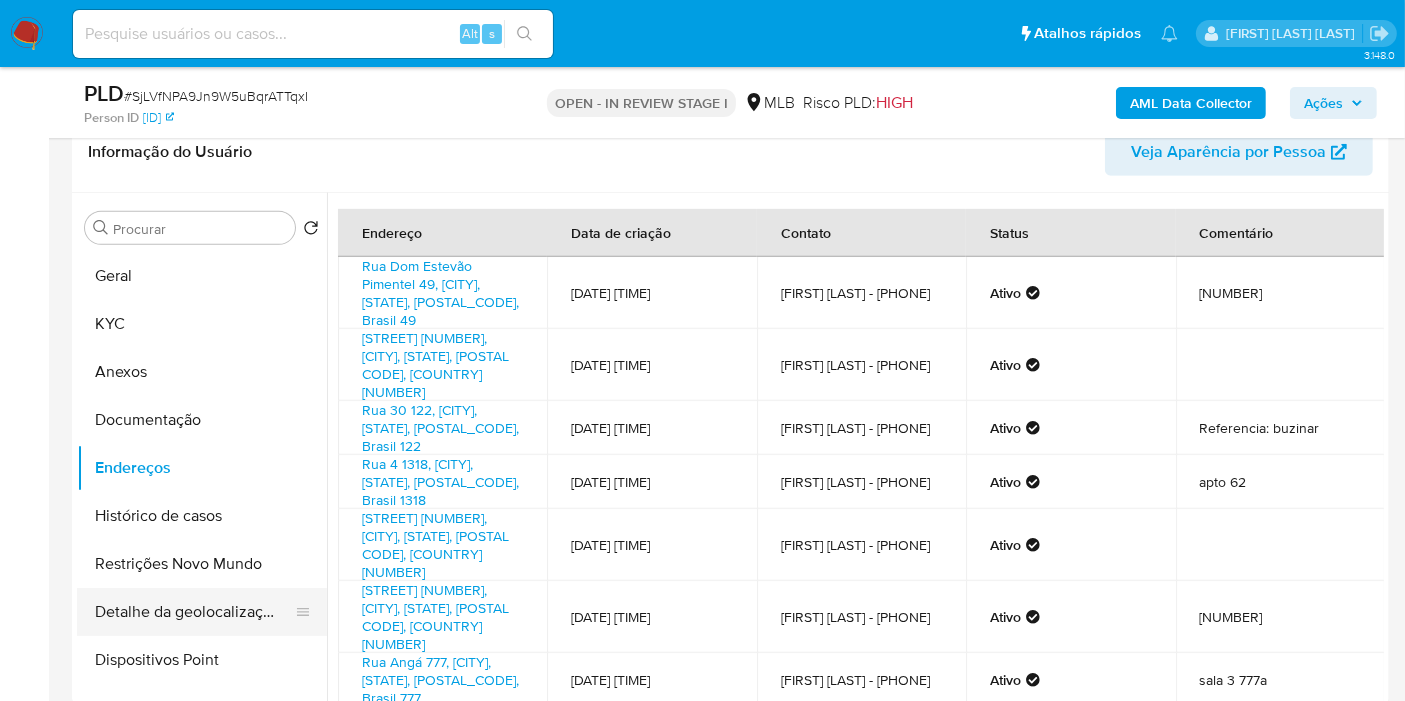 click on "Detalhe da geolocalização" at bounding box center (194, 612) 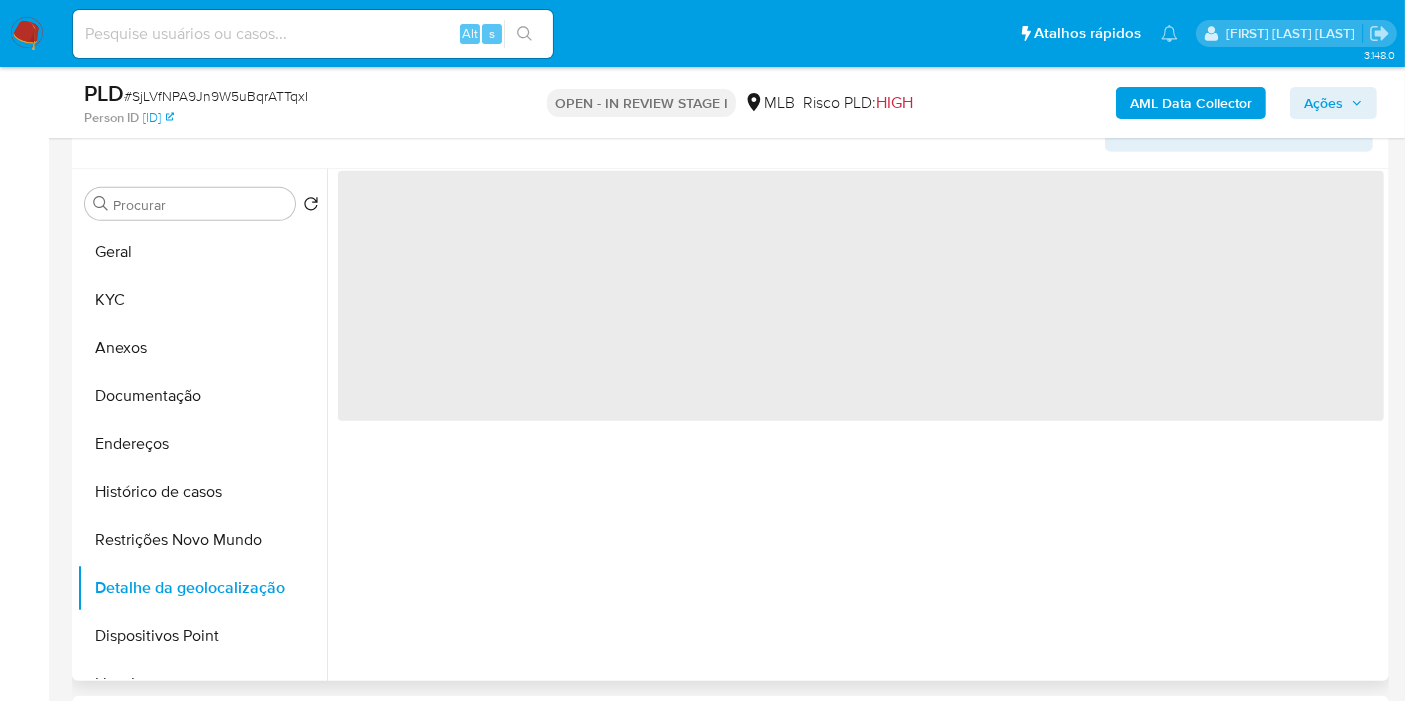 type 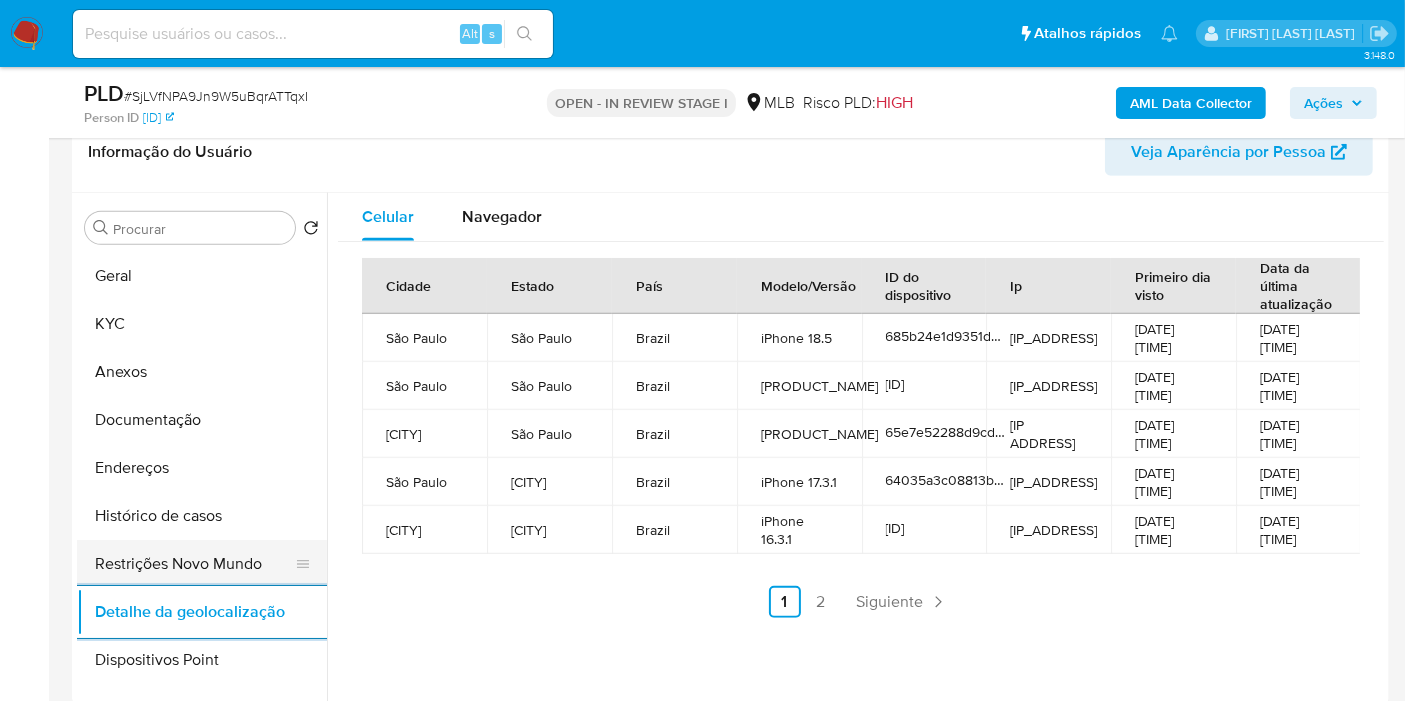 click on "Restrições Novo Mundo" at bounding box center [194, 564] 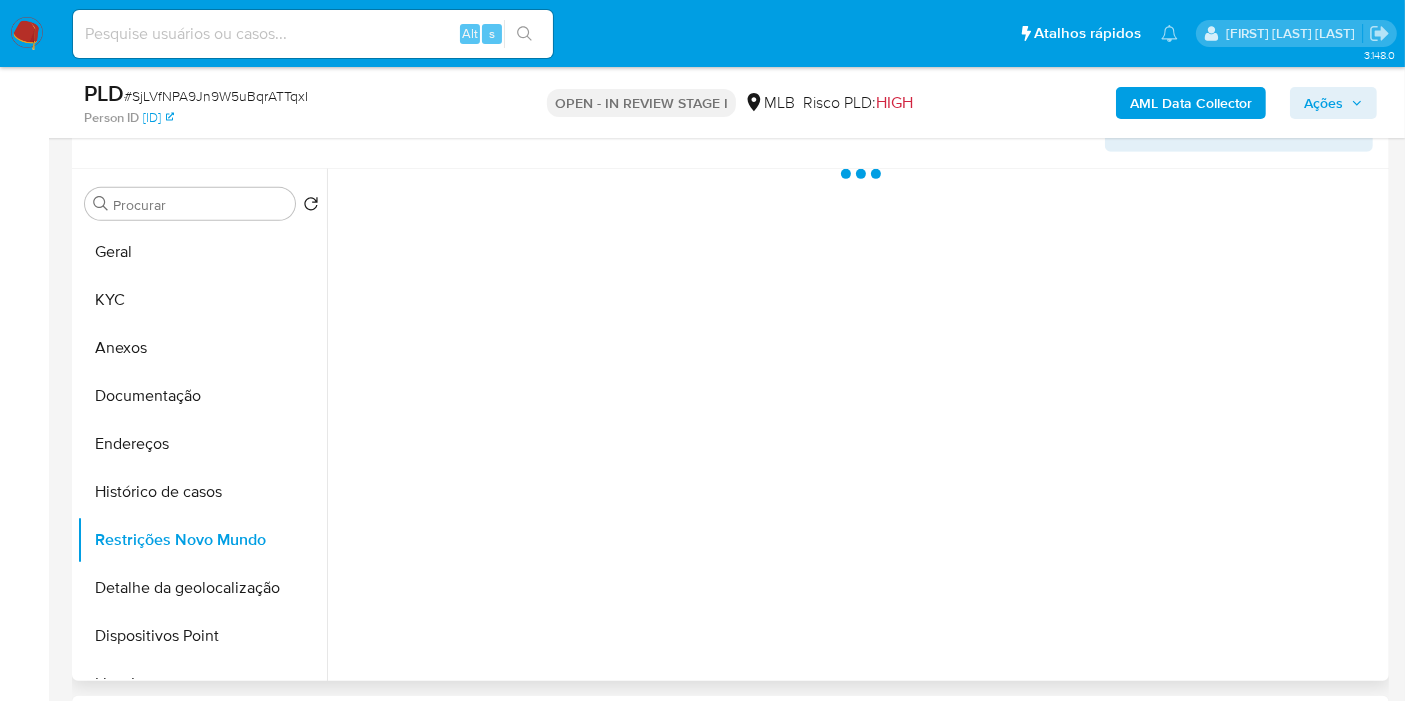 type 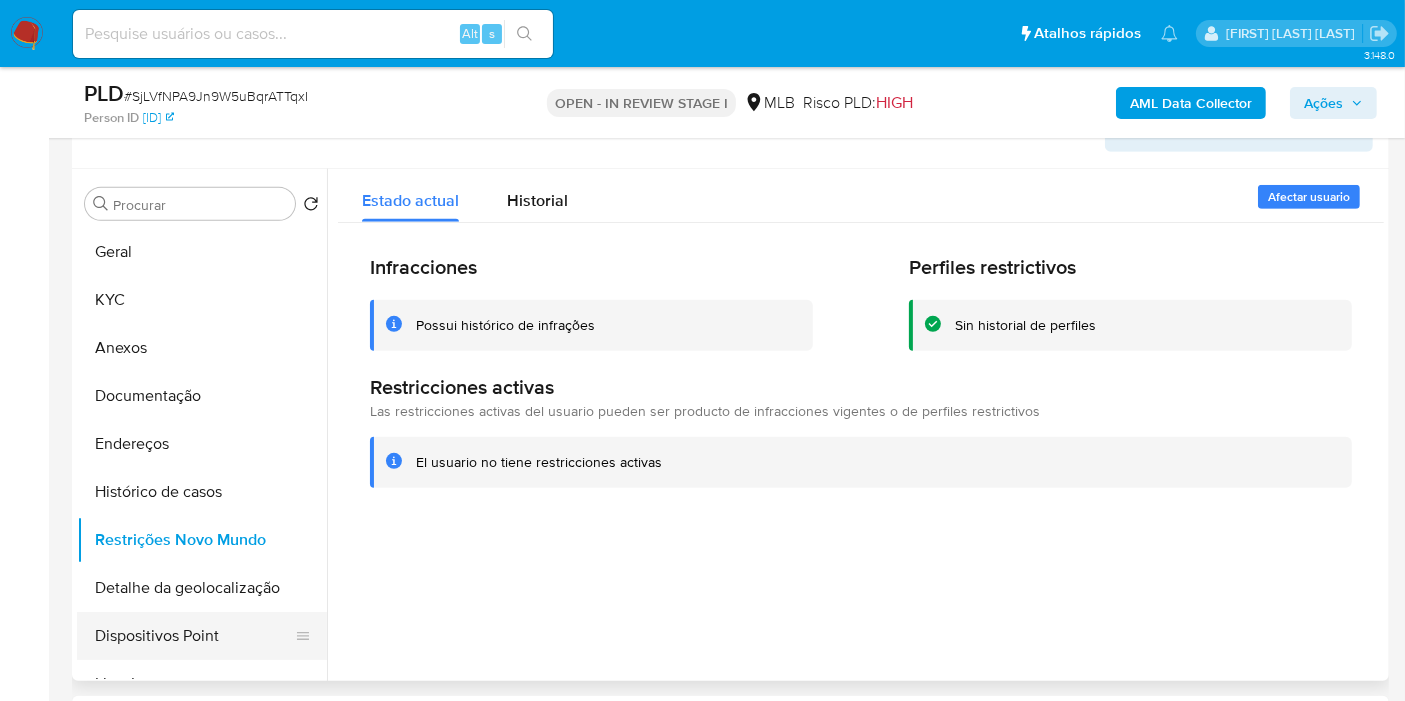 click on "Dispositivos Point" at bounding box center [194, 636] 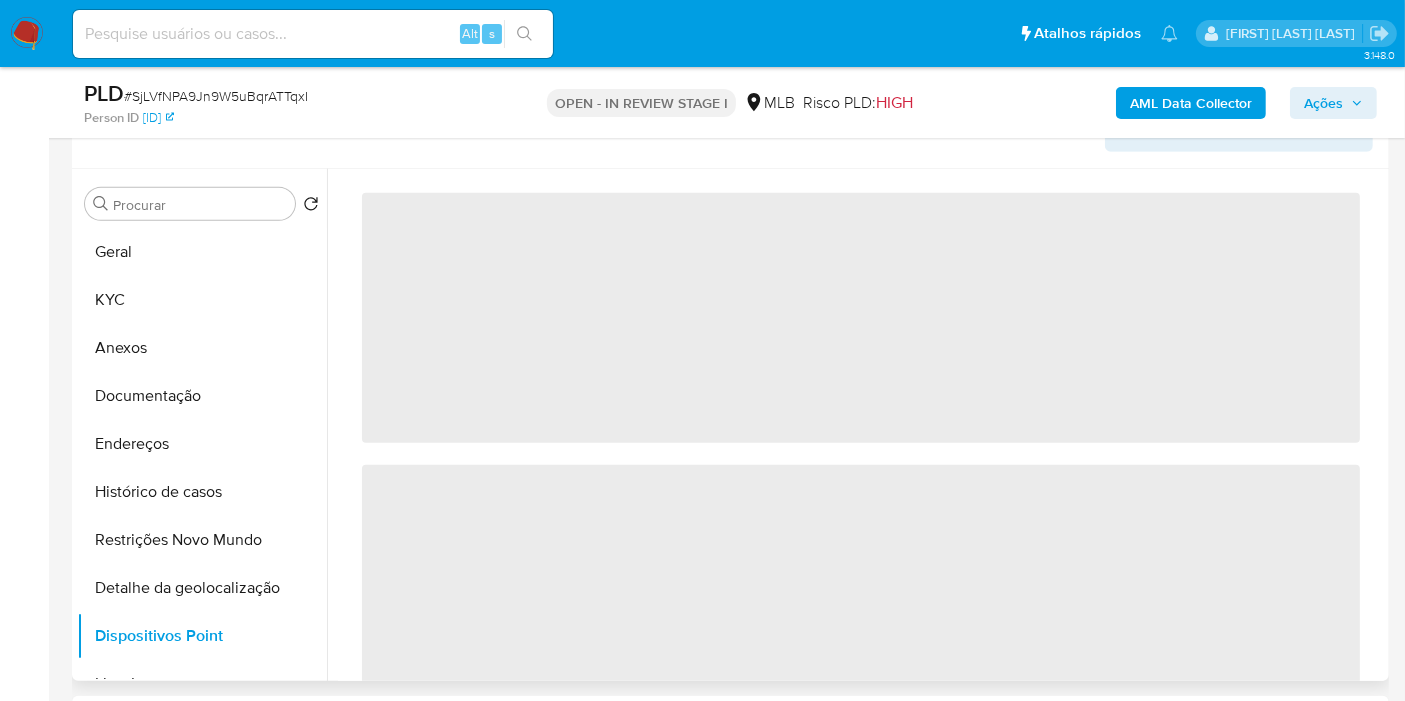 type 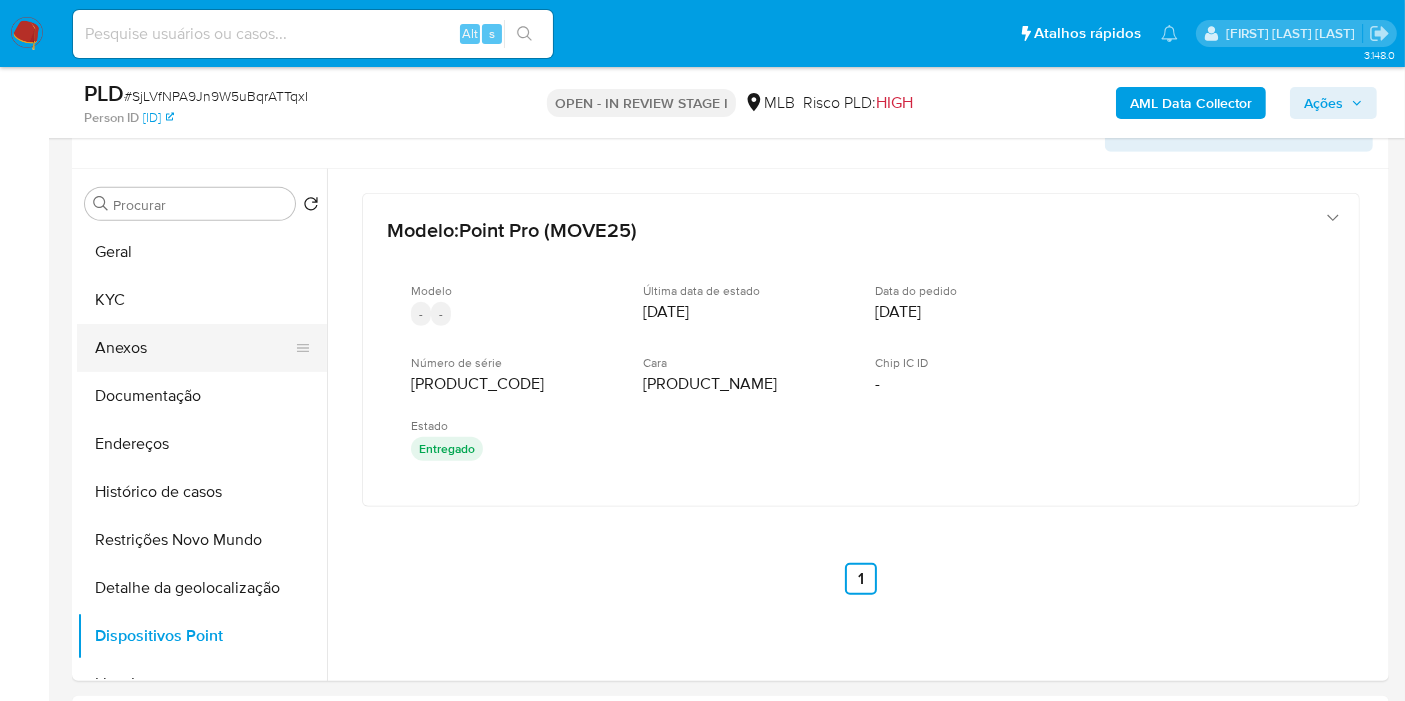 click on "Anexos" at bounding box center [194, 348] 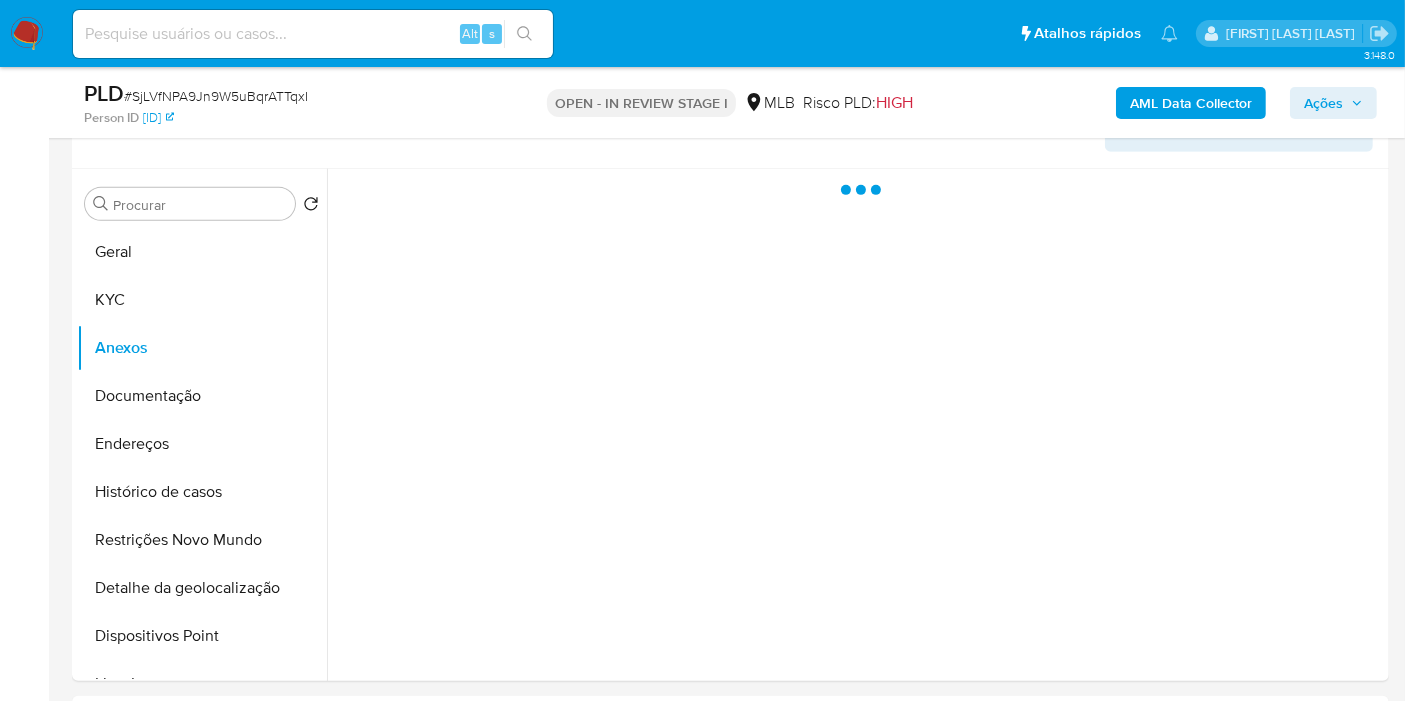 click 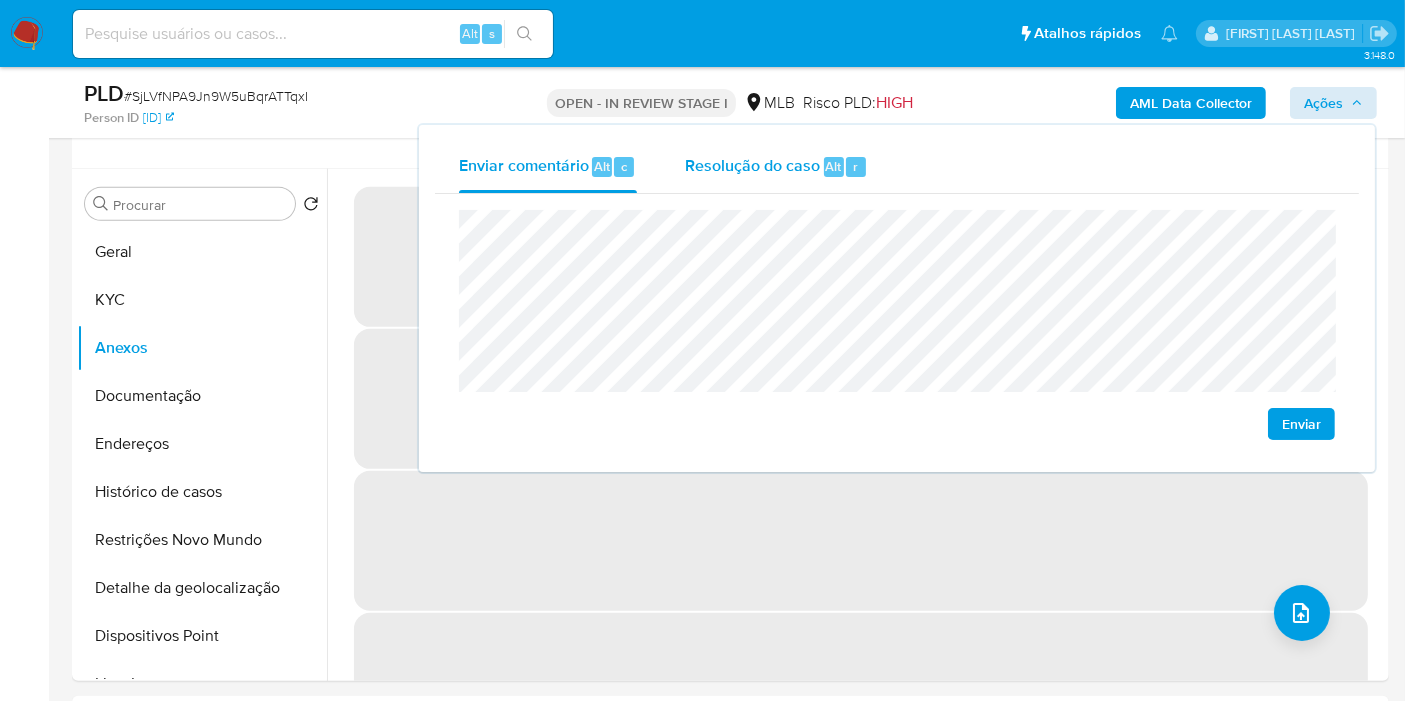click on "Resolução do caso Alt r" at bounding box center (776, 167) 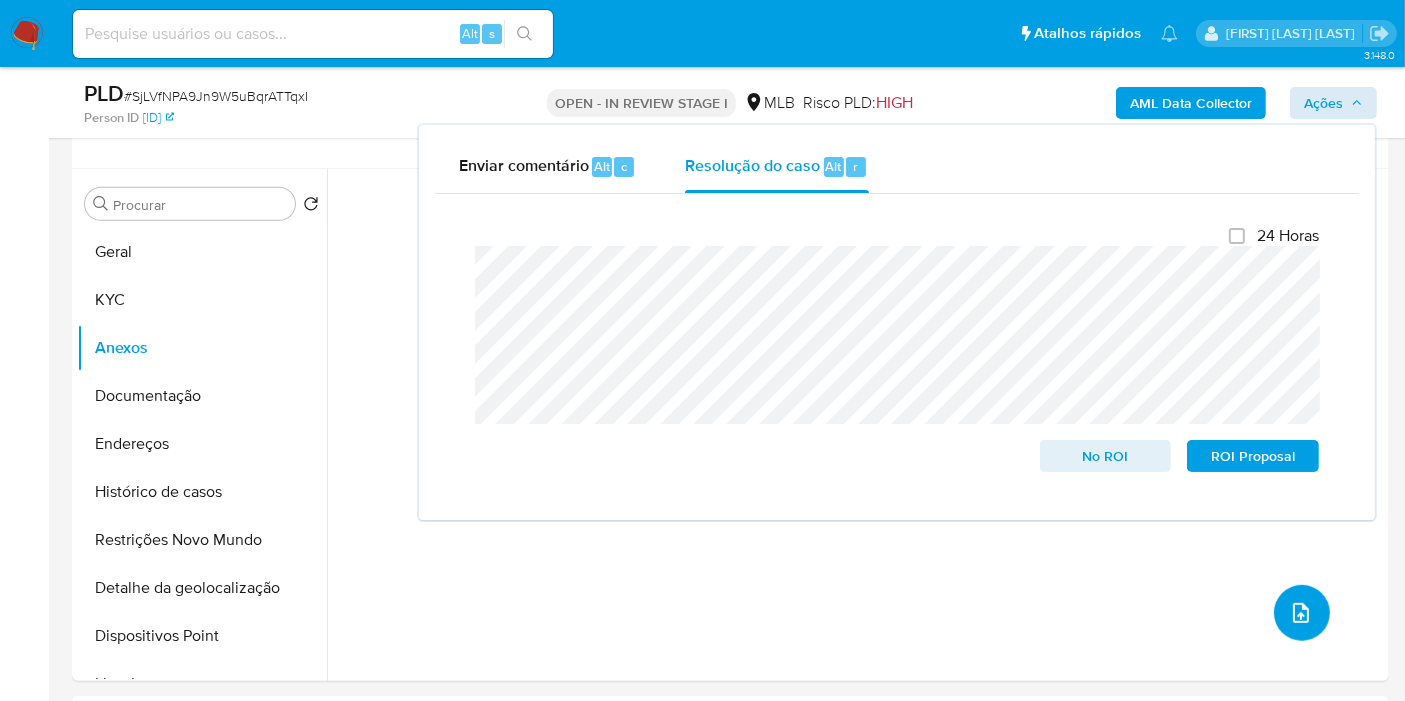 click 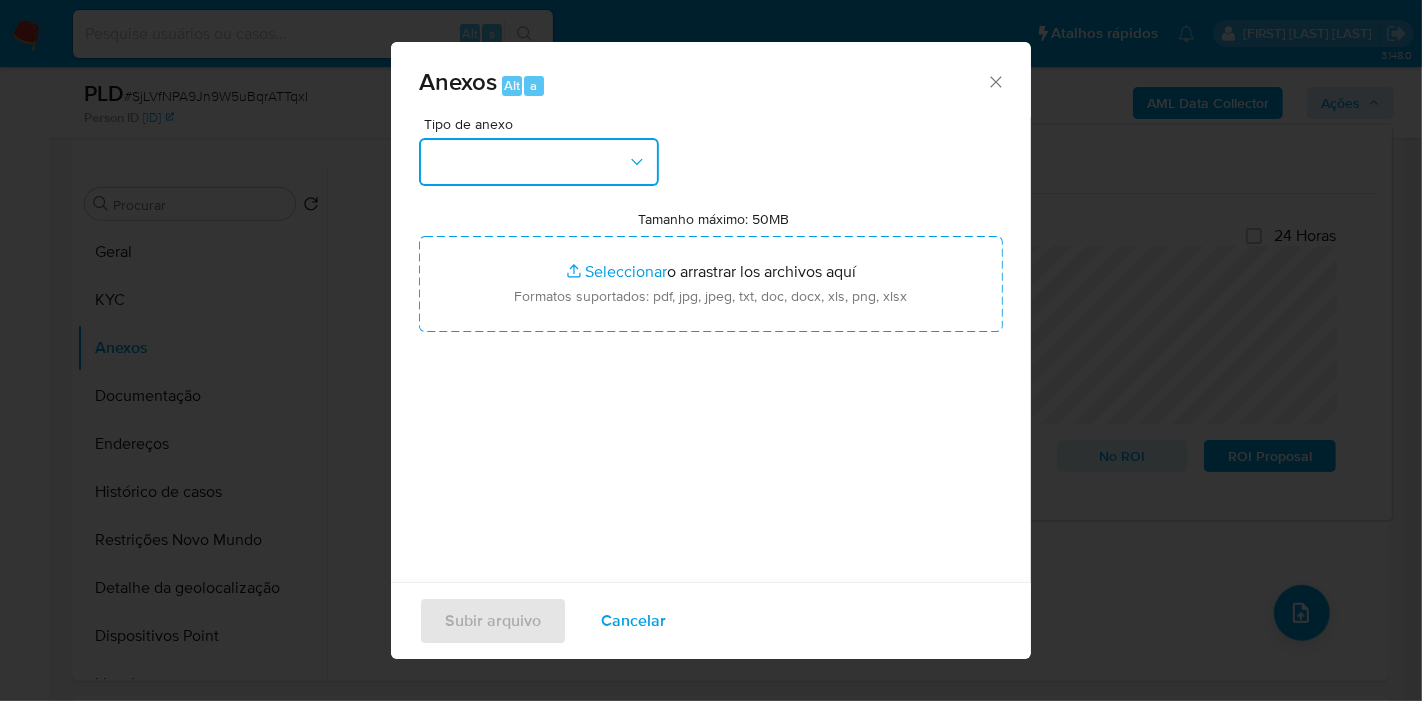 click at bounding box center [539, 162] 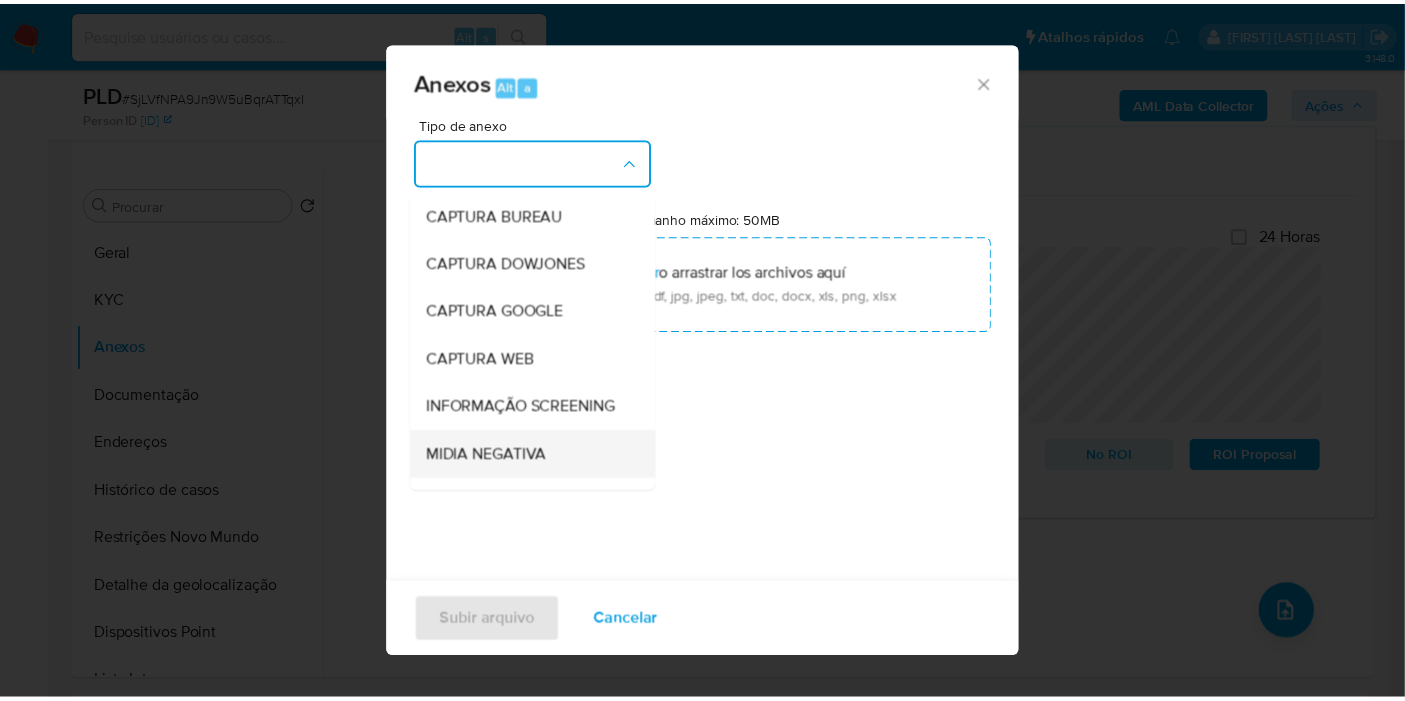 scroll, scrollTop: 222, scrollLeft: 0, axis: vertical 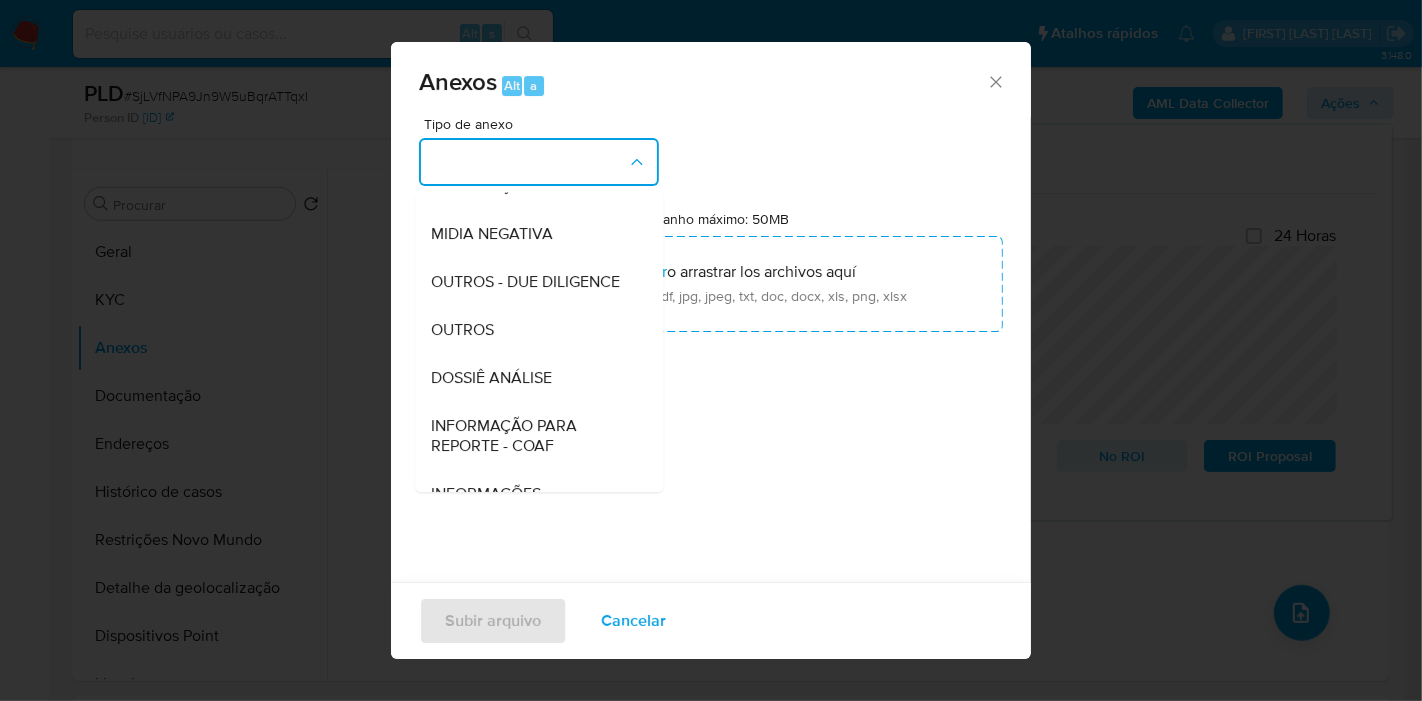 click on "DOSSIÊ ANÁLISE" at bounding box center (533, 378) 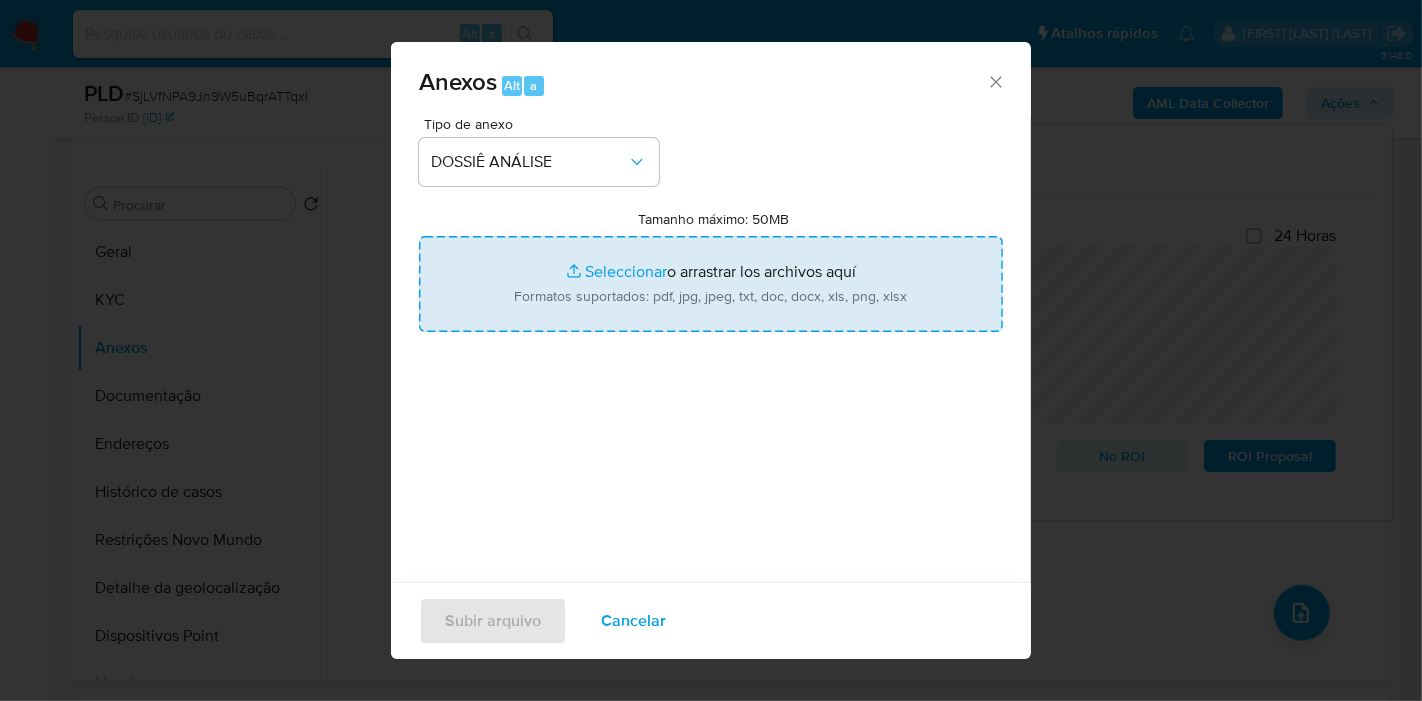 click on "Tamanho máximo: 50MB Seleccionar archivos" at bounding box center [711, 284] 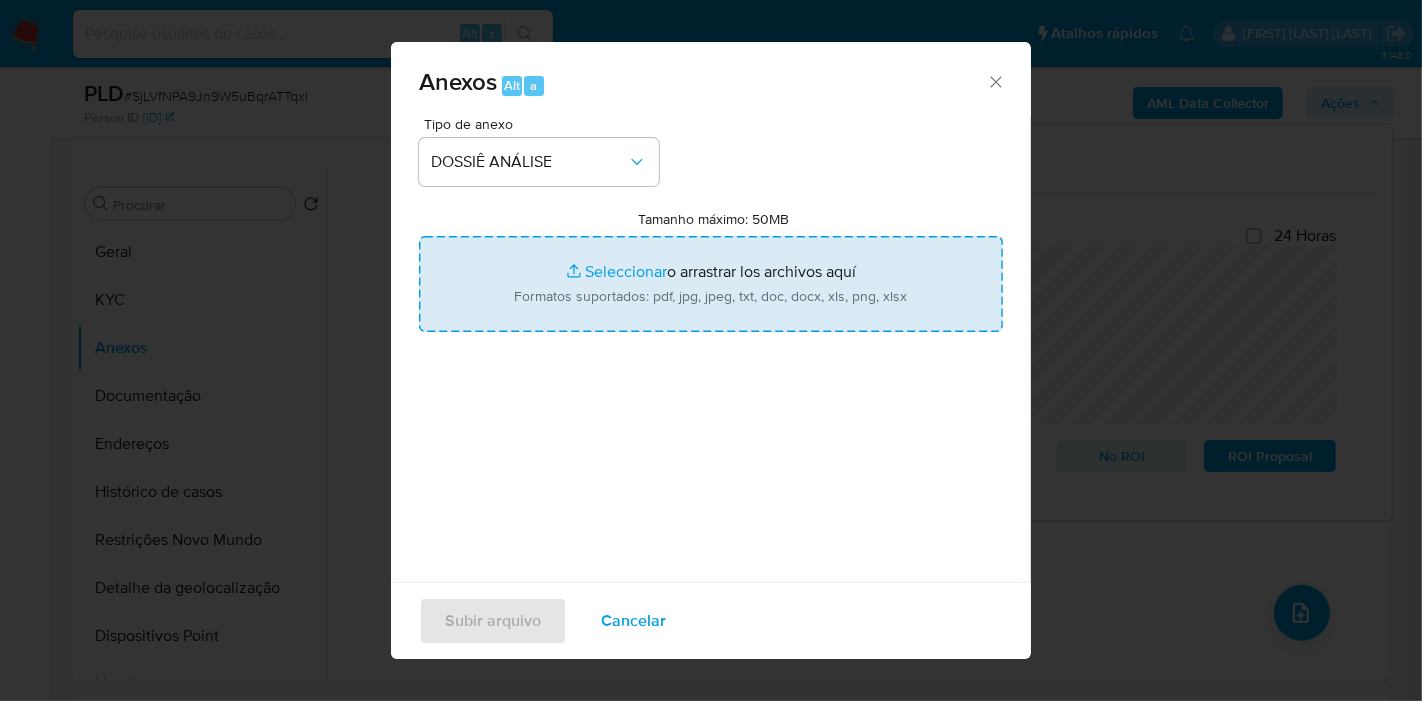 click on "Tamanho máximo: 50MB Seleccionar archivos" at bounding box center [711, 284] 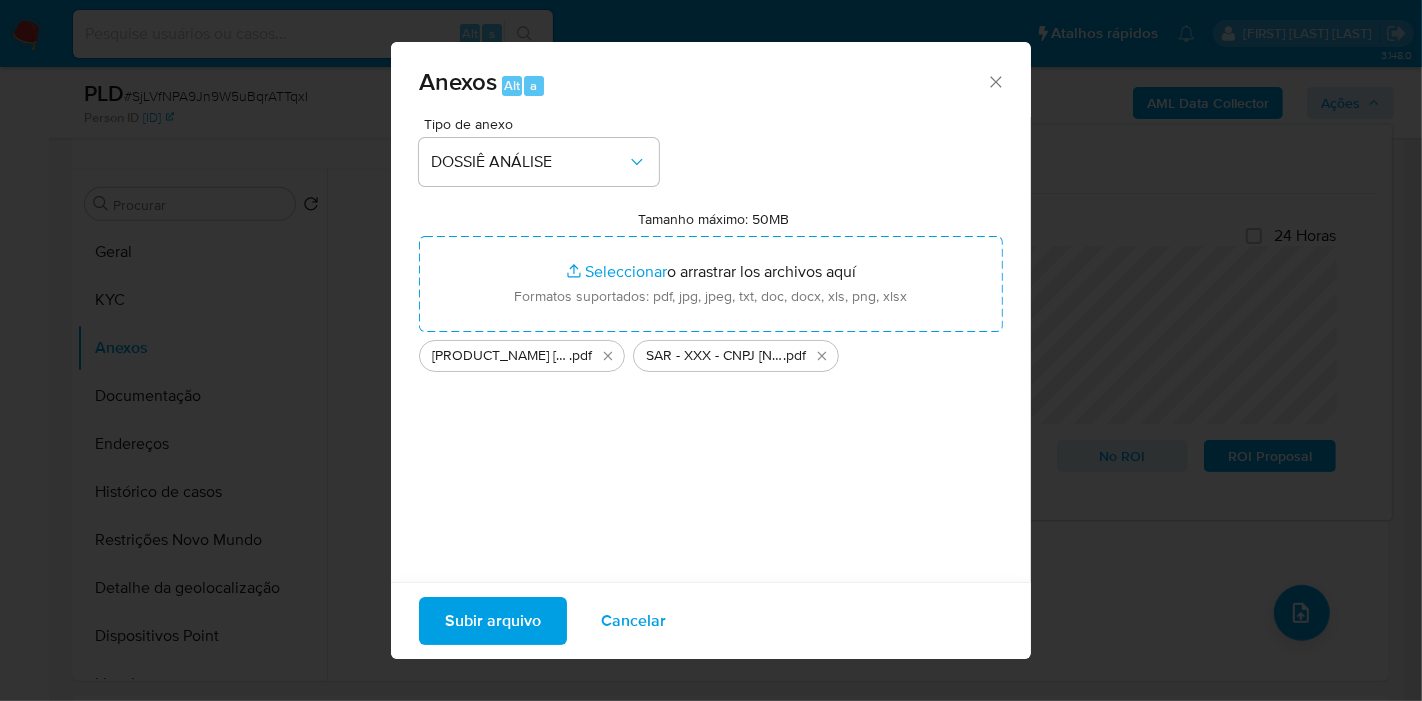 click on "Subir arquivo" at bounding box center (493, 621) 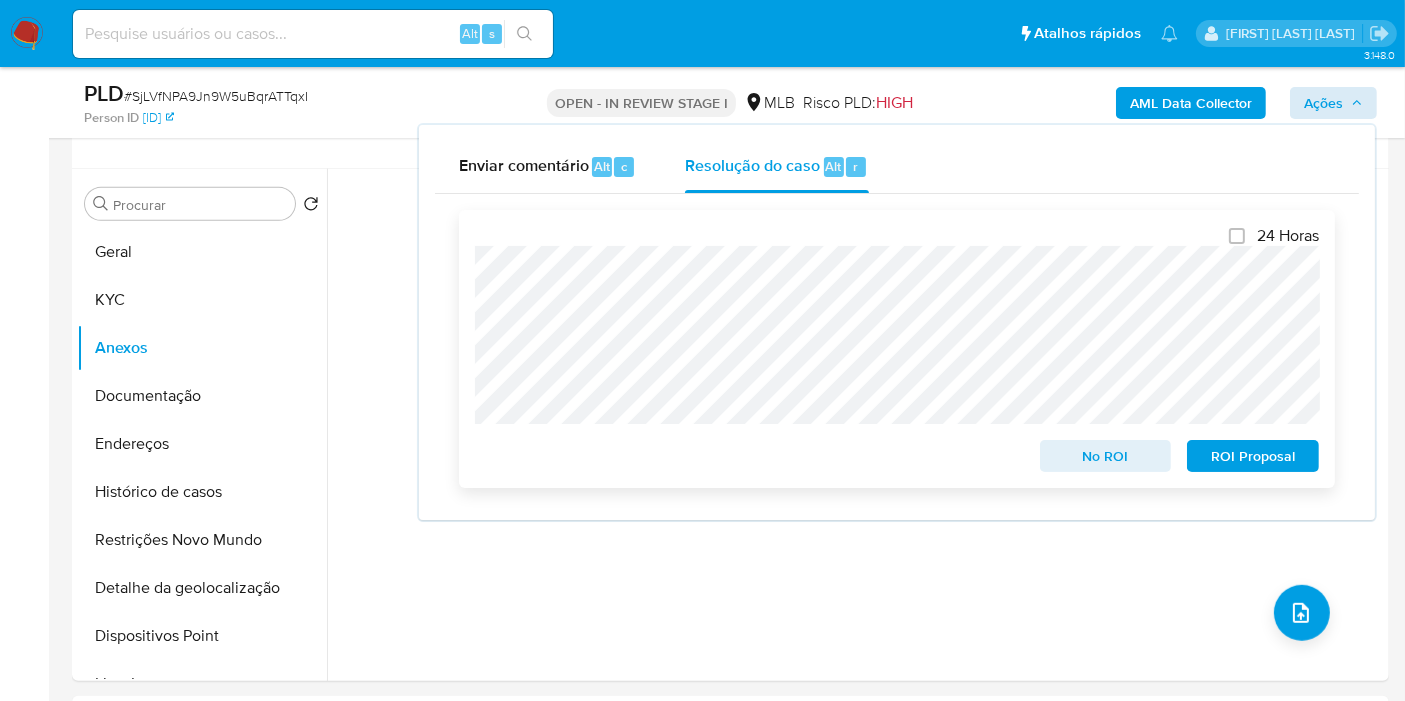 click on "ROI Proposal" at bounding box center (1253, 456) 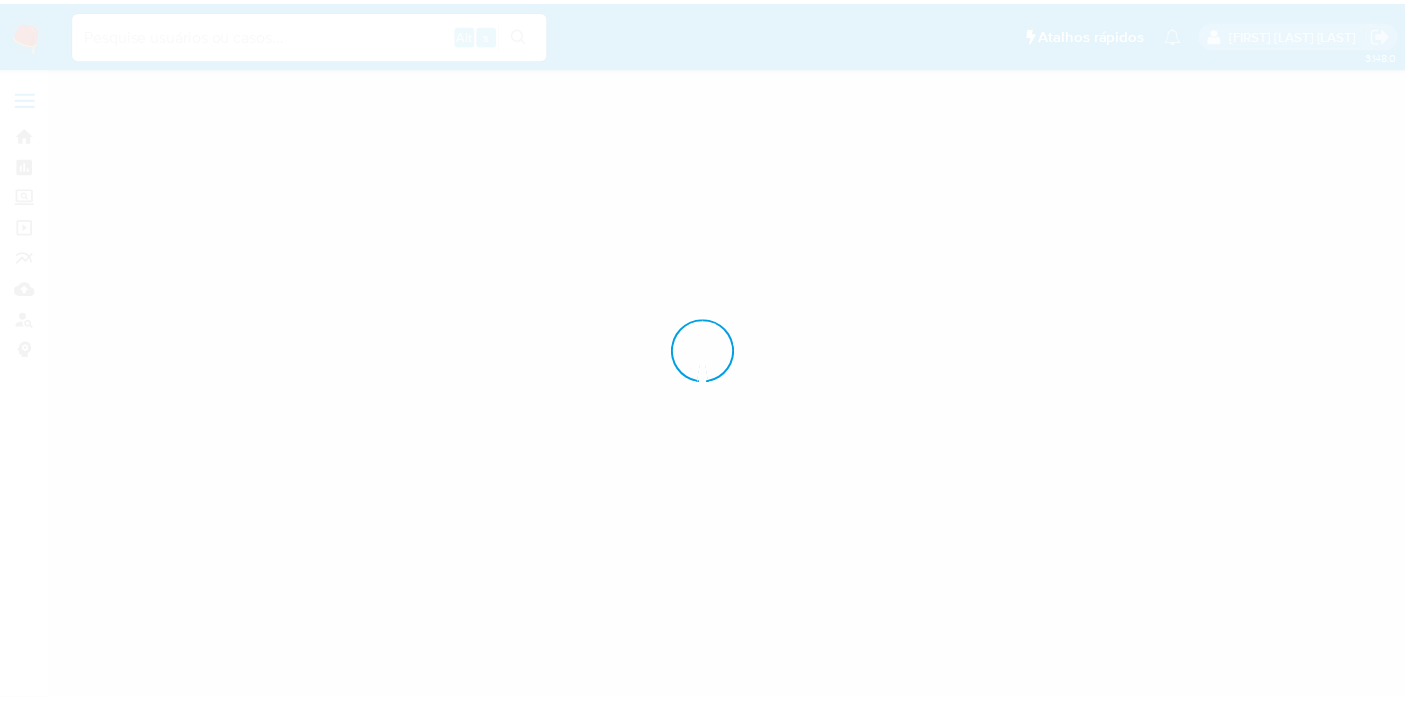 scroll, scrollTop: 0, scrollLeft: 0, axis: both 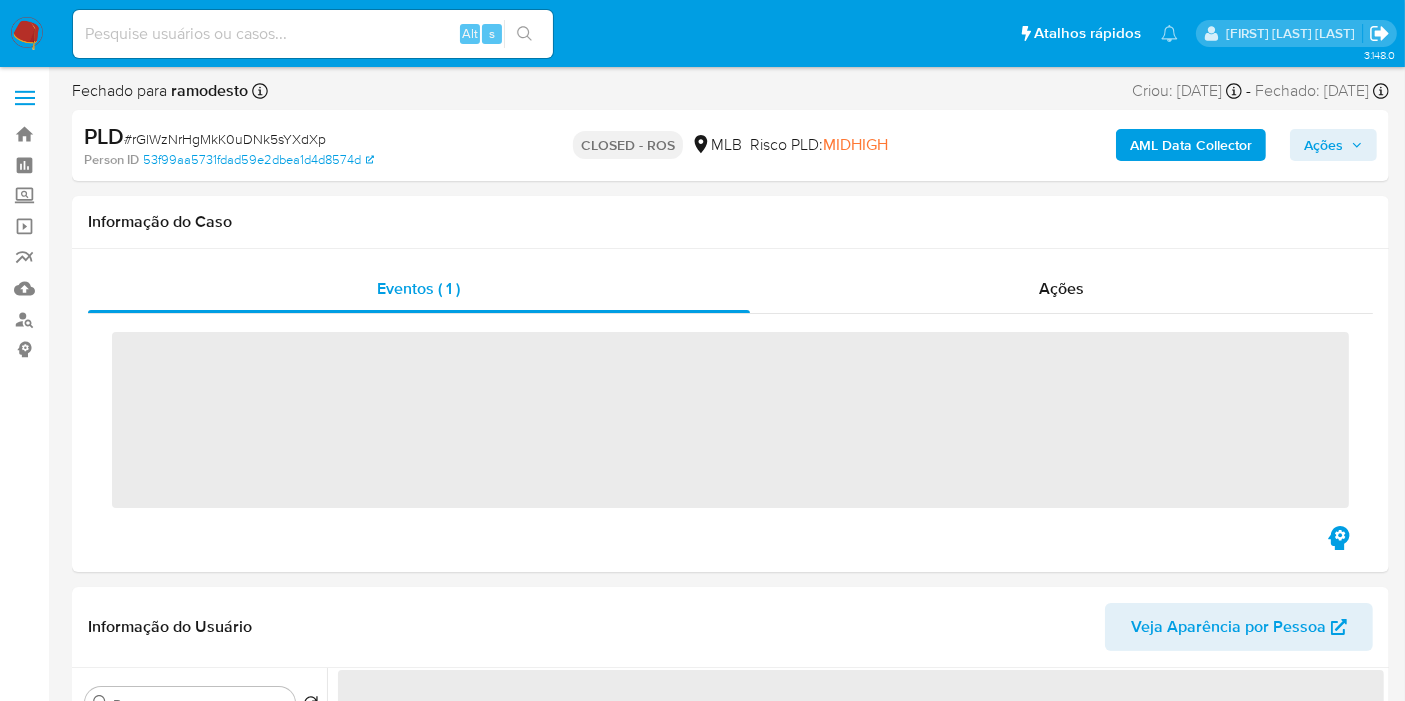 click 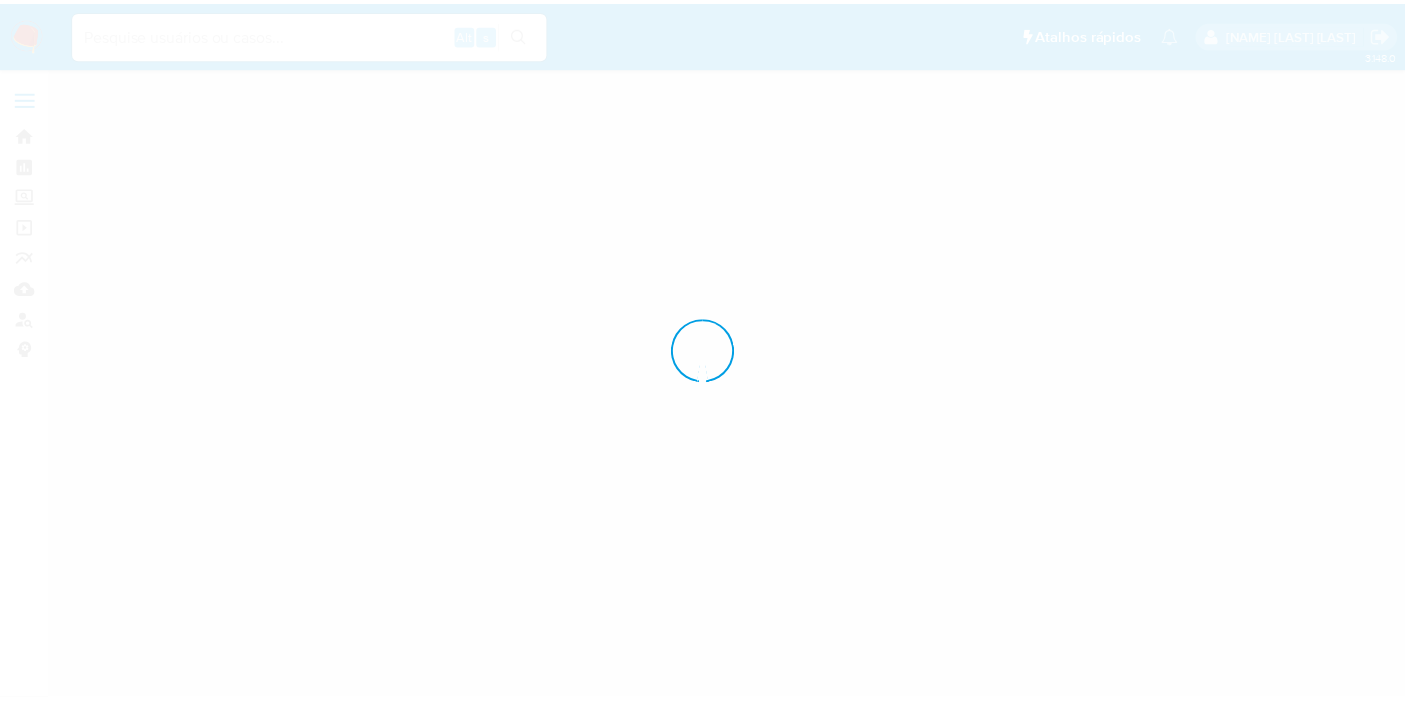 scroll, scrollTop: 0, scrollLeft: 0, axis: both 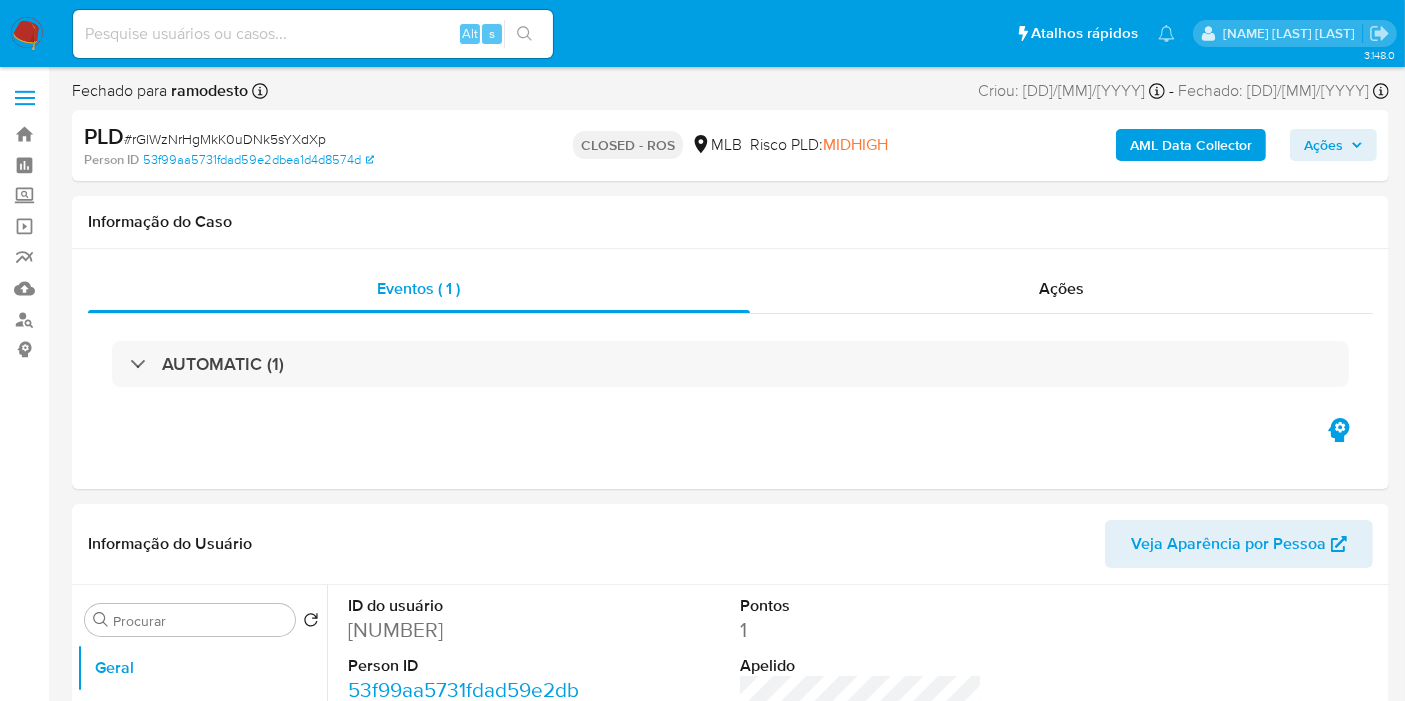 select on "10" 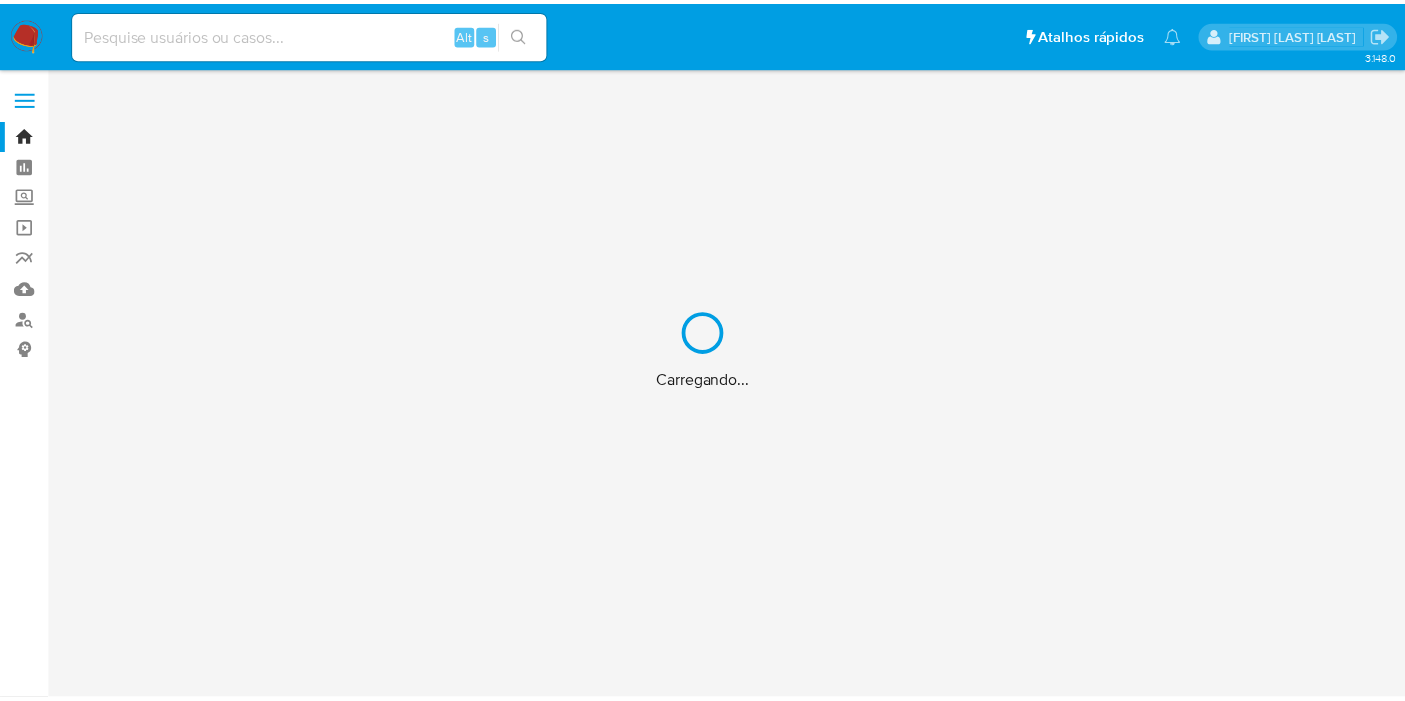 scroll, scrollTop: 0, scrollLeft: 0, axis: both 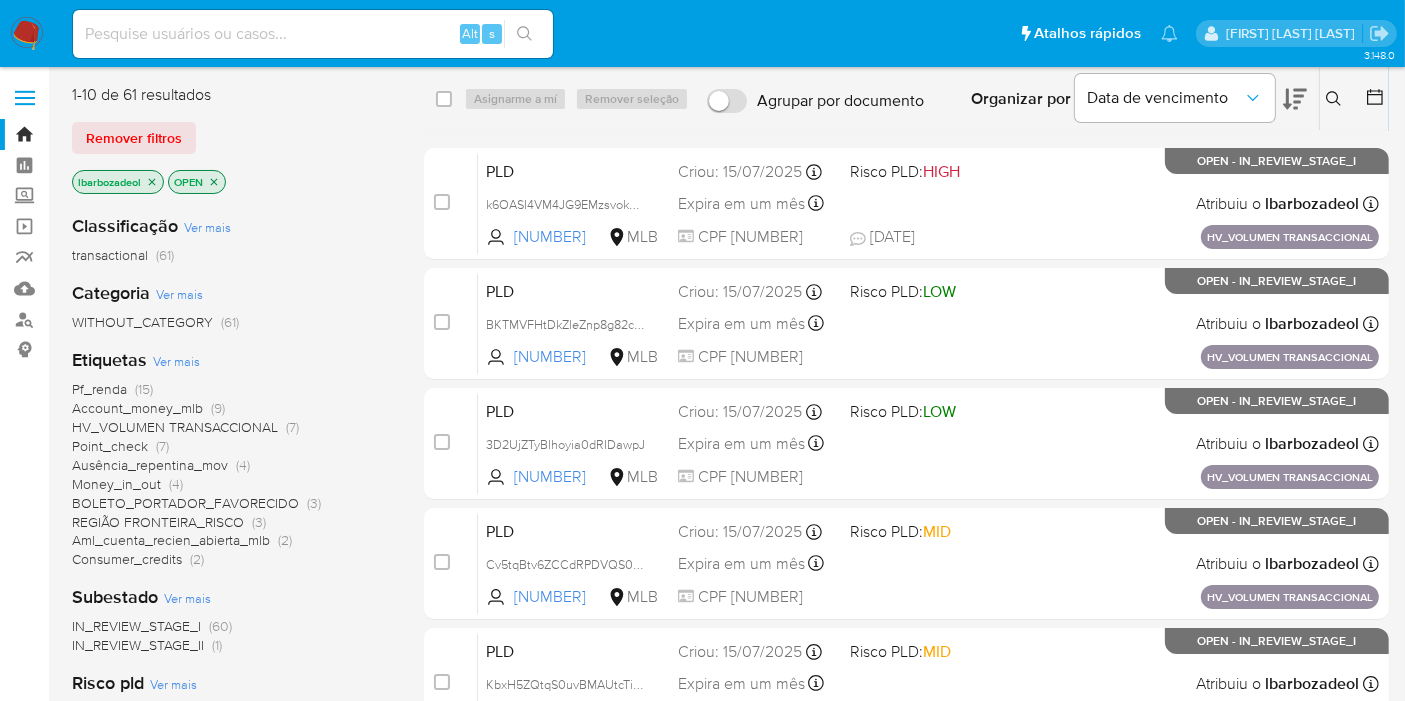 click 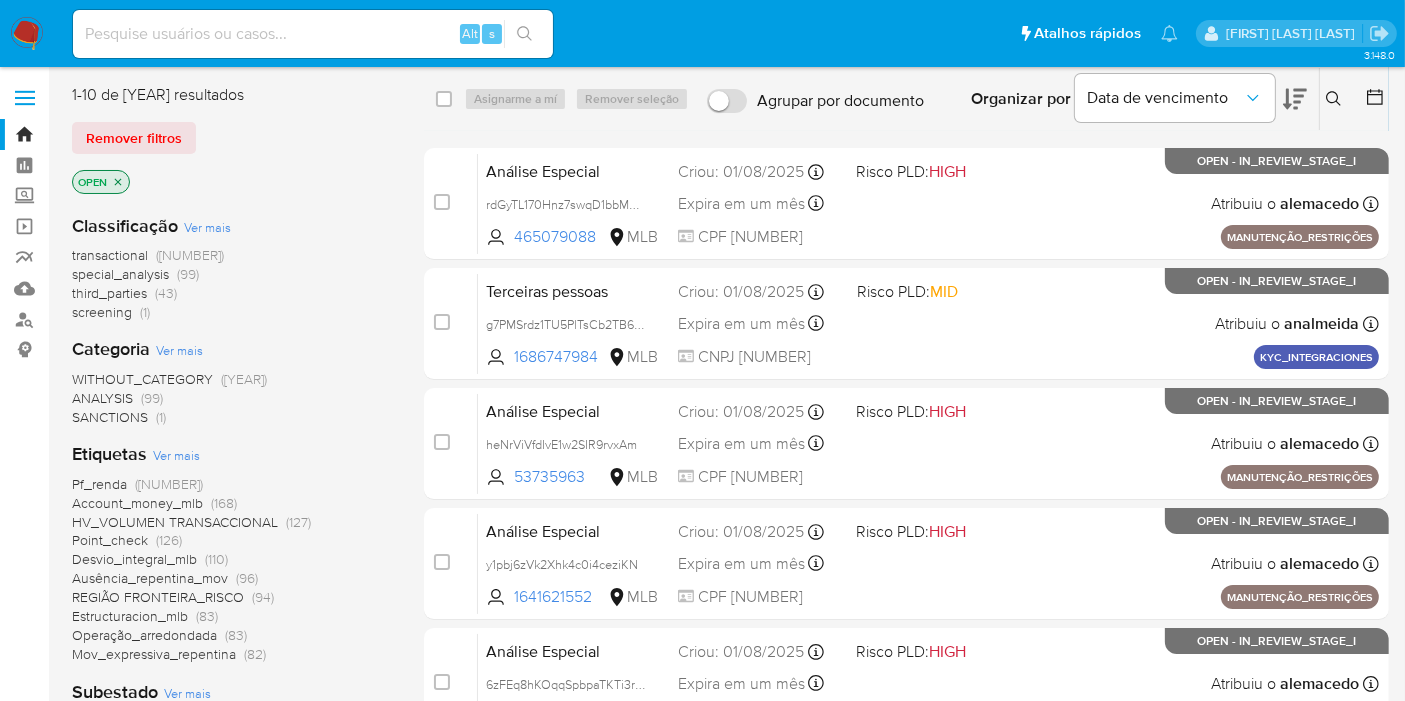 click on "screening" at bounding box center (102, 312) 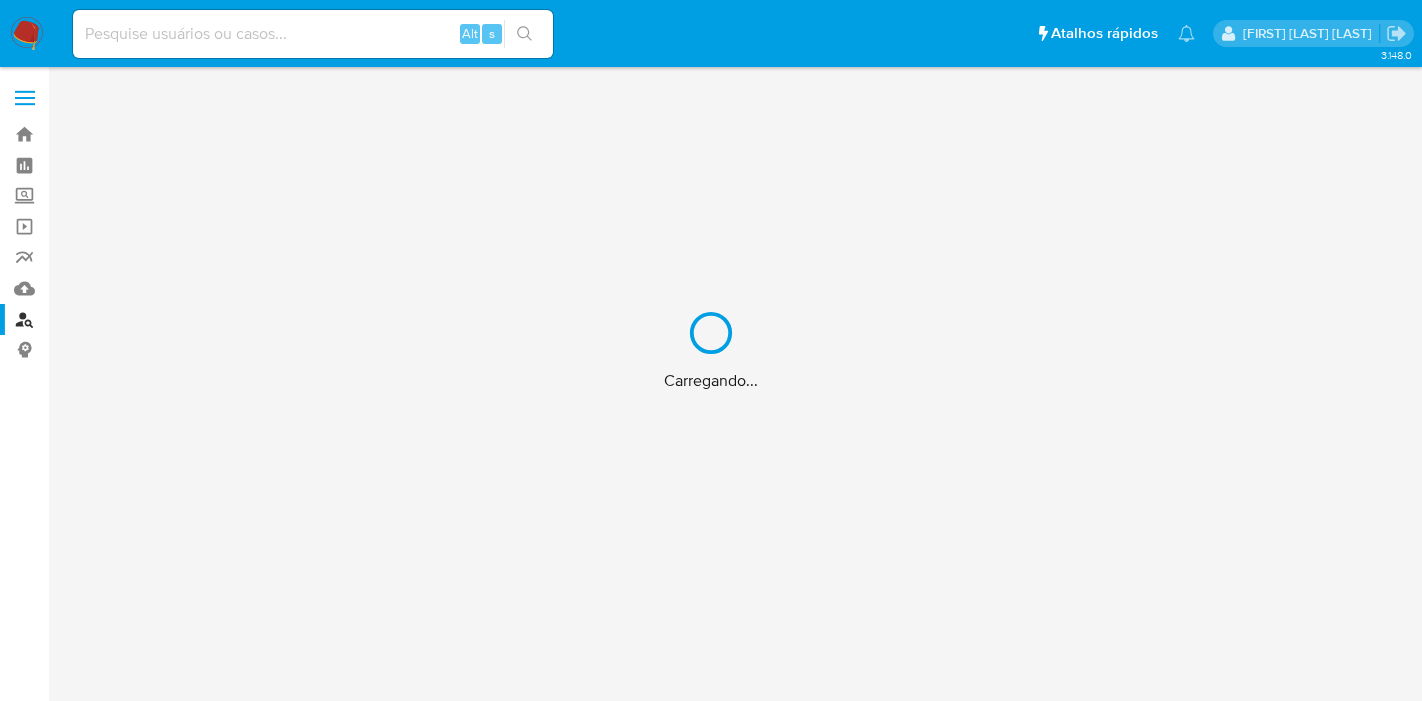 scroll, scrollTop: 0, scrollLeft: 0, axis: both 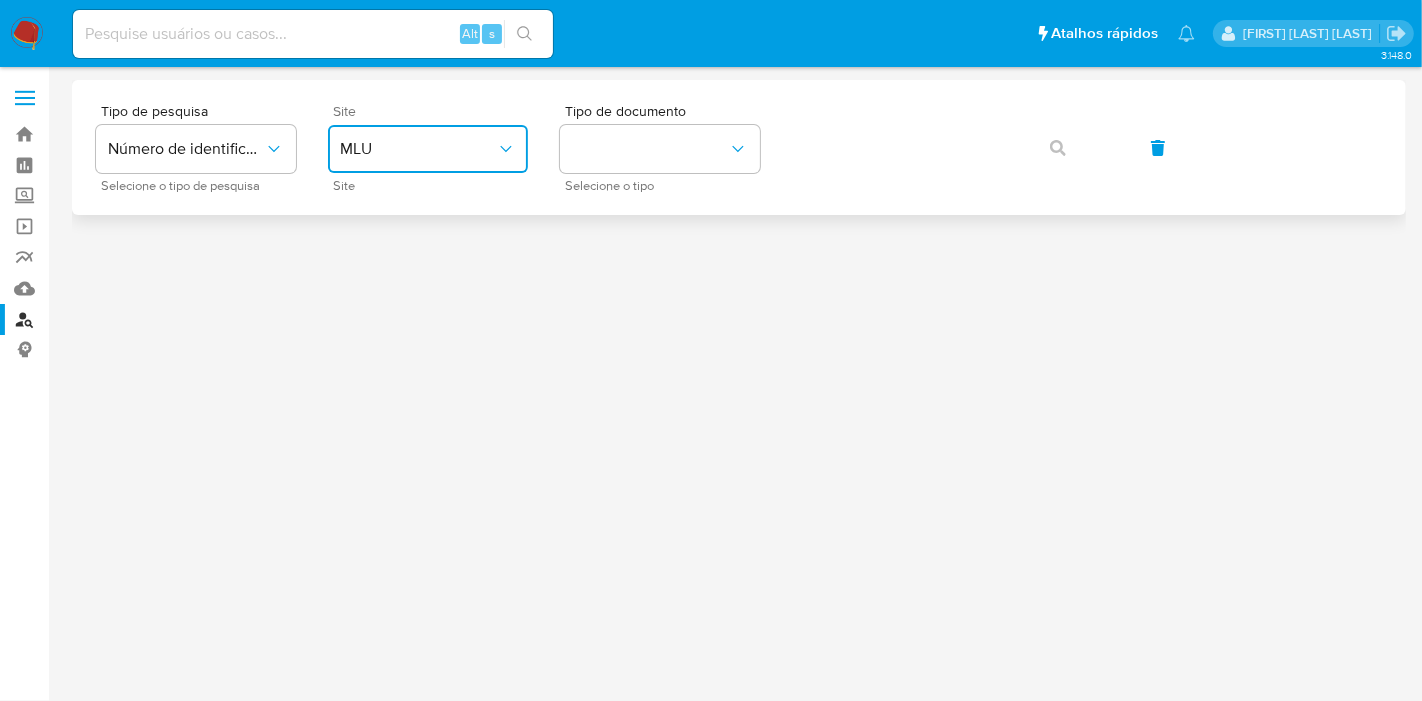 click on "MLU" at bounding box center [418, 149] 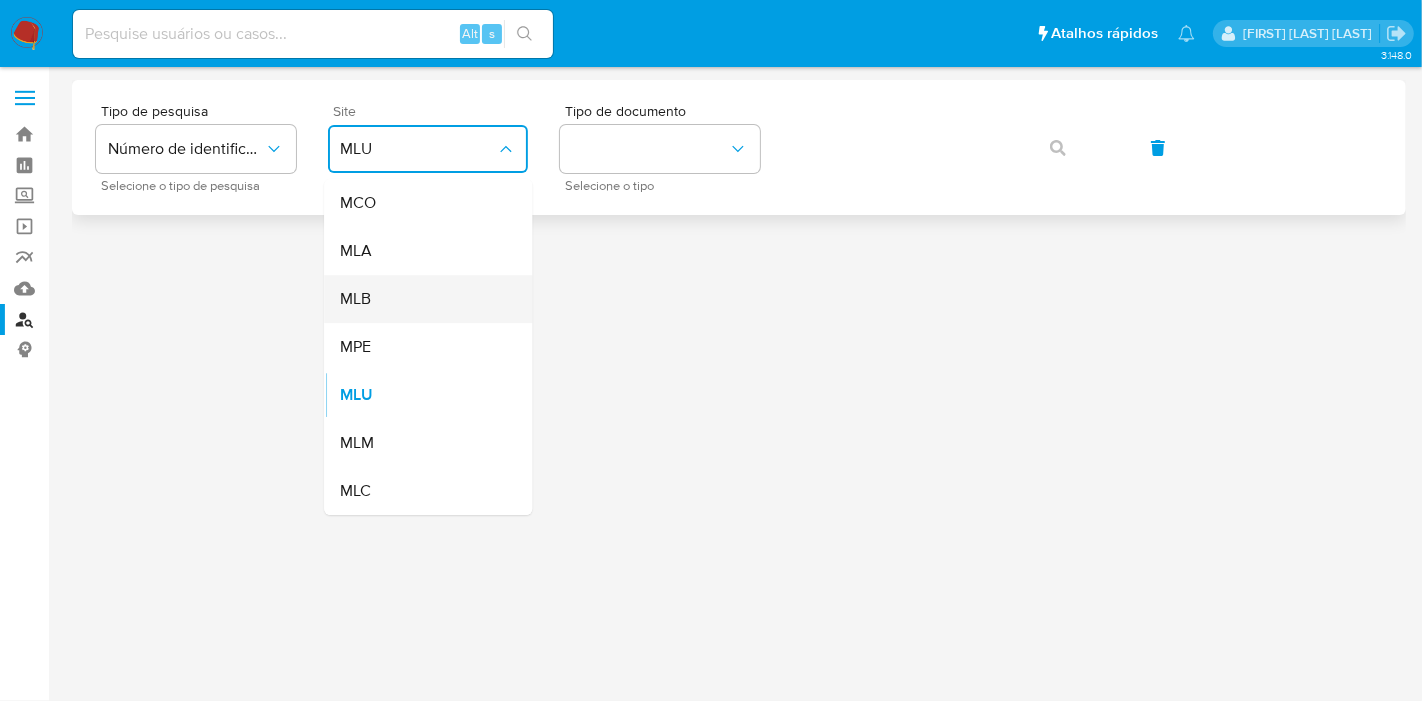 click on "MLB" at bounding box center (422, 299) 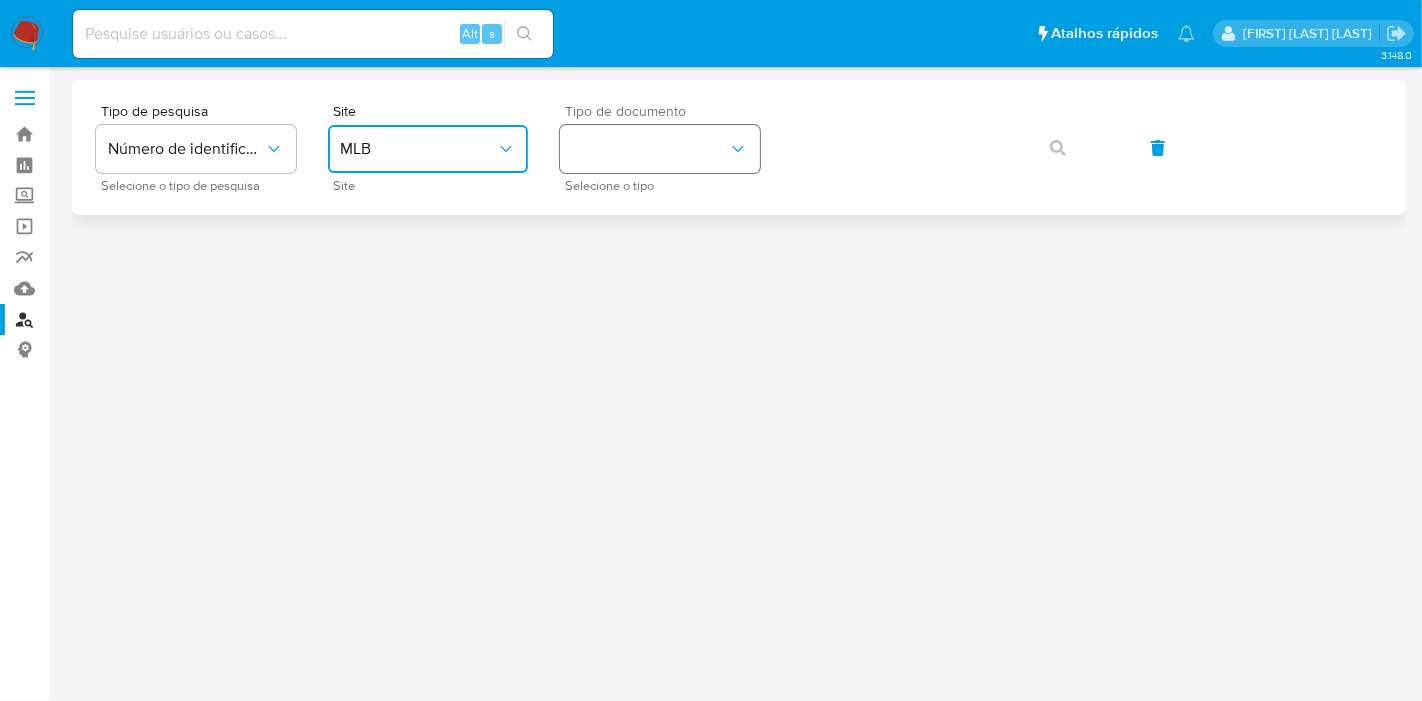 click at bounding box center [660, 149] 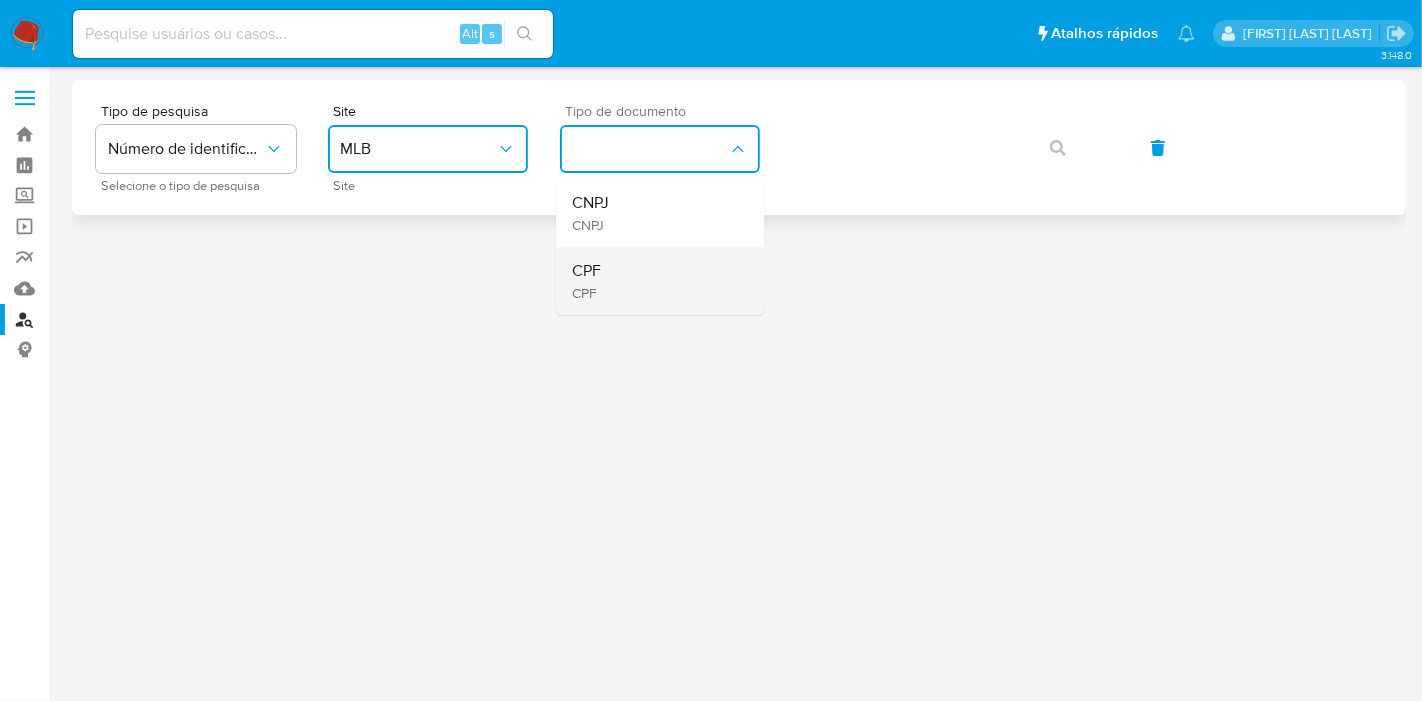 click on "CPF CPF" at bounding box center [654, 281] 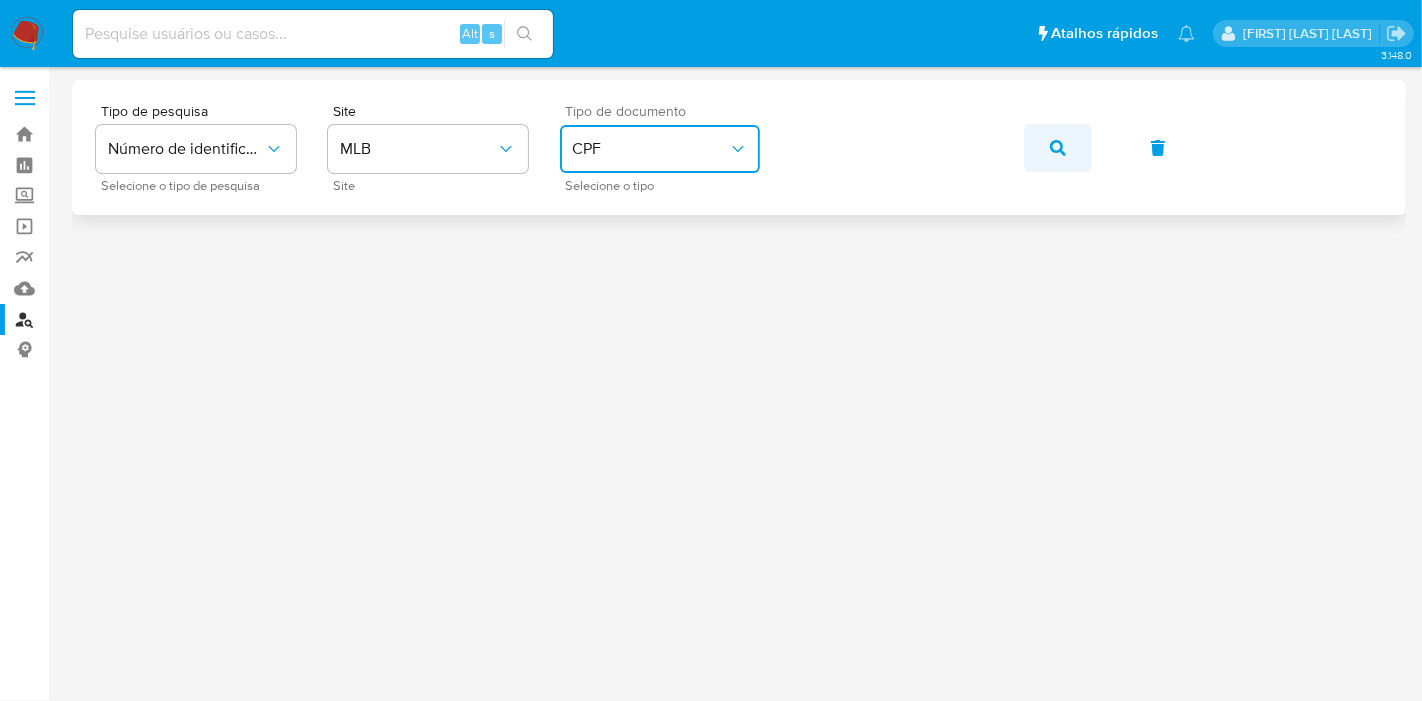 click at bounding box center [1058, 148] 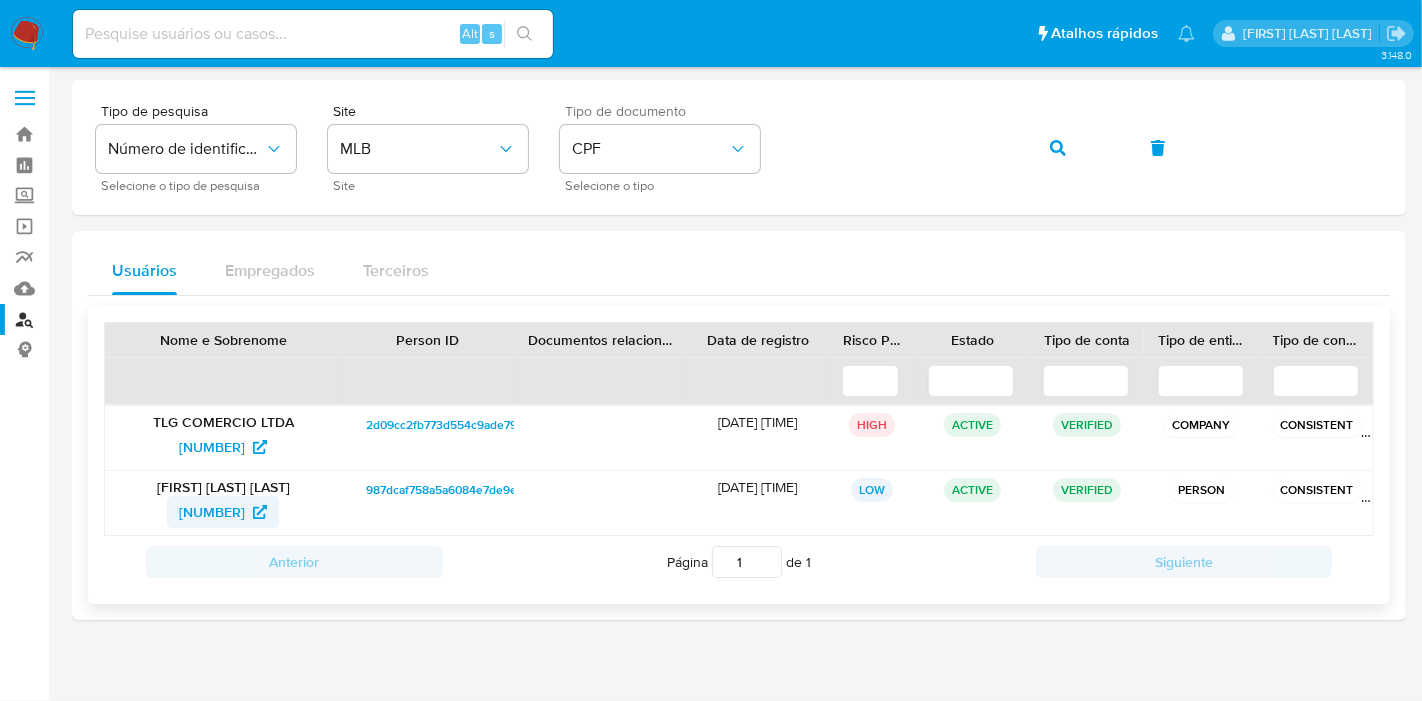 click on "355148467" at bounding box center [212, 512] 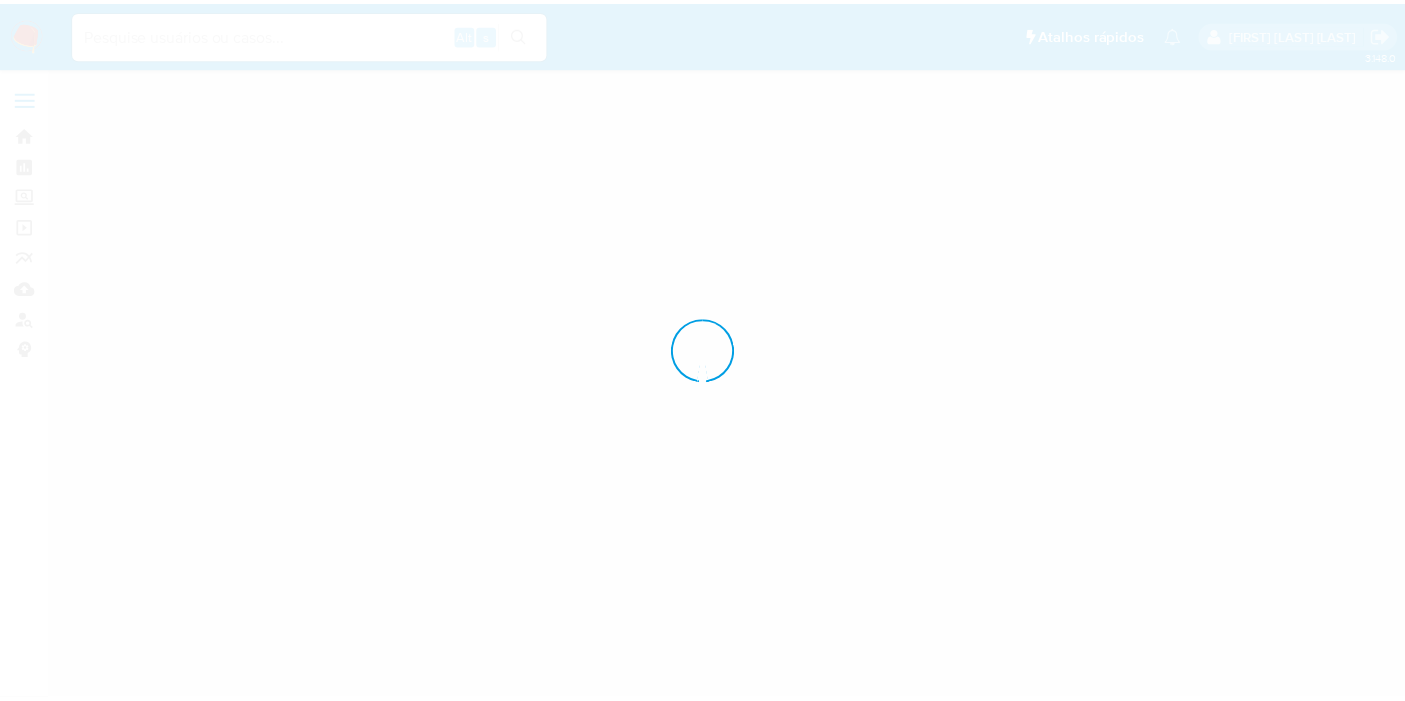 scroll, scrollTop: 0, scrollLeft: 0, axis: both 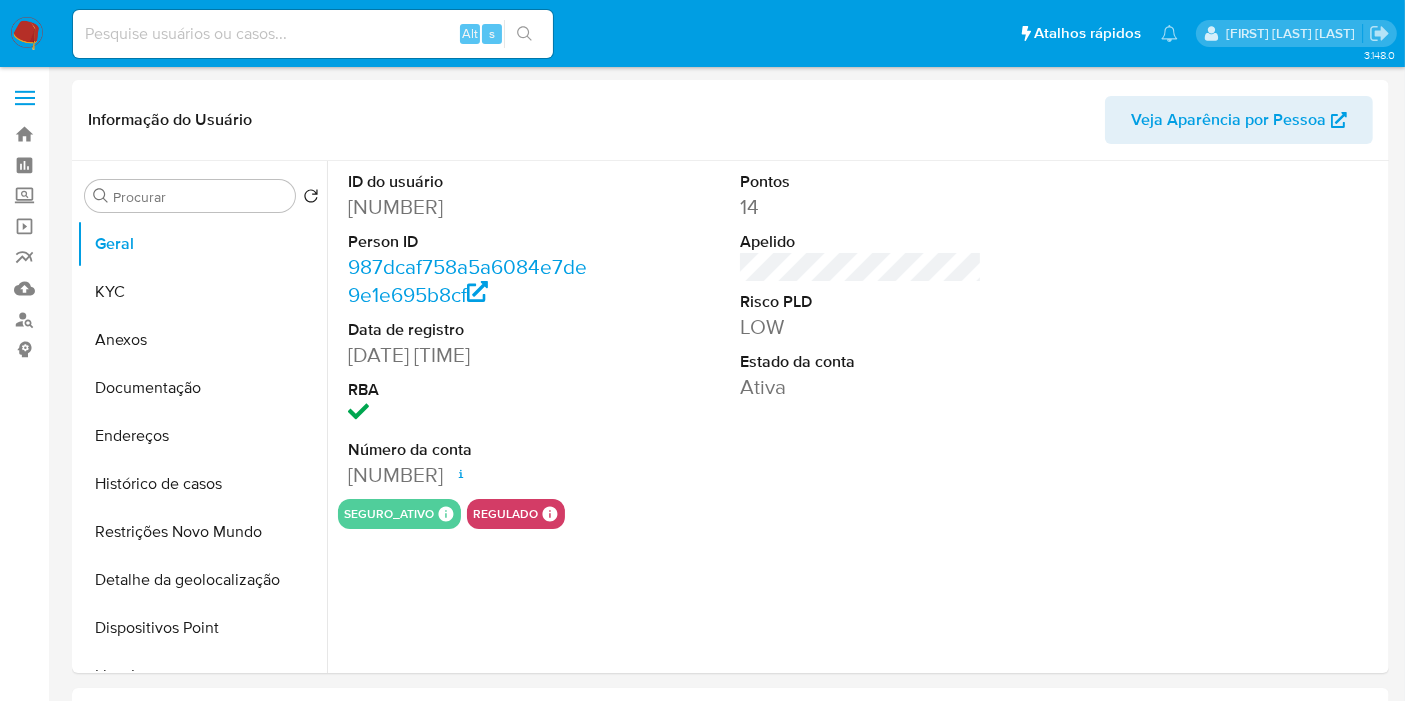 select on "10" 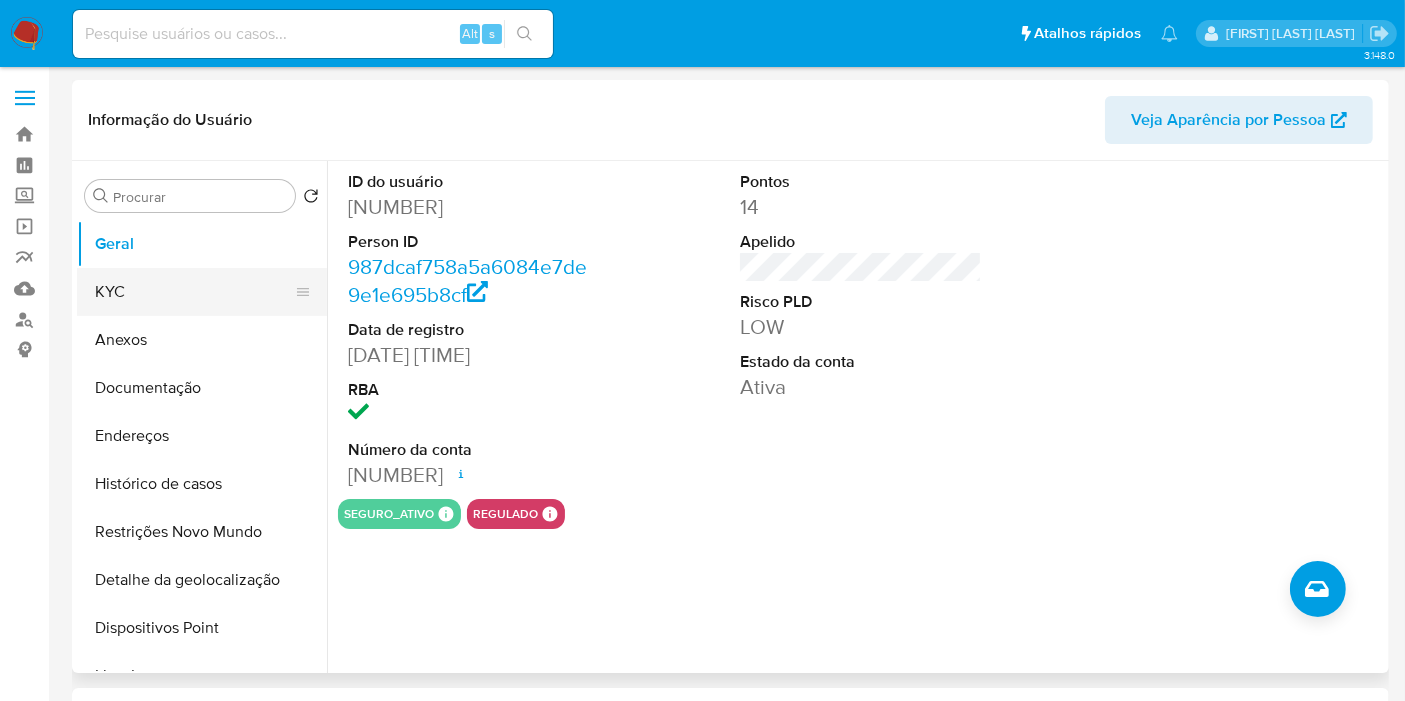 click on "KYC" at bounding box center [194, 292] 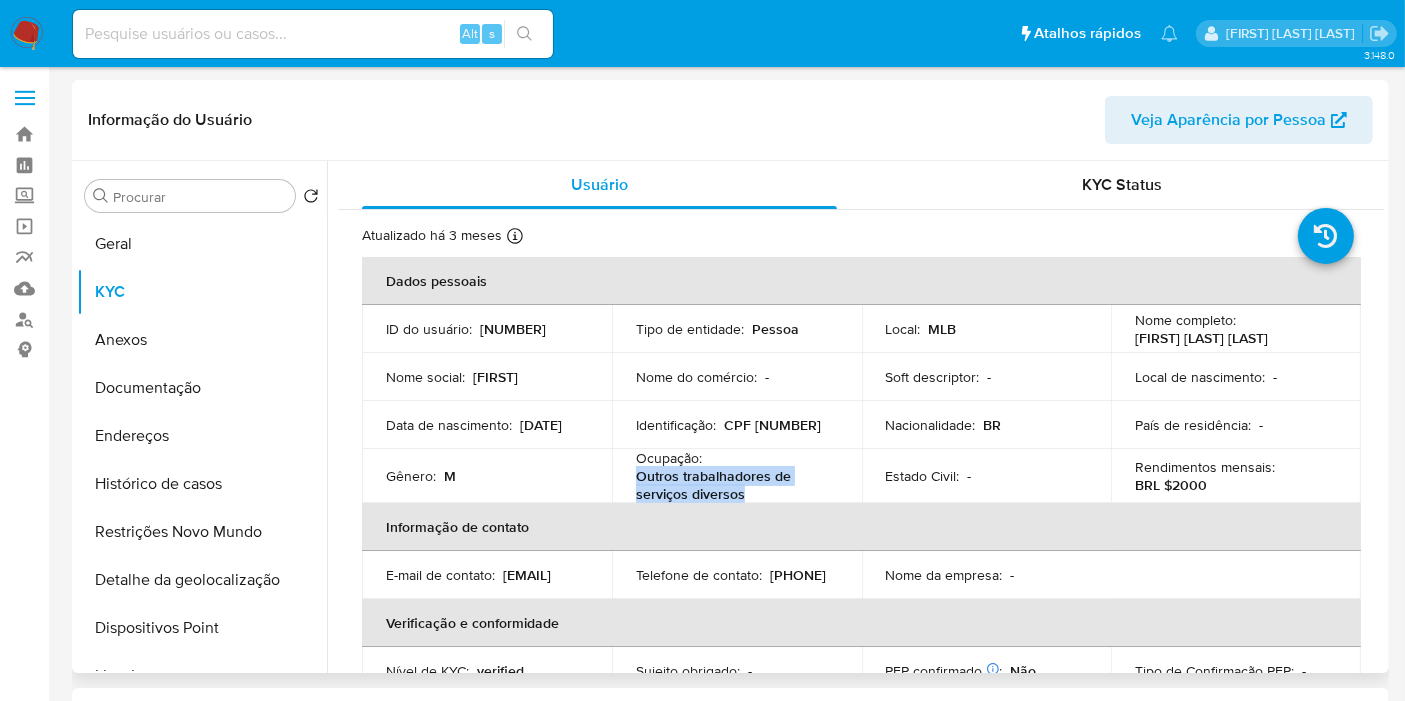 drag, startPoint x: 634, startPoint y: 475, endPoint x: 757, endPoint y: 494, distance: 124.45883 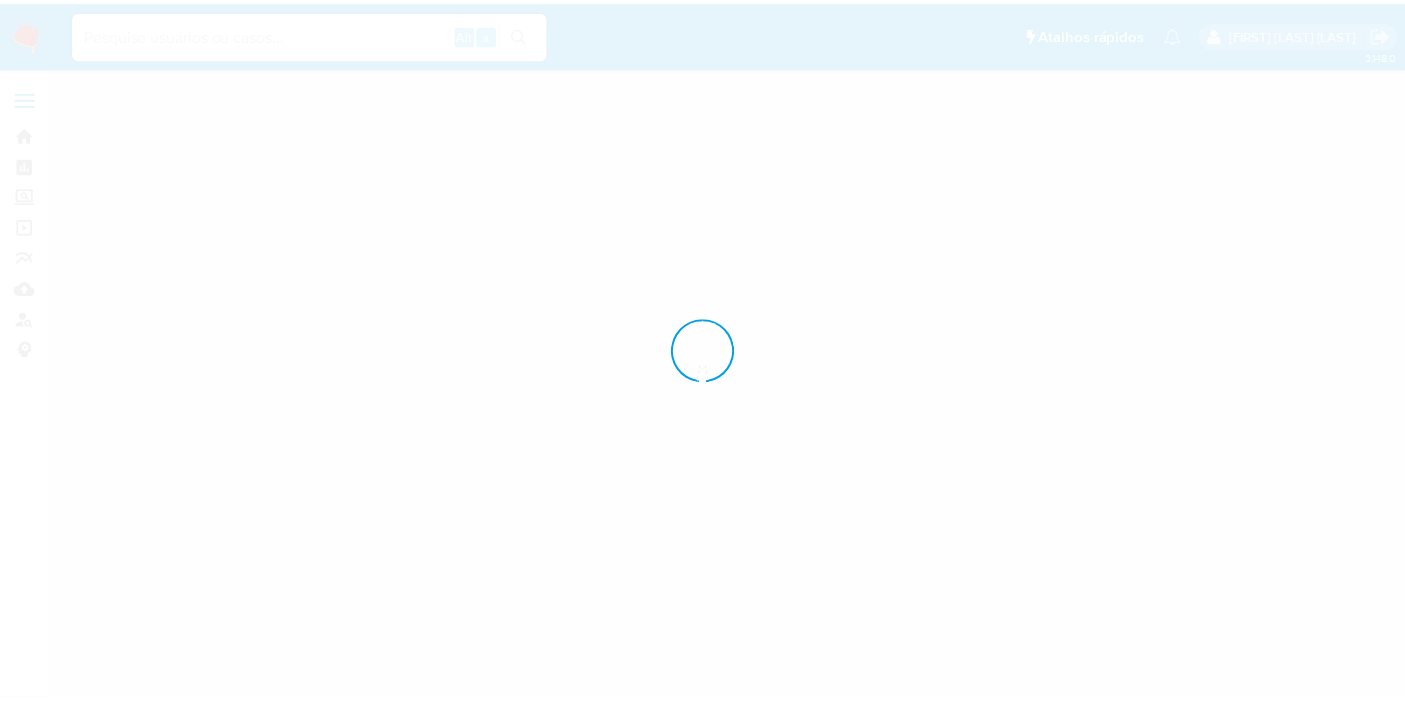 scroll, scrollTop: 0, scrollLeft: 0, axis: both 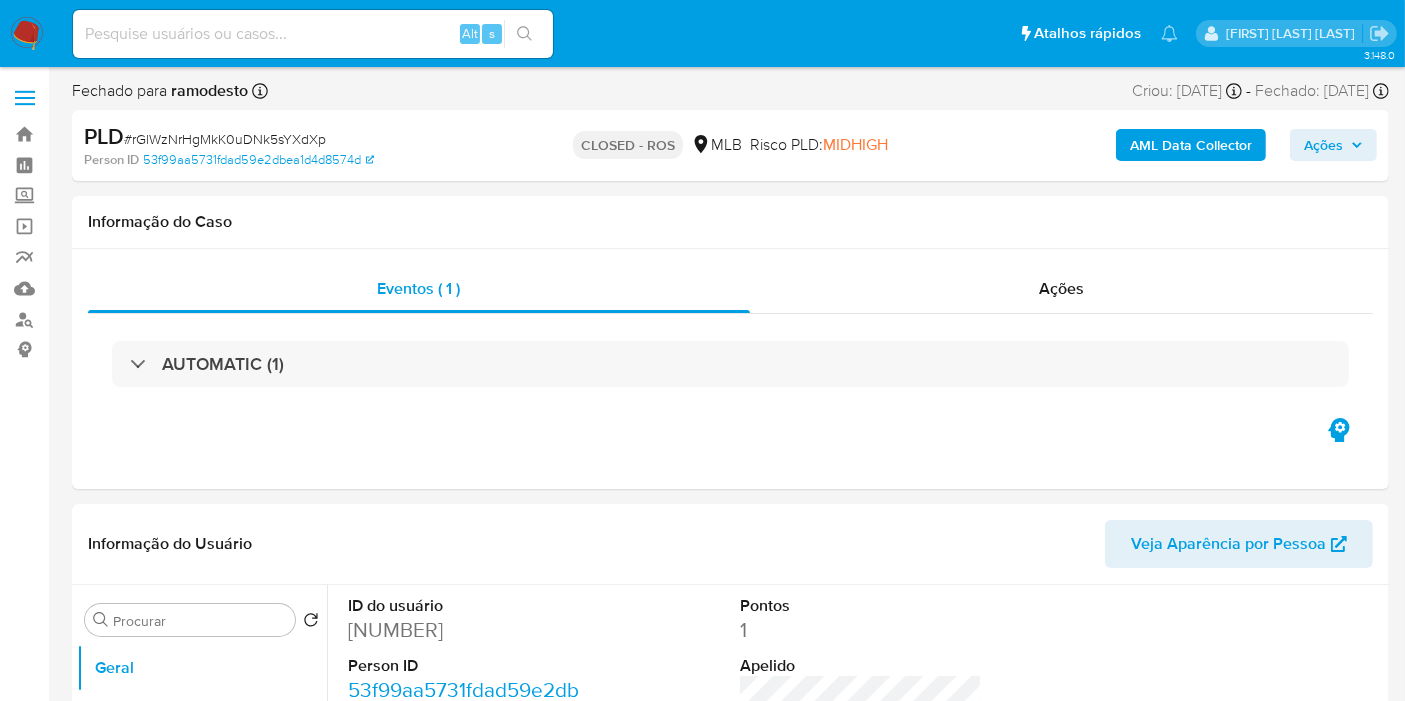 select on "10" 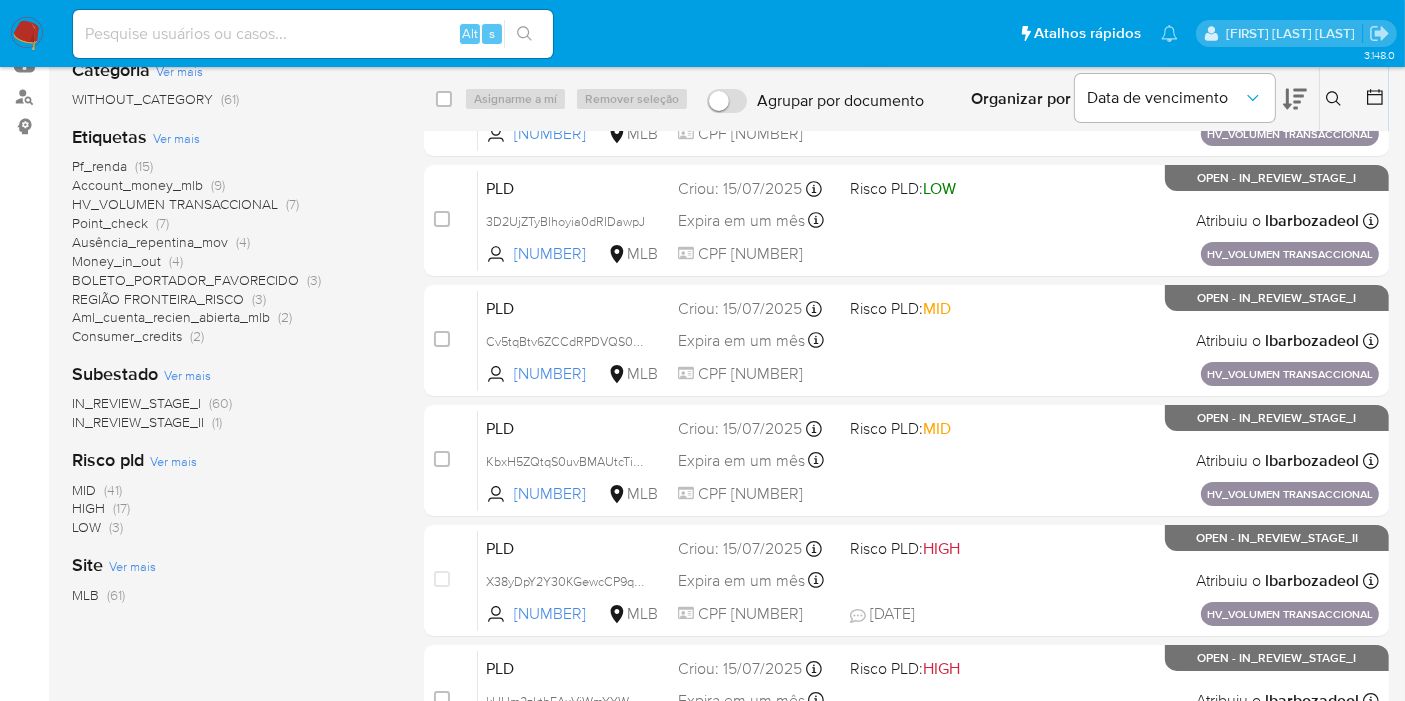 scroll, scrollTop: 333, scrollLeft: 0, axis: vertical 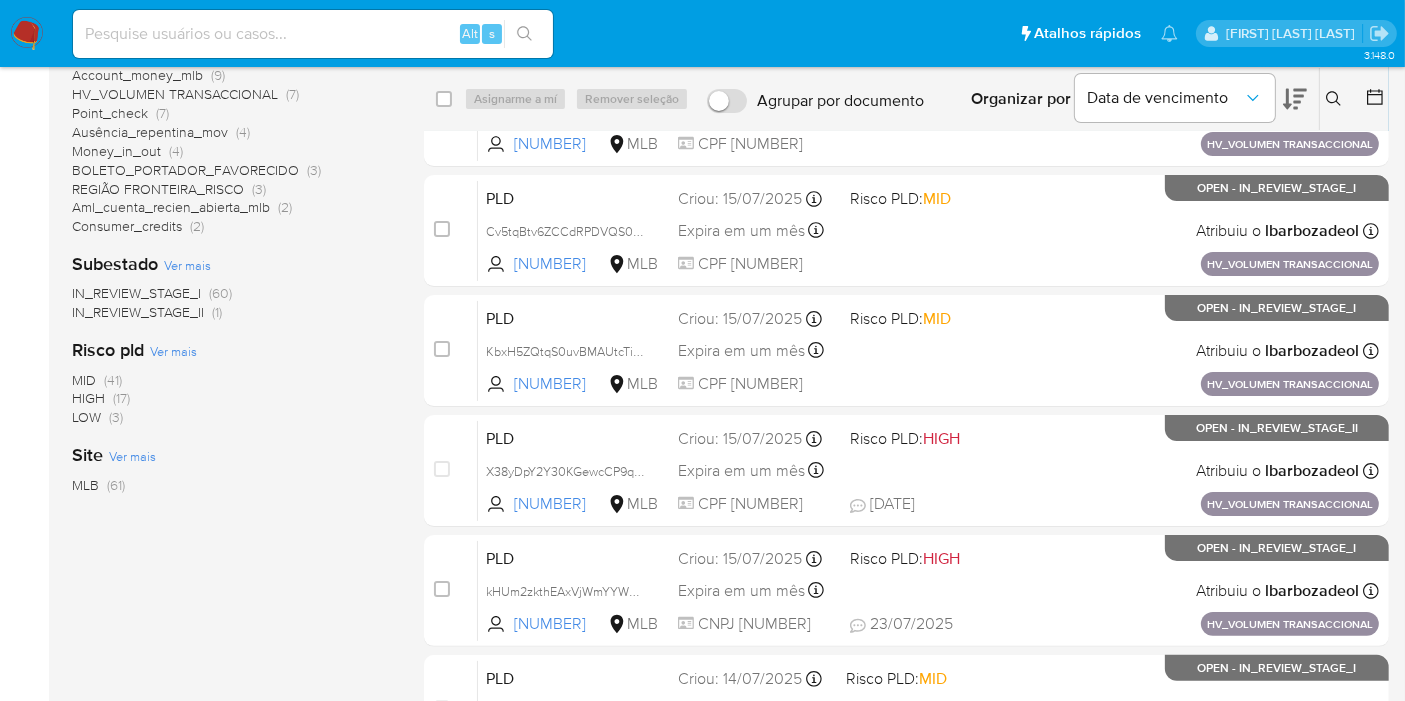 click on "(17)" at bounding box center (121, 398) 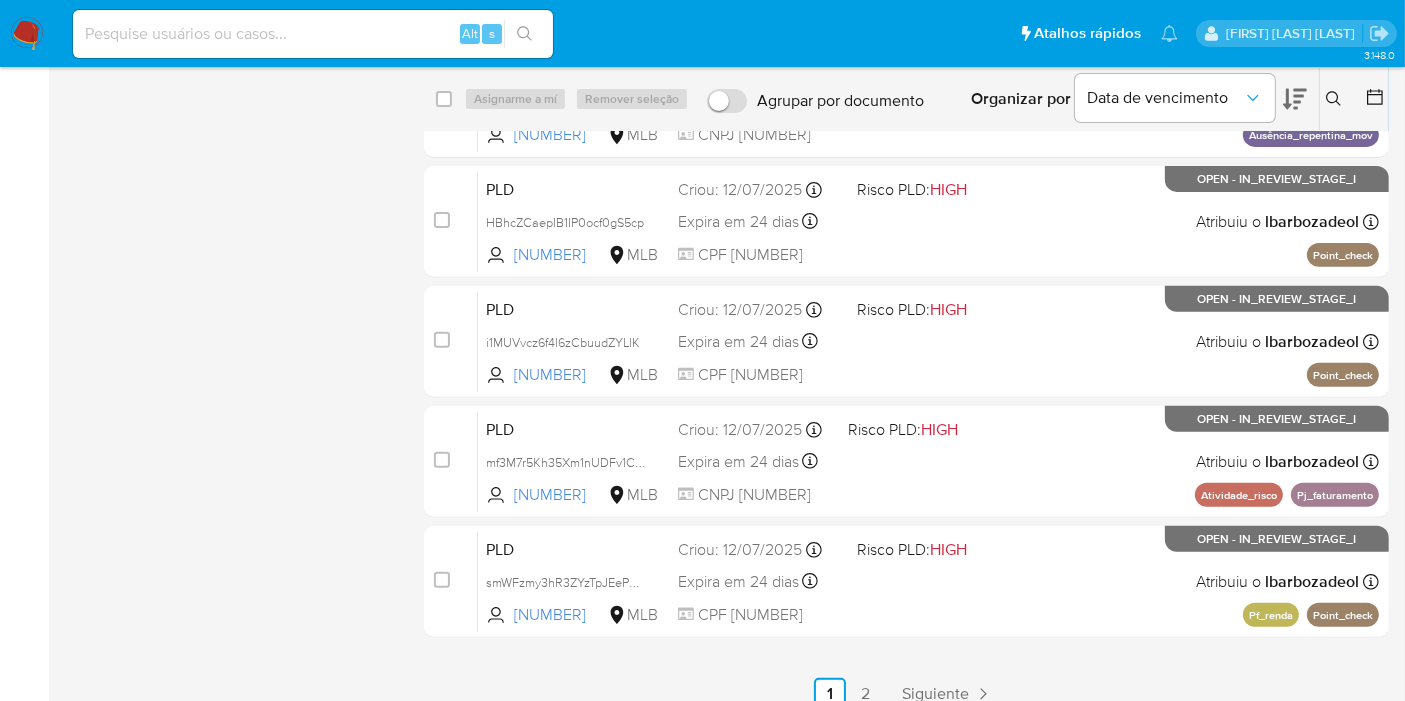 scroll, scrollTop: 722, scrollLeft: 0, axis: vertical 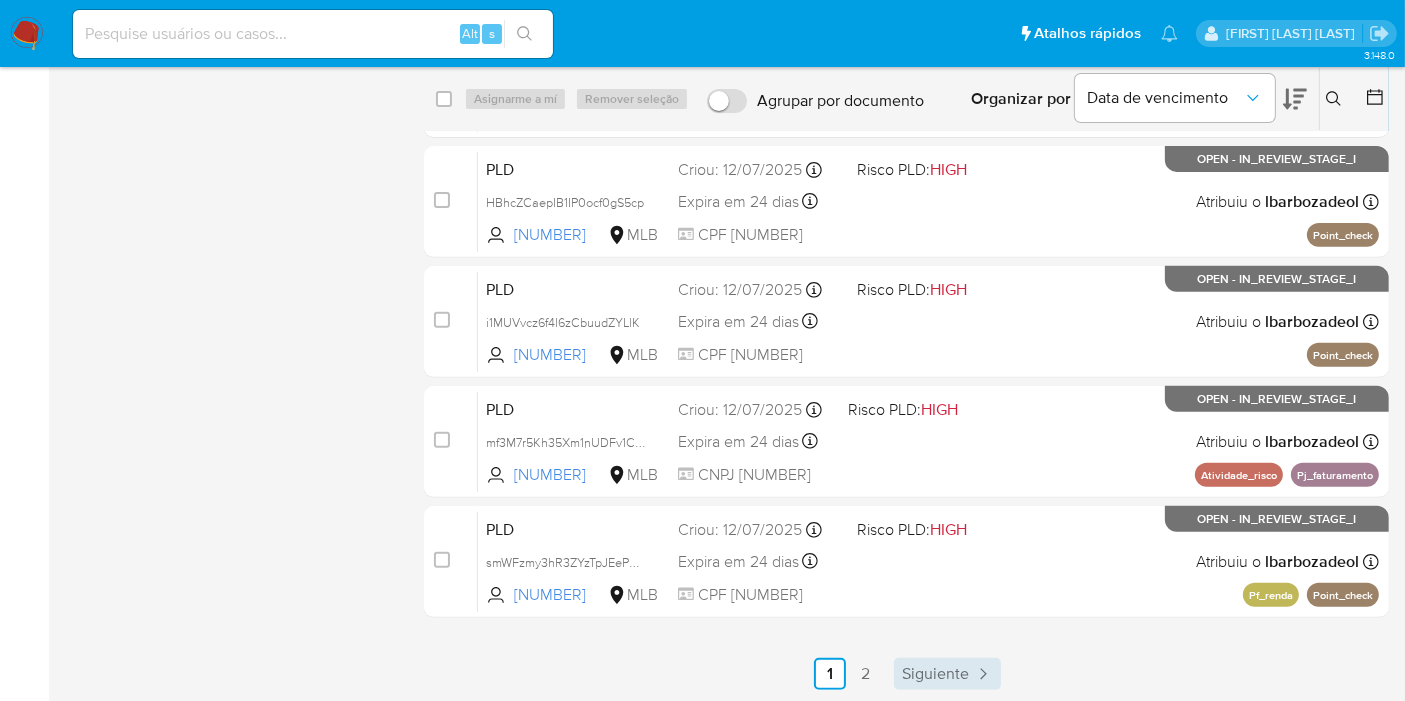 click on "Siguiente" at bounding box center (935, 674) 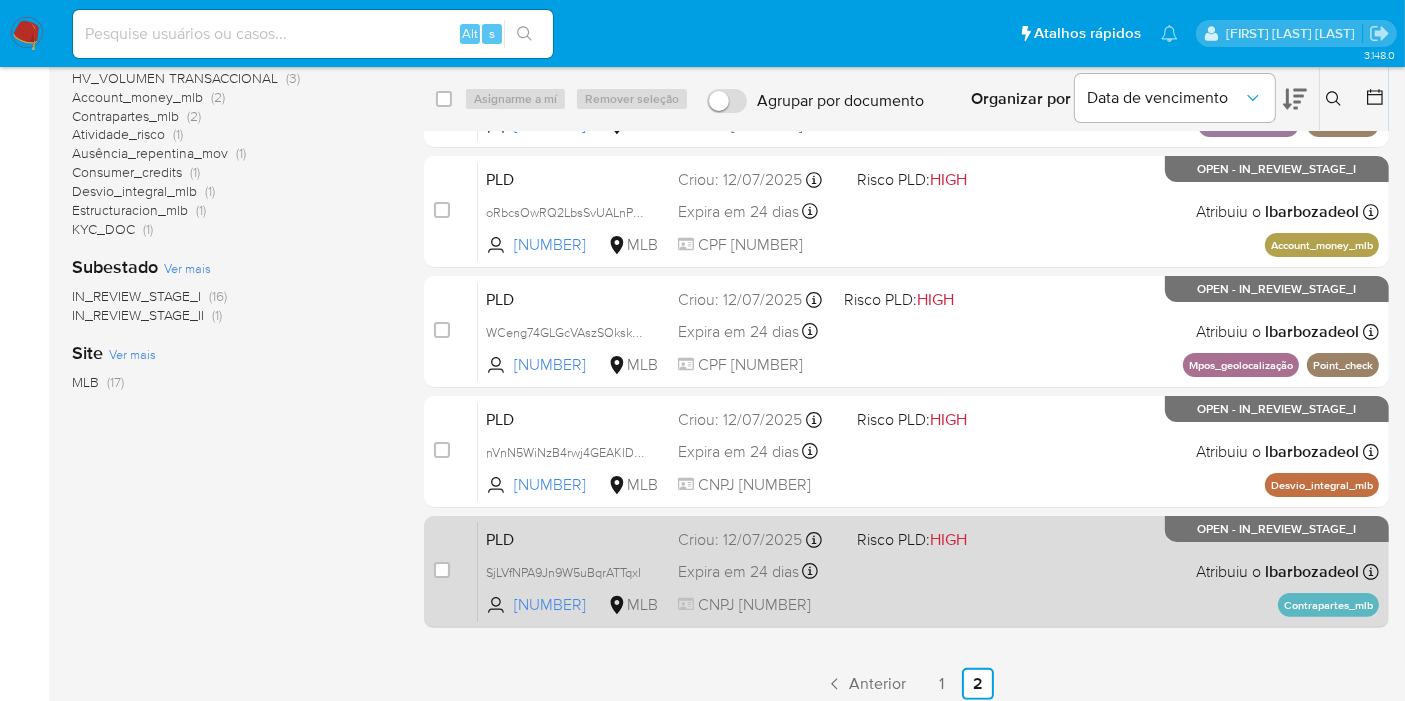 scroll, scrollTop: 362, scrollLeft: 0, axis: vertical 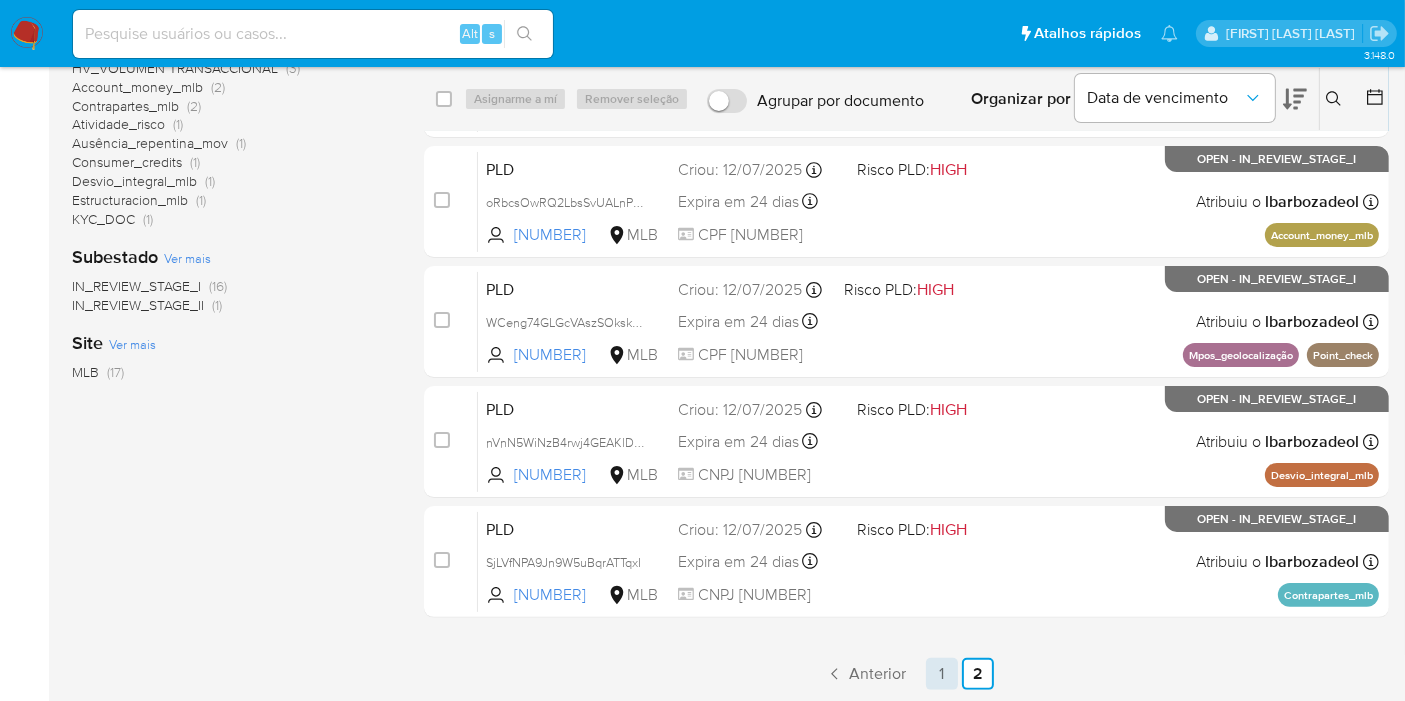 click on "1" at bounding box center [942, 674] 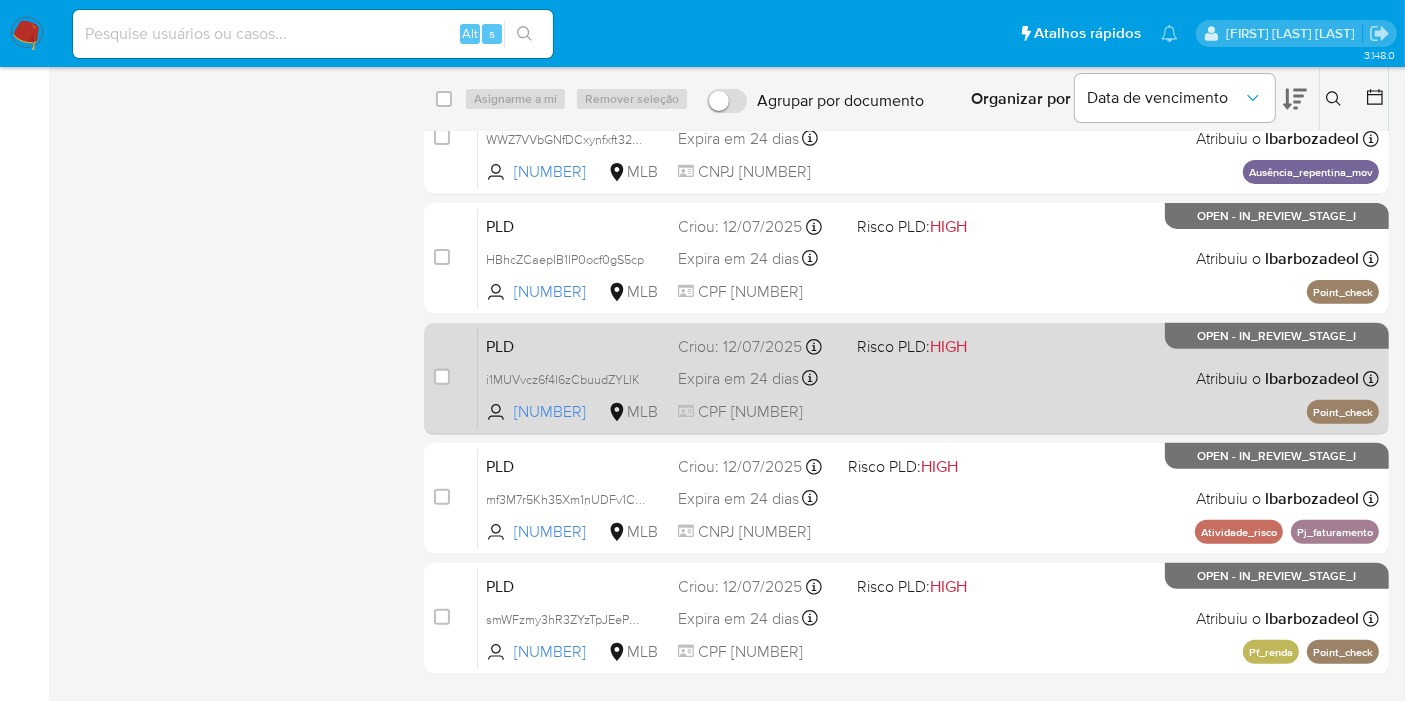 scroll, scrollTop: 666, scrollLeft: 0, axis: vertical 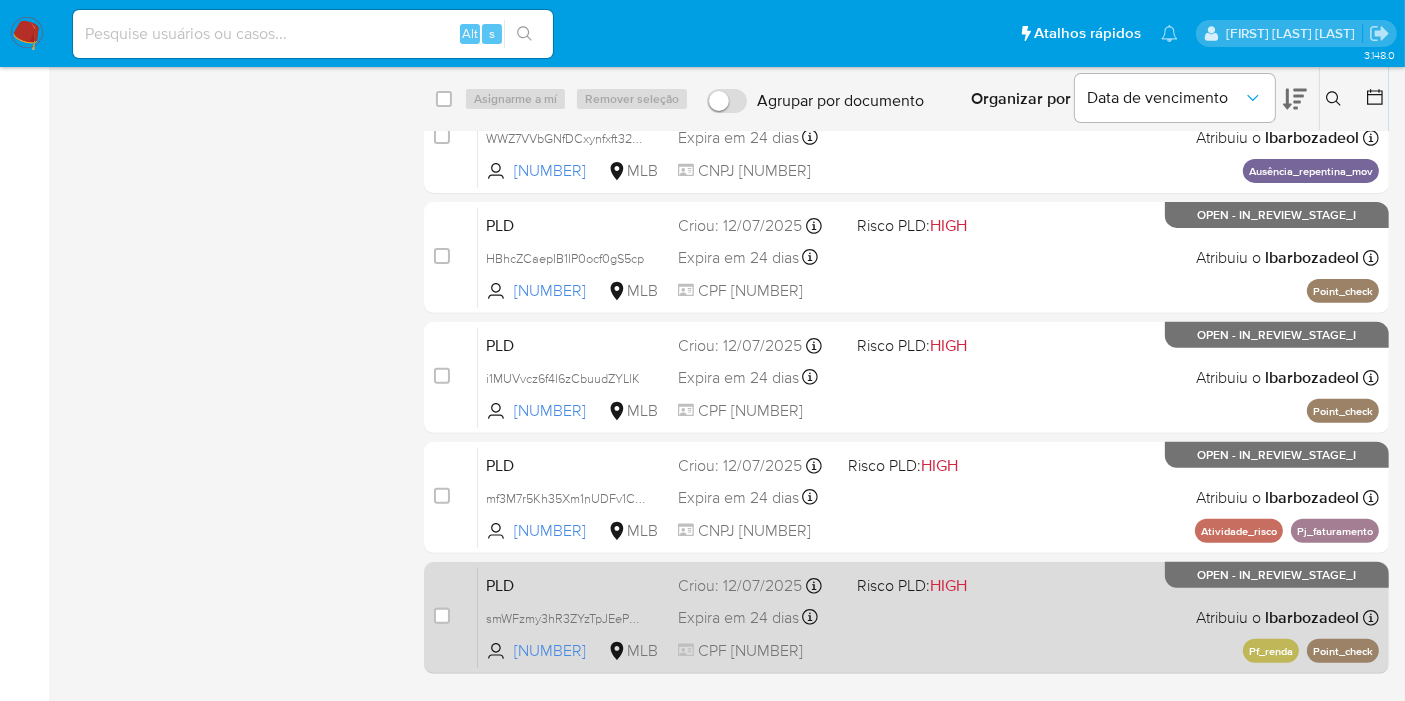 click on "PLD smWFzmy3hR3ZYzTpJEePRKTB 156155270 MLB Risco PLD:  HIGH Criou: [DATE]   Criou: [DATE] 00:59:28 Expira em 24 dias   Expira em [DATE] 00:59:29 CPF   [NUMBER] Atribuiu o   lbarbozadeol   Asignado el: [DATE] 16:23:41 Pf_renda Point_check OPEN - IN_REVIEW_STAGE_I" at bounding box center [928, 617] 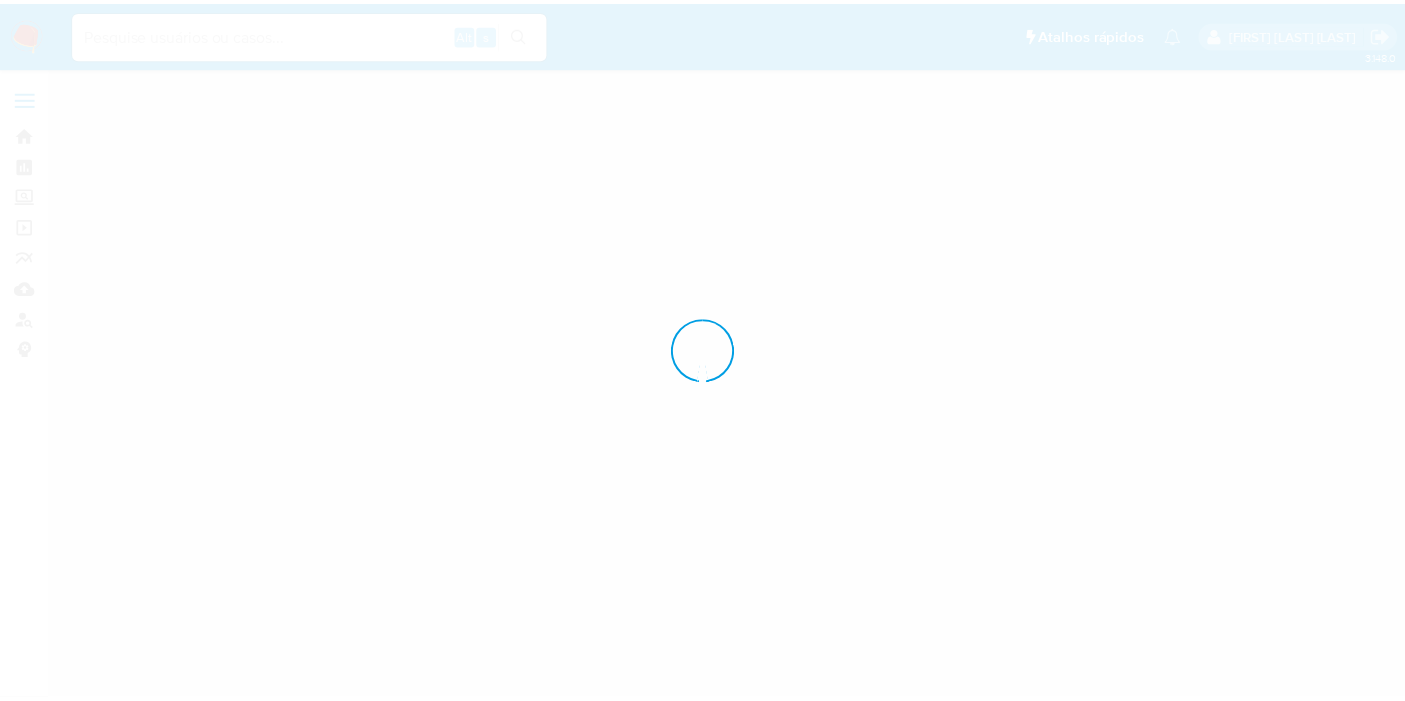 scroll, scrollTop: 0, scrollLeft: 0, axis: both 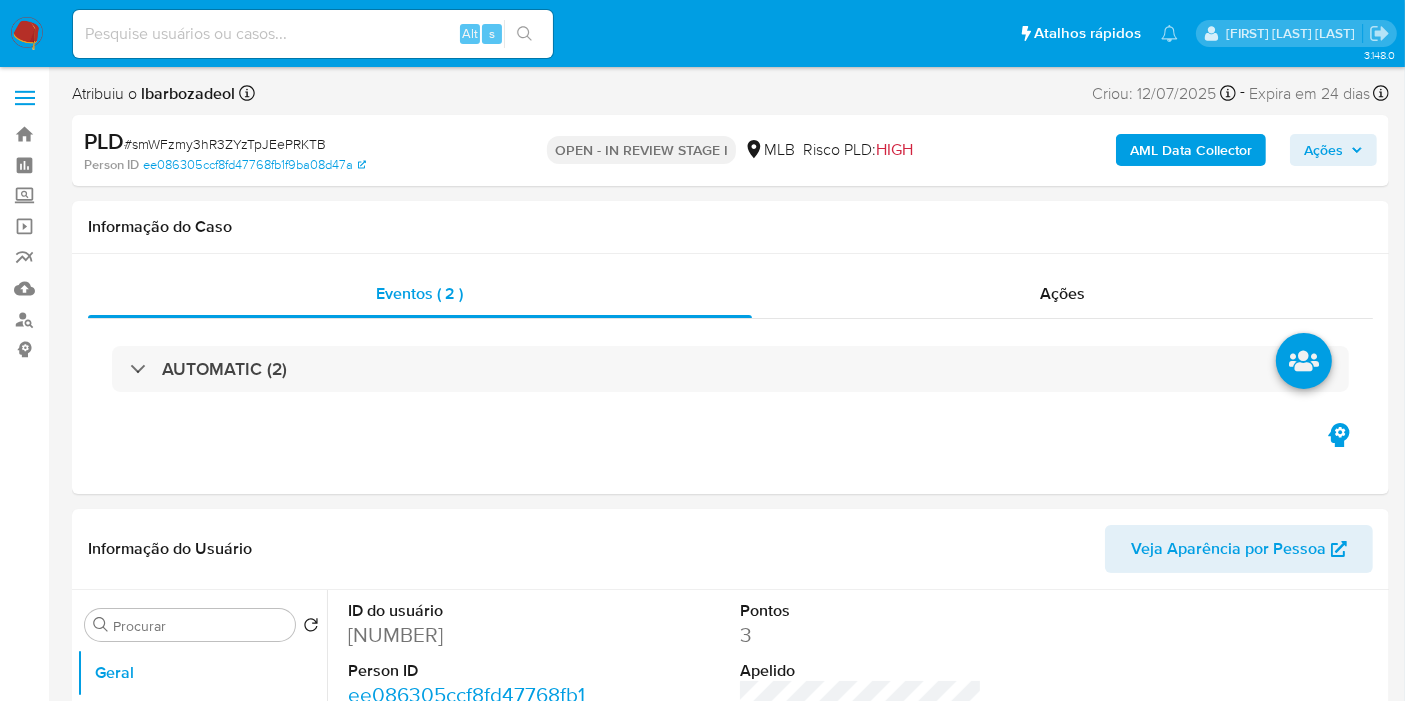 select on "10" 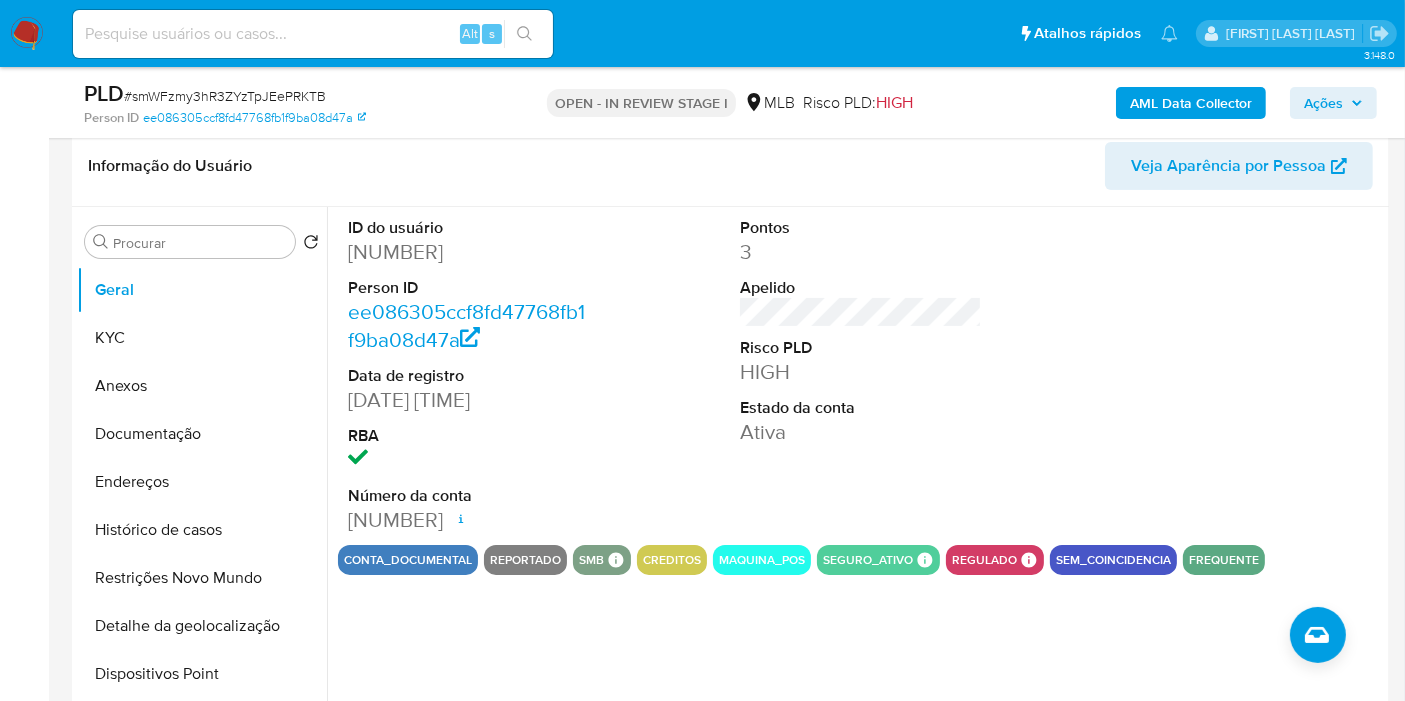 scroll, scrollTop: 313, scrollLeft: 0, axis: vertical 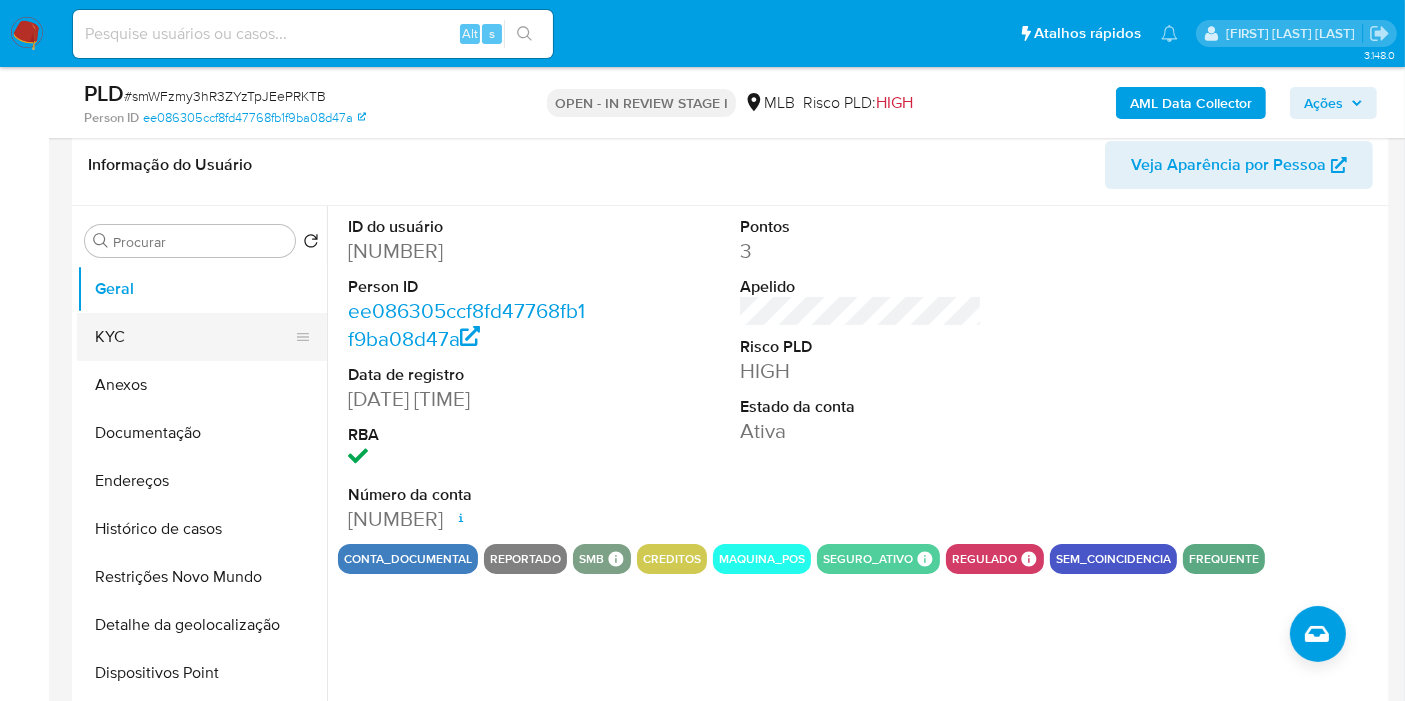 click on "KYC" at bounding box center [194, 337] 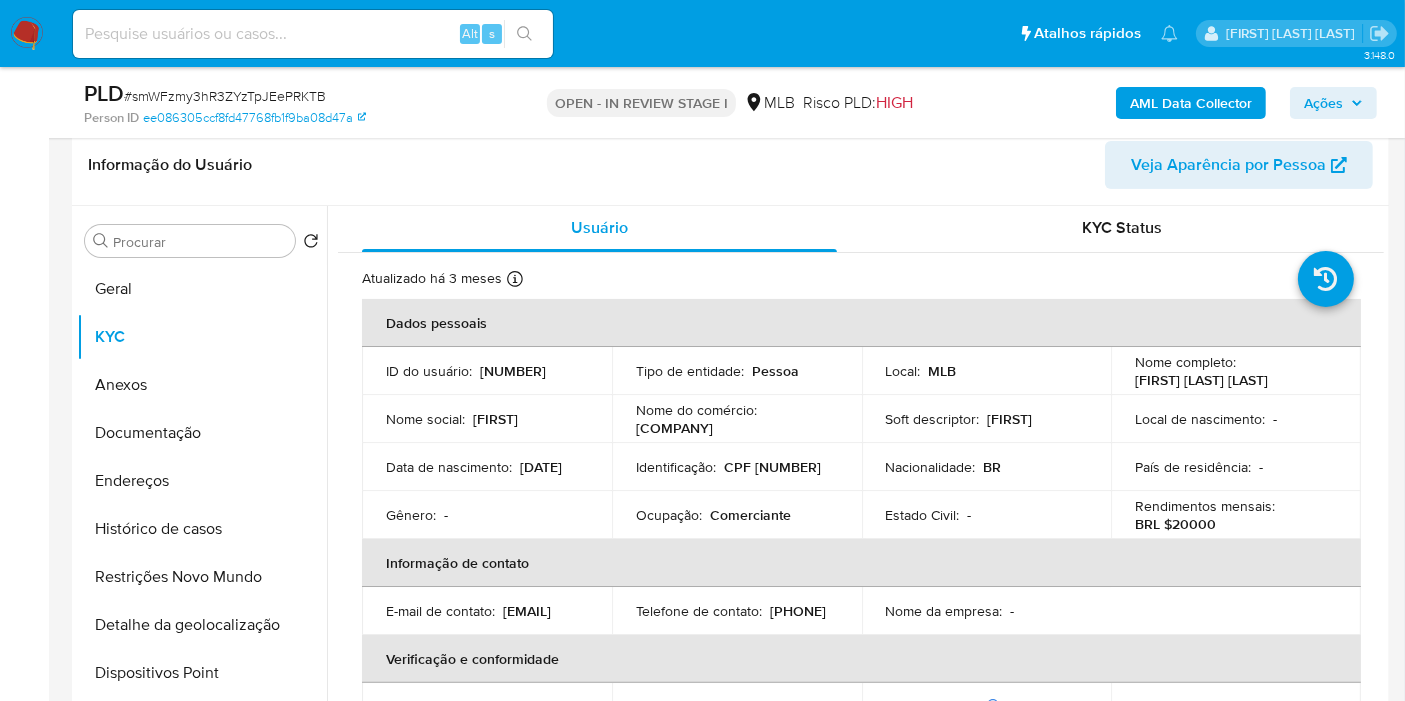 scroll, scrollTop: 1, scrollLeft: 0, axis: vertical 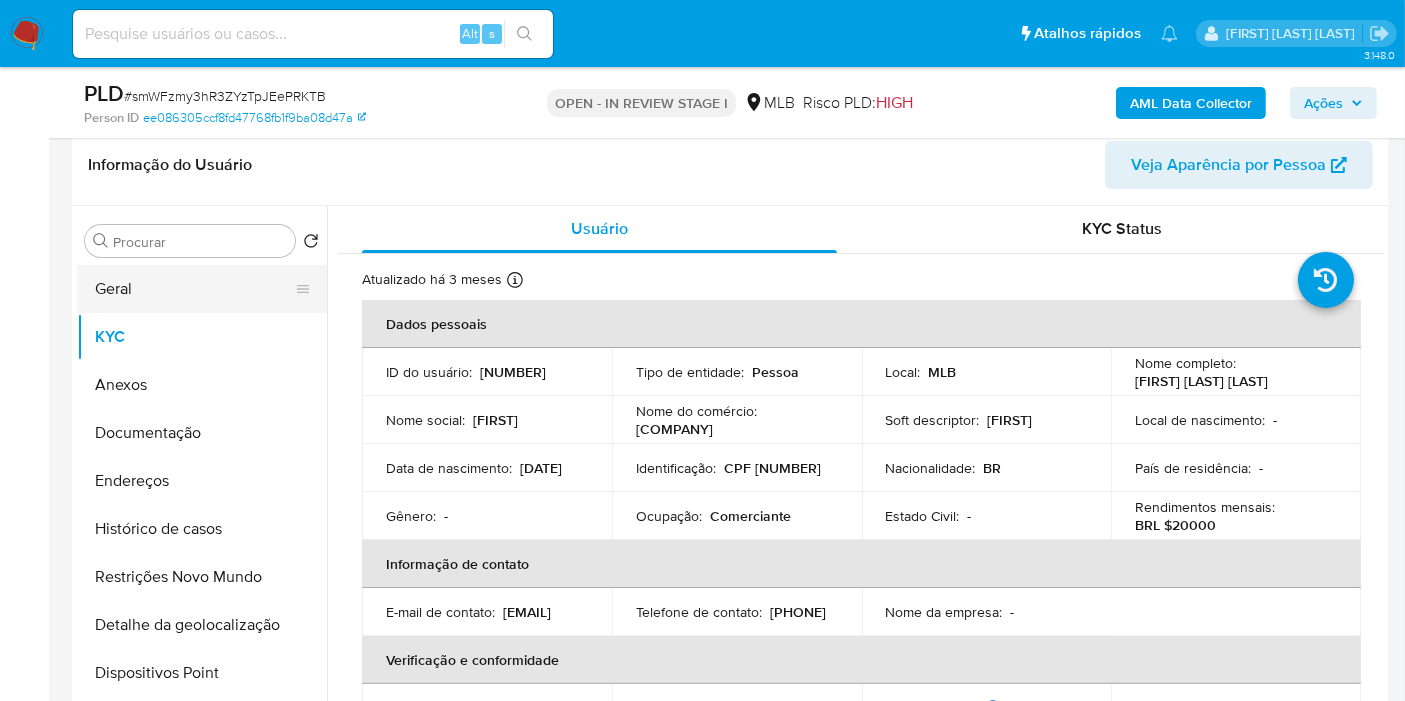 click on "Geral" at bounding box center (194, 289) 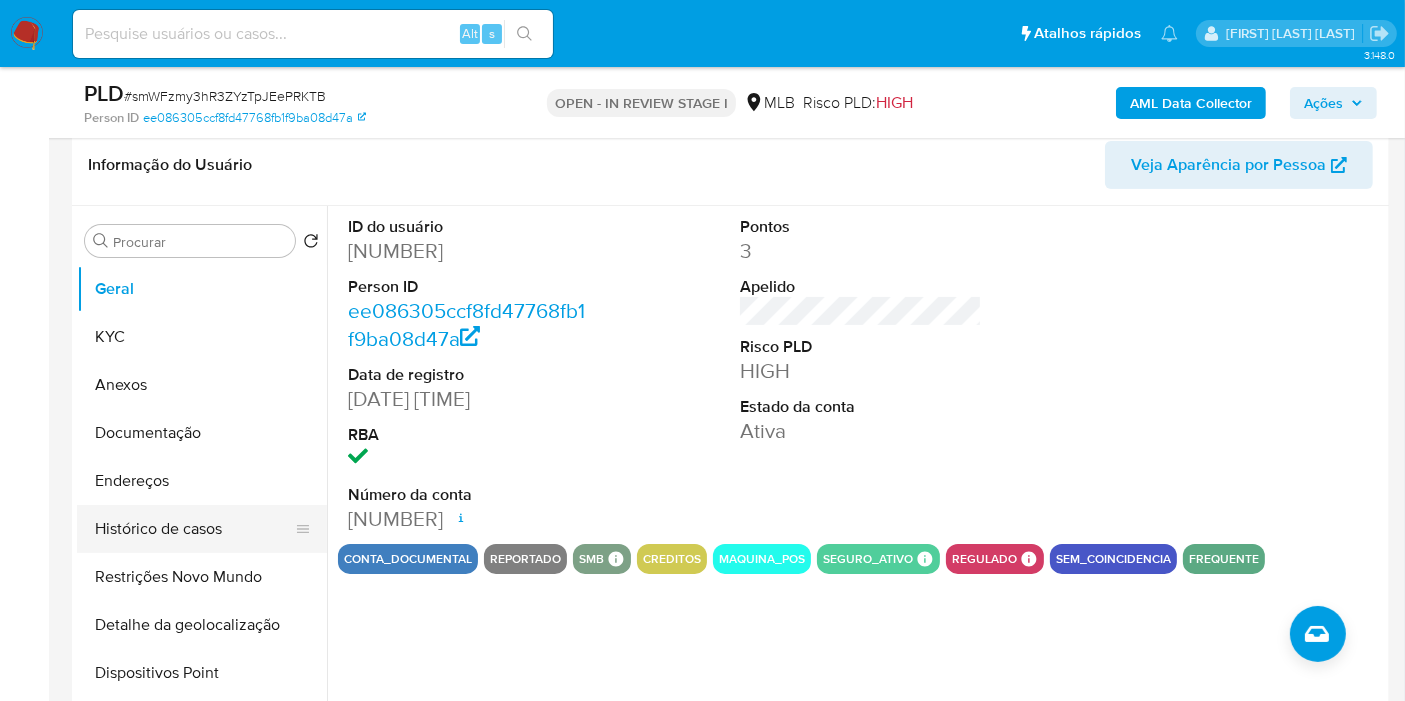 click on "Histórico de casos" at bounding box center (194, 529) 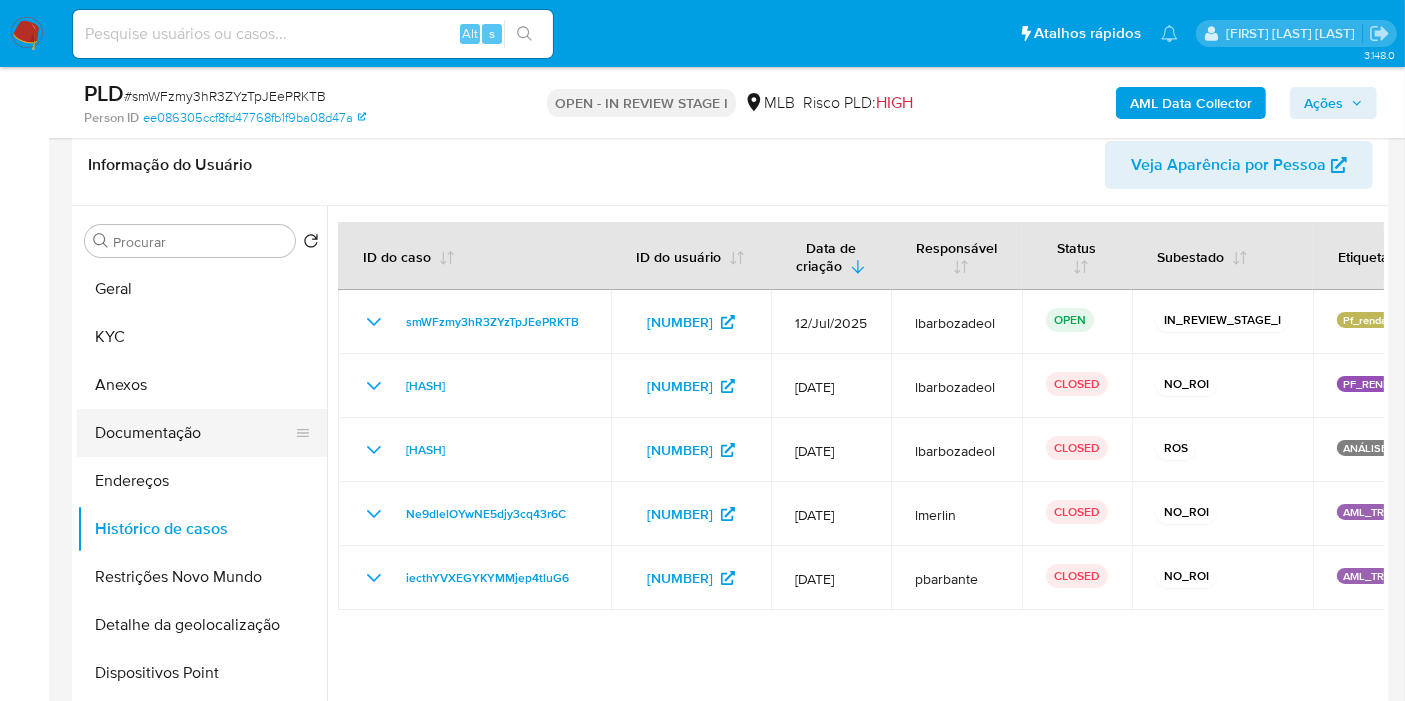 click on "Documentação" at bounding box center [194, 433] 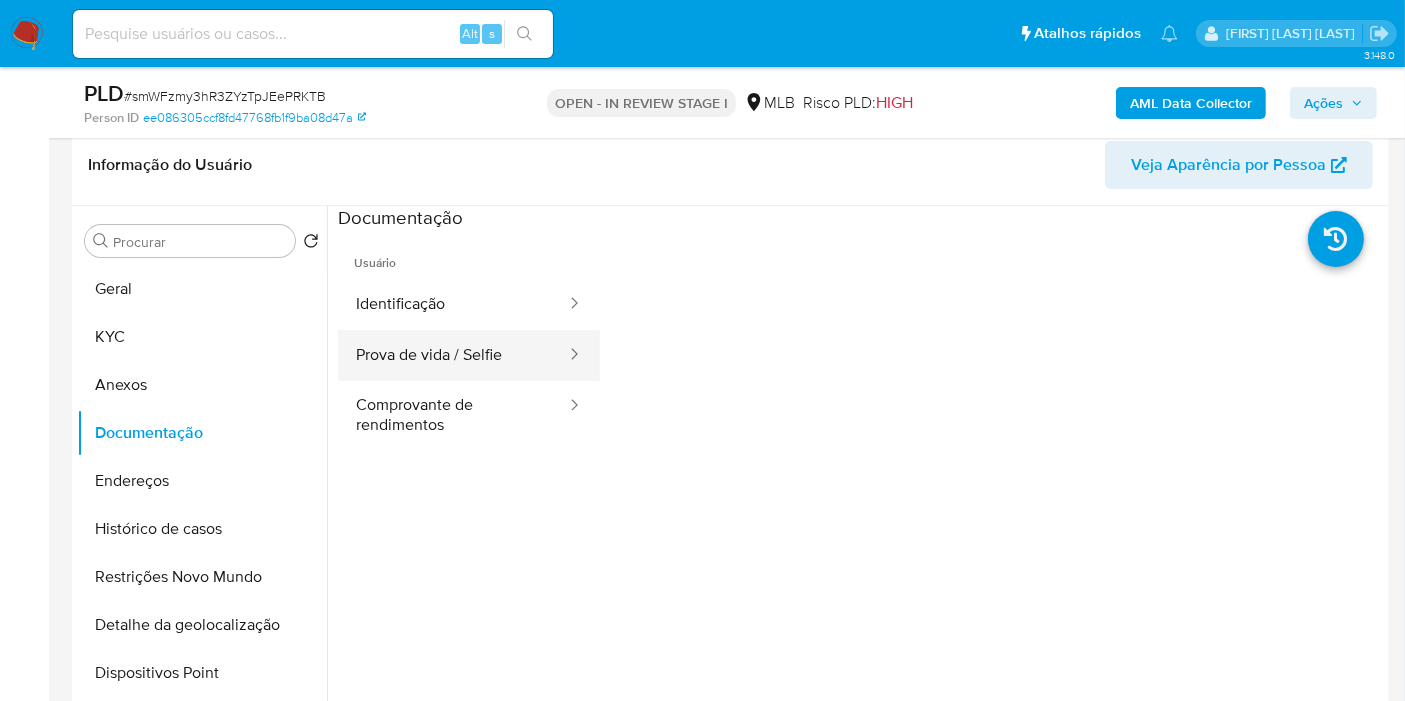 click on "Prova de vida / Selfie" at bounding box center [453, 355] 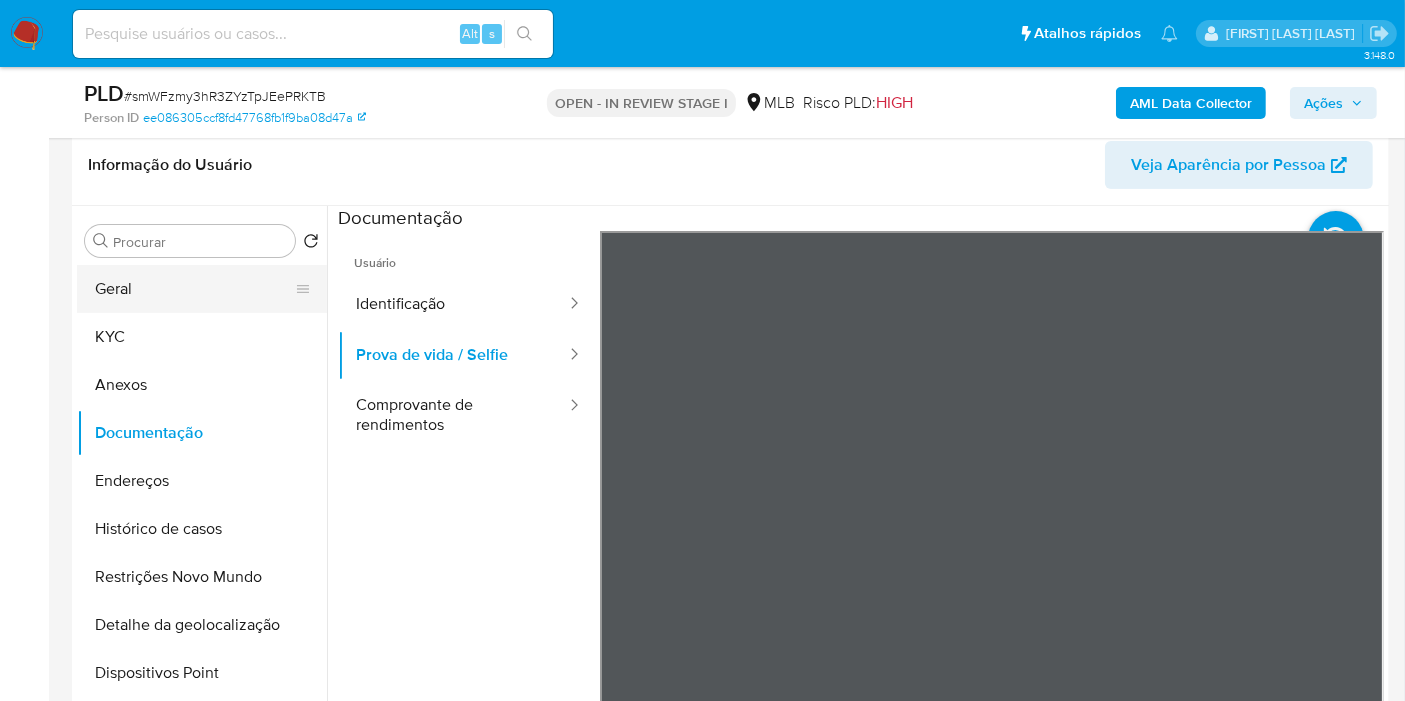 click on "Geral" at bounding box center [194, 289] 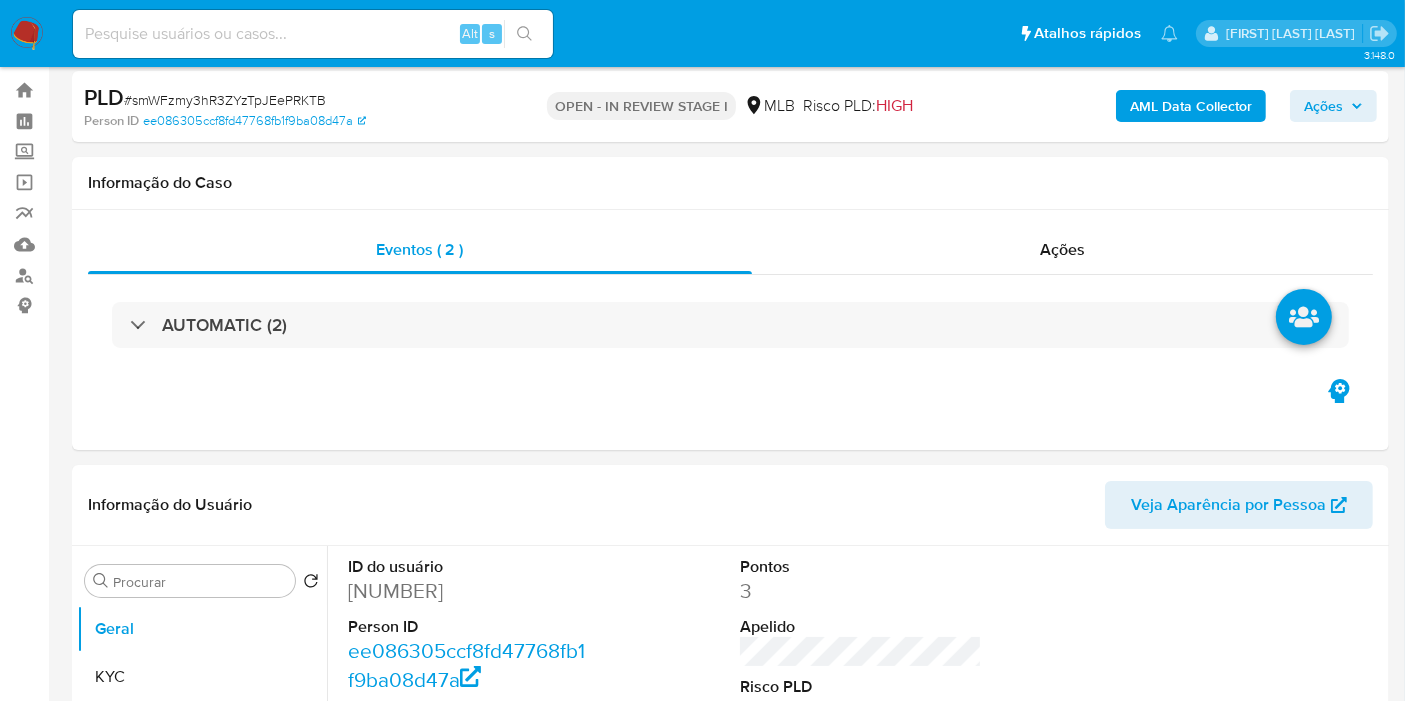 scroll, scrollTop: 0, scrollLeft: 0, axis: both 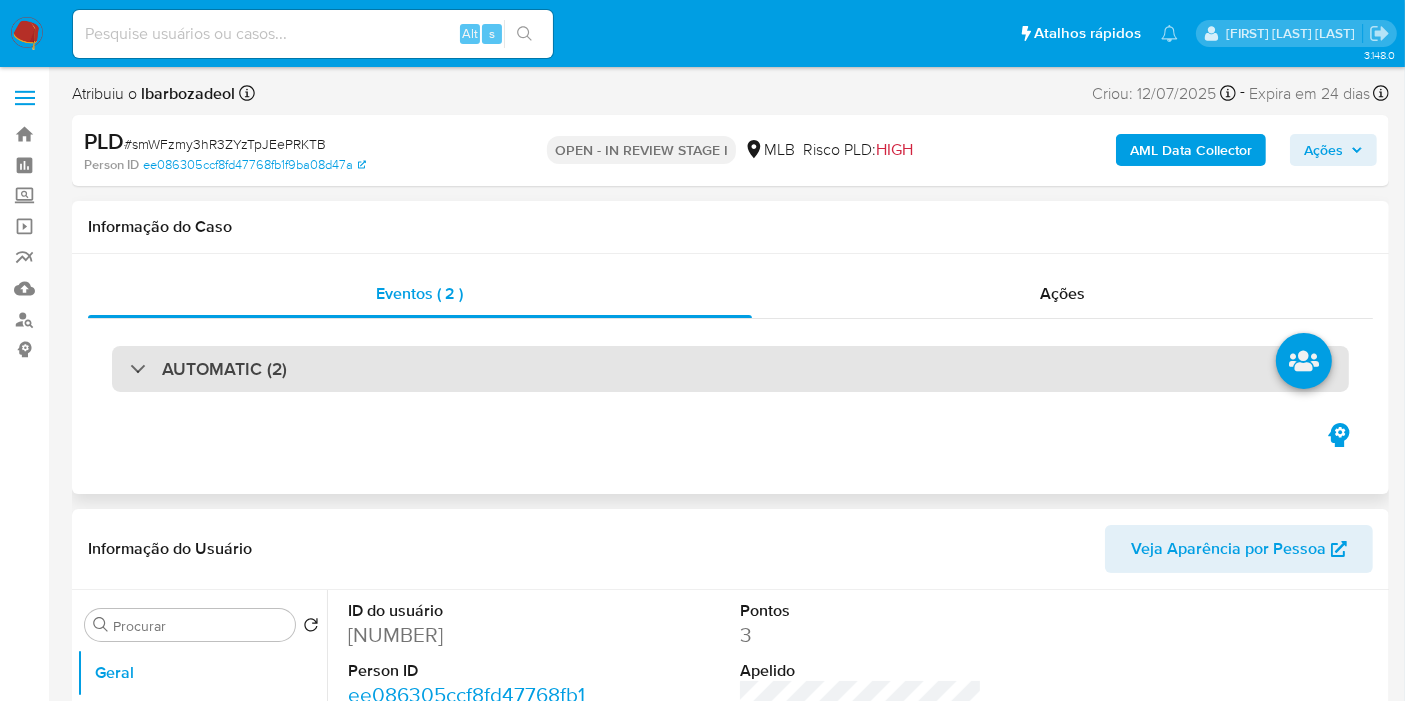 click on "AUTOMATIC (2)" at bounding box center [730, 369] 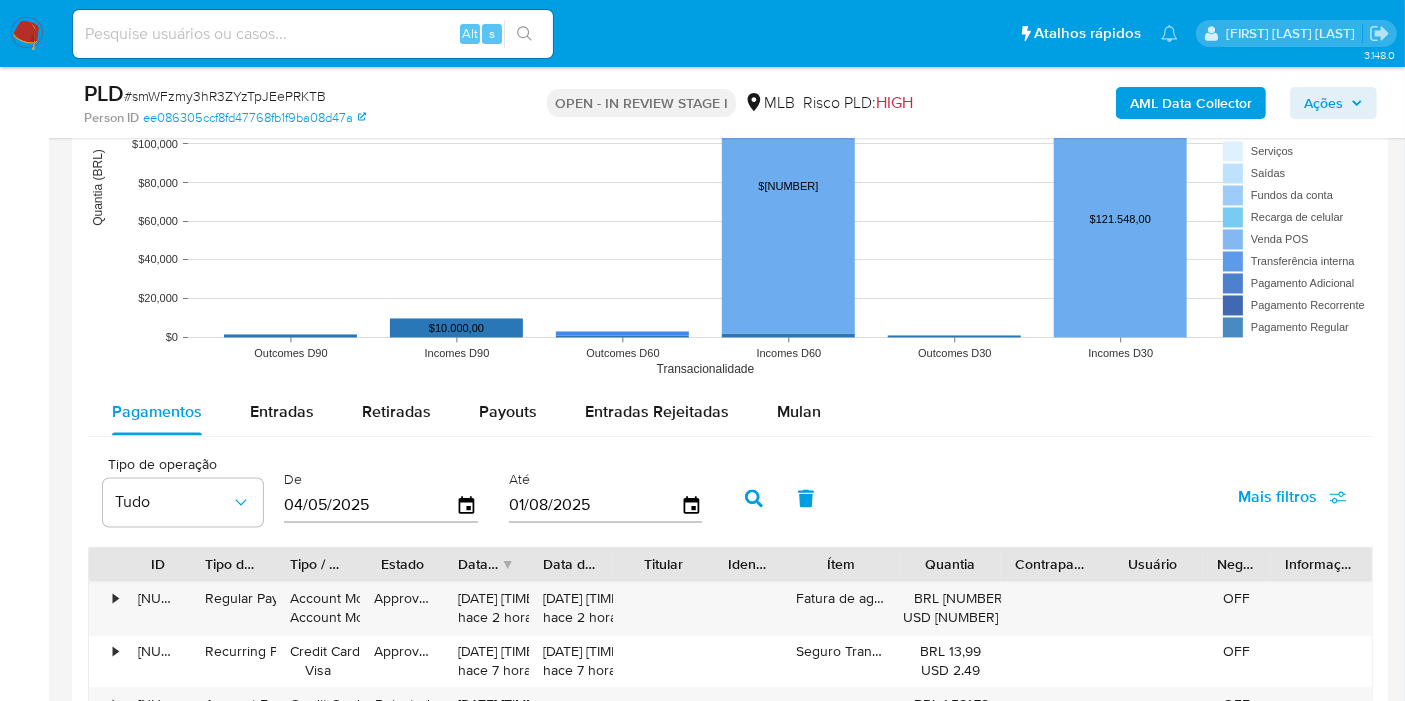 scroll, scrollTop: 3384, scrollLeft: 0, axis: vertical 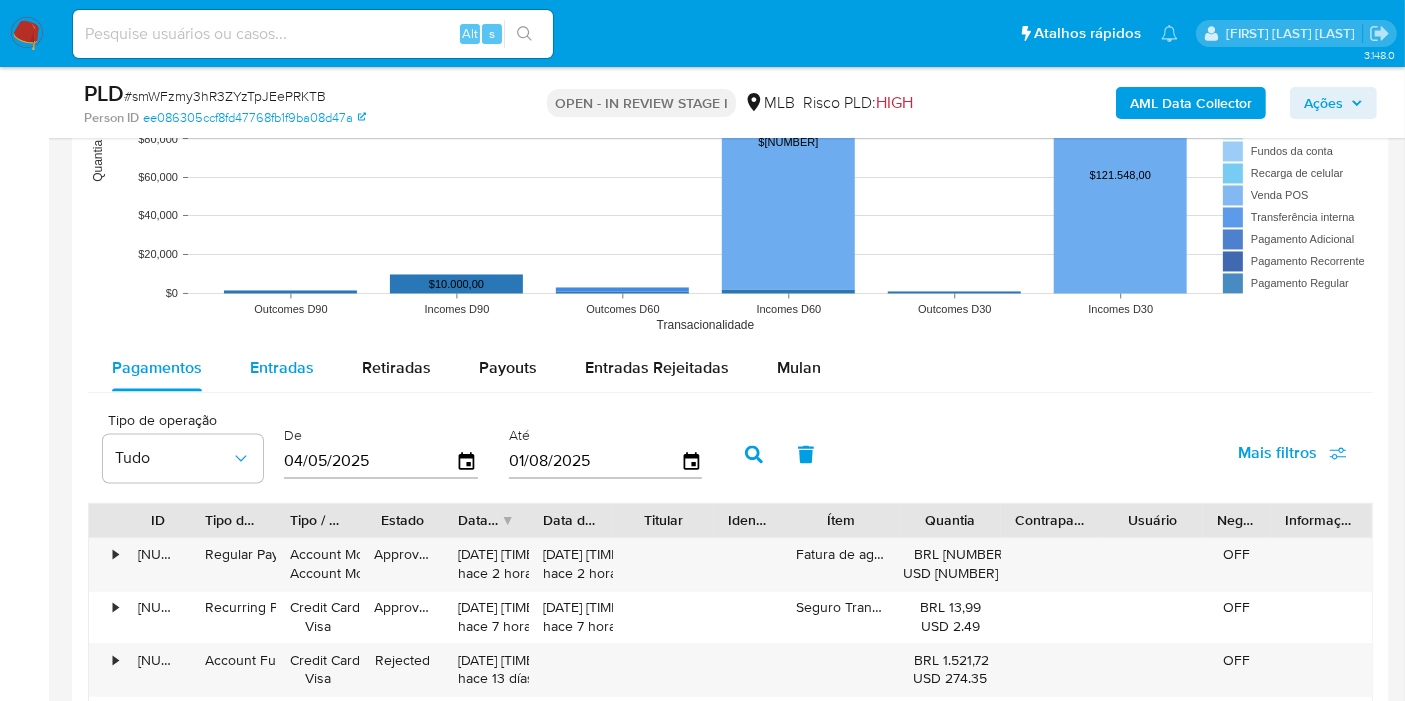 click on "Entradas" at bounding box center [282, 367] 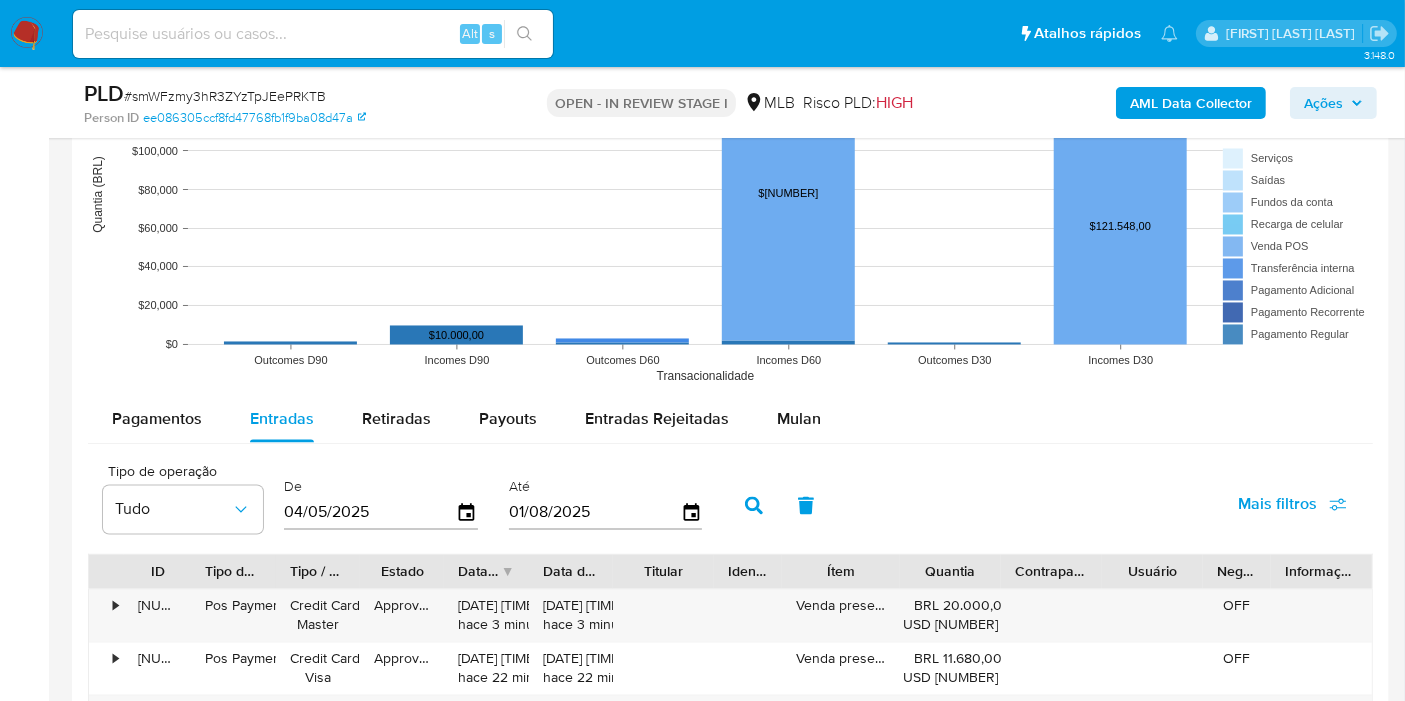 scroll, scrollTop: 3314, scrollLeft: 0, axis: vertical 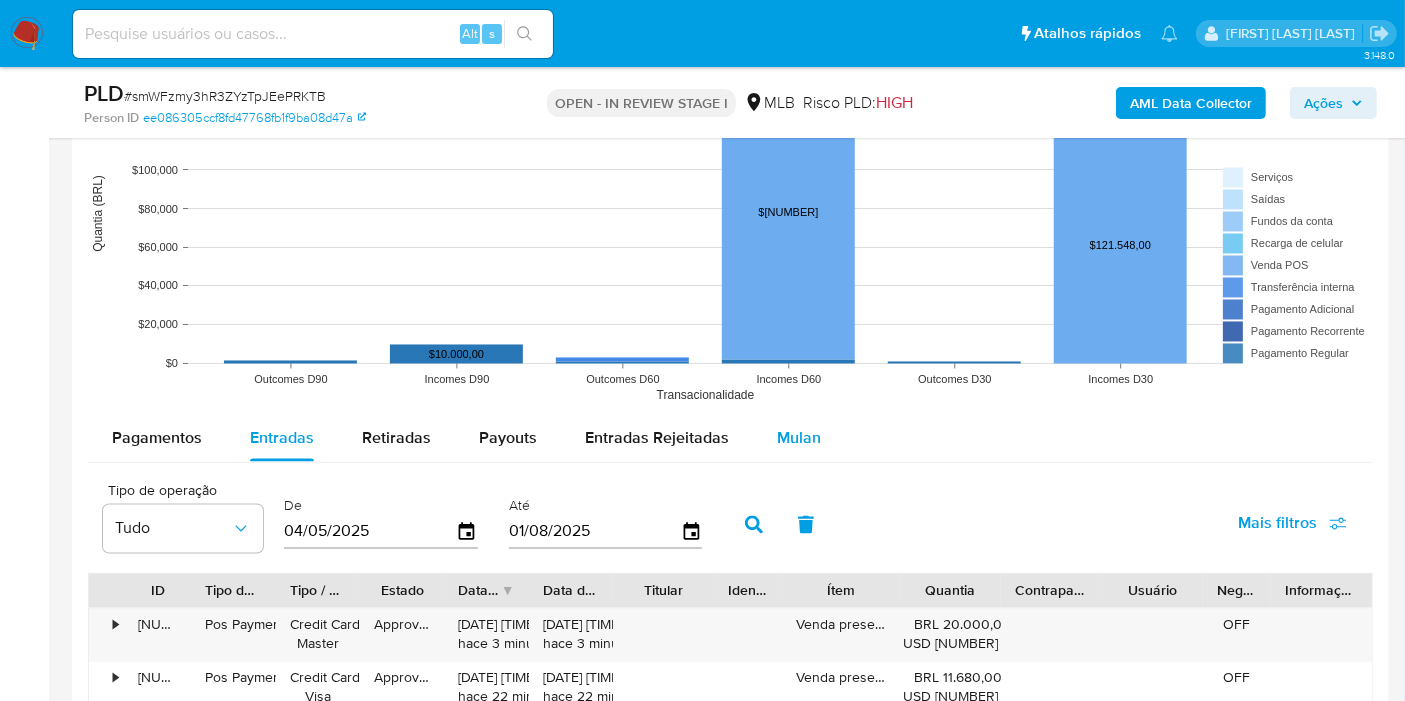 click on "Mulan" at bounding box center [799, 437] 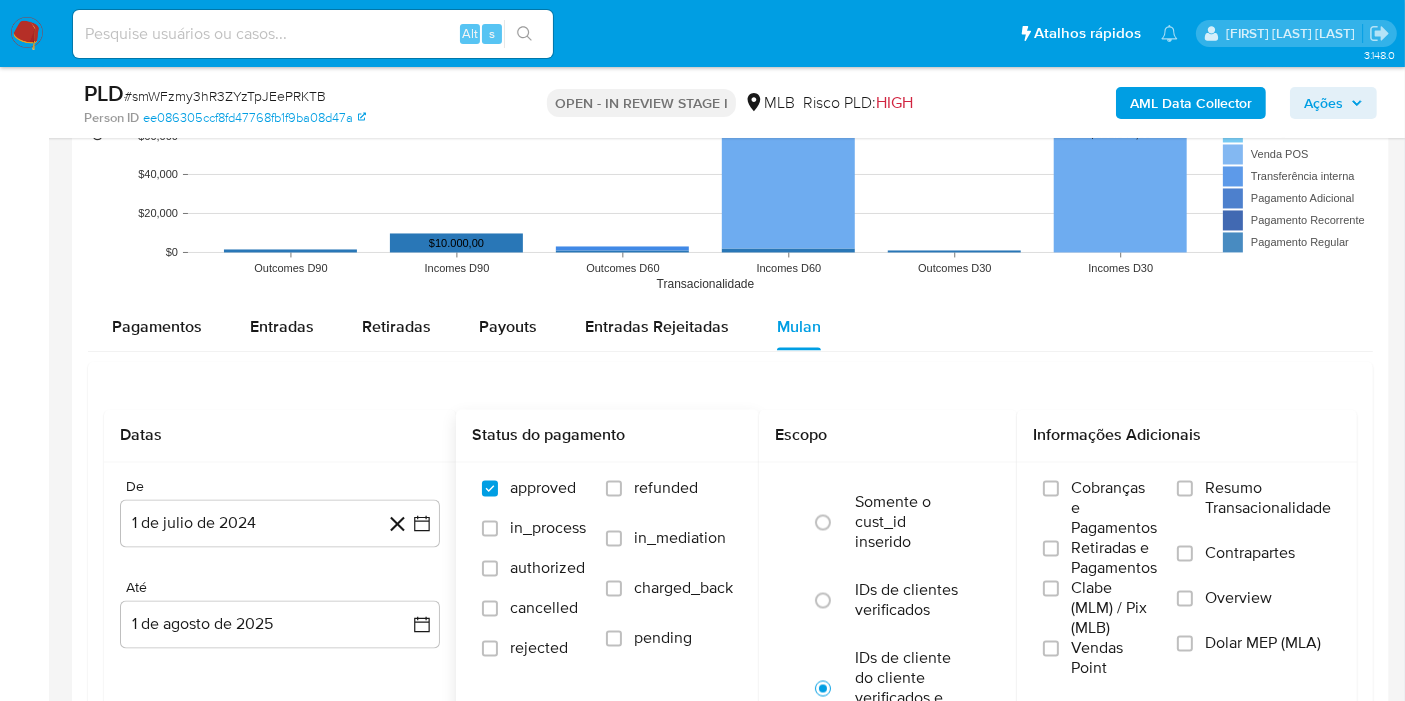 scroll, scrollTop: 3537, scrollLeft: 0, axis: vertical 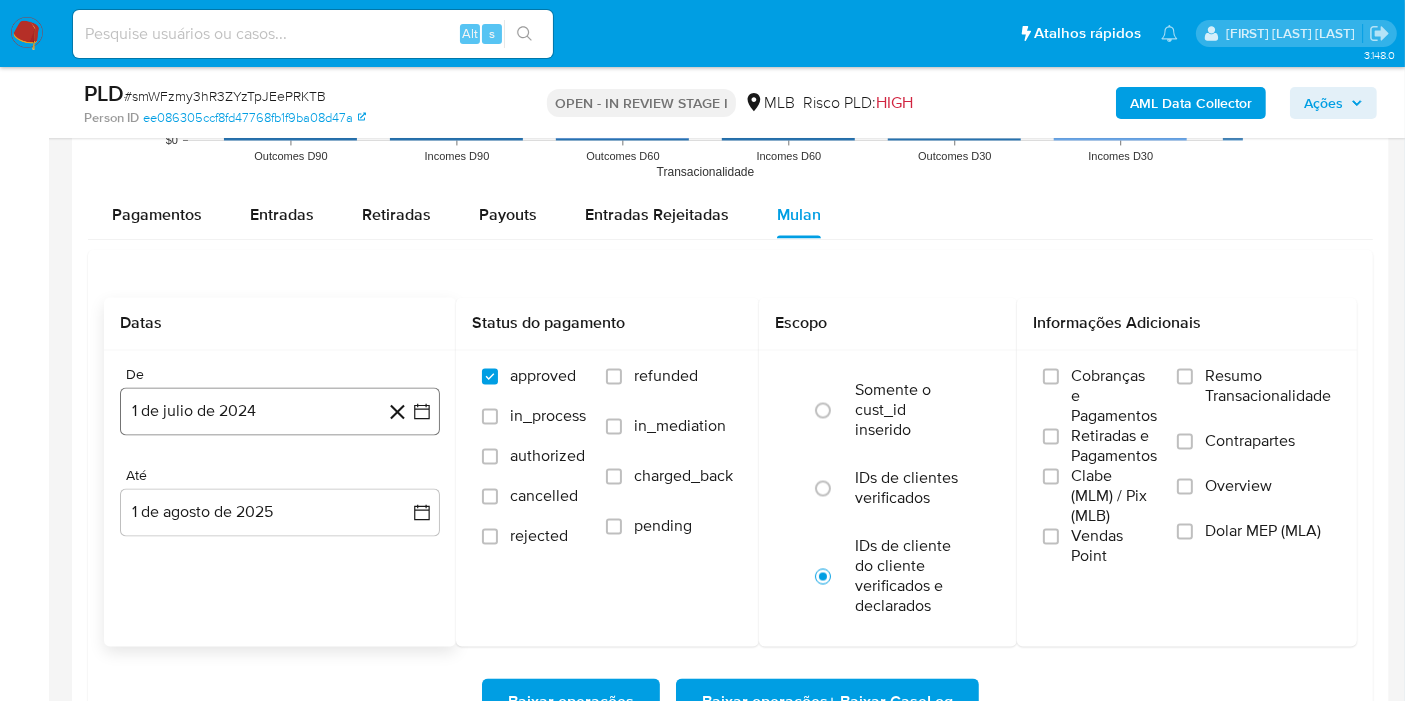 click on "1 de julio de 2024" at bounding box center (280, 412) 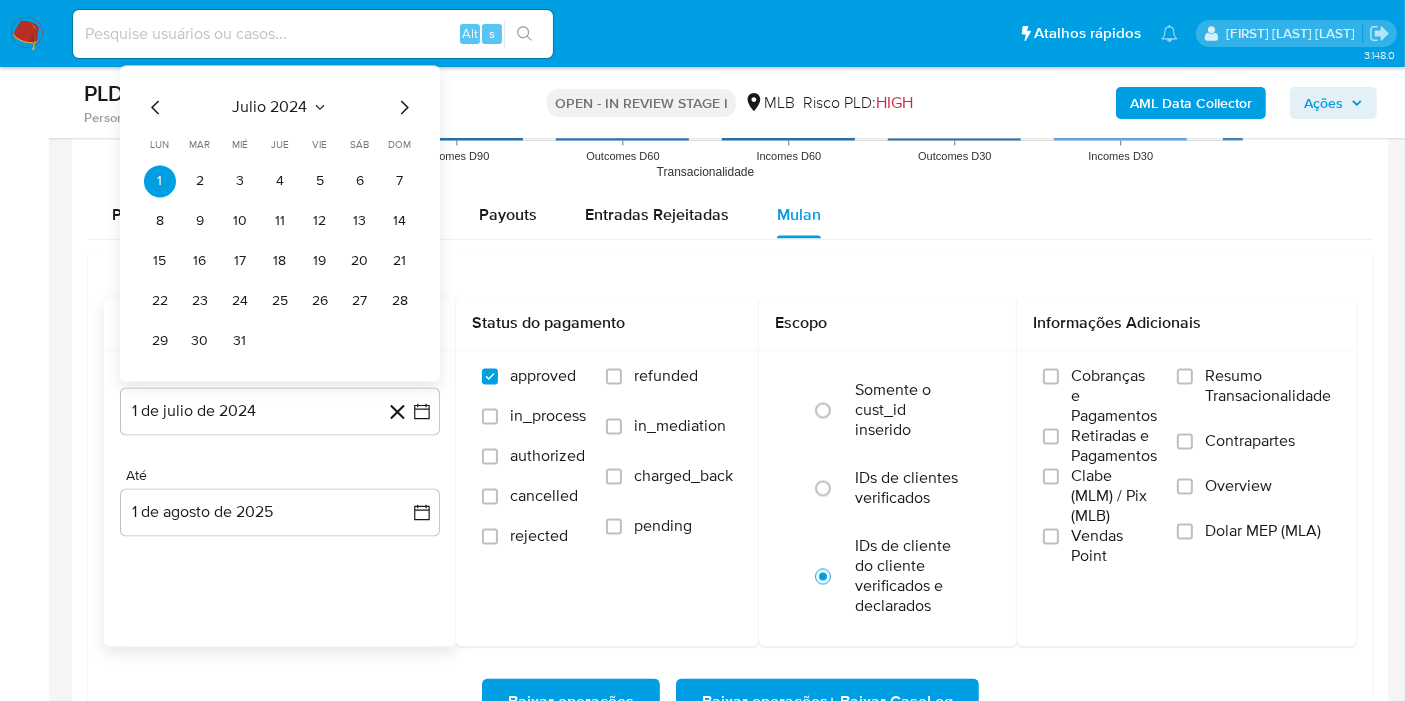 click on "julio 2024" at bounding box center (270, 108) 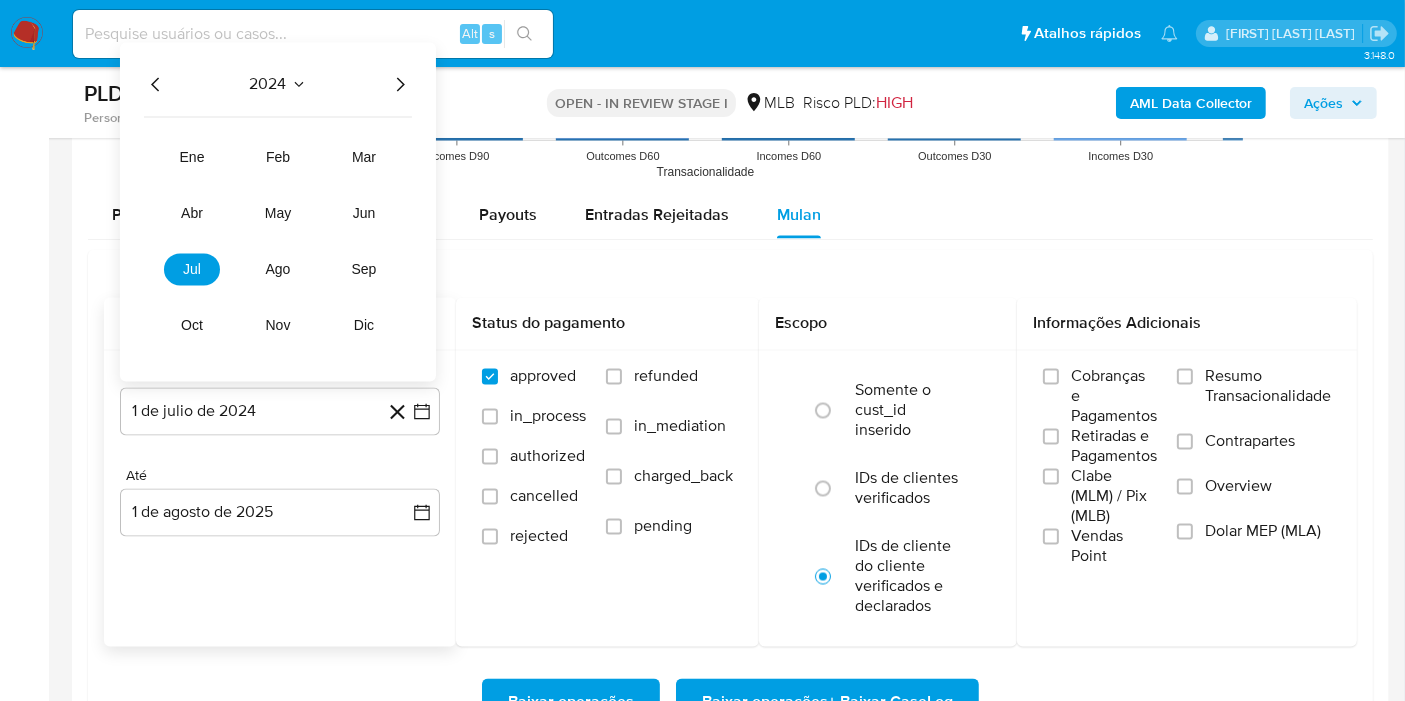 drag, startPoint x: 396, startPoint y: 77, endPoint x: 391, endPoint y: 93, distance: 16.763054 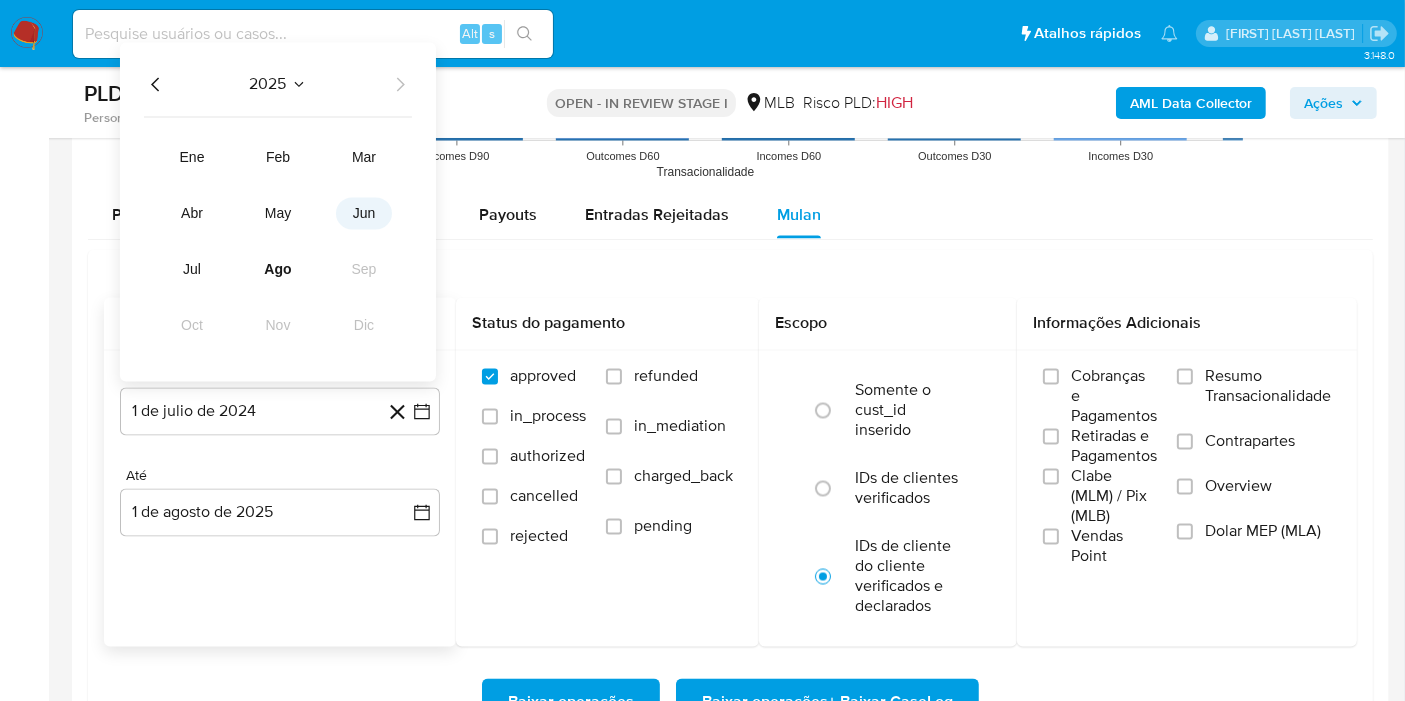 click on "jun" at bounding box center [364, 214] 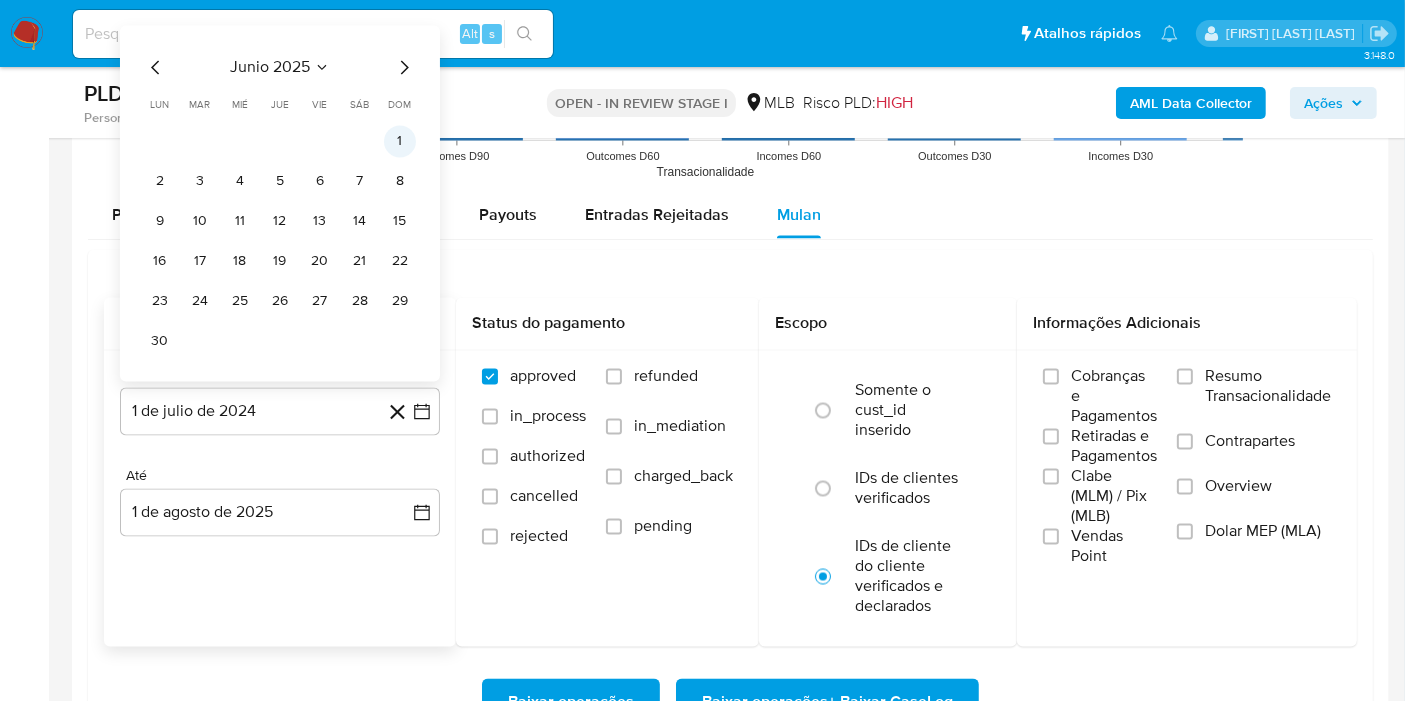 click on "1" at bounding box center [400, 142] 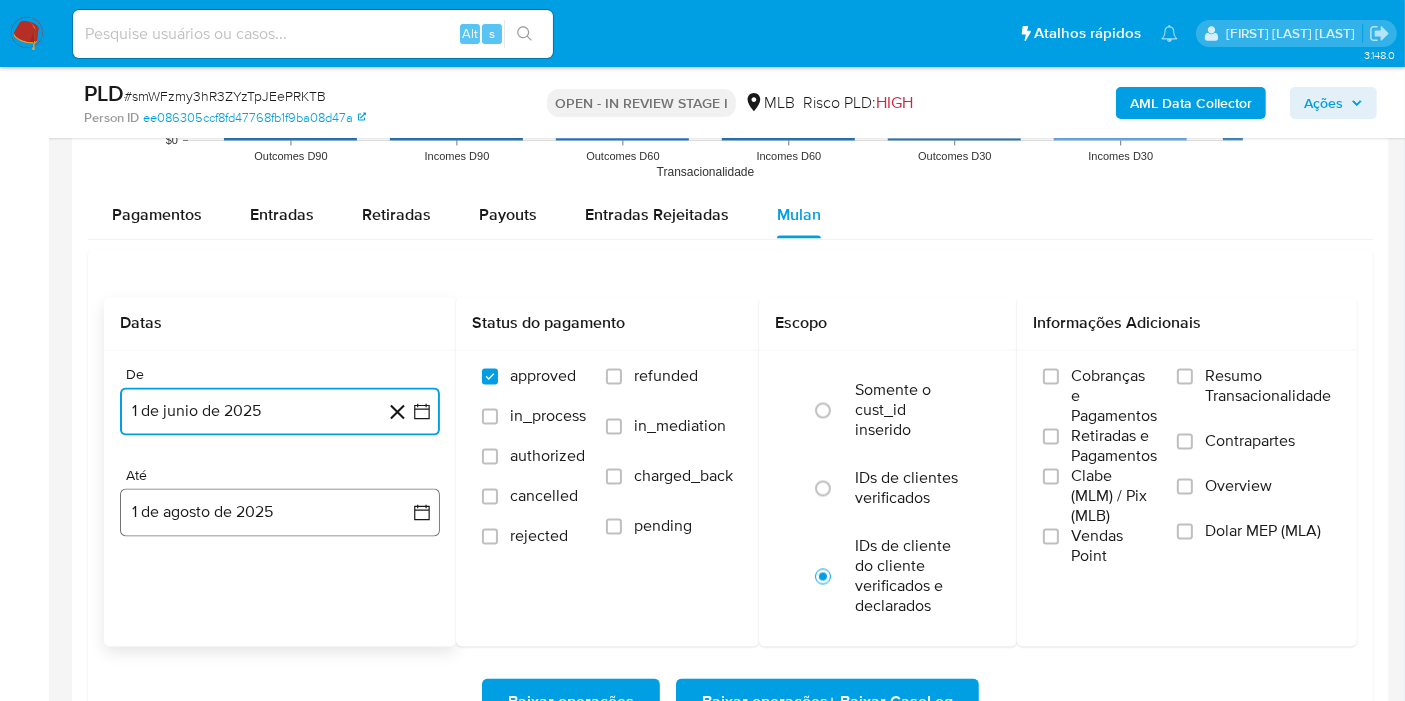 click on "1 de agosto de 2025" at bounding box center [280, 513] 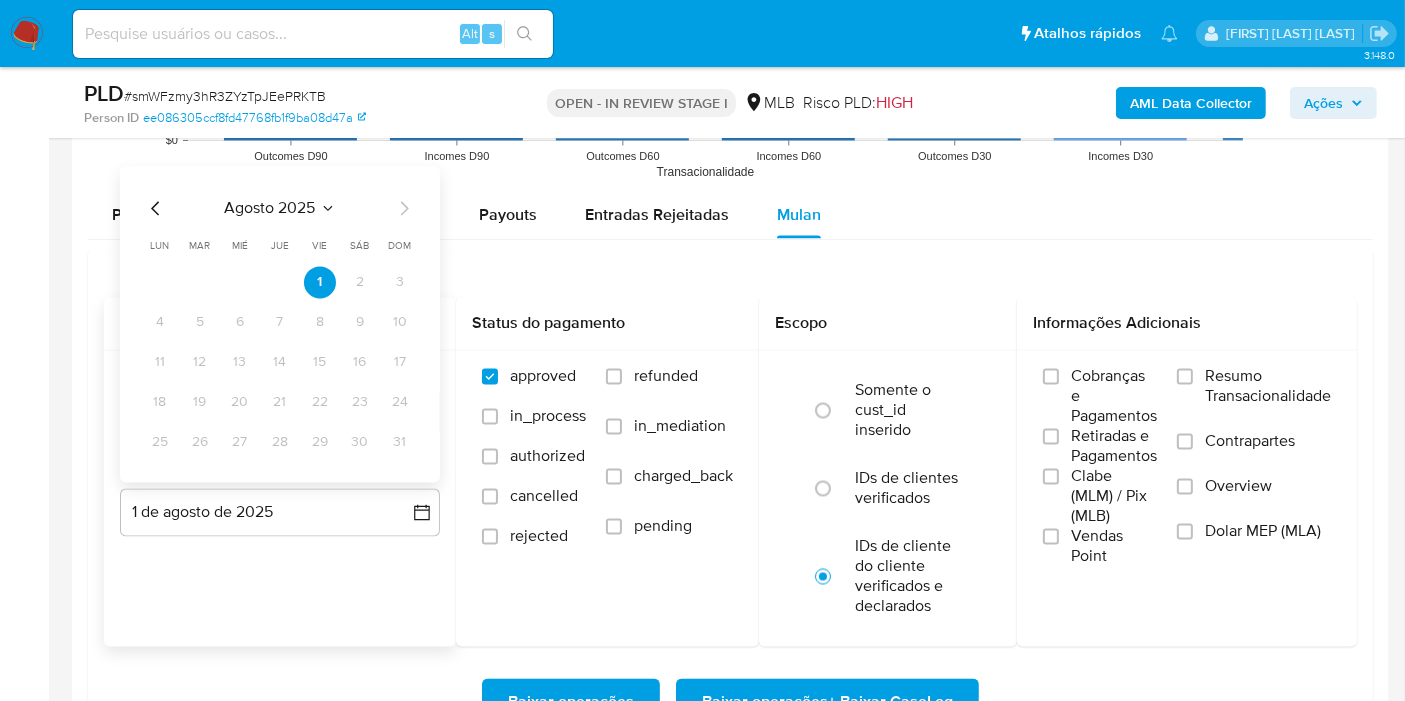 click 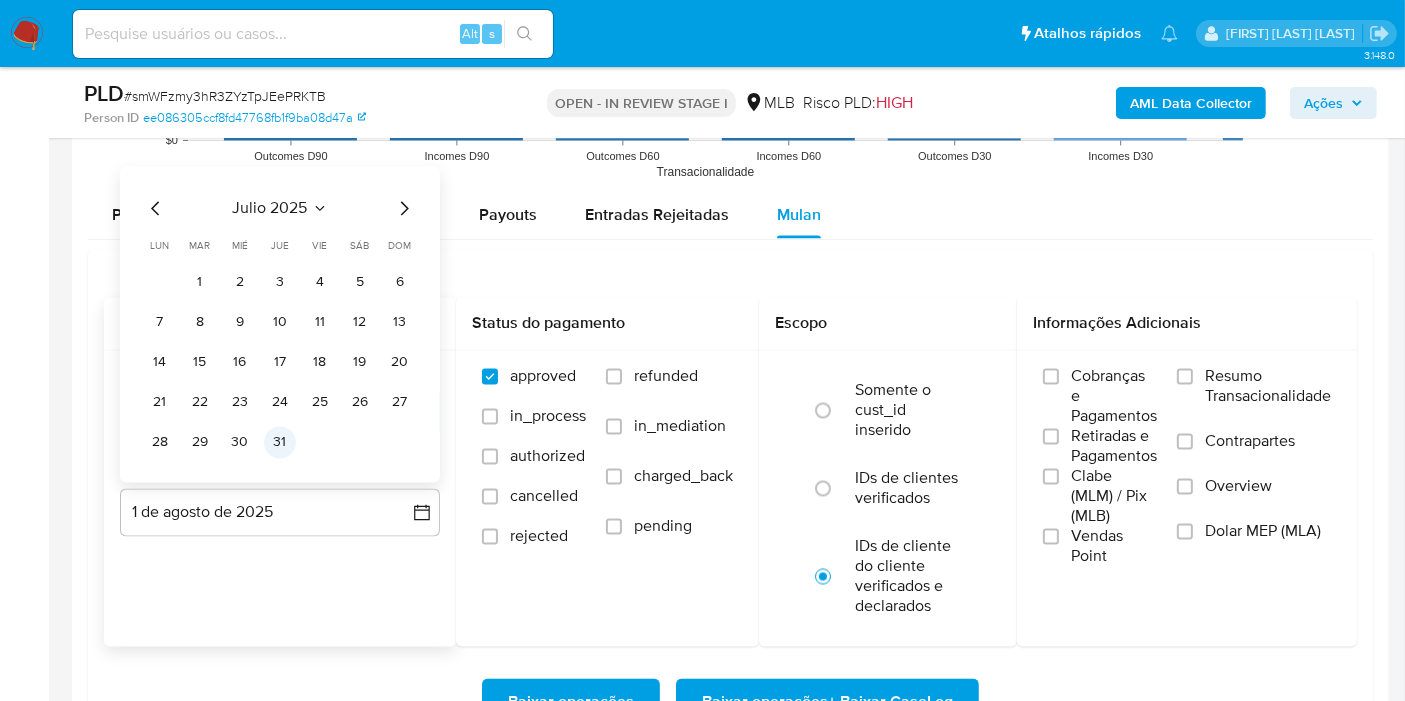 click on "31" at bounding box center (280, 443) 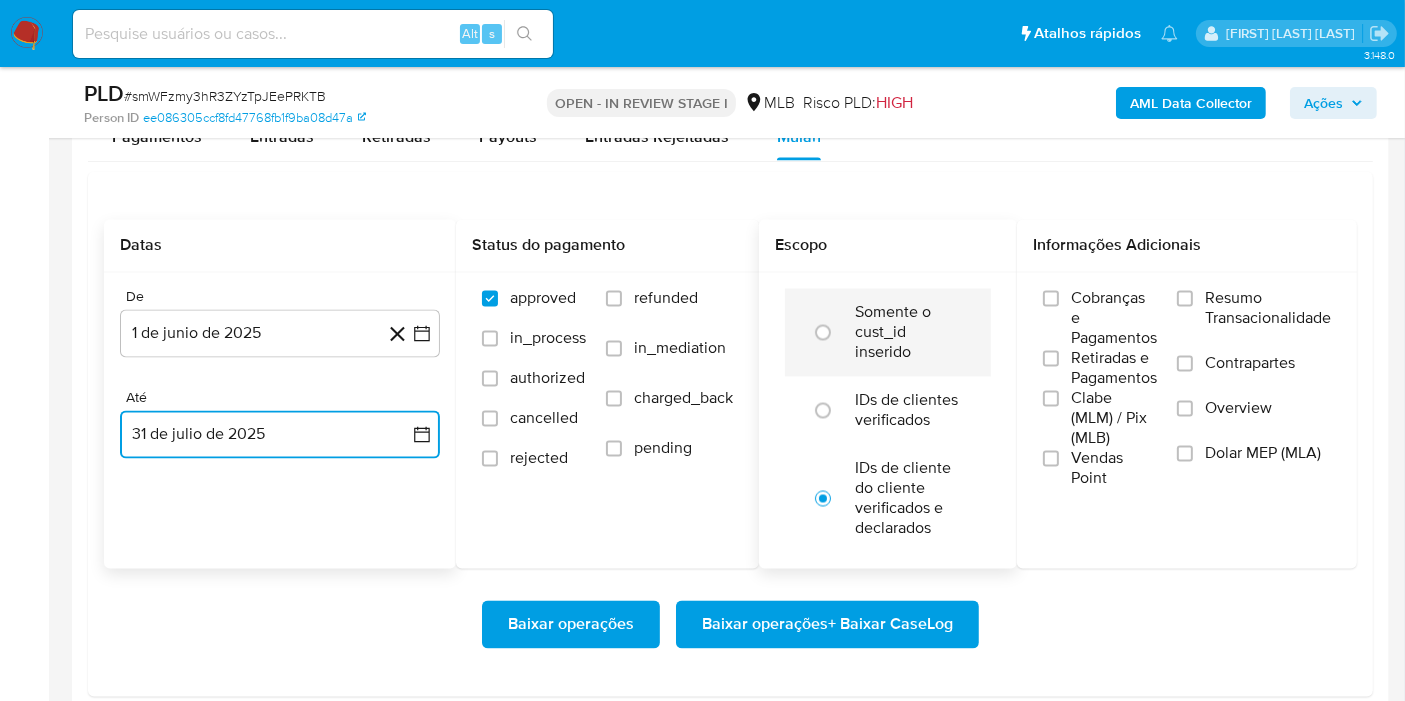 scroll, scrollTop: 3648, scrollLeft: 0, axis: vertical 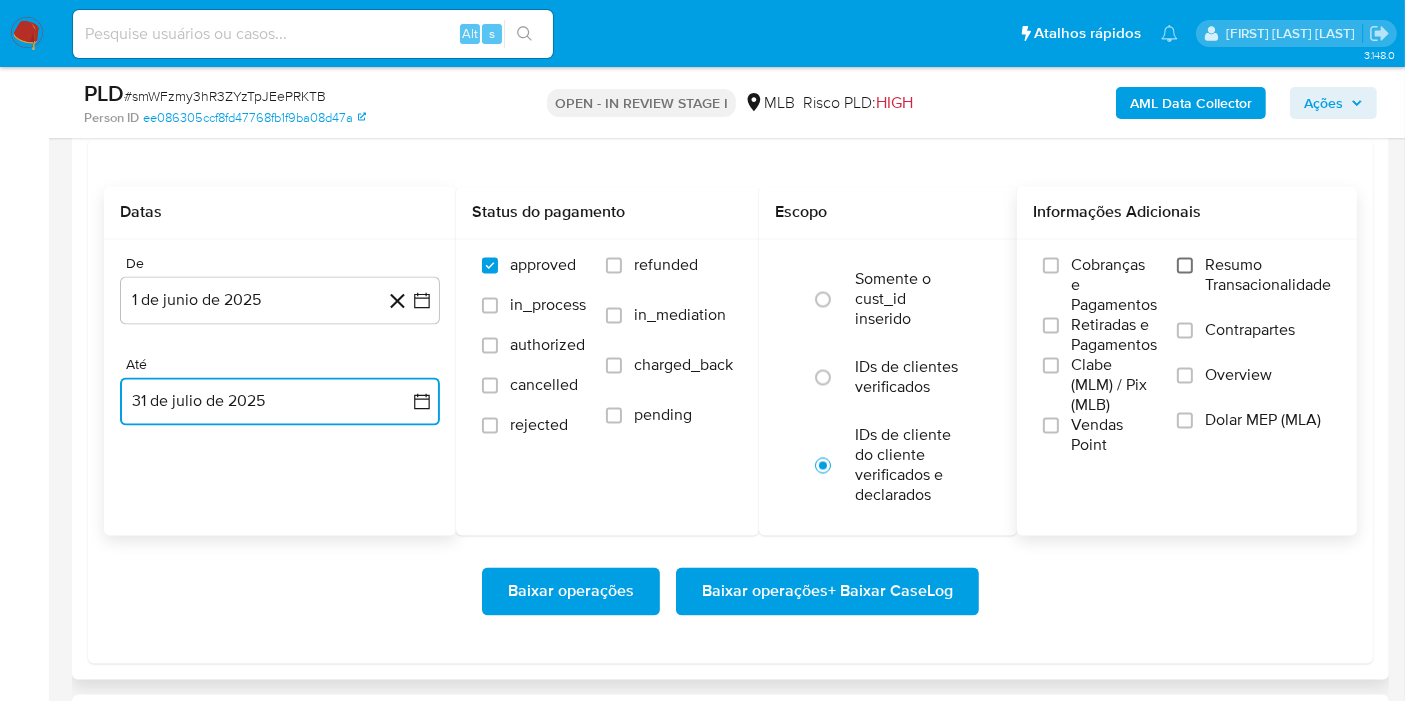 click on "Resumo Transacionalidade" at bounding box center [1185, 266] 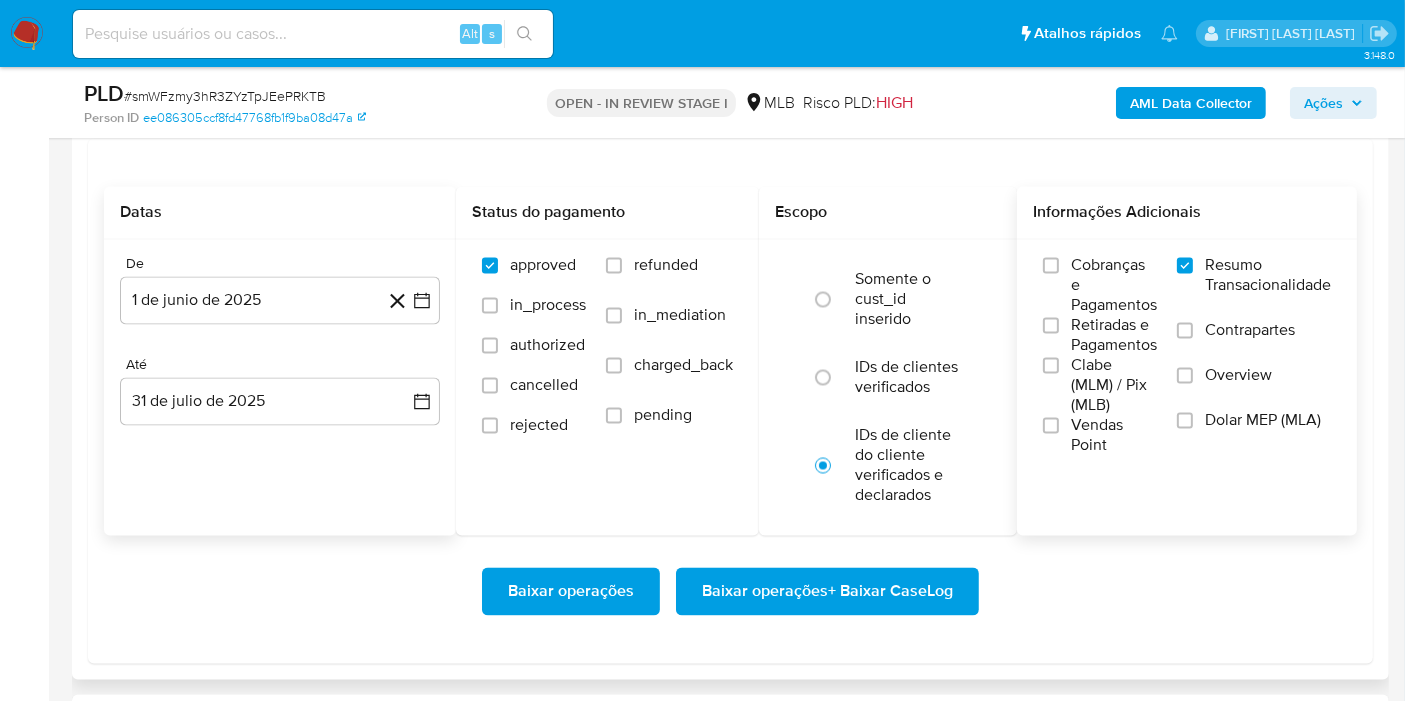 click on "Baixar operações  +   Baixar CaseLog" at bounding box center [827, 592] 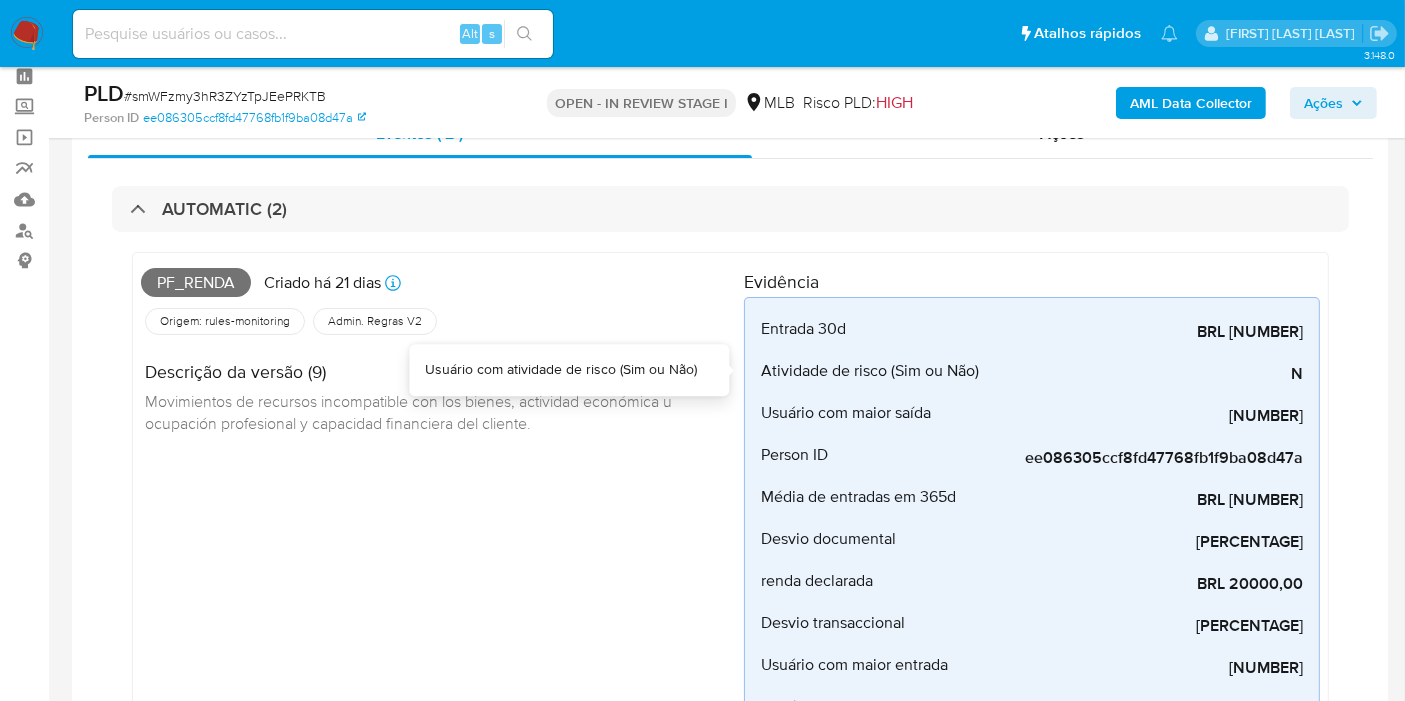 scroll, scrollTop: 0, scrollLeft: 0, axis: both 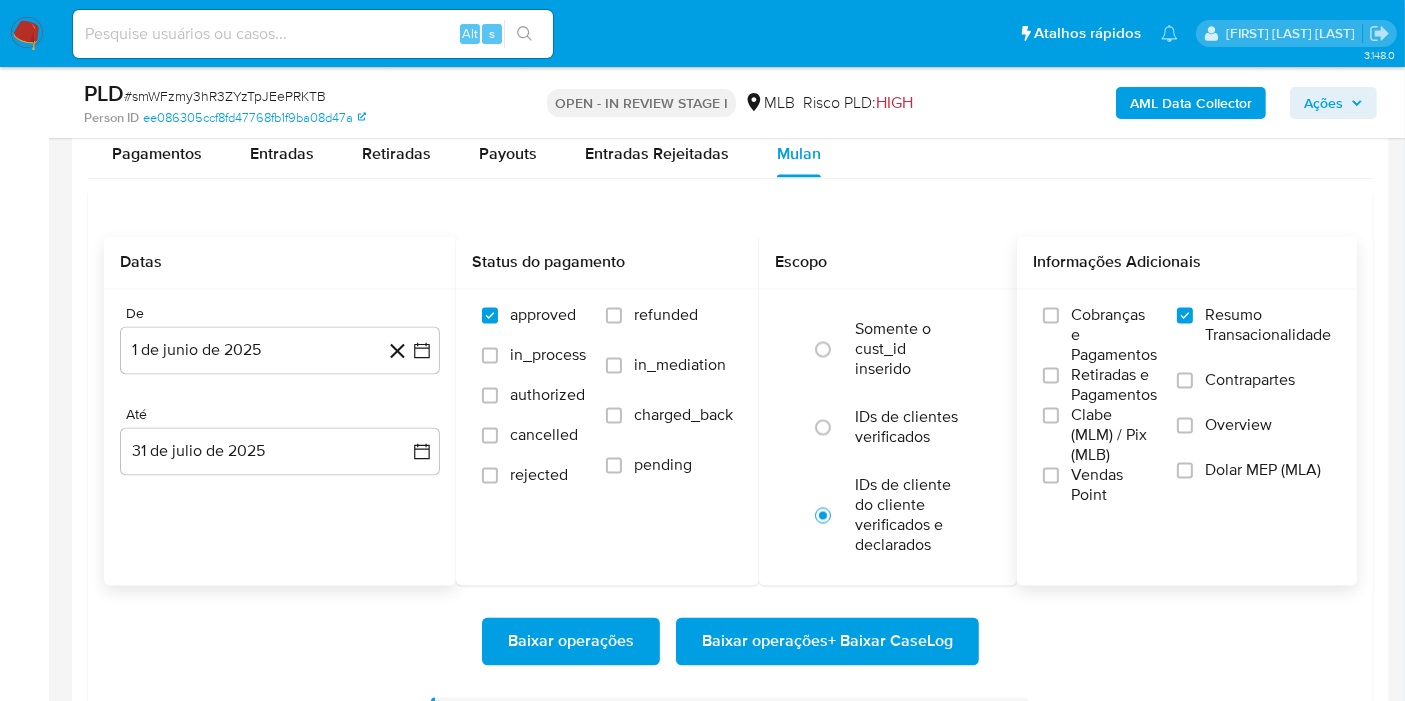 click on "Baixar operações  +   Baixar CaseLog" at bounding box center [827, 642] 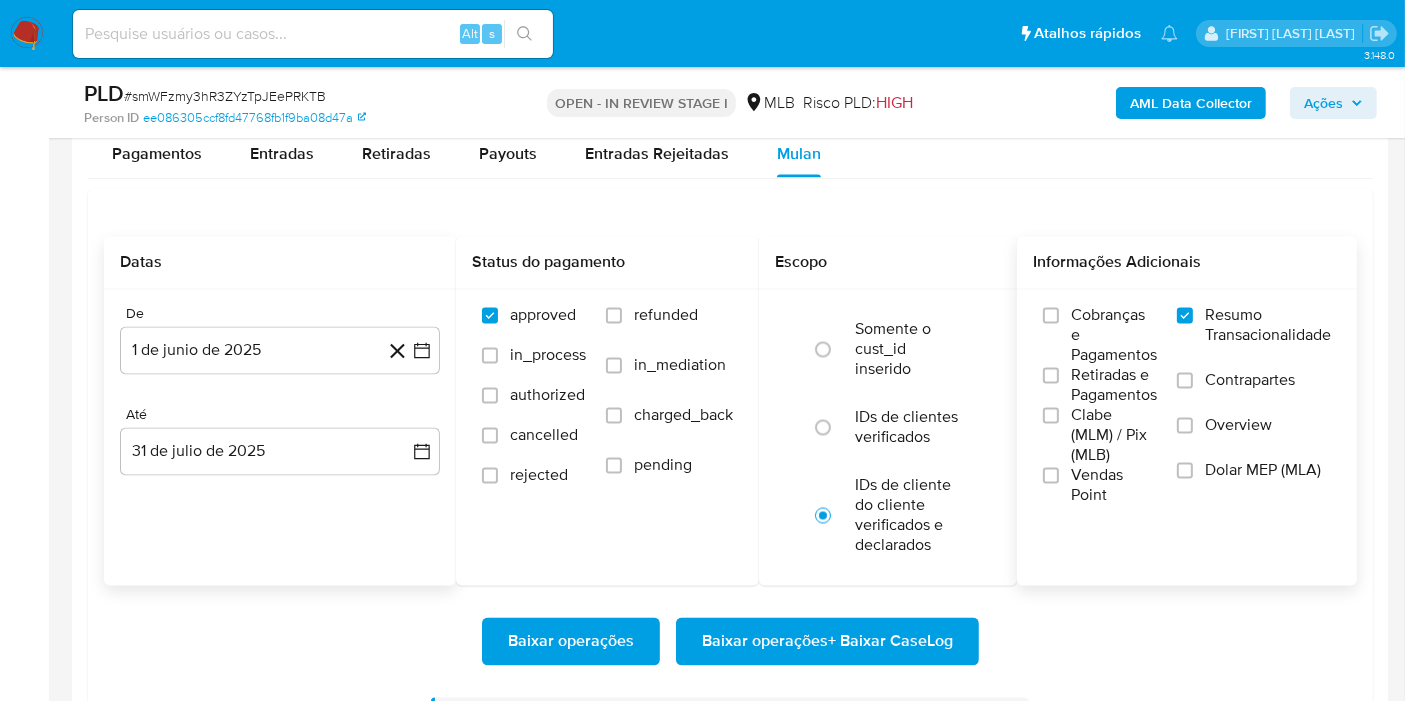 drag, startPoint x: 1390, startPoint y: 161, endPoint x: 1410, endPoint y: 150, distance: 22.825424 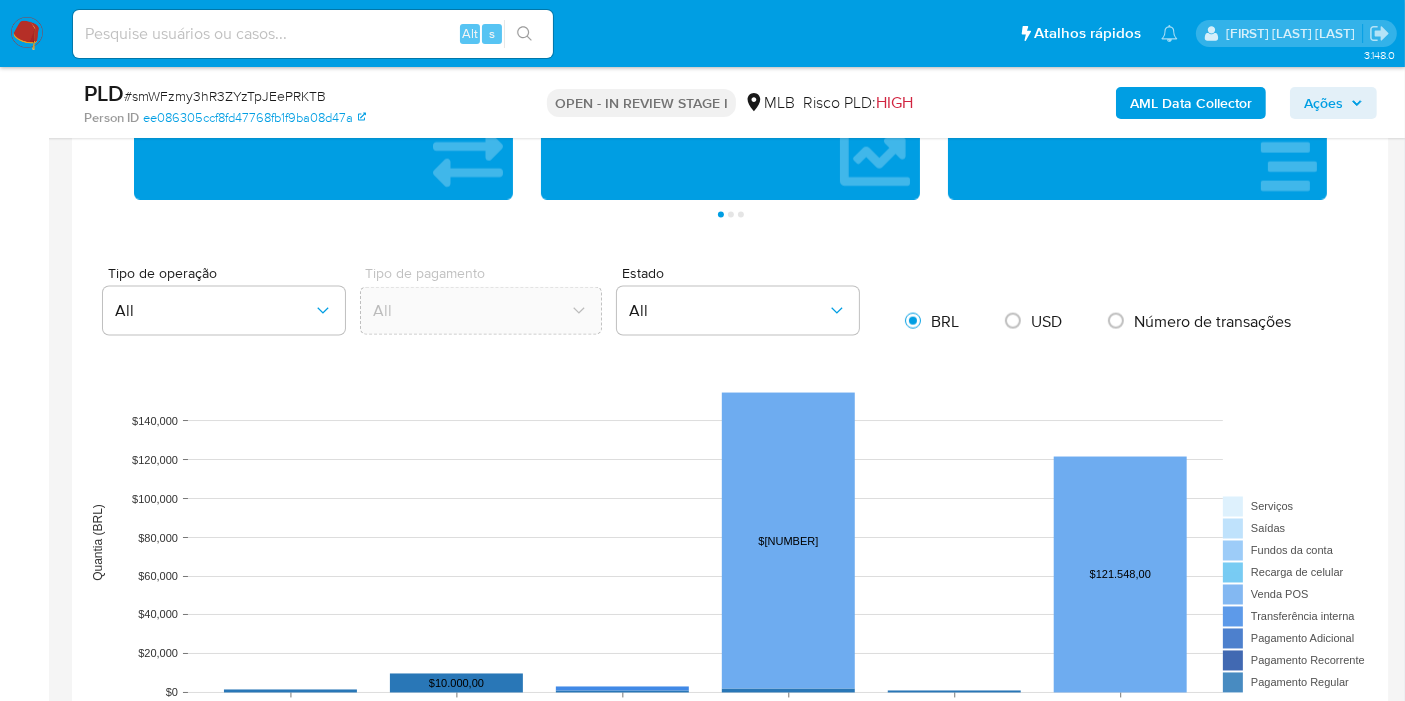 scroll, scrollTop: 530, scrollLeft: 0, axis: vertical 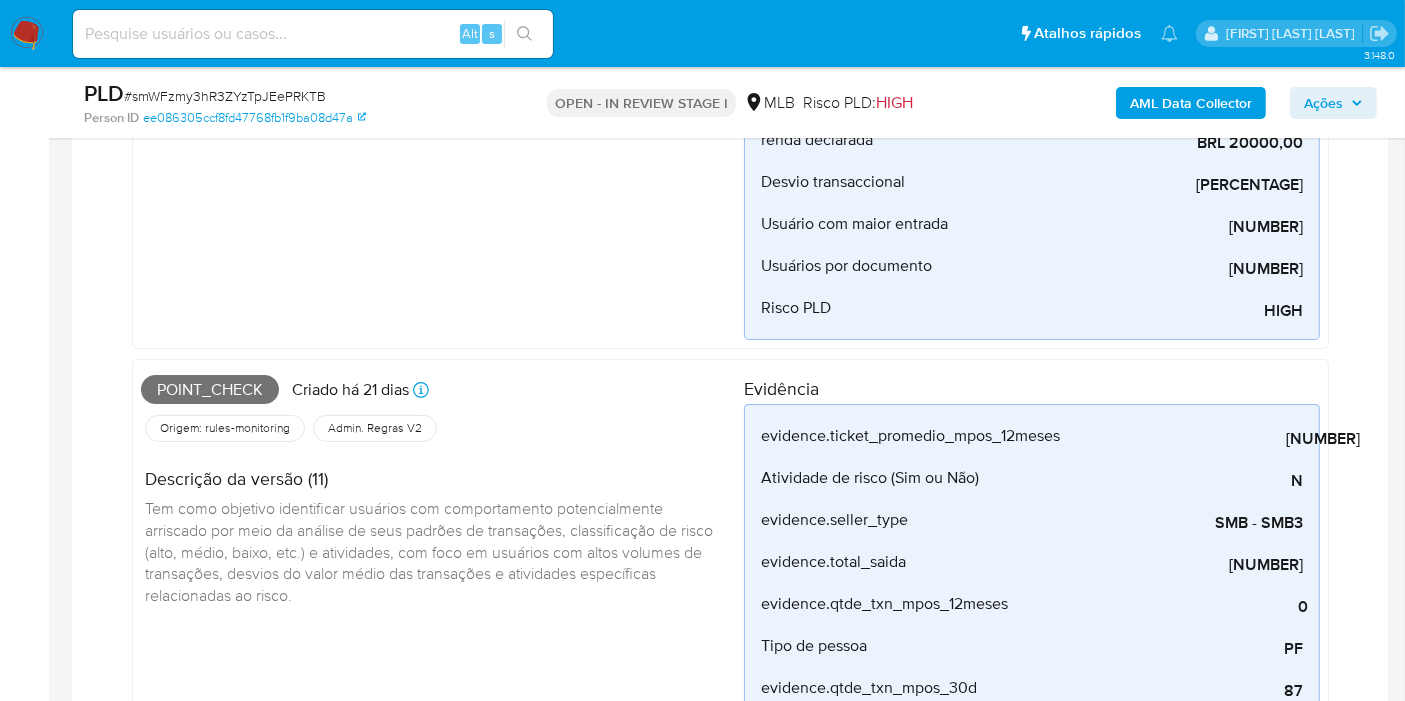 click on "Ações" at bounding box center [1323, 103] 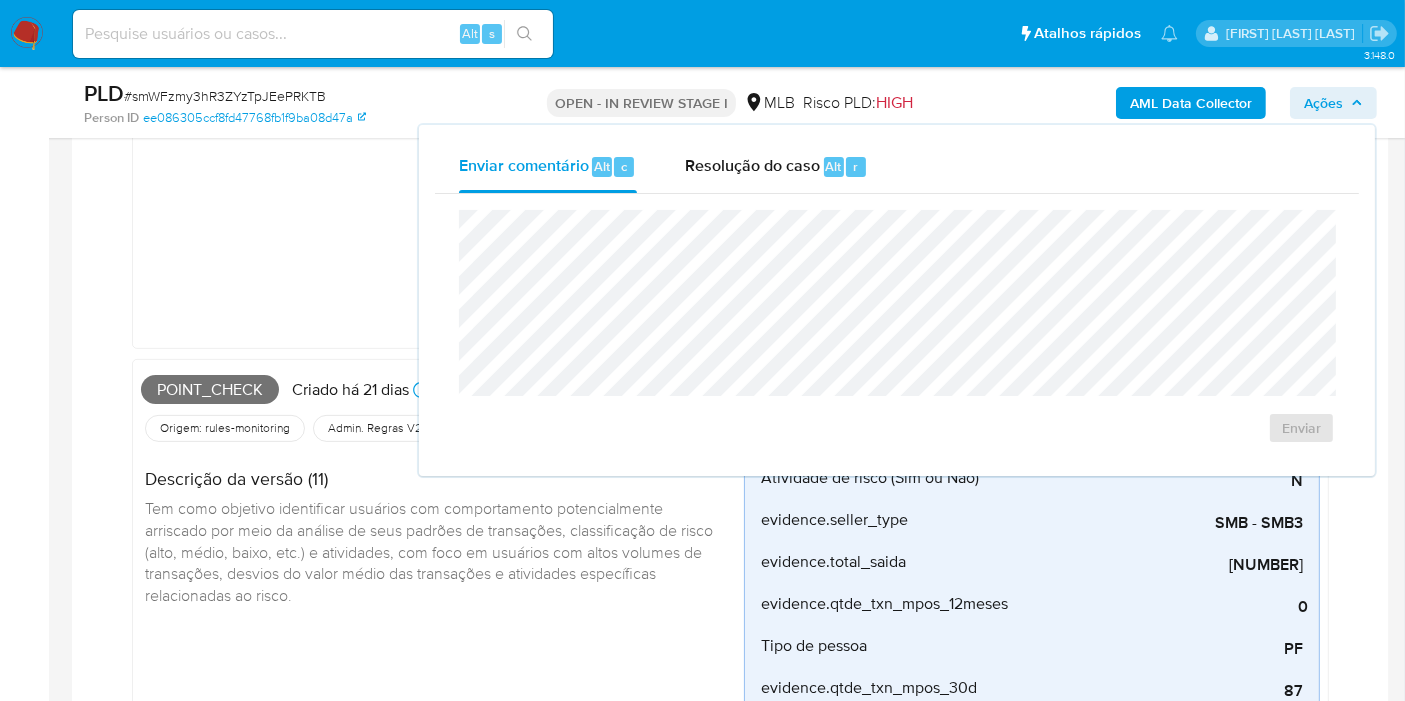 click on "Ações" at bounding box center [1323, 103] 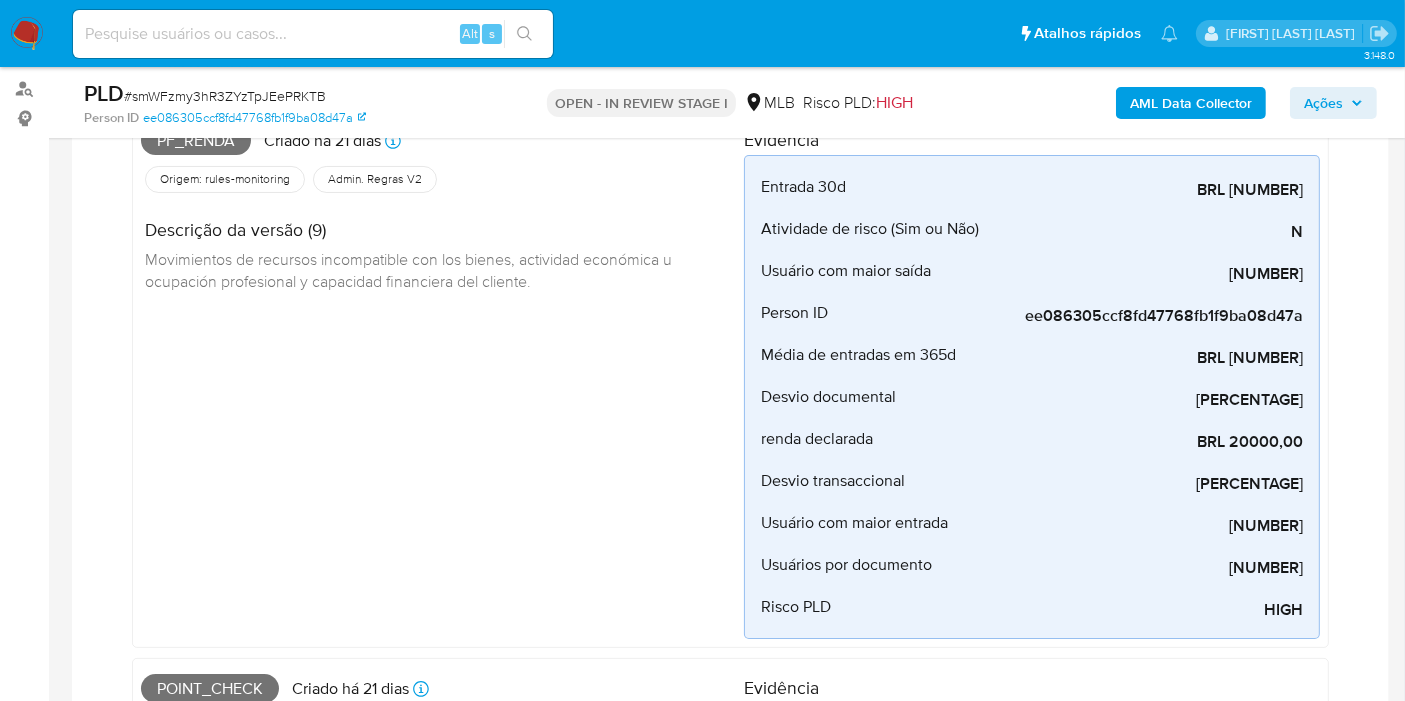 scroll, scrollTop: 197, scrollLeft: 0, axis: vertical 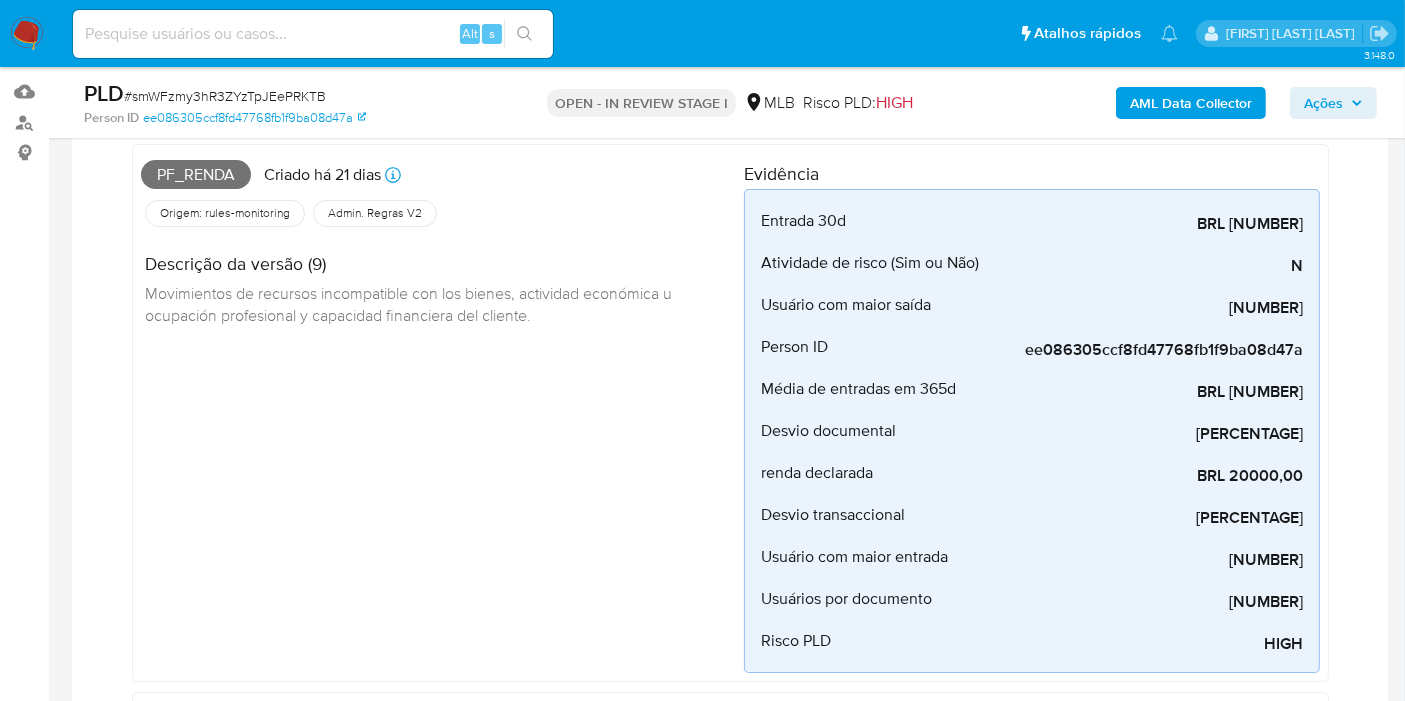 click on "Pf_renda" at bounding box center [196, 175] 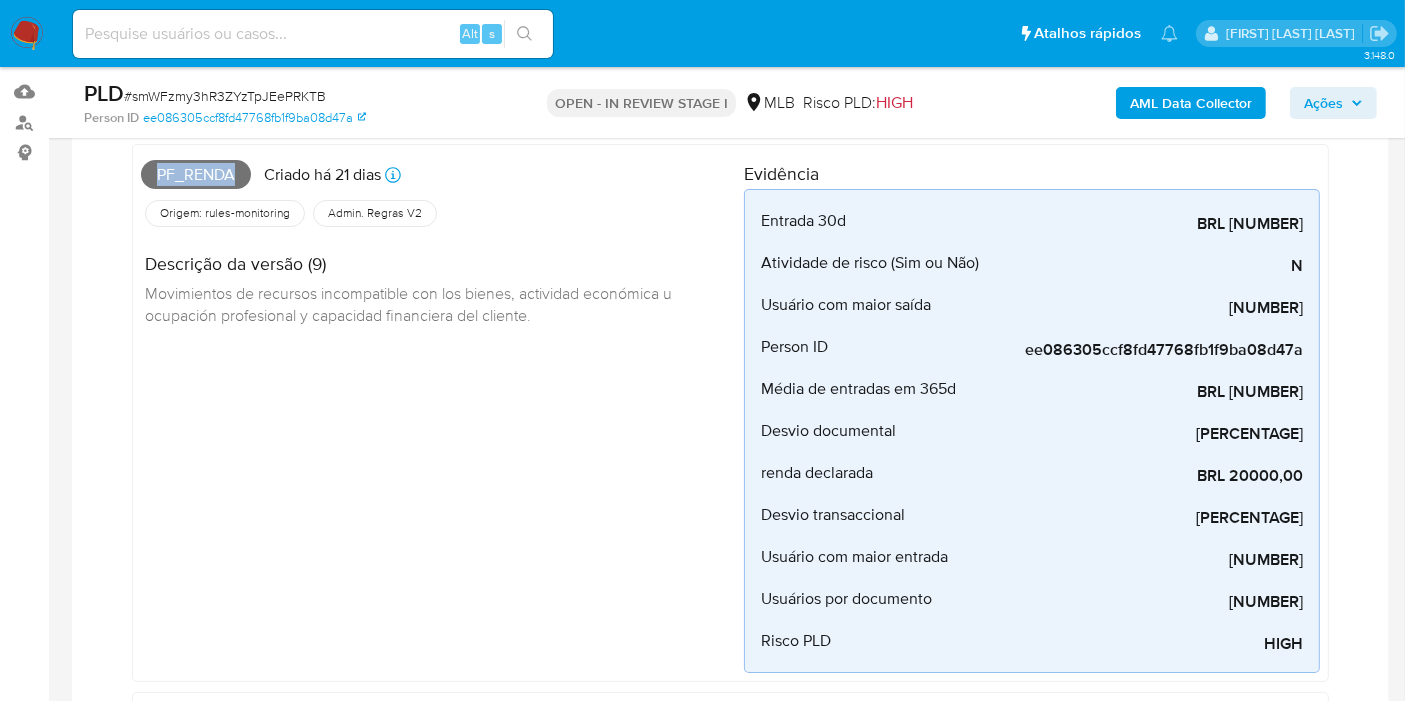 click on "Pf_renda" at bounding box center (196, 175) 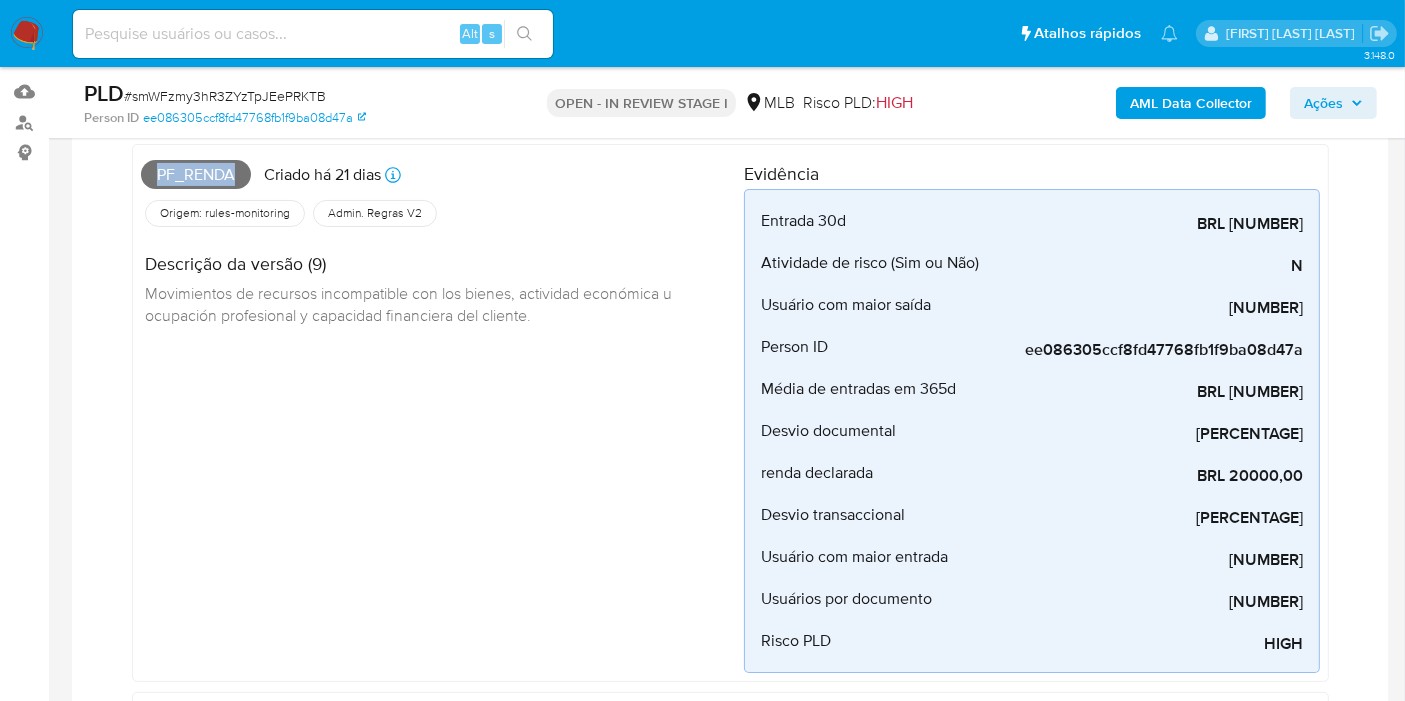 copy on "Pf_renda" 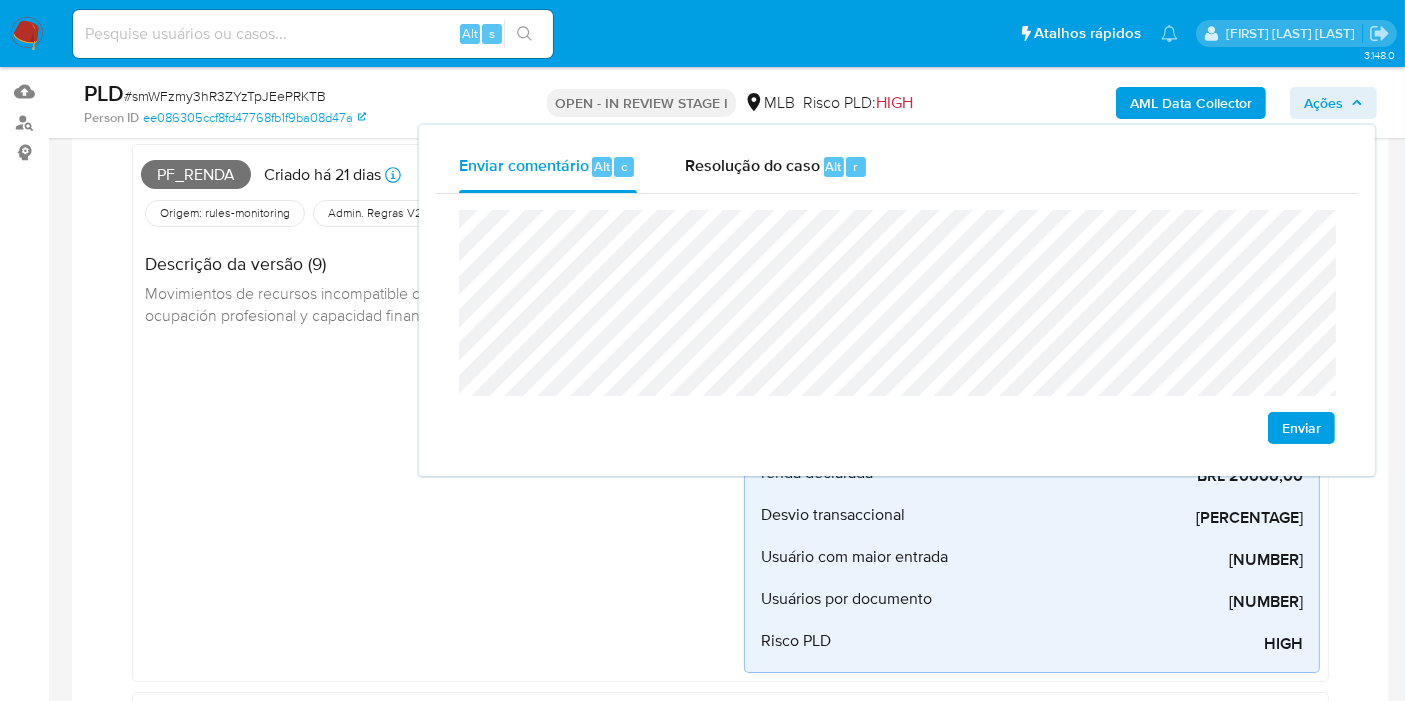 click on "Pf_renda Criado há 21 dias   Criado: 12/07/2025 01:01:28 Origem: rules-monitoring    Referência ao id da tabela de resultados da regra em rules-monitoring Admin. Regras V2 Descrição da versão (9) Movimientos de recursos incompatible con los bienes, actividad económica u ocupación profesional y capacidad financiera del cliente." at bounding box center [442, 413] 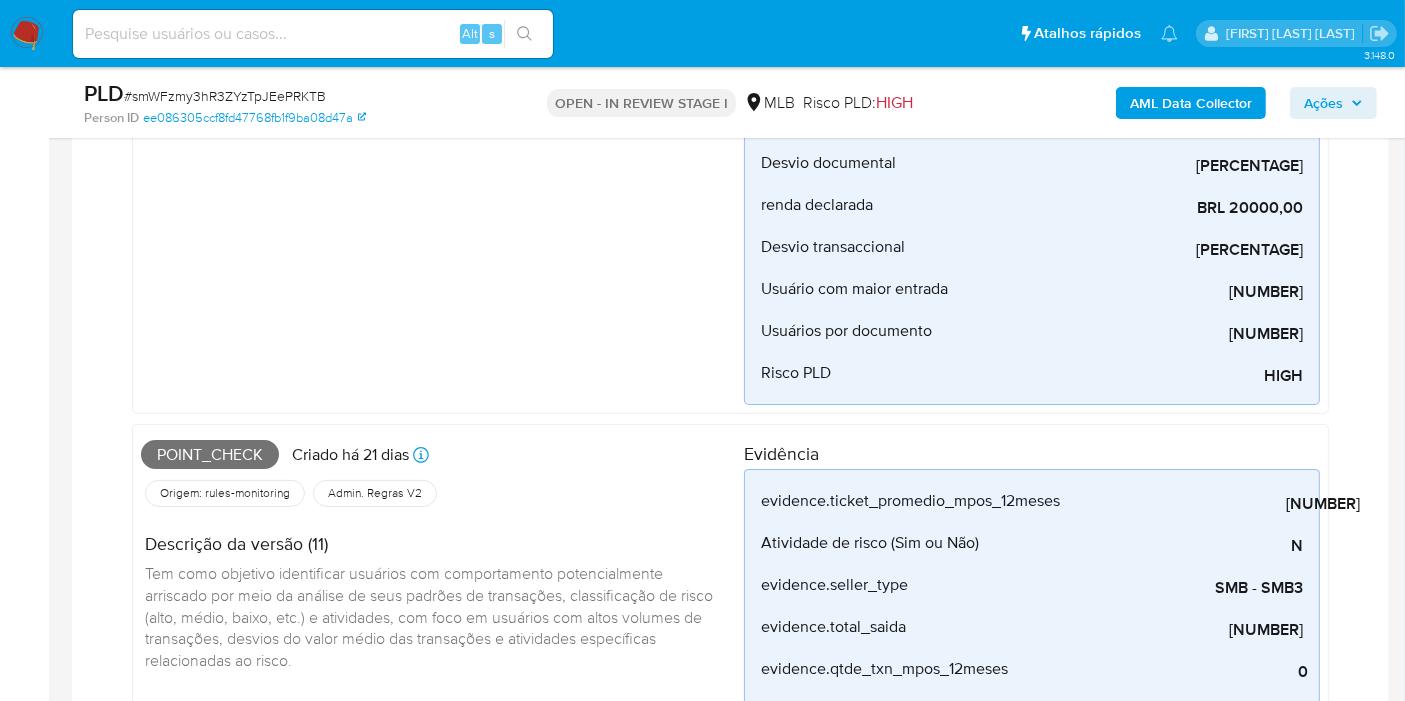 scroll, scrollTop: 641, scrollLeft: 0, axis: vertical 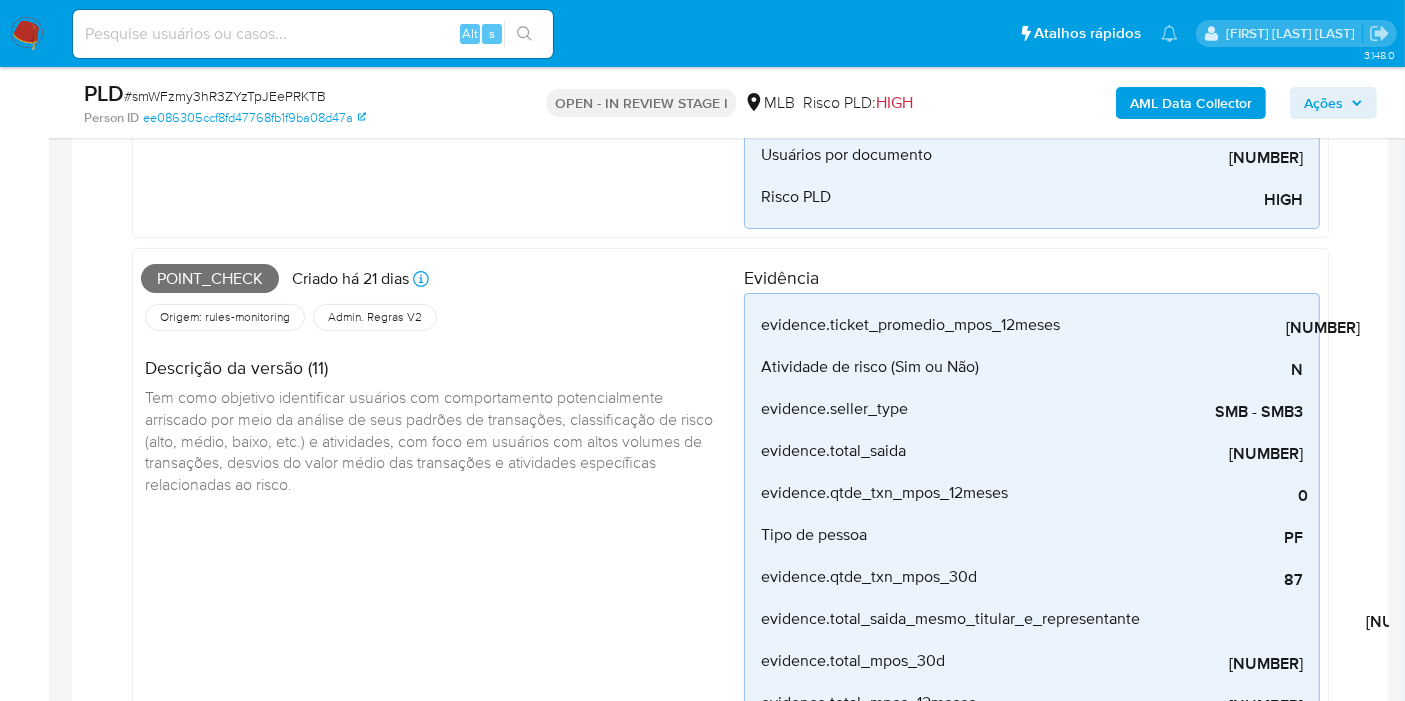 click on "Point_check" at bounding box center (210, 279) 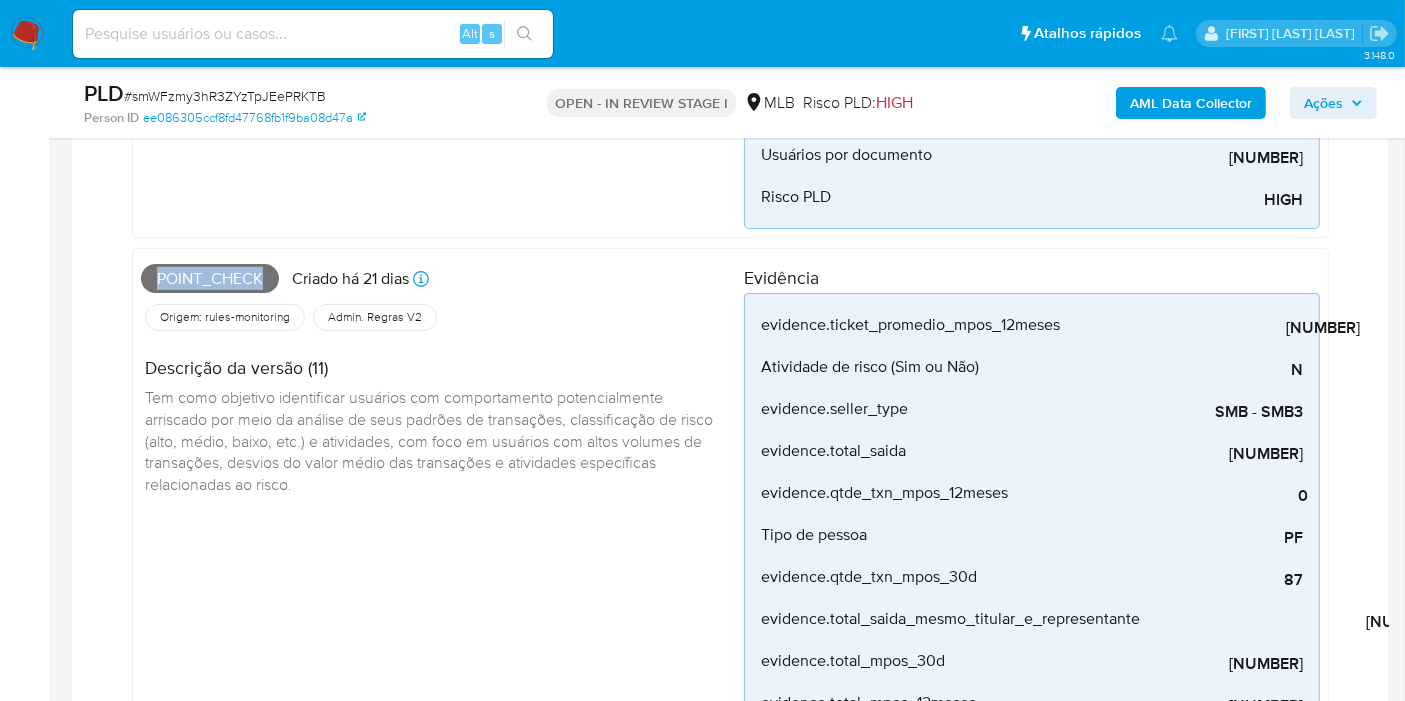 click on "Point_check" at bounding box center (210, 279) 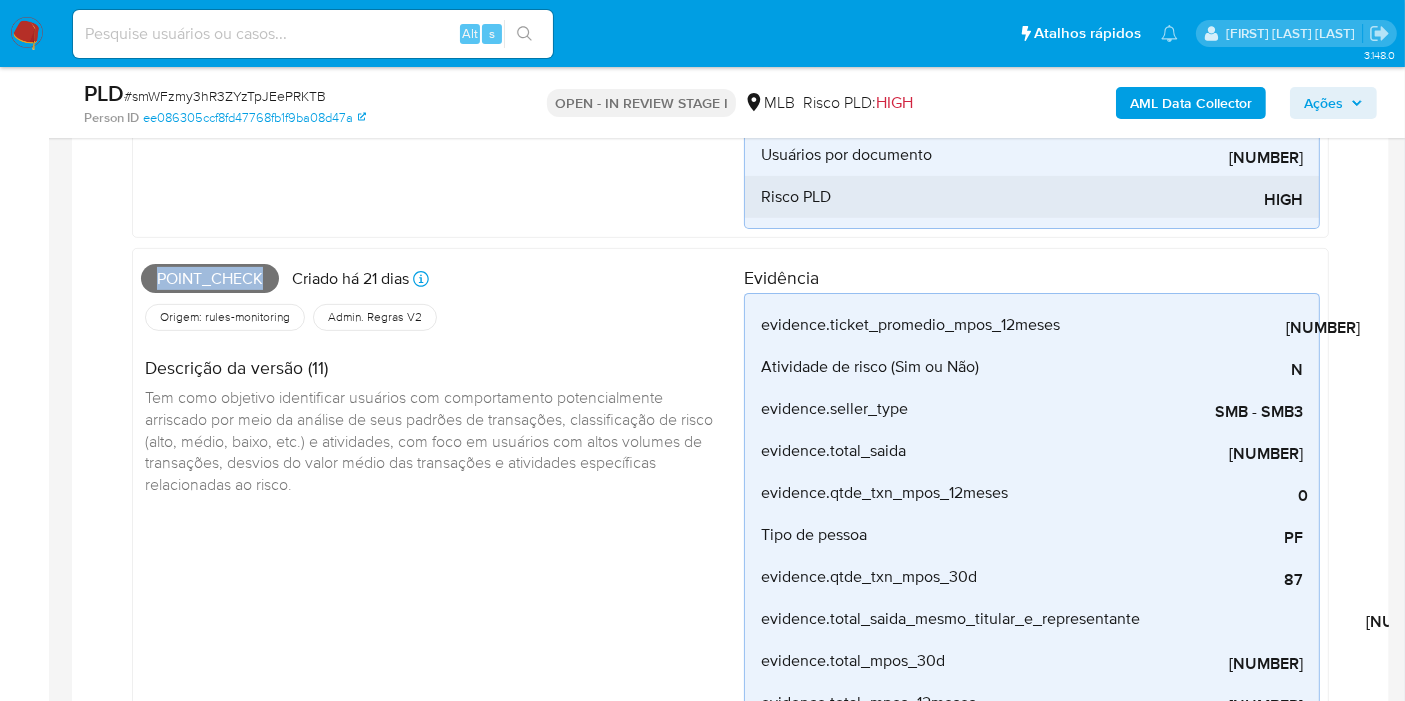 copy on "Point_check" 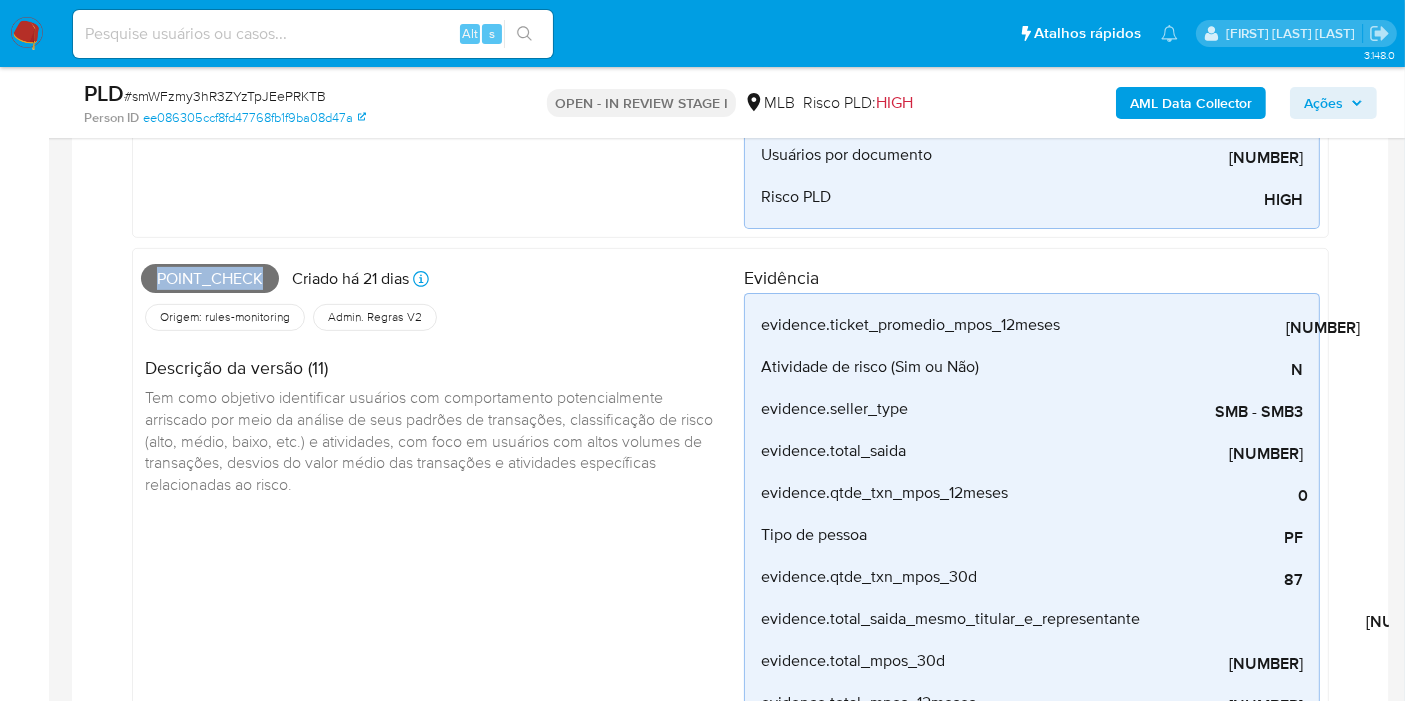 click on "Ações" at bounding box center (1323, 103) 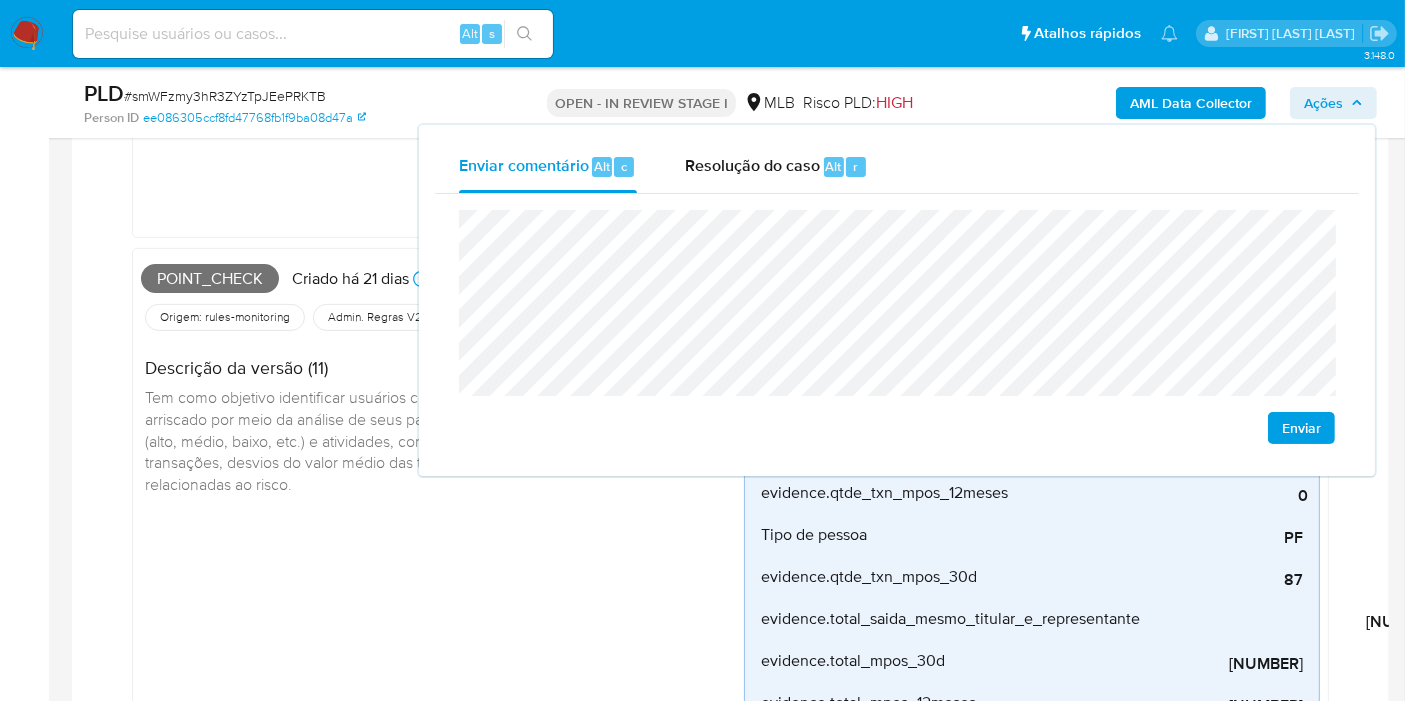 drag, startPoint x: 298, startPoint y: 513, endPoint x: 368, endPoint y: 467, distance: 83.761566 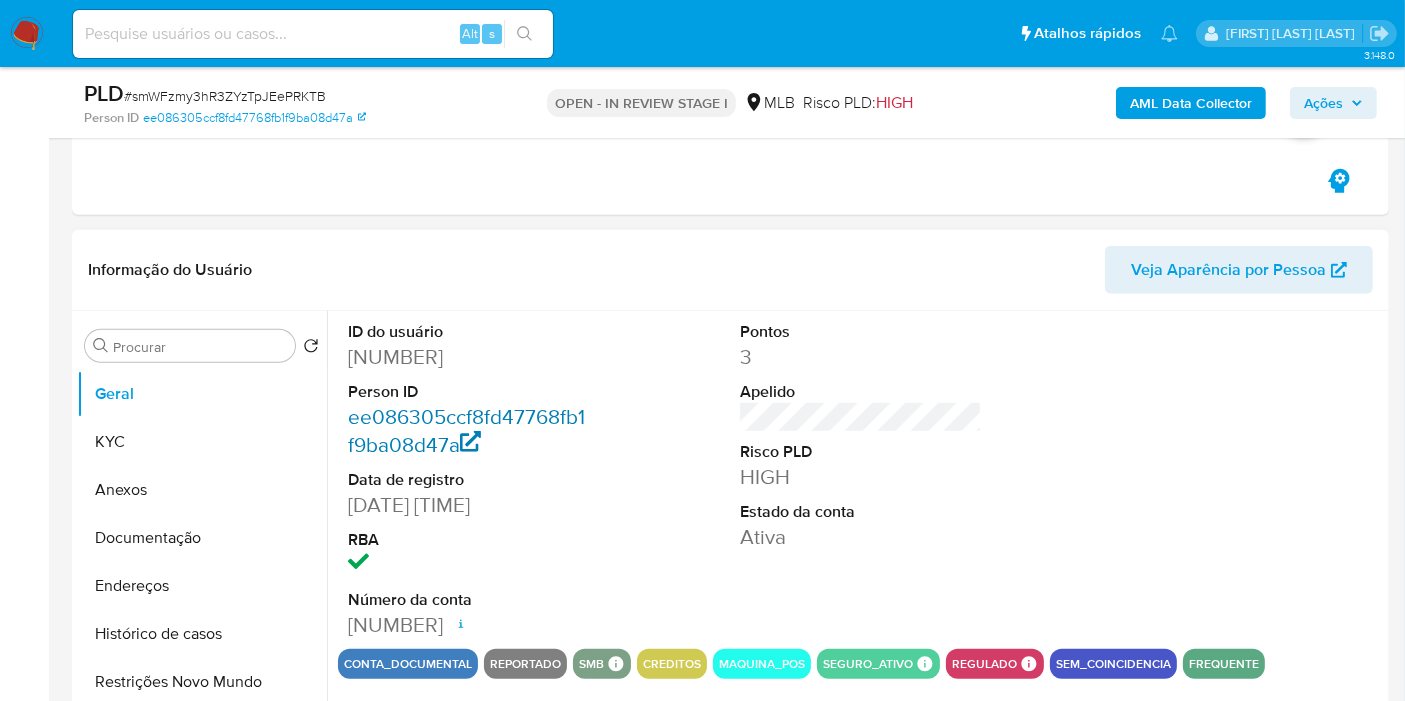 scroll, scrollTop: 1641, scrollLeft: 0, axis: vertical 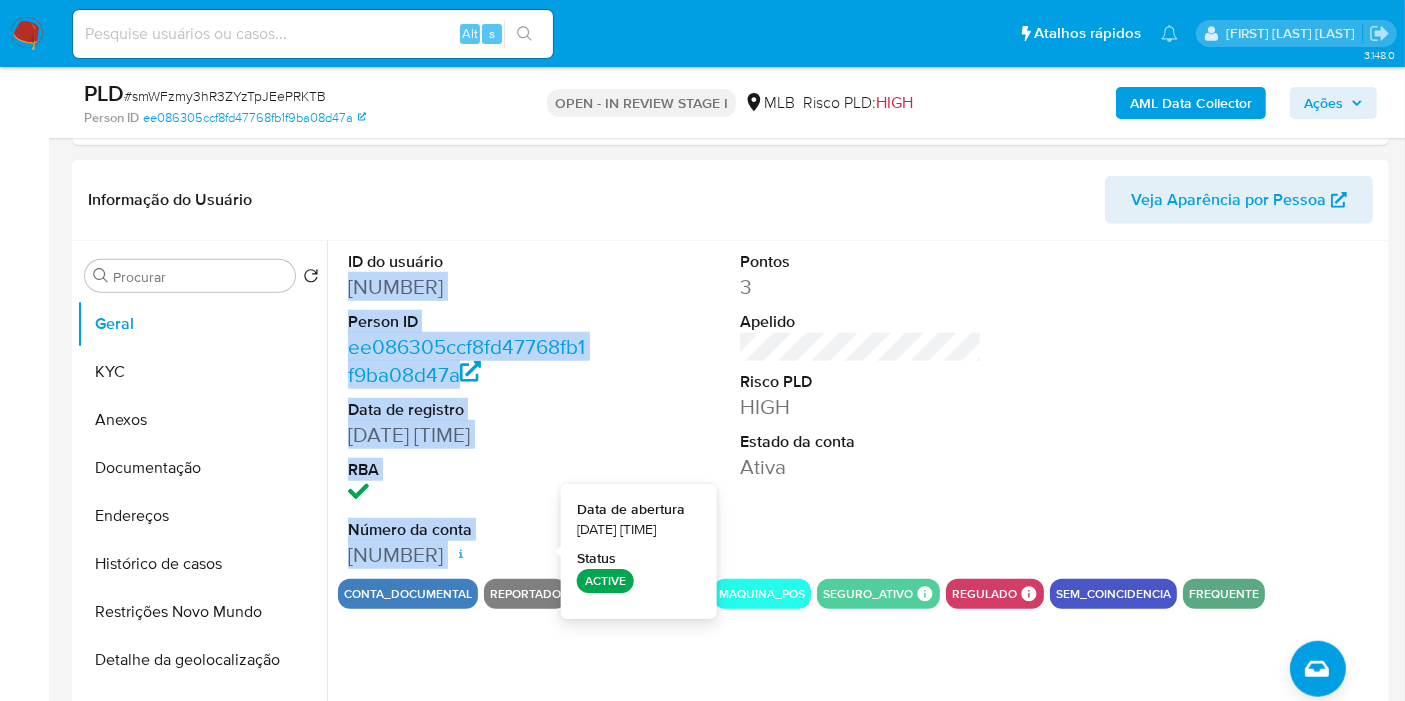 drag, startPoint x: 349, startPoint y: 281, endPoint x: 516, endPoint y: 496, distance: 272.23886 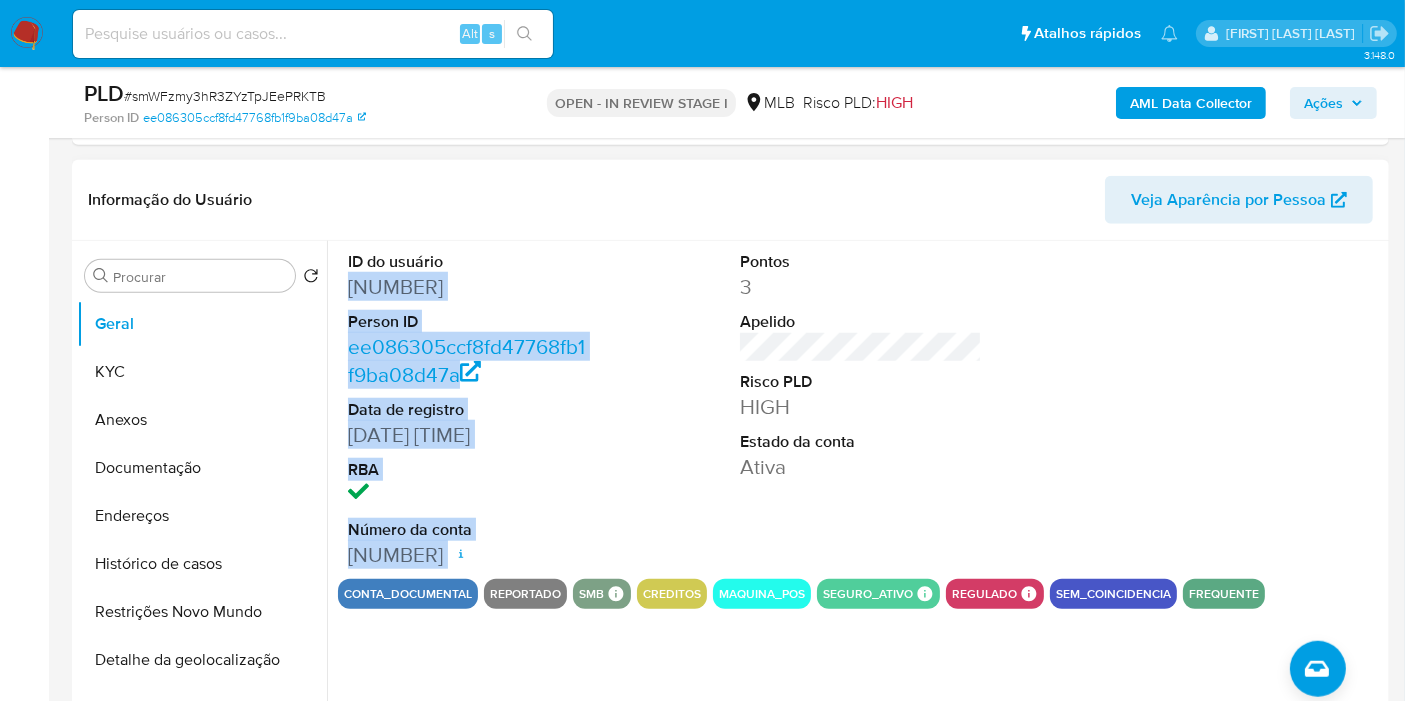 copy on "156155270 Person ID ee086305ccf8fd47768fb1f9ba08d47a Data de registro 26/03/2014 16:38:40 RBA Número da conta 000155173343980" 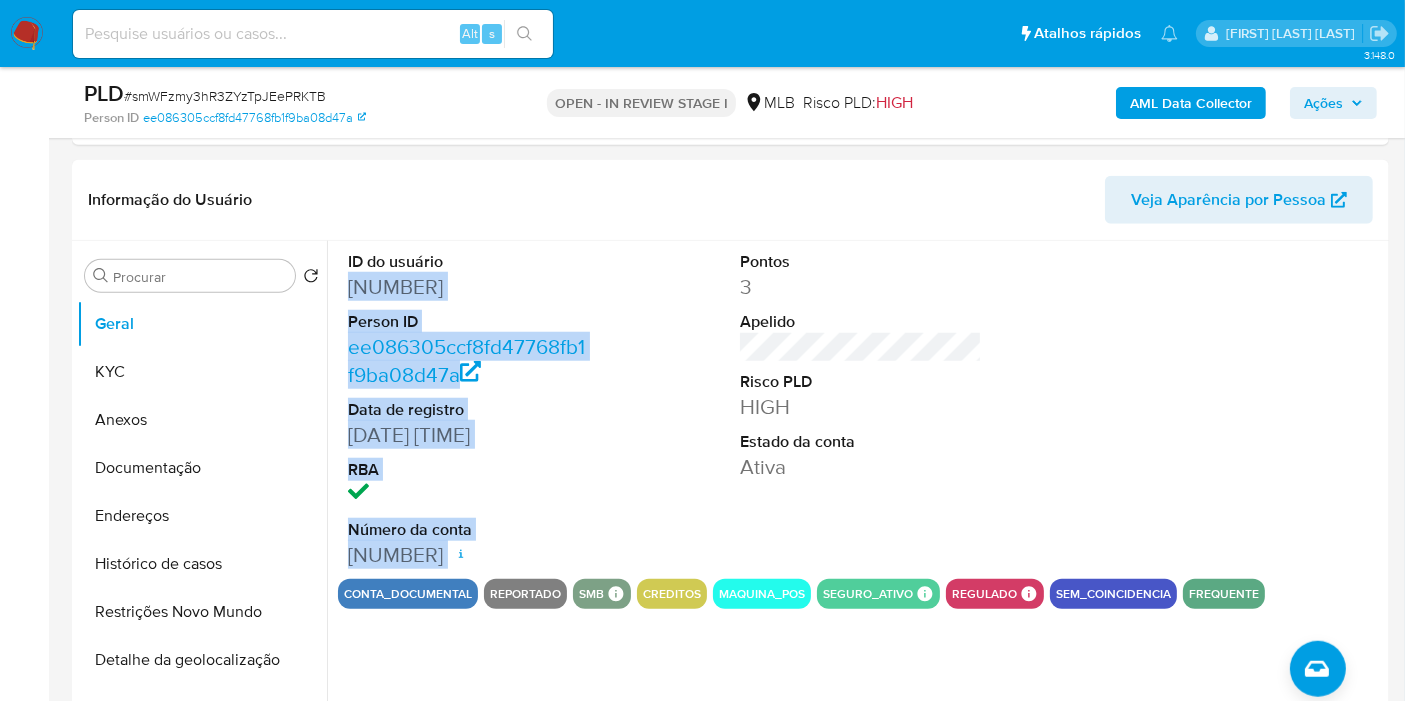 click on "Ações" at bounding box center [1323, 103] 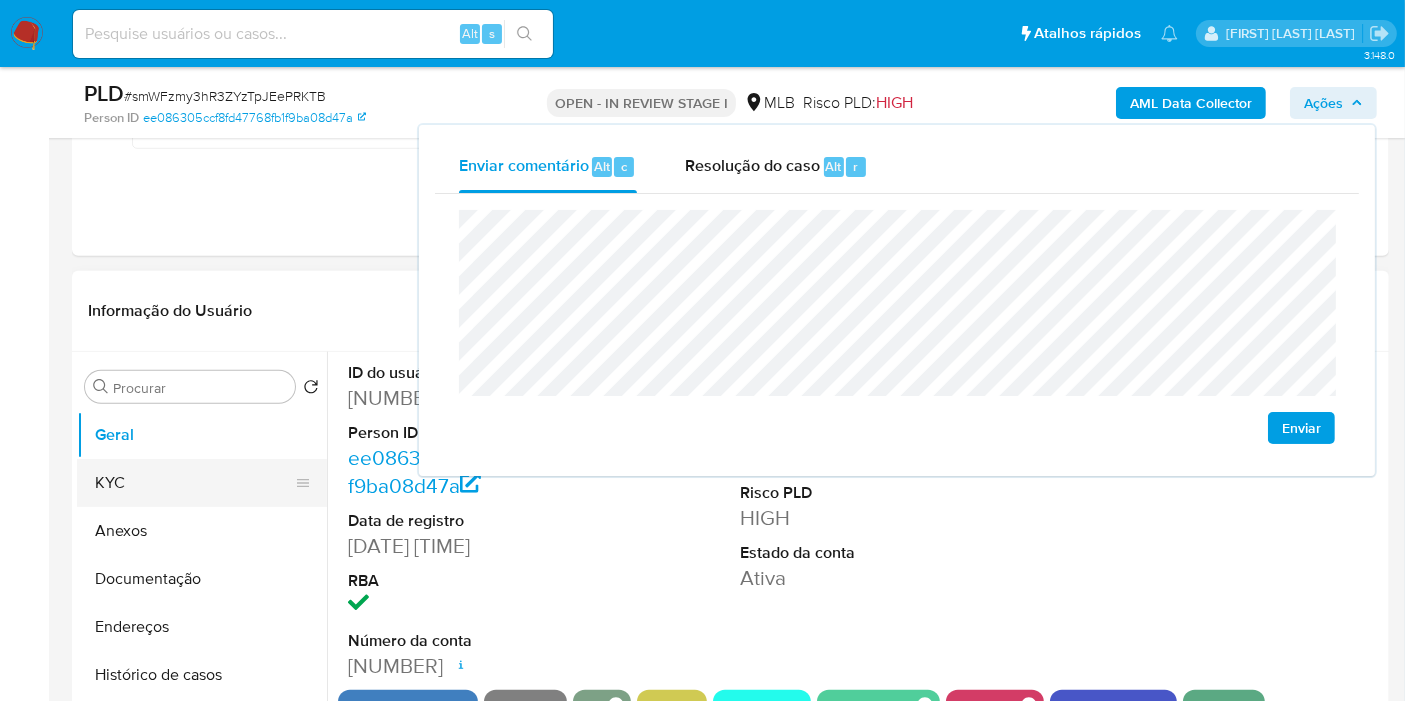 click on "KYC" at bounding box center [194, 483] 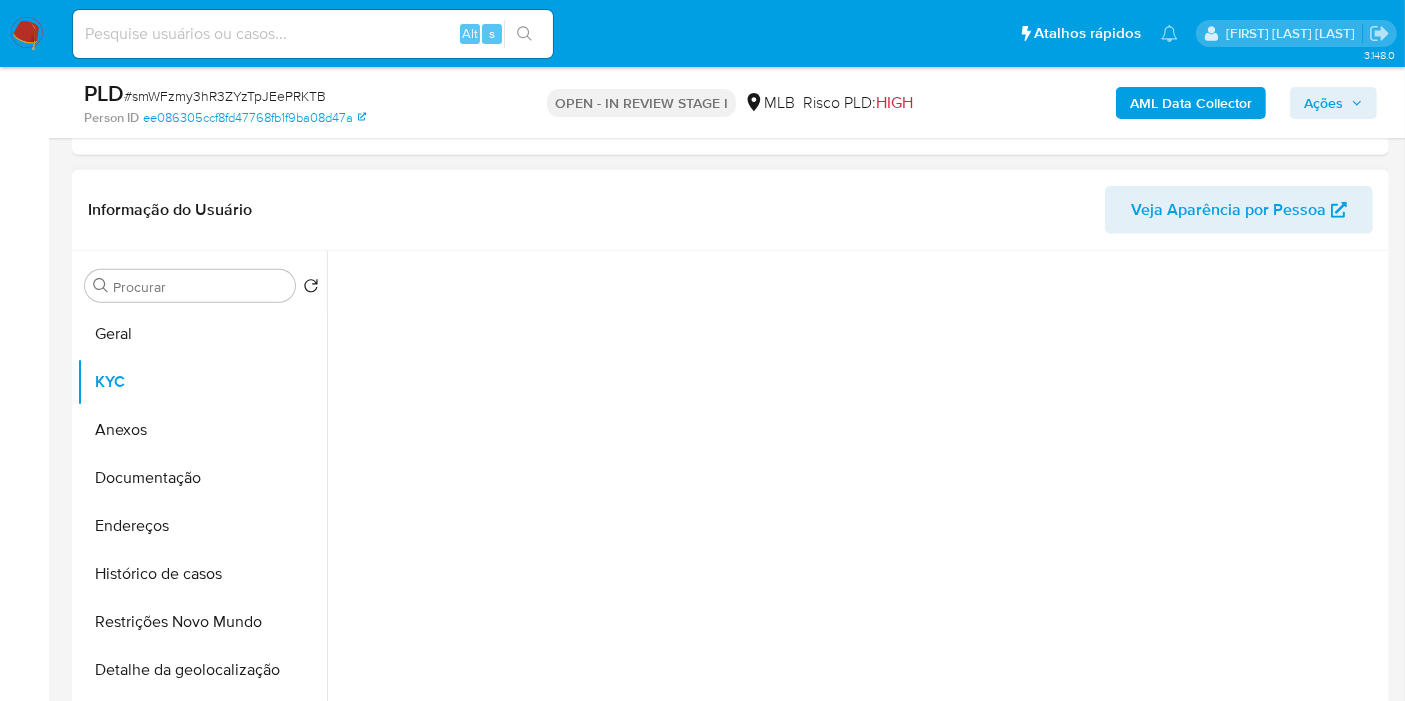 scroll, scrollTop: 1641, scrollLeft: 0, axis: vertical 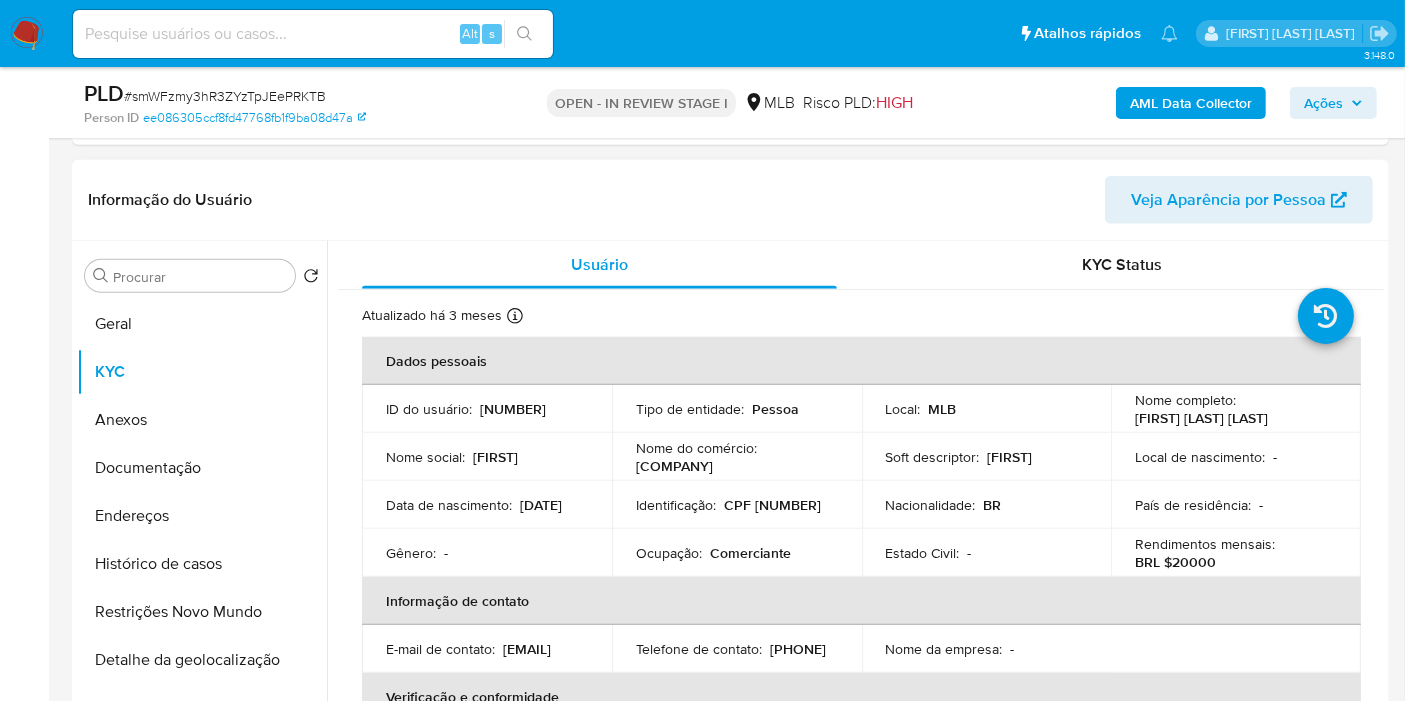 click on "CPF 75298953204" at bounding box center (772, 505) 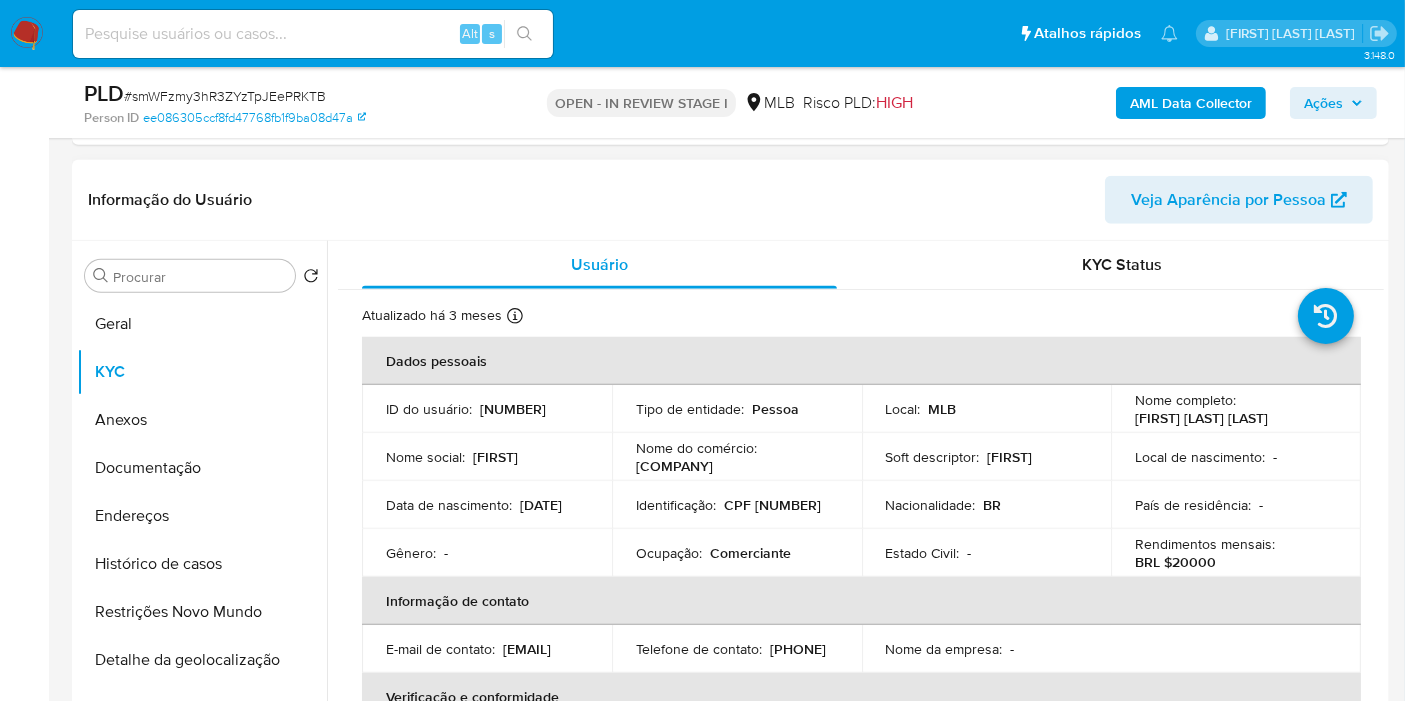 copy on "75298953204" 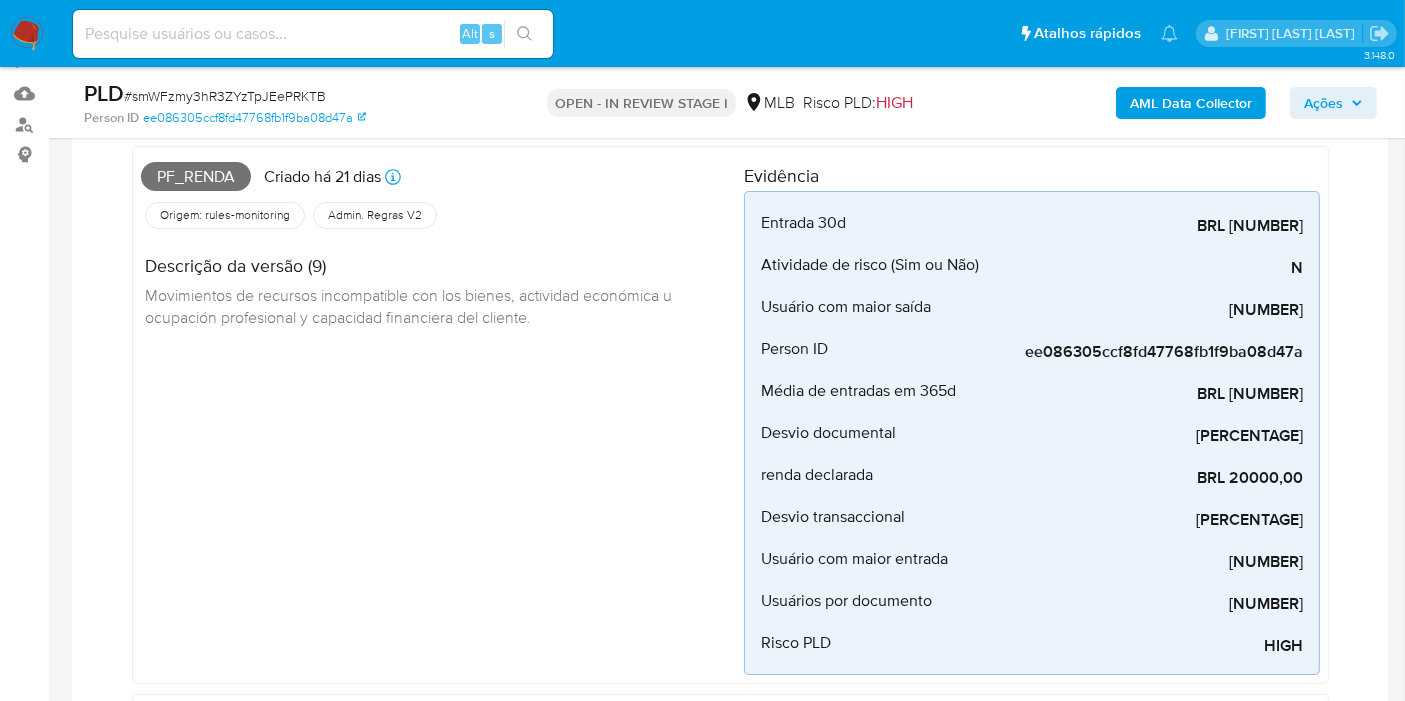scroll, scrollTop: 0, scrollLeft: 0, axis: both 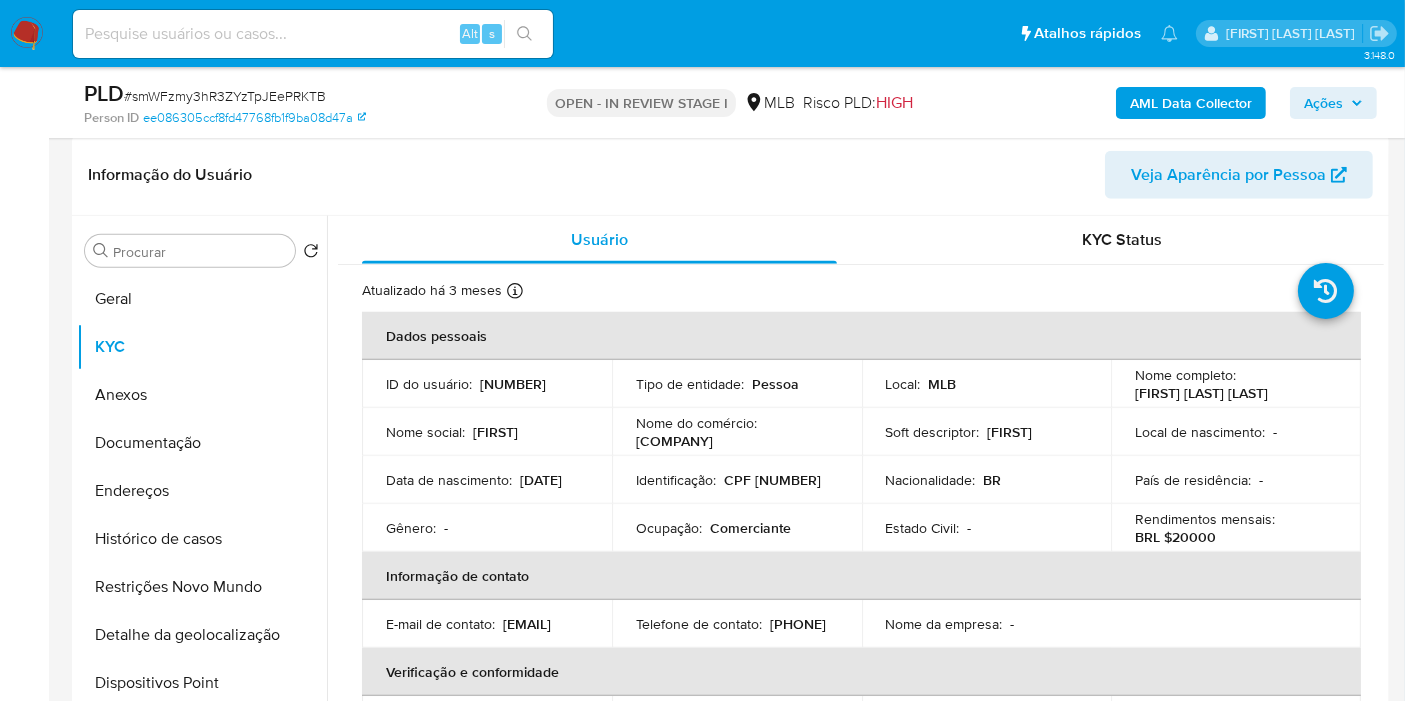 copy on "75298953204" 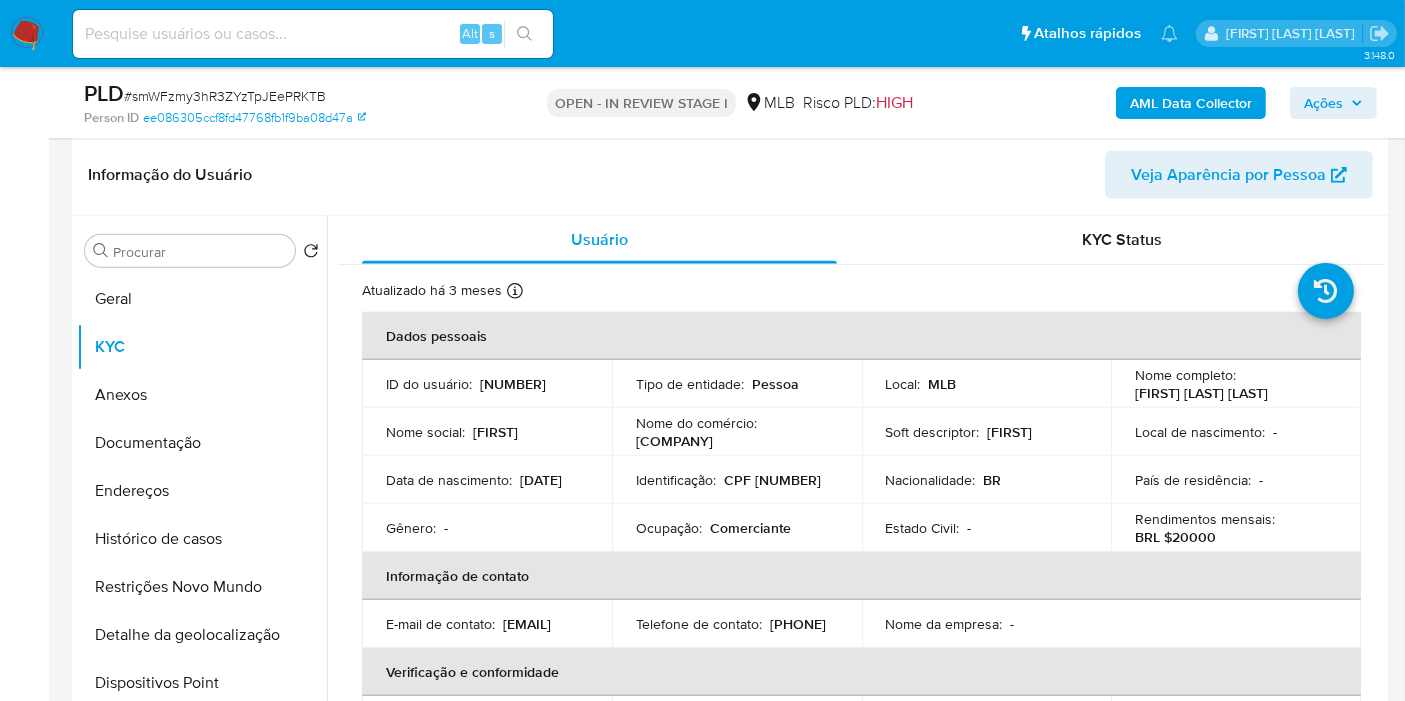 click on "Ações" at bounding box center [1323, 103] 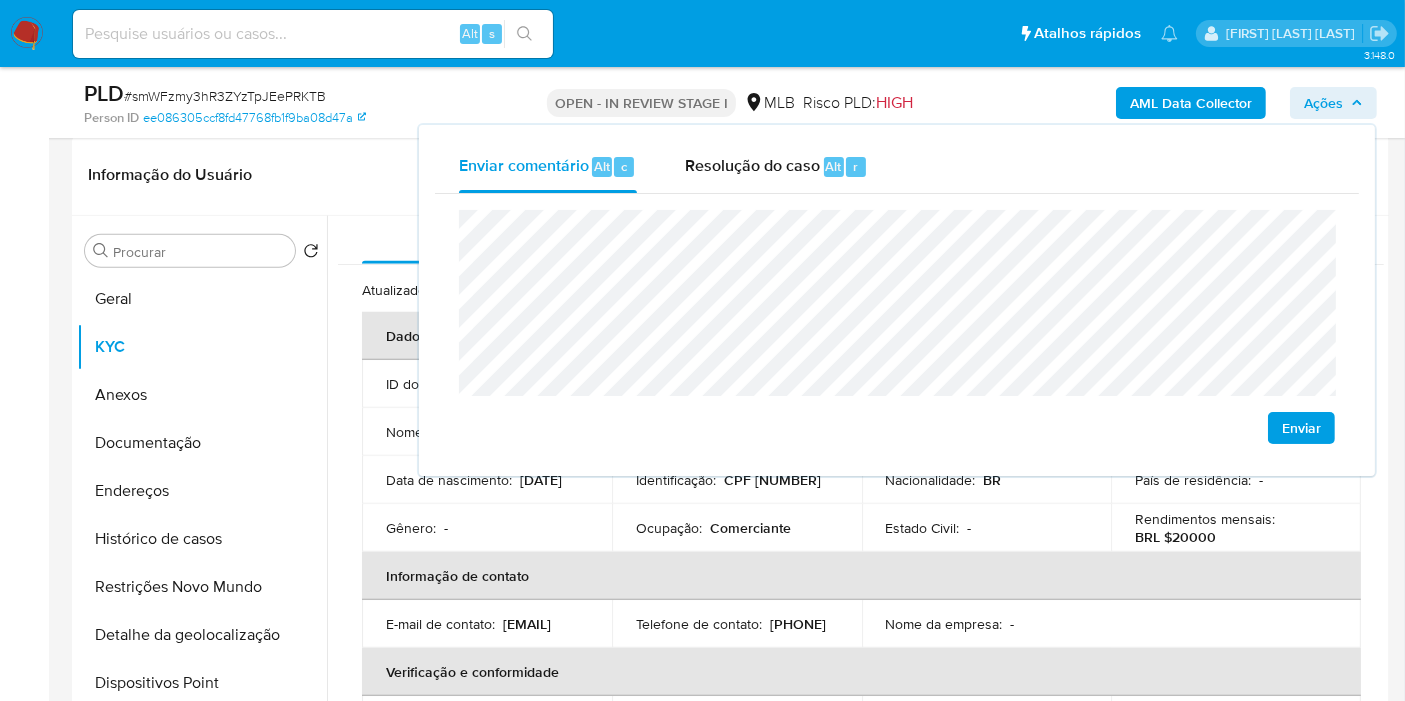 scroll, scrollTop: 2111, scrollLeft: 0, axis: vertical 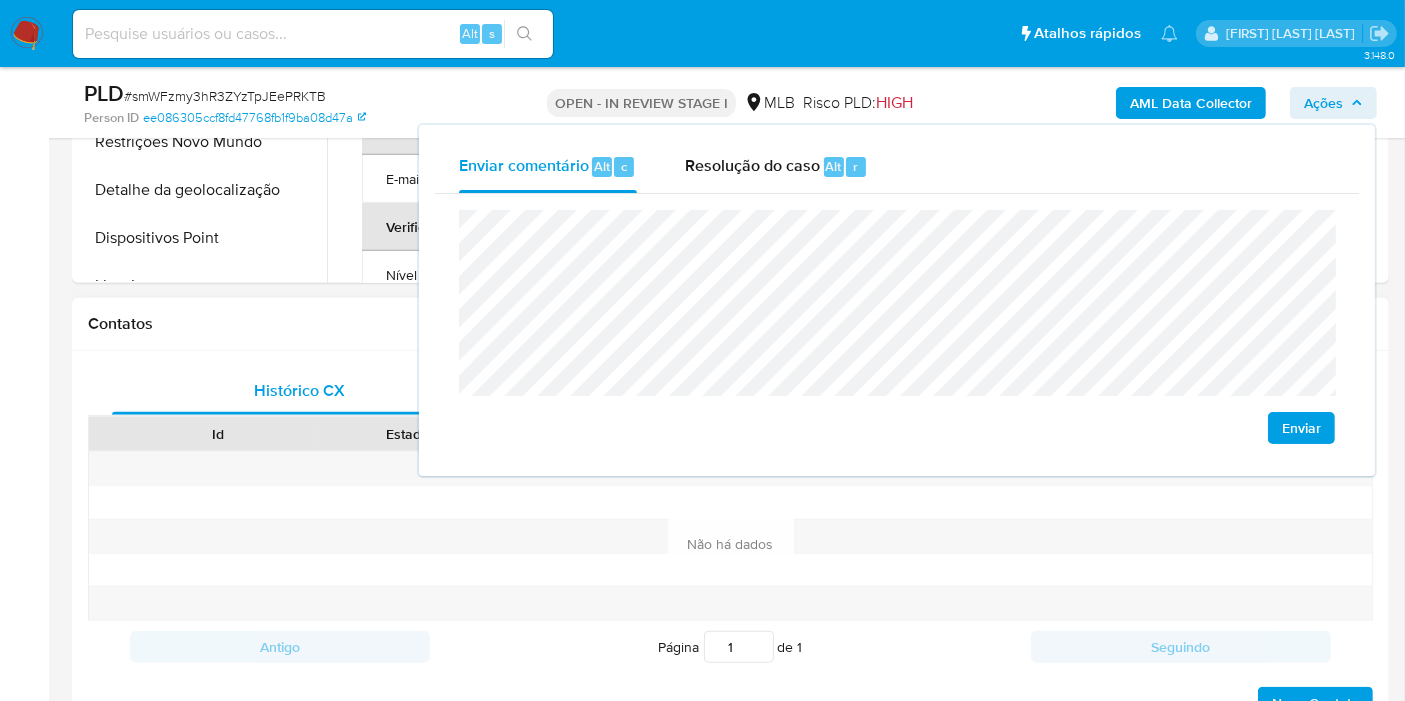 click on "Contatos" at bounding box center (730, 324) 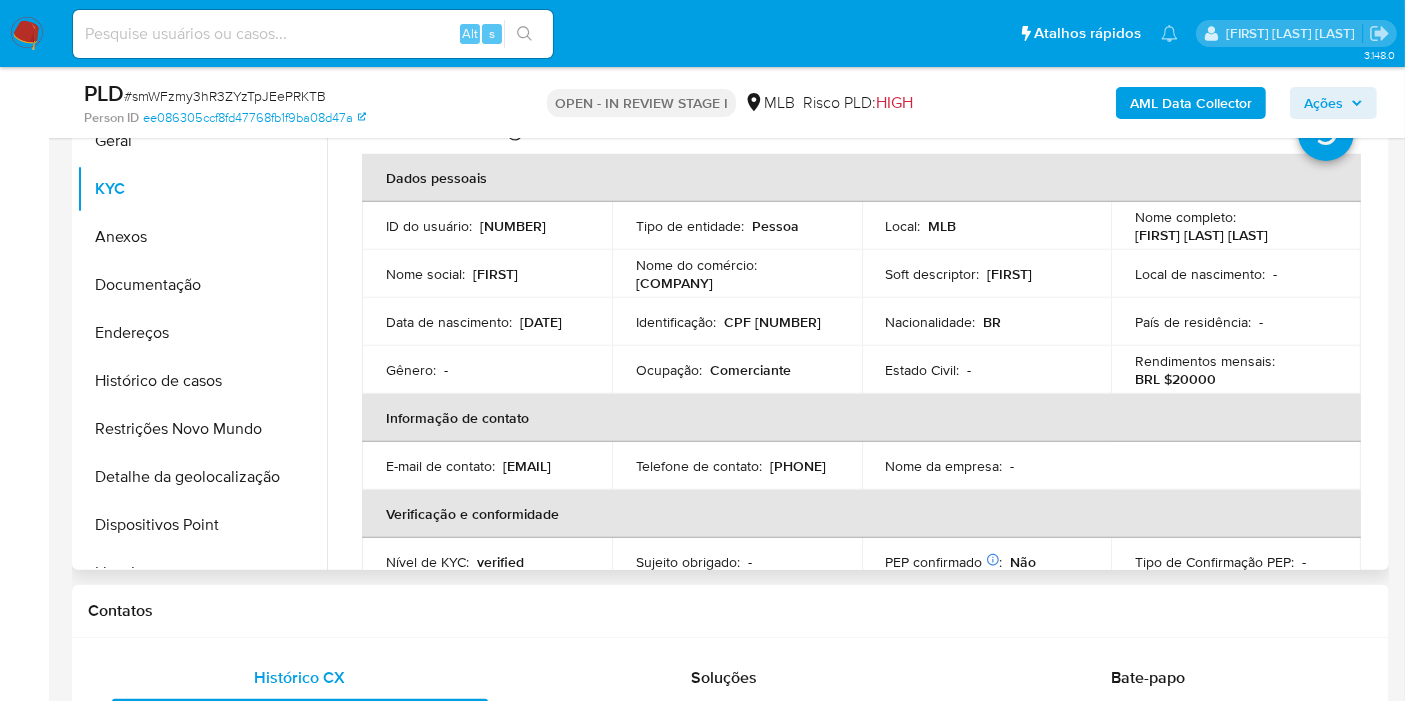 scroll, scrollTop: 1666, scrollLeft: 0, axis: vertical 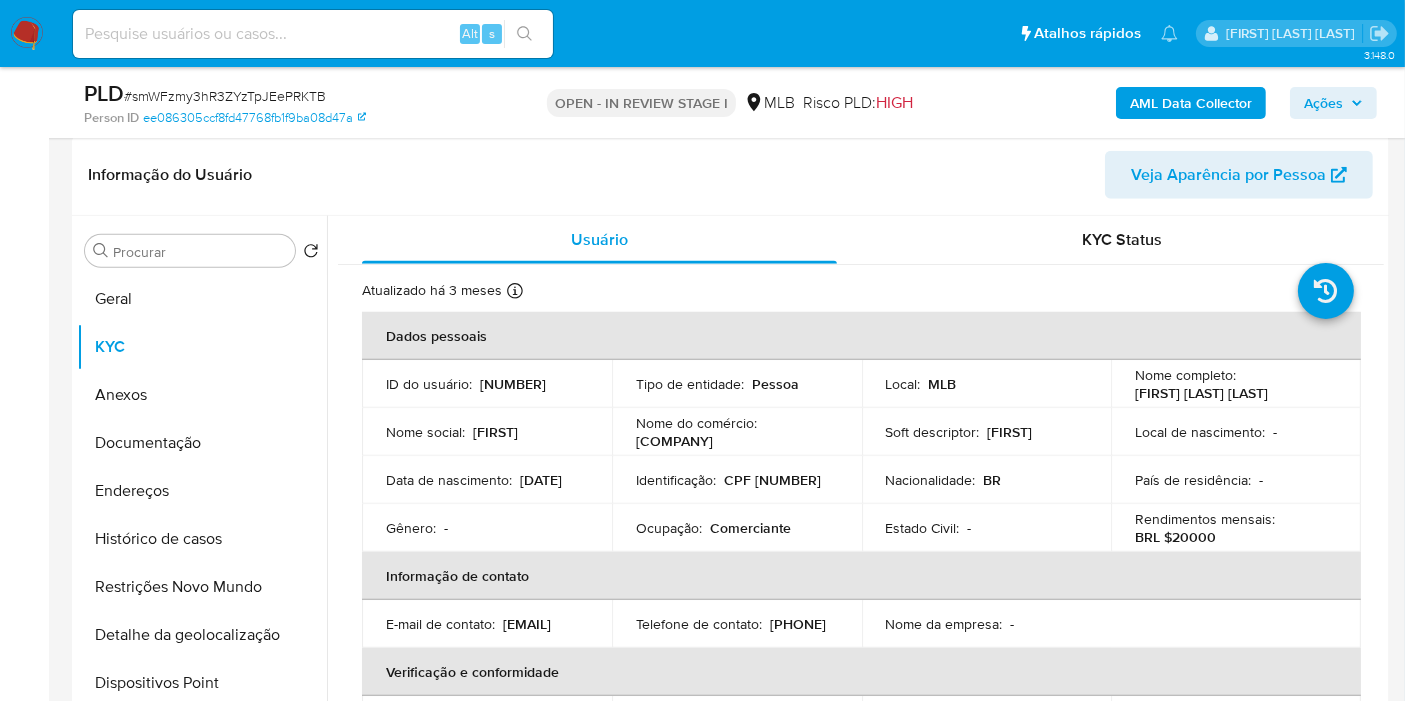 click on "Ações" at bounding box center (1333, 103) 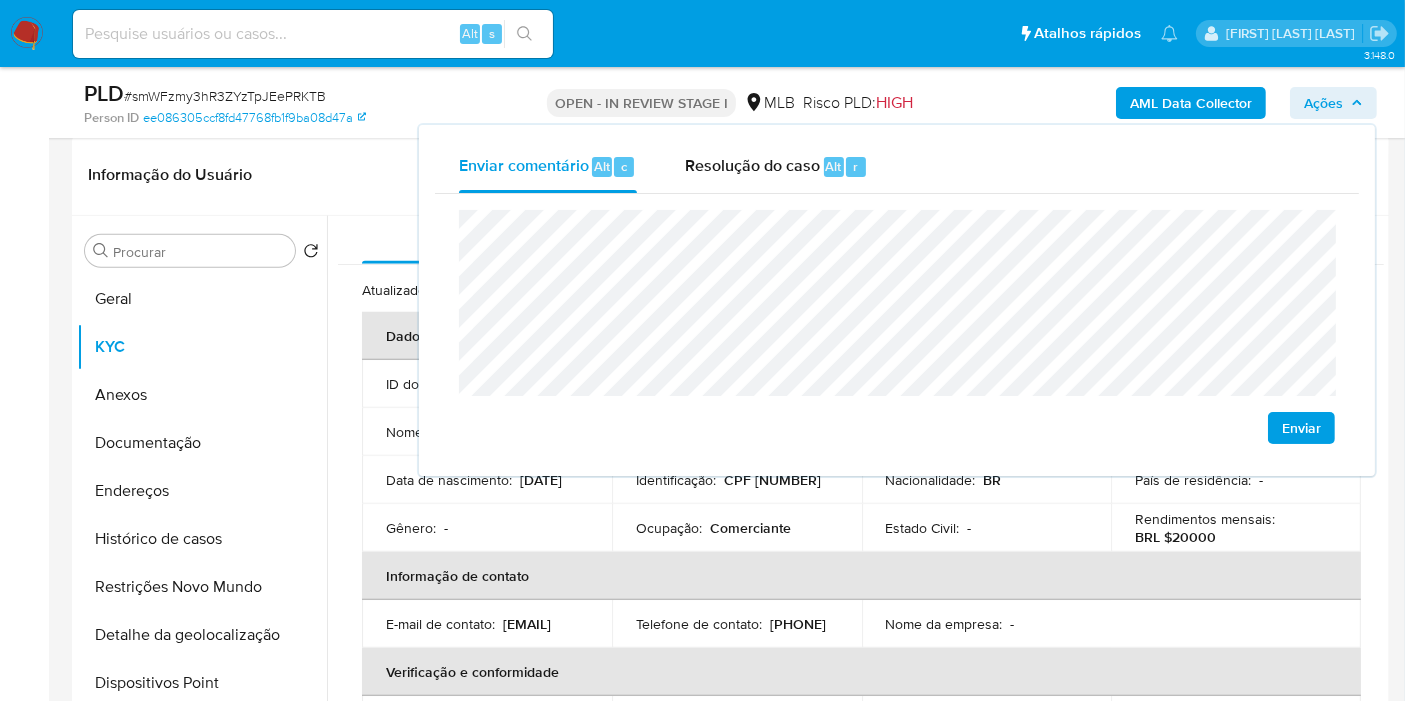 click on "Comerciante" at bounding box center (750, 528) 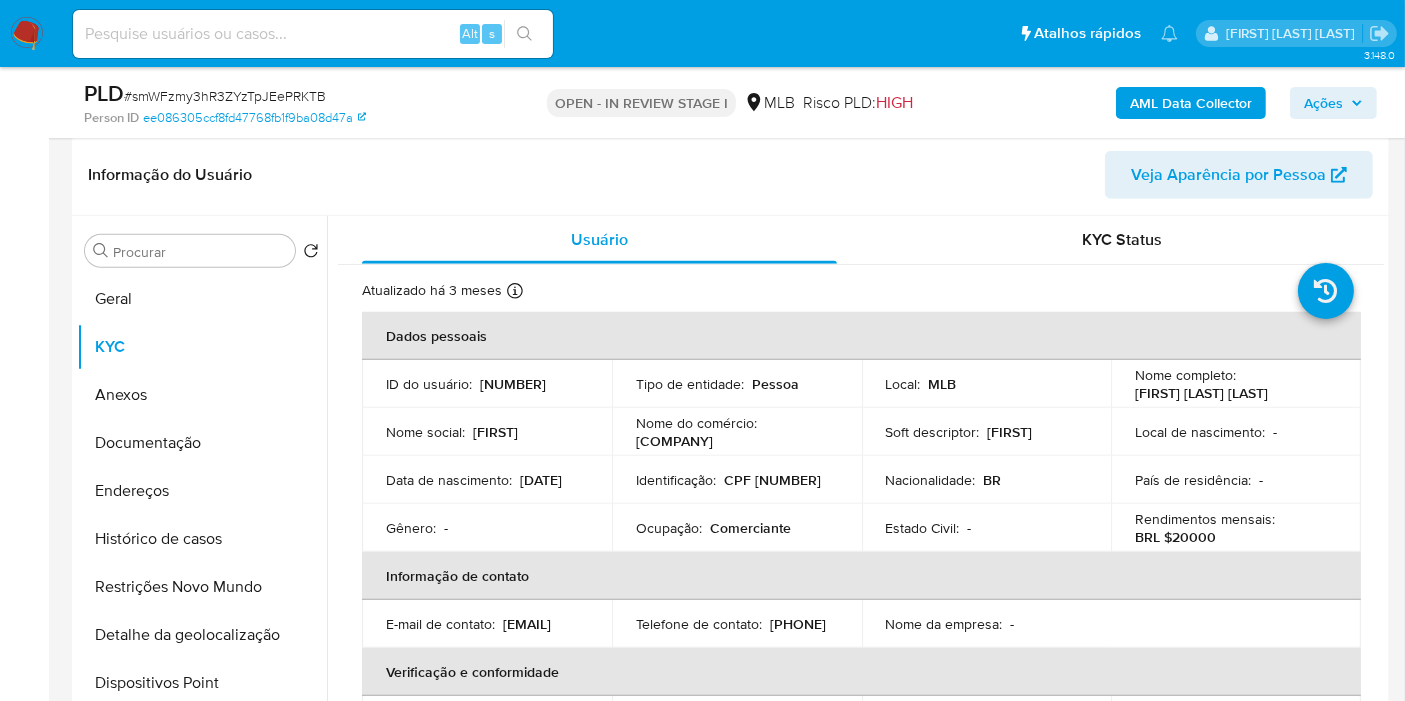 click on "Comerciante" at bounding box center (750, 528) 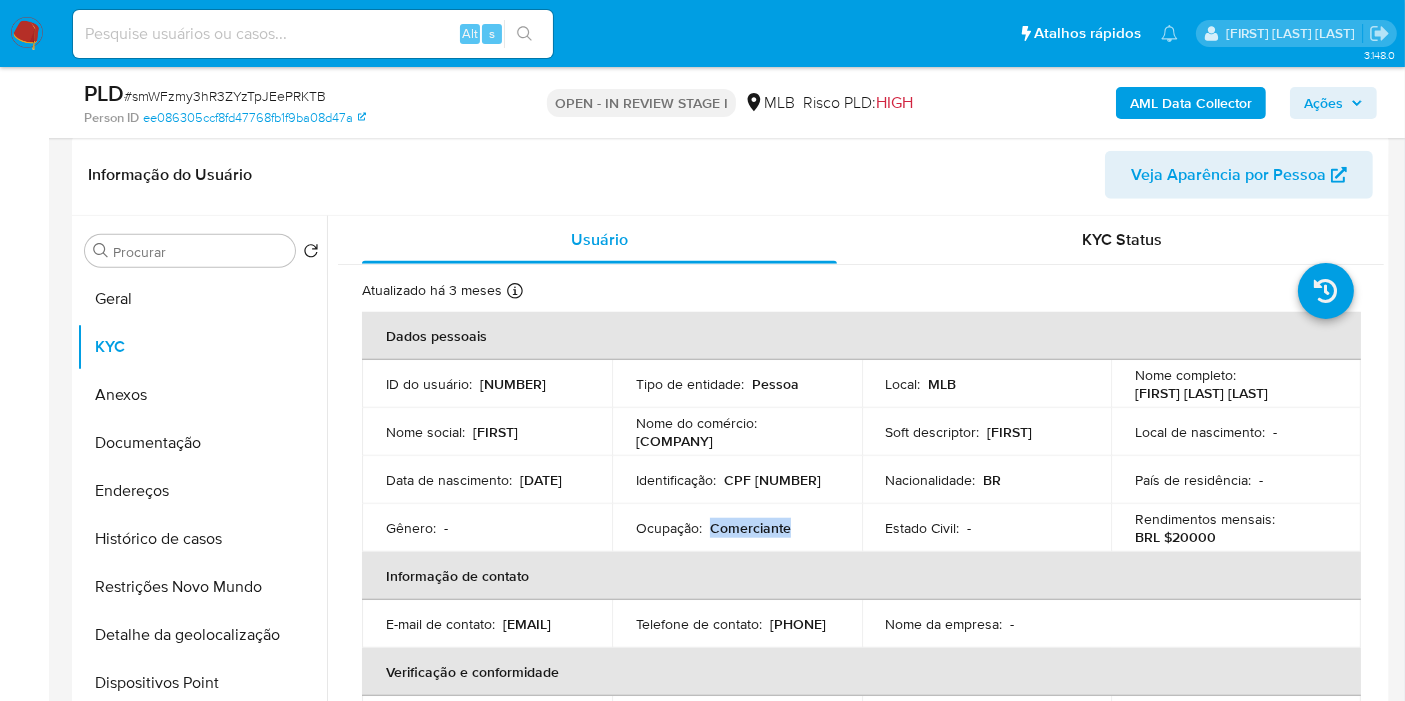 click on "Comerciante" at bounding box center (750, 528) 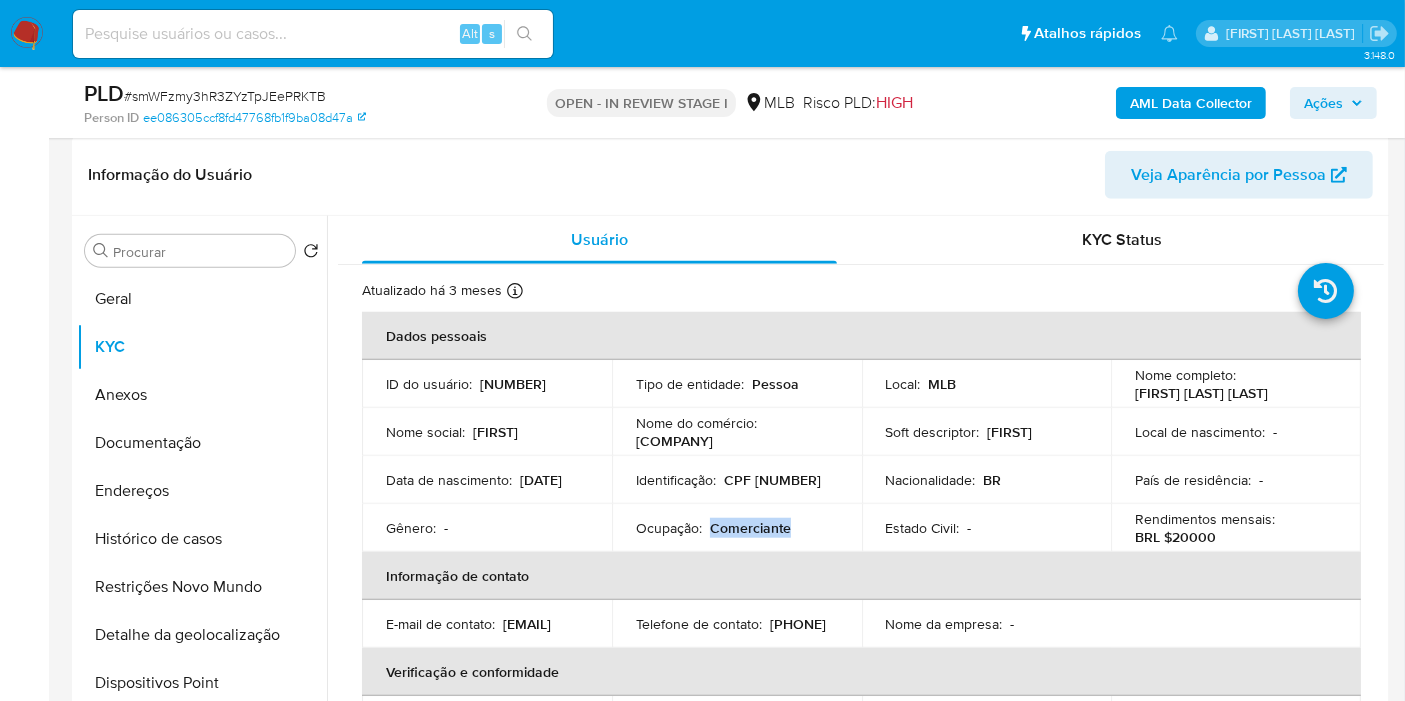 click on "Ações" at bounding box center (1323, 103) 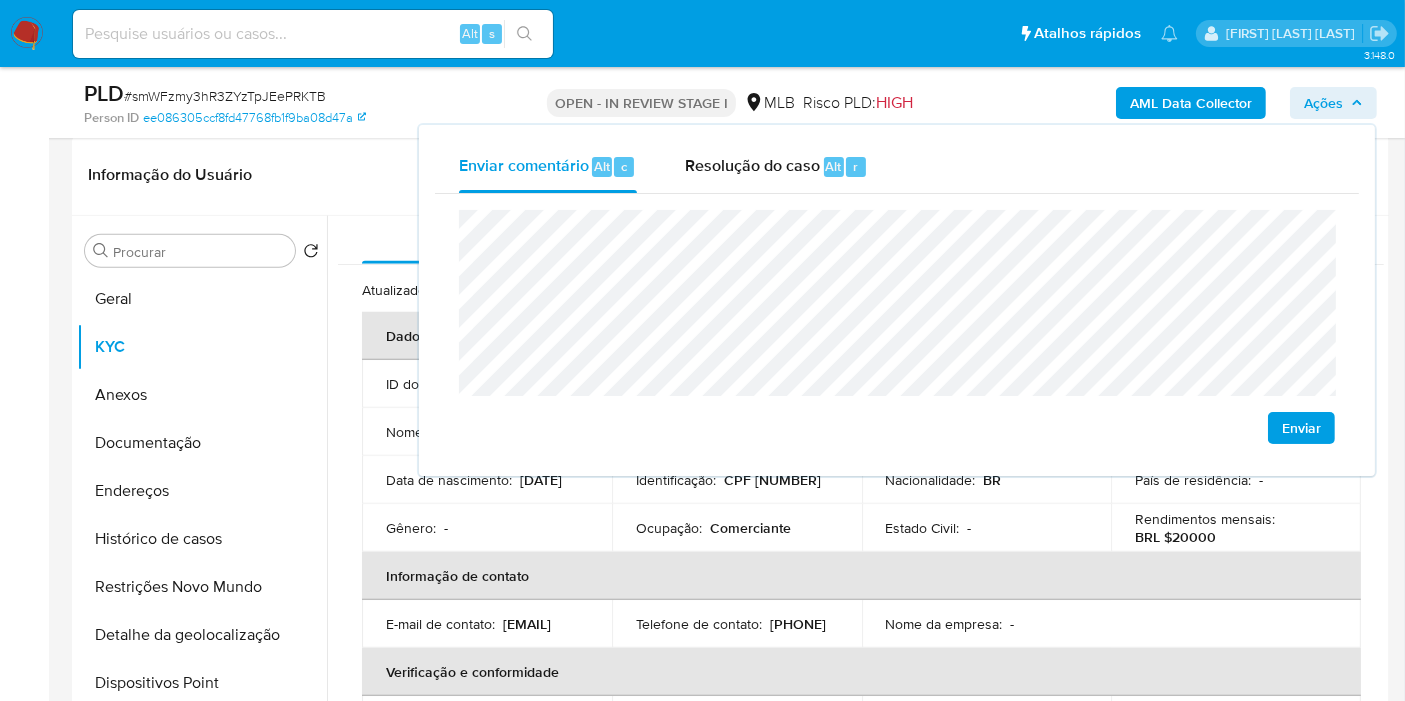 click on "Santarém" 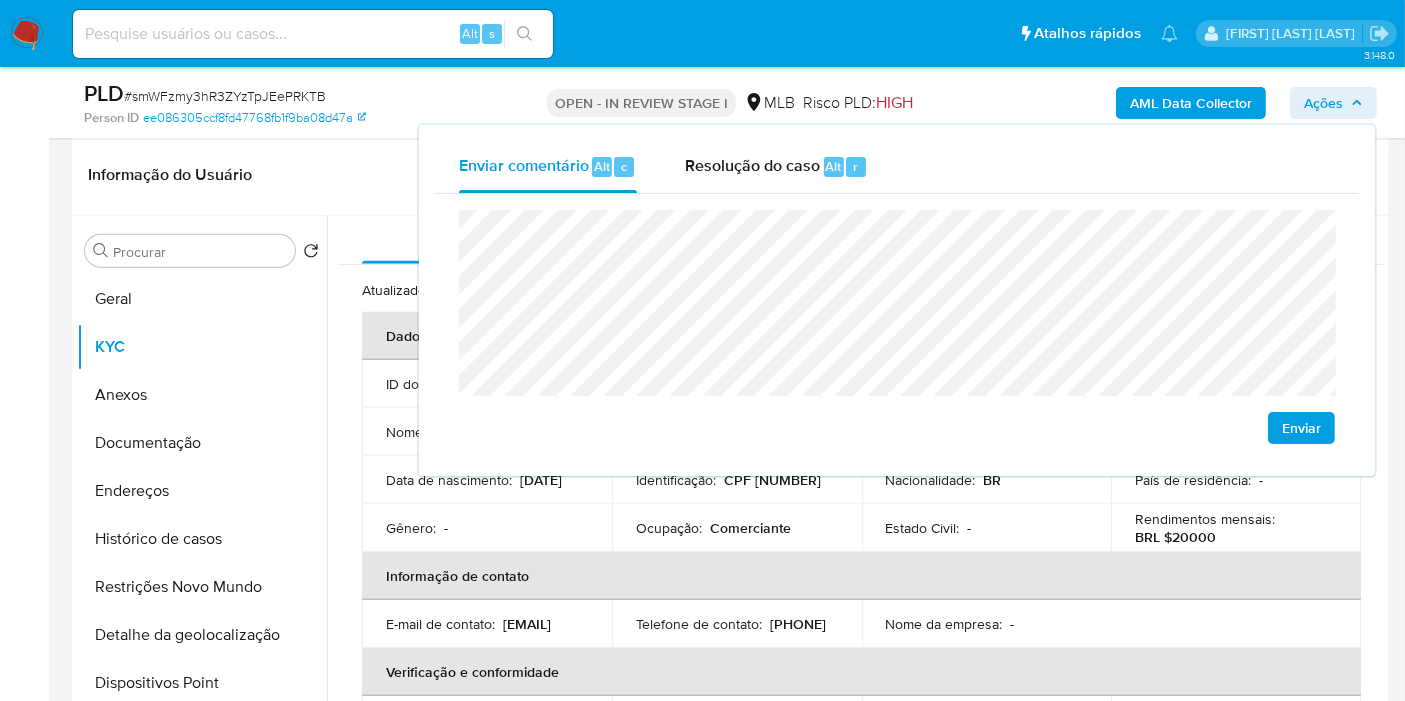 click on "Informação do Usuário Veja Aparência por Pessoa" at bounding box center [730, 175] 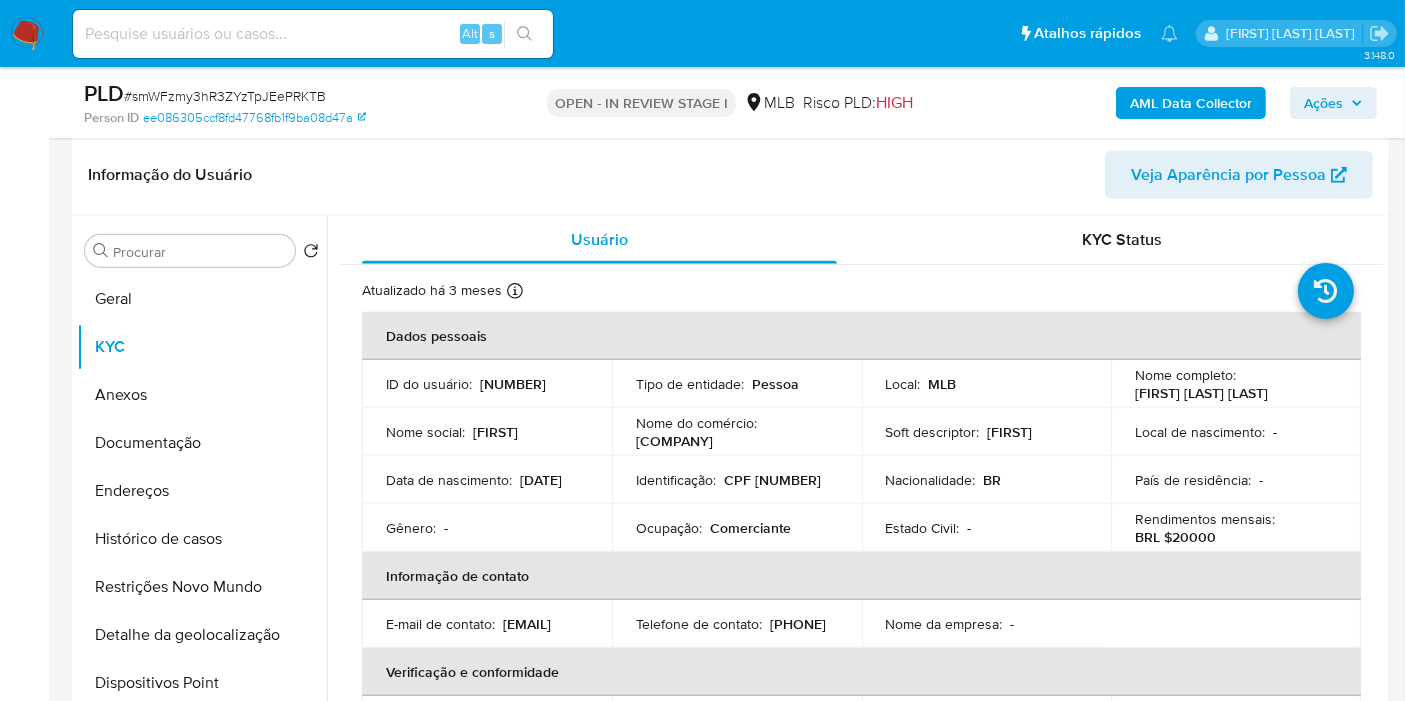 click on "156155270" at bounding box center (513, 384) 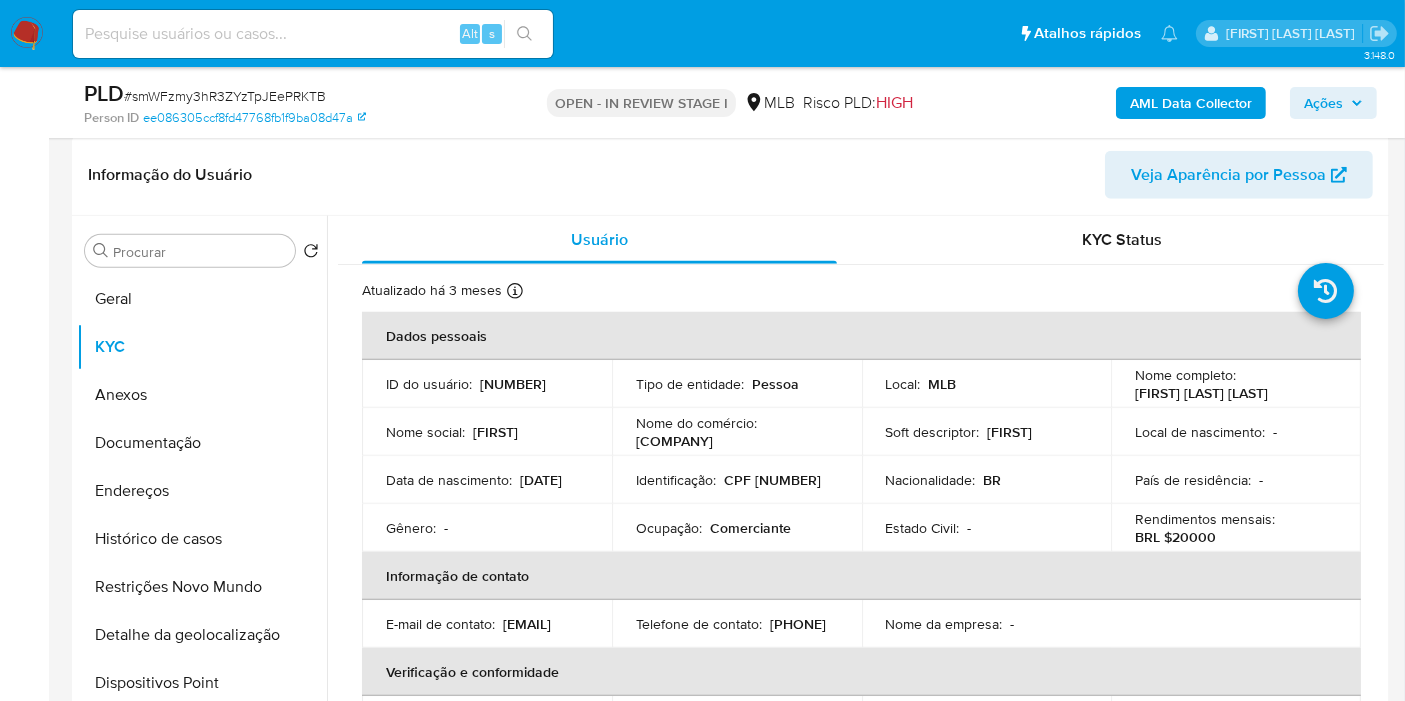copy on "156155270" 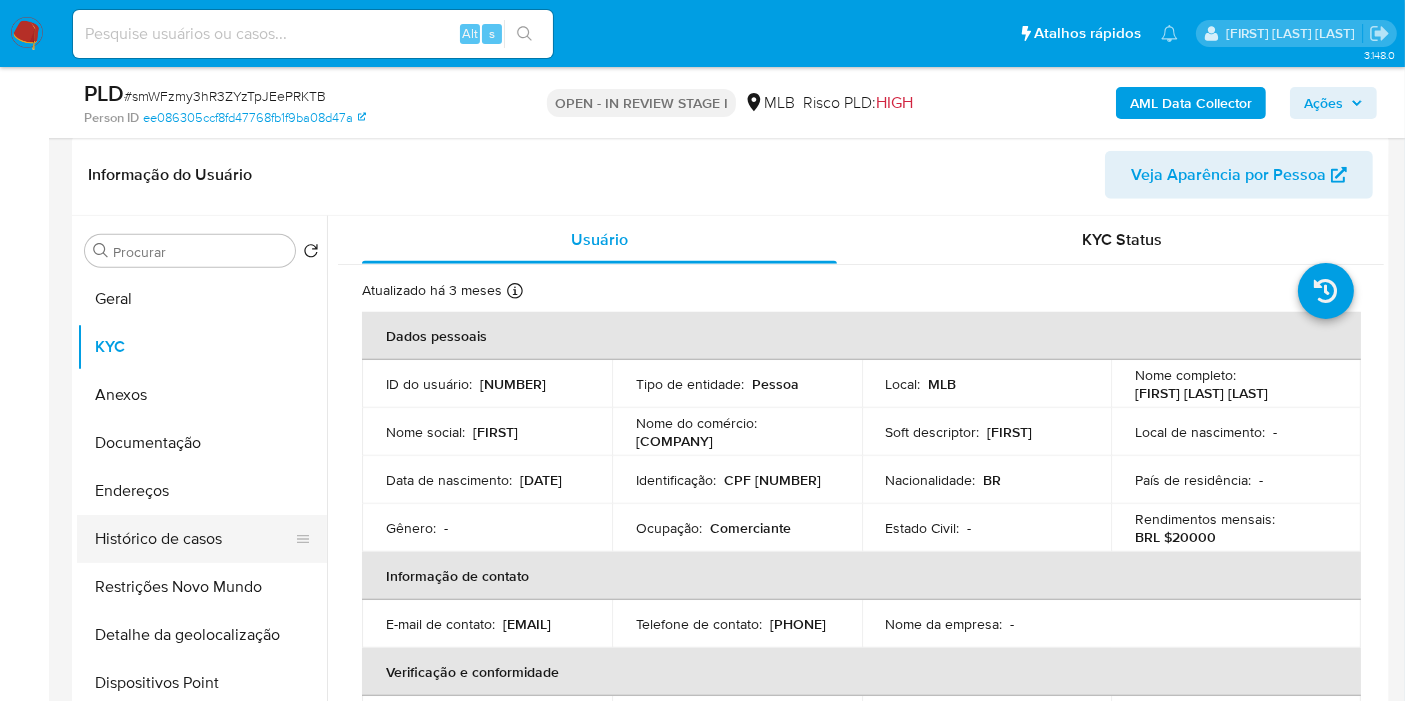 click on "Histórico de casos" at bounding box center [194, 539] 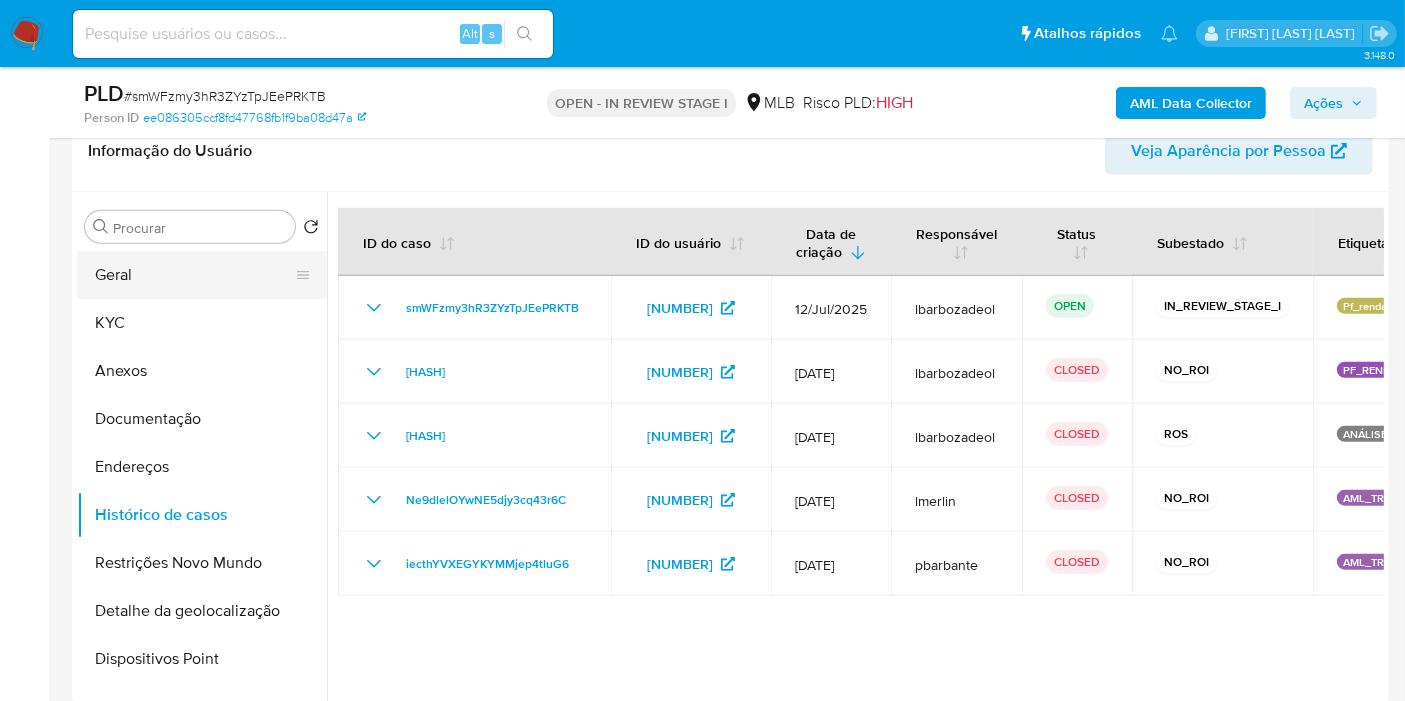 click on "Geral" at bounding box center (194, 275) 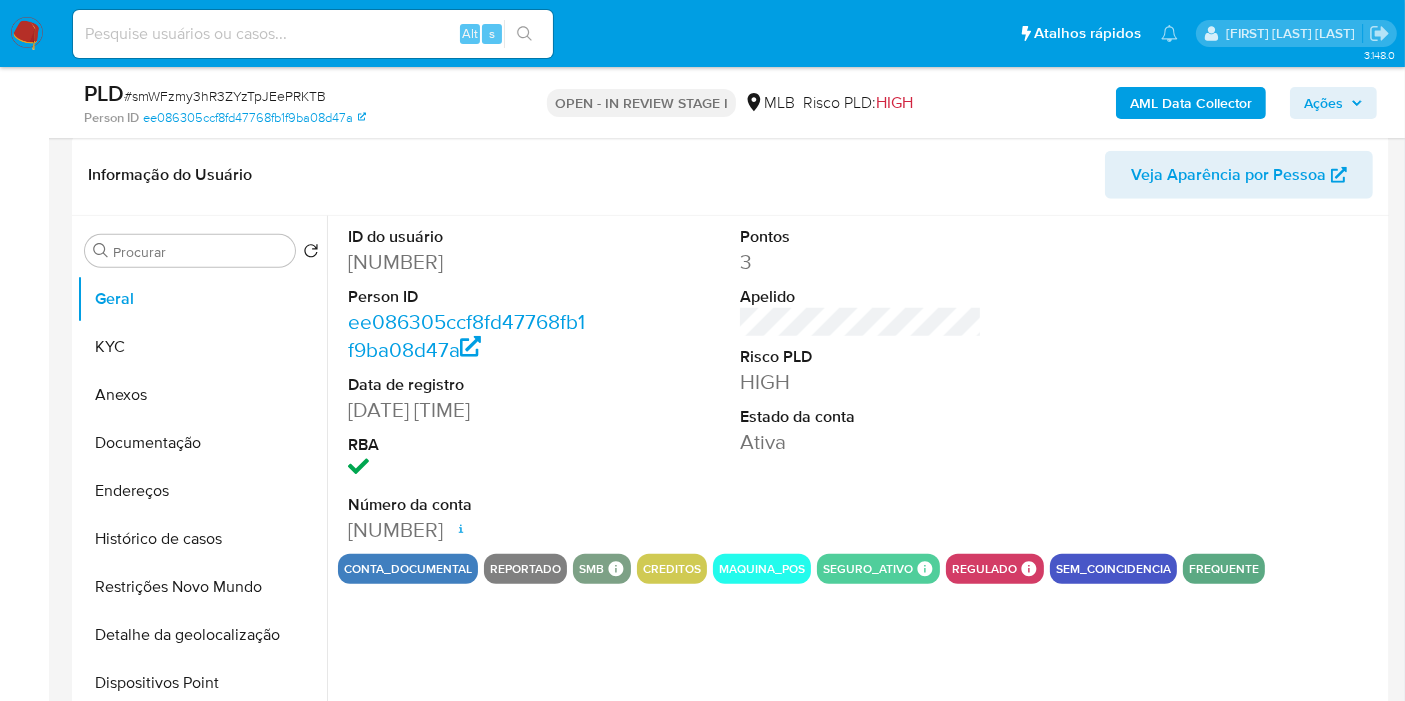 scroll, scrollTop: 1777, scrollLeft: 0, axis: vertical 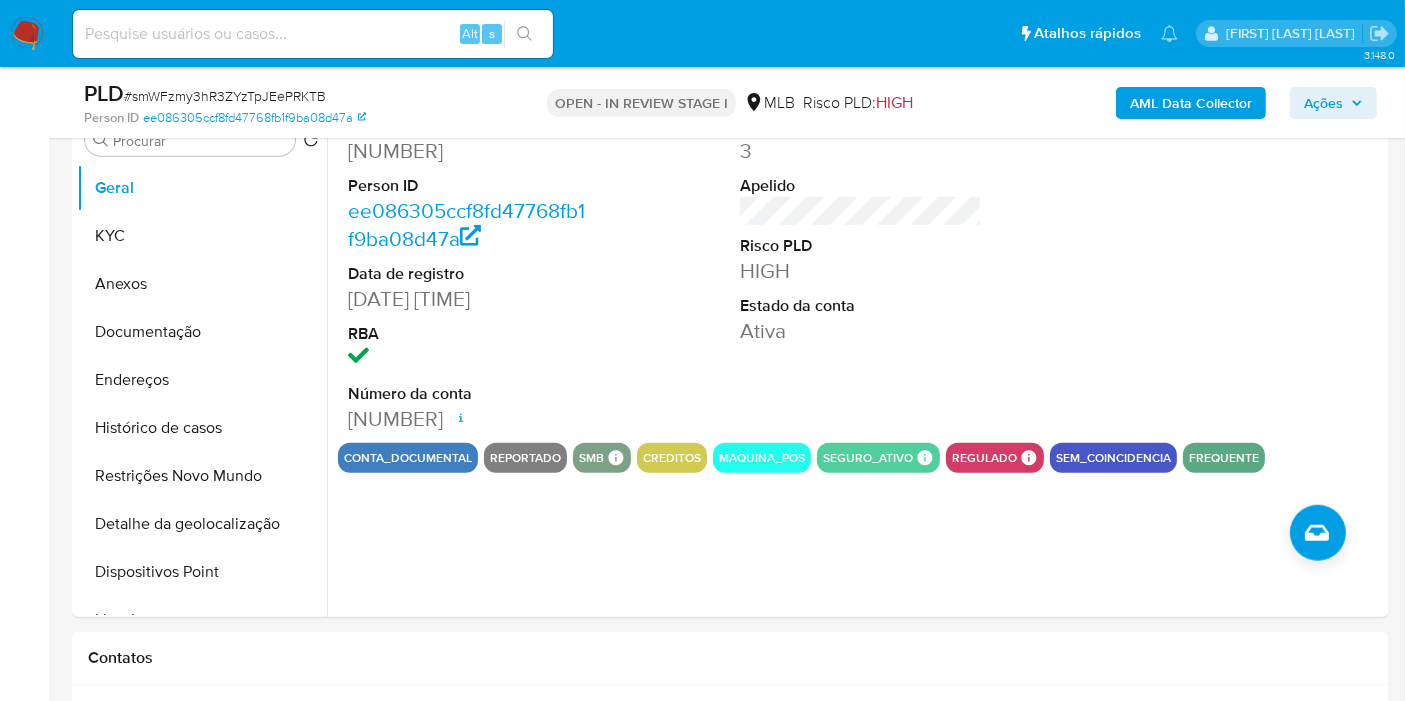 type 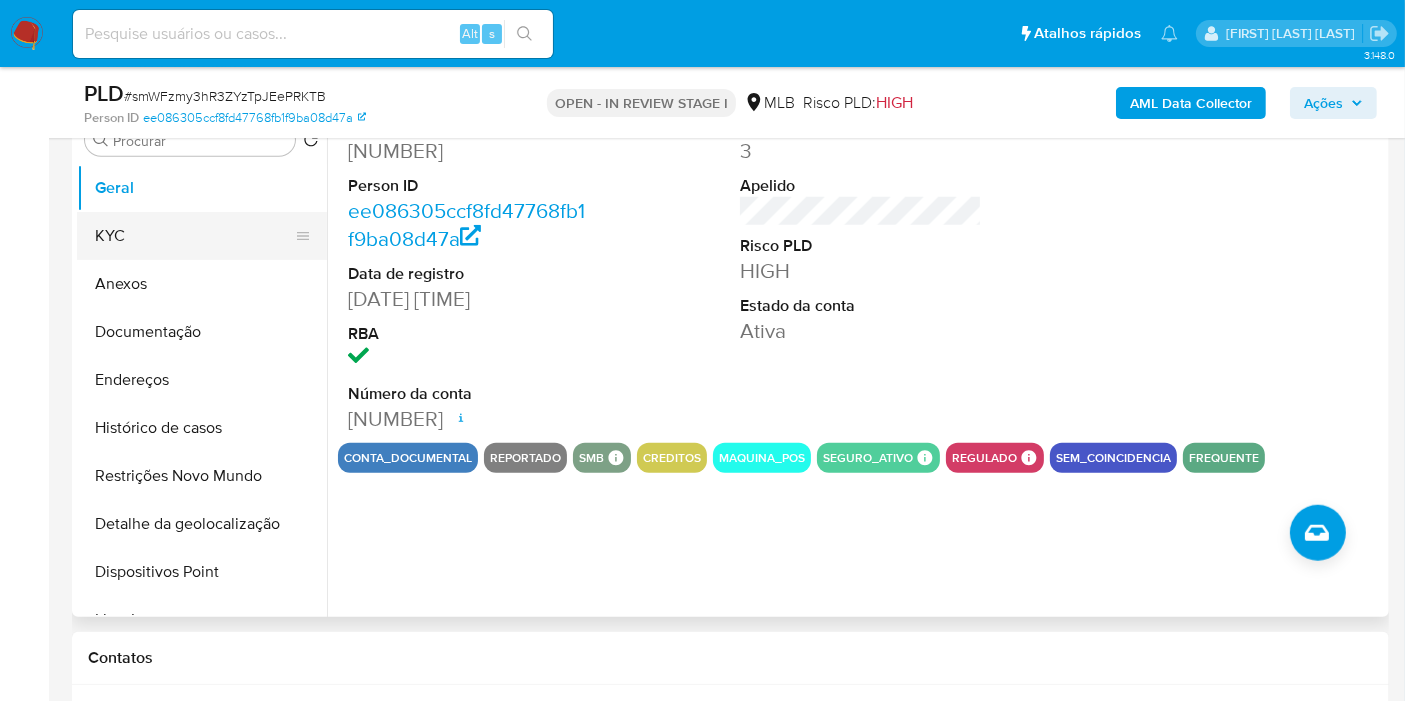 click on "KYC" at bounding box center (194, 236) 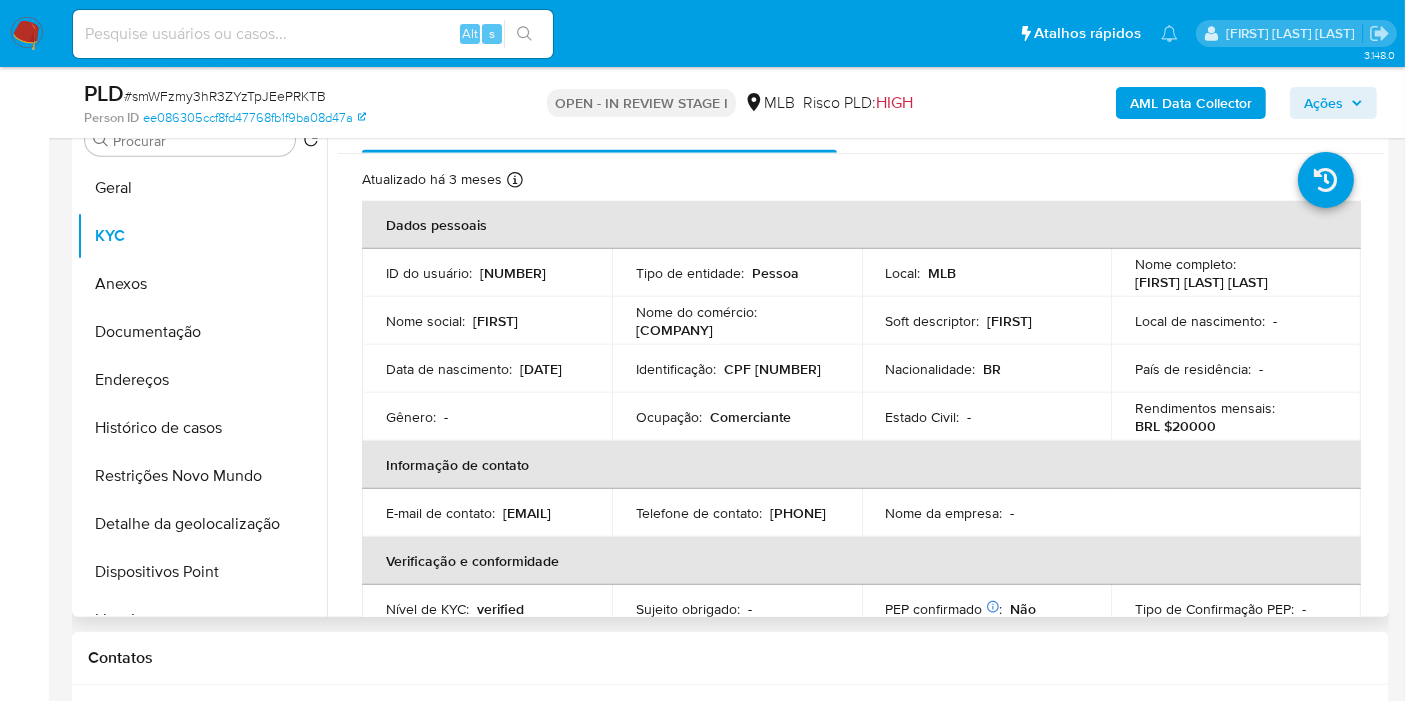 scroll, scrollTop: 1666, scrollLeft: 0, axis: vertical 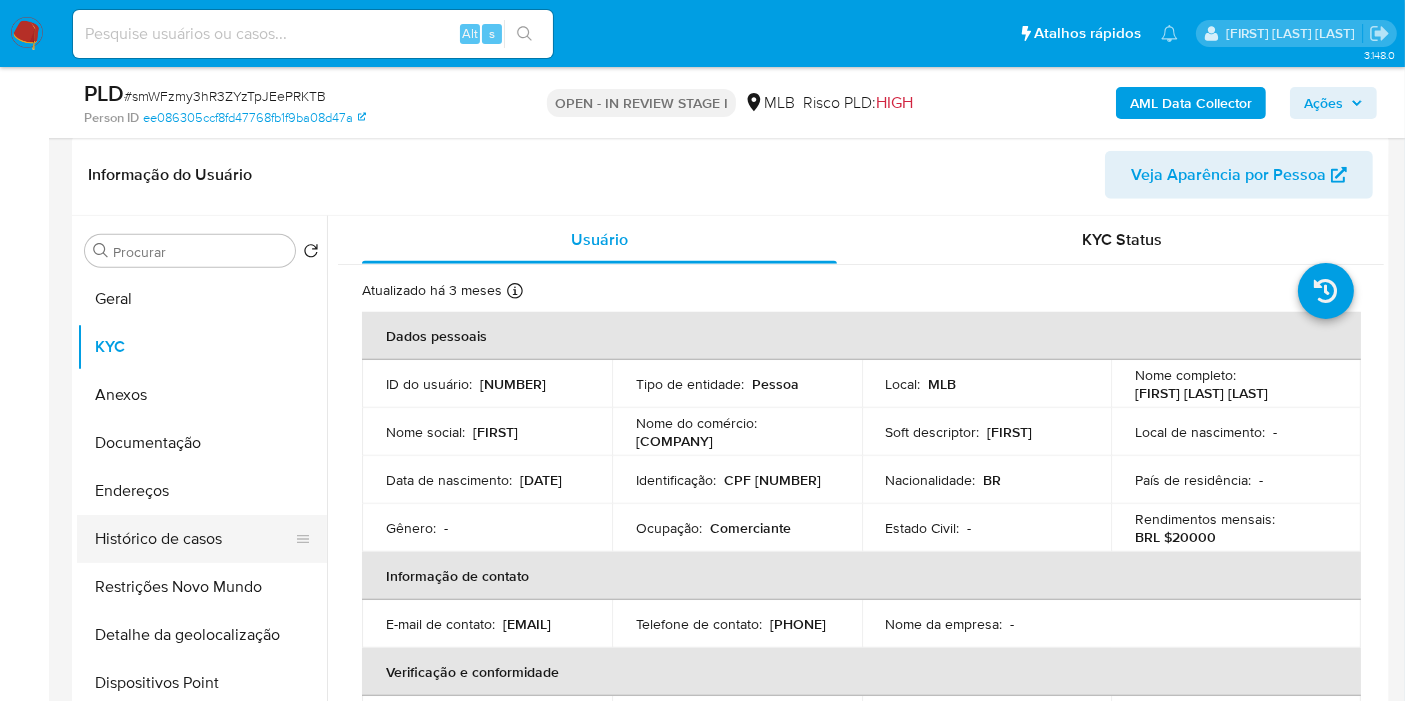 click on "Endereços" at bounding box center (202, 491) 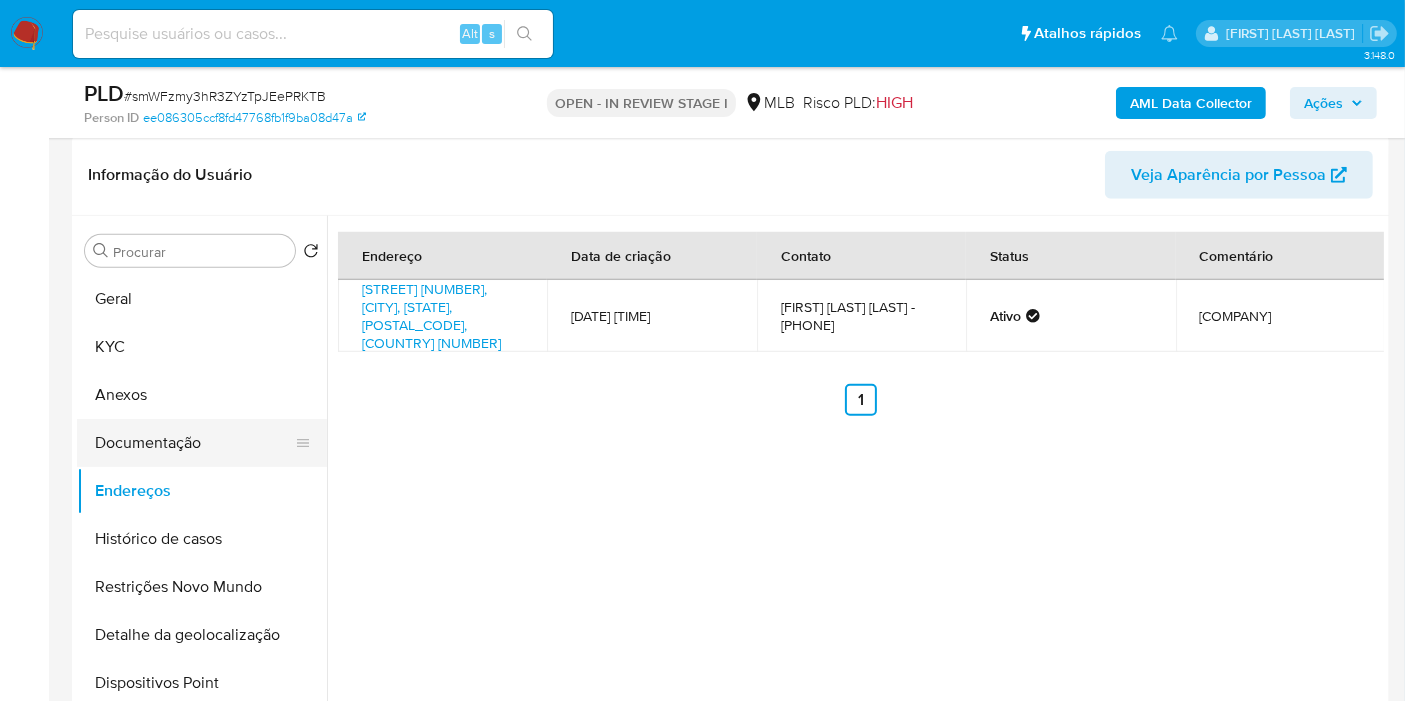 click on "Documentação" at bounding box center [194, 443] 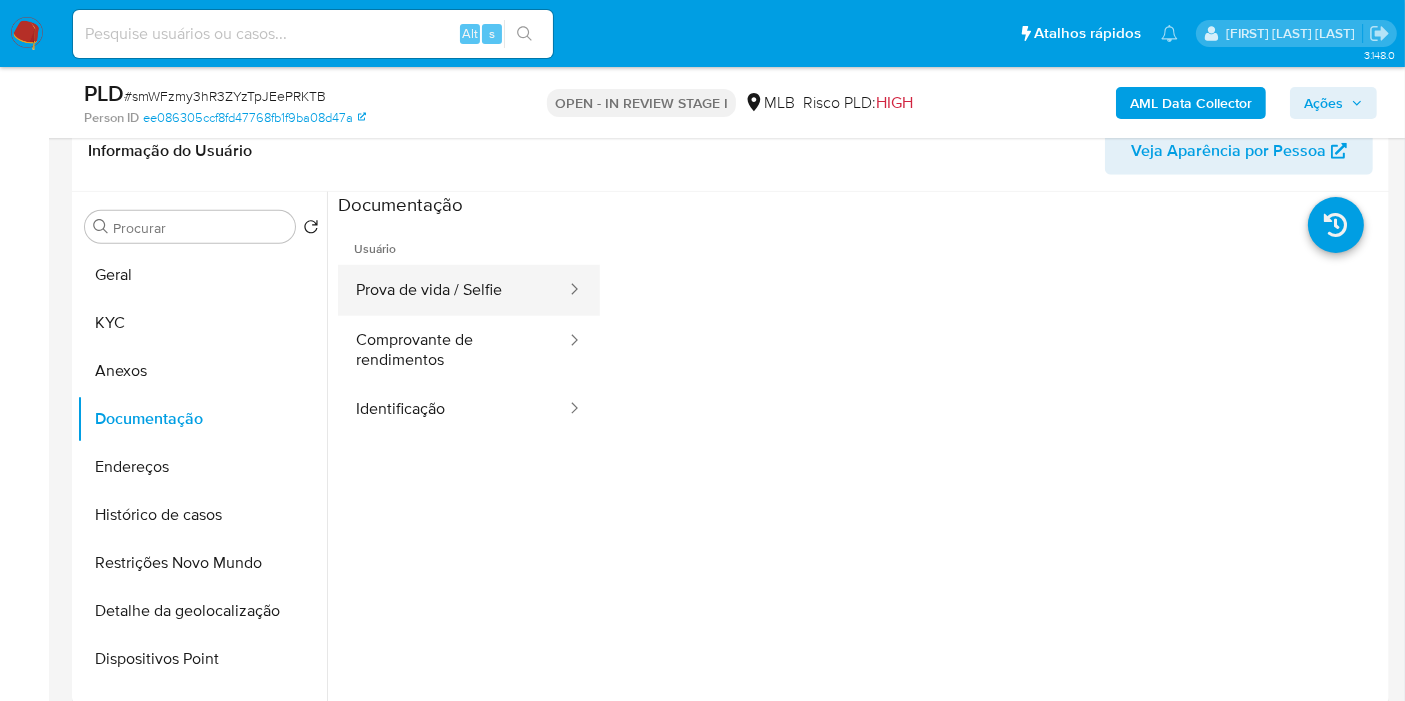 click on "Prova de vida / Selfie" at bounding box center (453, 290) 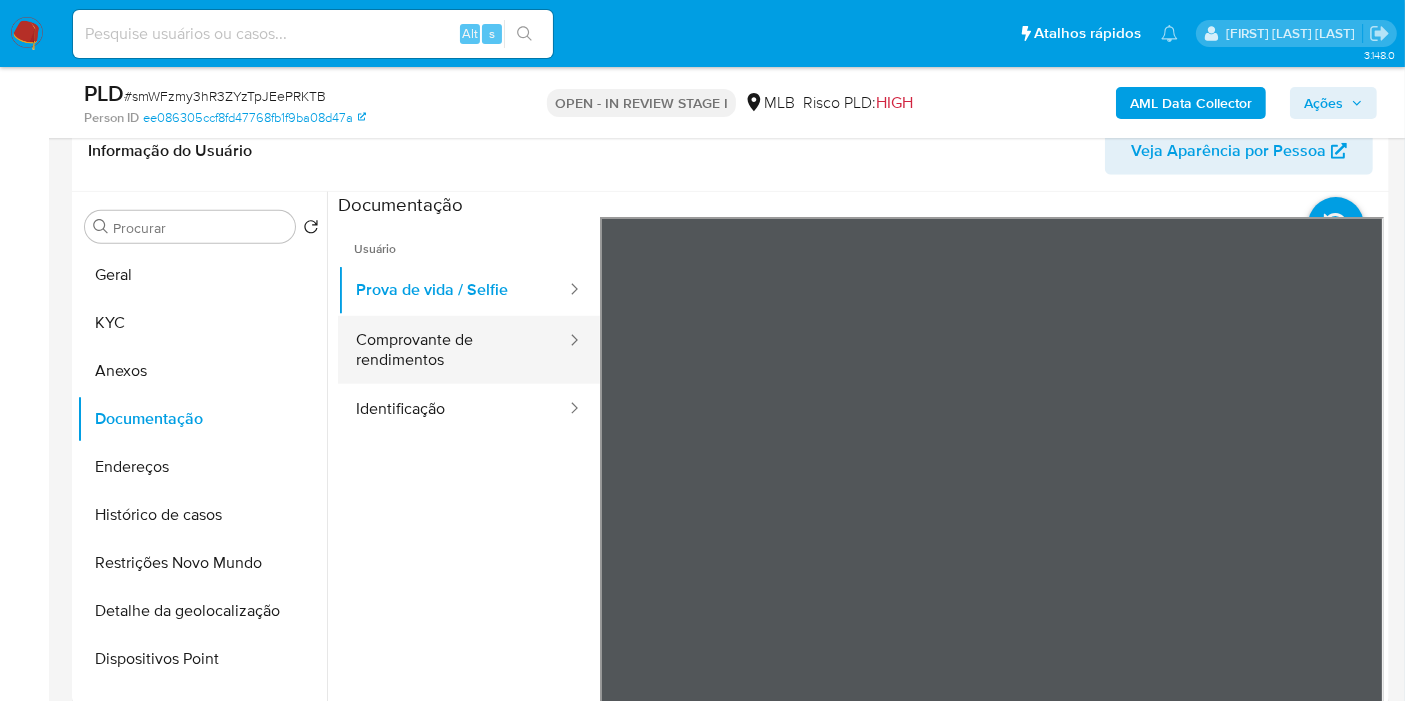 click on "Comprovante de rendimentos" at bounding box center [453, 350] 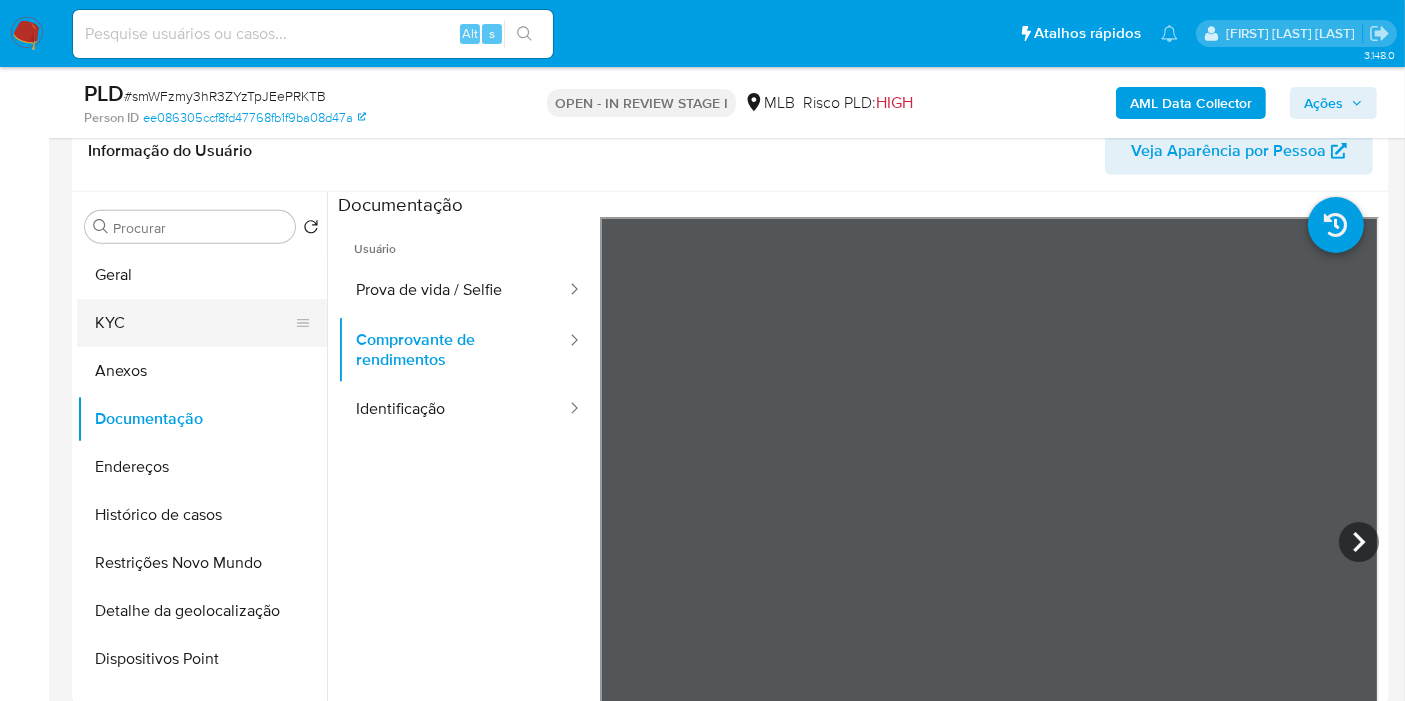 click on "KYC" at bounding box center [194, 323] 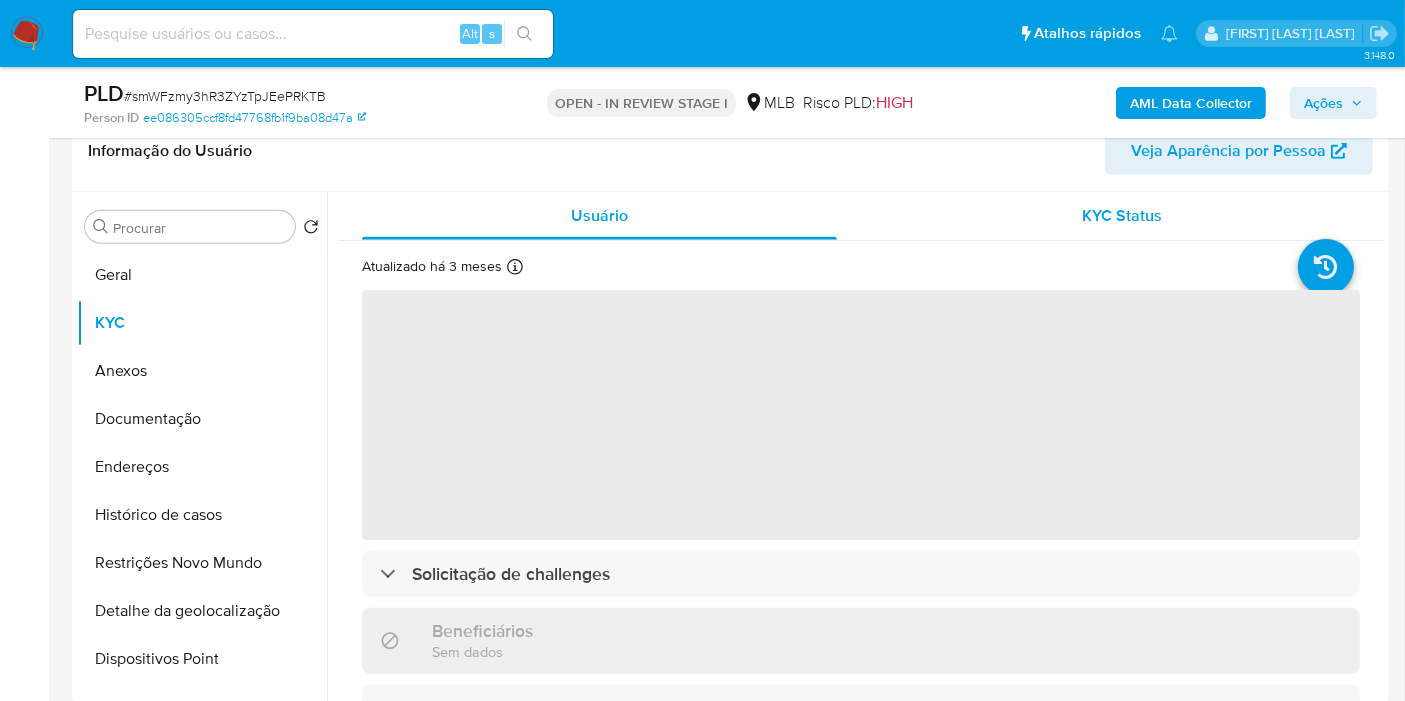 click on "KYC Status" at bounding box center (1122, 216) 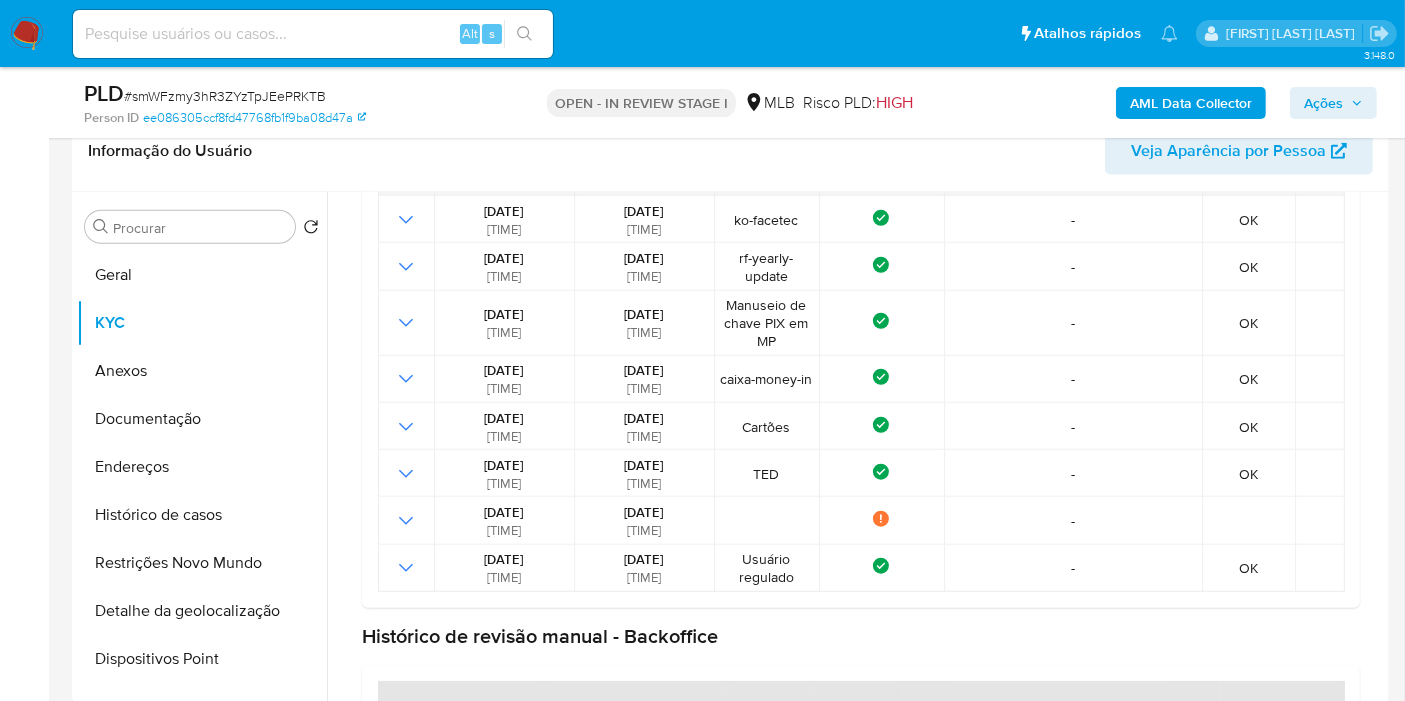 scroll, scrollTop: 708, scrollLeft: 0, axis: vertical 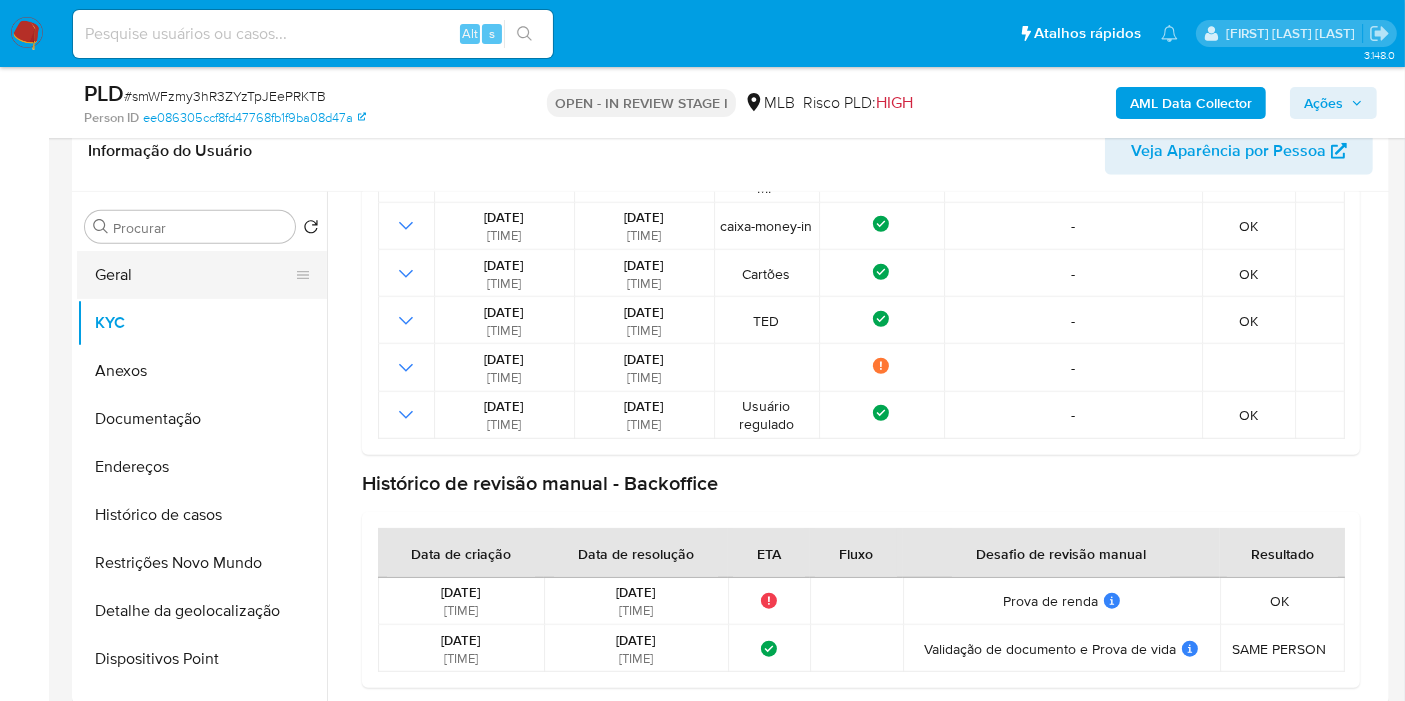 click on "Geral" at bounding box center [194, 275] 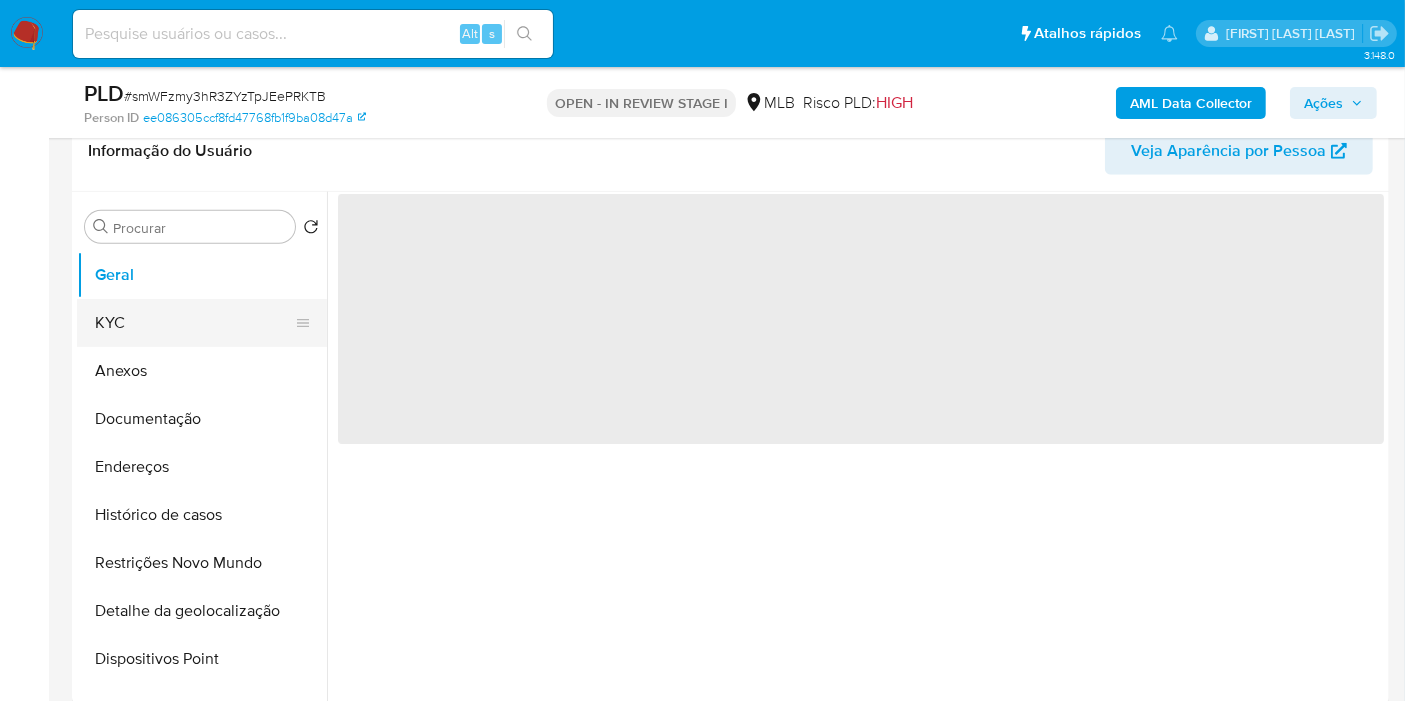 scroll, scrollTop: 0, scrollLeft: 0, axis: both 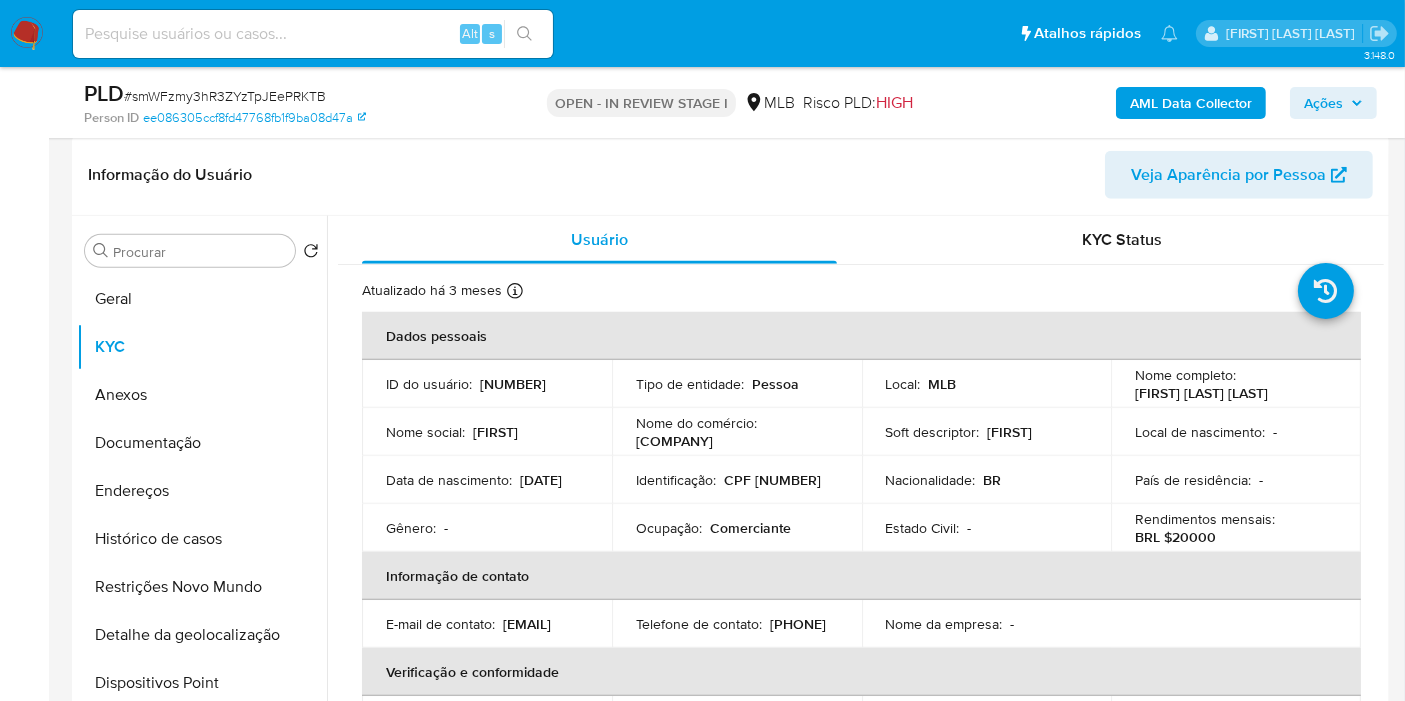 drag, startPoint x: 636, startPoint y: 419, endPoint x: 672, endPoint y: 452, distance: 48.83646 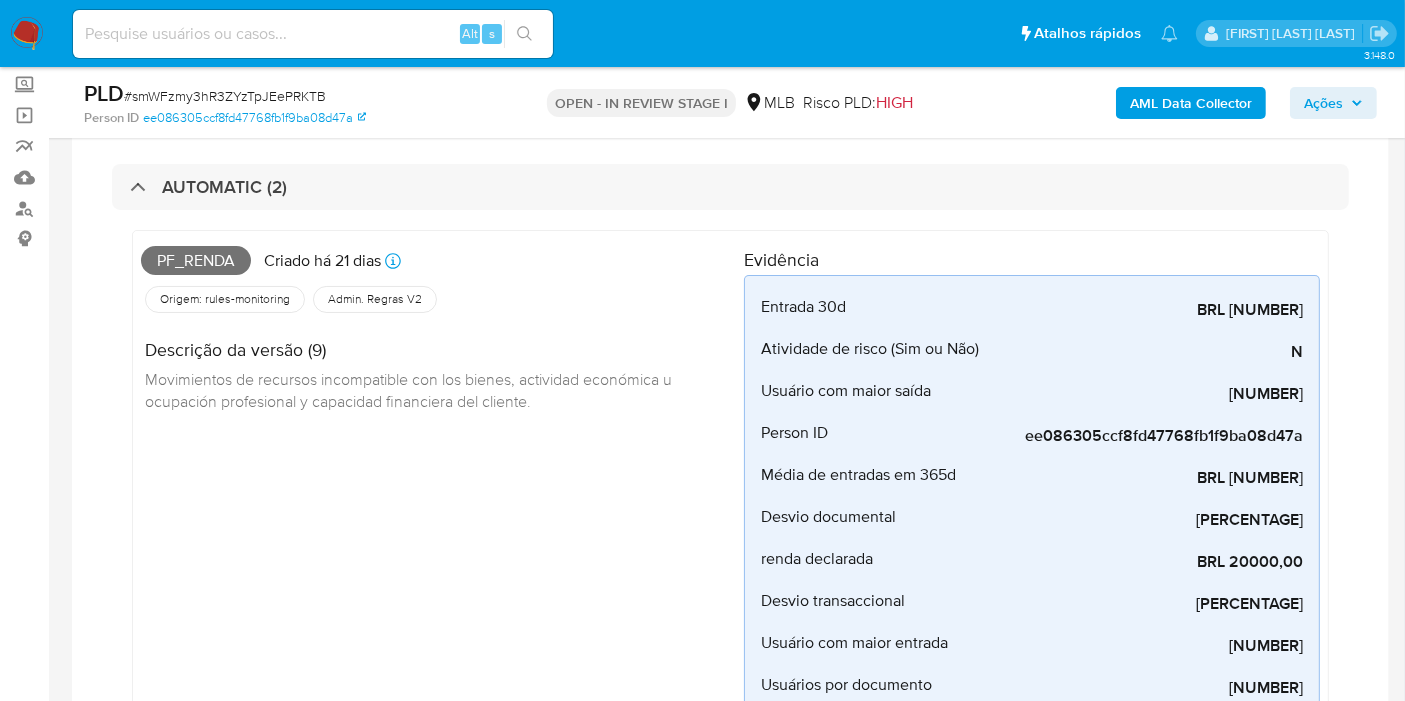 scroll, scrollTop: 0, scrollLeft: 0, axis: both 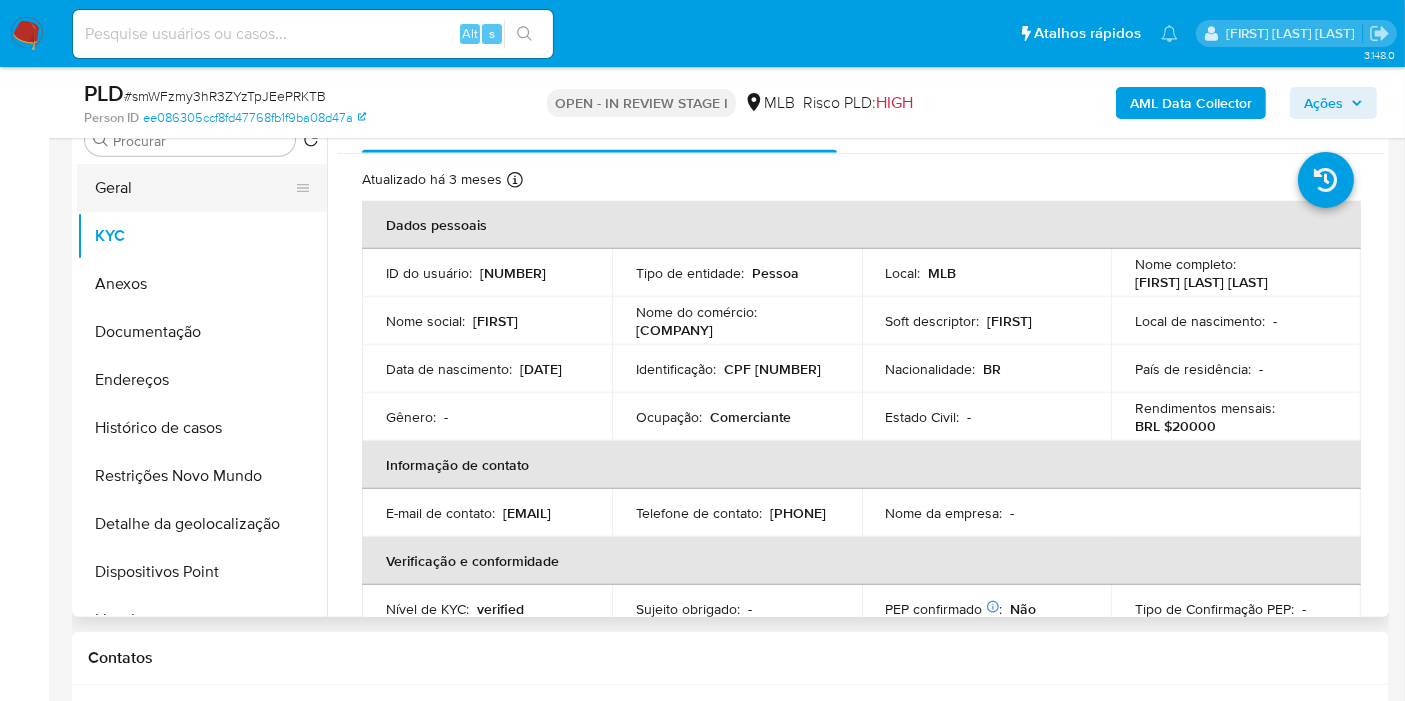 click on "Geral" at bounding box center (194, 188) 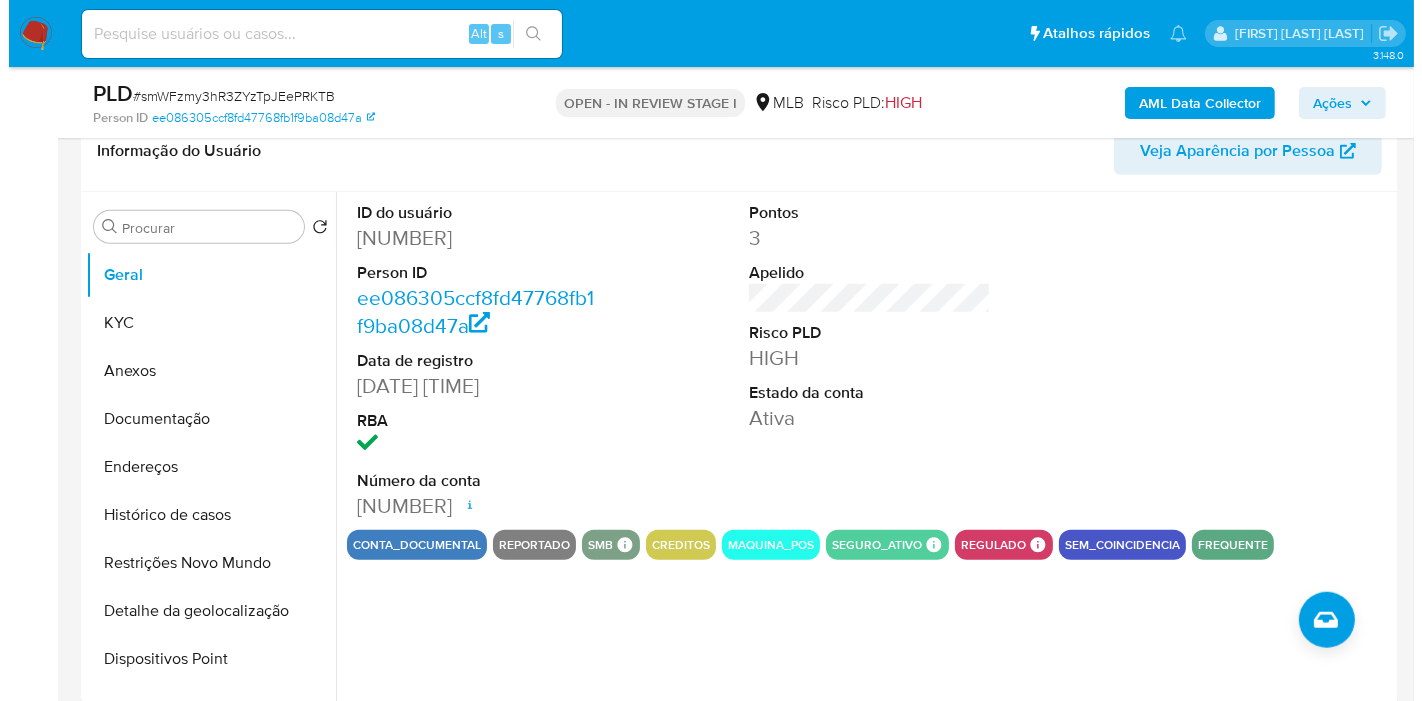 scroll, scrollTop: 1684, scrollLeft: 0, axis: vertical 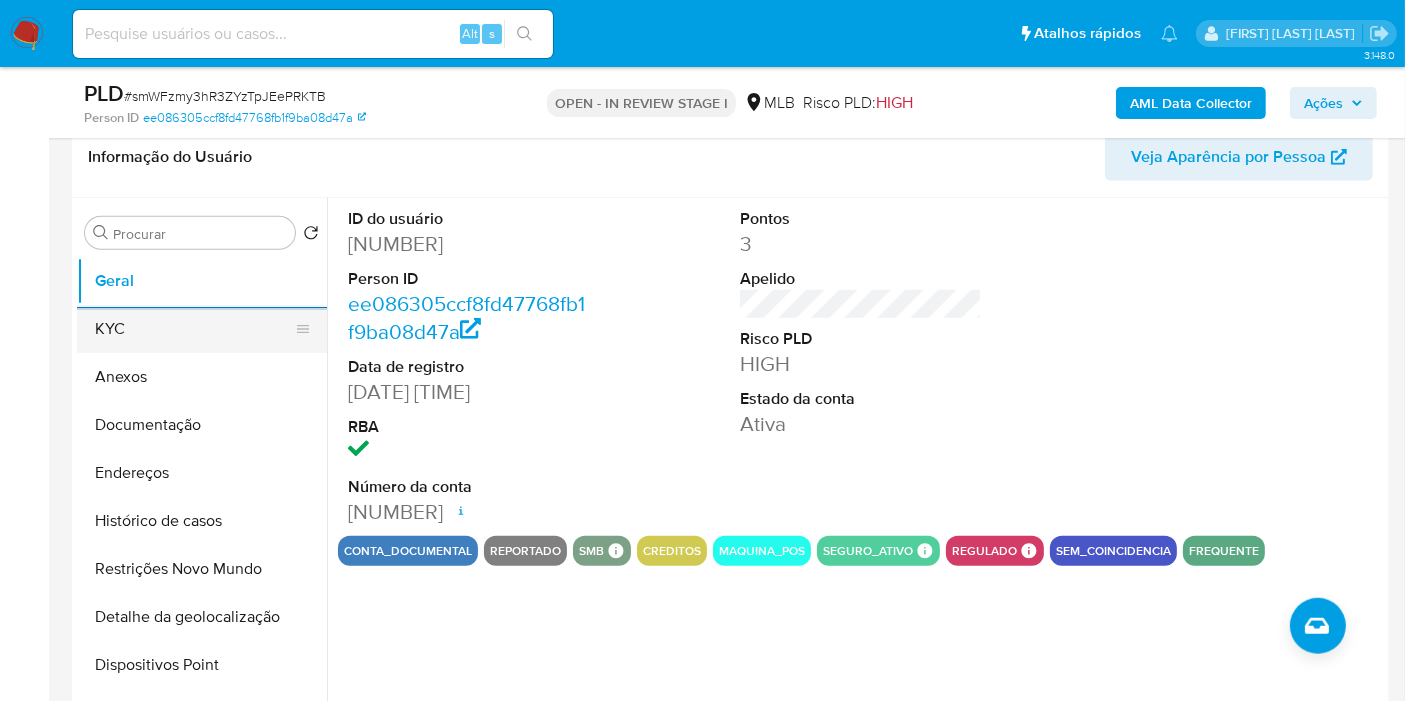 click on "KYC" at bounding box center [194, 329] 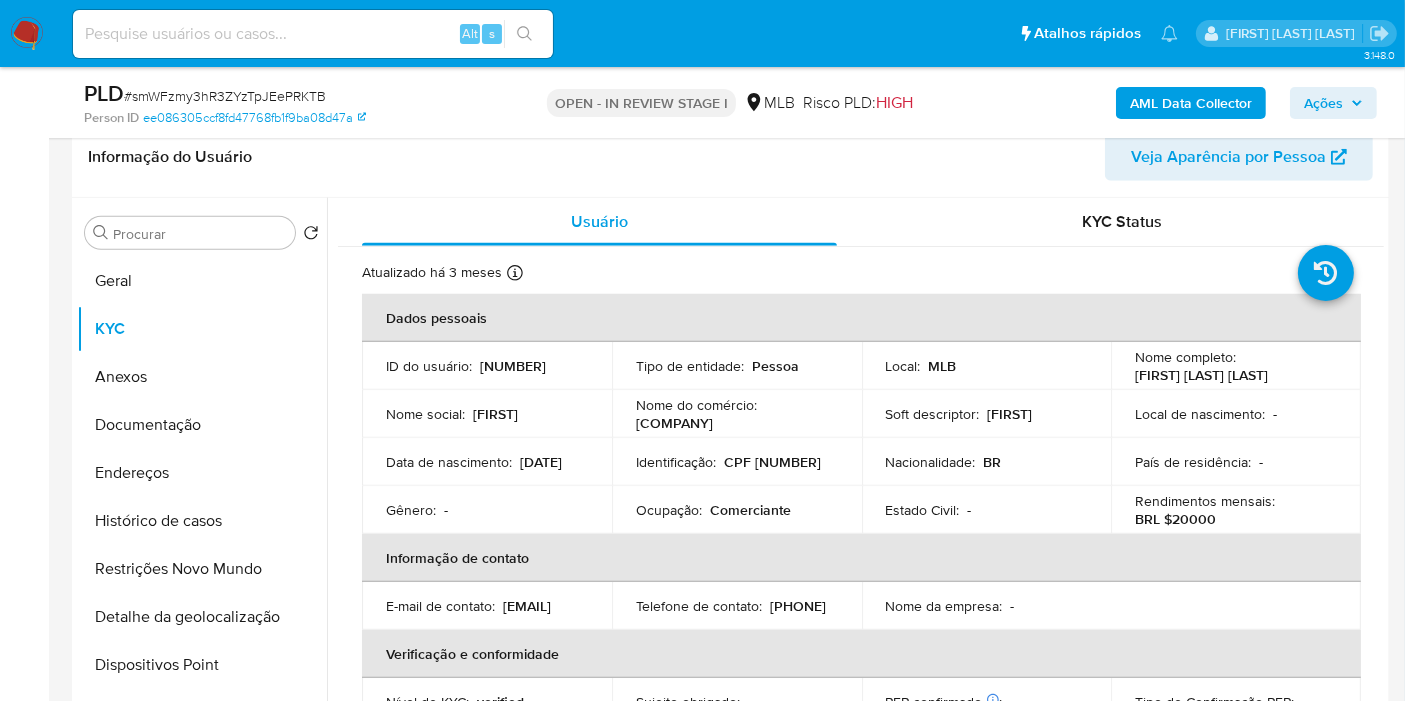 type 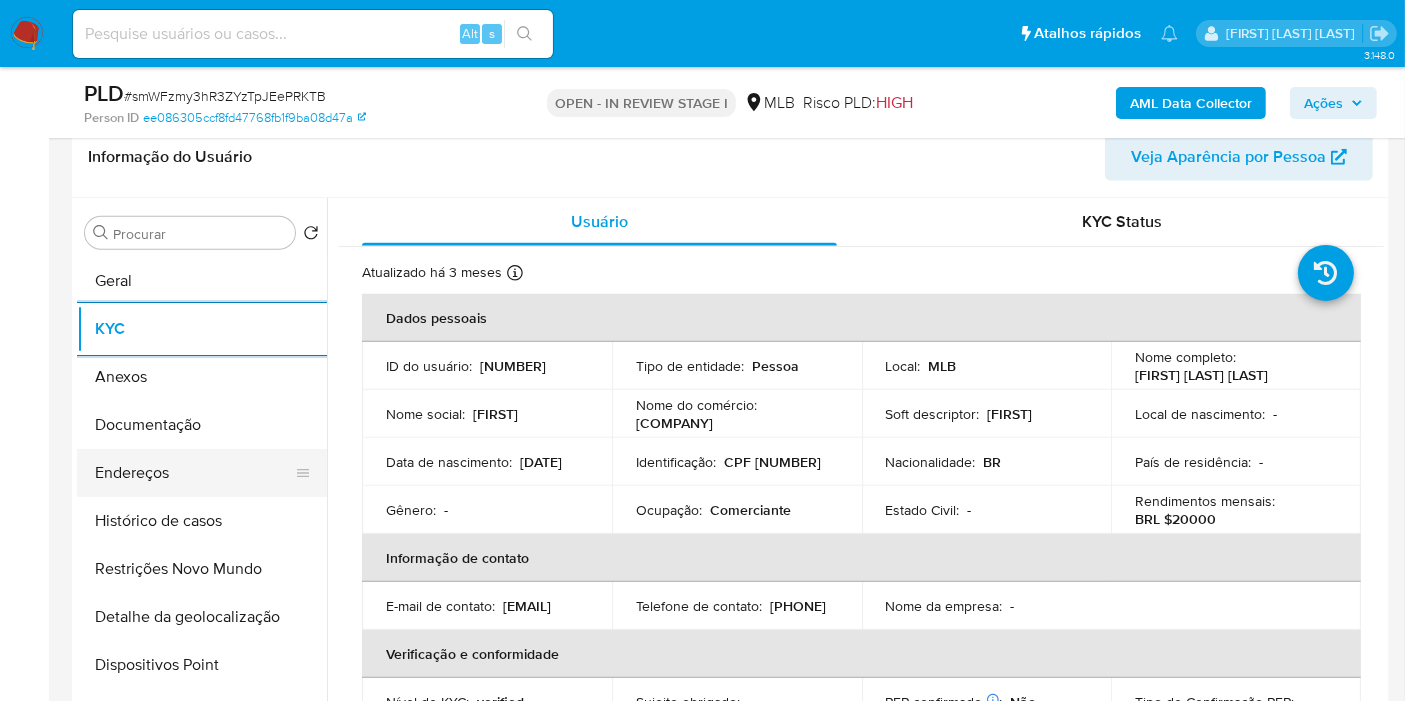click on "Endereços" at bounding box center [194, 473] 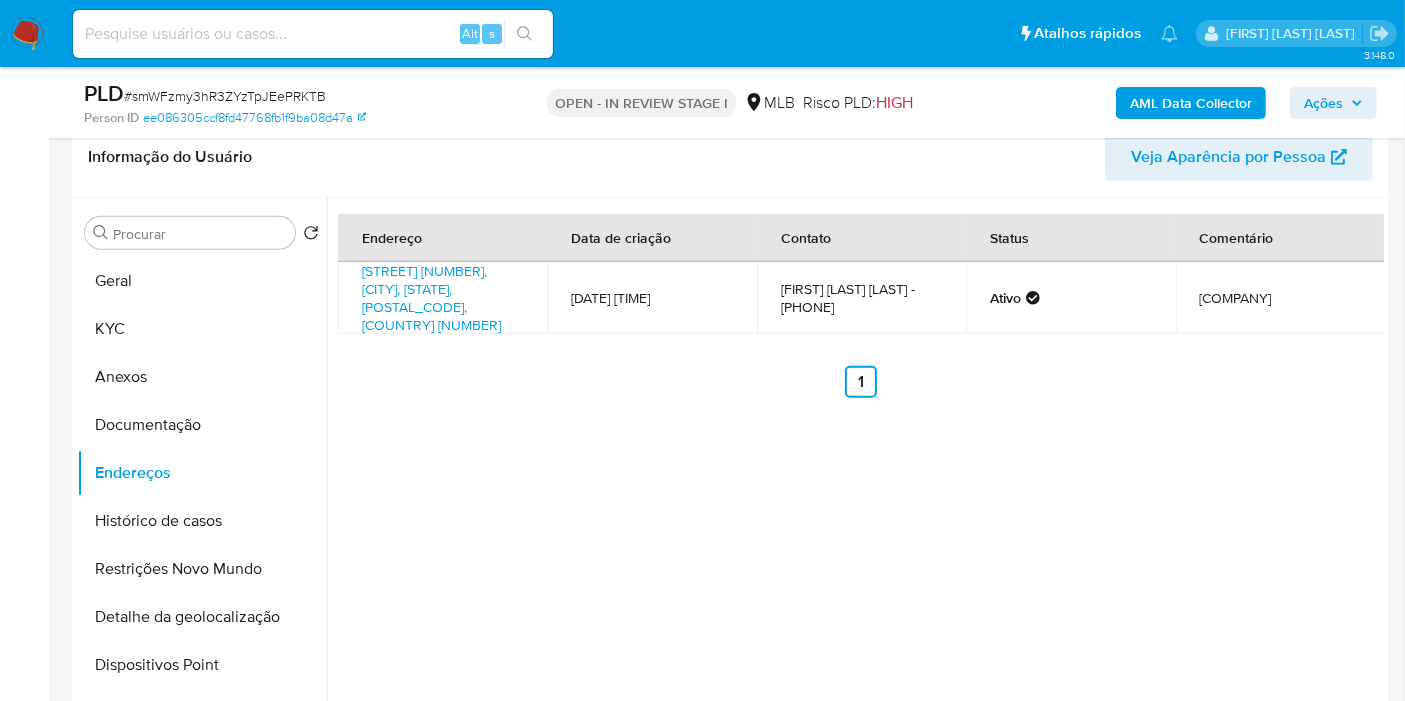 type 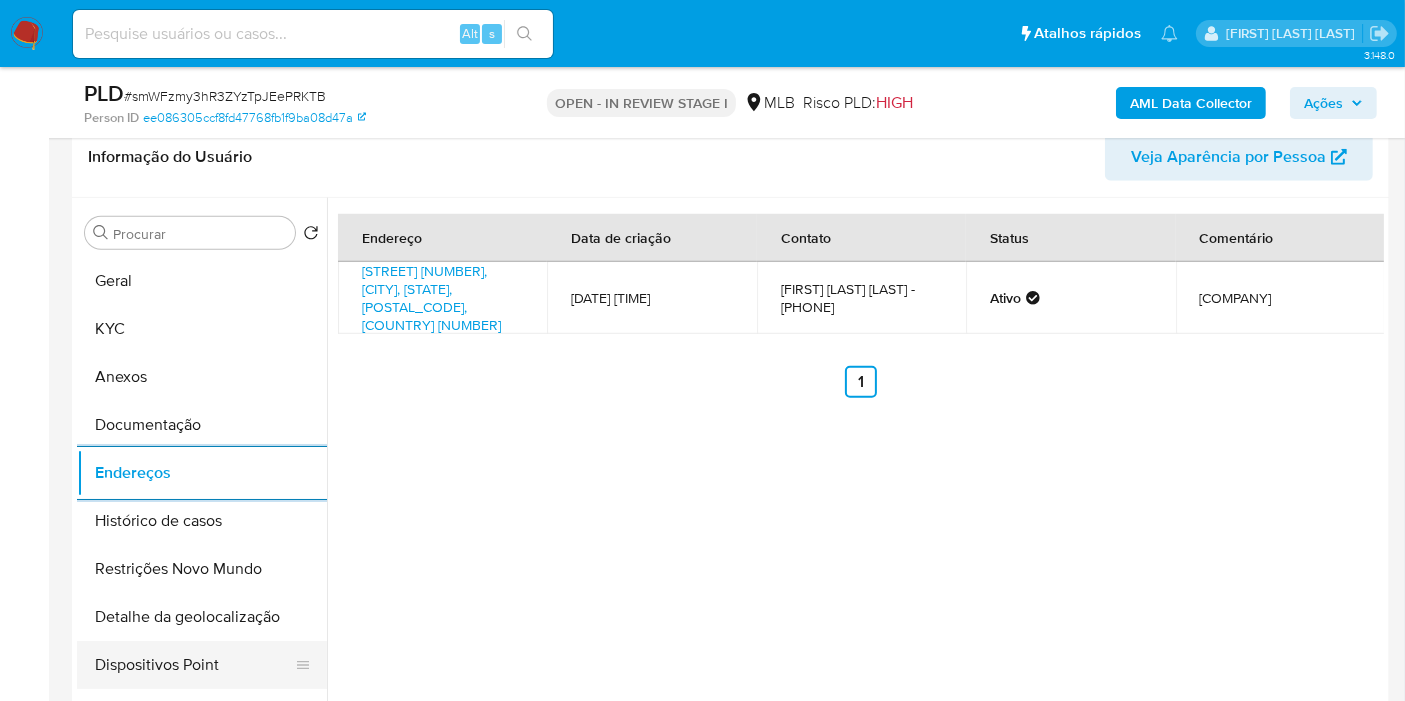 click on "Detalhe da geolocalização" at bounding box center (202, 617) 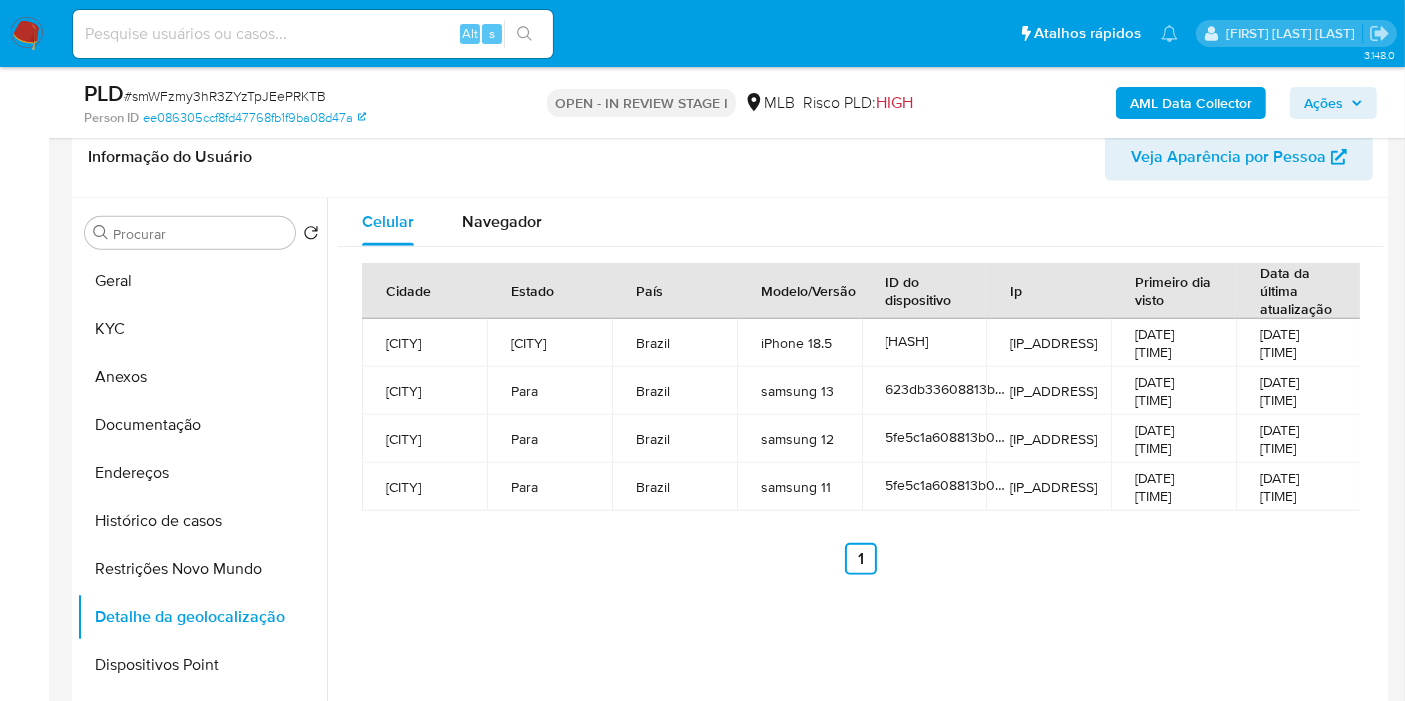 type 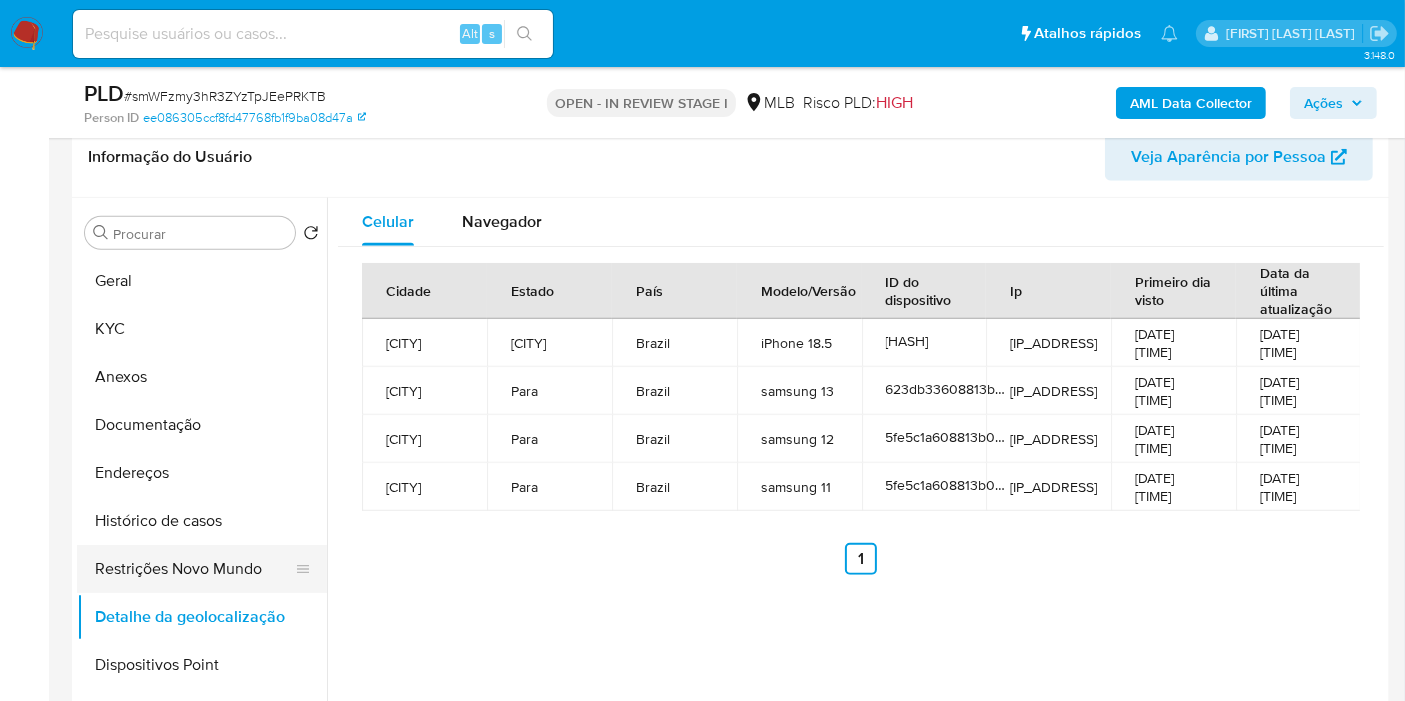 click on "Restrições Novo Mundo" at bounding box center [194, 569] 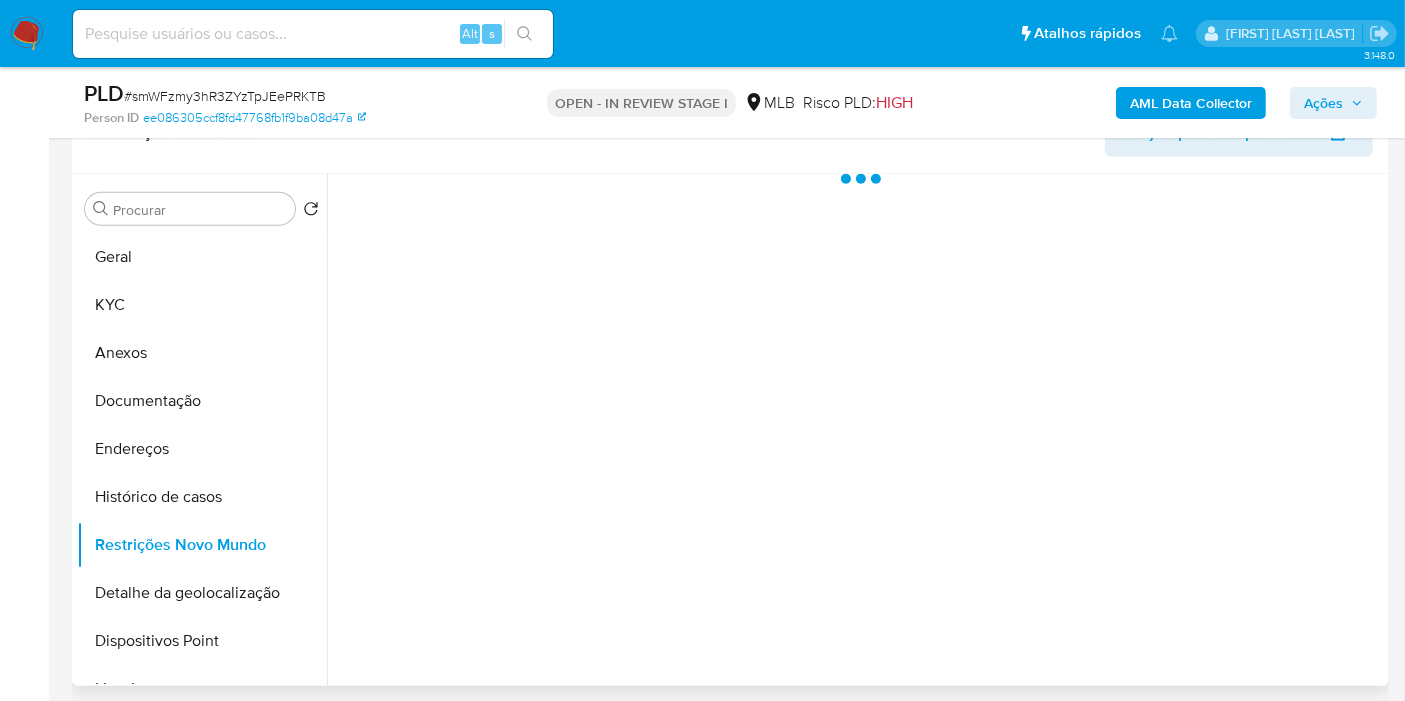 type 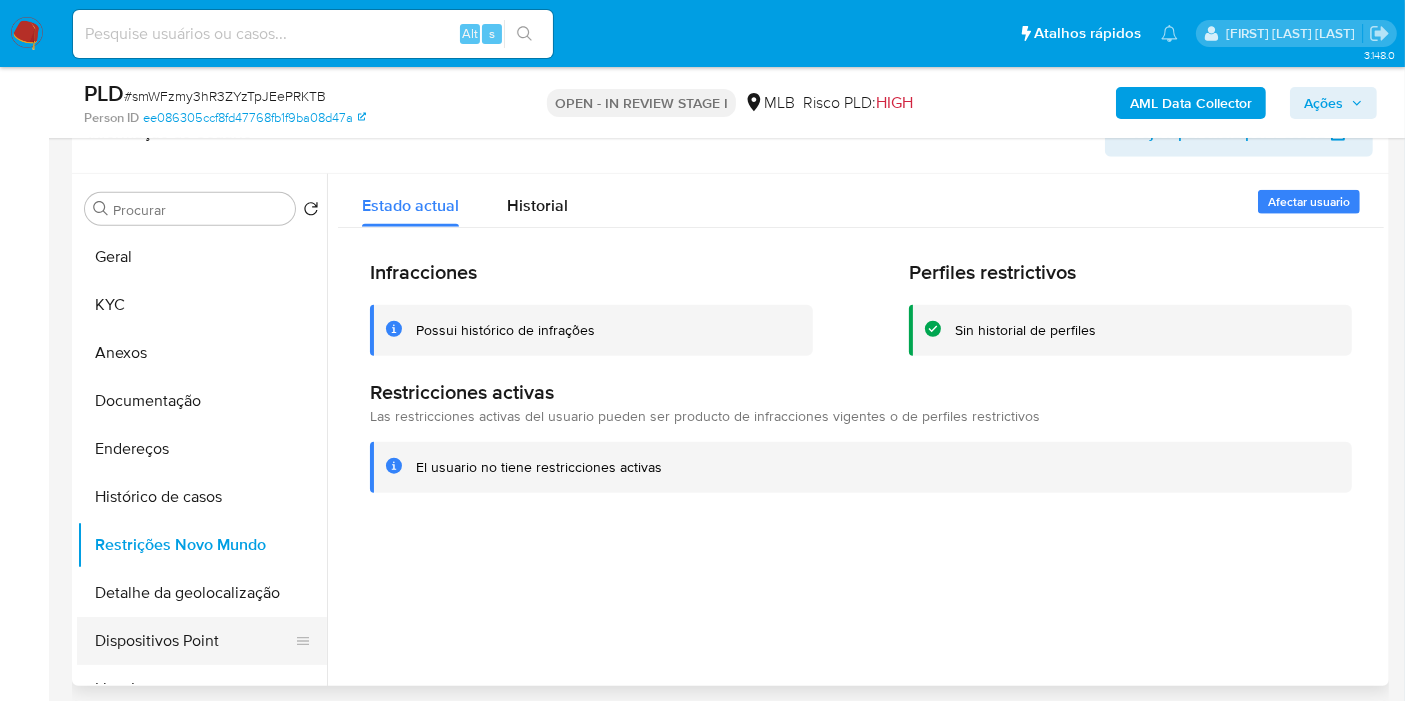click on "Dispositivos Point" at bounding box center (194, 641) 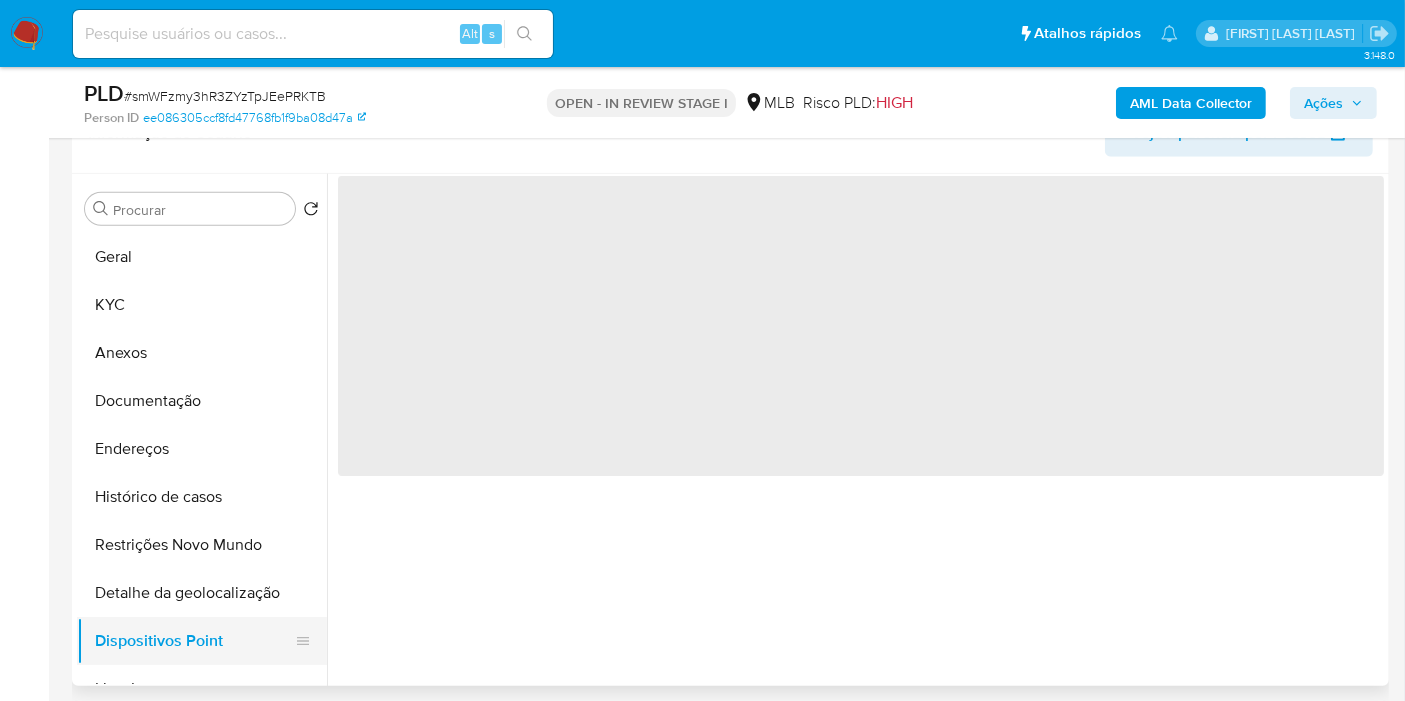 click on "Dispositivos Point" at bounding box center (194, 641) 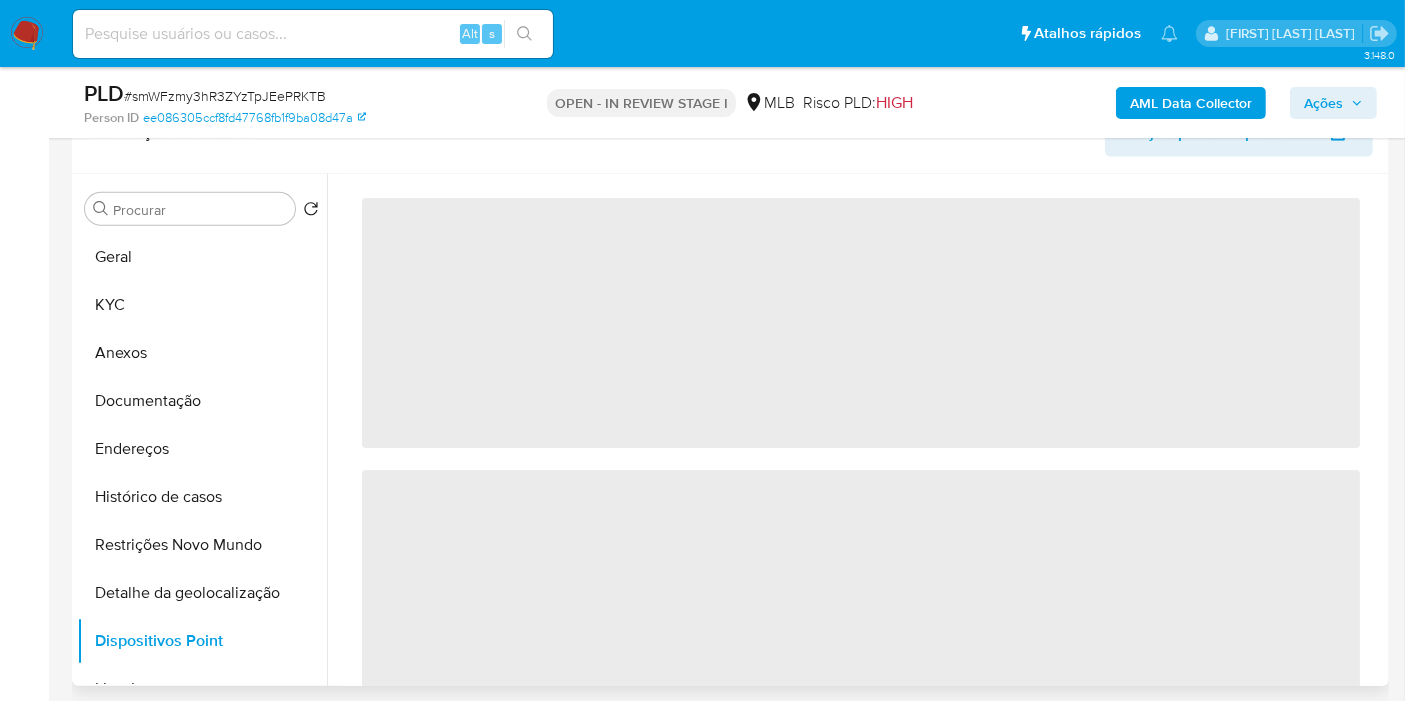 type 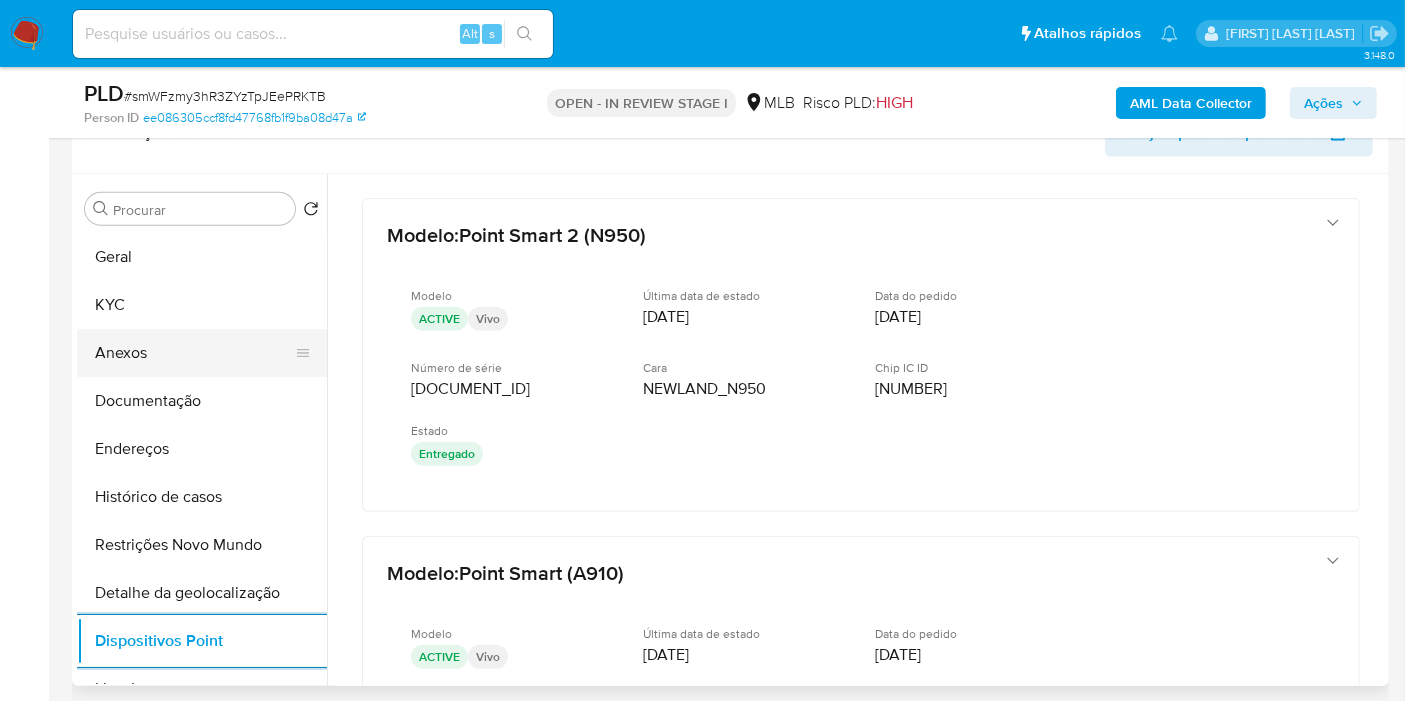 click on "Anexos" at bounding box center [194, 353] 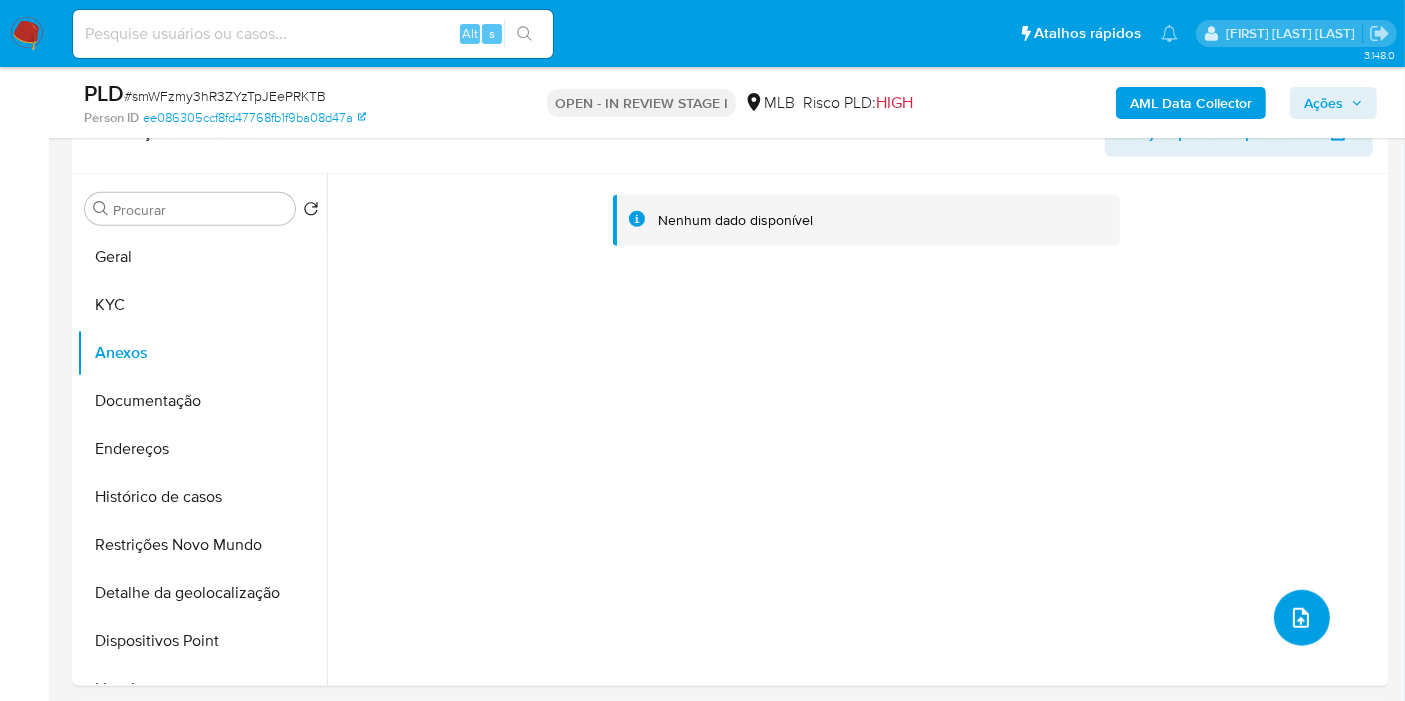 click 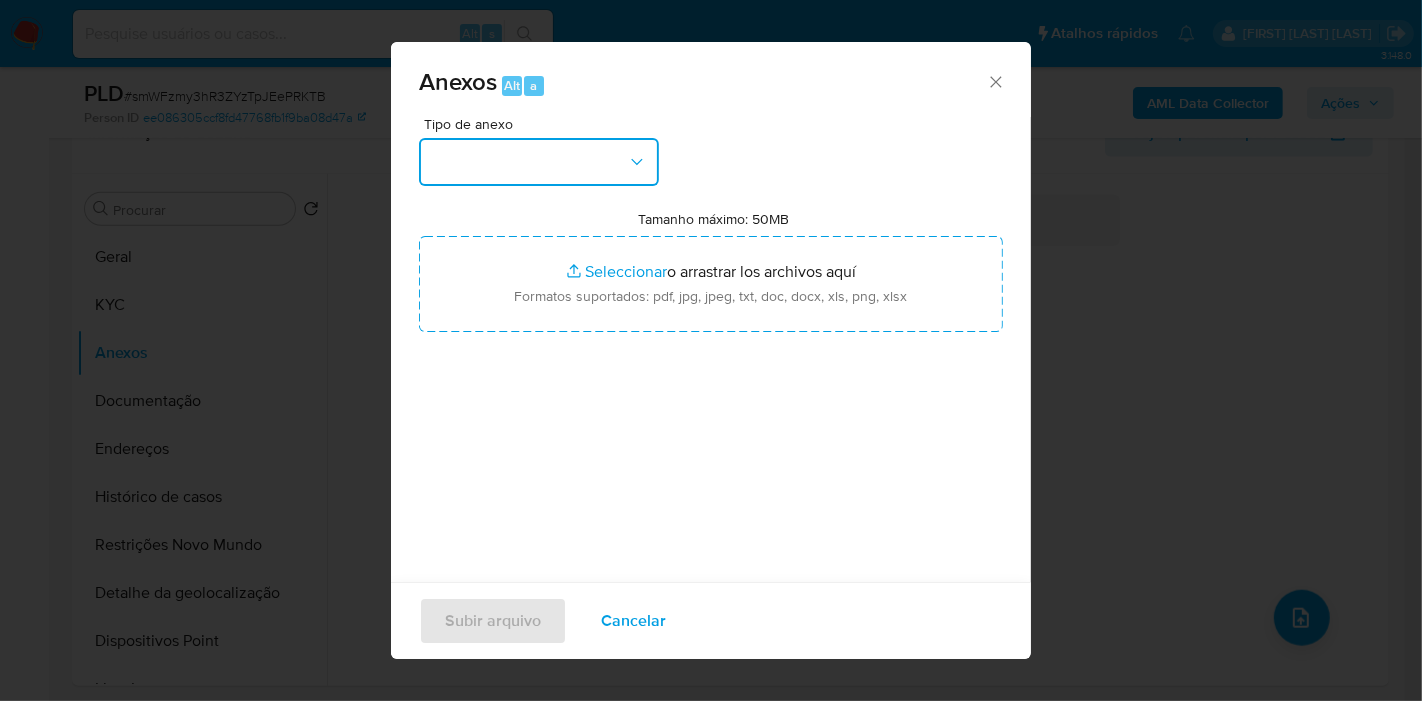 click at bounding box center (539, 162) 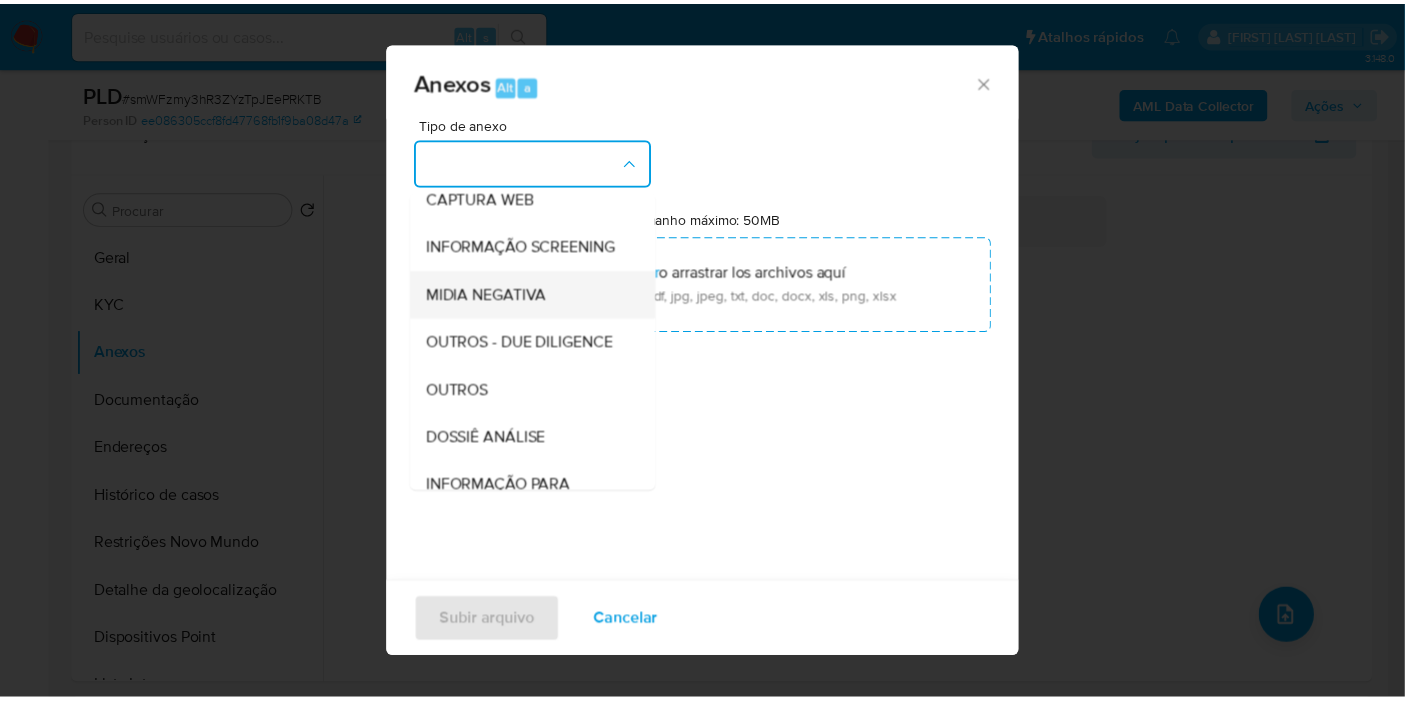 scroll, scrollTop: 307, scrollLeft: 0, axis: vertical 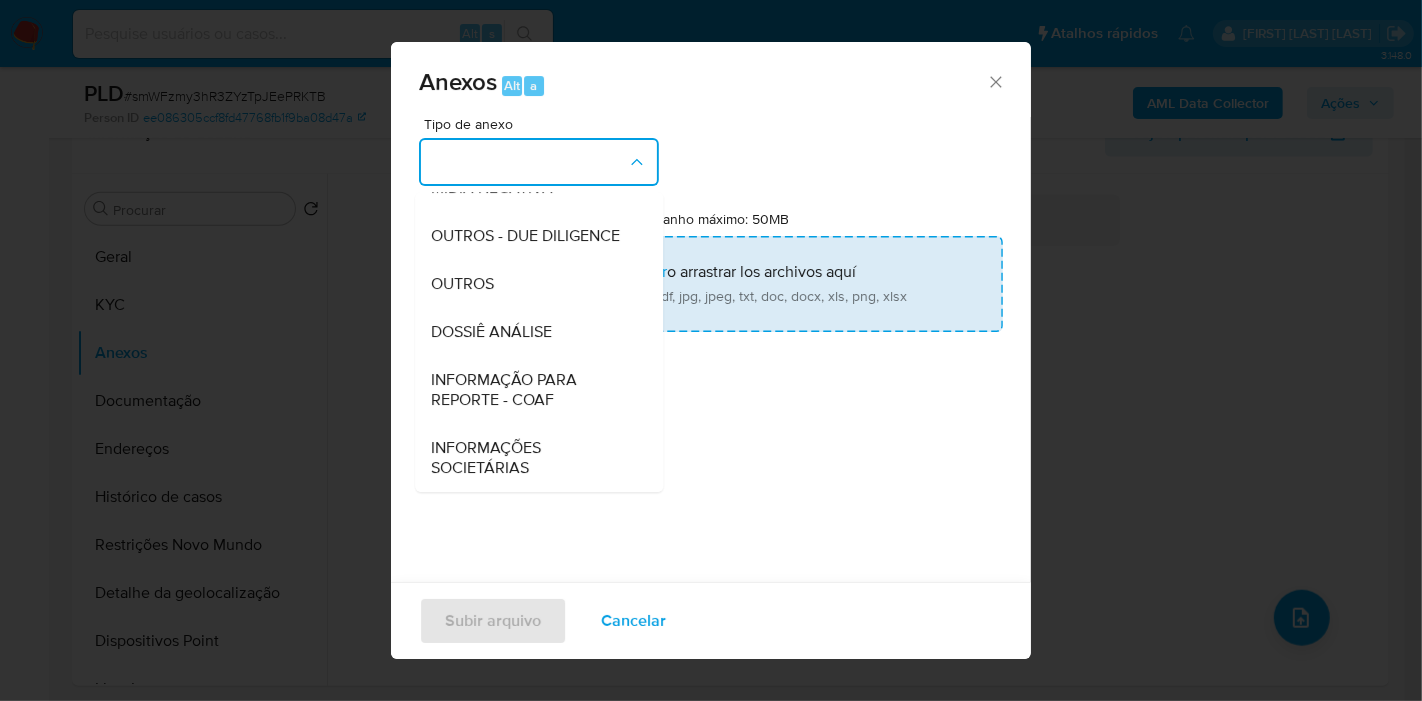 click on "OUTROS" at bounding box center [533, 284] 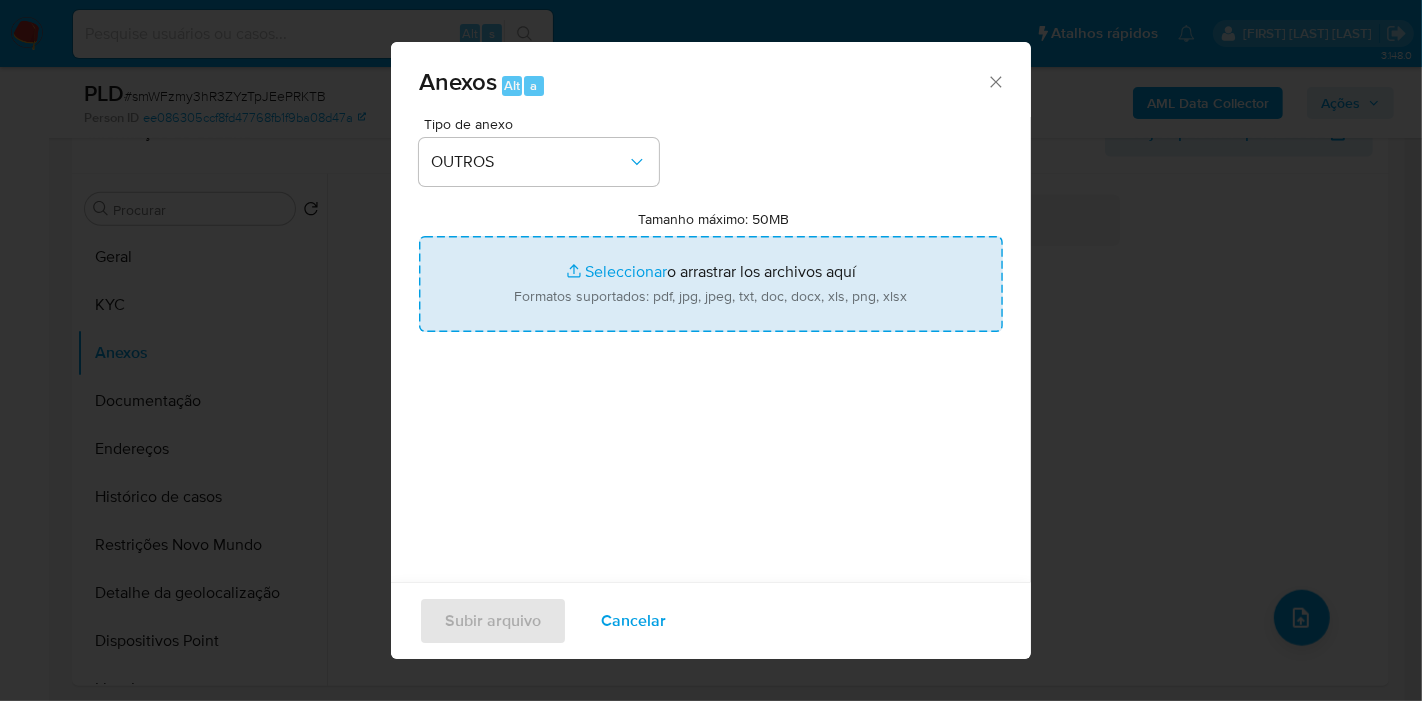 click on "Tamanho máximo: 50MB Seleccionar archivos" at bounding box center (711, 284) 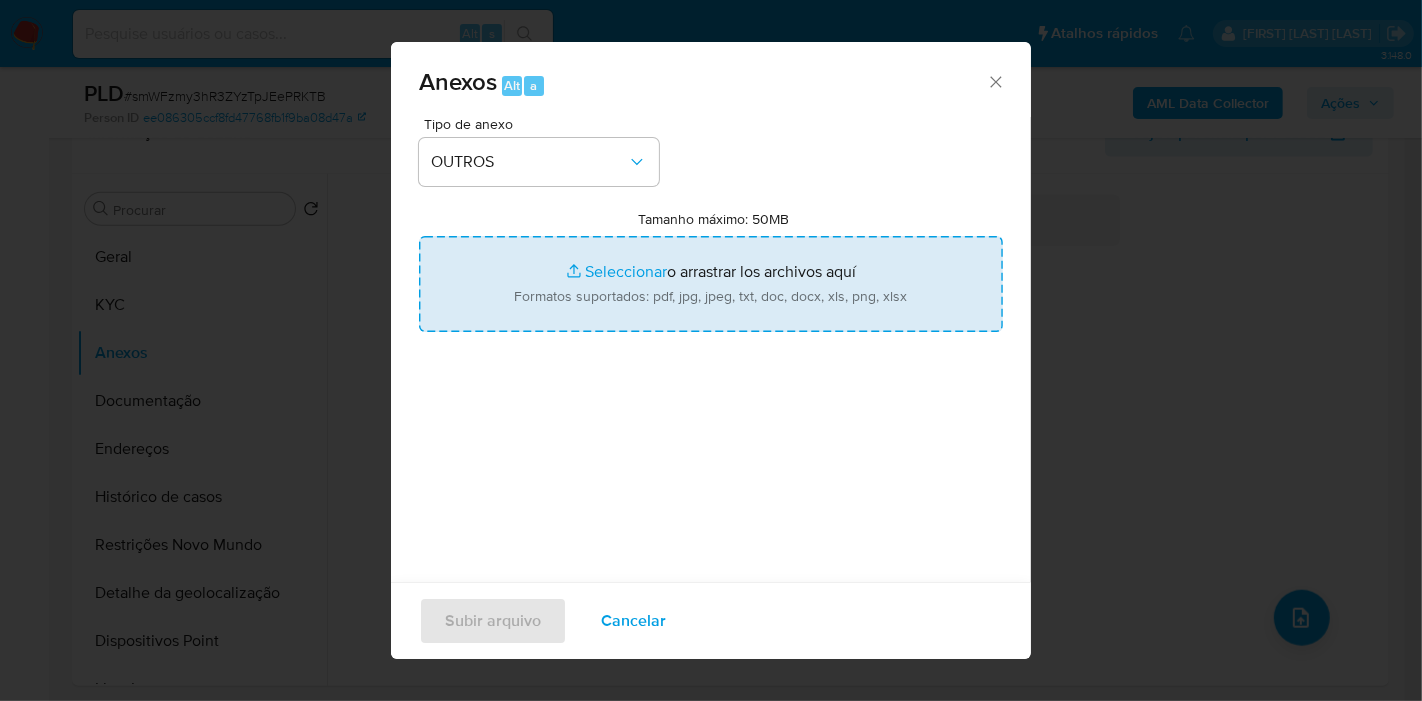type on "C:\fakepath\2° SAR - XXX - CPF 75298953204 - EDICLEI MOREIRA DE ALBUQUERQUE.pdf" 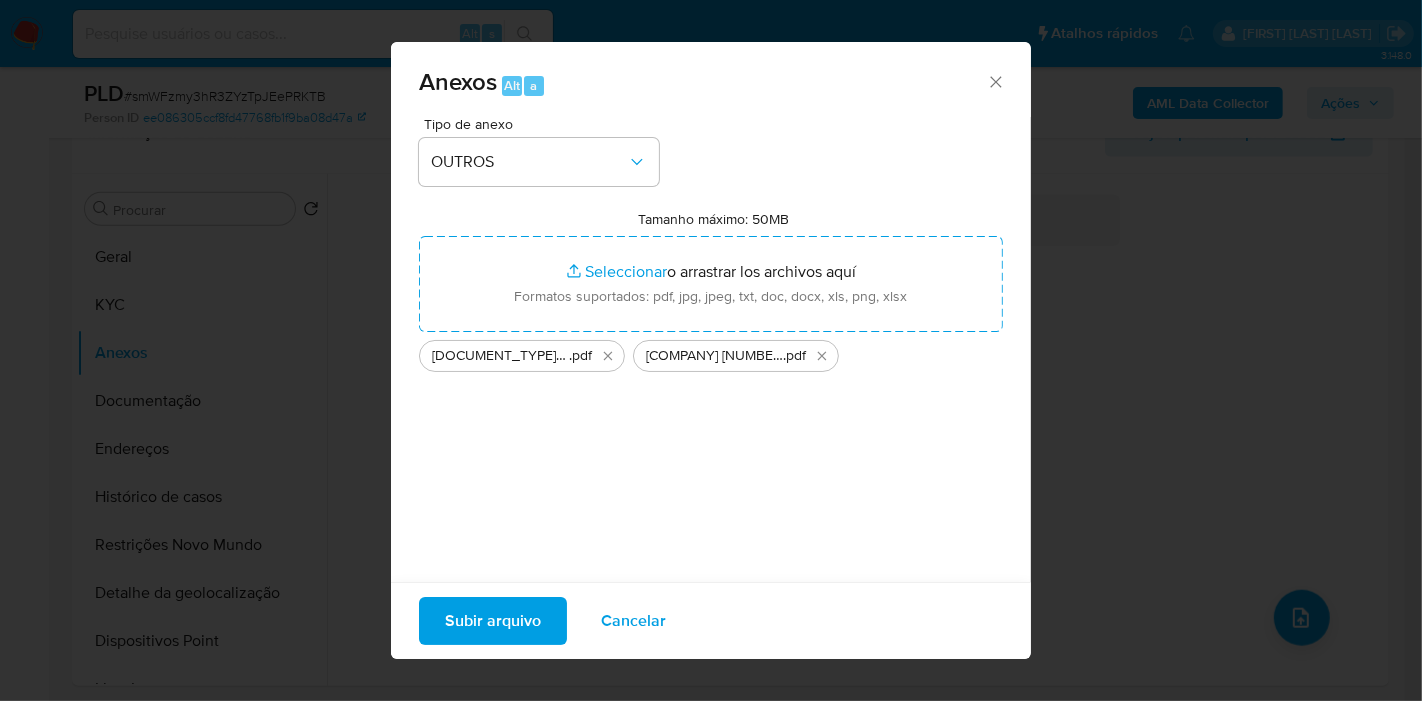 click on "Subir arquivo" at bounding box center (493, 621) 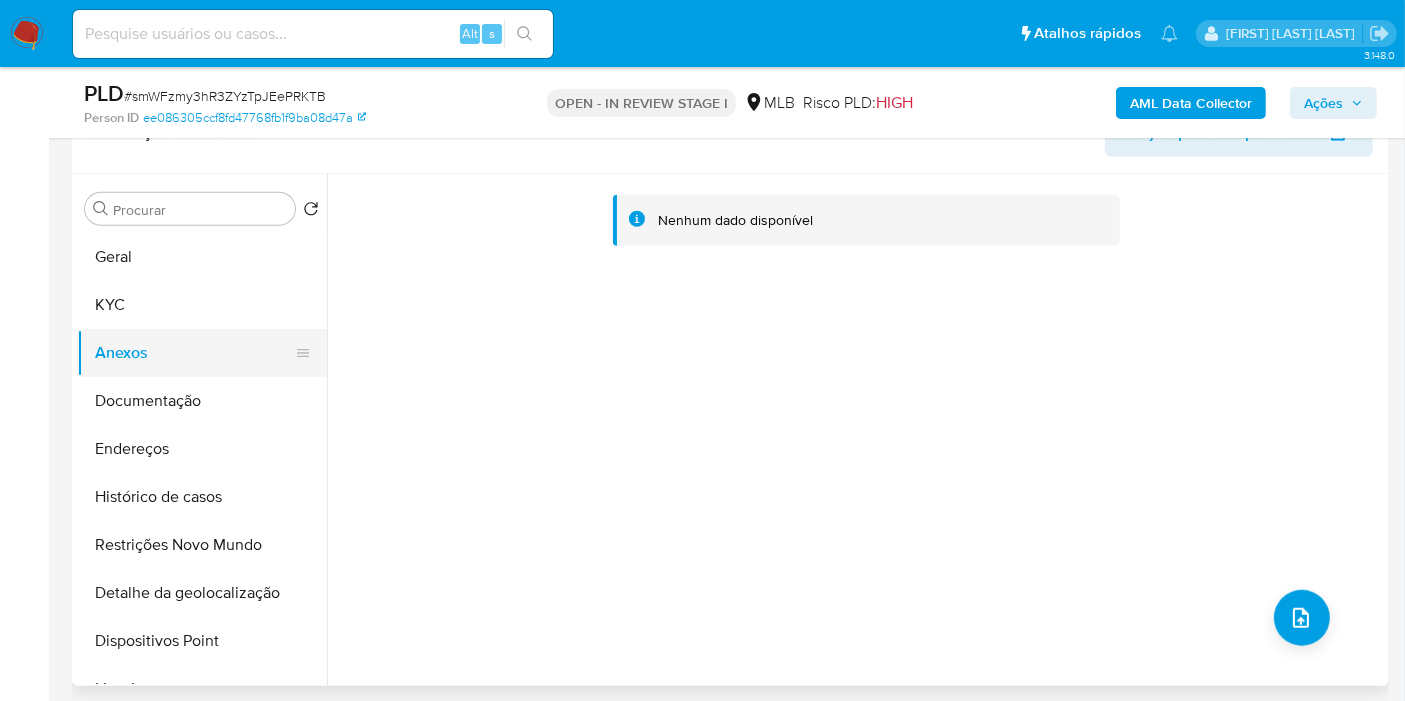 drag, startPoint x: 111, startPoint y: 316, endPoint x: 119, endPoint y: 330, distance: 16.124516 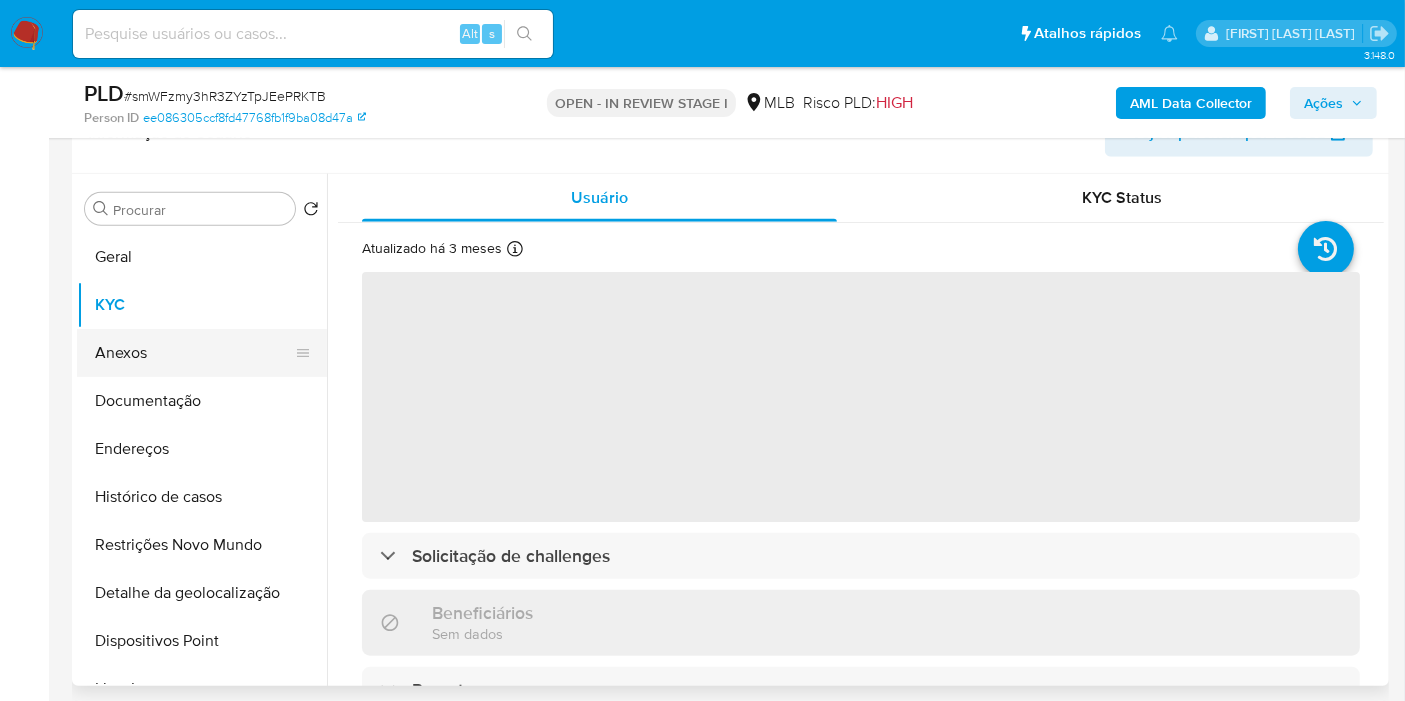 click on "Anexos" at bounding box center [194, 353] 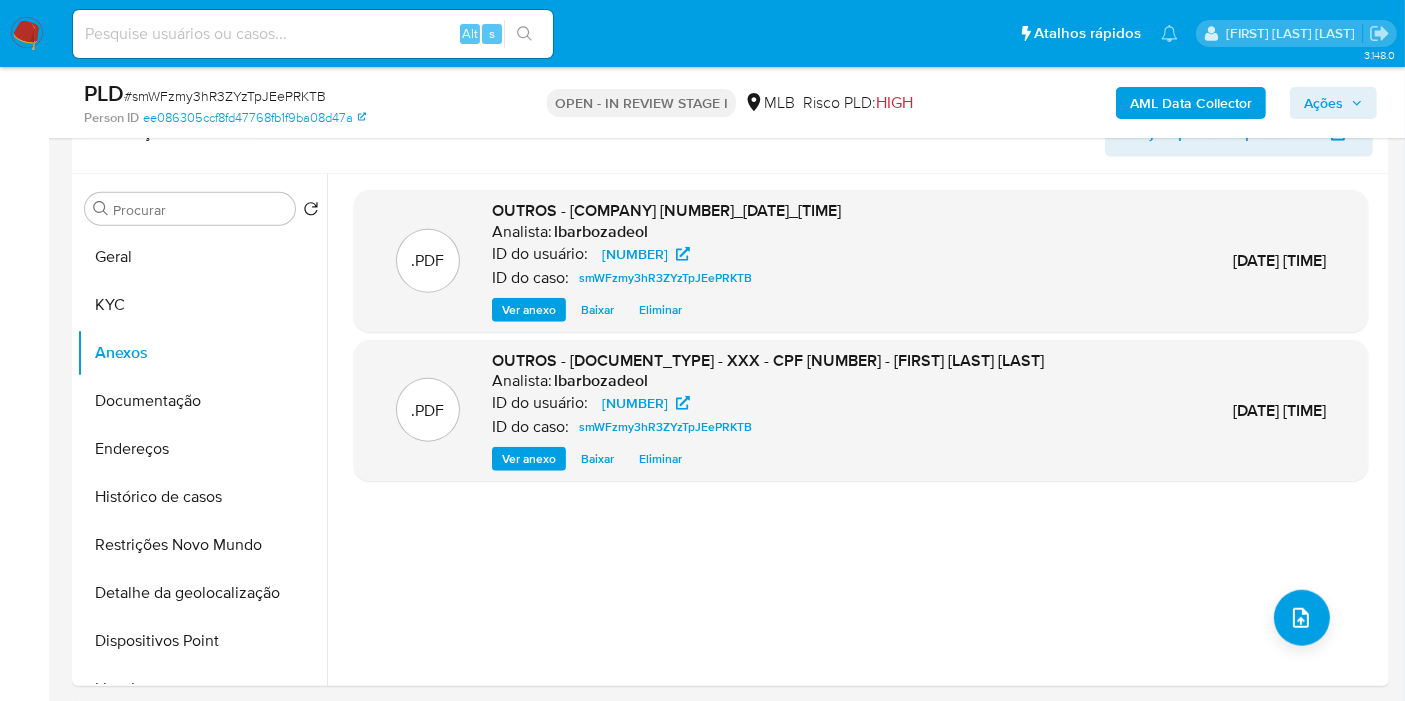 click on "Ações" at bounding box center (1323, 103) 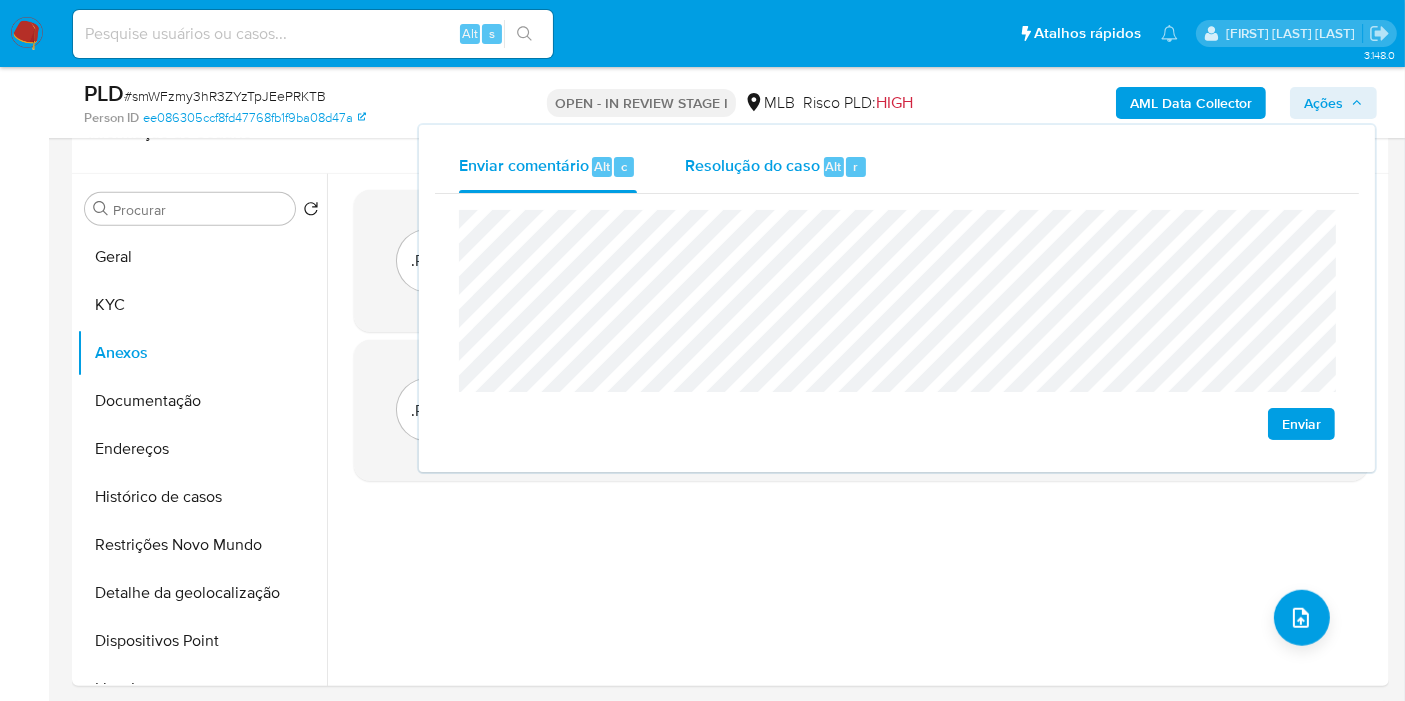 click on "Resolução do caso Alt r" at bounding box center (776, 167) 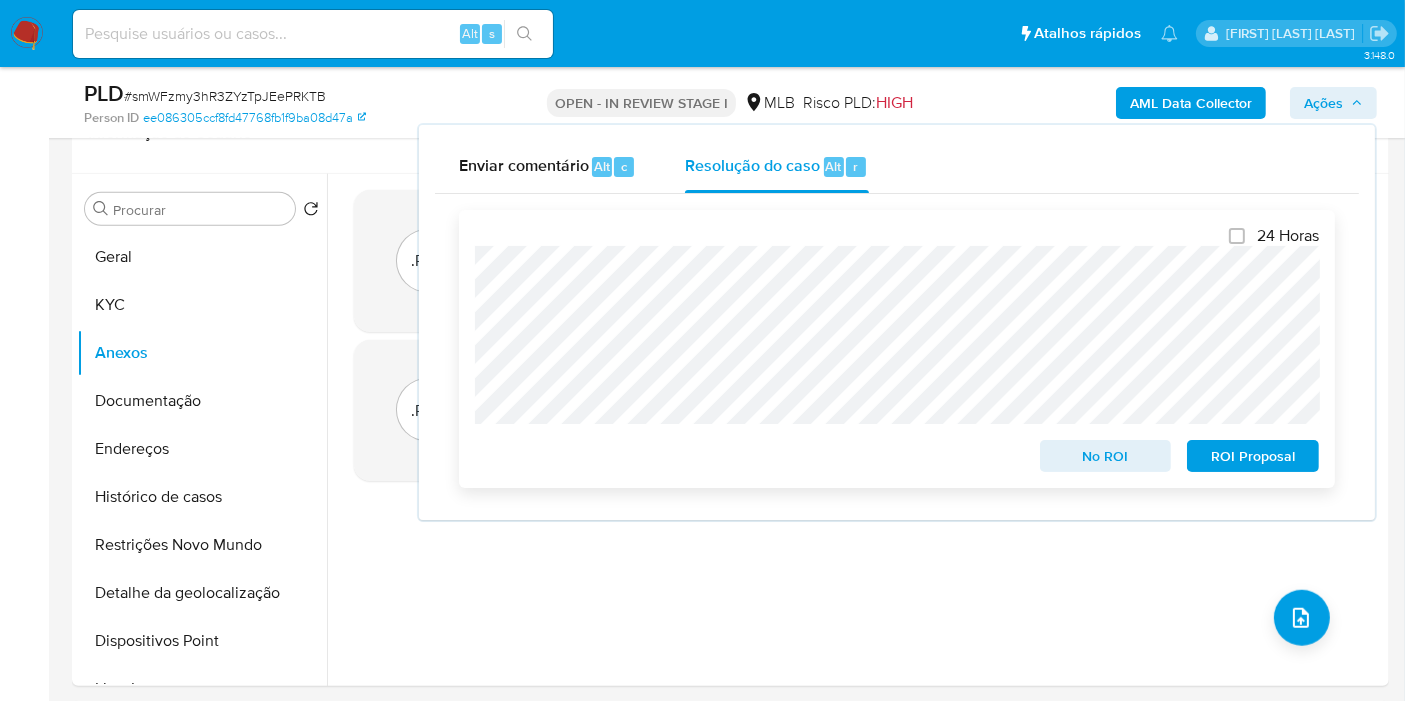 click on "ROI Proposal" at bounding box center (1253, 456) 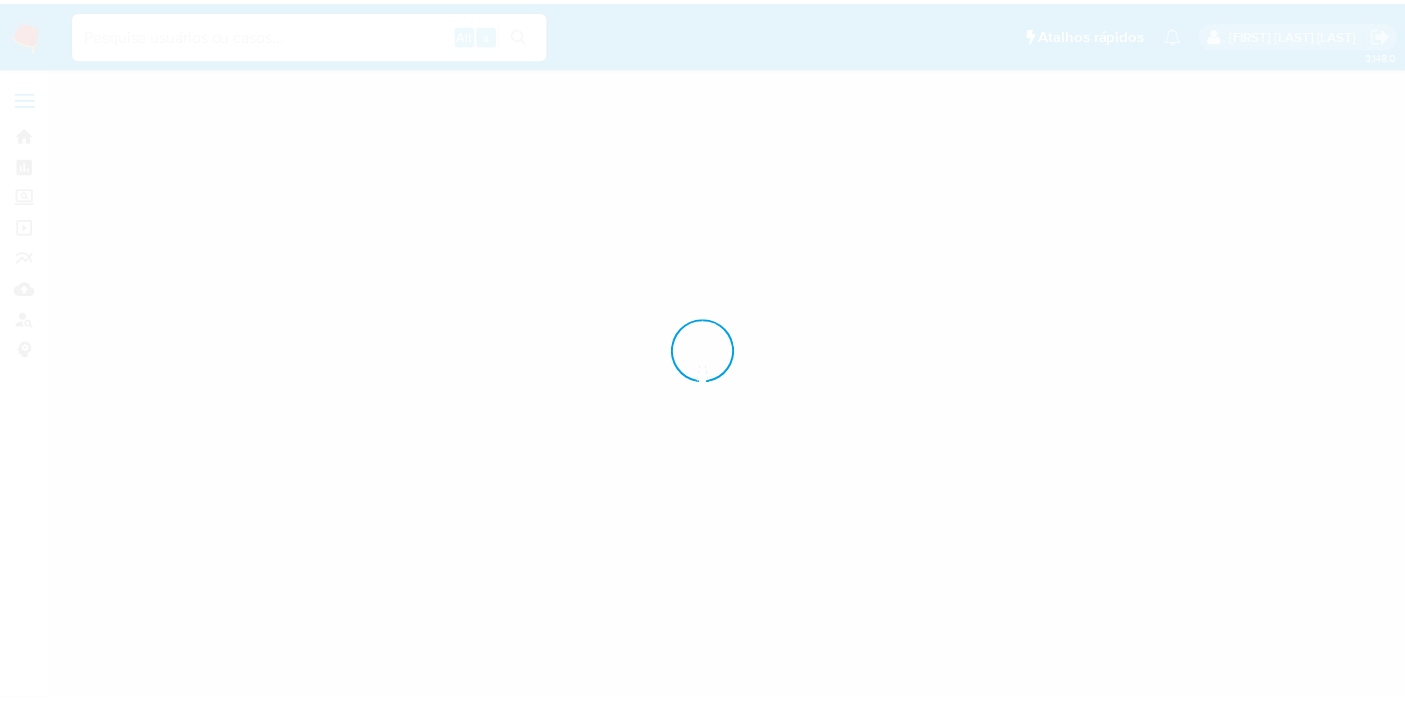 scroll, scrollTop: 0, scrollLeft: 0, axis: both 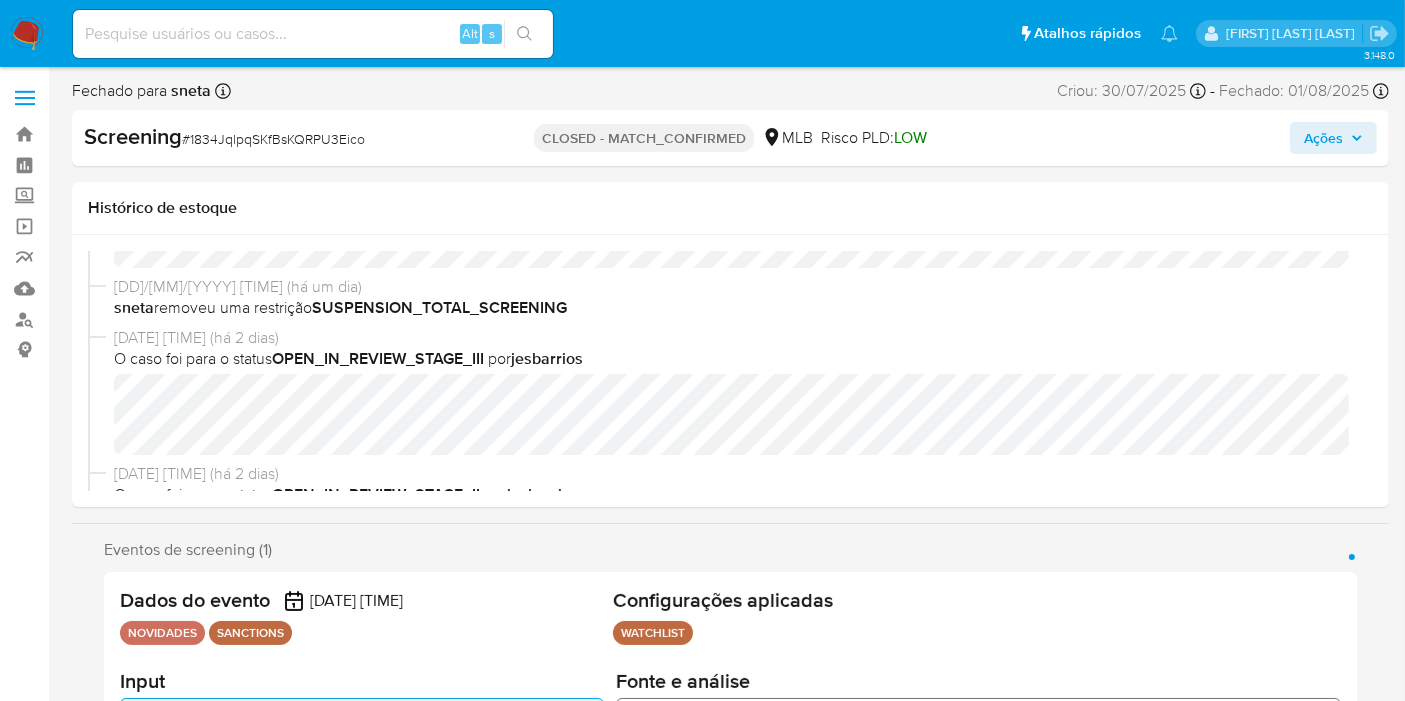 select on "10" 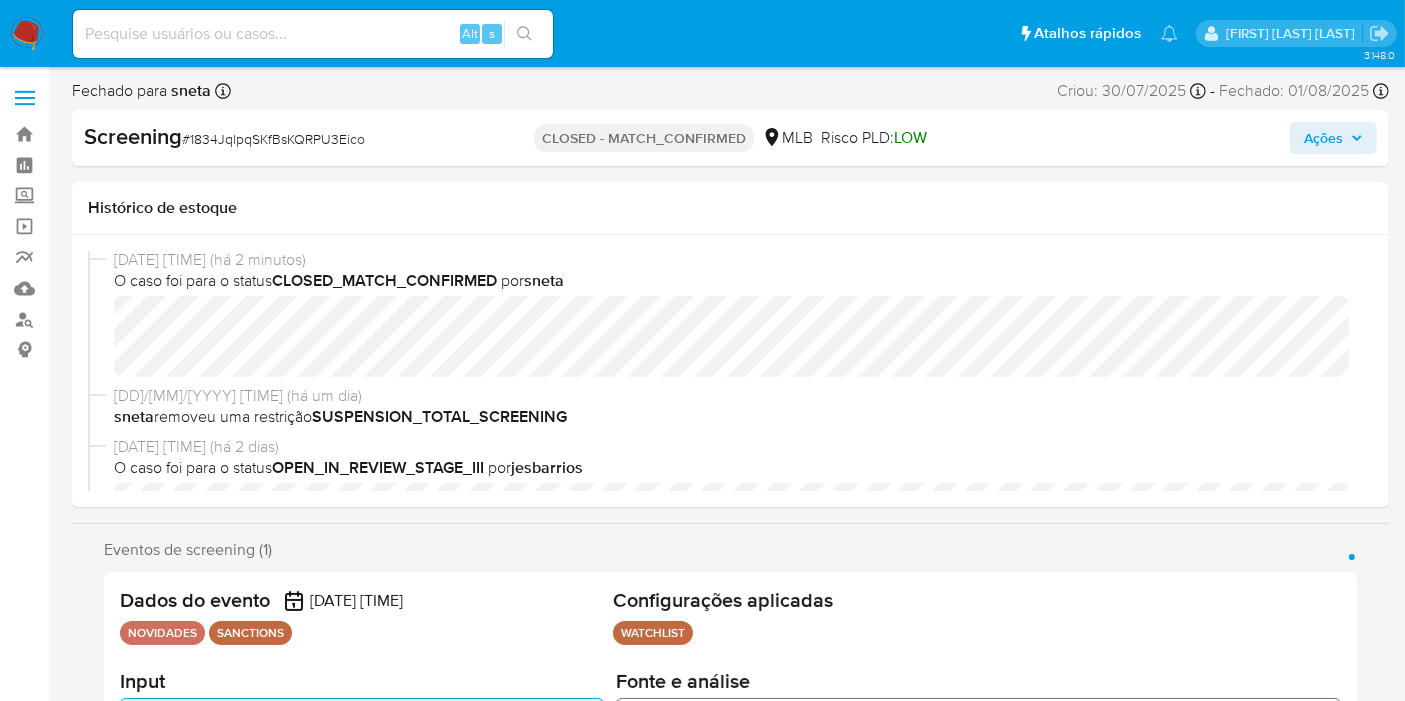 scroll, scrollTop: 0, scrollLeft: 0, axis: both 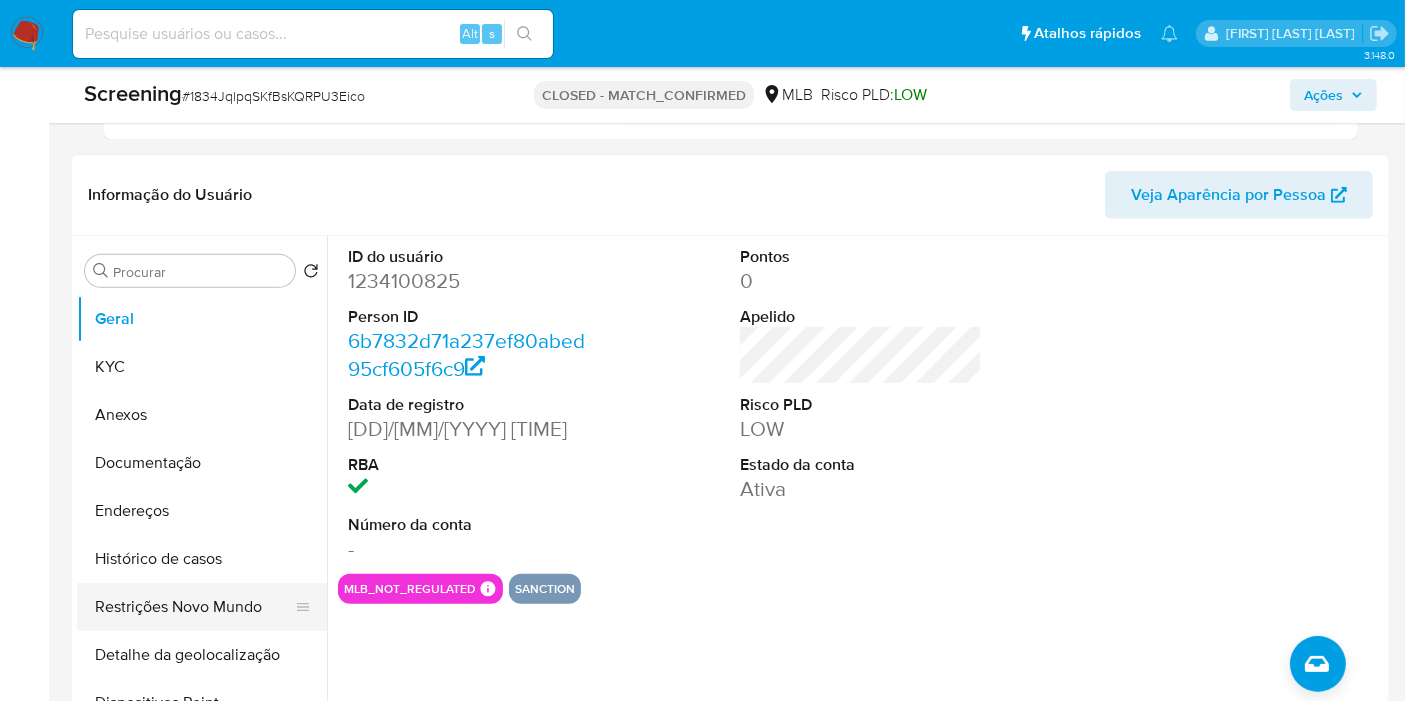 click on "Restrições Novo Mundo" at bounding box center [194, 607] 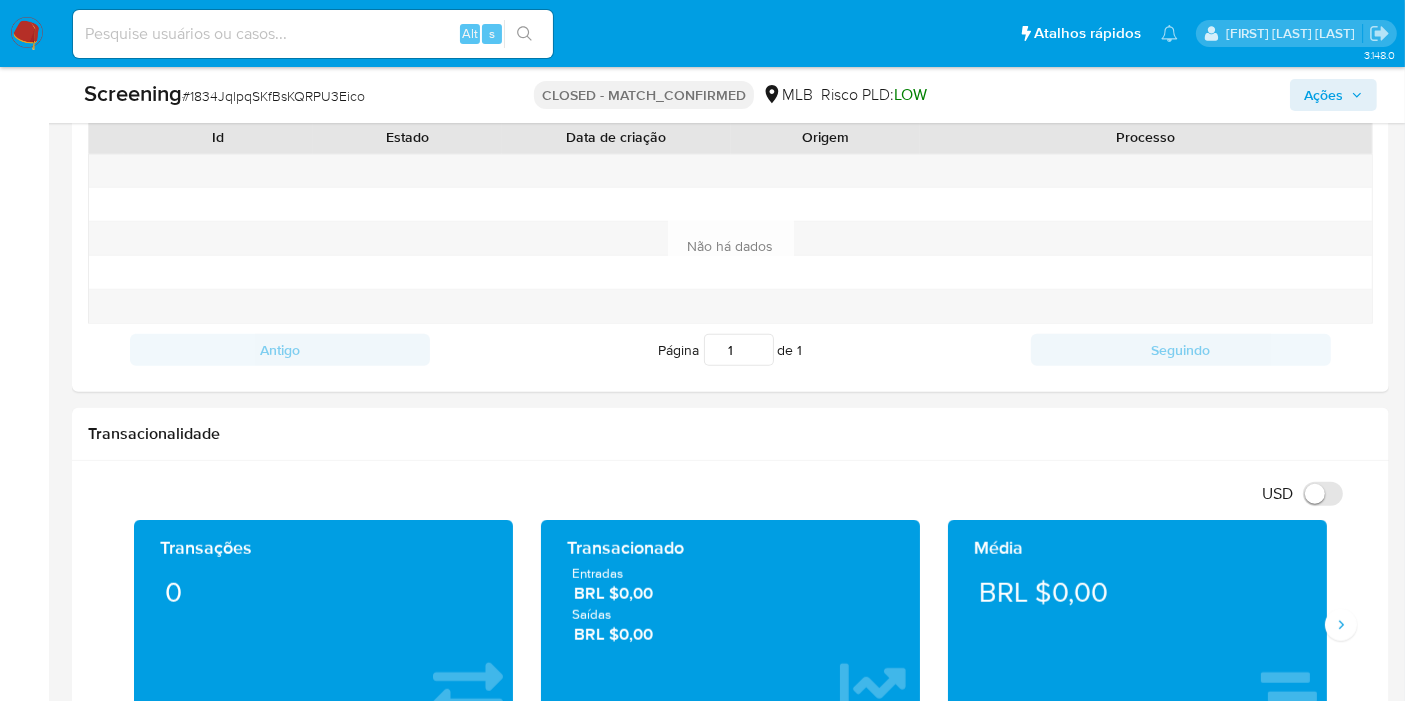 scroll, scrollTop: 1347, scrollLeft: 0, axis: vertical 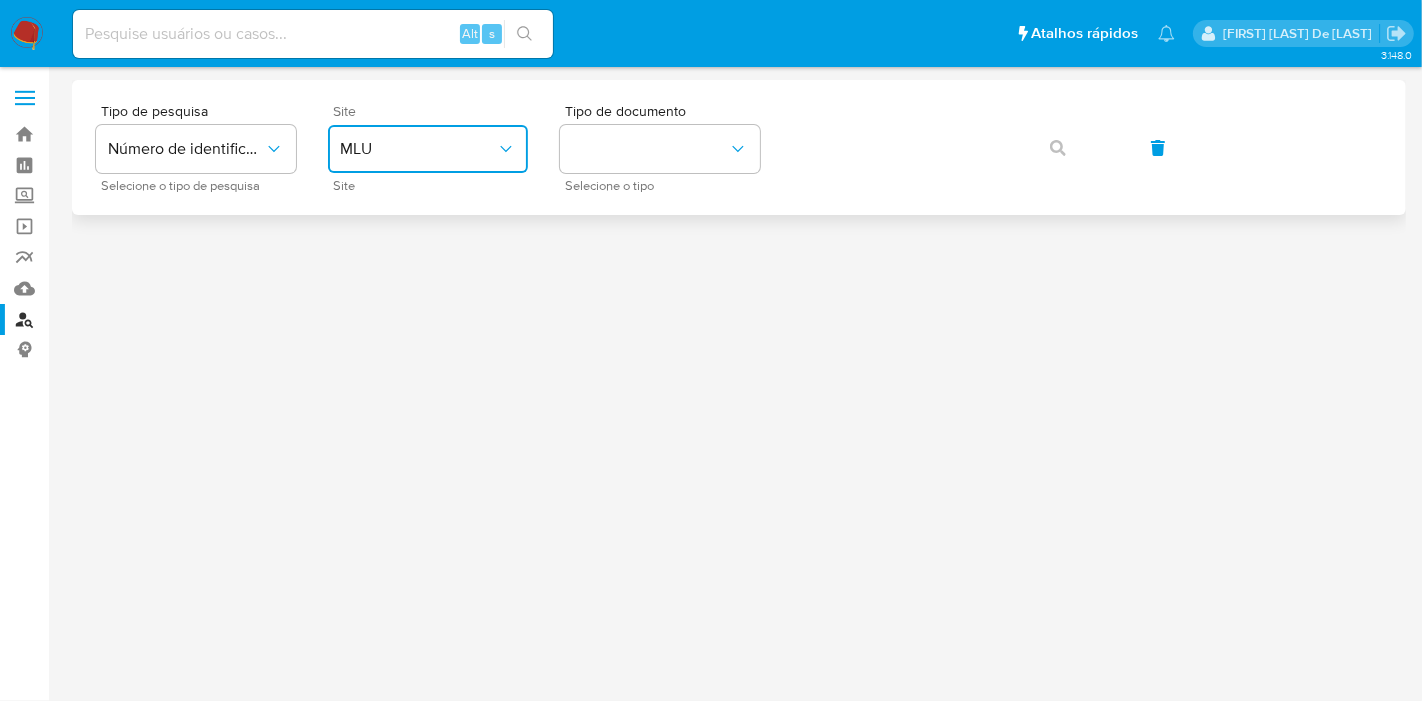 click on "MLU" at bounding box center [418, 149] 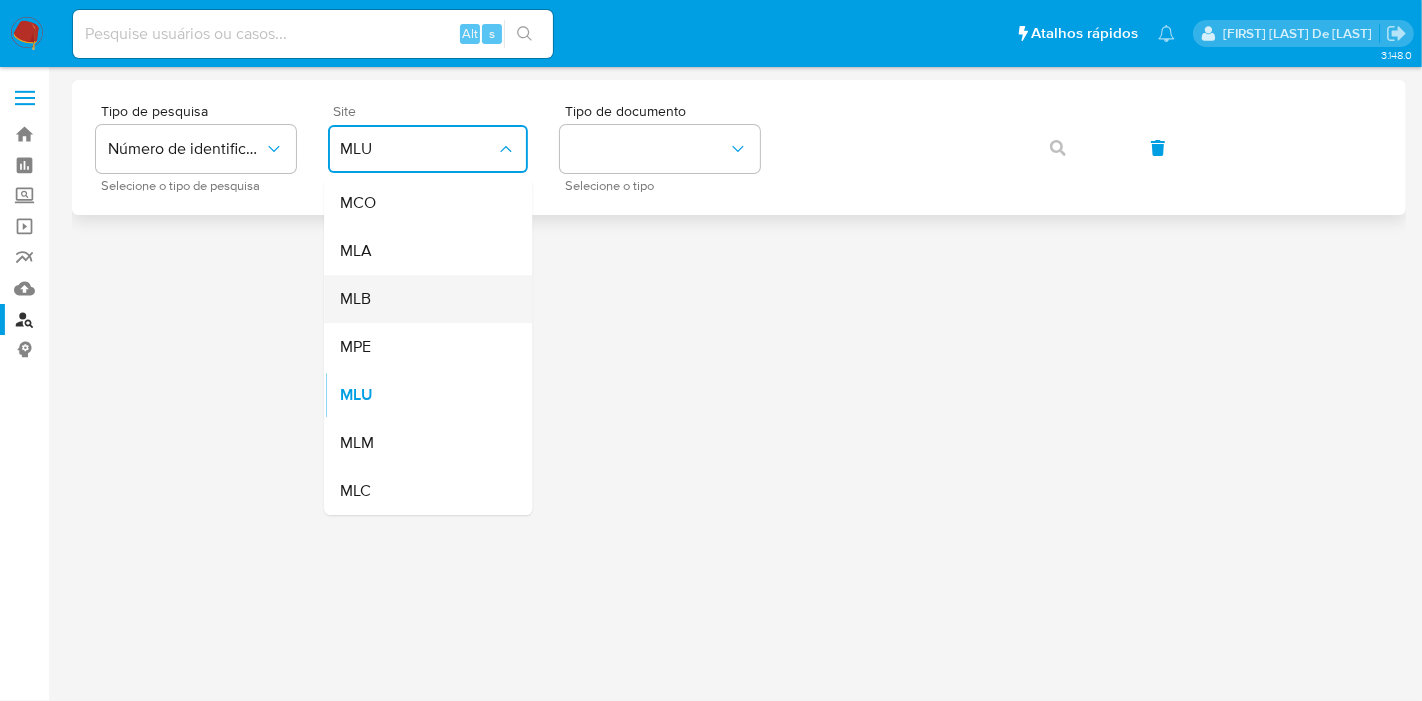 click on "MLB" at bounding box center [422, 299] 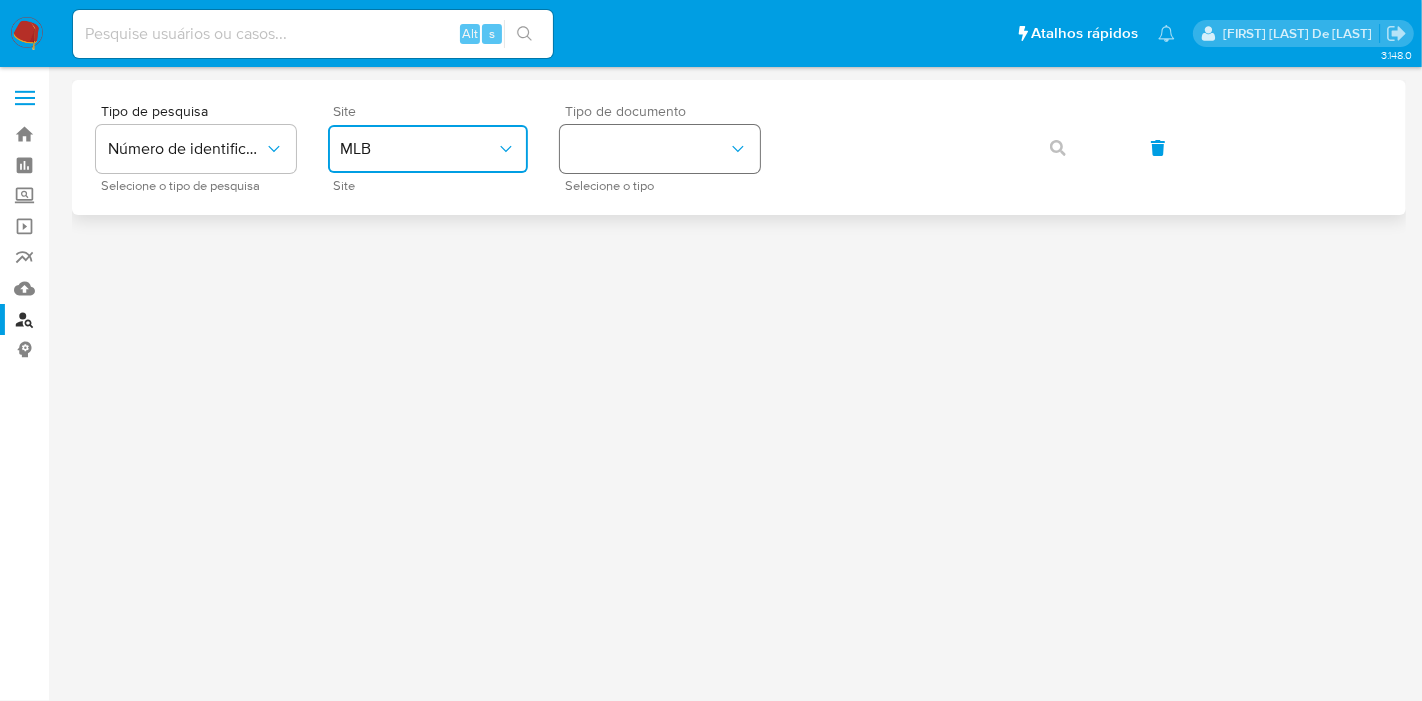drag, startPoint x: 651, startPoint y: 158, endPoint x: 664, endPoint y: 170, distance: 17.691807 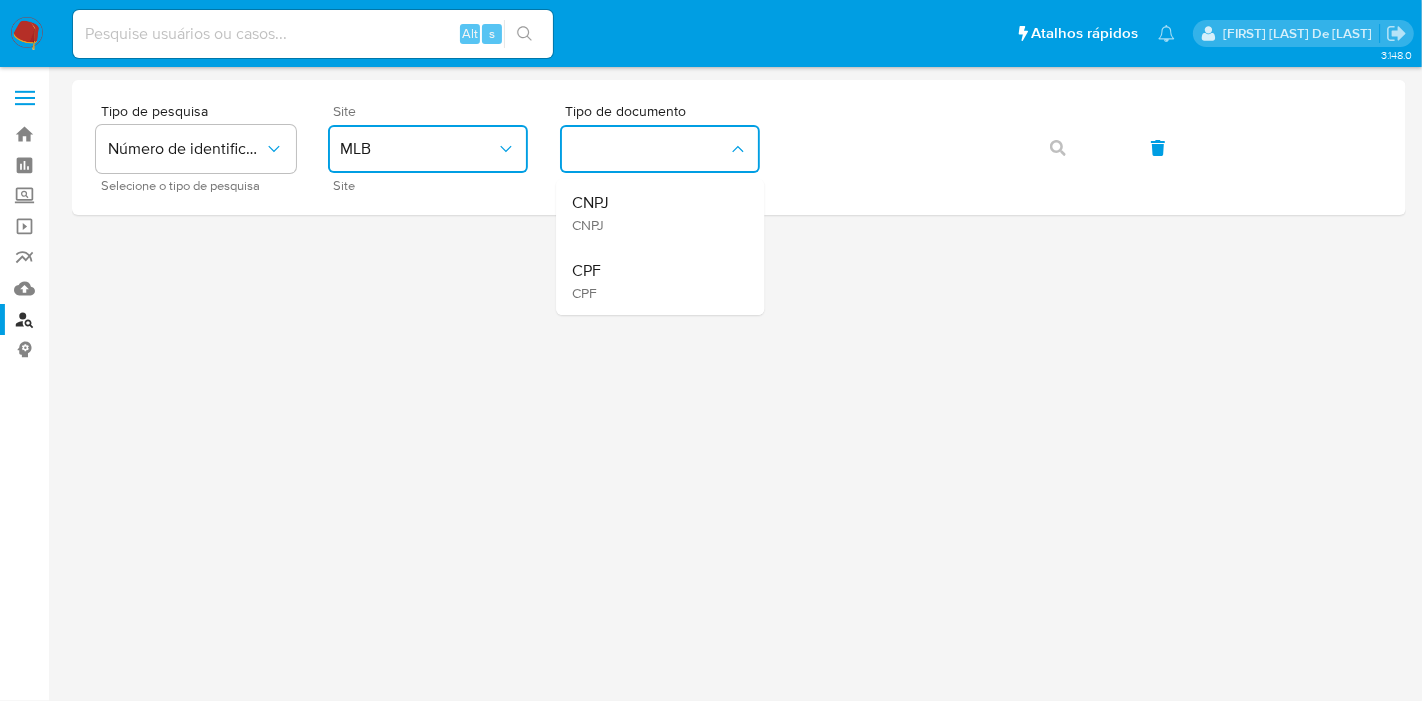 click on "CPF CPF" at bounding box center (654, 281) 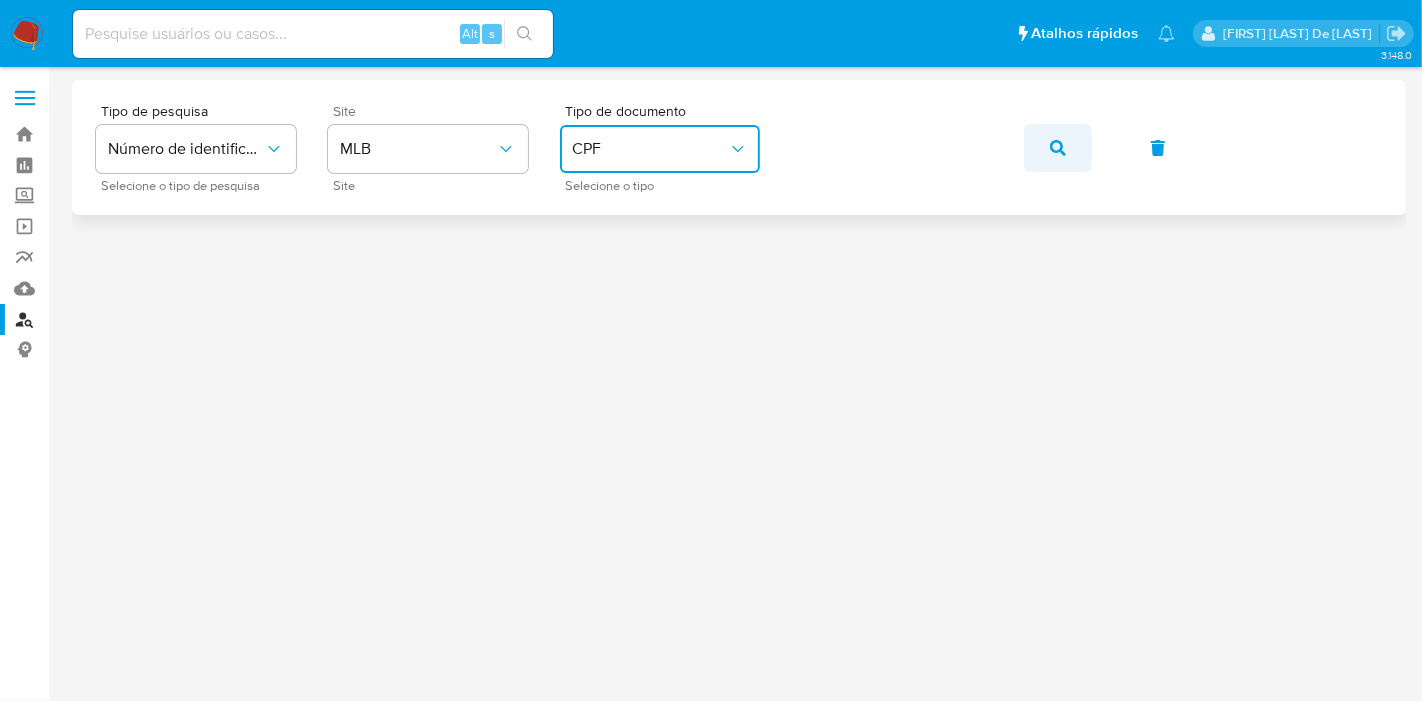 click 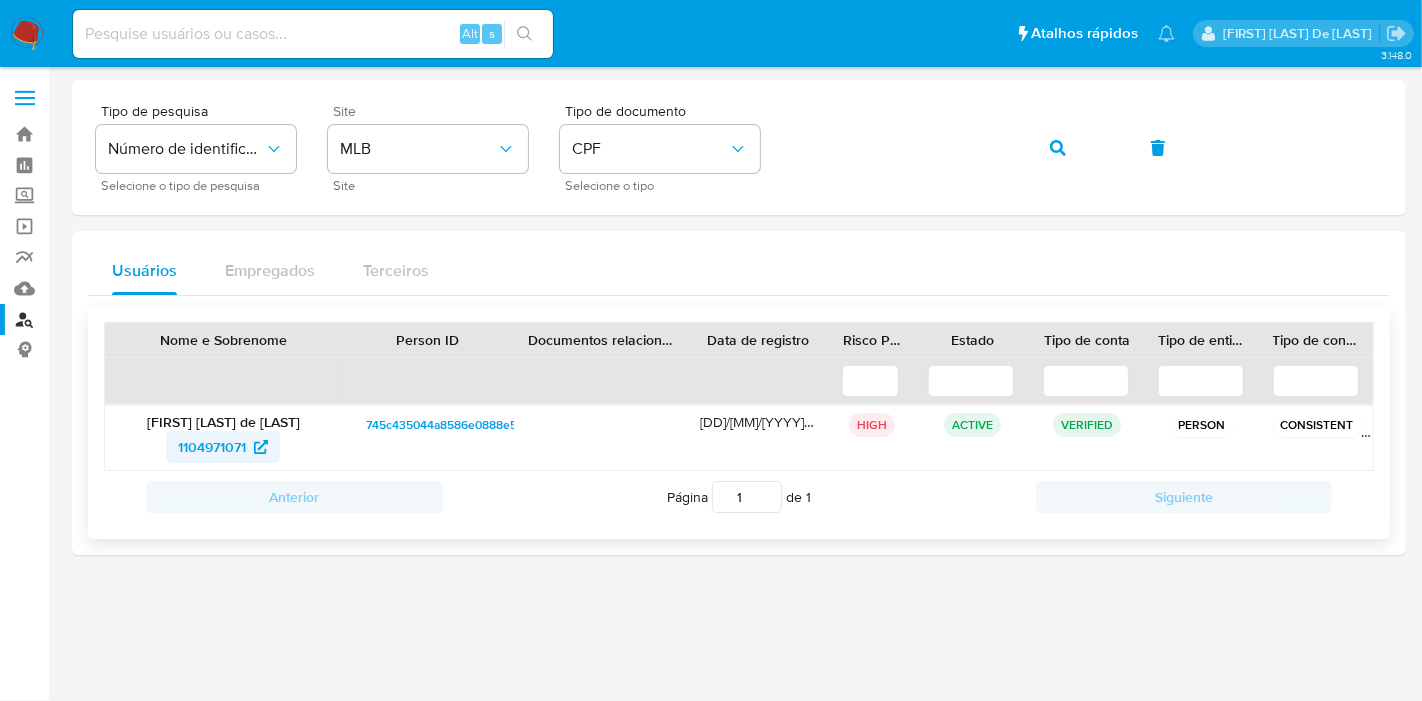 click on "1104971071" at bounding box center [212, 447] 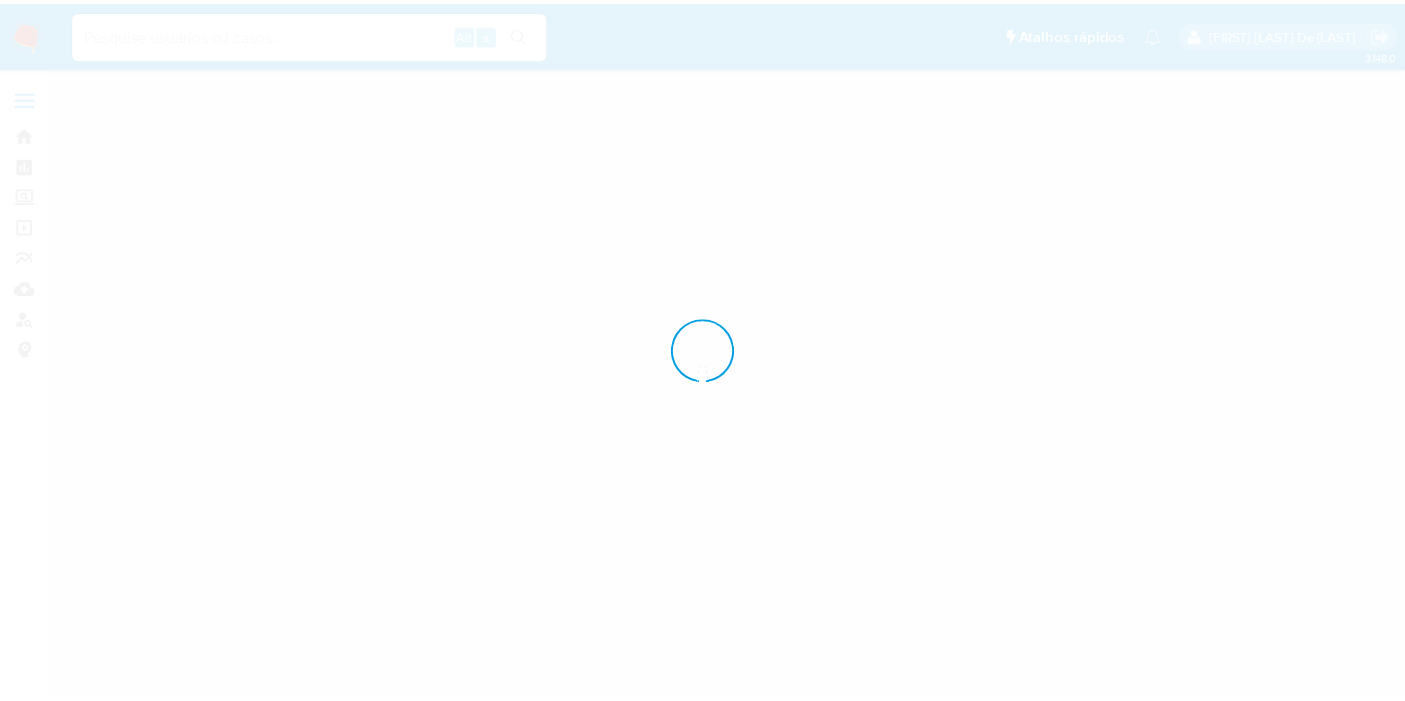 scroll, scrollTop: 0, scrollLeft: 0, axis: both 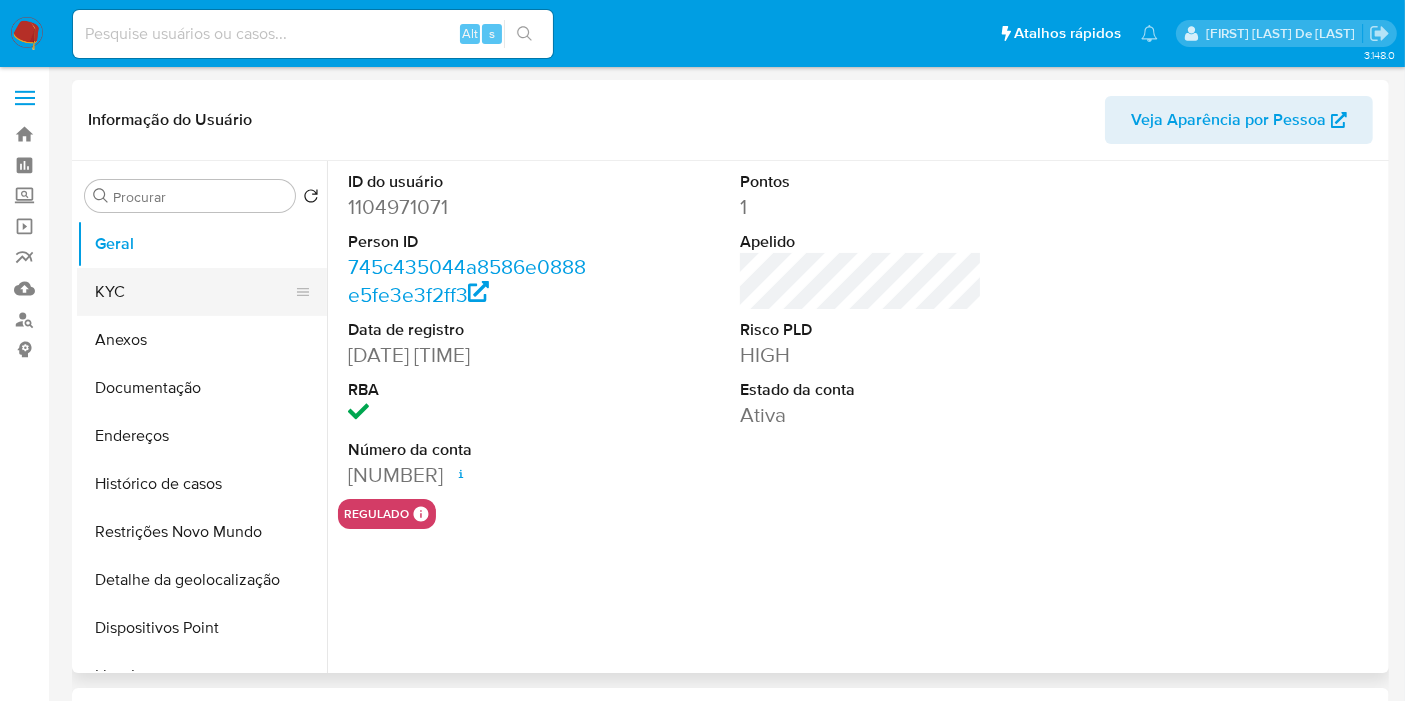 select on "10" 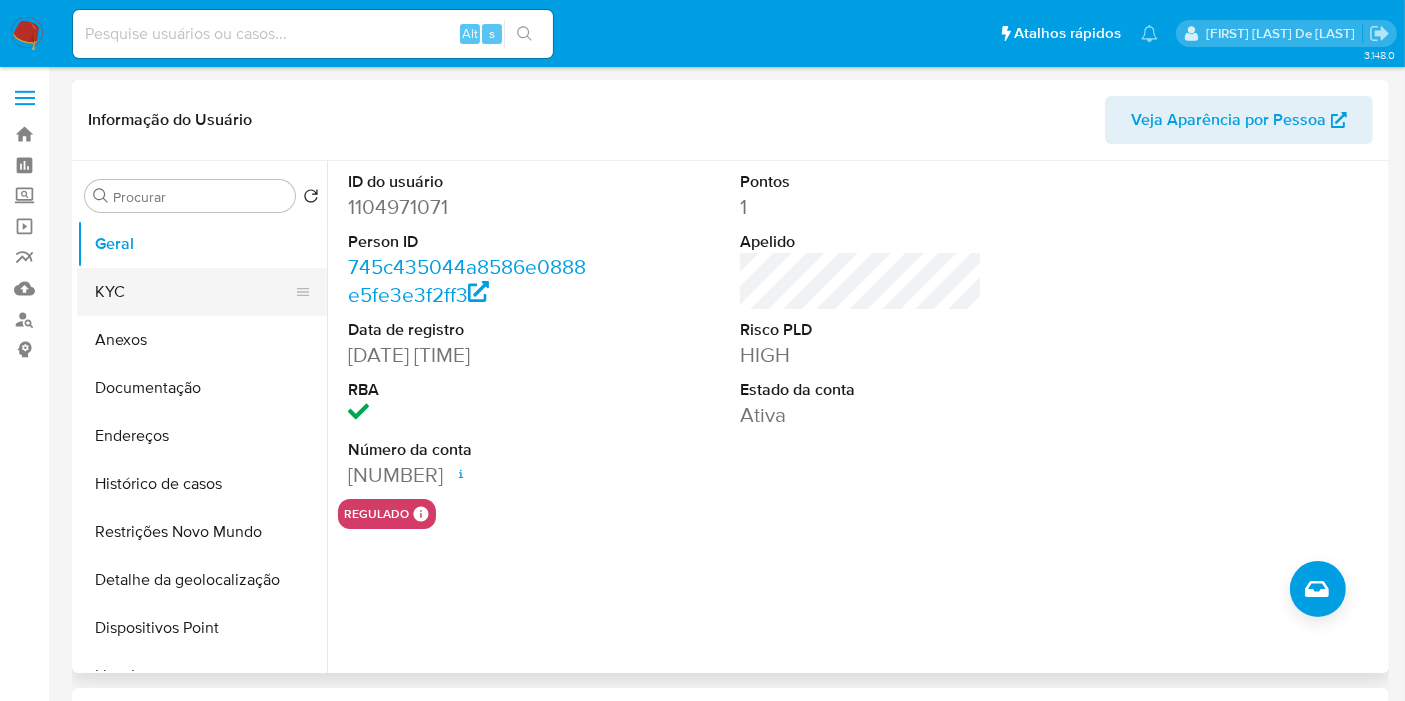 click on "KYC" at bounding box center (194, 292) 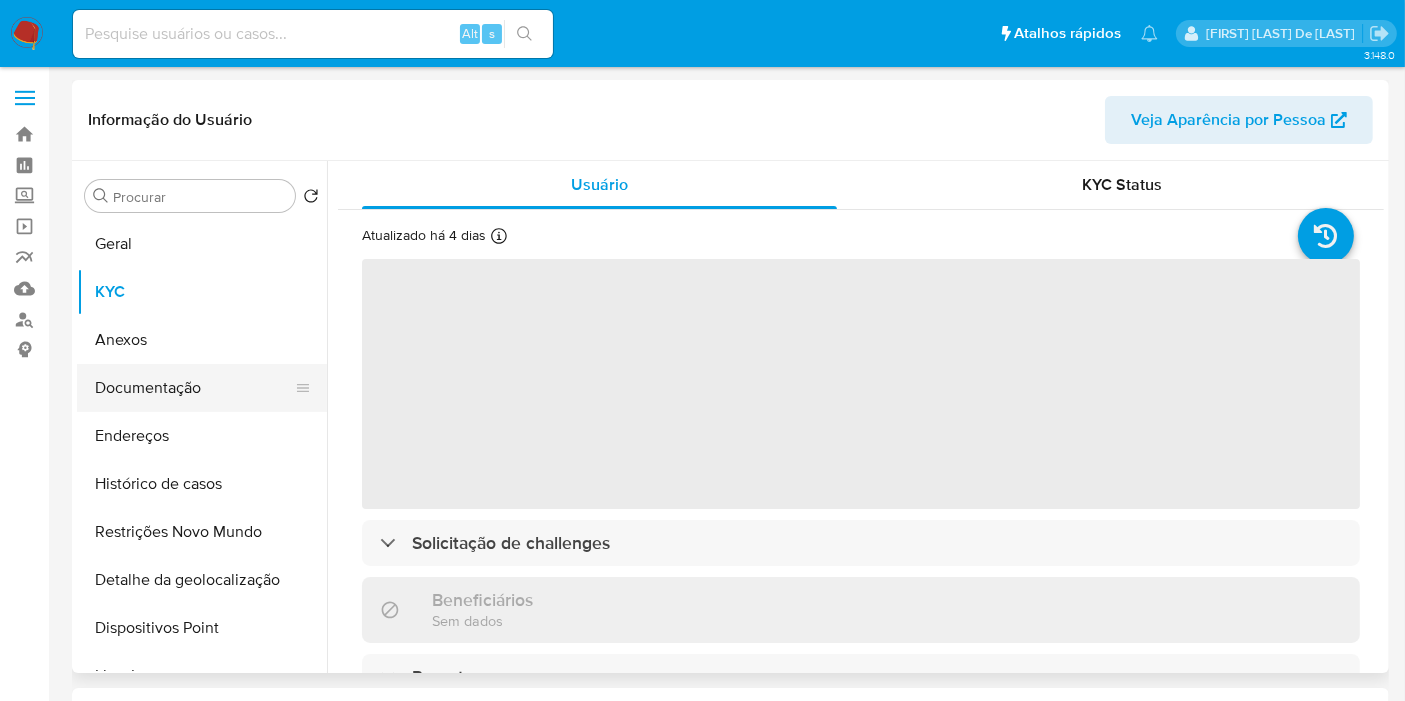 click on "Documentação" at bounding box center [194, 388] 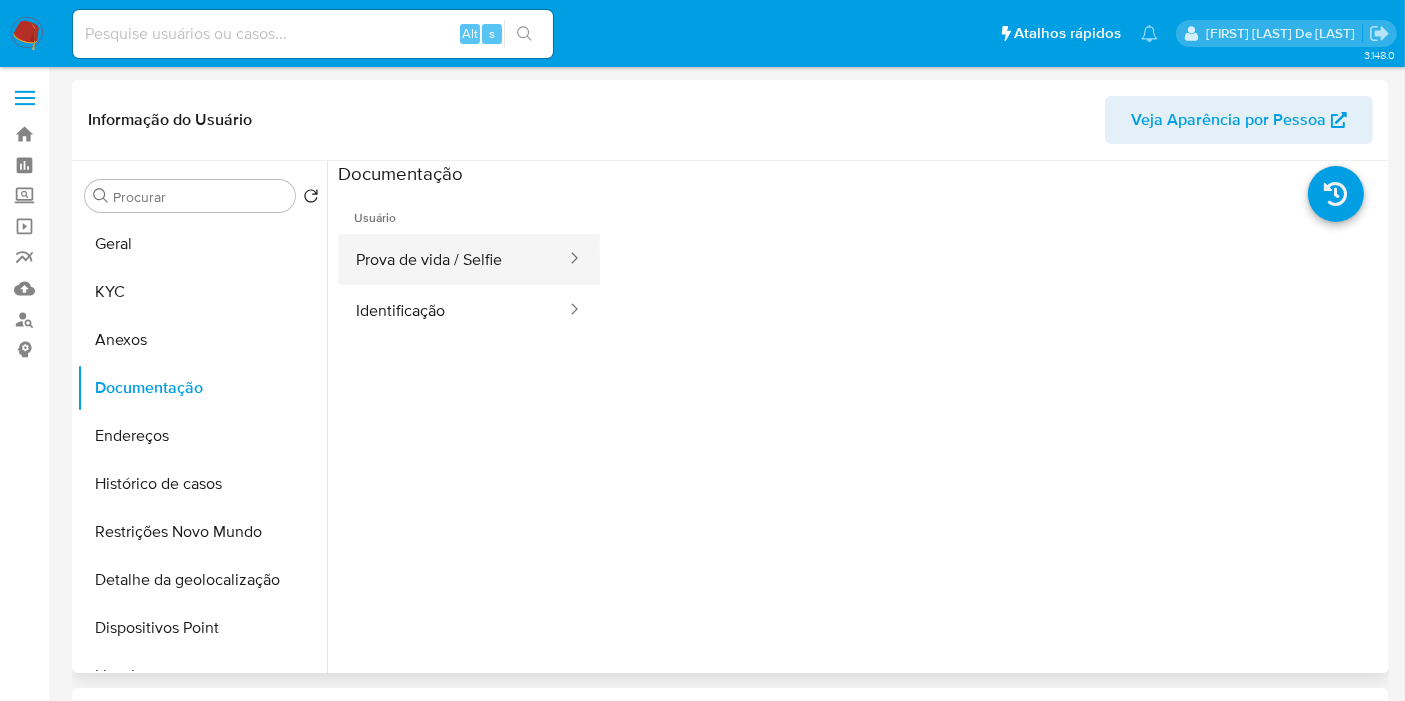 click on "Prova de vida / Selfie" at bounding box center [453, 259] 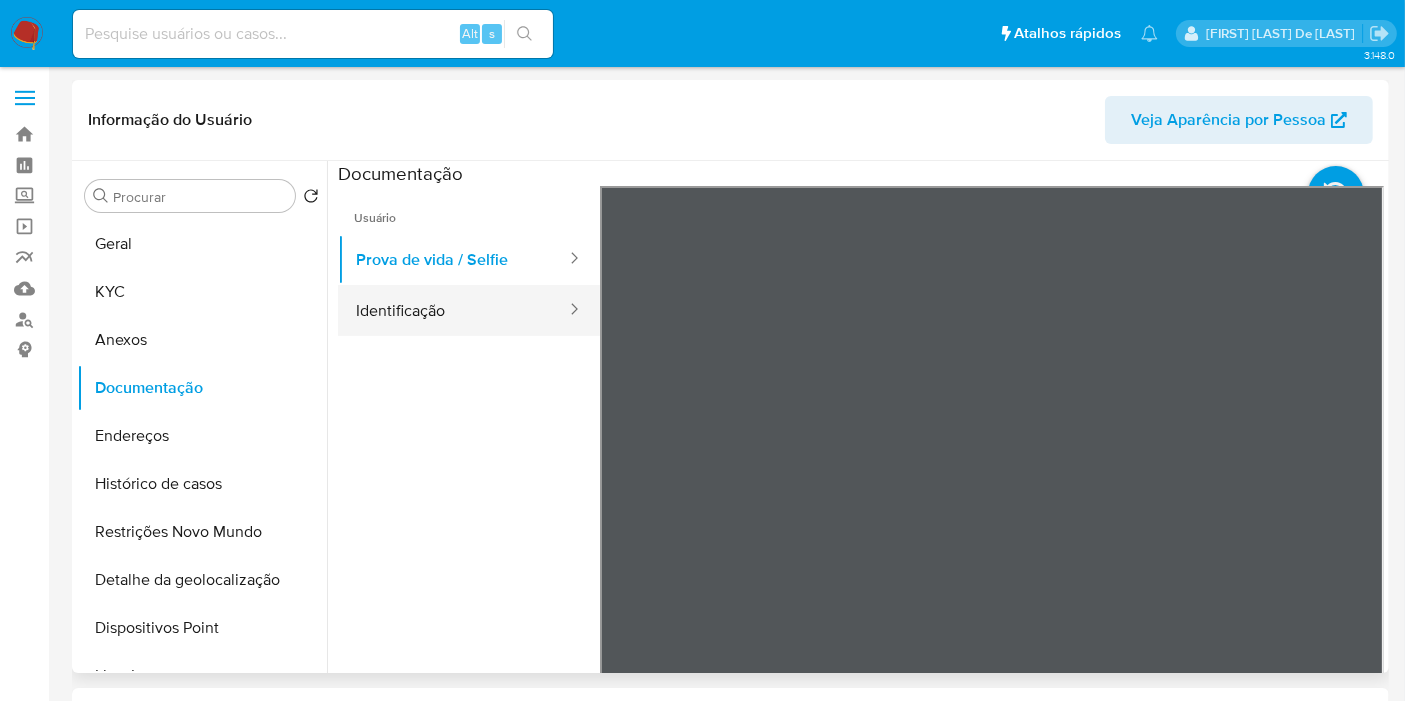 click on "Identificação" at bounding box center [453, 310] 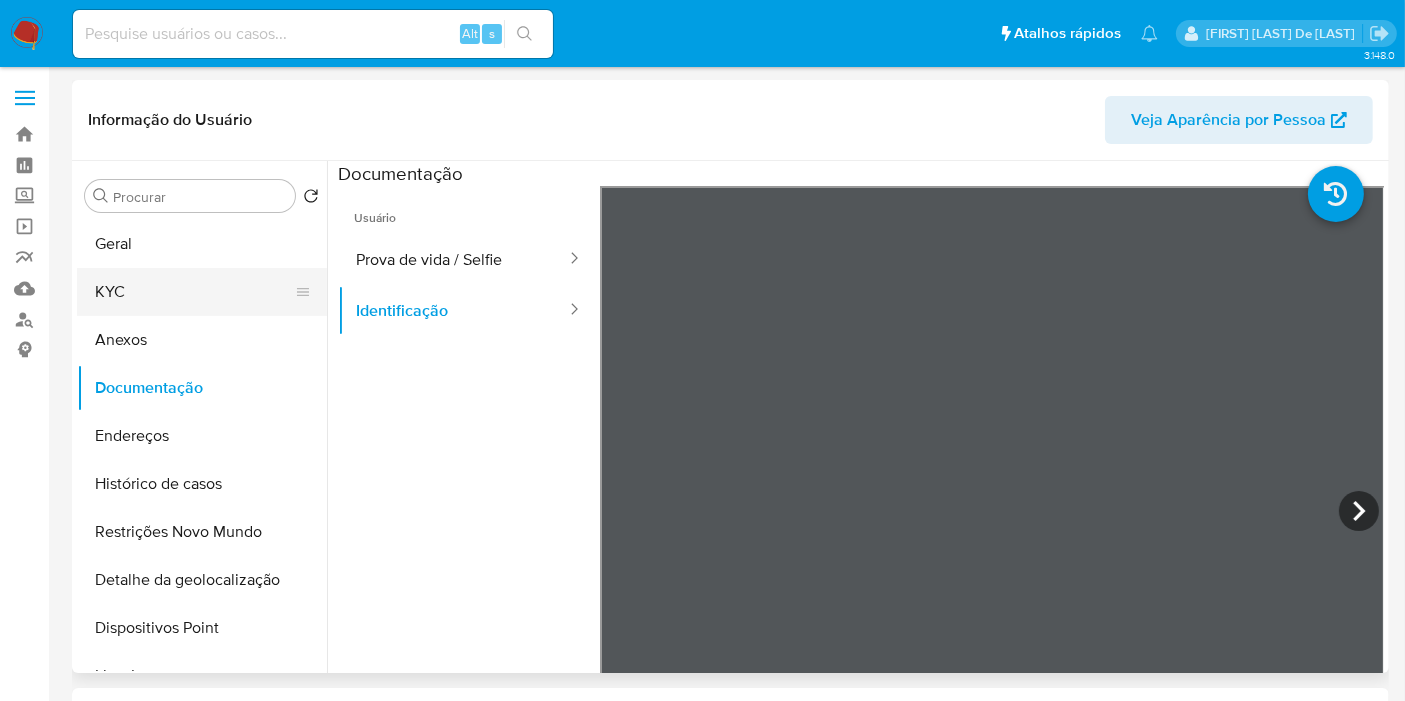 click on "KYC" at bounding box center [194, 292] 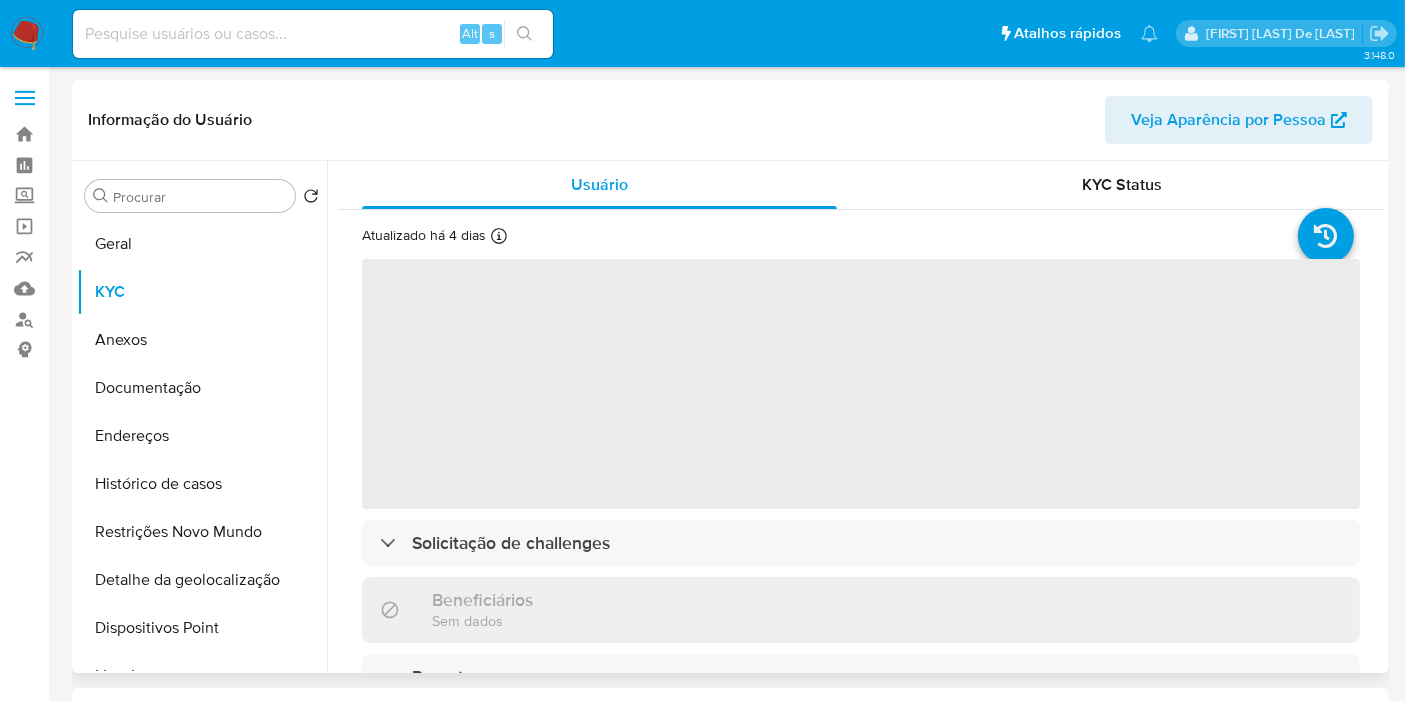 type 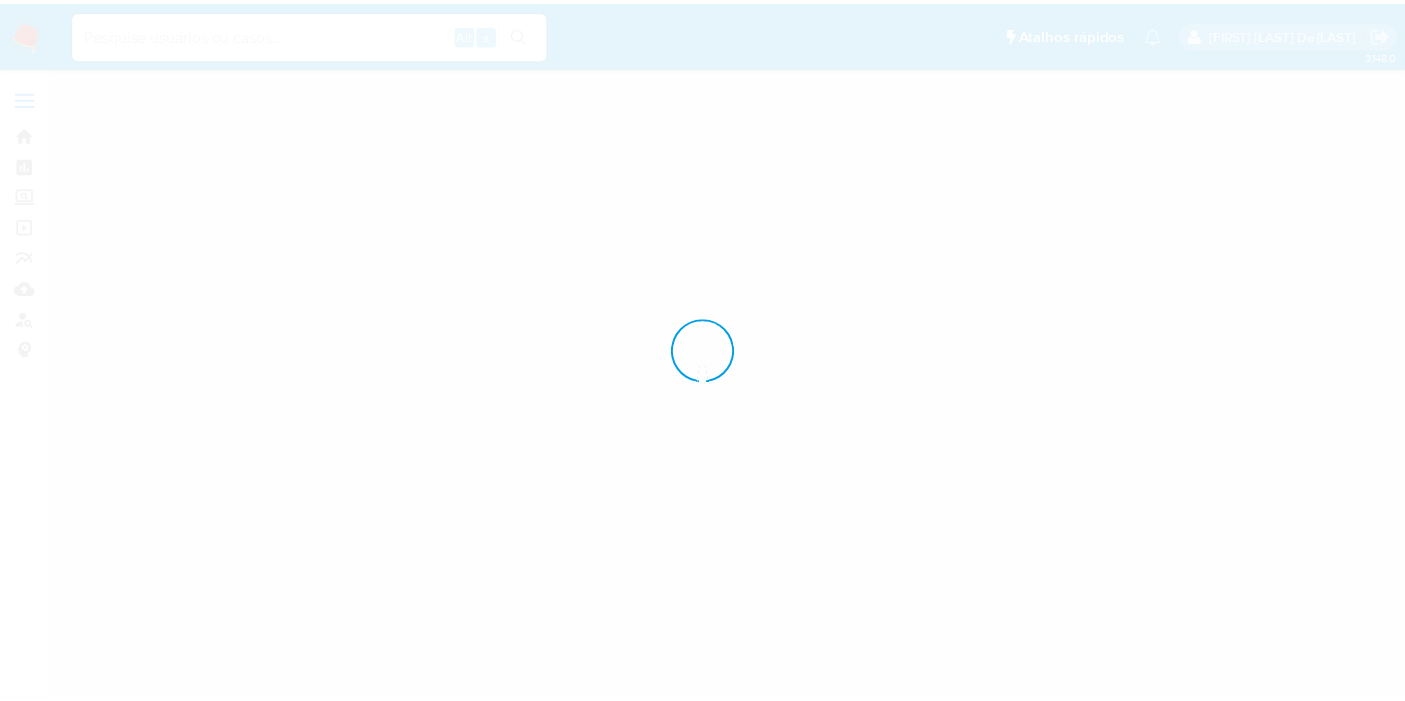 scroll, scrollTop: 0, scrollLeft: 0, axis: both 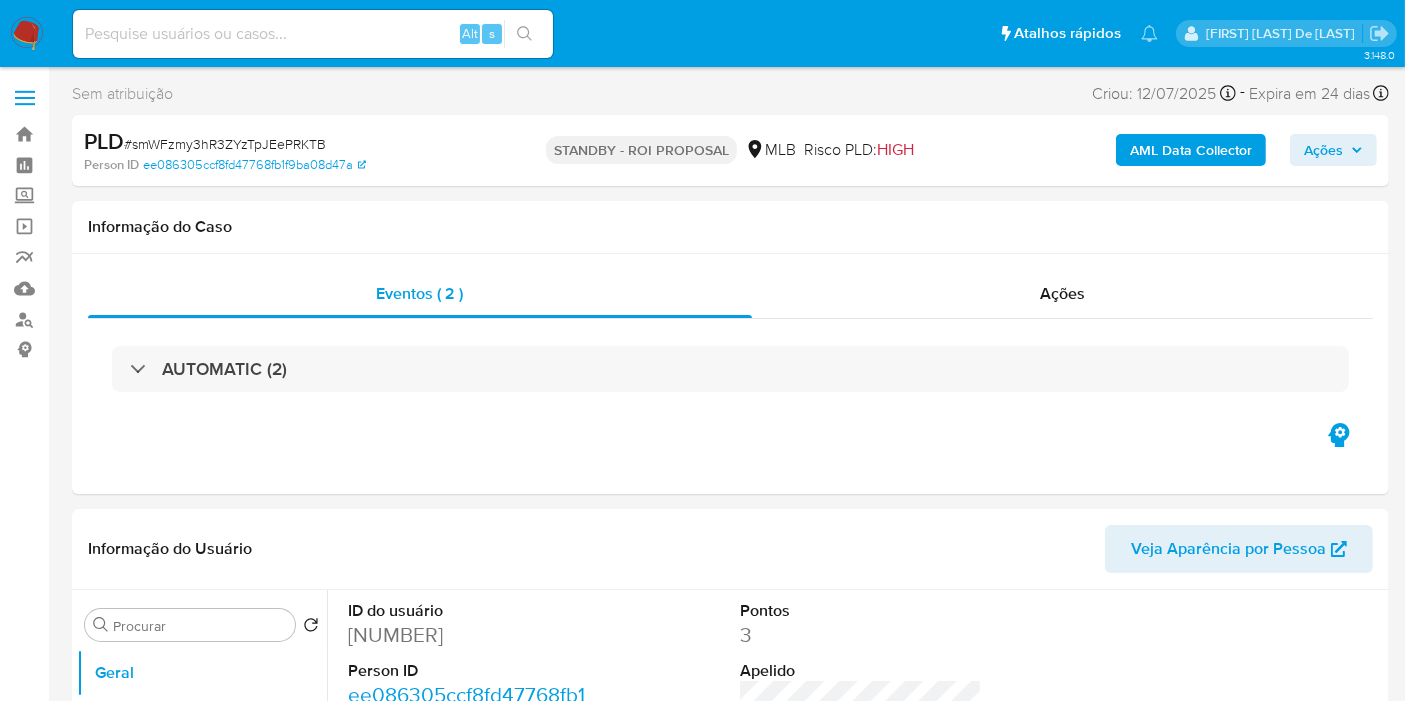 select on "10" 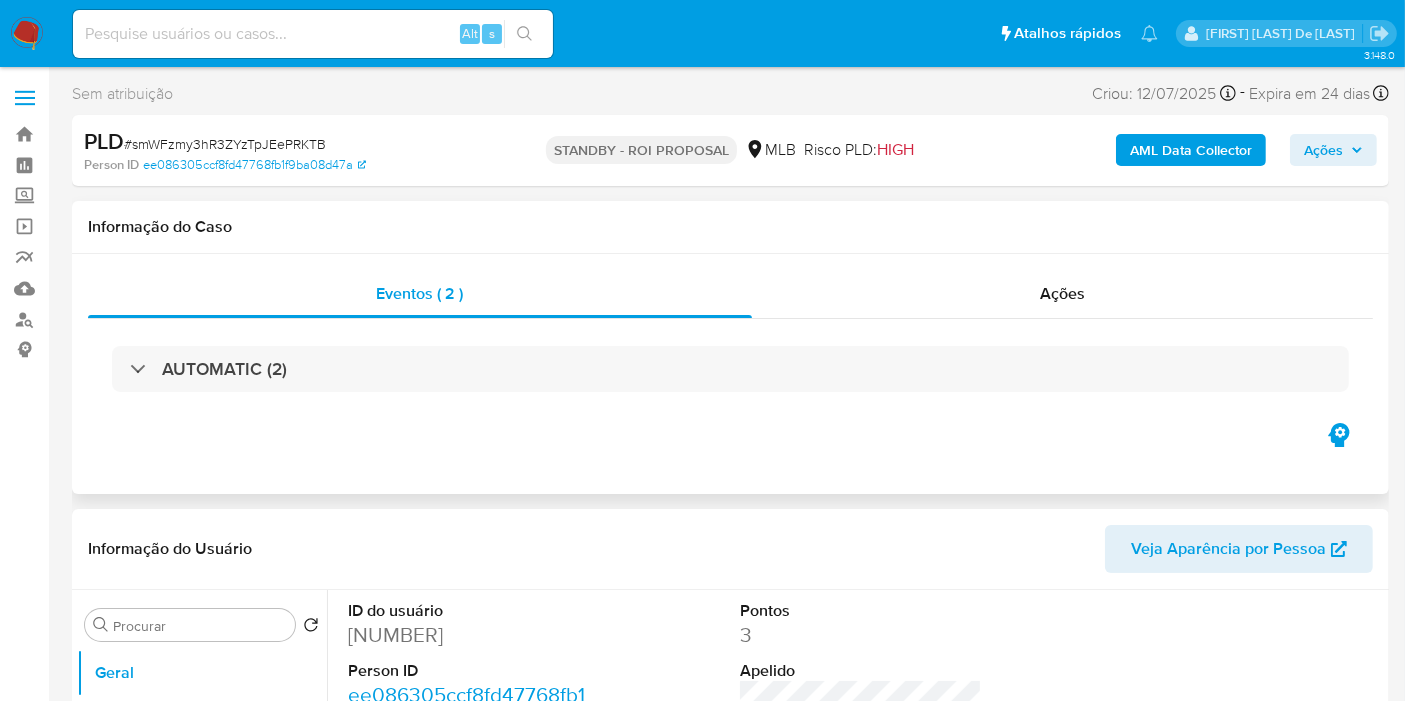 click on "Informação do Caso" at bounding box center (730, 227) 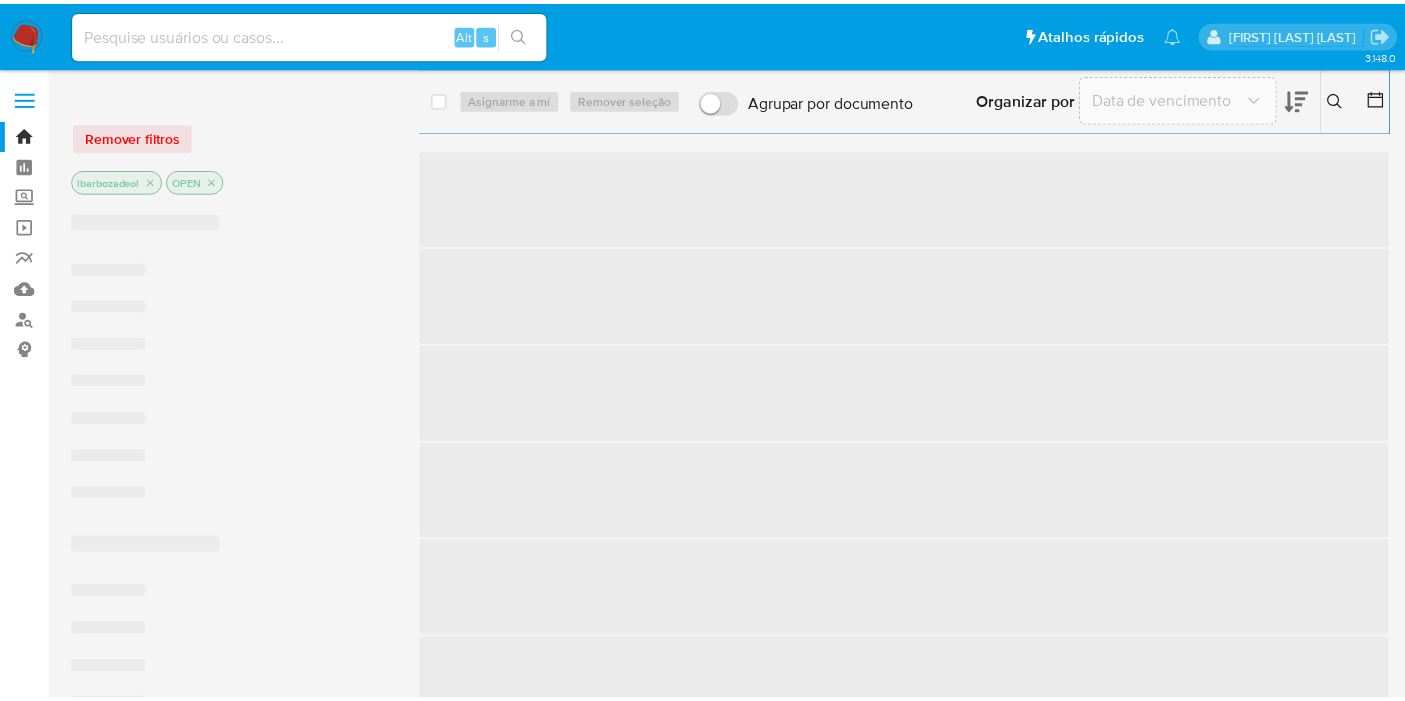 scroll, scrollTop: 0, scrollLeft: 0, axis: both 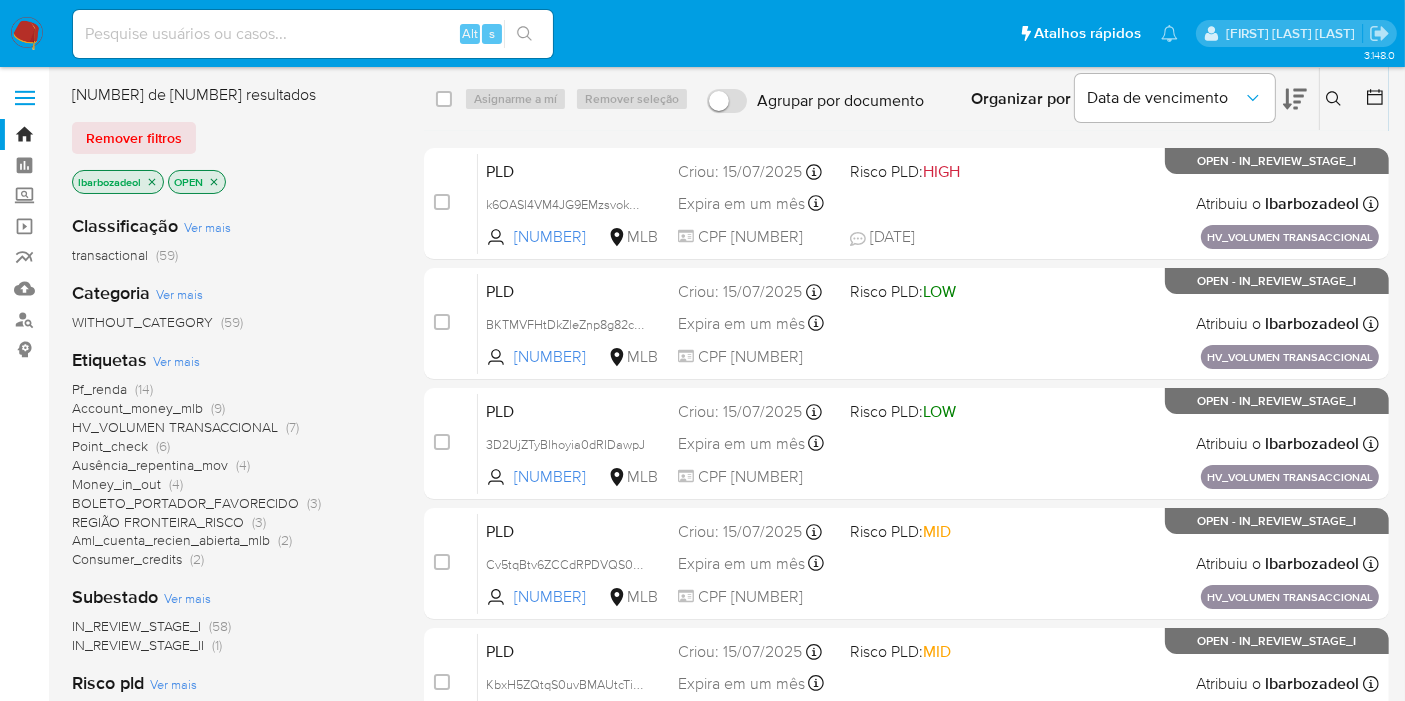 click on "Bandeja Painel Screening Pesquisa em Listas Watchlist Ferramentas Operações em massa relatórios Mulan Localizador de pessoas Consolidado" at bounding box center [24, 712] 